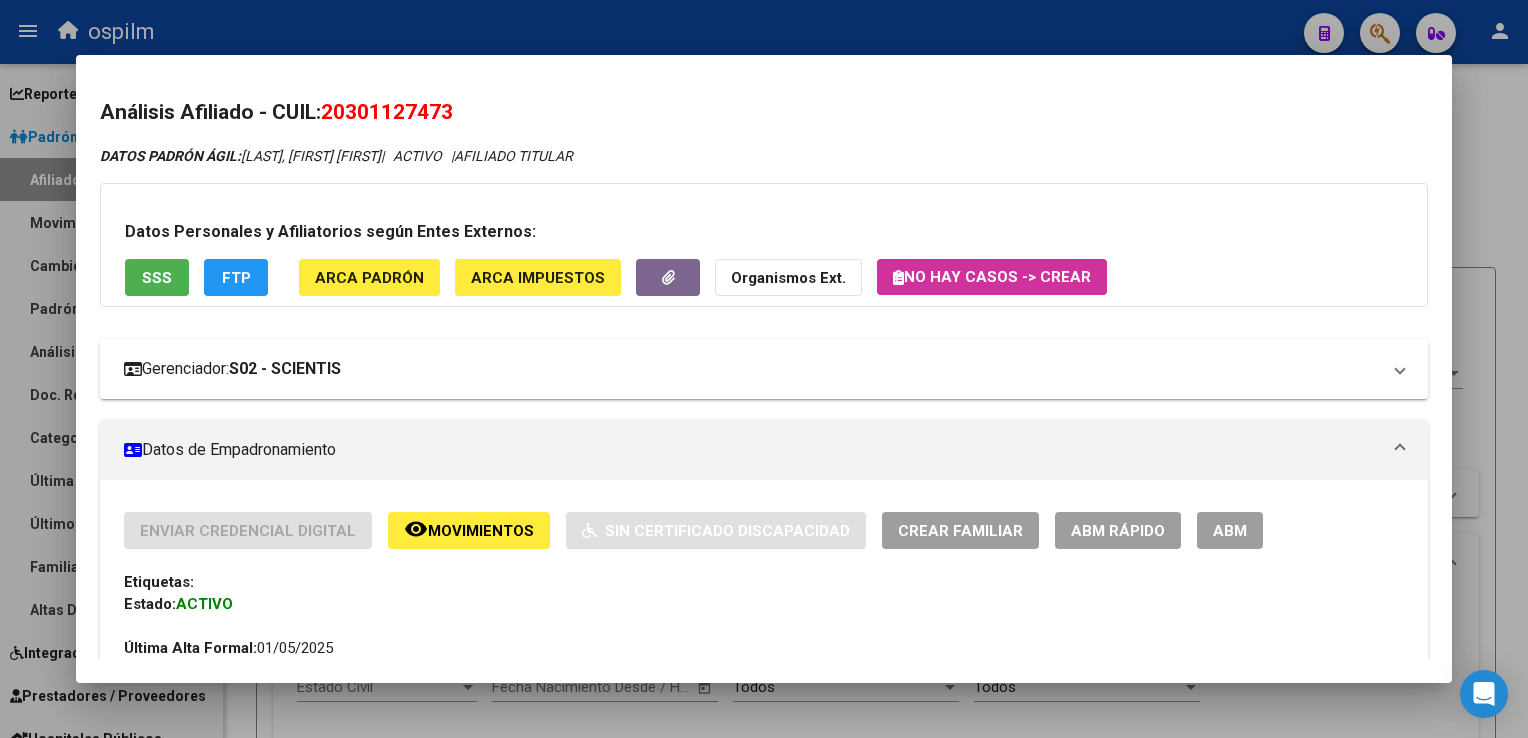 scroll, scrollTop: 0, scrollLeft: 0, axis: both 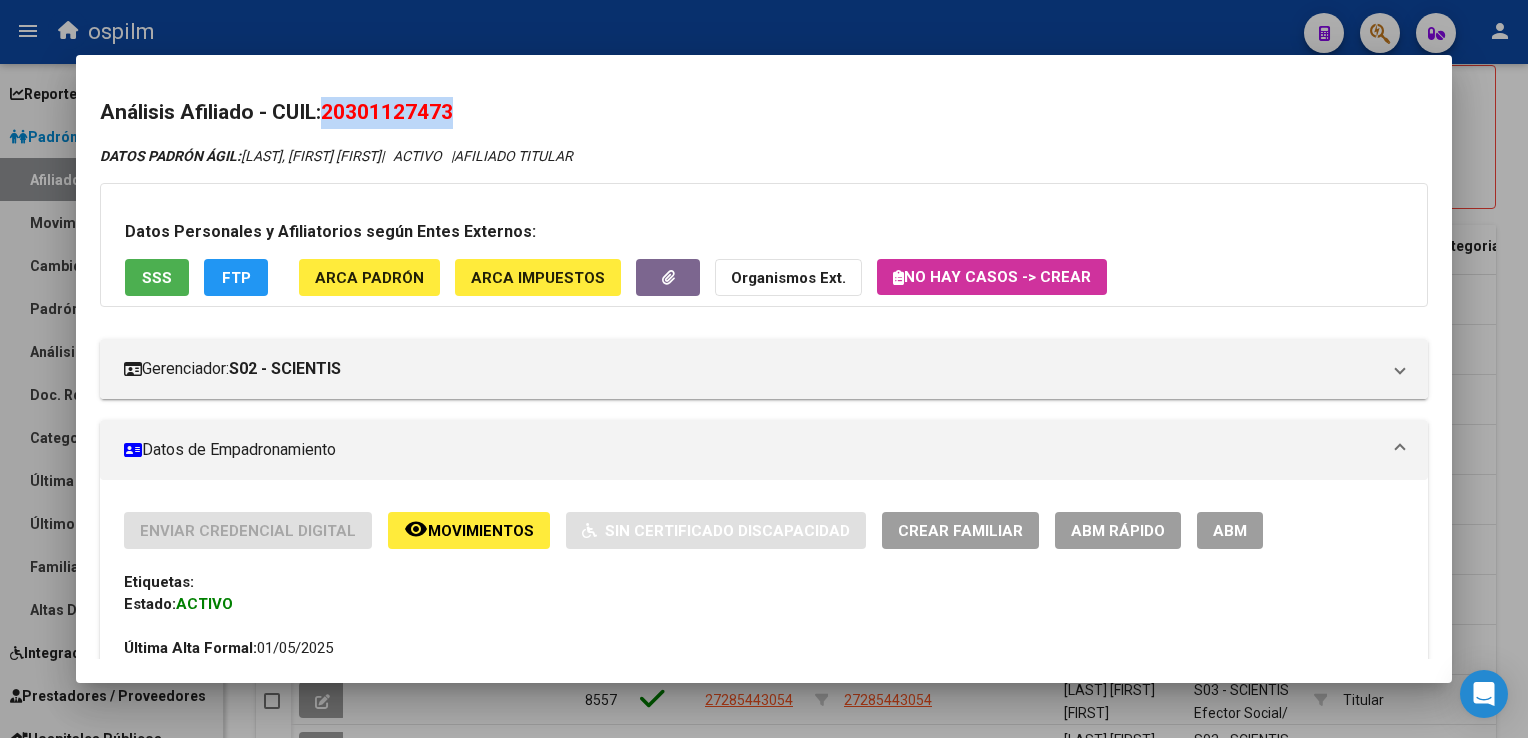 click on "FTP" 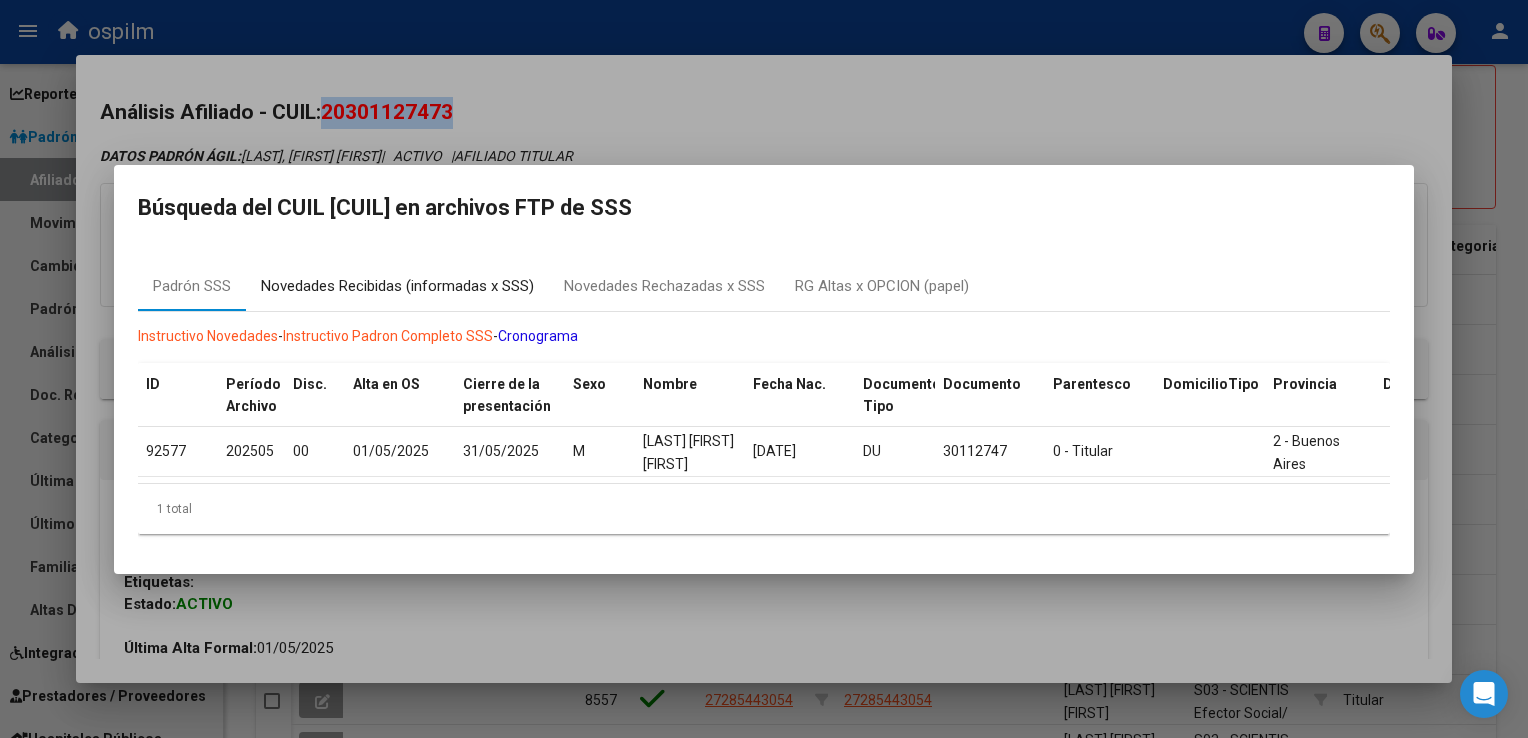 click on "Novedades Recibidas (informadas x SSS)" at bounding box center (397, 286) 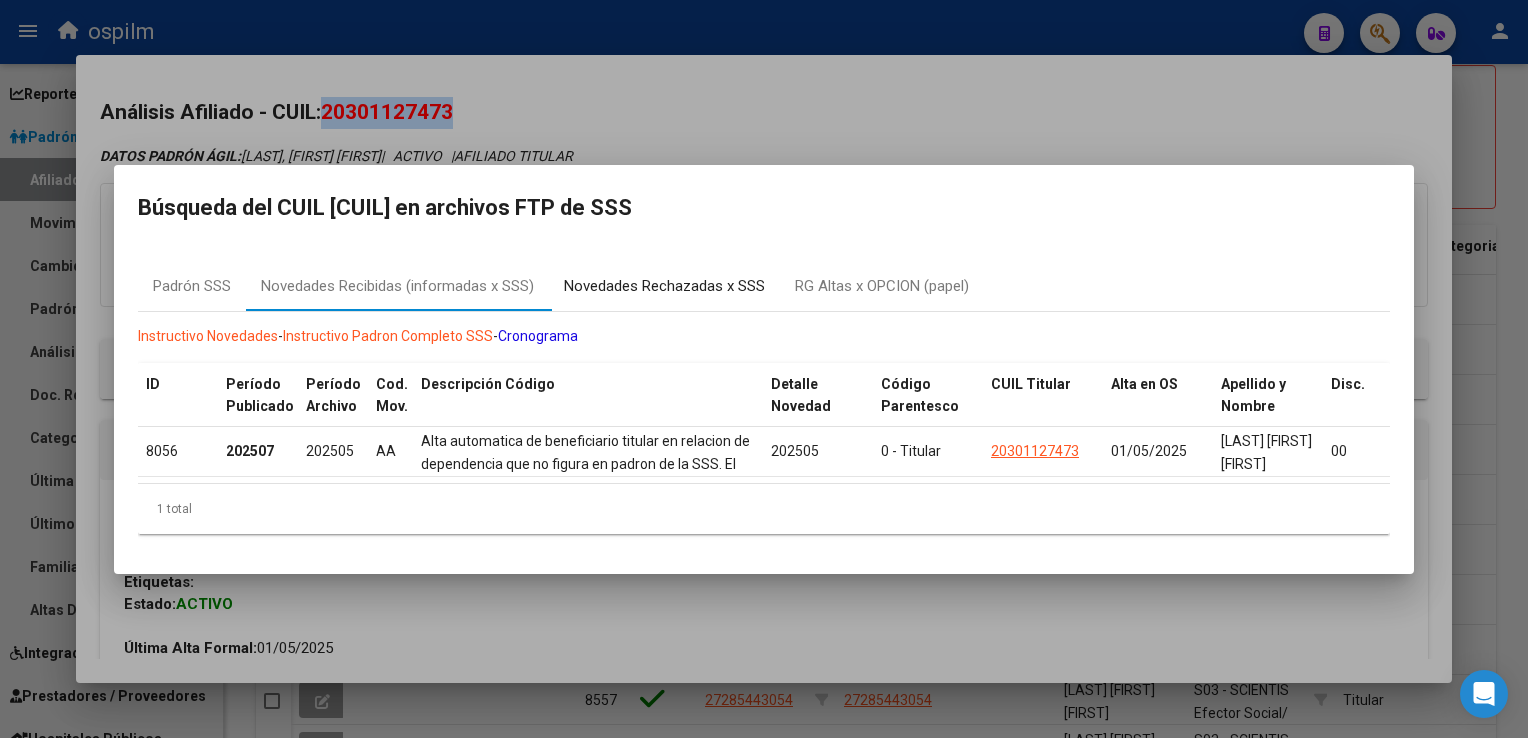 click on "Novedades Rechazadas x SSS" at bounding box center [664, 286] 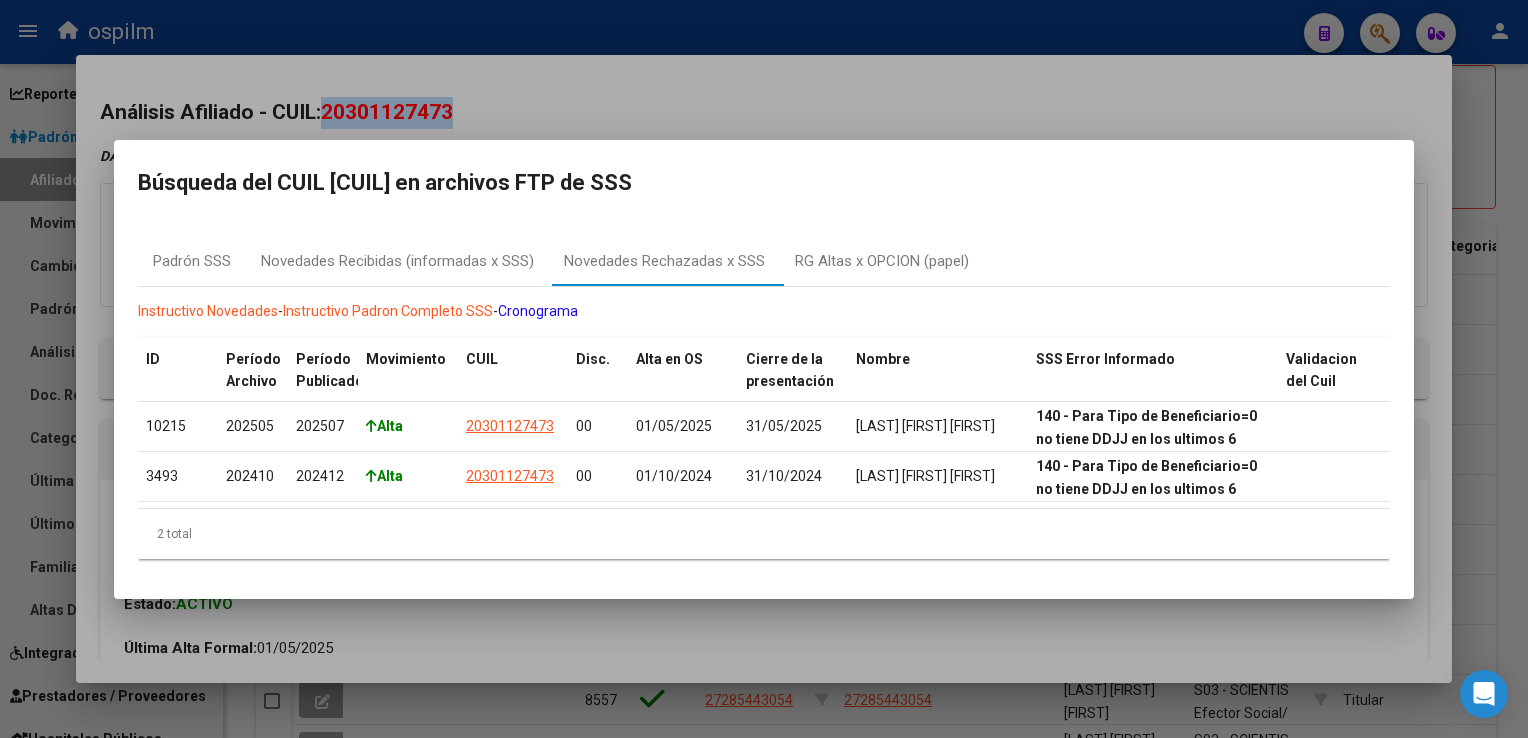 click at bounding box center (764, 369) 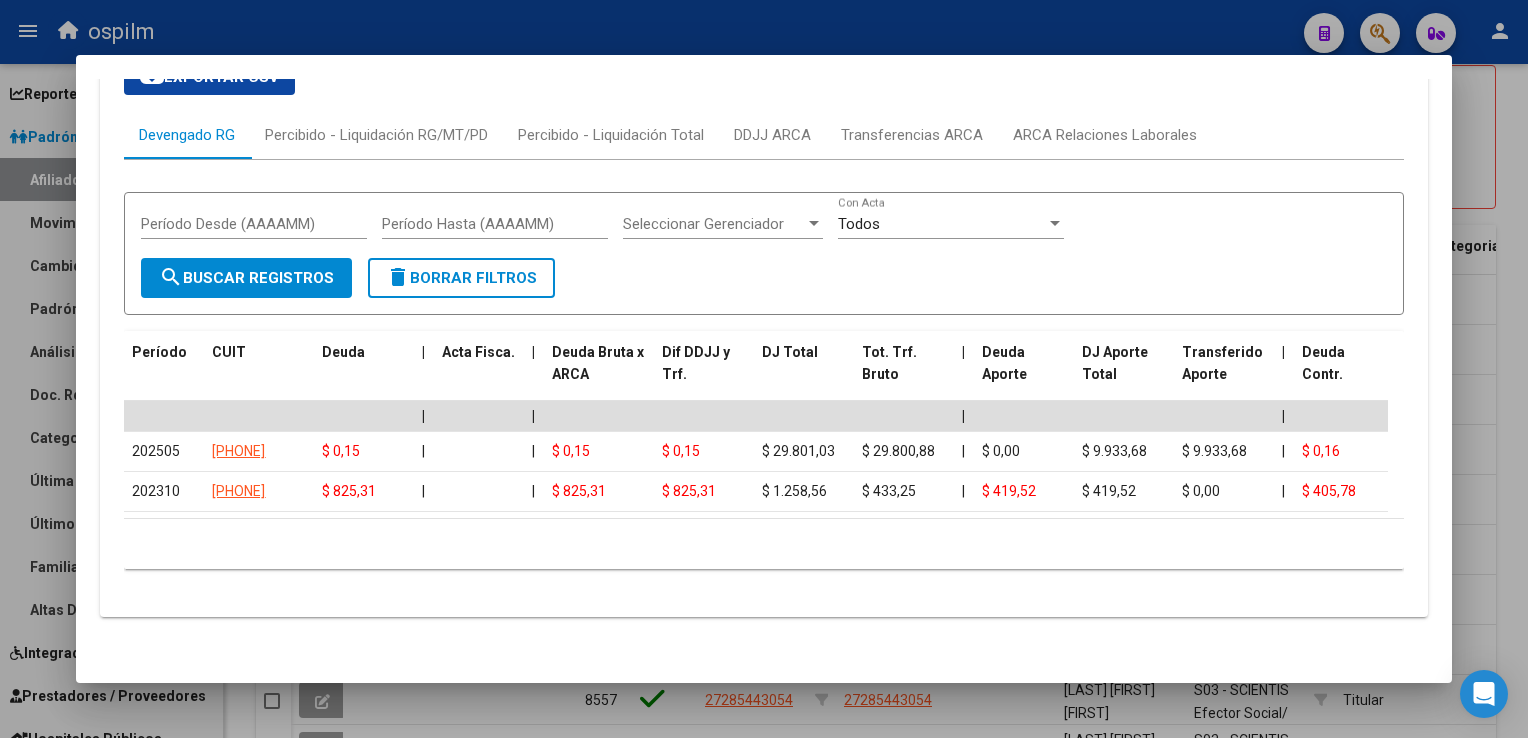 scroll, scrollTop: 0, scrollLeft: 0, axis: both 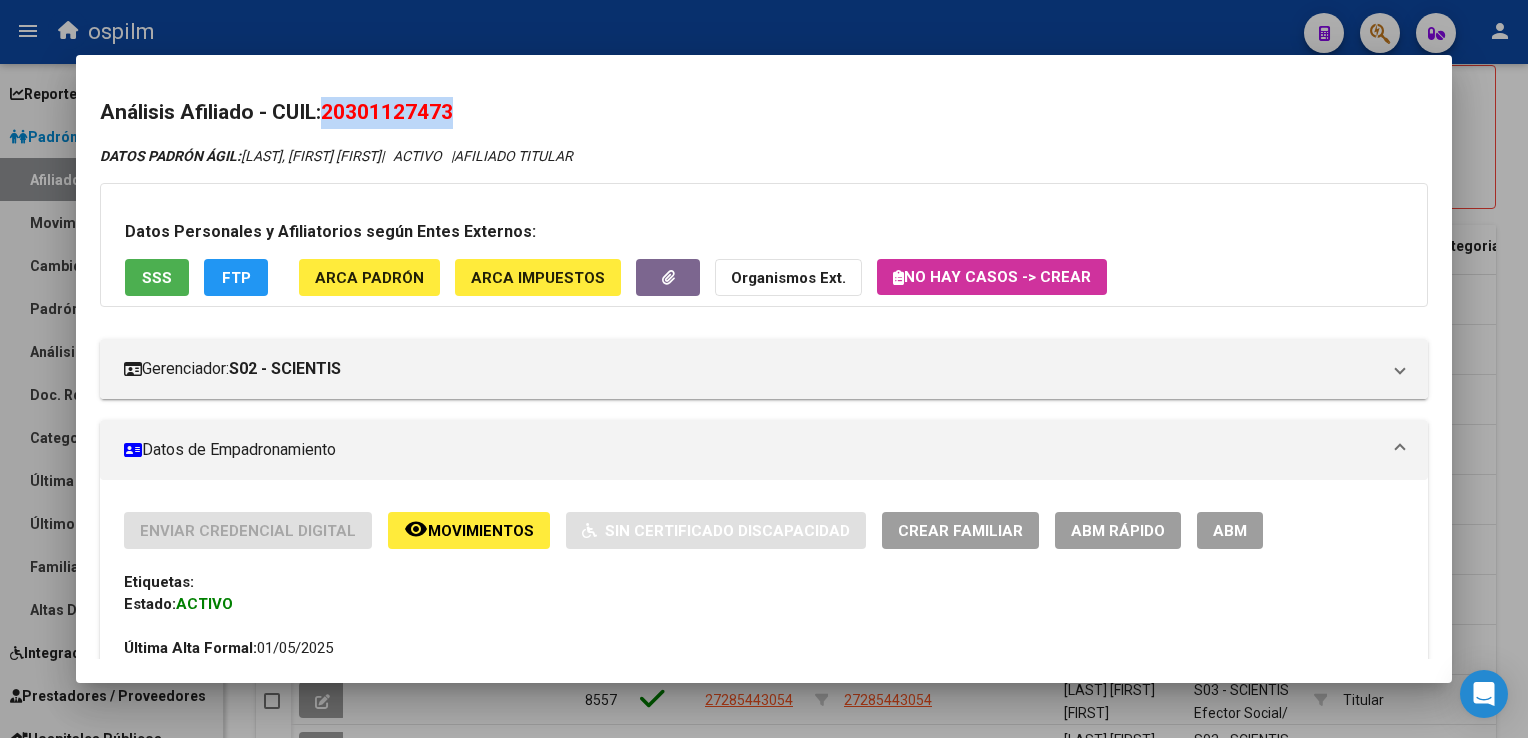 drag, startPoint x: 458, startPoint y: 104, endPoint x: 414, endPoint y: 103, distance: 44.011364 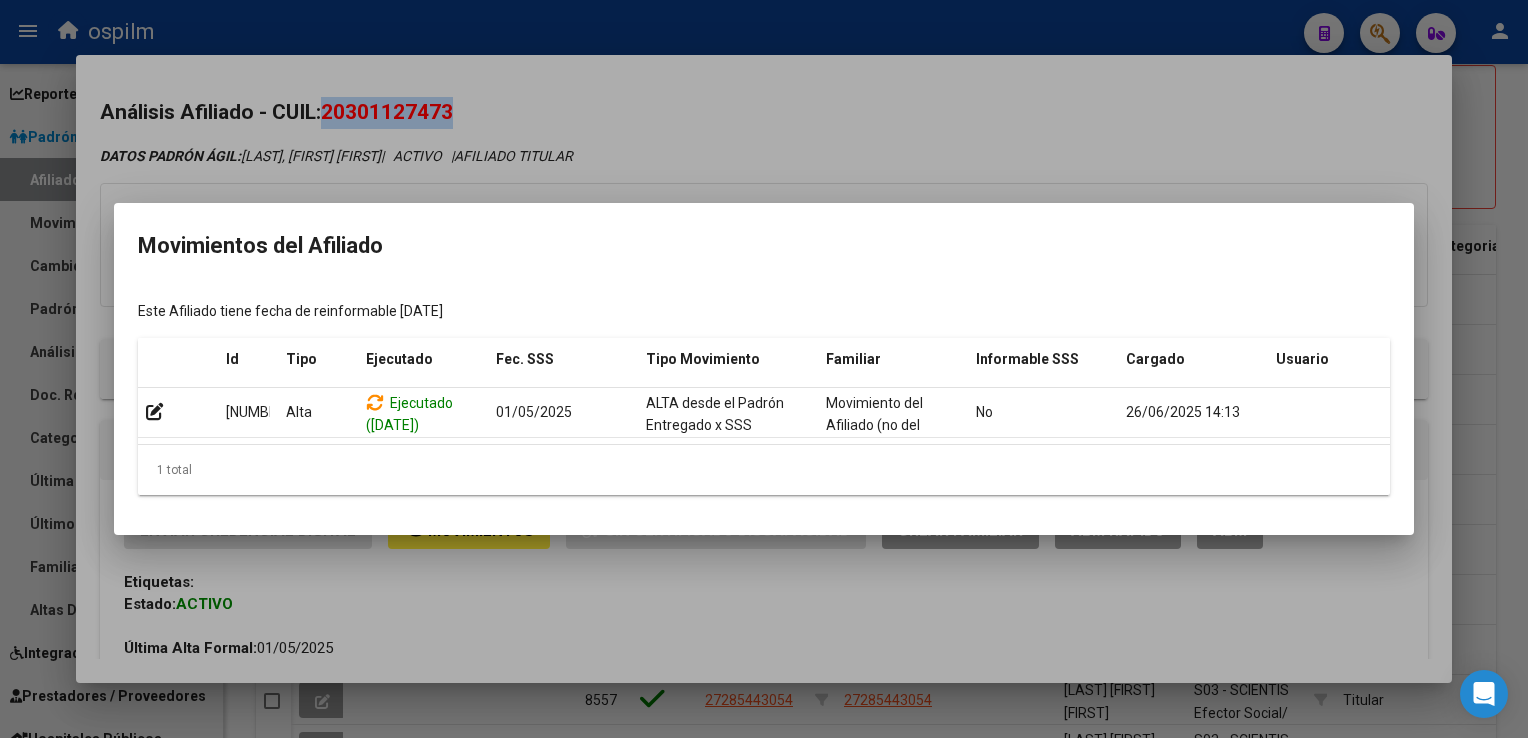 click at bounding box center (764, 369) 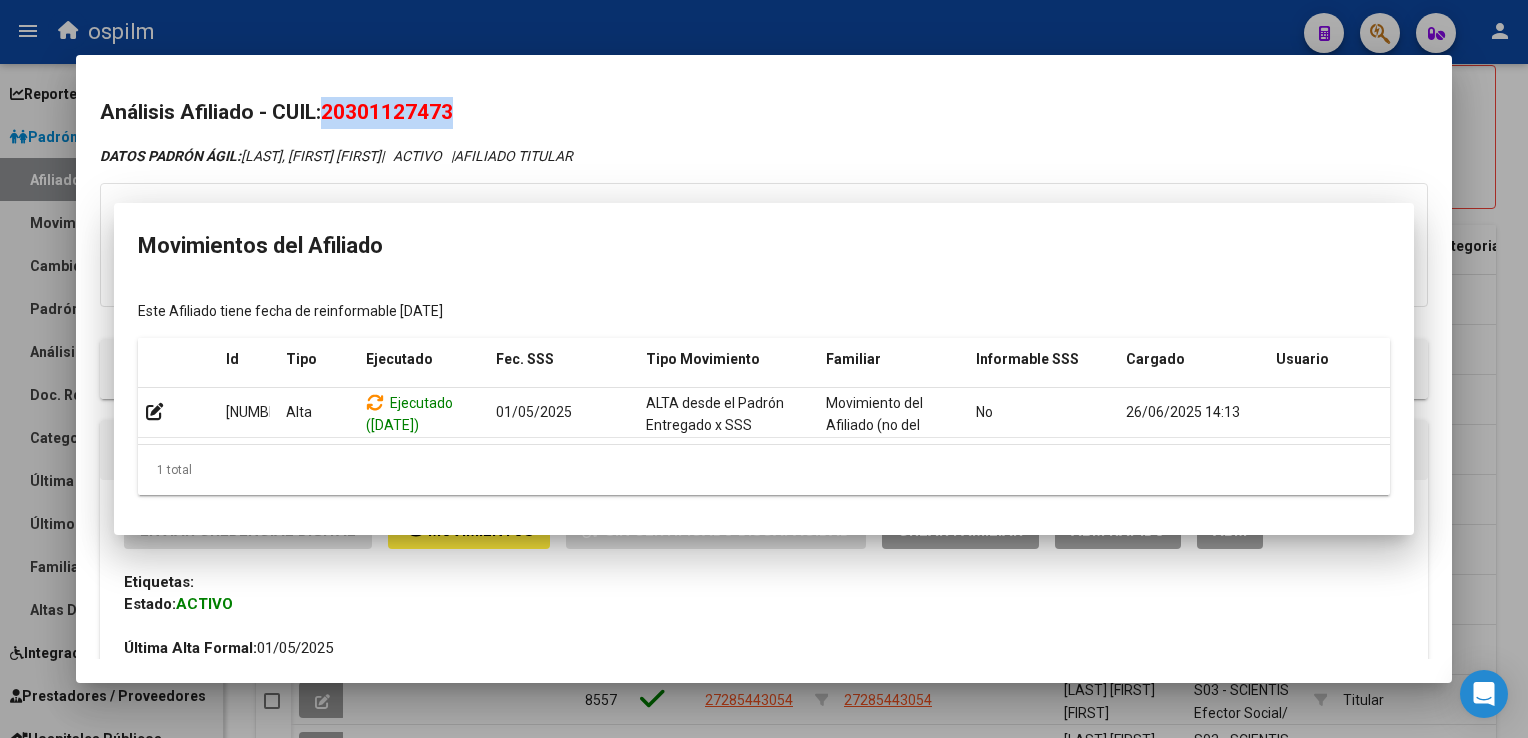 click on "Análisis Afiliado - CUIL:  20301127473 DATOS PADRÓN ÁGIL:  MALDONADO, CRISTIAN ALEJANDRO      |   ACTIVO   |     AFILIADO TITULAR  Datos Personales y Afiliatorios según Entes Externos: SSS FTP ARCA Padrón ARCA Impuestos Organismos Ext.   No hay casos -> Crear
Gerenciador:      S02 - SCIENTIS Atención telefónica: Atención emergencias: Otros Datos Útiles:    Datos de Empadronamiento  Enviar Credencial Digital remove_red_eye Movimientos    Sin Certificado Discapacidad Crear Familiar ABM Rápido ABM Etiquetas: Estado: ACTIVO Última Alta Formal:  01/05/2025 Ultimo Tipo Movimiento Alta:  ALTA desde el Padrón Entregado x SSS Comentario ADMIN:  Migración Padrón Completo SSS el 2025-06-26 14:13:48 DATOS DEL AFILIADO Apellido:   MALDONADO CRISTIAN ALEJANDRO   CUIL:  20301127473 Documento:  DU - DOCUMENTO UNICO 30112747  Nacionalidad:  EXTRANJERO DESCONOCIDO Parentesco:  0 - Titular Estado Civil:  Soltero Discapacitado:    NO (00) Sexo:  M Nacimiento:  26/02/1983 Edad:  42  Provincia:  1617 |" at bounding box center [763, 1153] 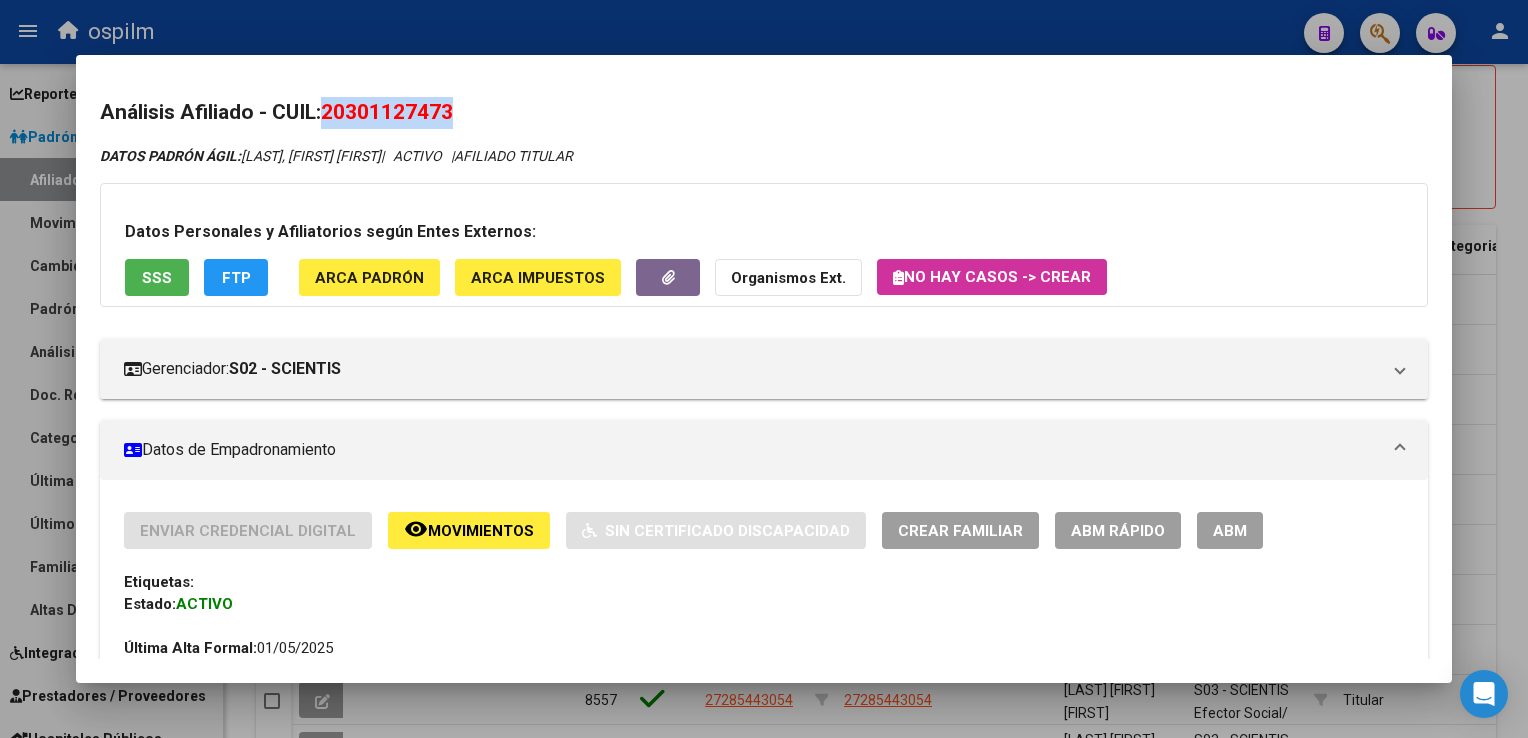 click at bounding box center (764, 369) 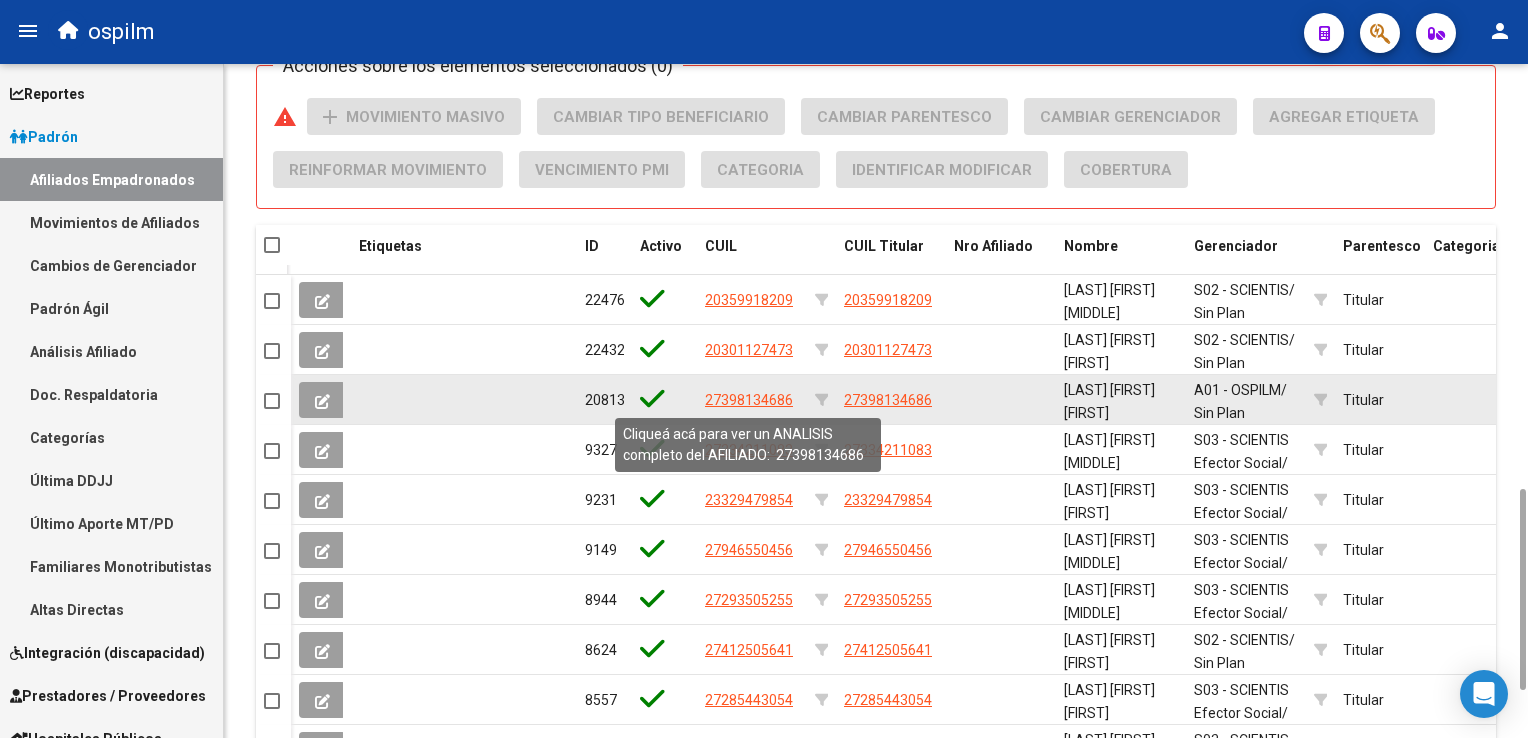 click on "27398134686" 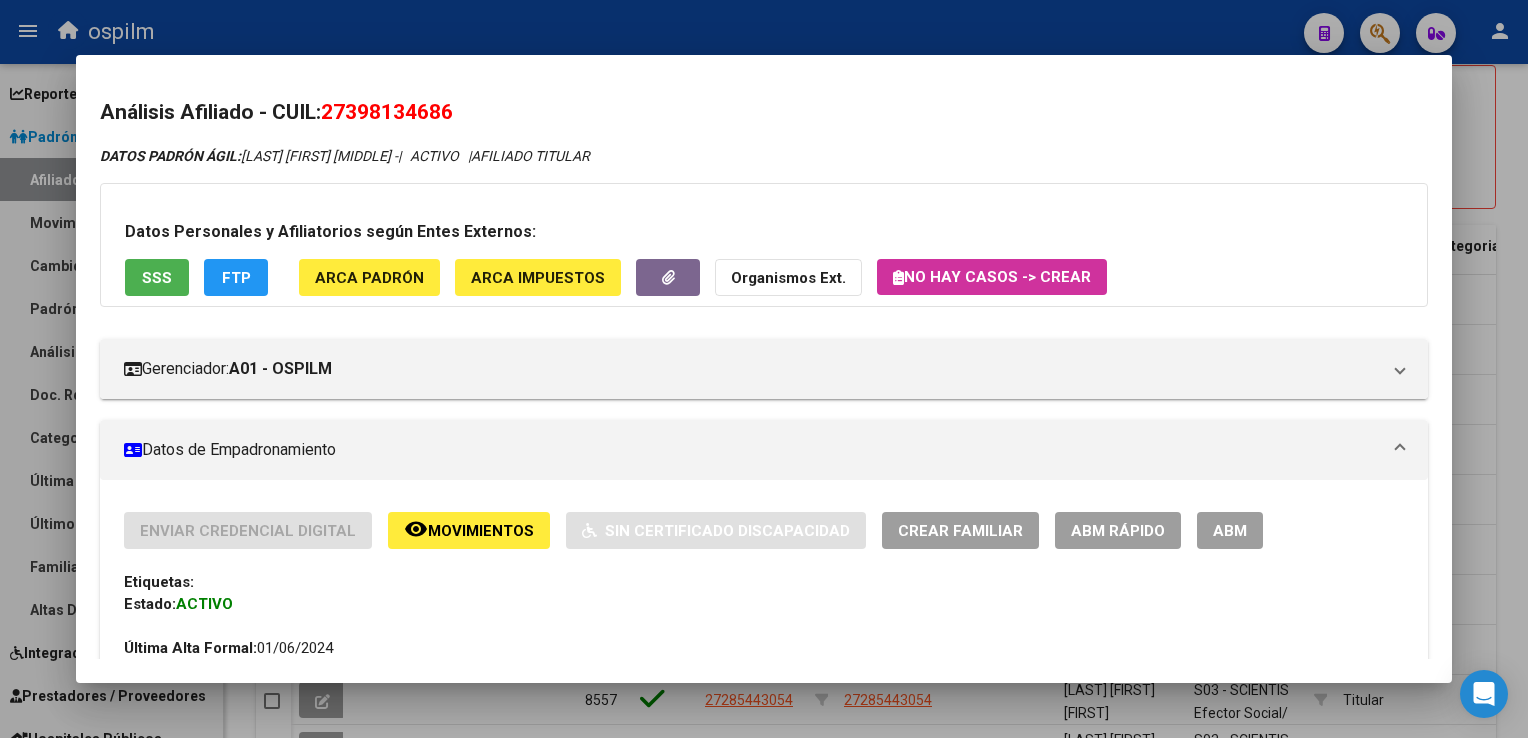 click on "SSS" at bounding box center [157, 278] 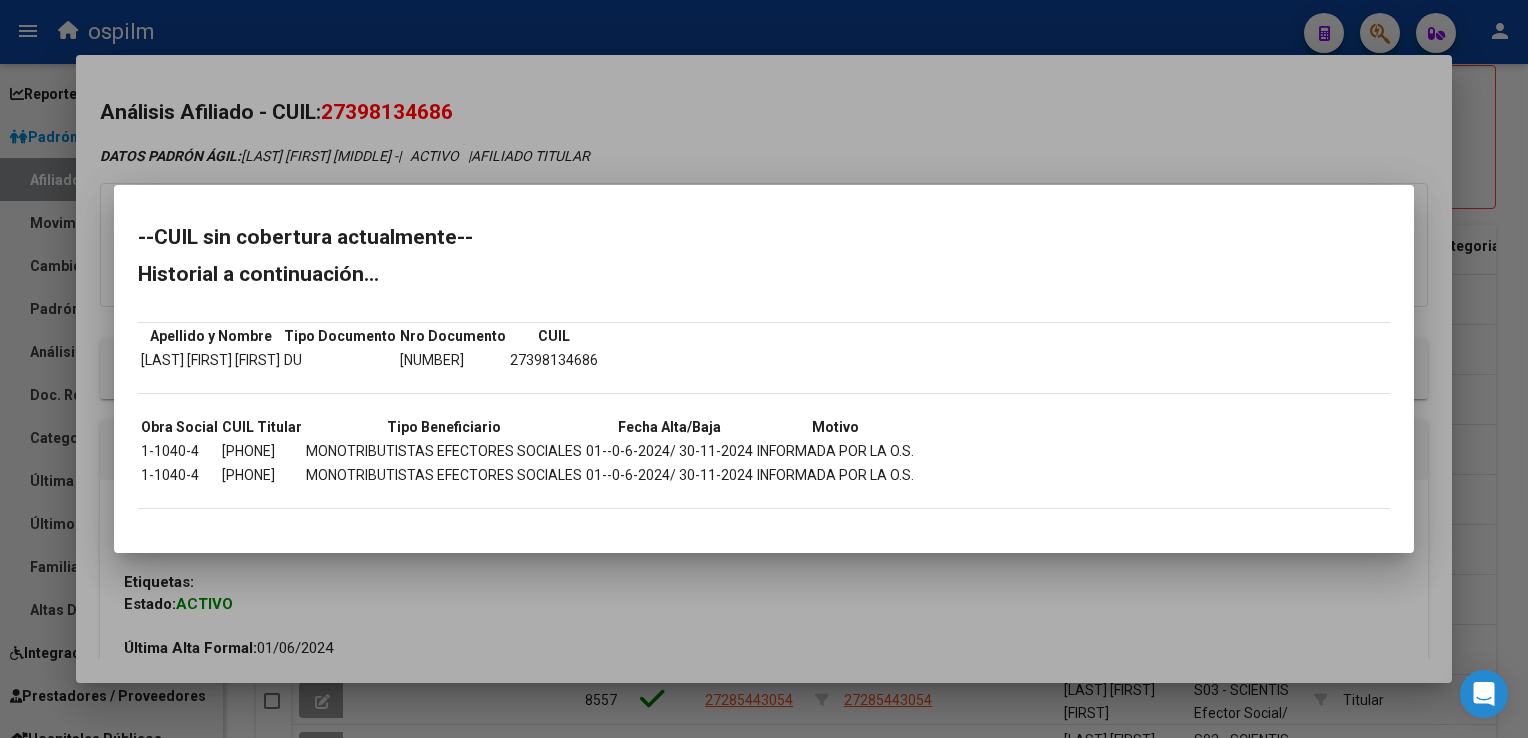 click at bounding box center (764, 369) 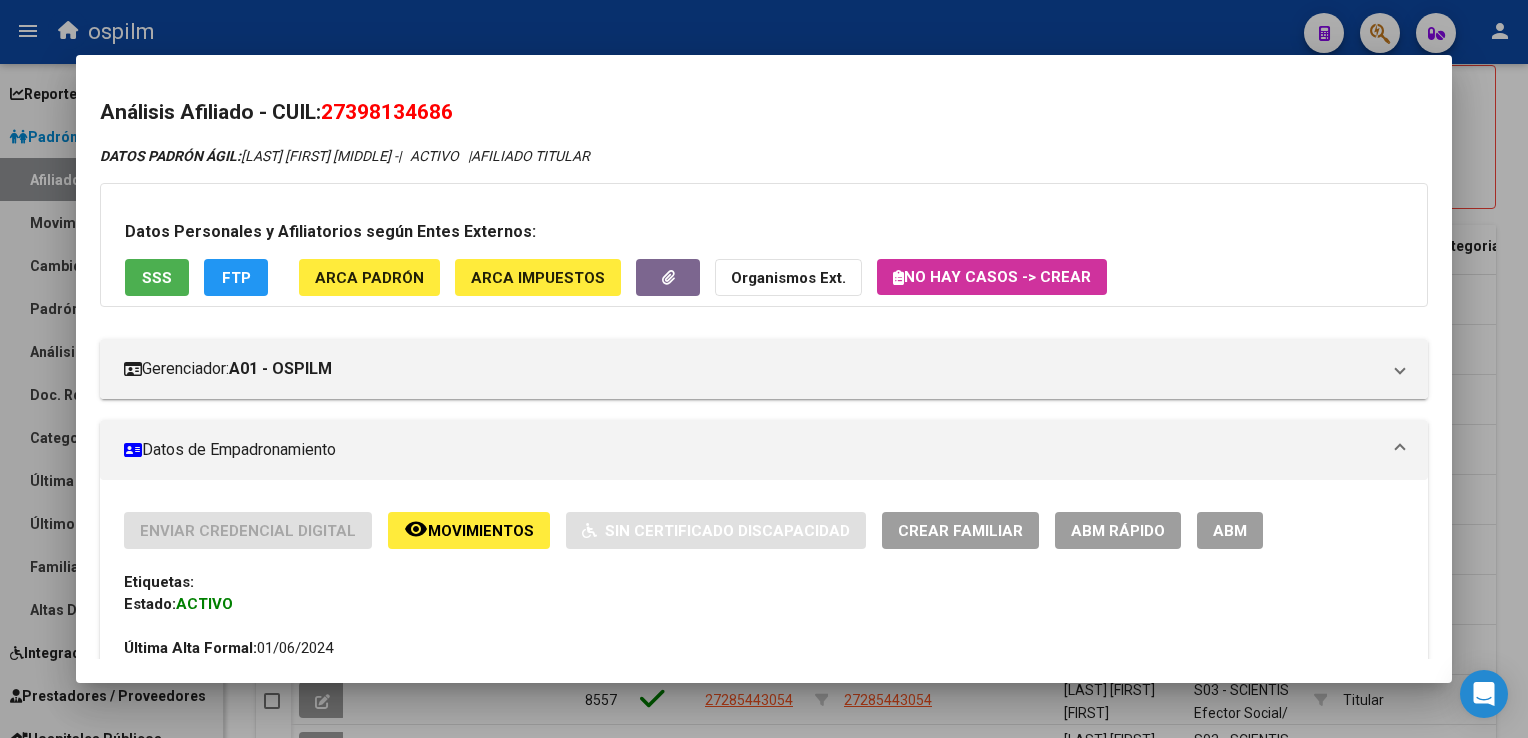 click on "FTP" 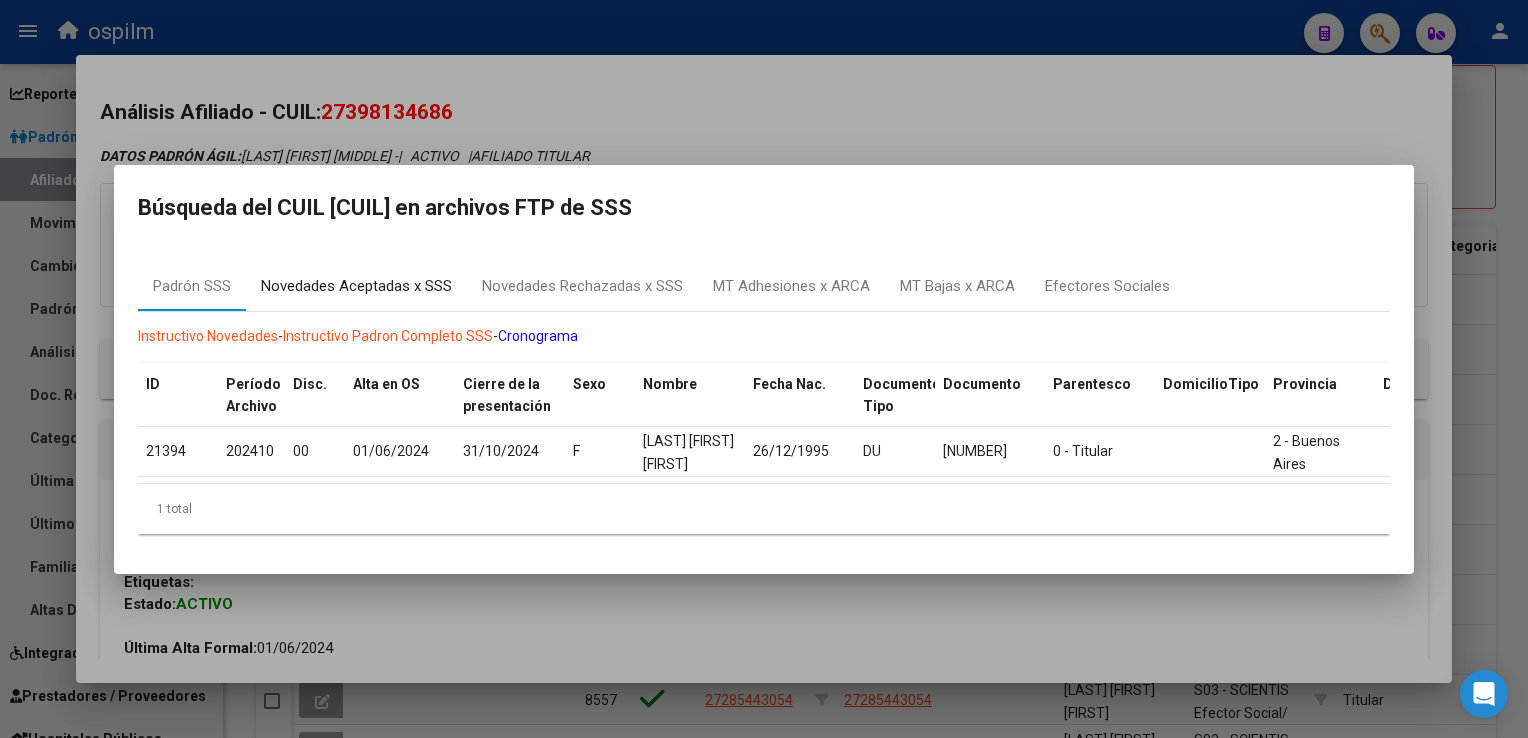 click on "Novedades Aceptadas x SSS" at bounding box center (356, 287) 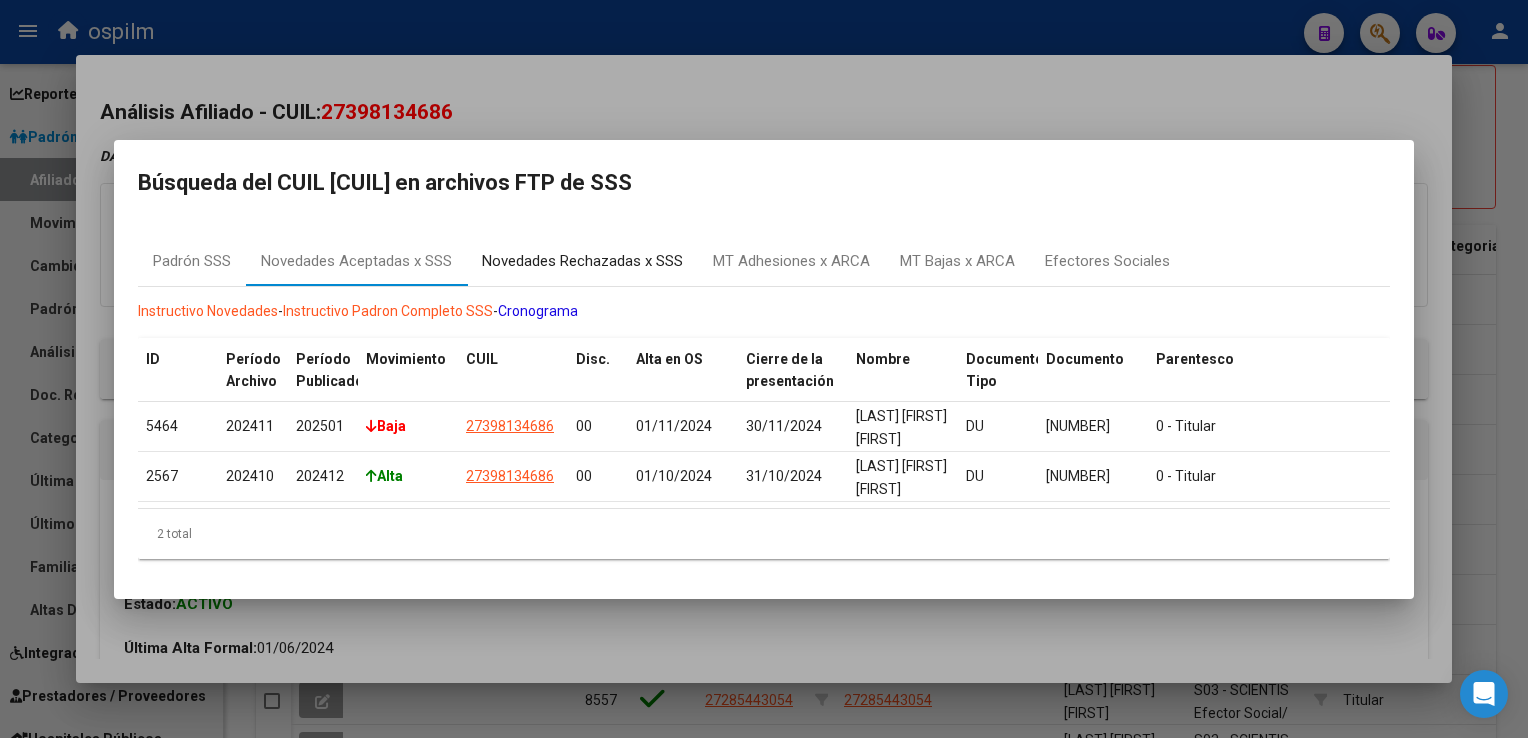click on "Novedades Rechazadas x SSS" at bounding box center [582, 261] 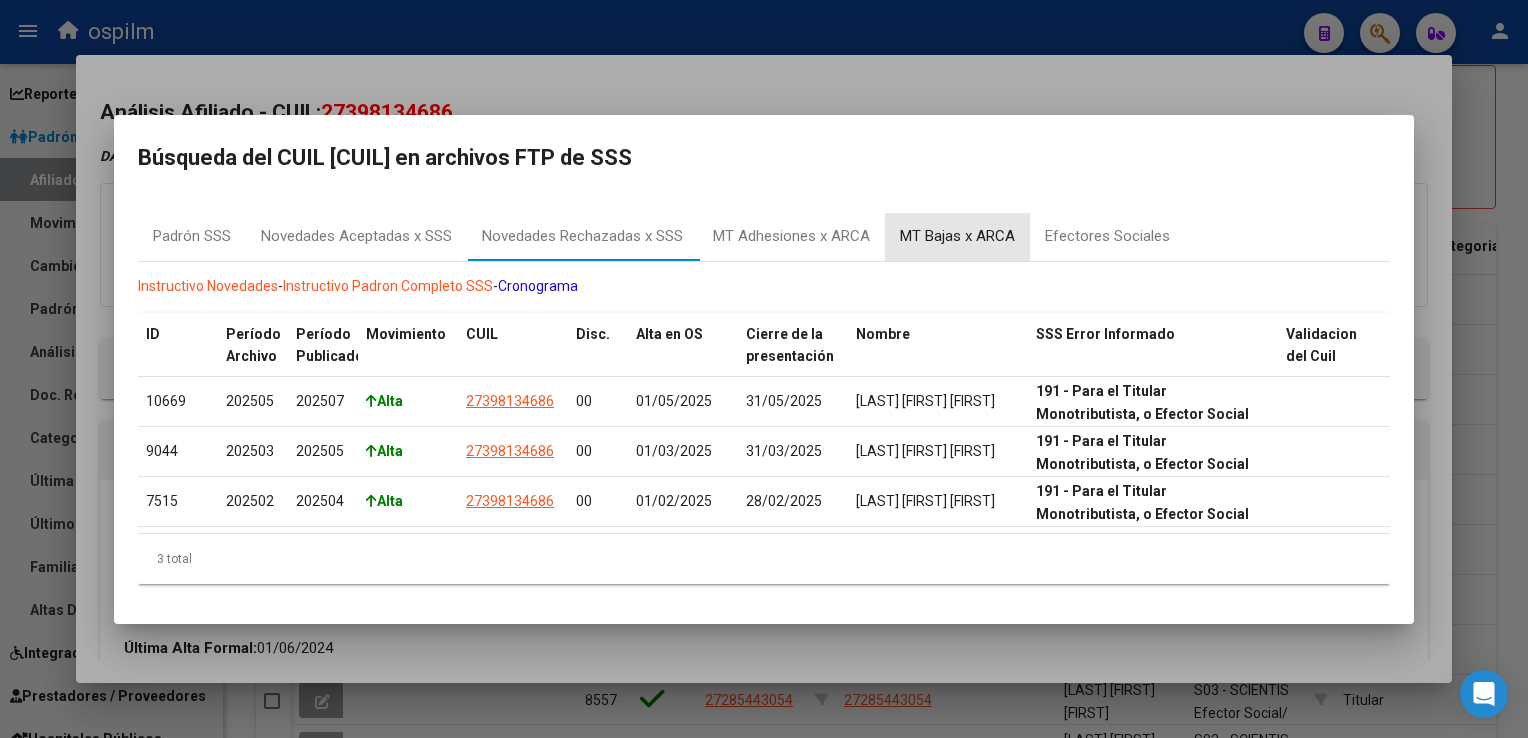 click on "MT Bajas x ARCA" at bounding box center (957, 236) 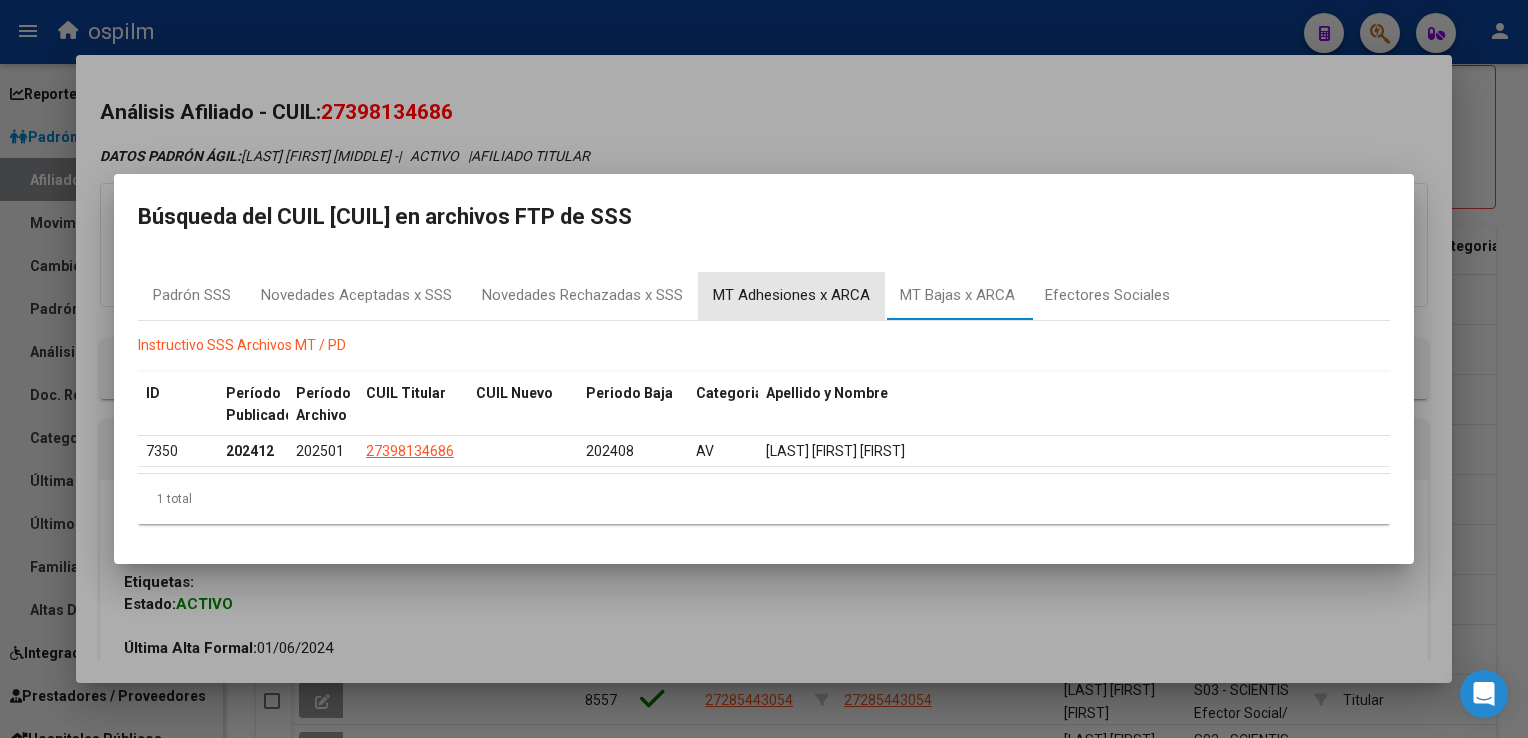 click on "MT Adhesiones x ARCA" at bounding box center (791, 295) 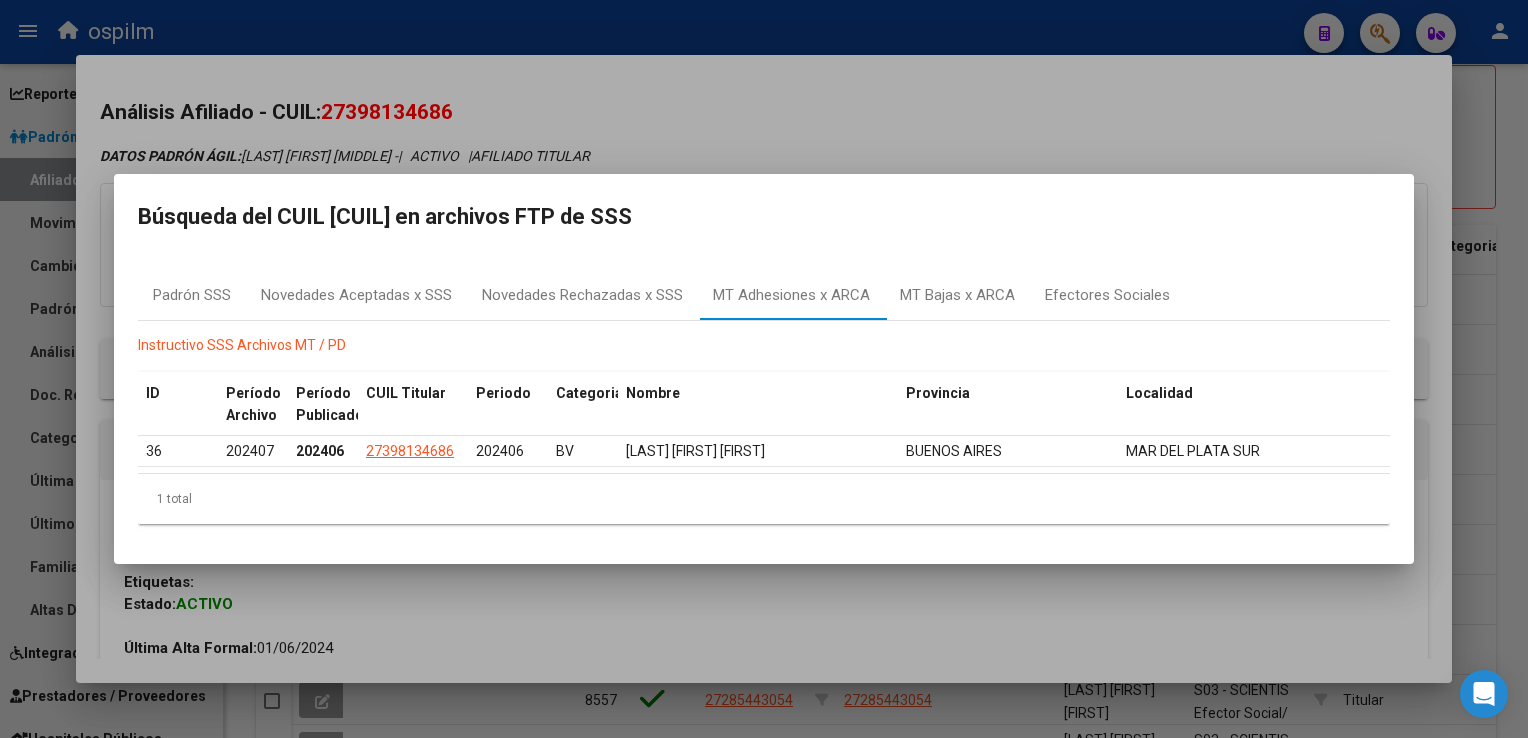 click at bounding box center [764, 369] 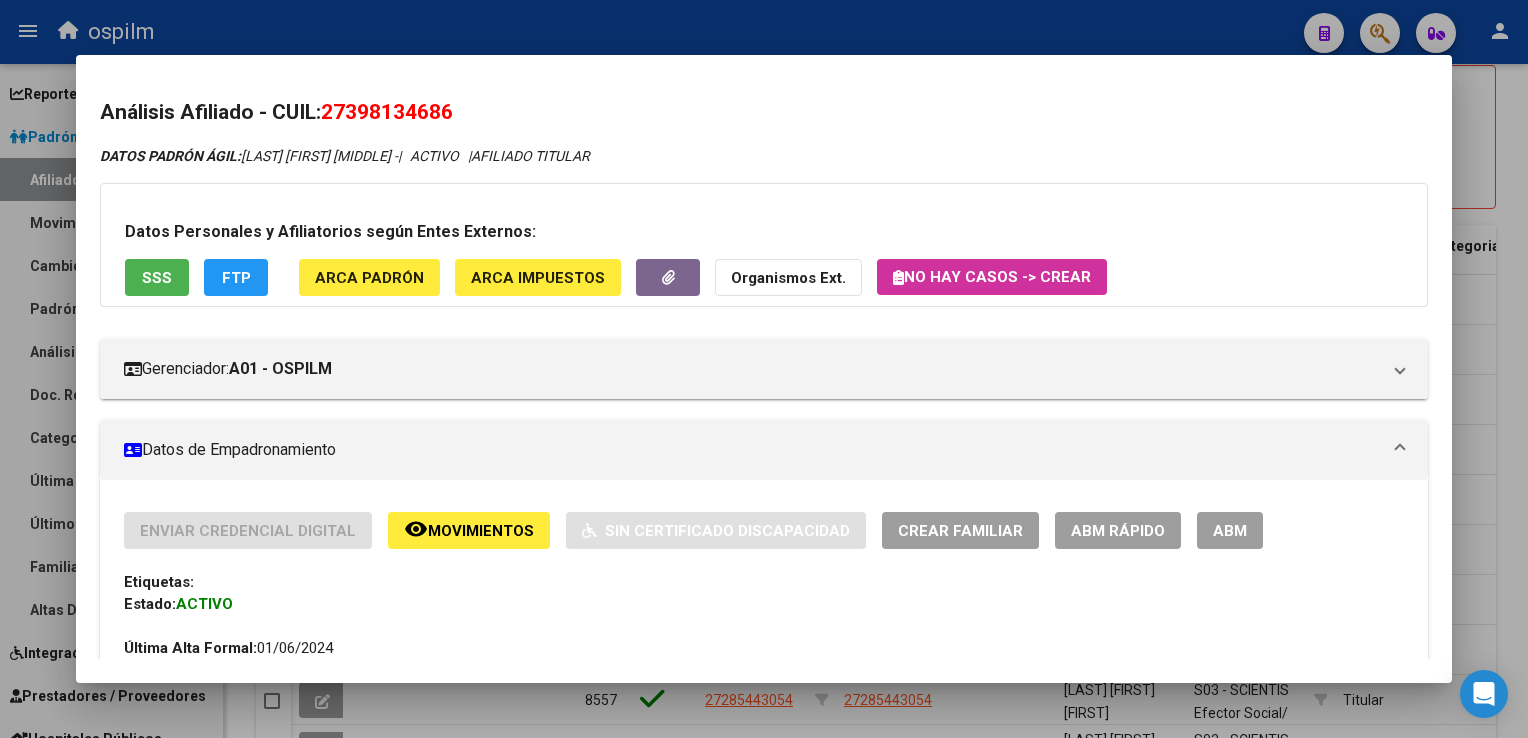 drag, startPoint x: 474, startPoint y: 109, endPoint x: 329, endPoint y: 111, distance: 145.0138 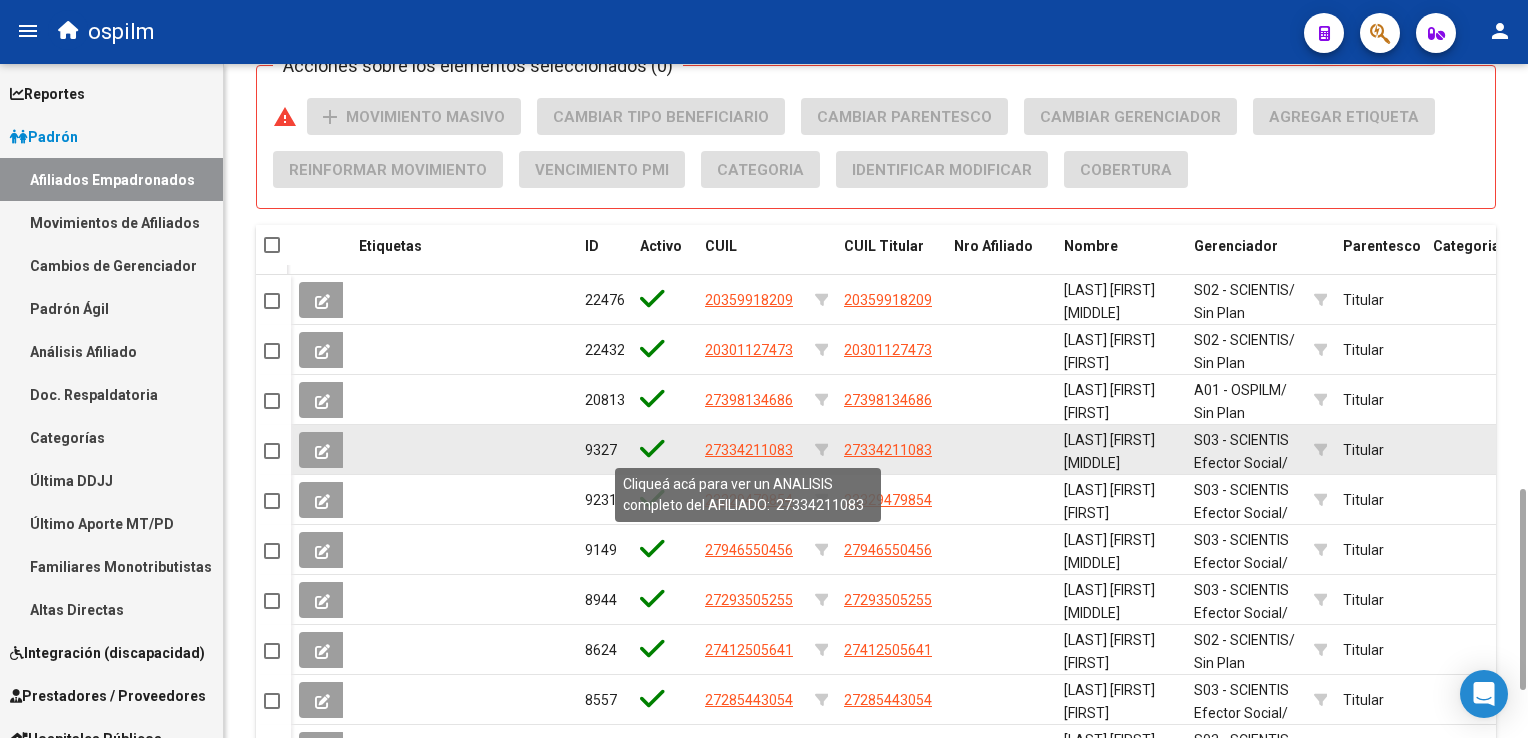 click on "27334211083" 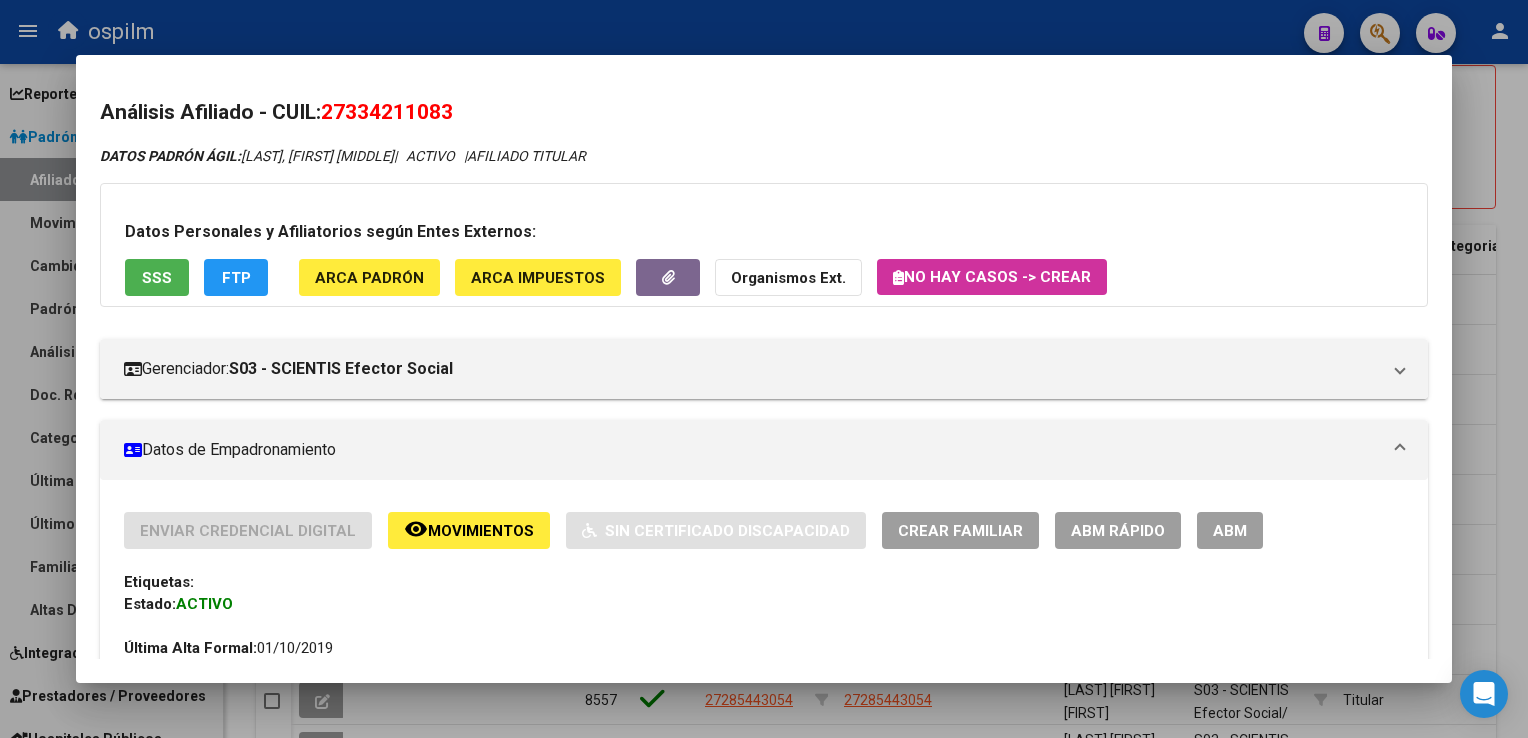 drag, startPoint x: 468, startPoint y: 114, endPoint x: 328, endPoint y: 114, distance: 140 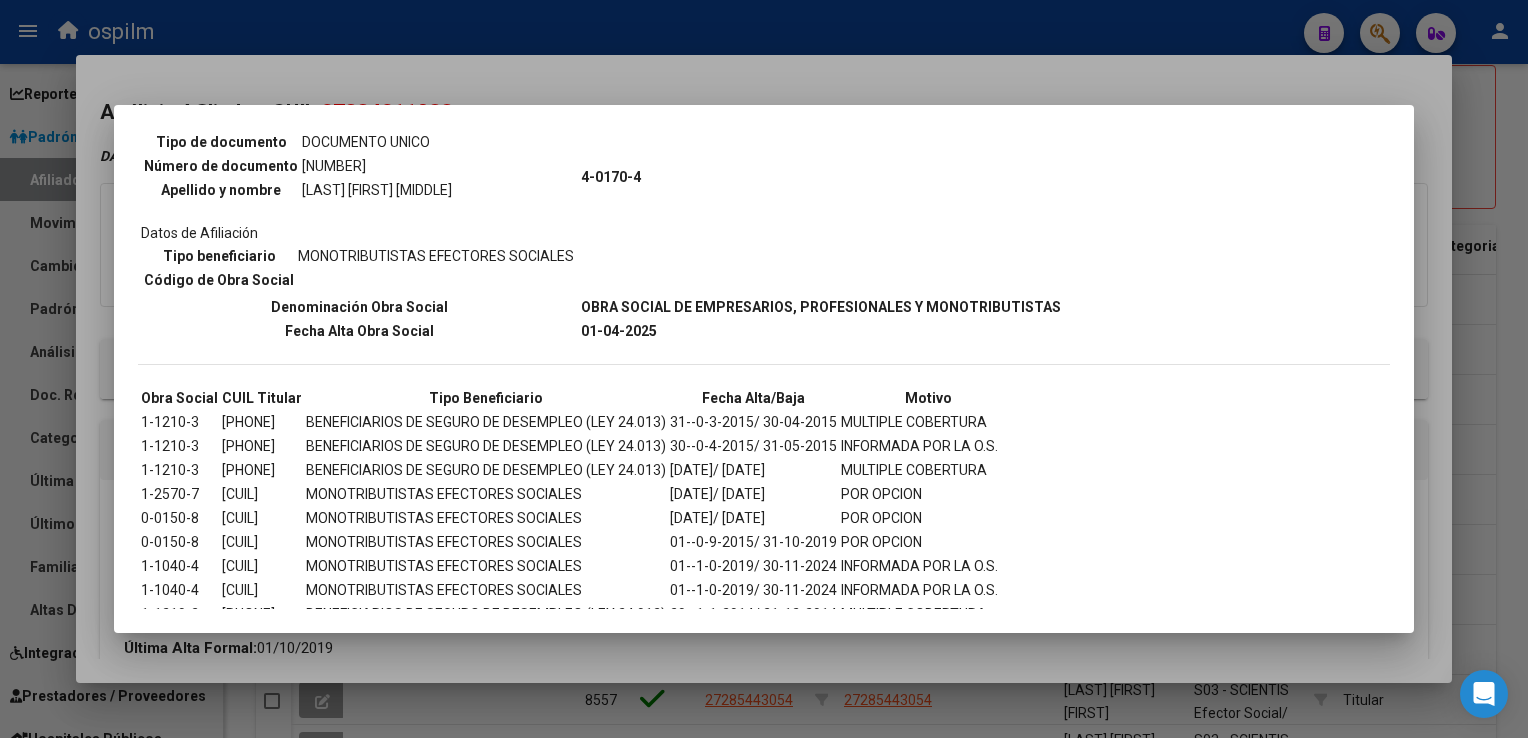 scroll, scrollTop: 215, scrollLeft: 0, axis: vertical 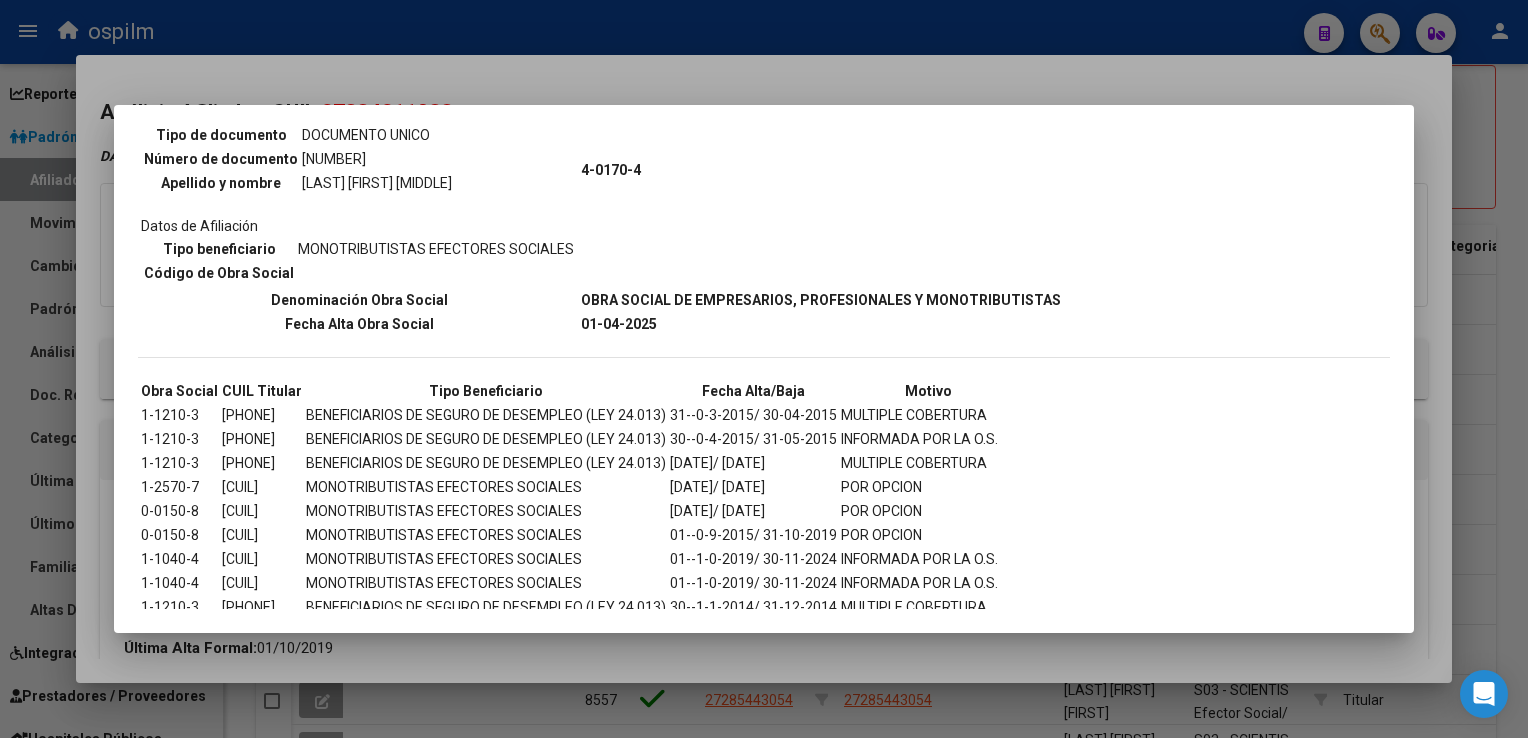 click at bounding box center [764, 369] 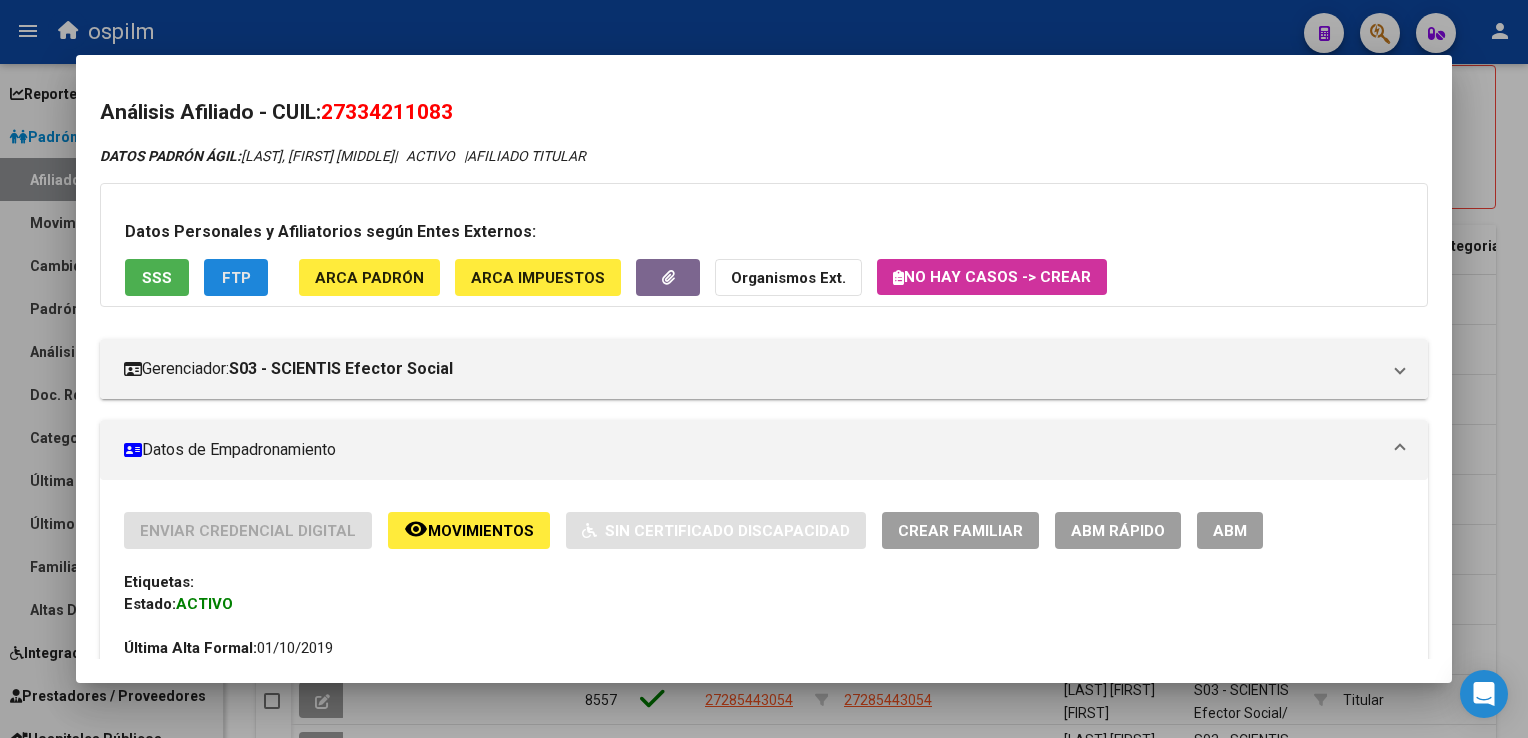 click on "FTP" 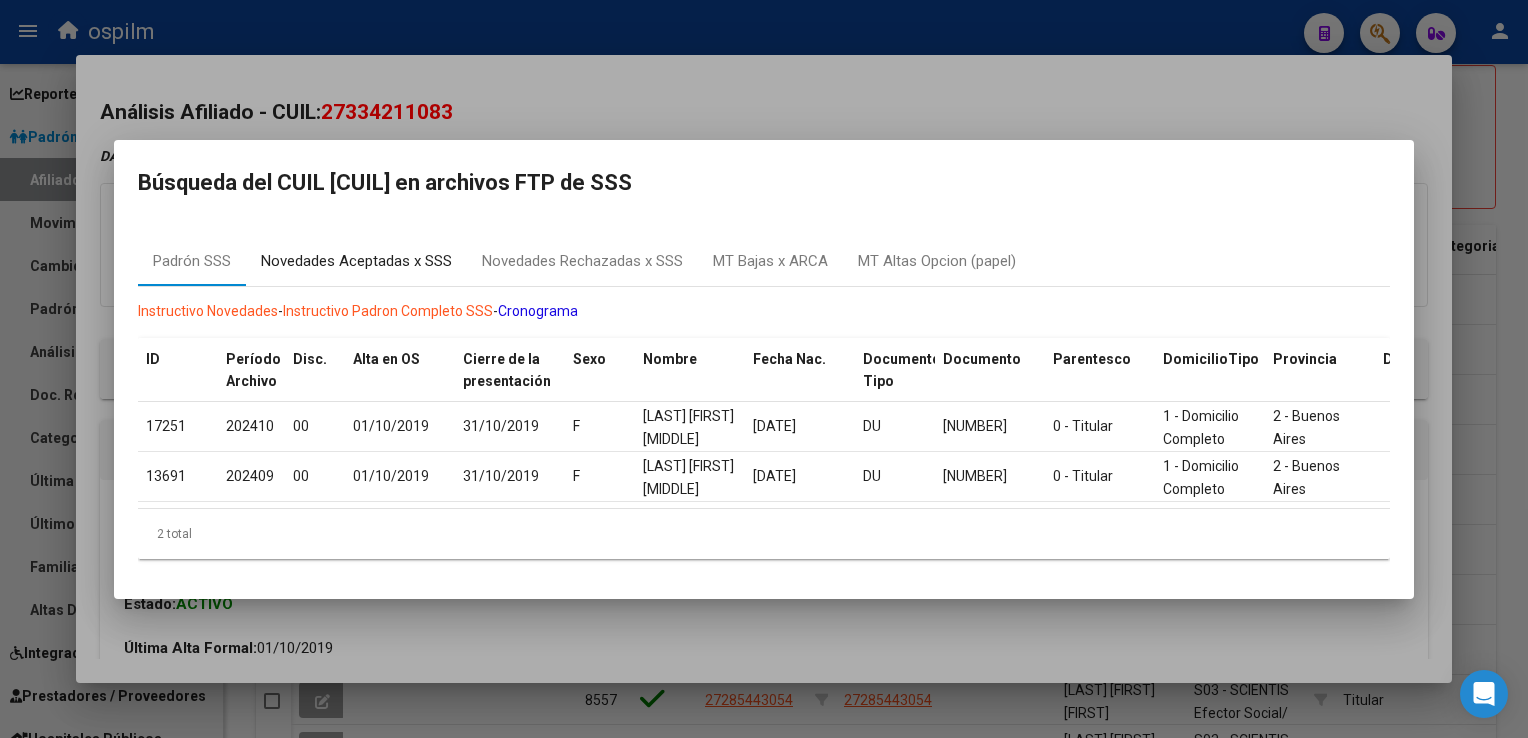 click on "Novedades Aceptadas x SSS" at bounding box center [356, 261] 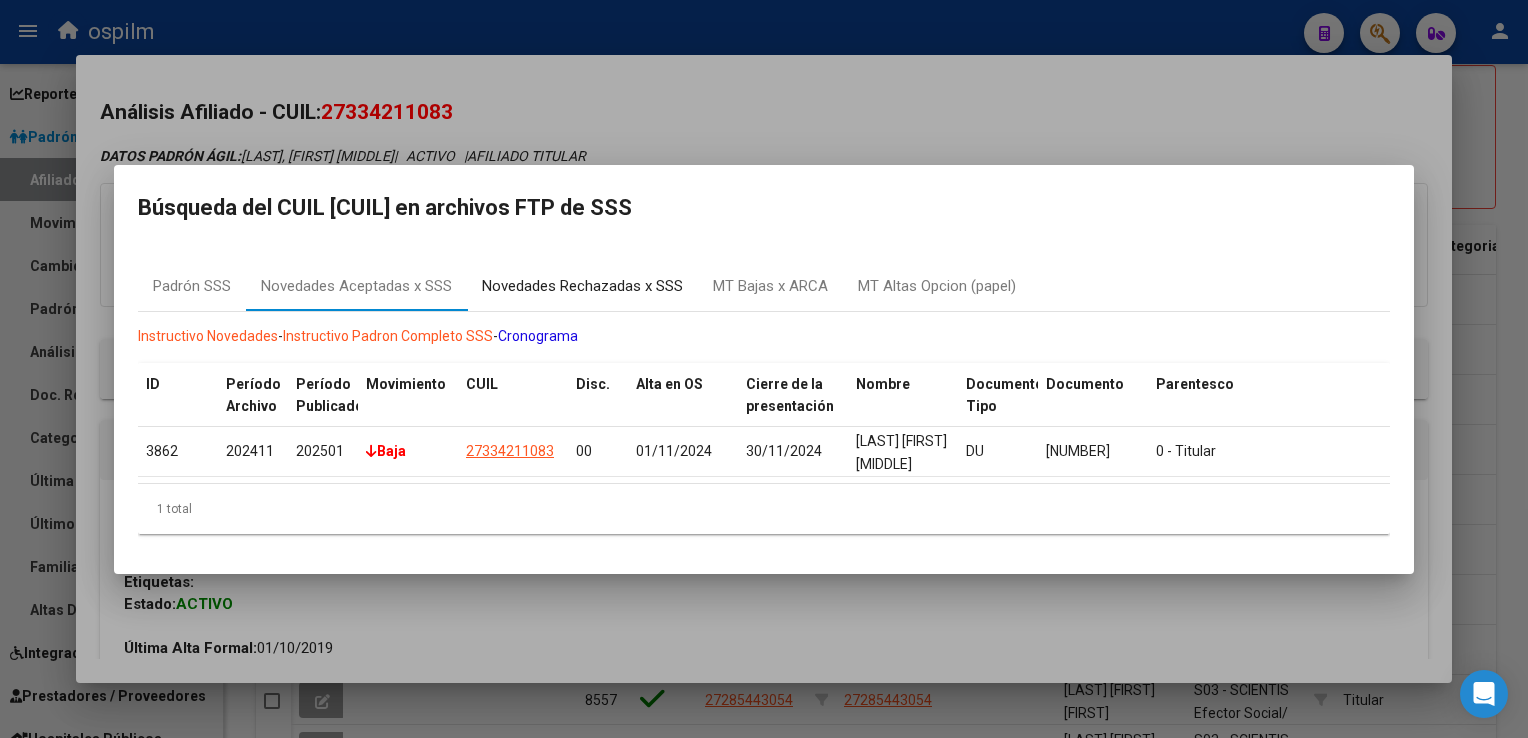 click on "Novedades Rechazadas x SSS" at bounding box center [582, 286] 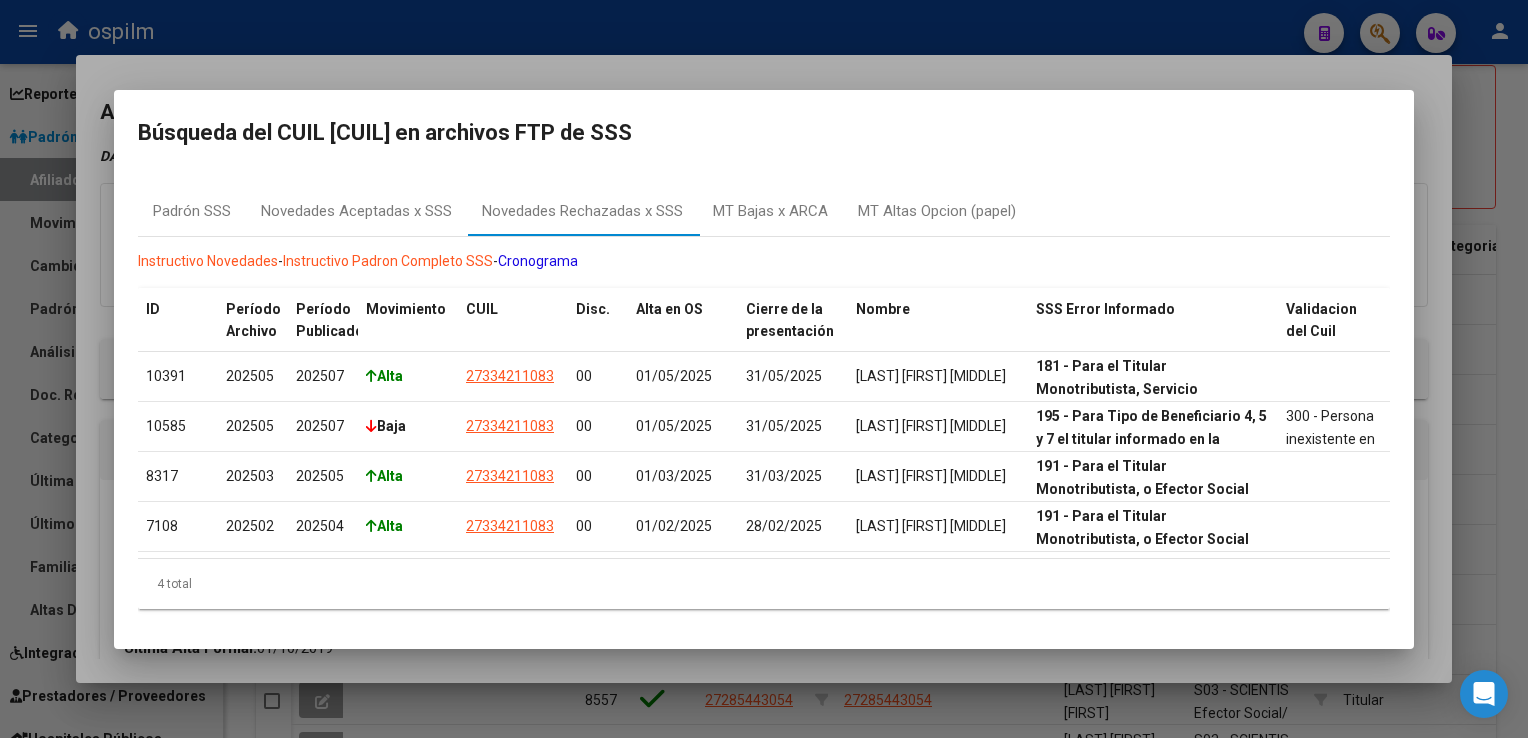 click at bounding box center (764, 369) 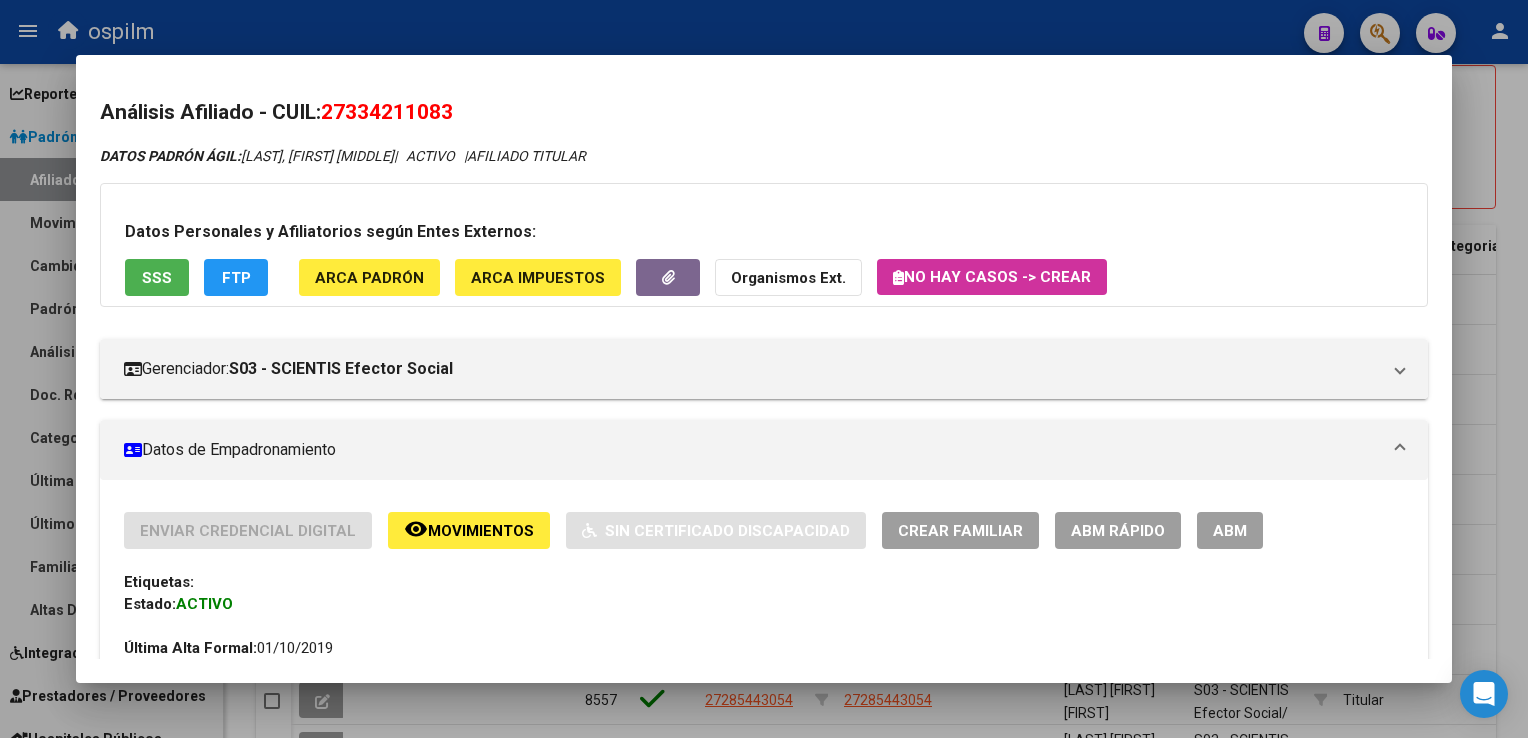 drag, startPoint x: 466, startPoint y: 114, endPoint x: 326, endPoint y: 101, distance: 140.60228 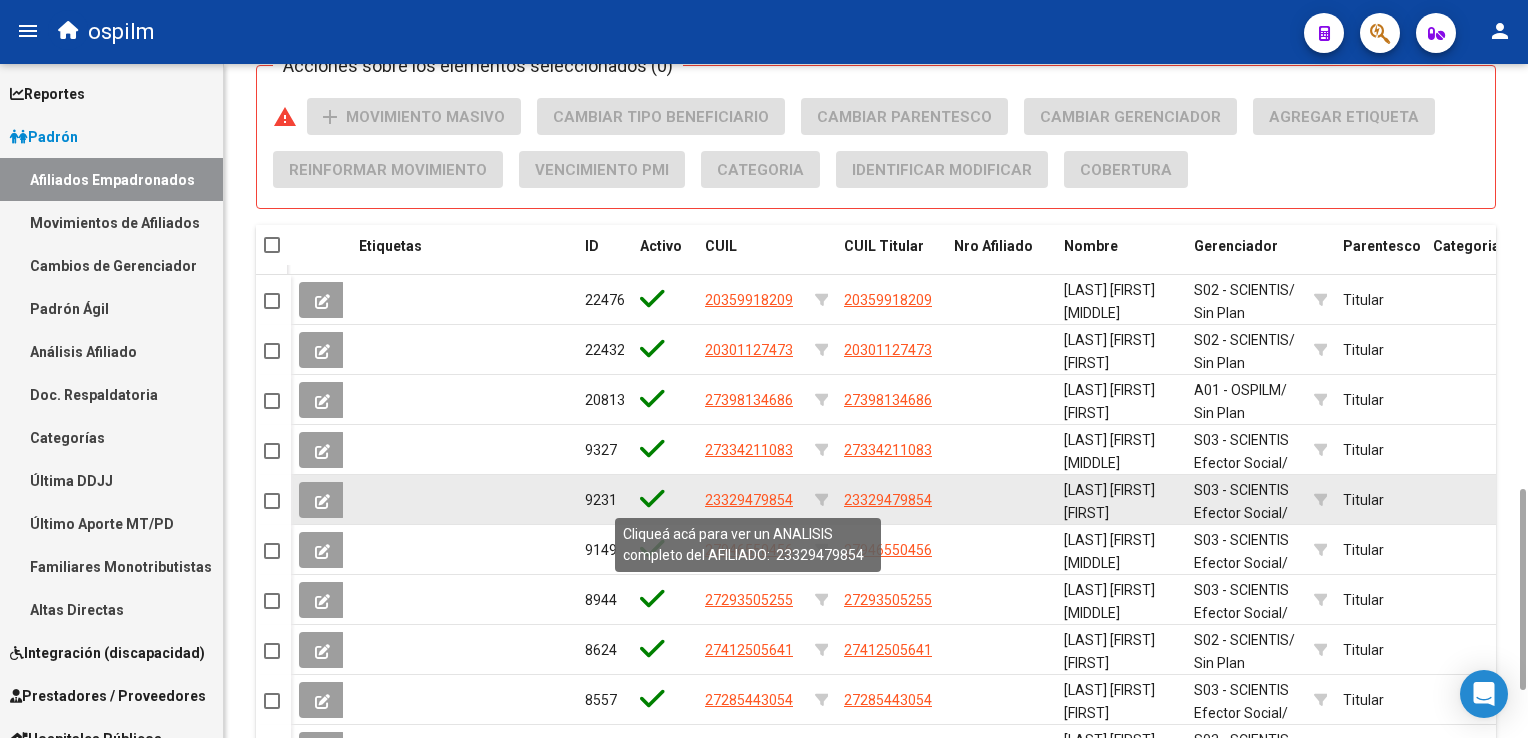 click on "23329479854" 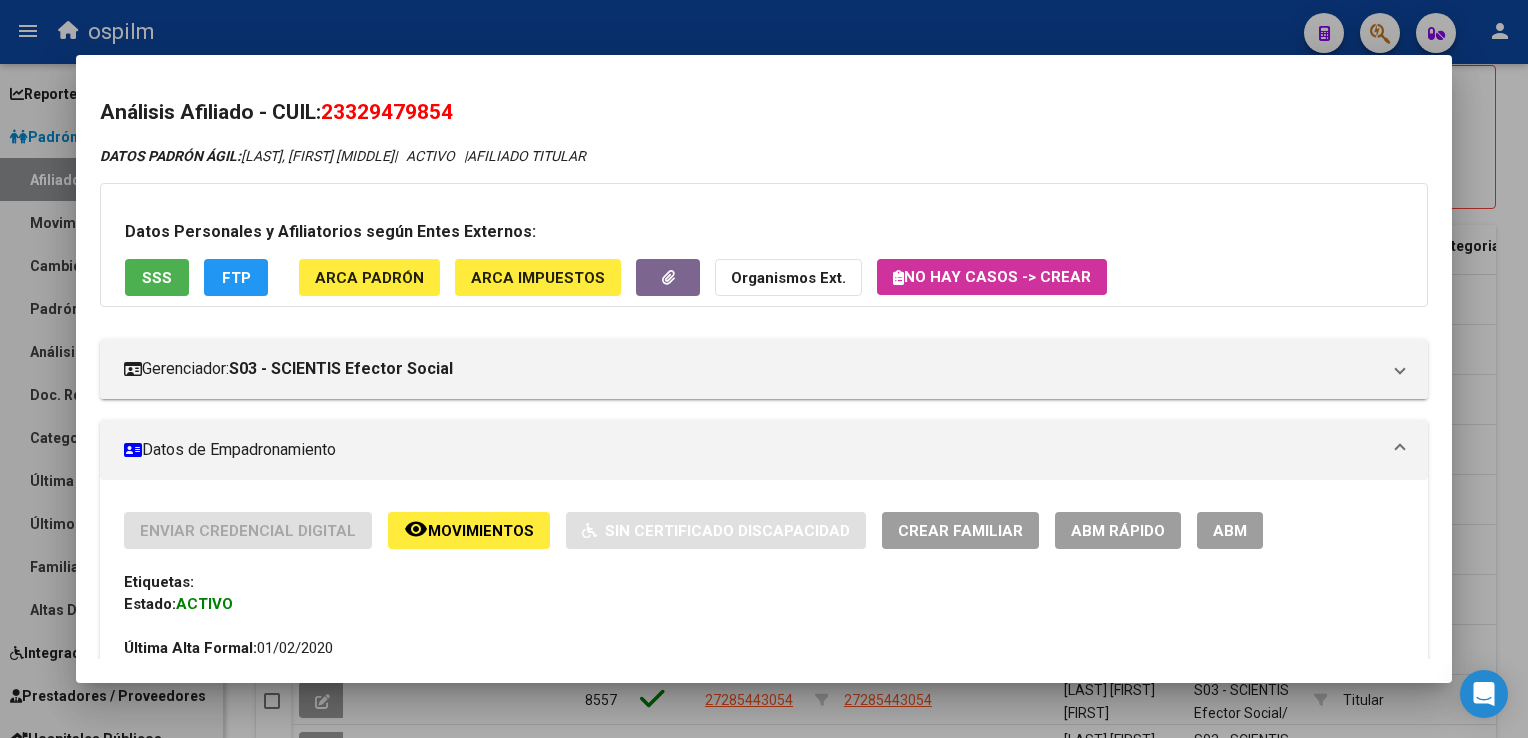 drag, startPoint x: 466, startPoint y: 111, endPoint x: 334, endPoint y: 118, distance: 132.18547 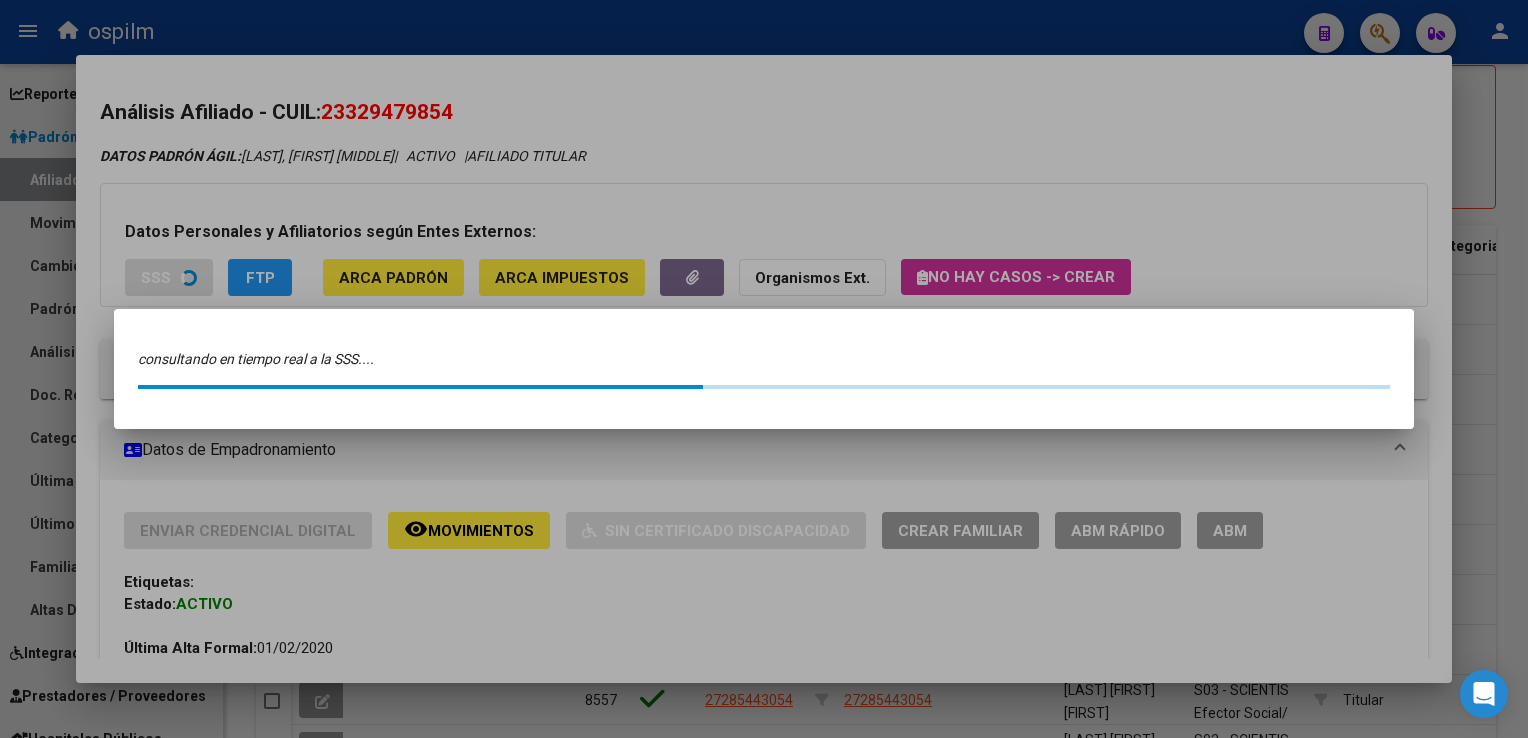click at bounding box center [764, 369] 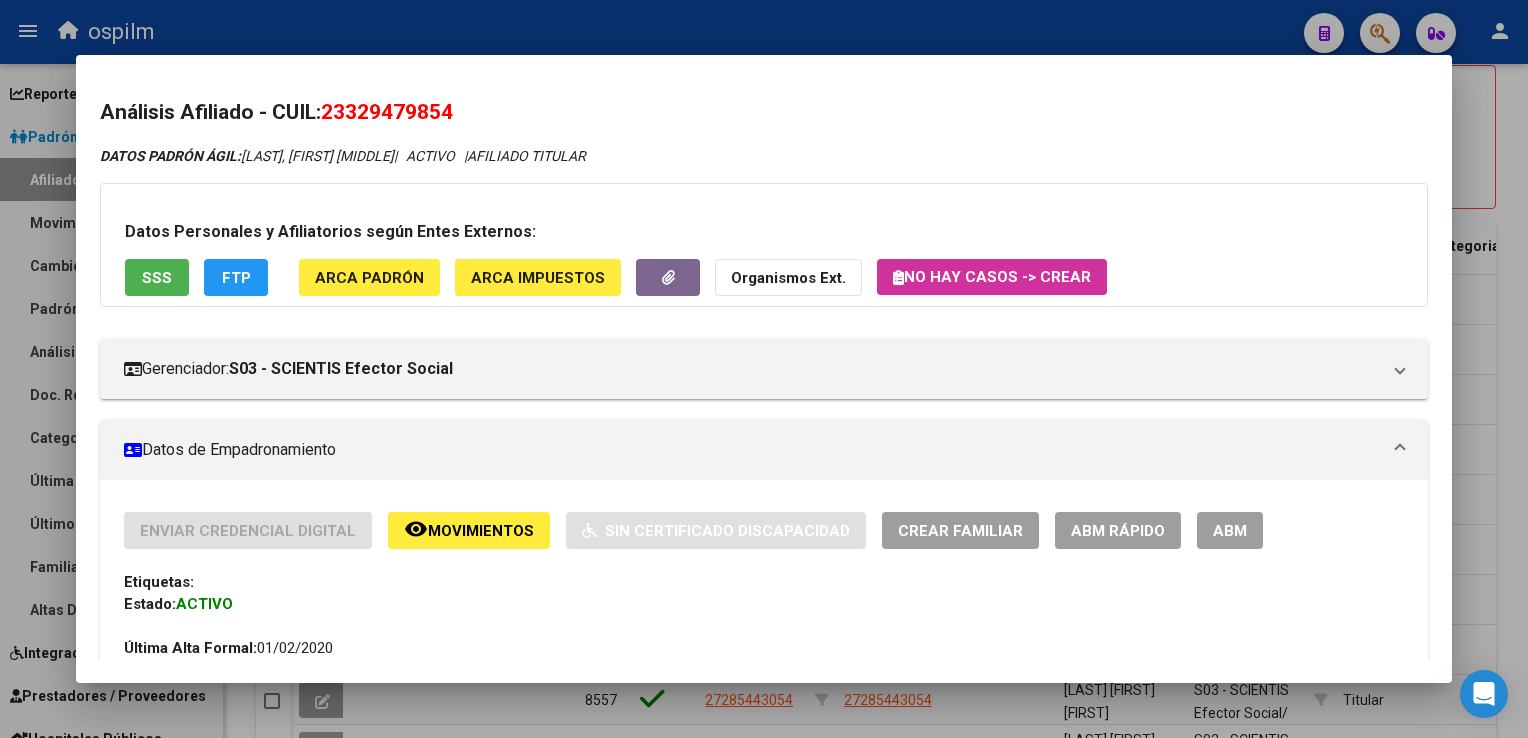 click on "Análisis Afiliado - CUIL:  23329479854" at bounding box center (763, 113) 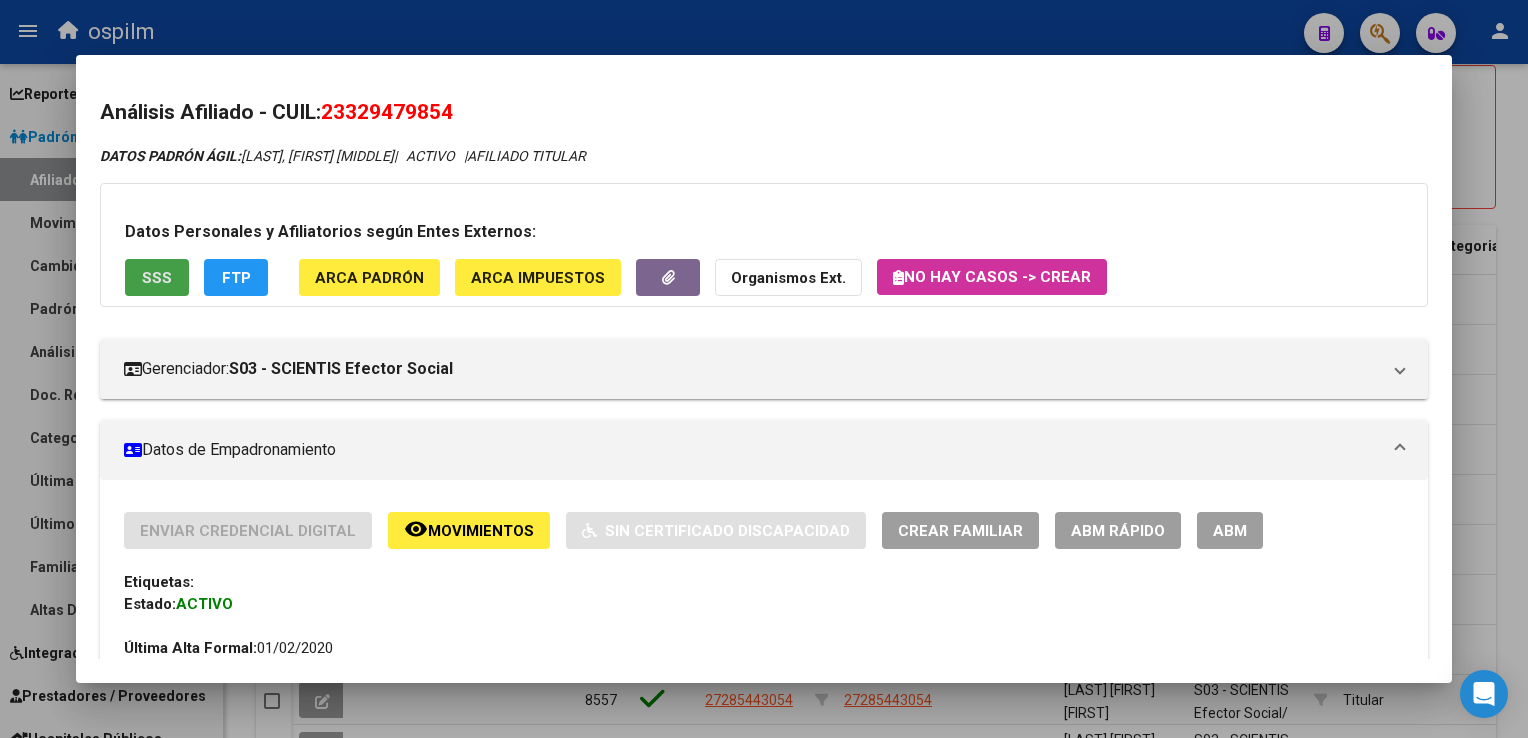 click on "SSS" at bounding box center [157, 277] 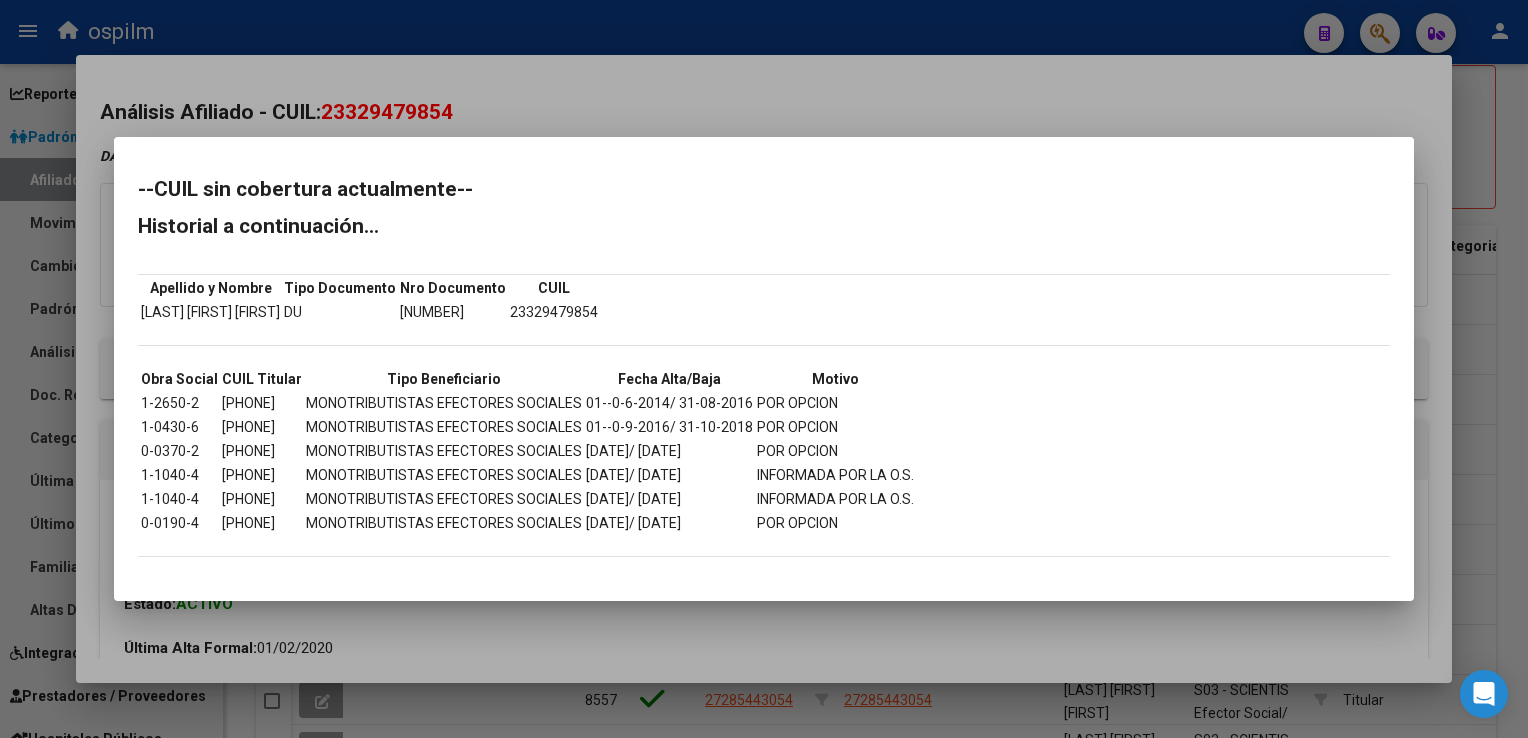 click at bounding box center [764, 369] 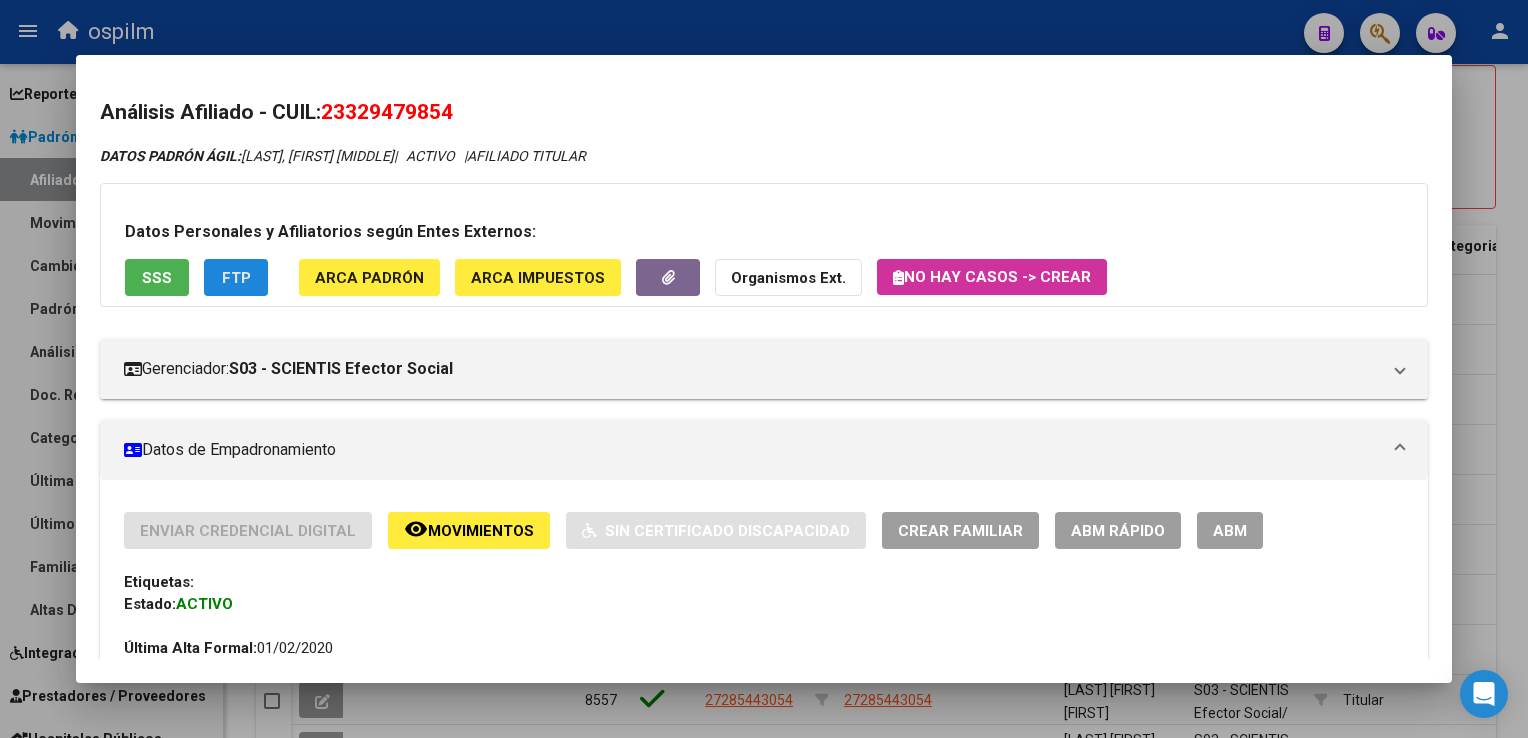 click on "FTP" 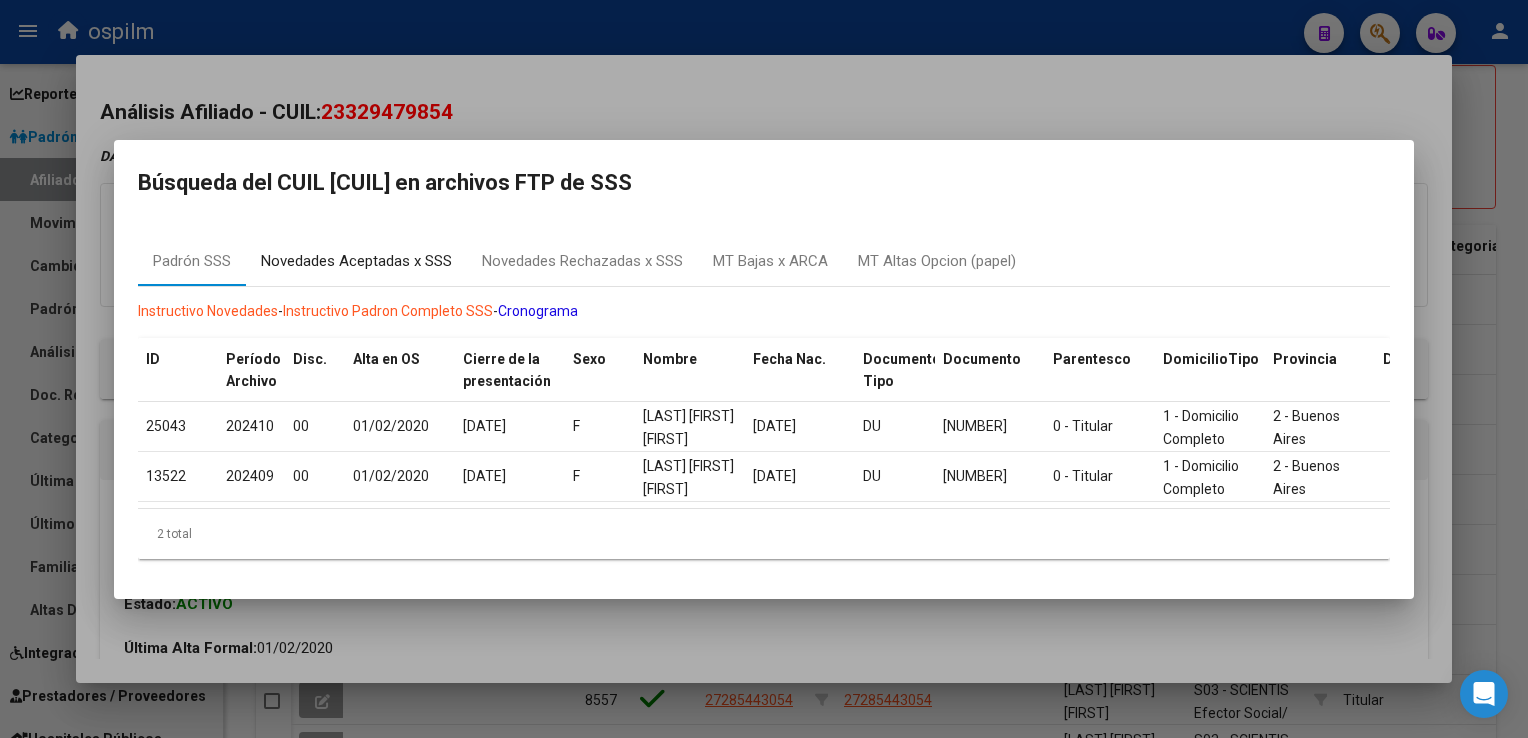 click on "Novedades Aceptadas x SSS" at bounding box center [356, 261] 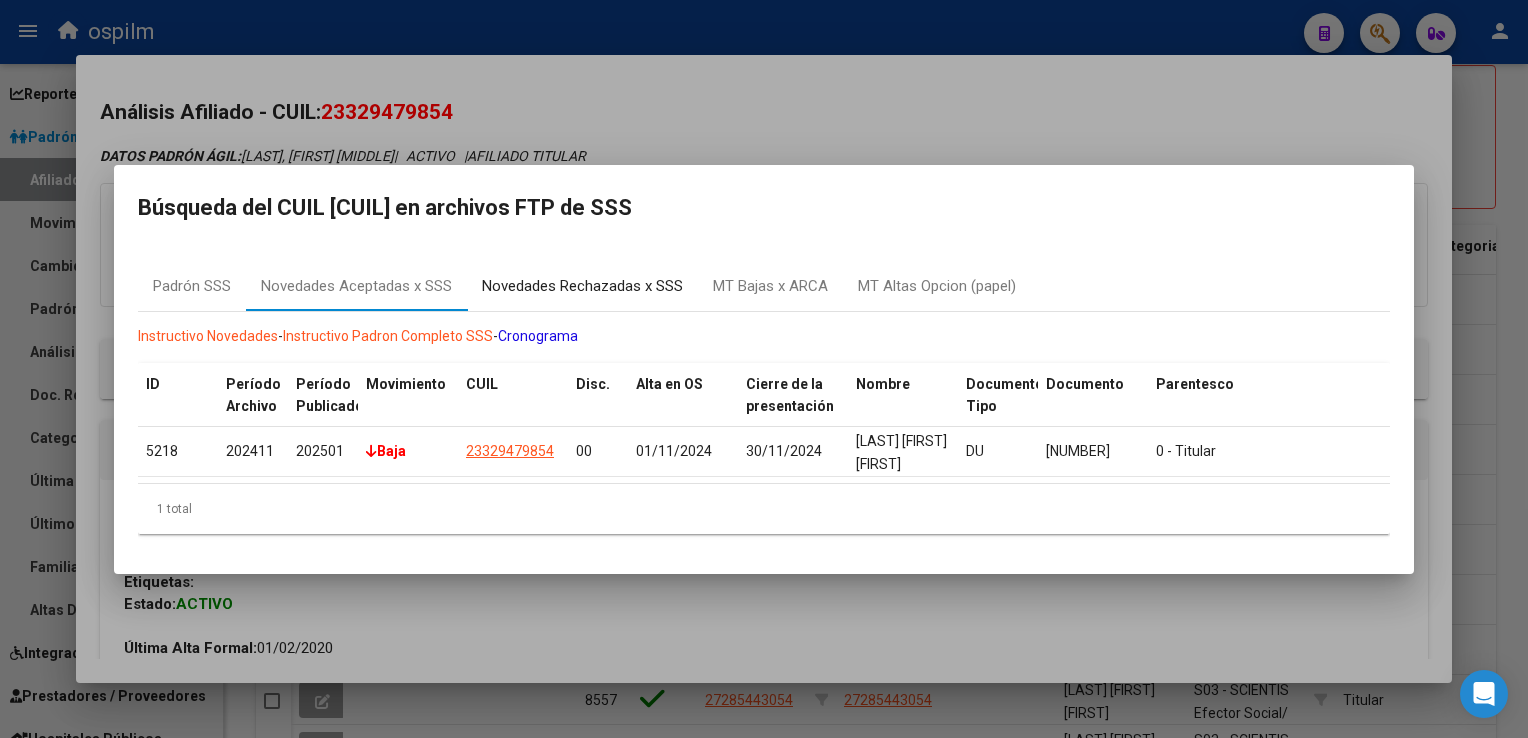click on "Novedades Rechazadas x SSS" at bounding box center [582, 286] 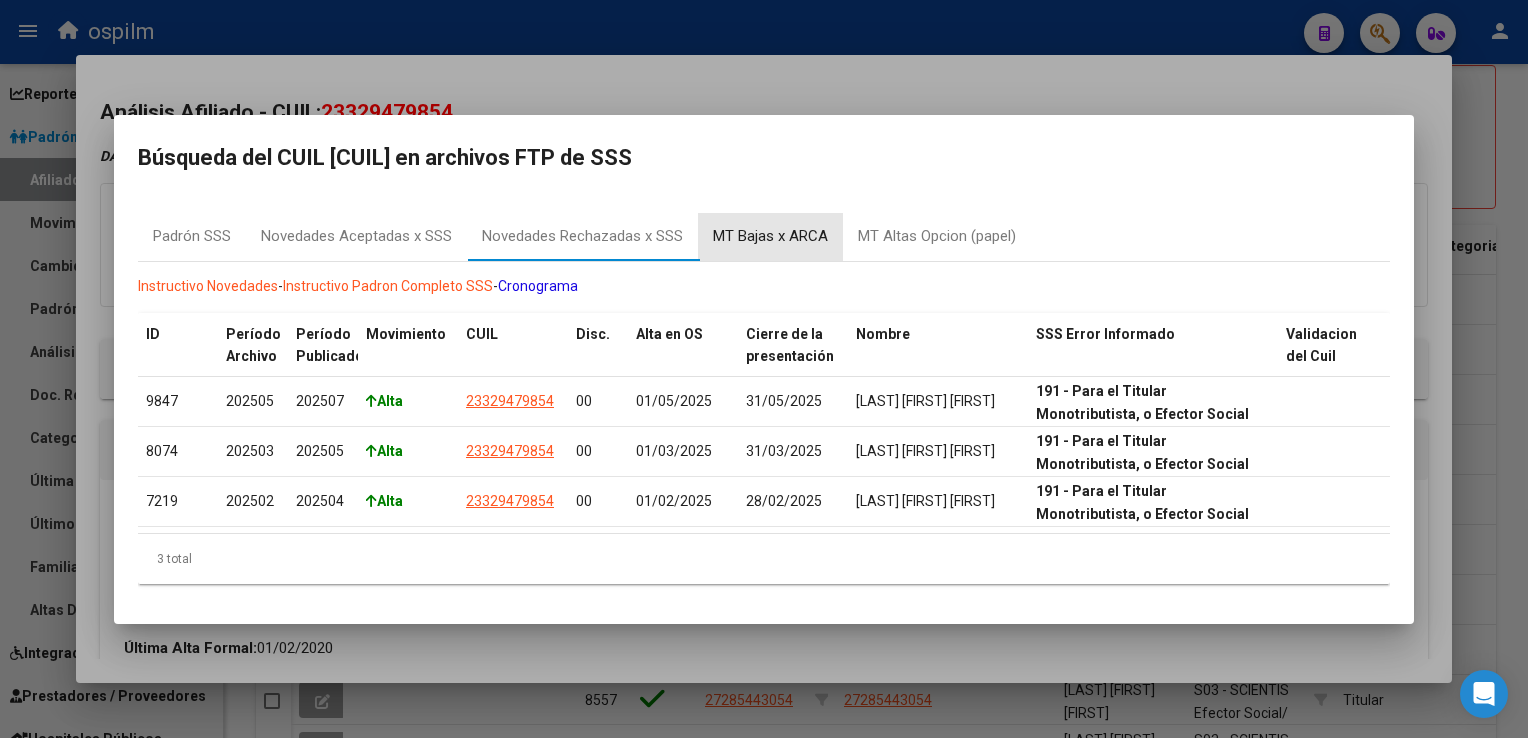 click on "MT Bajas x ARCA" at bounding box center [770, 236] 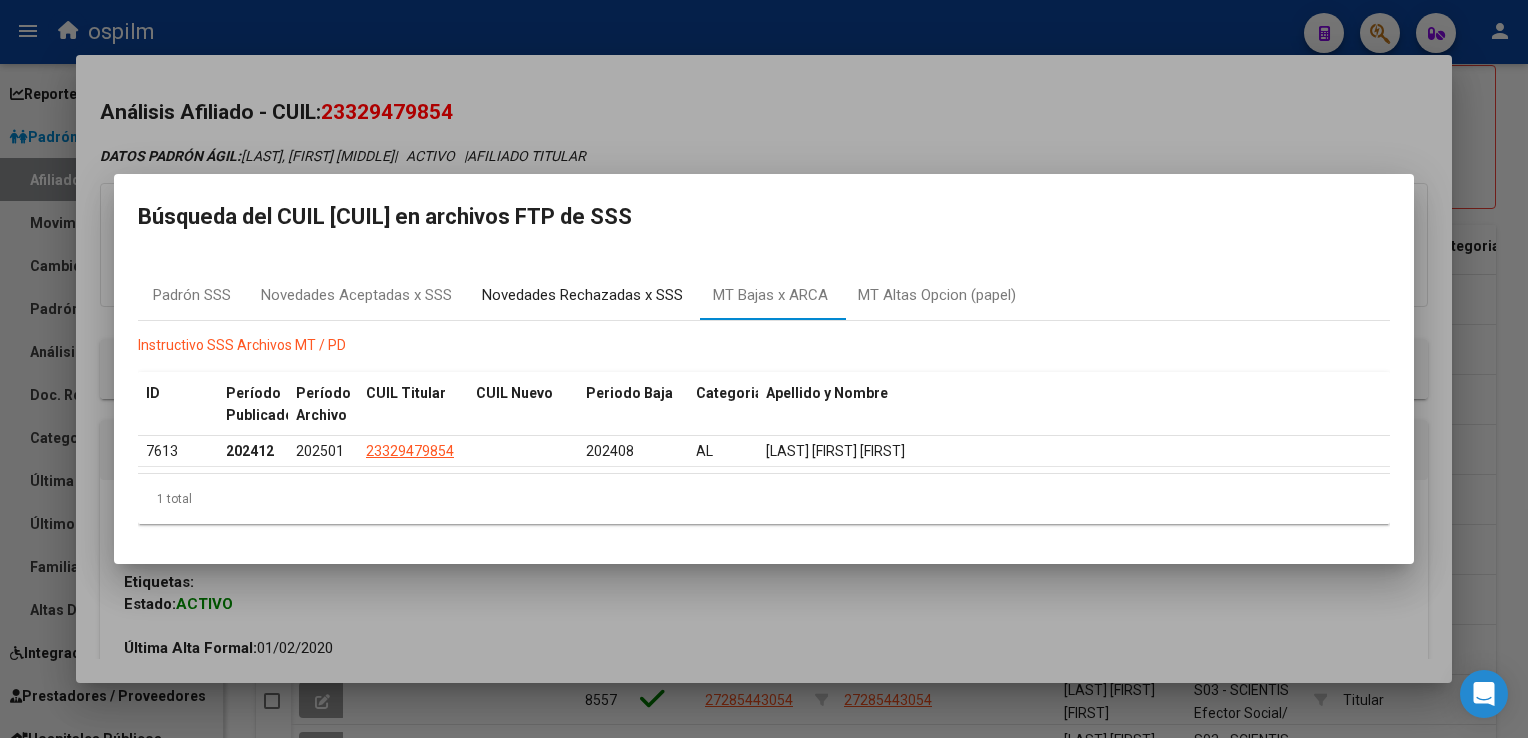 click on "Novedades Rechazadas x SSS" at bounding box center (582, 295) 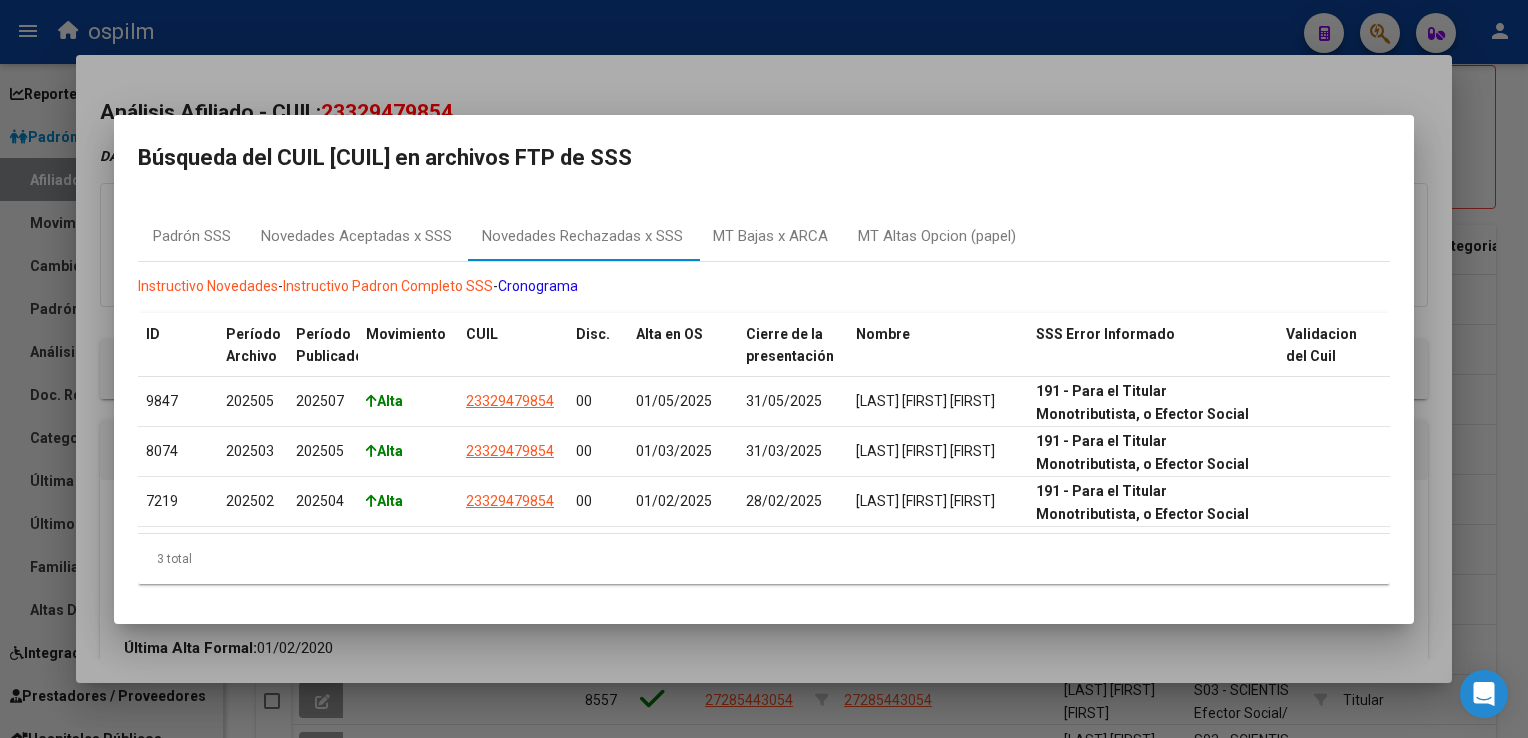 click at bounding box center (764, 369) 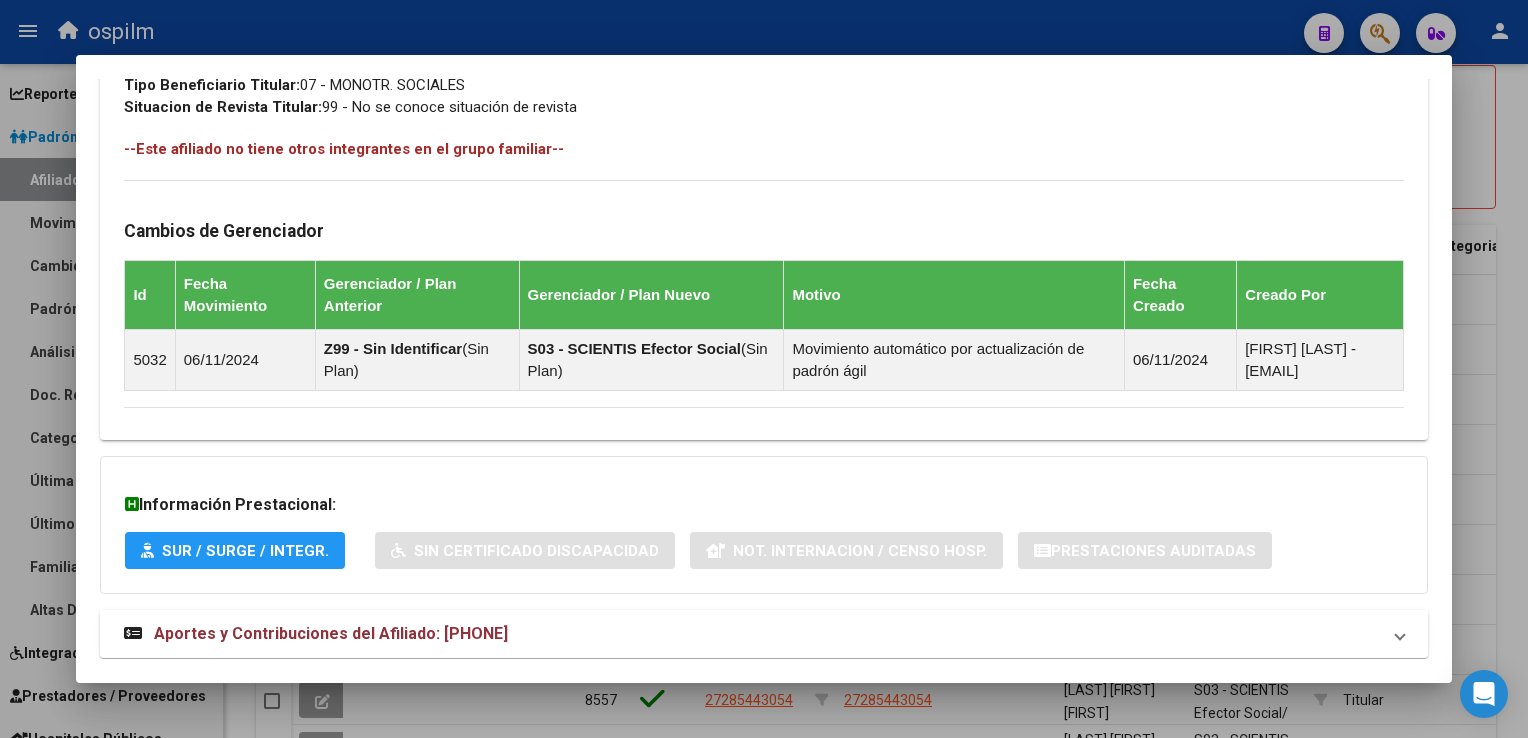 scroll, scrollTop: 1096, scrollLeft: 0, axis: vertical 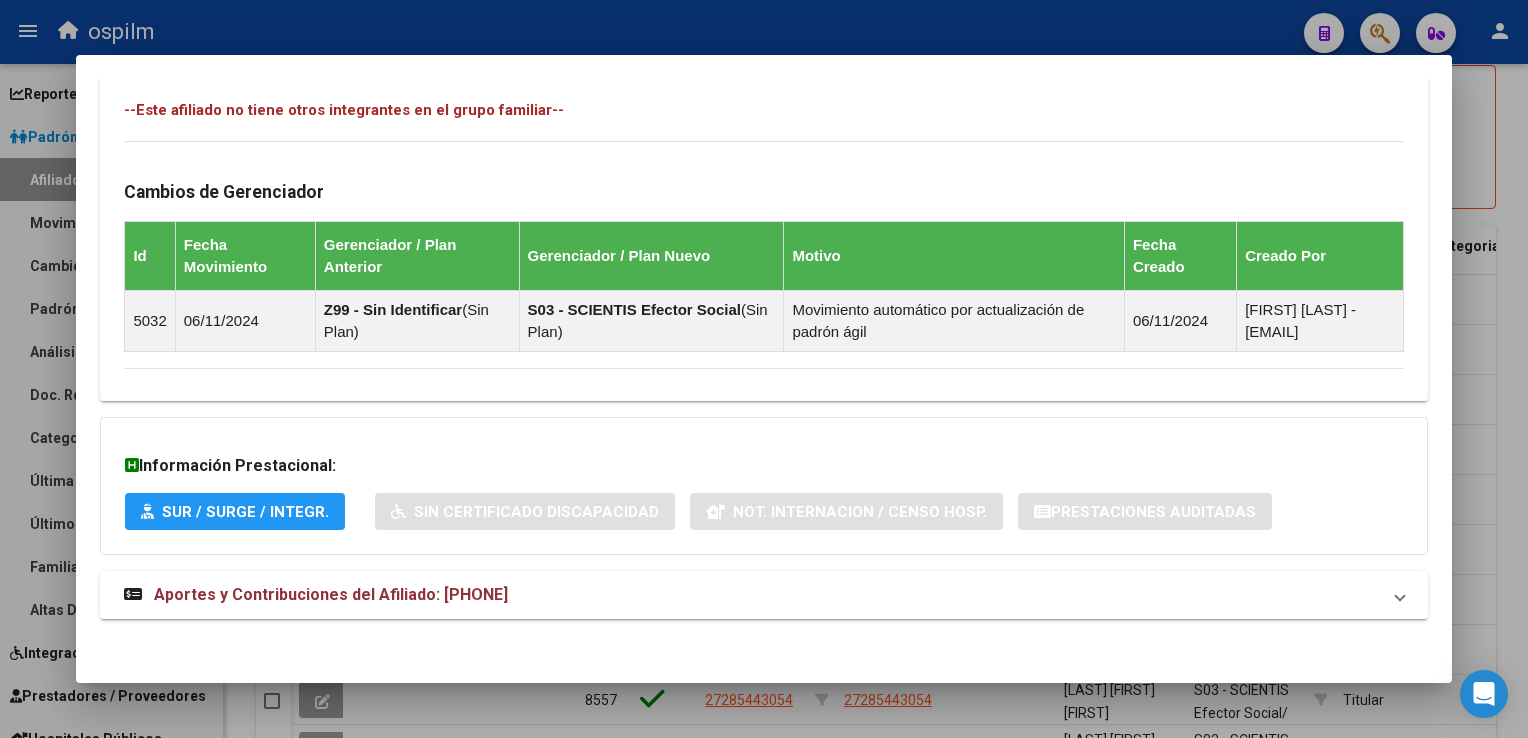 click on "Aportes y Contribuciones del Afiliado: [CUIL]" at bounding box center (331, 594) 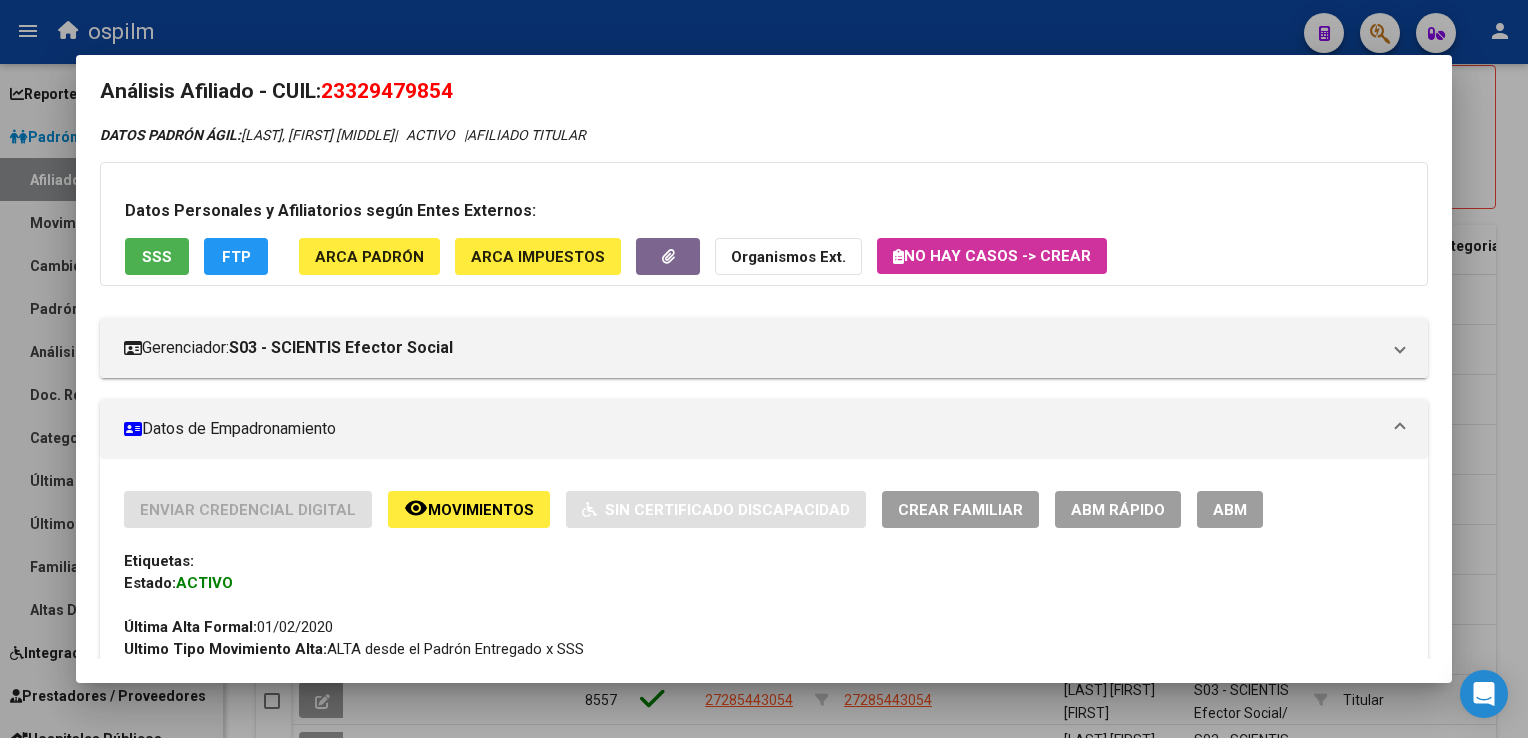 scroll, scrollTop: 0, scrollLeft: 0, axis: both 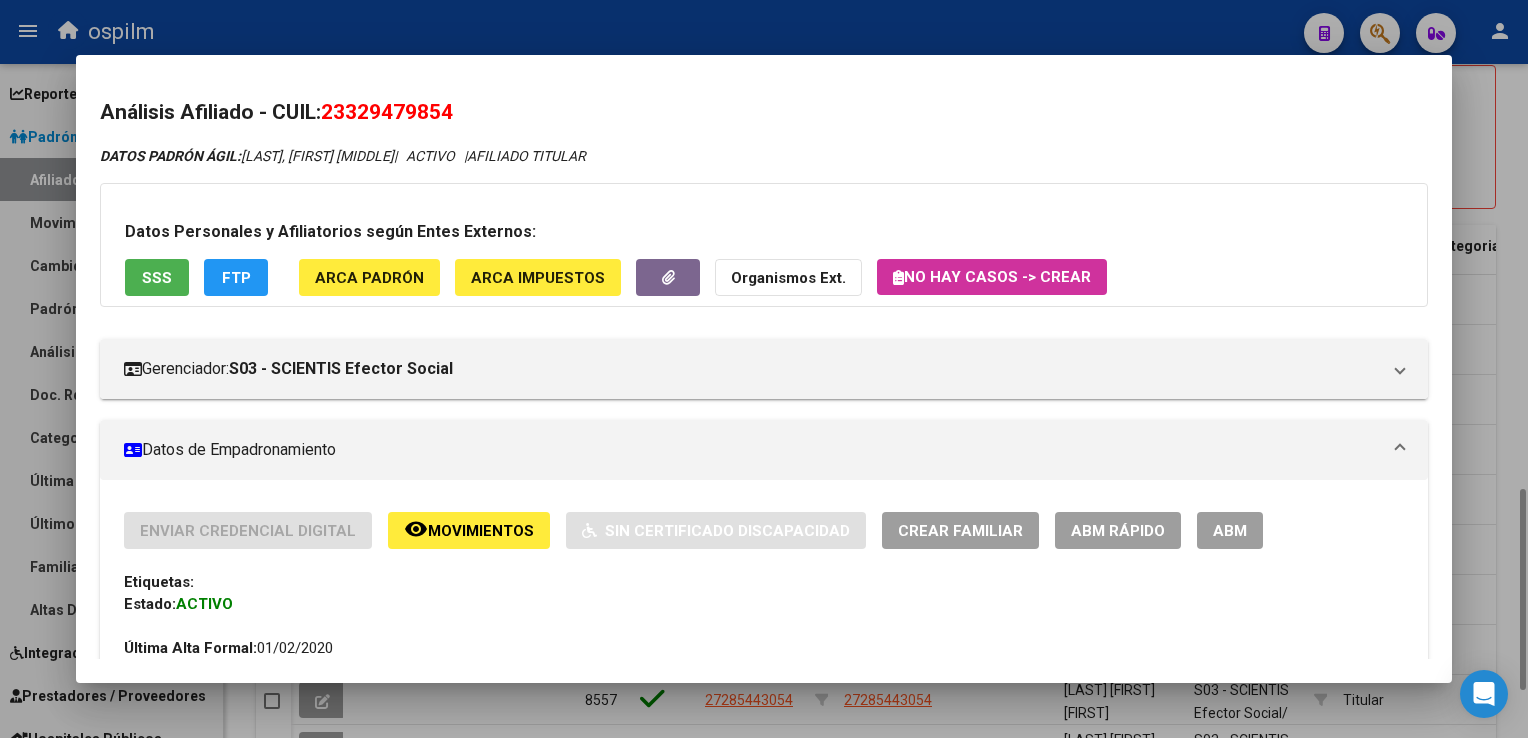 click at bounding box center (764, 369) 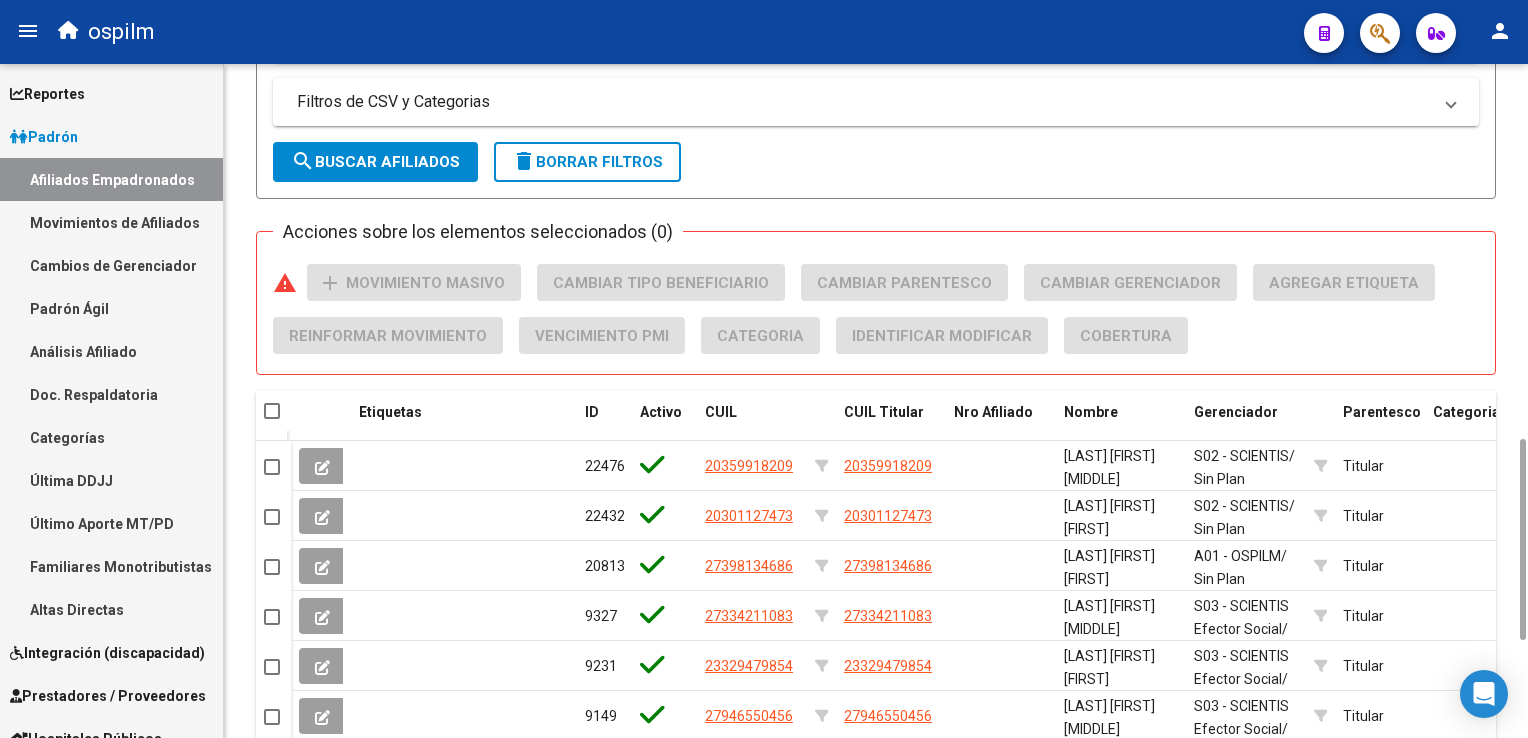 drag, startPoint x: 1522, startPoint y: 516, endPoint x: 572, endPoint y: 233, distance: 991.2563 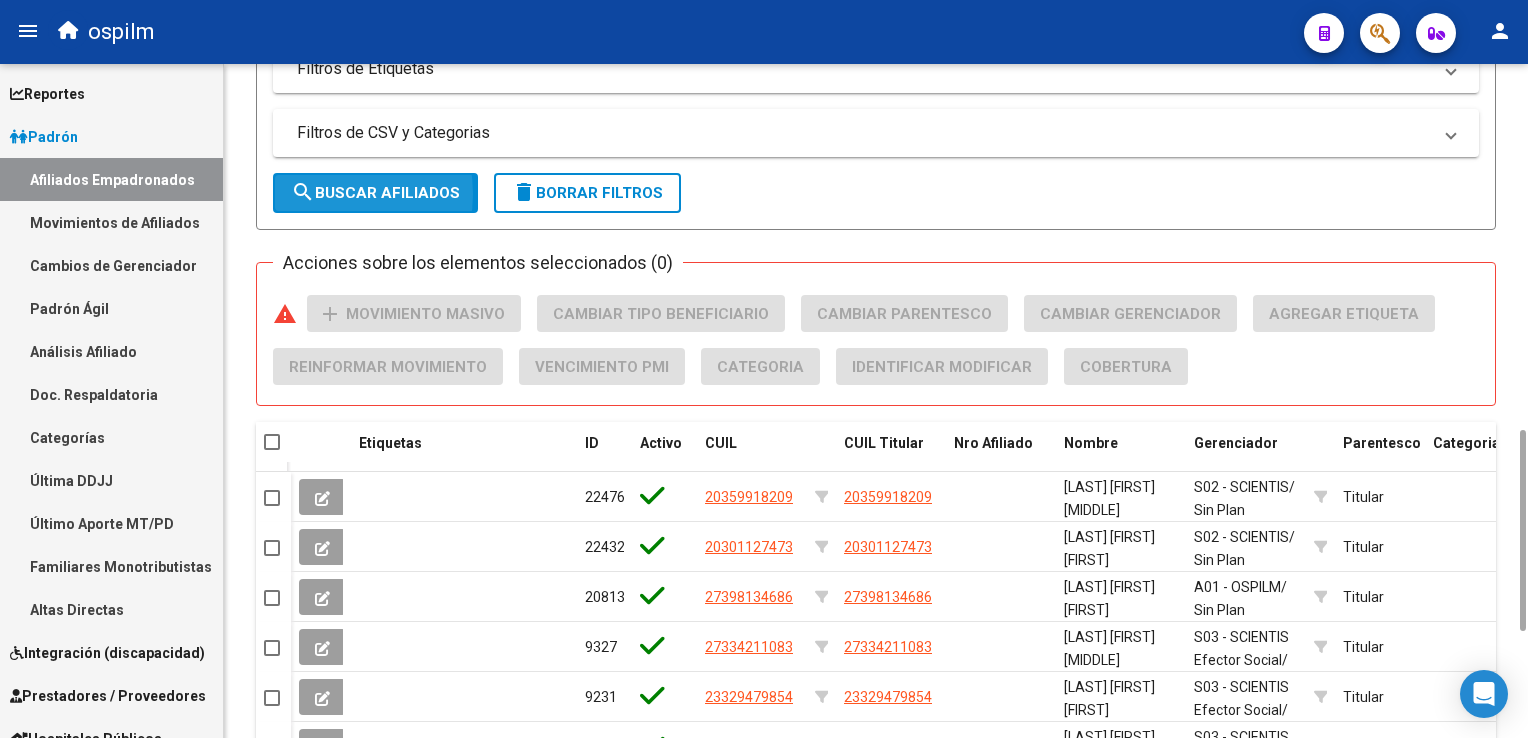 drag, startPoint x: 318, startPoint y: 191, endPoint x: 683, endPoint y: 354, distance: 399.74243 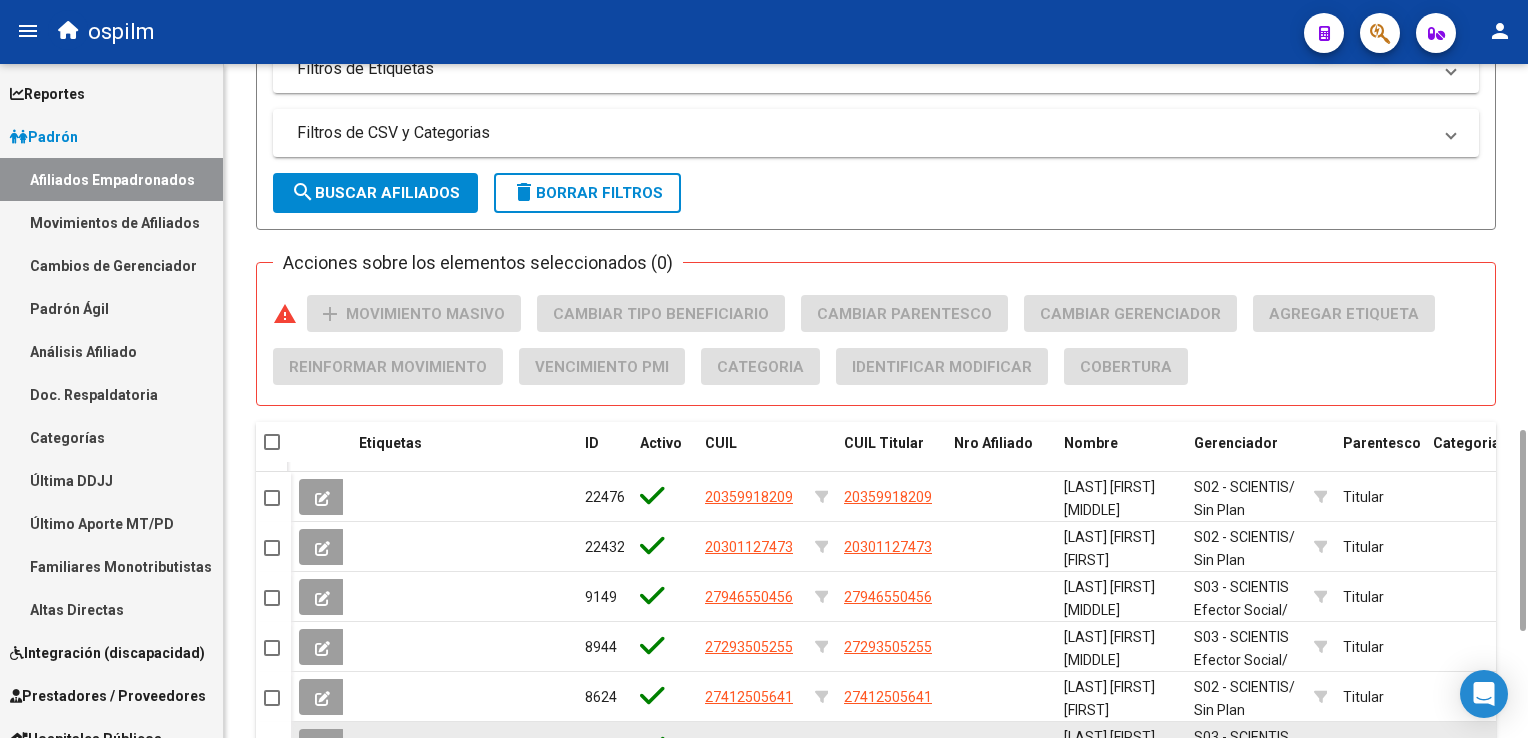 scroll, scrollTop: 1581, scrollLeft: 0, axis: vertical 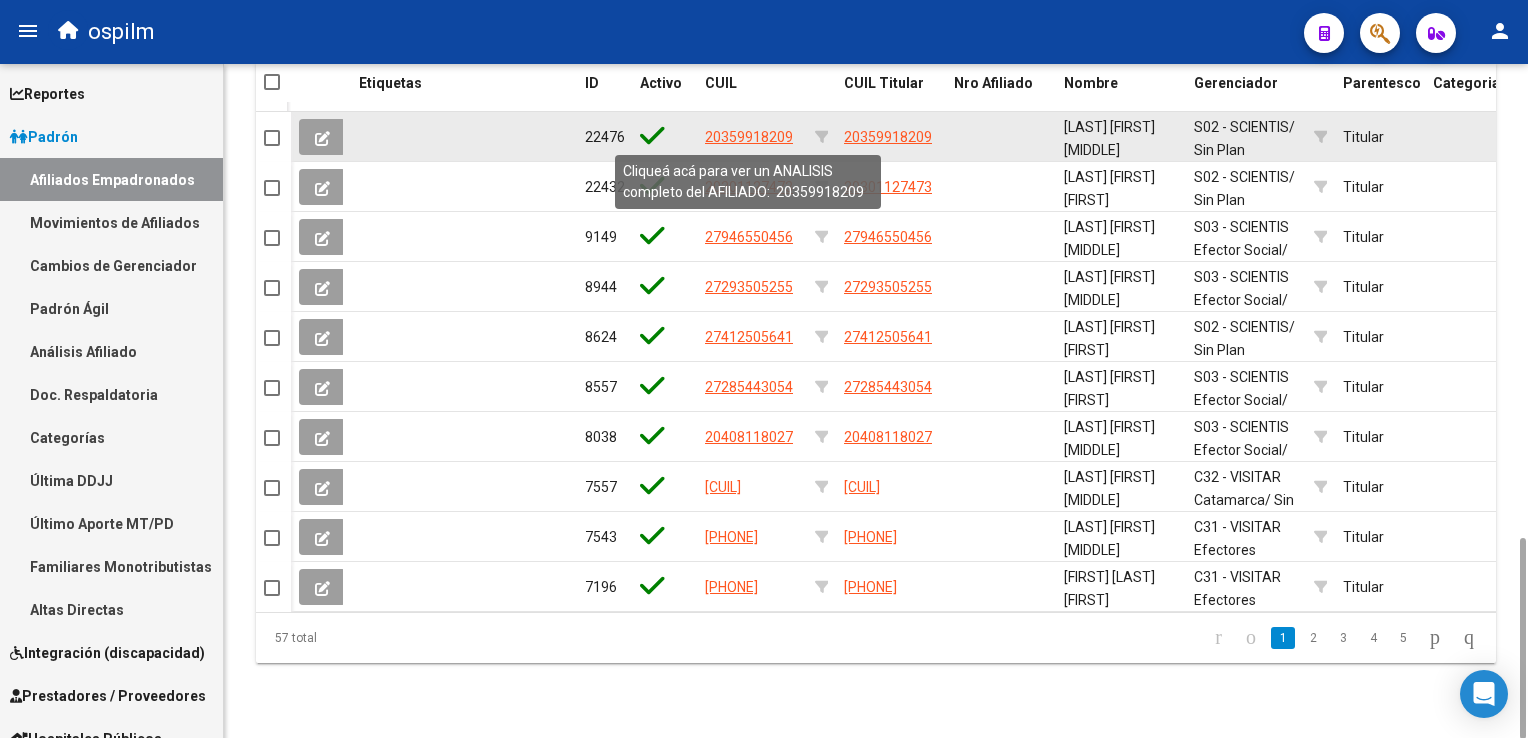 click on "20359918209" 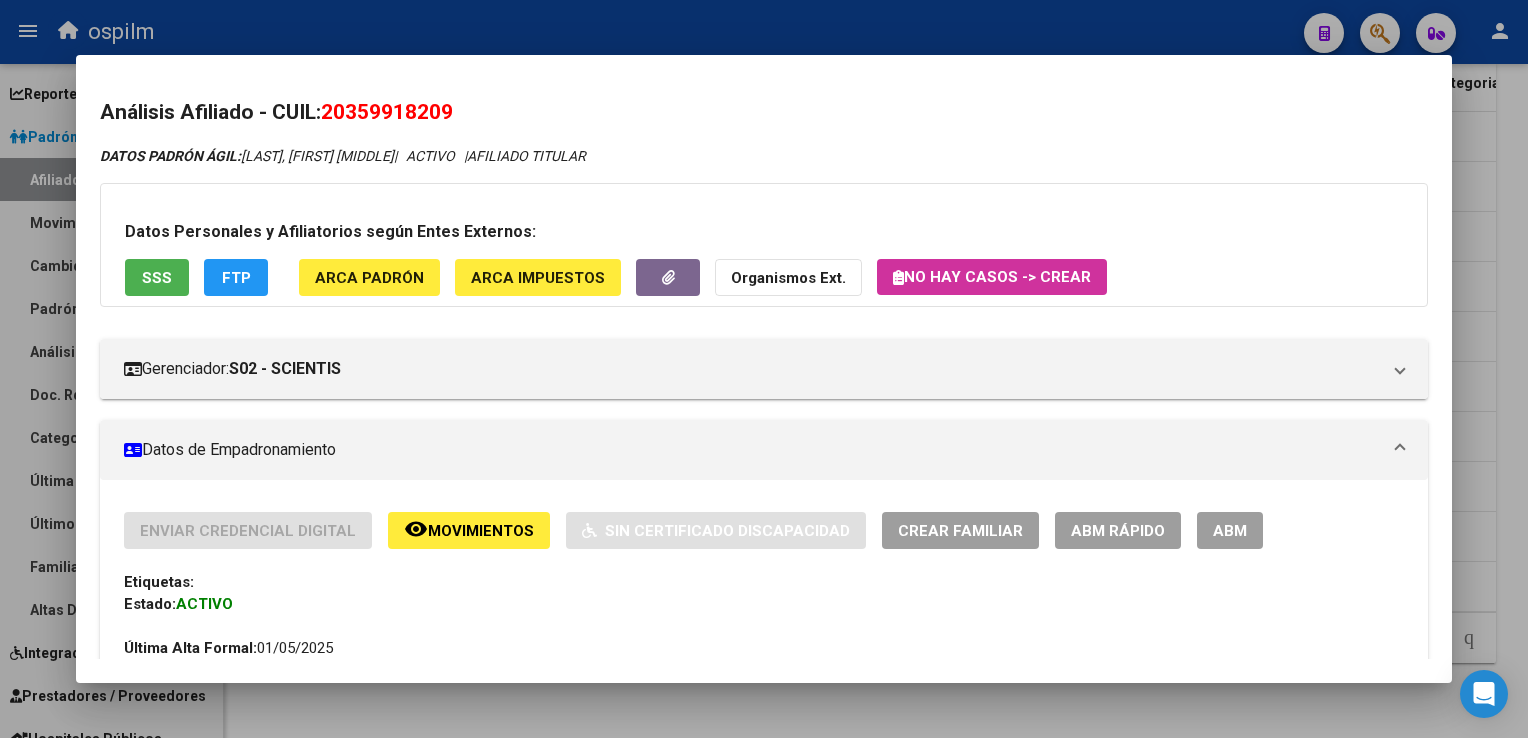 click on "SSS" at bounding box center [157, 277] 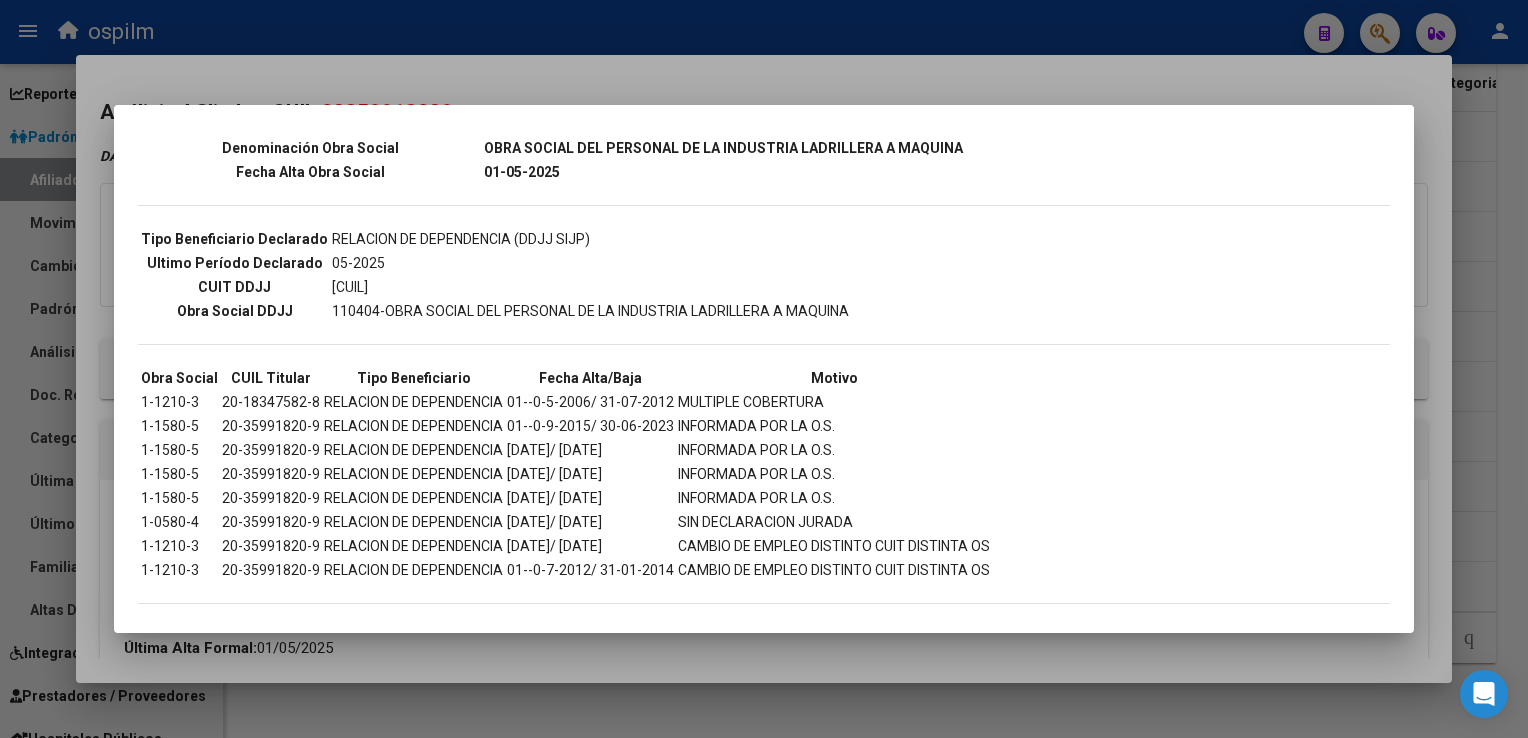 scroll, scrollTop: 0, scrollLeft: 0, axis: both 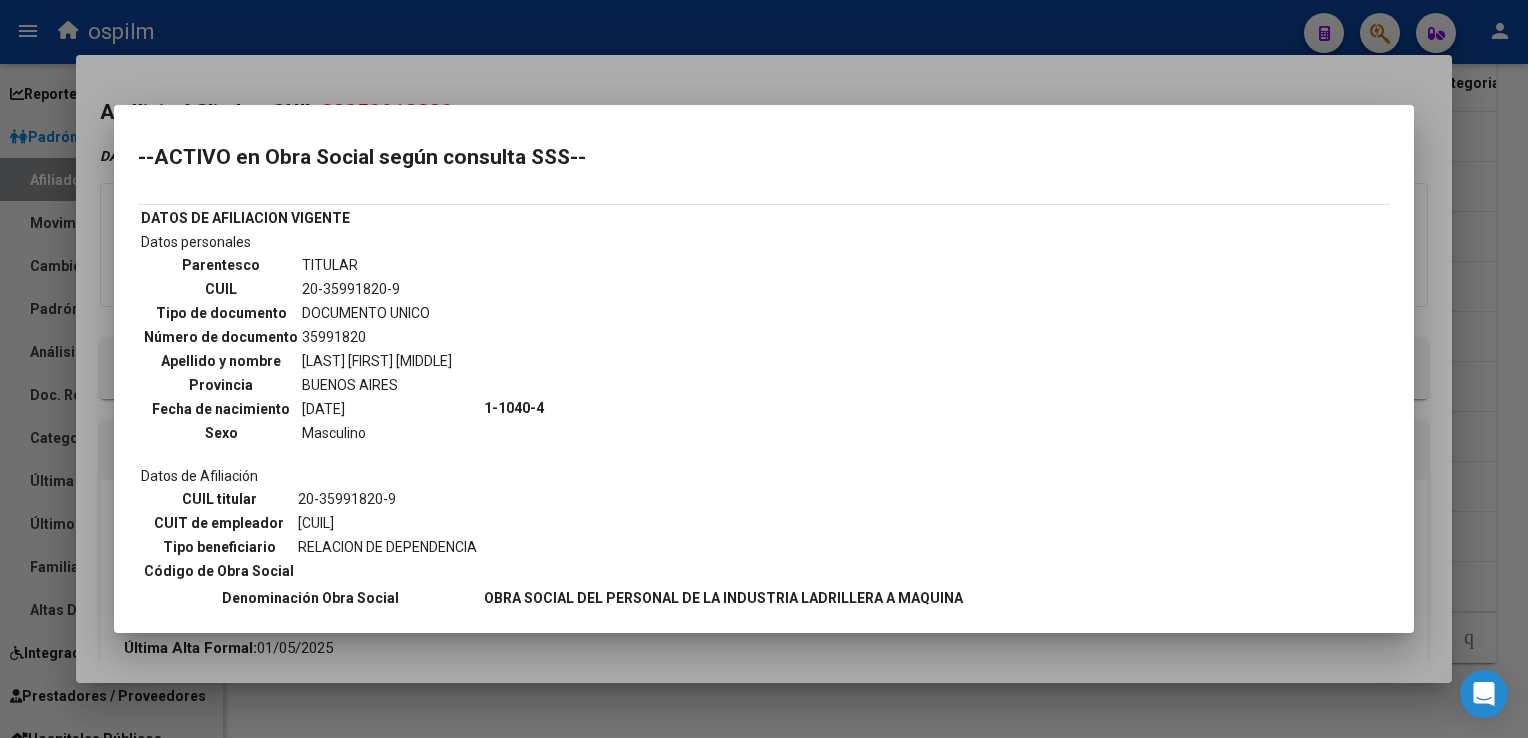 click at bounding box center (764, 369) 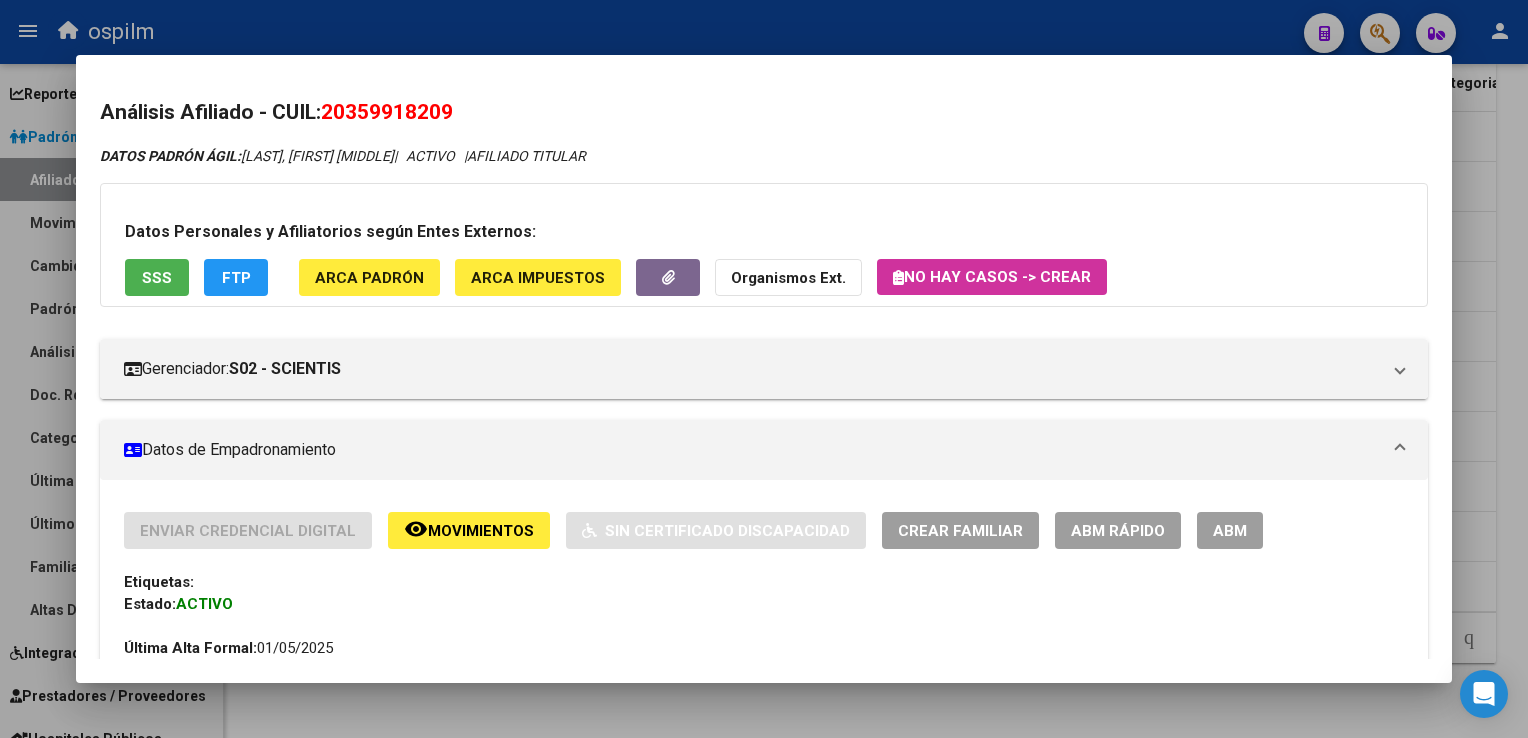click at bounding box center [764, 369] 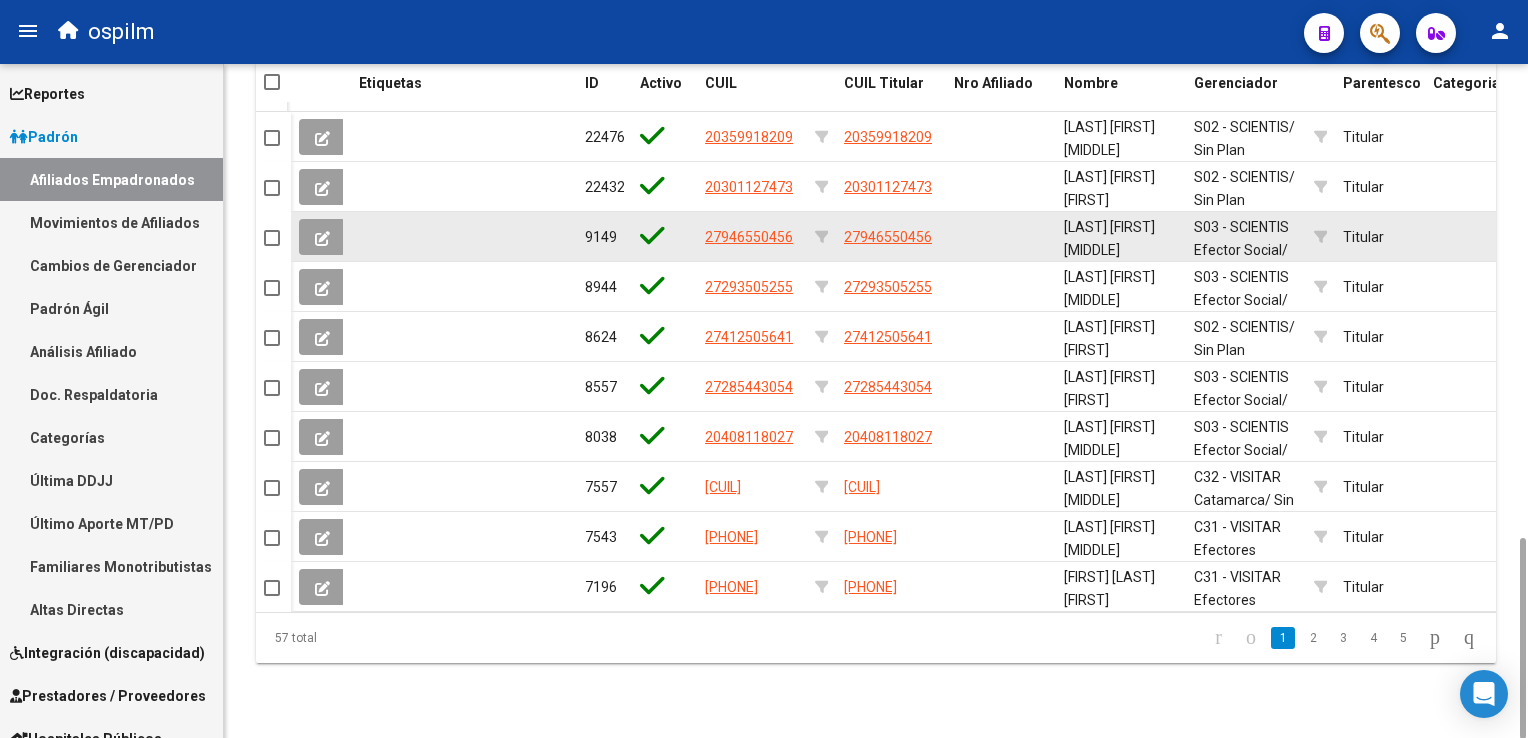 click on "27946550456" 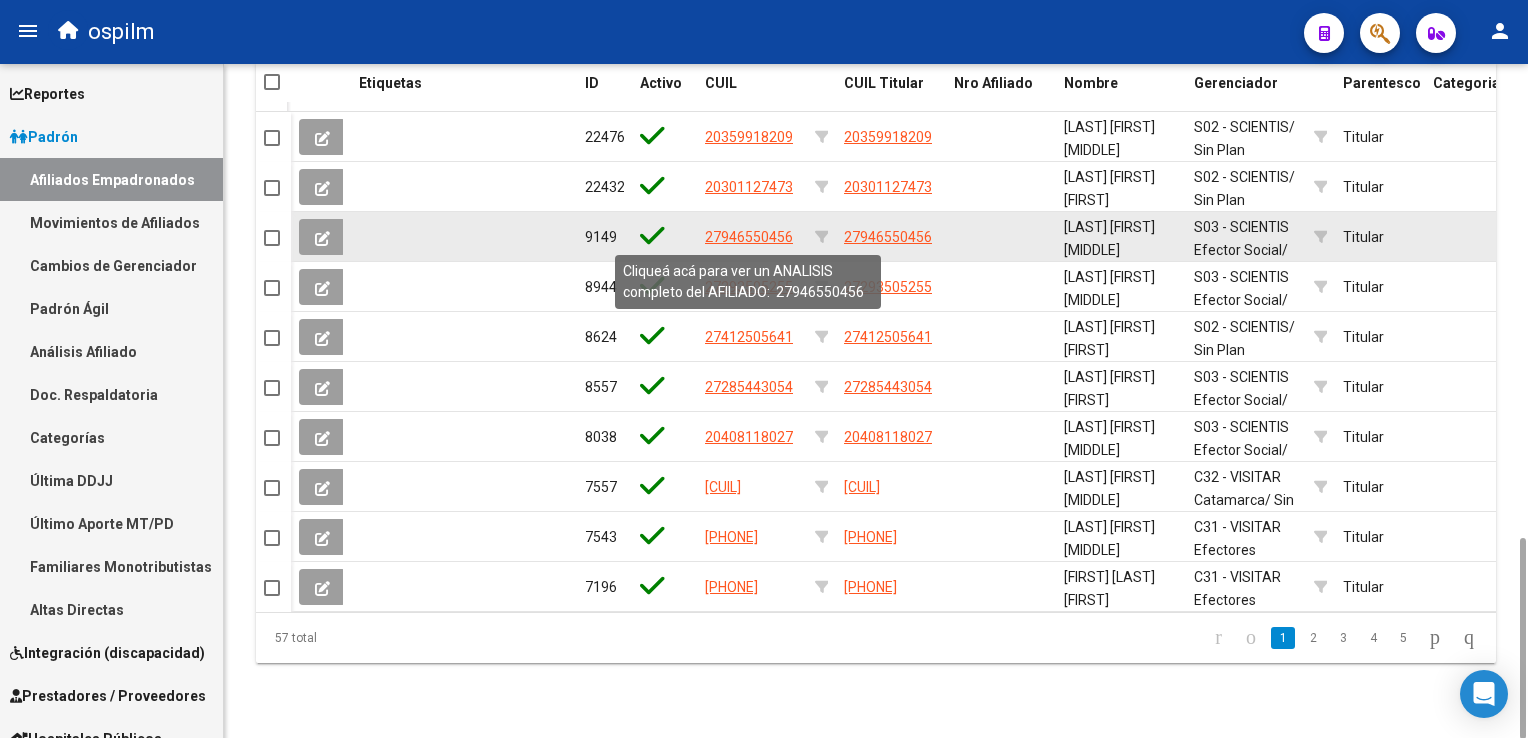 click on "27946550456" 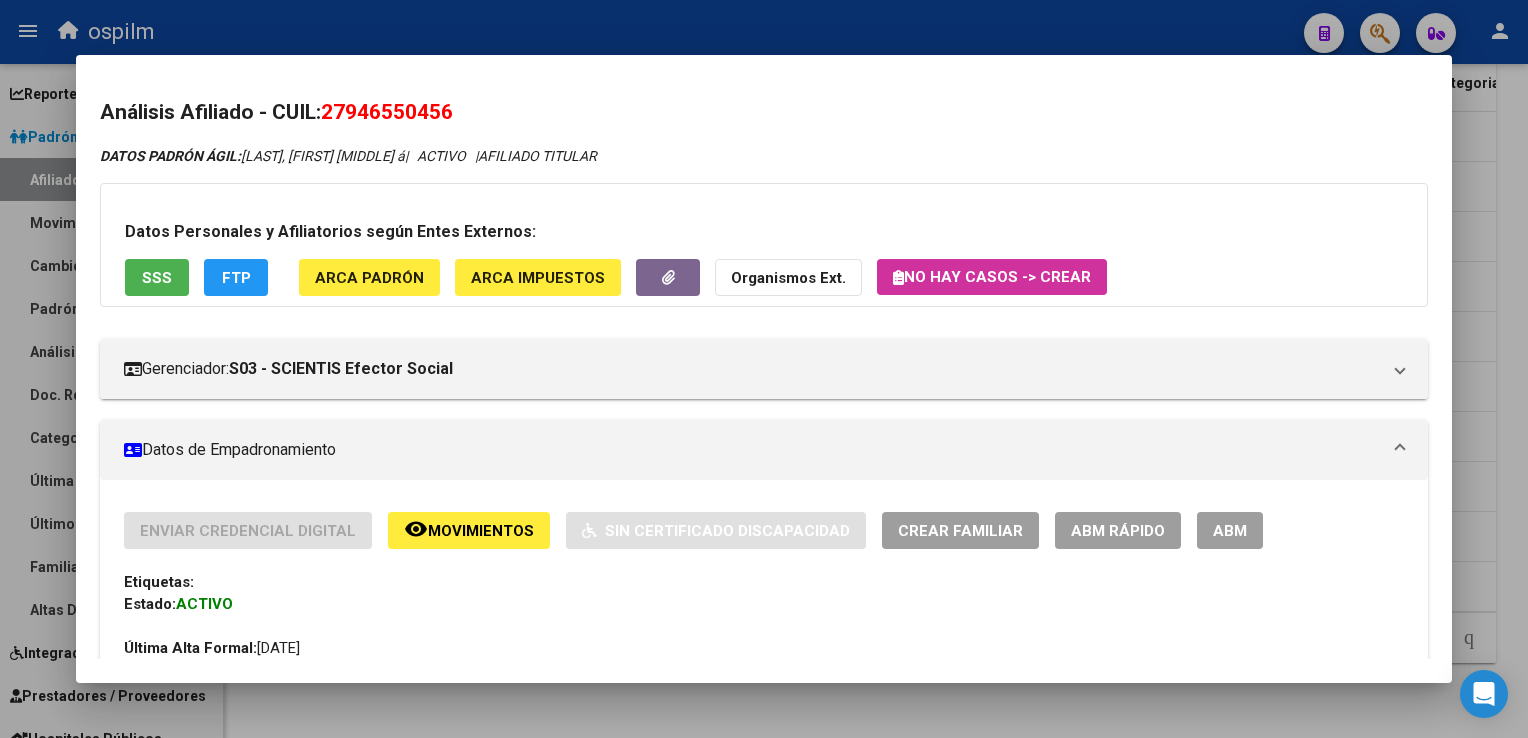 drag, startPoint x: 472, startPoint y: 117, endPoint x: 332, endPoint y: 119, distance: 140.01428 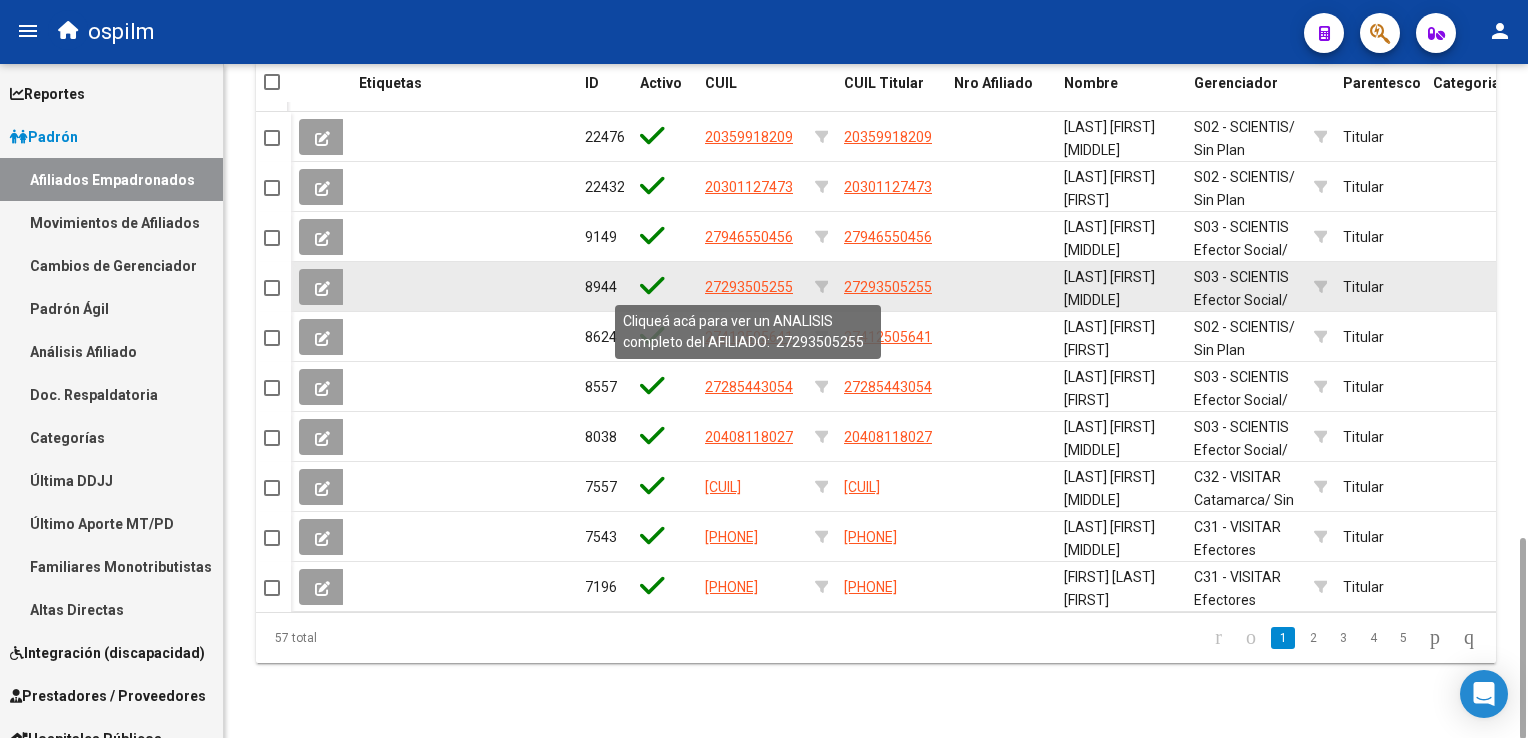click on "27293505255" 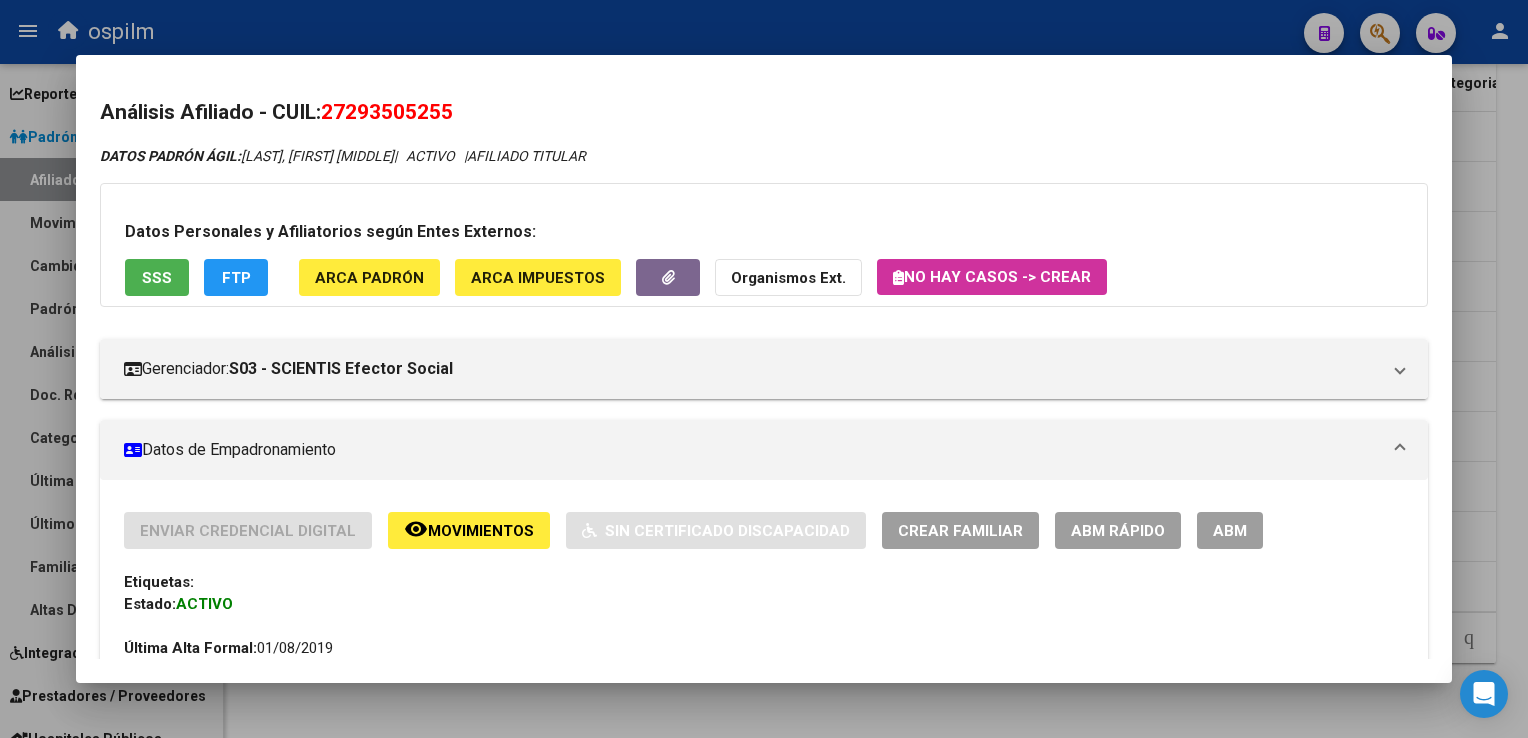 drag, startPoint x: 472, startPoint y: 108, endPoint x: 330, endPoint y: 118, distance: 142.35168 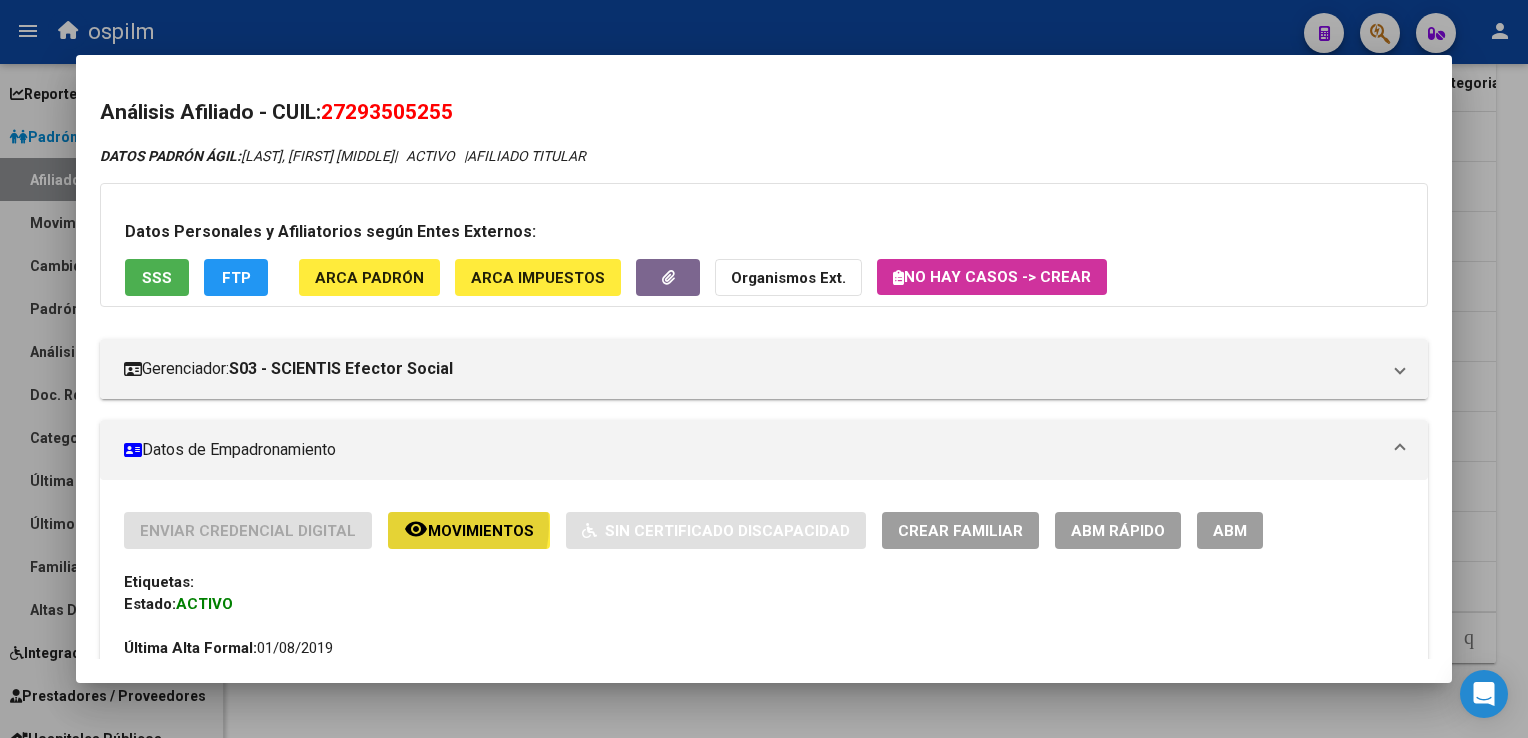 click on "Movimientos" 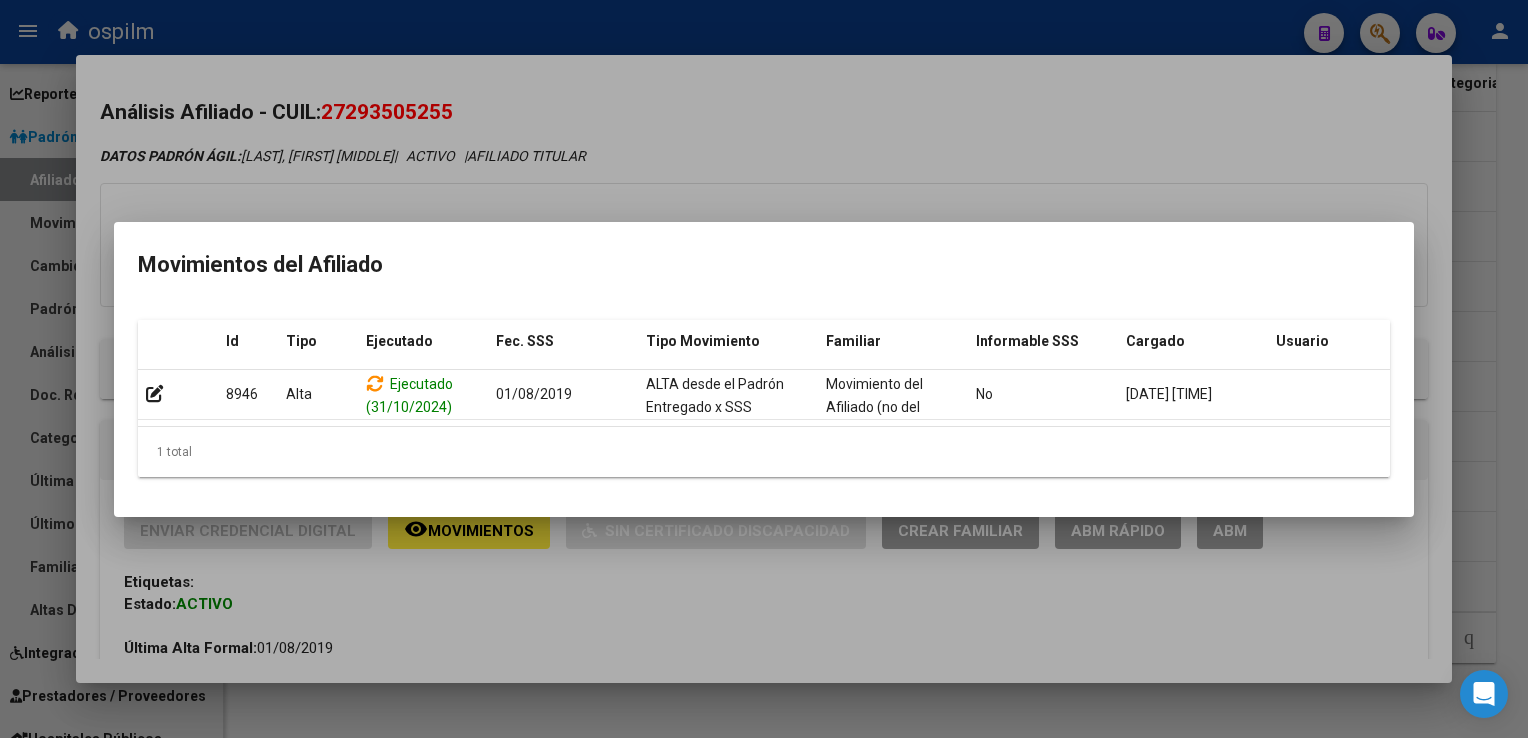 click at bounding box center (764, 369) 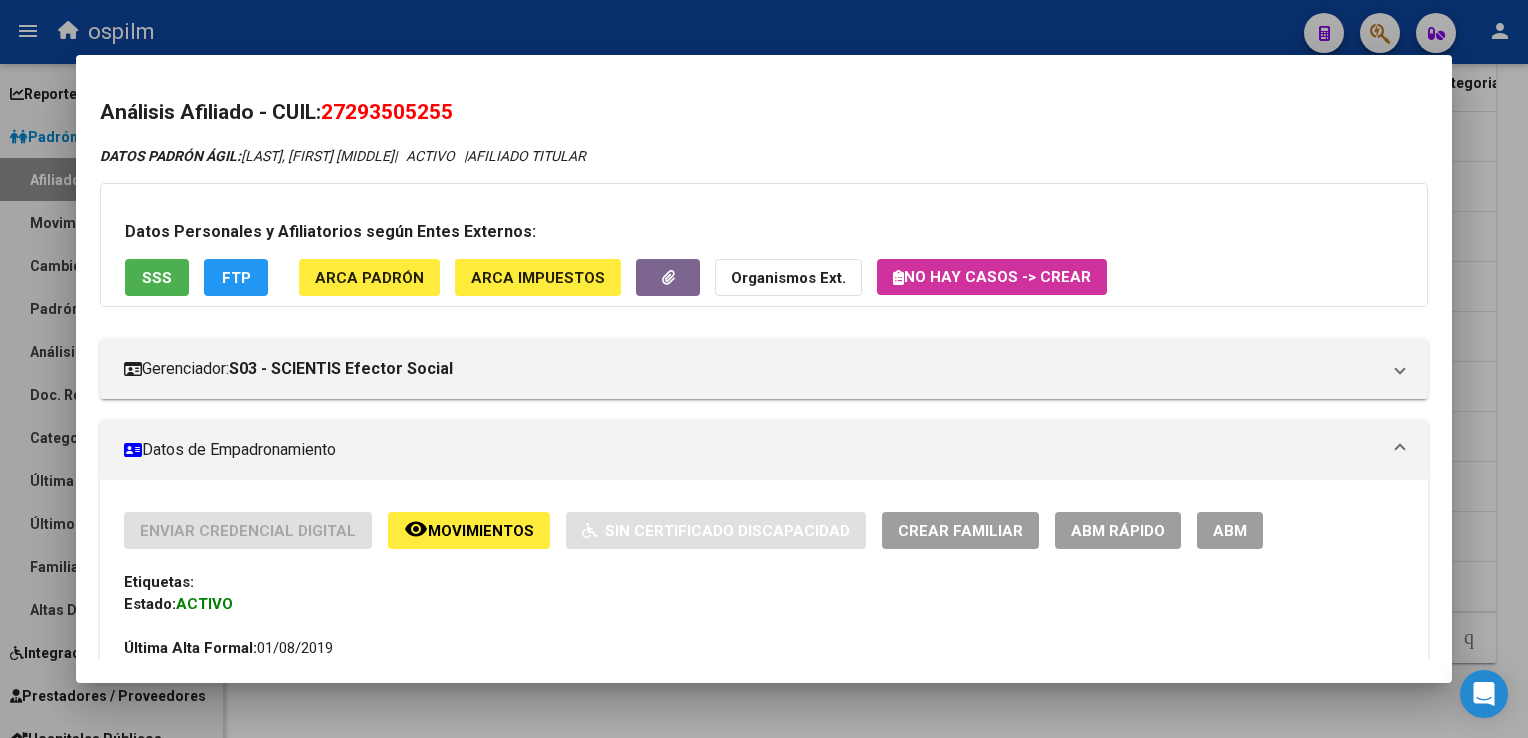 drag, startPoint x: 466, startPoint y: 106, endPoint x: 330, endPoint y: 111, distance: 136.09187 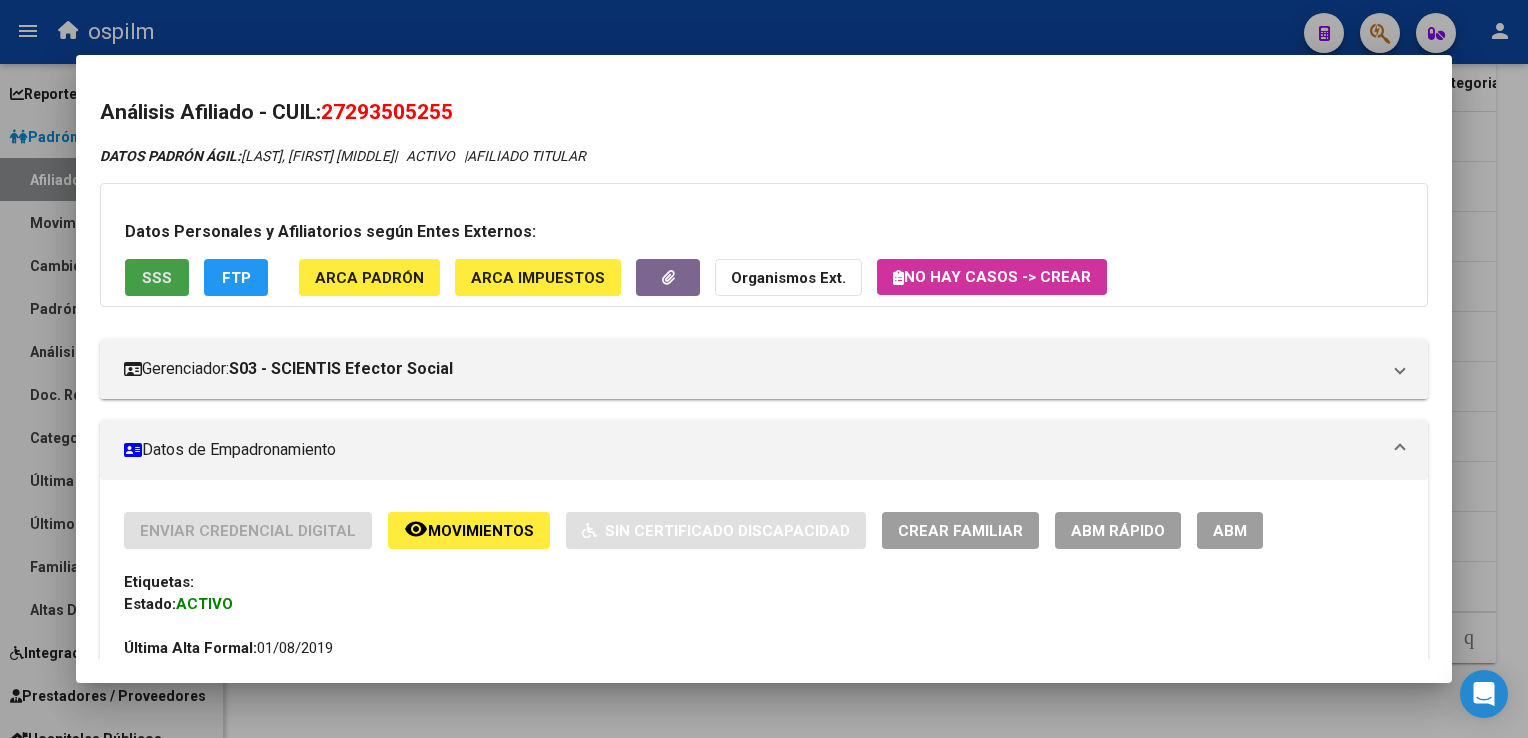 click on "SSS" at bounding box center [157, 277] 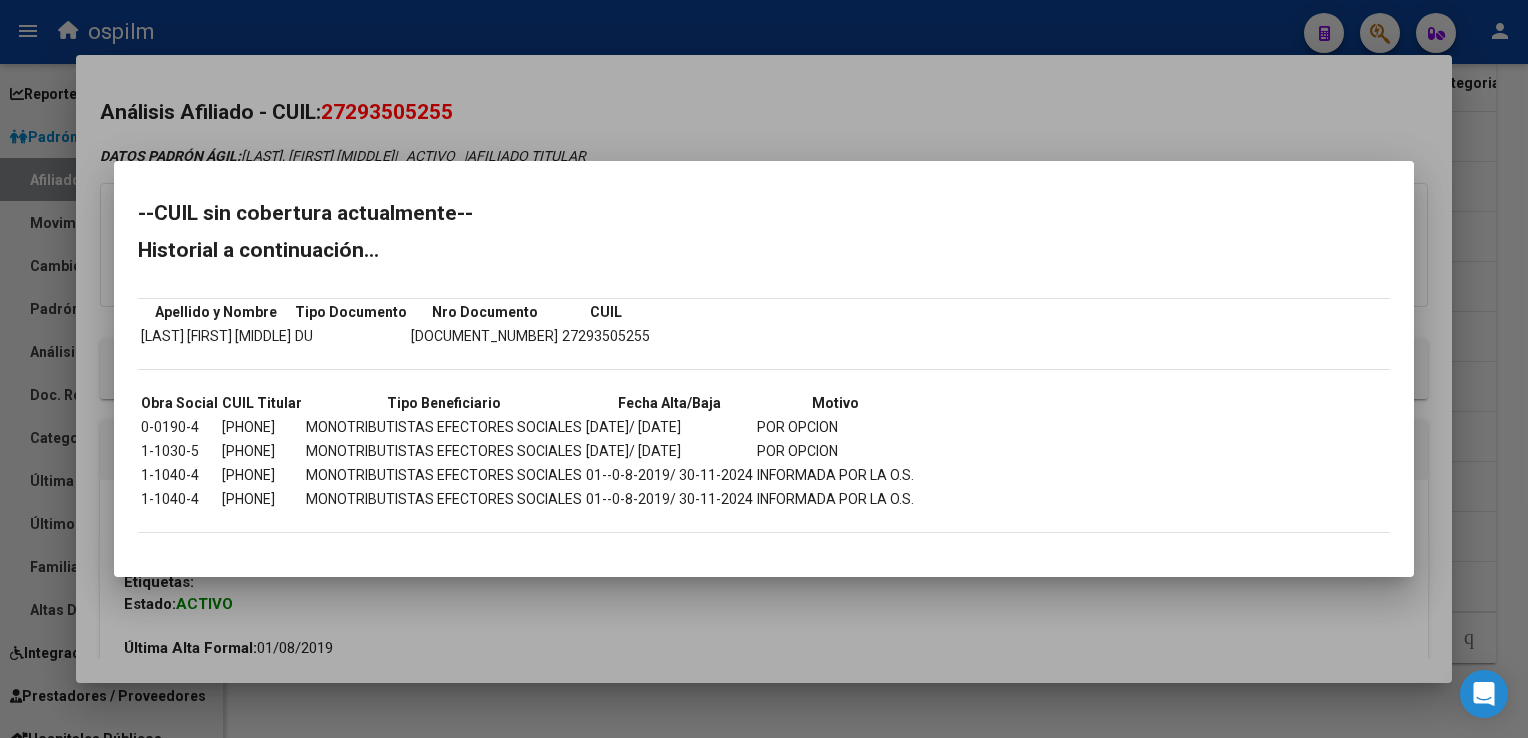 click at bounding box center [764, 369] 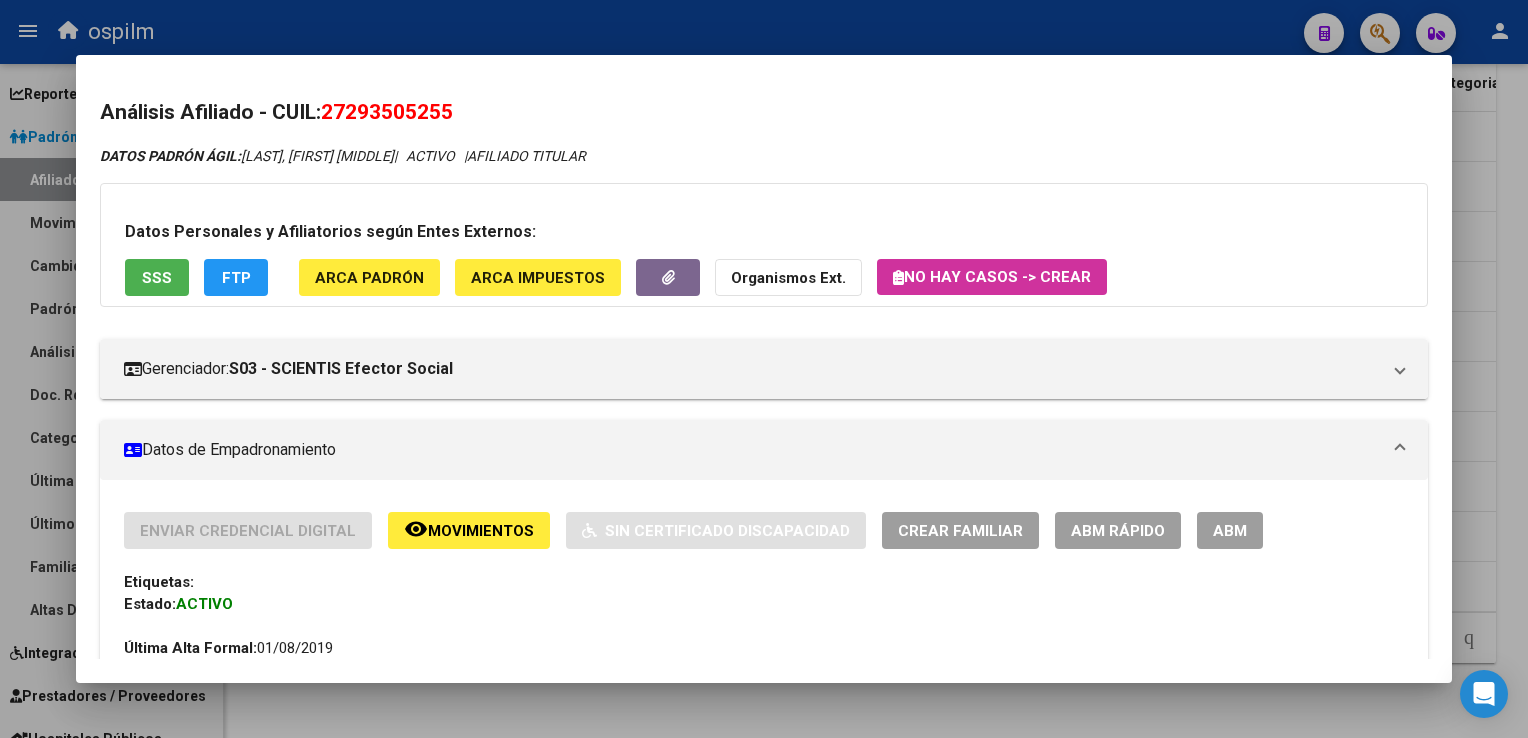 click on "FTP" 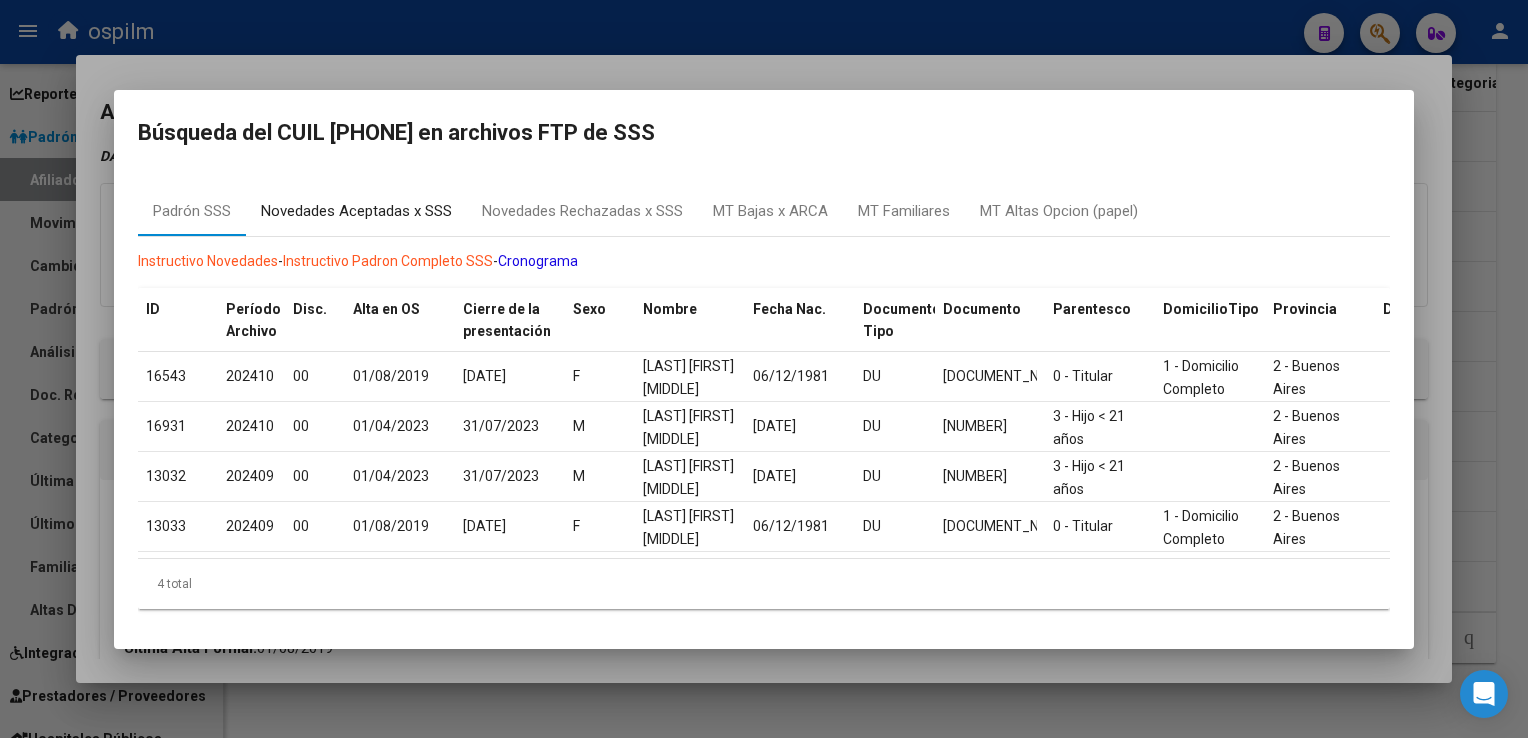 click on "Novedades Aceptadas x SSS" at bounding box center [356, 211] 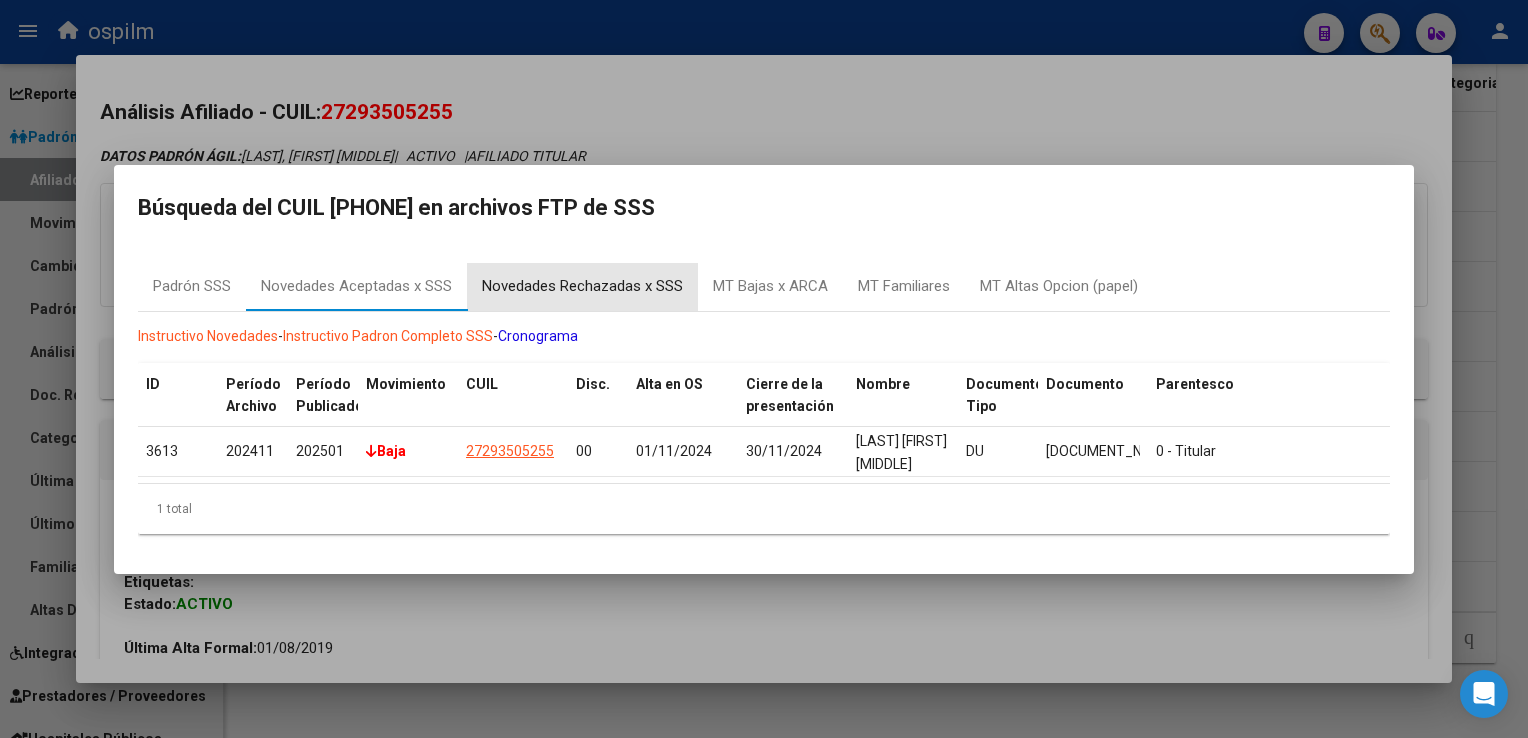 click on "Novedades Rechazadas x SSS" at bounding box center (582, 286) 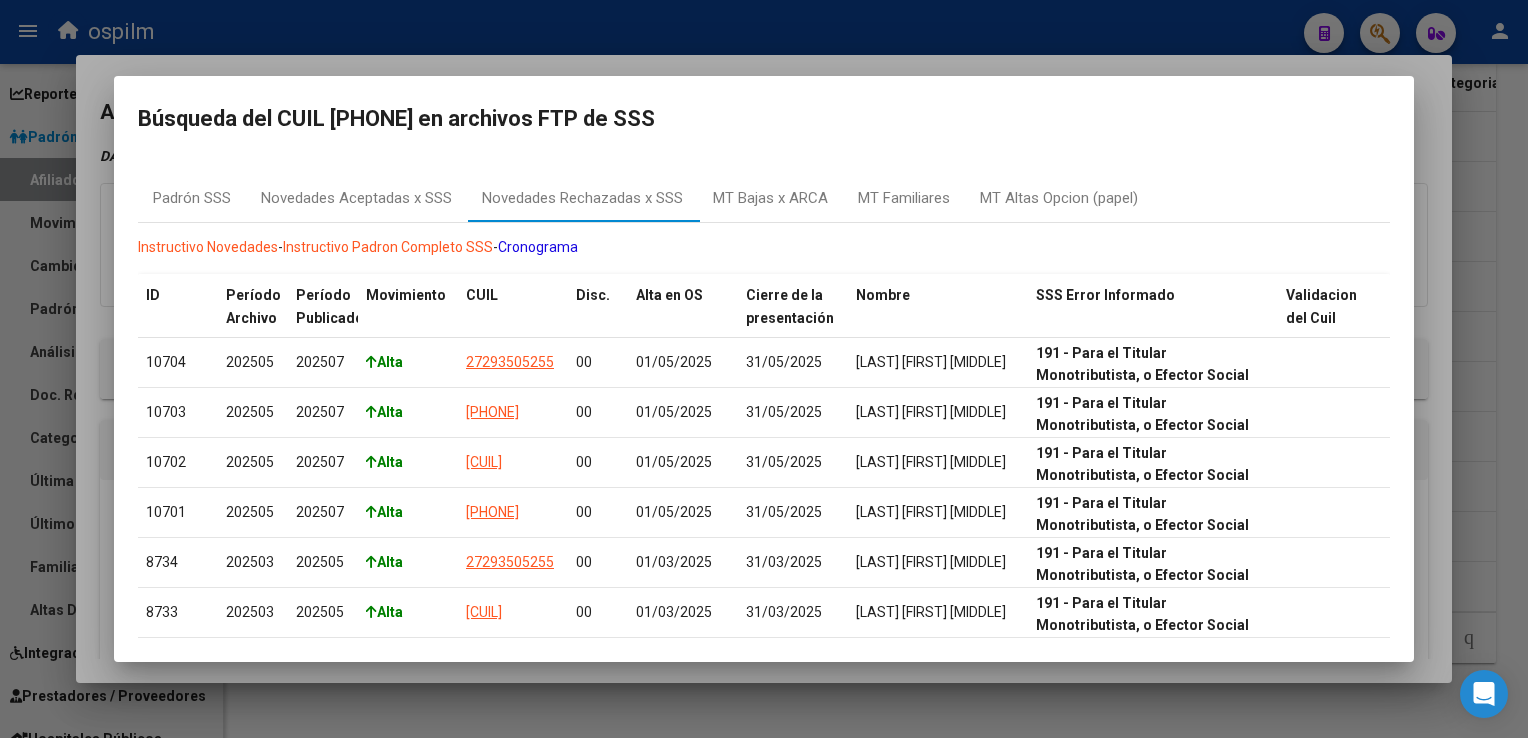click at bounding box center (764, 369) 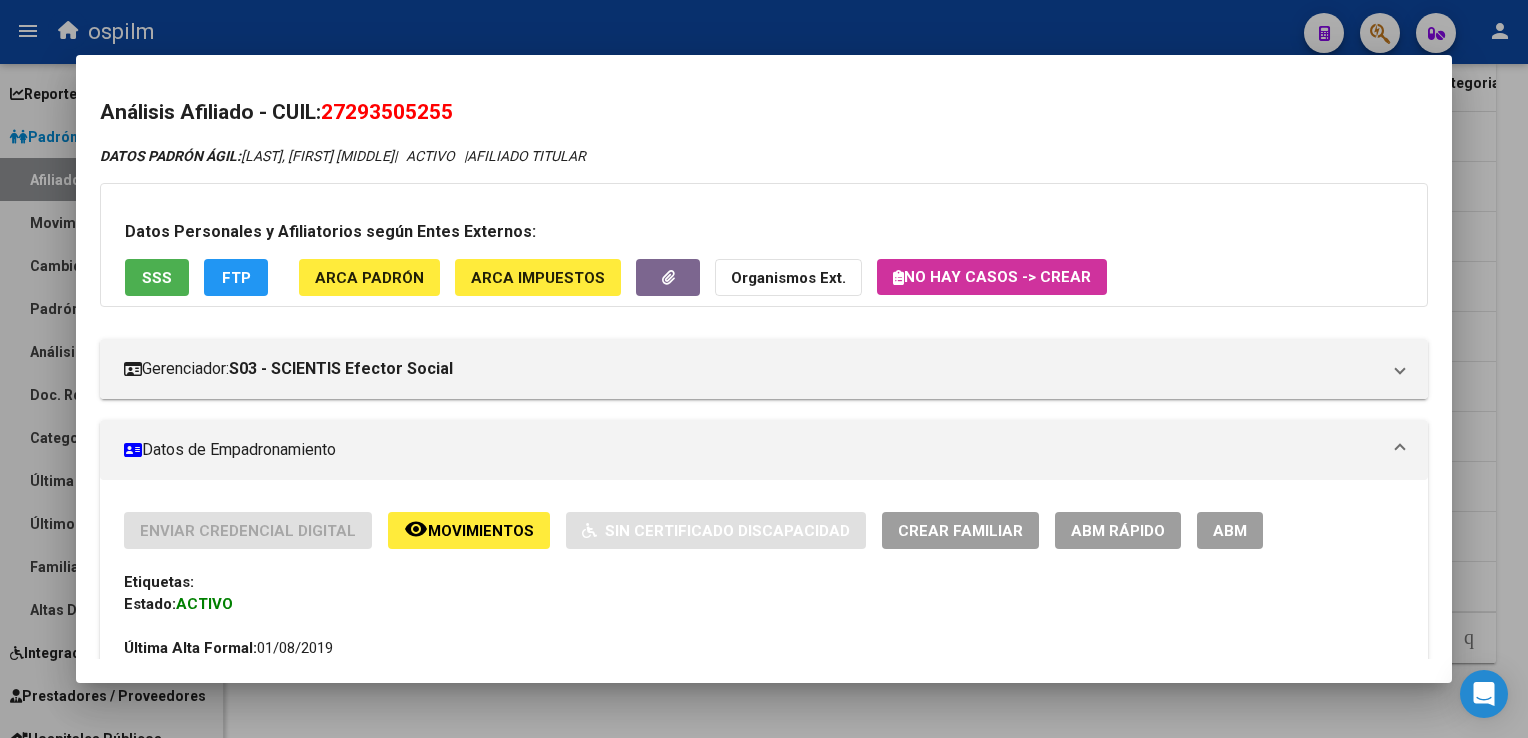 drag, startPoint x: 474, startPoint y: 110, endPoint x: 329, endPoint y: 119, distance: 145.27904 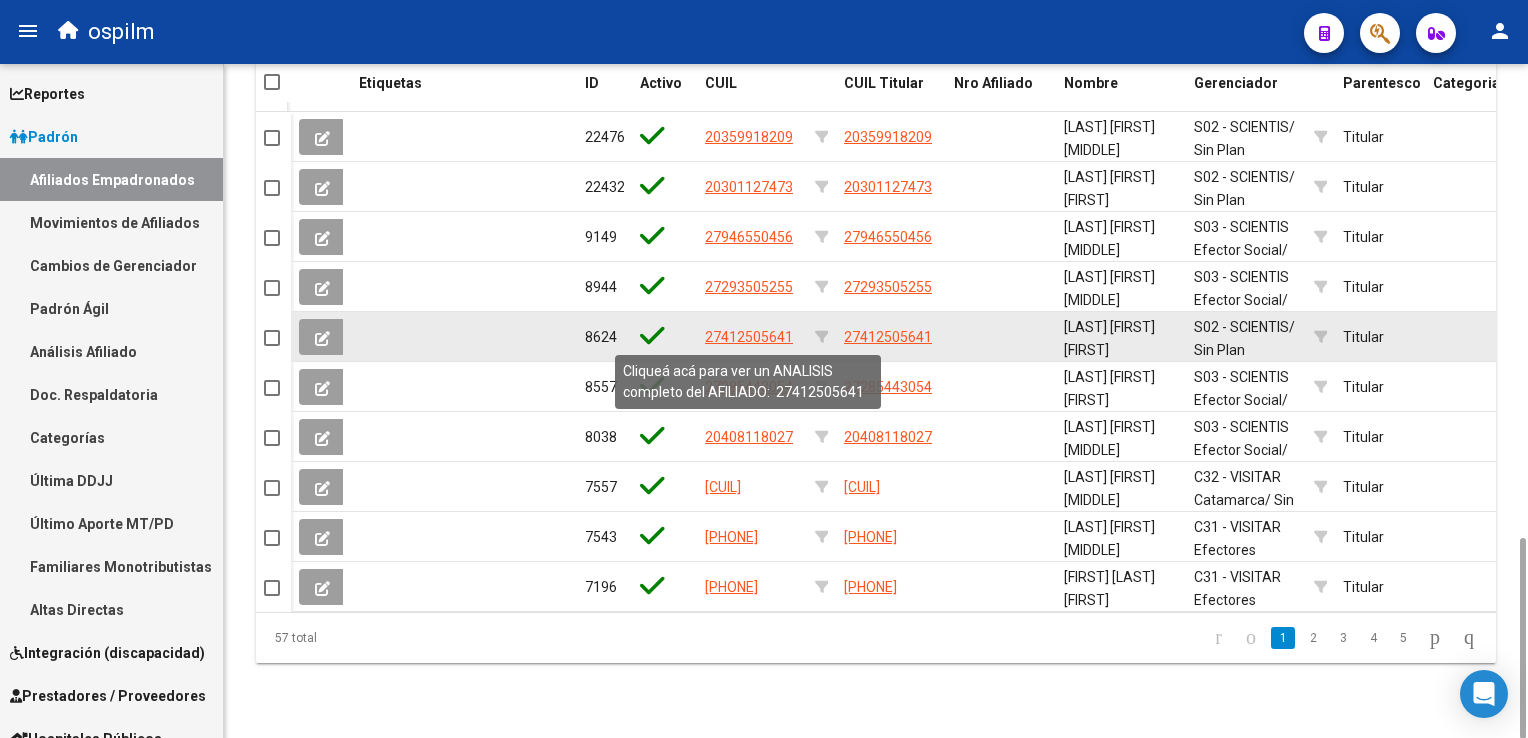 click on "27412505641" 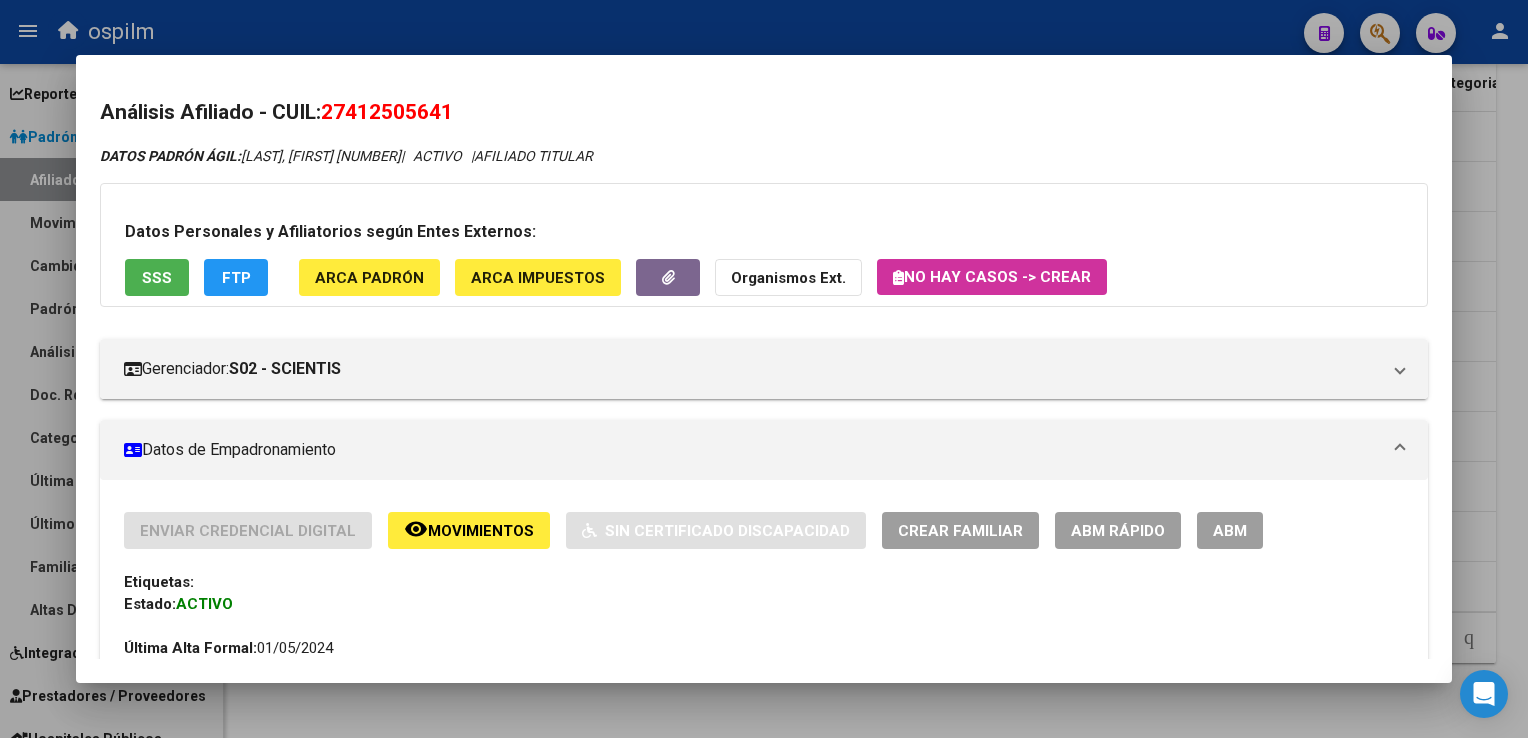 drag, startPoint x: 461, startPoint y: 117, endPoint x: 325, endPoint y: 129, distance: 136.52838 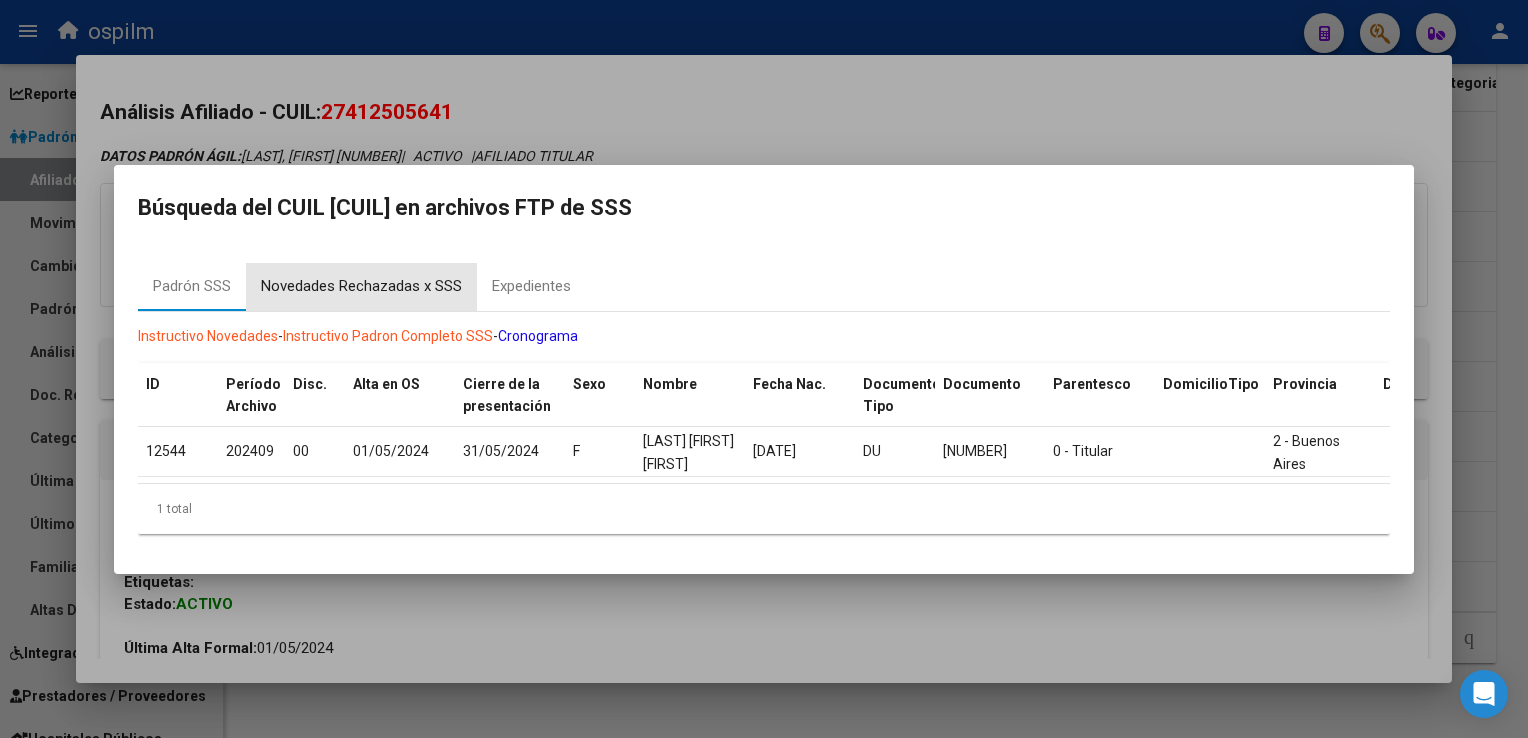 click on "Novedades Rechazadas x SSS" at bounding box center (361, 286) 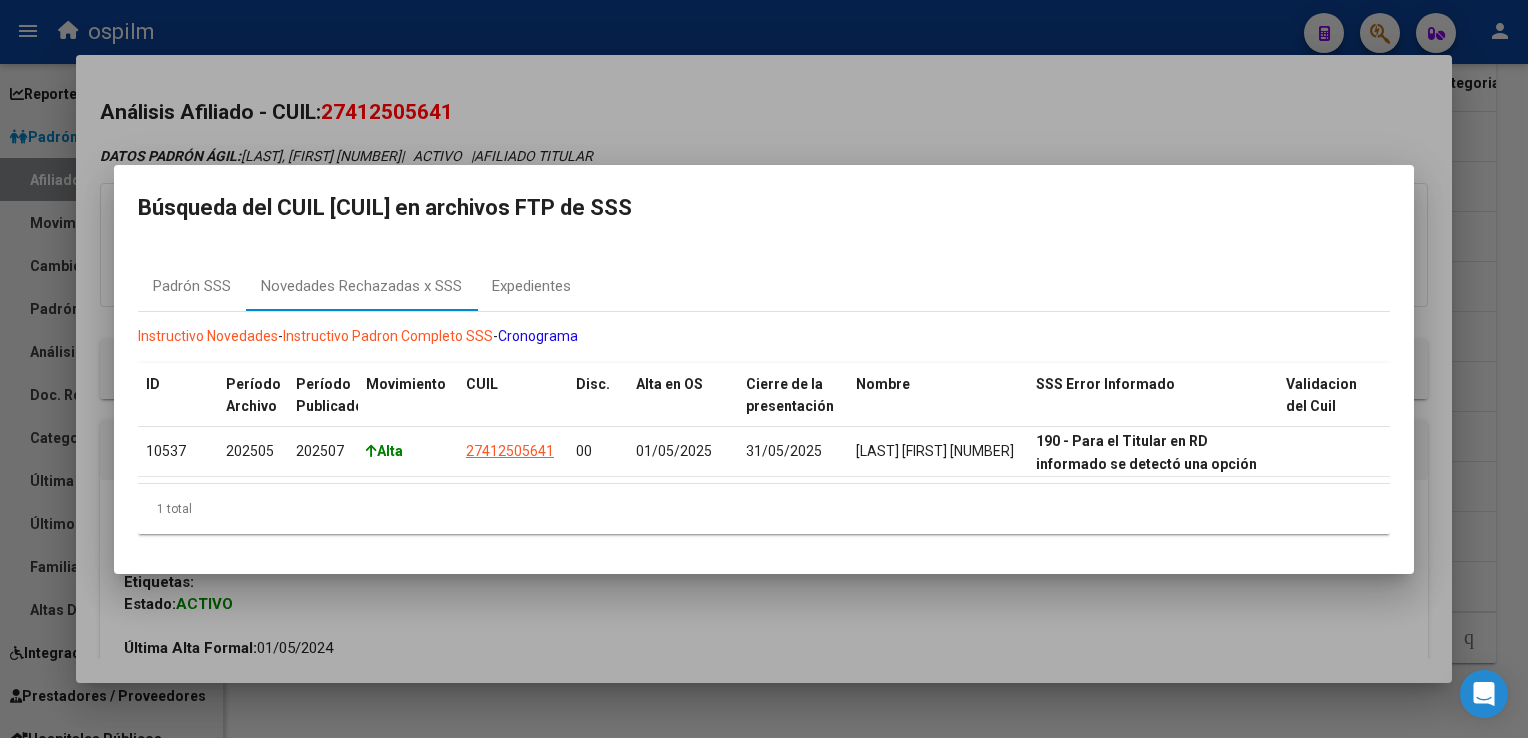 click at bounding box center [764, 369] 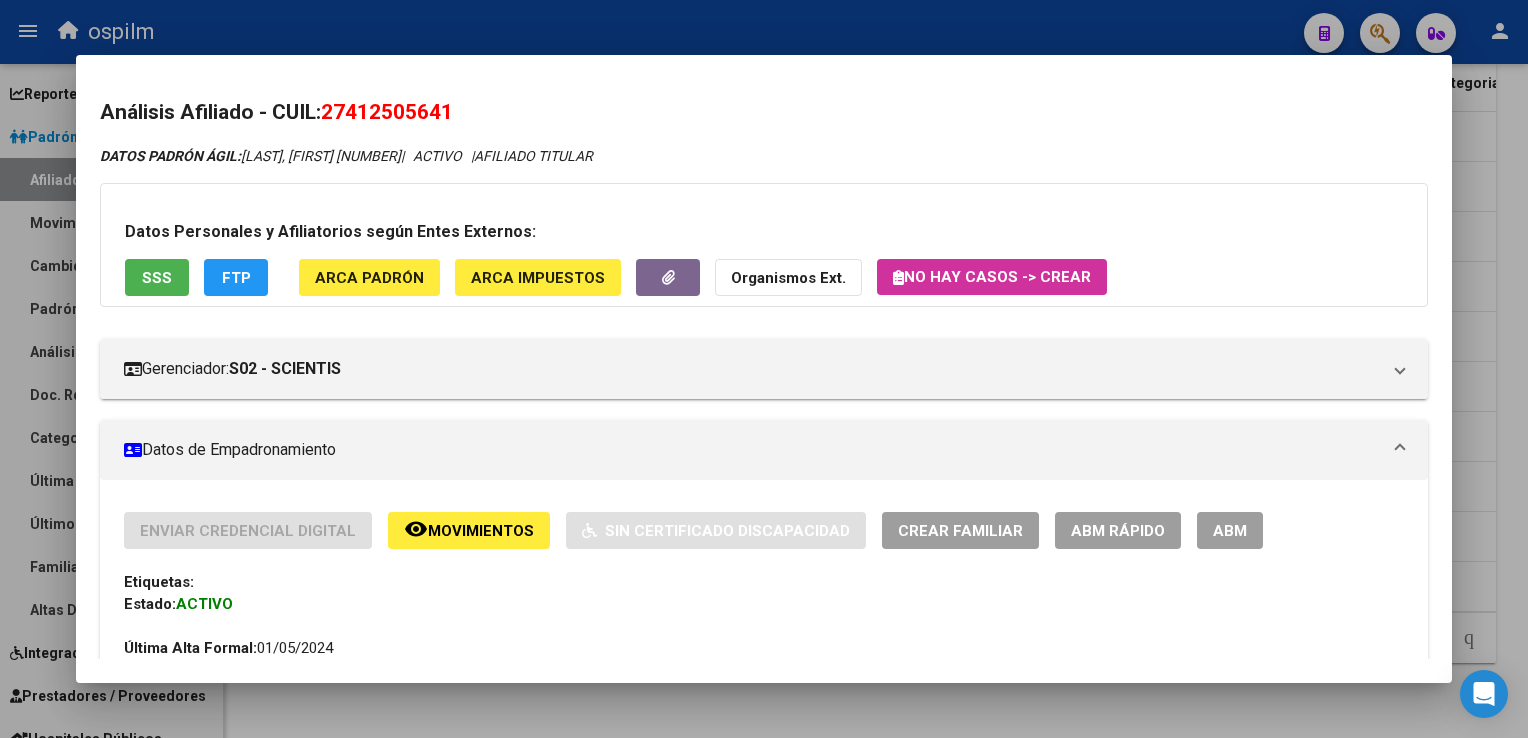 click on "SSS" at bounding box center [157, 277] 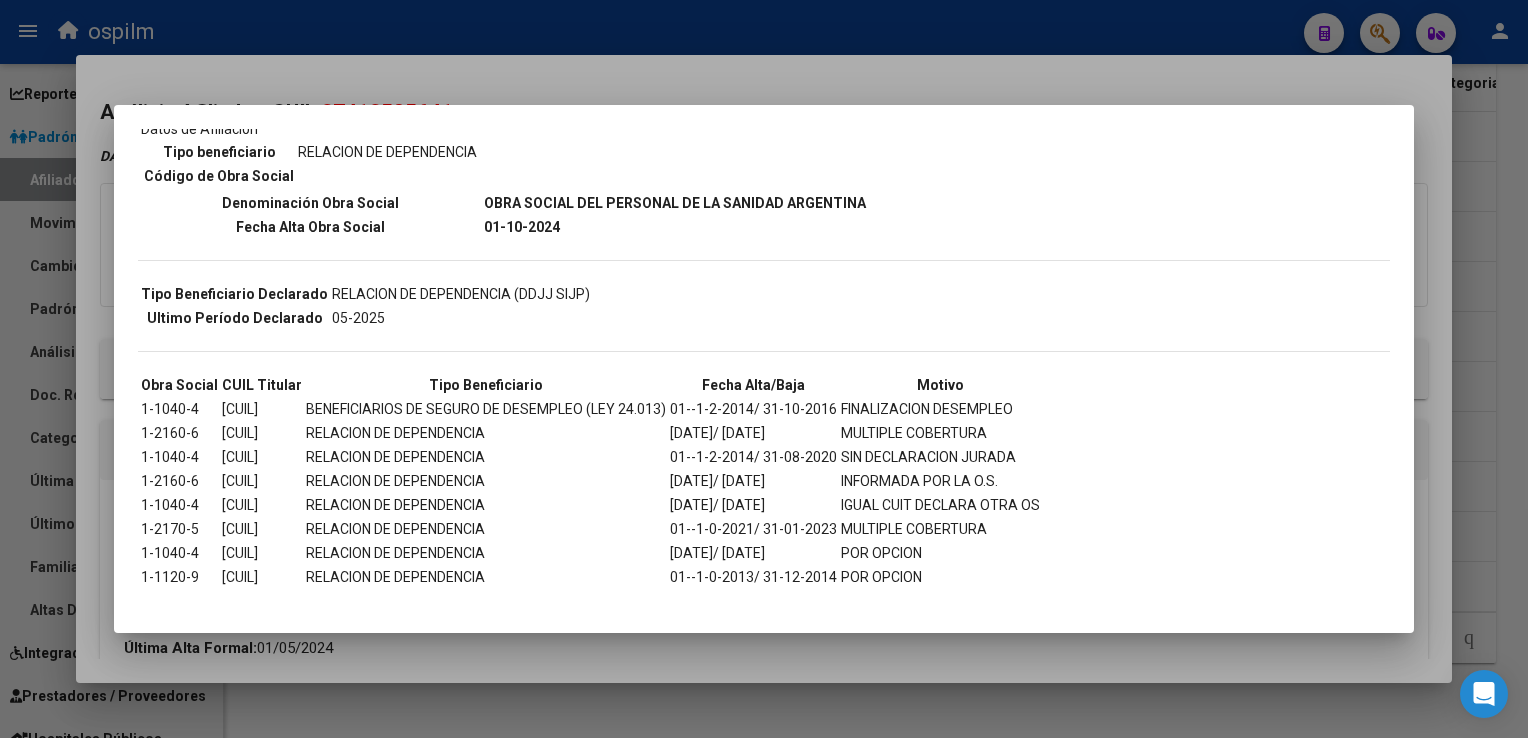 scroll, scrollTop: 322, scrollLeft: 0, axis: vertical 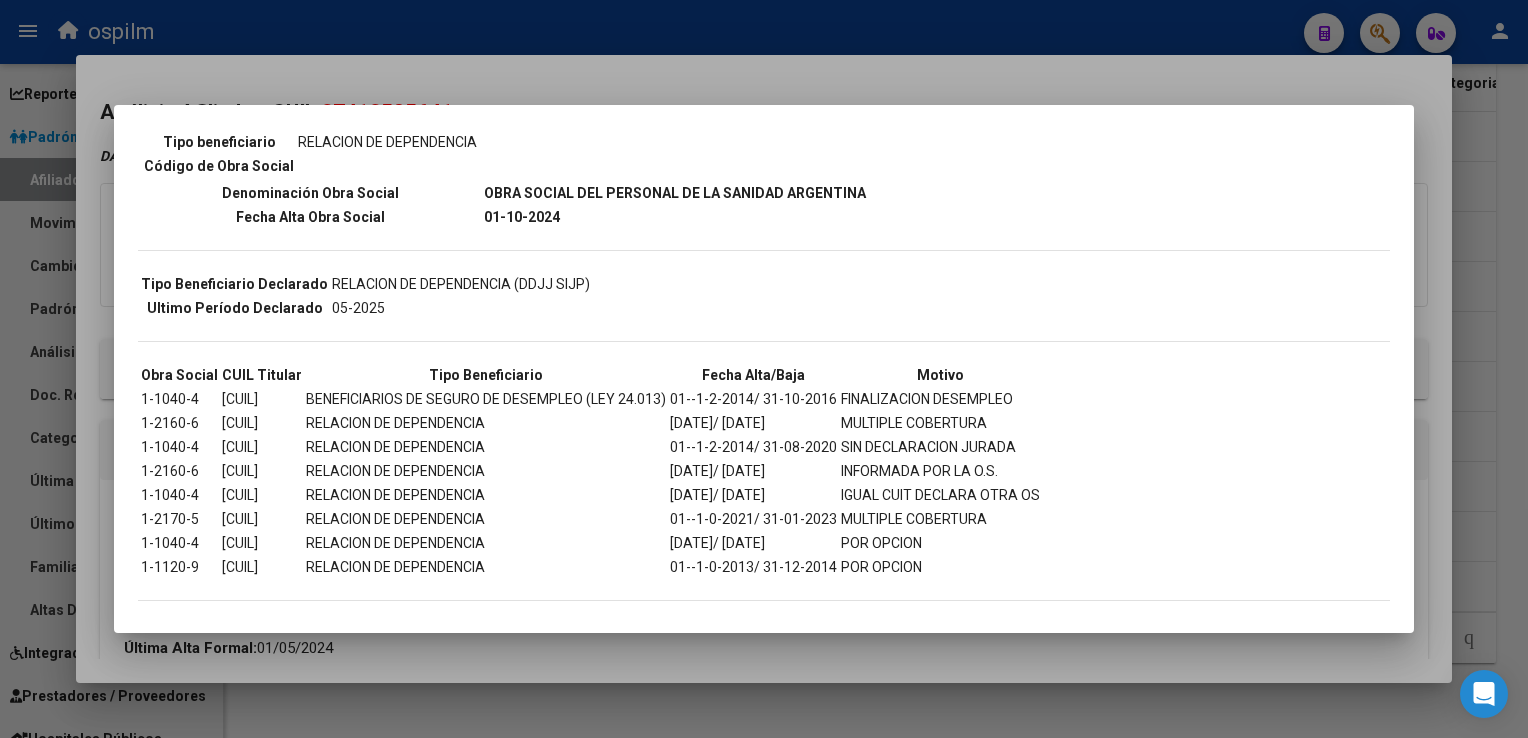 click at bounding box center [764, 369] 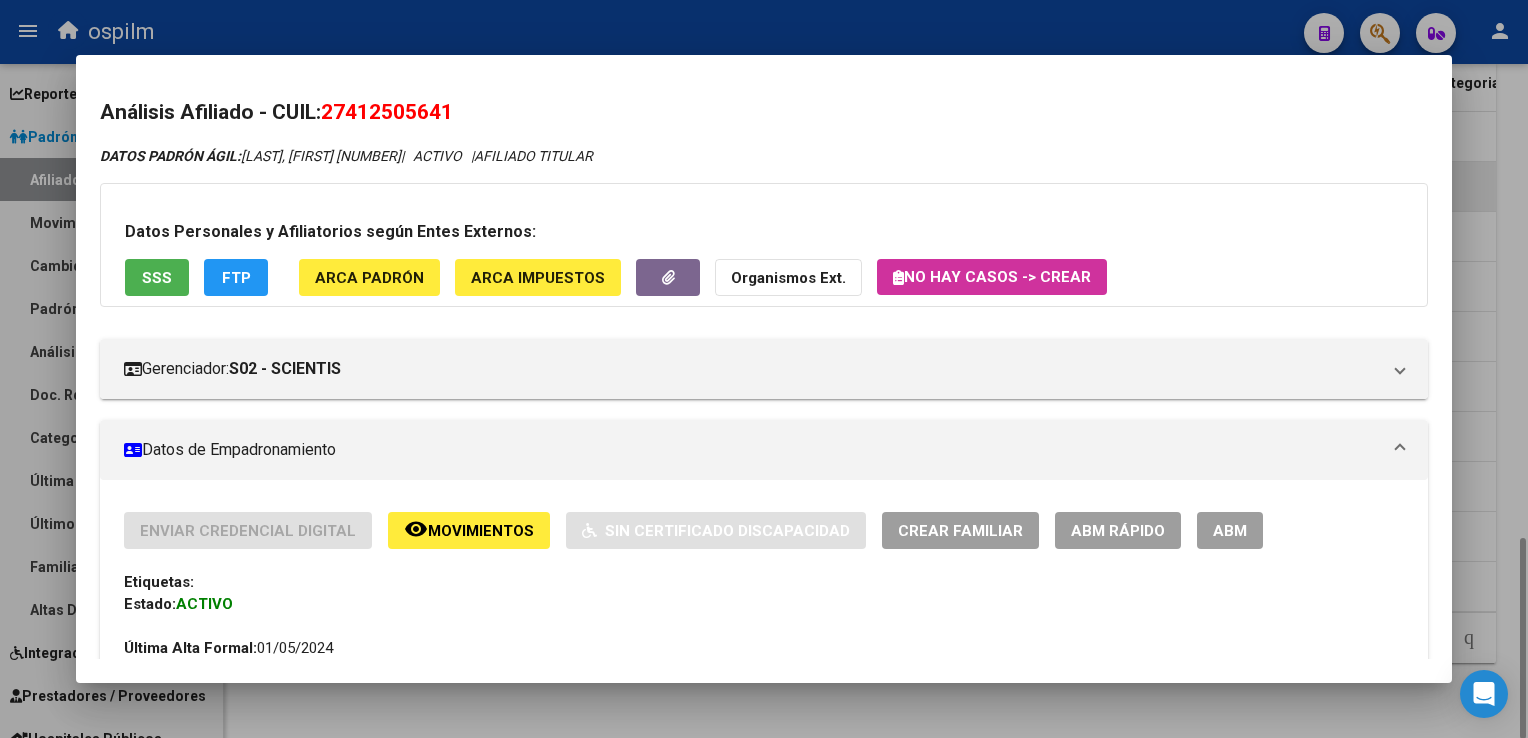 drag, startPoint x: 1496, startPoint y: 234, endPoint x: 1098, endPoint y: 178, distance: 401.92038 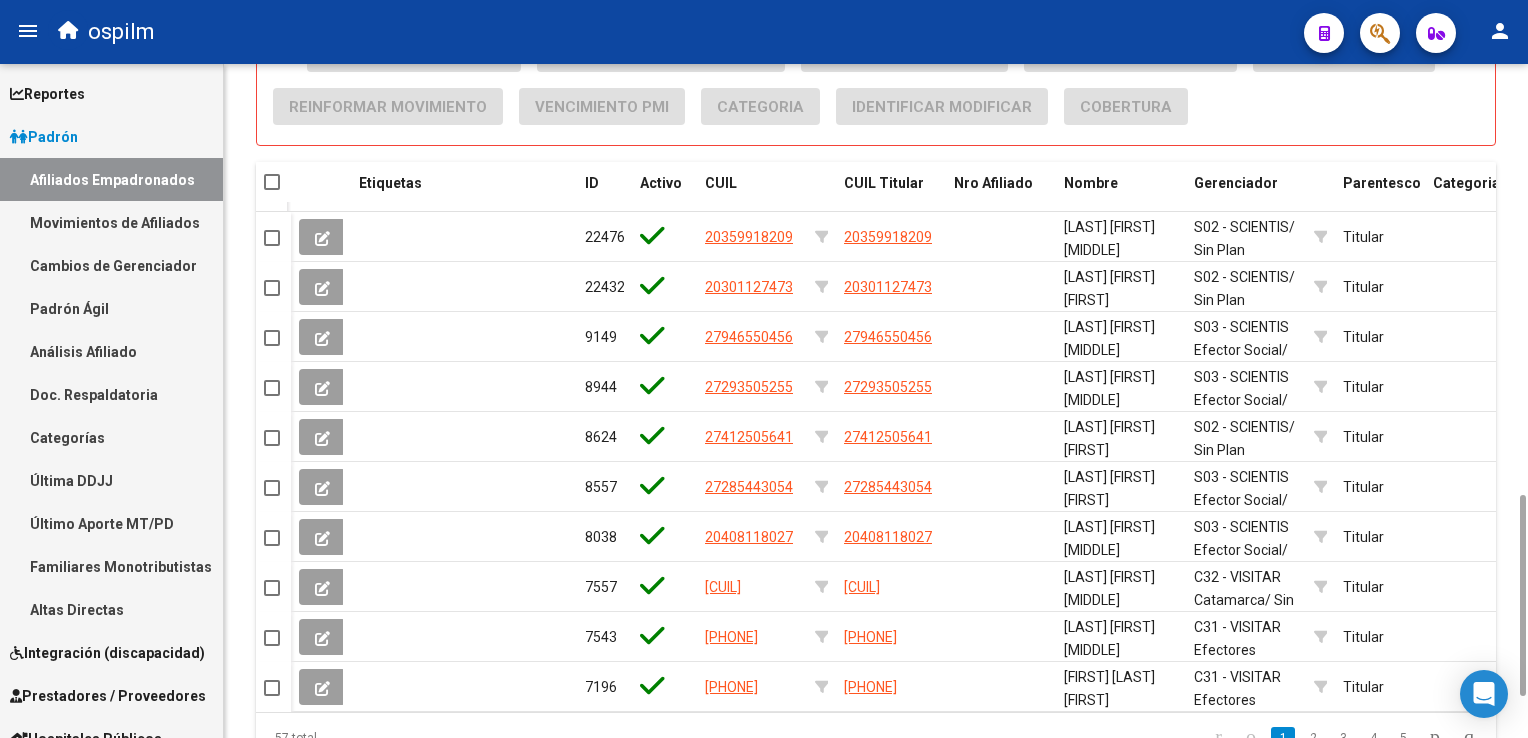 scroll, scrollTop: 1424, scrollLeft: 0, axis: vertical 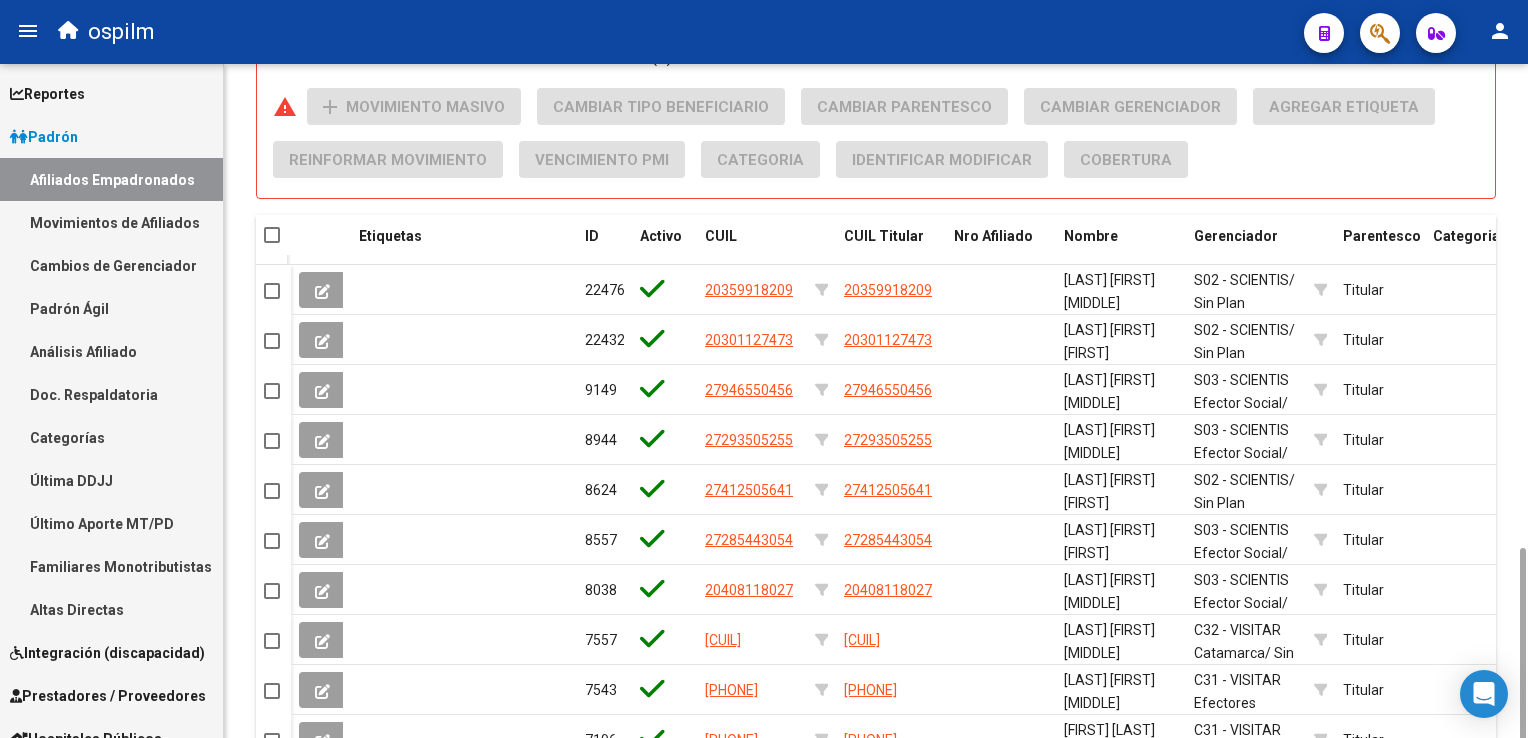 drag, startPoint x: 1520, startPoint y: 538, endPoint x: 1507, endPoint y: 502, distance: 38.27532 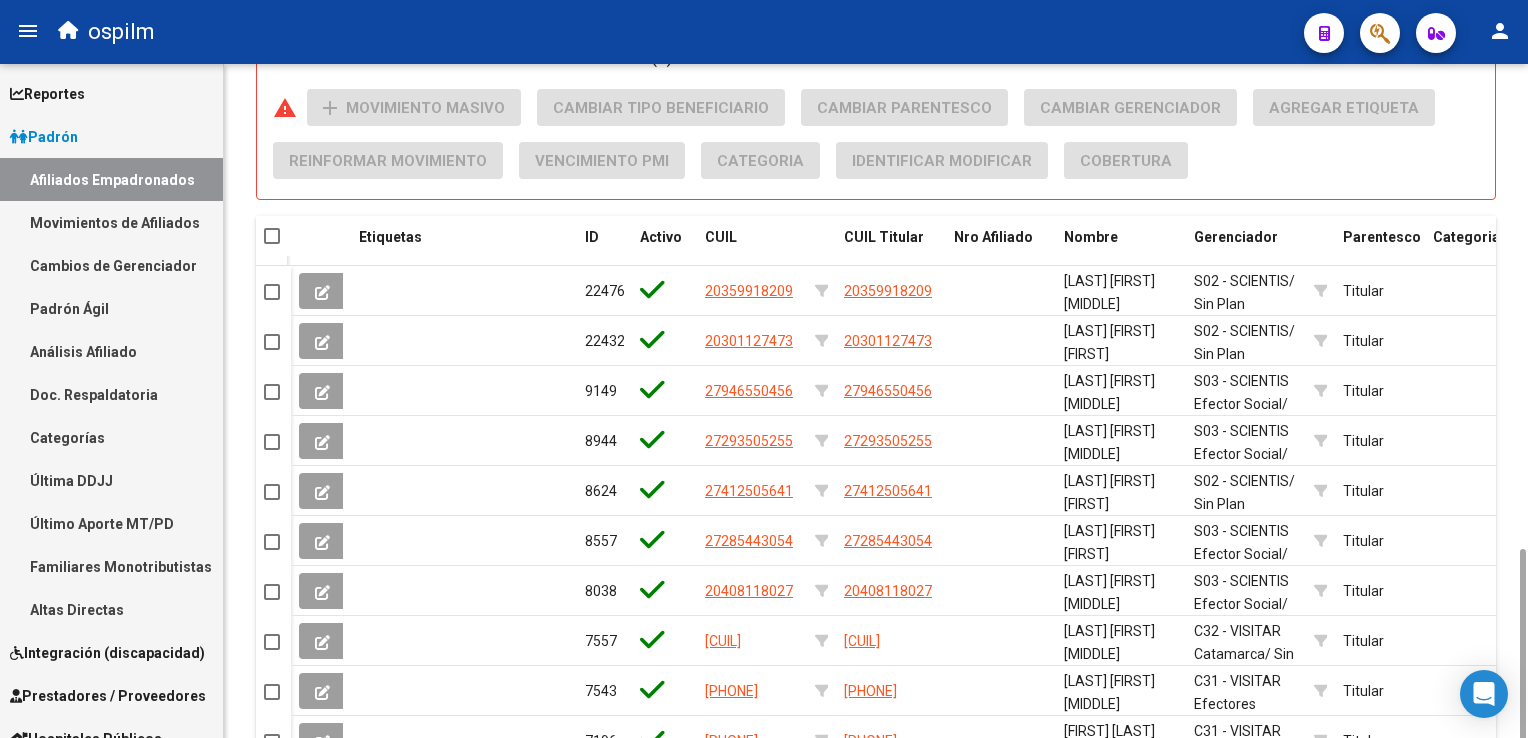 click 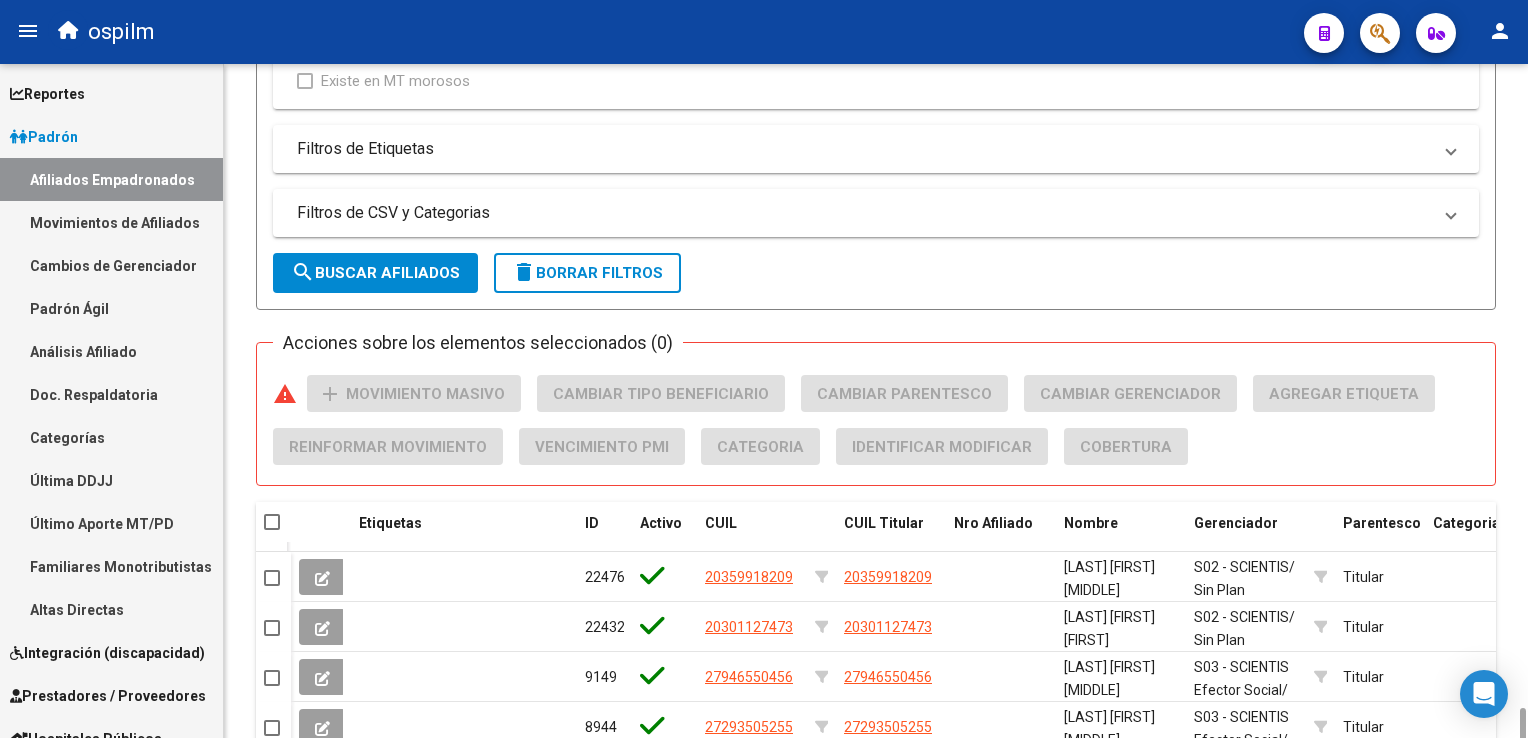 scroll, scrollTop: 1121, scrollLeft: 0, axis: vertical 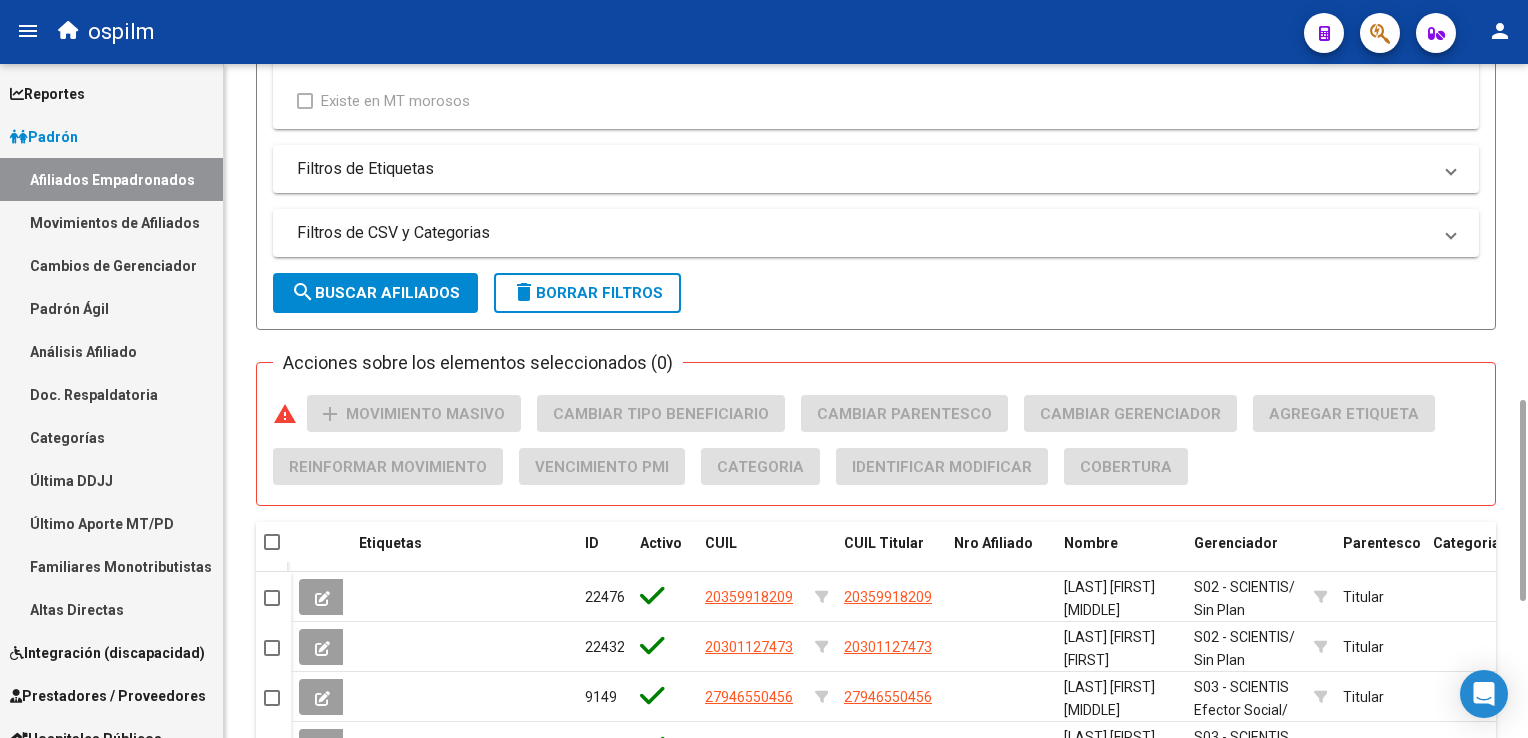 drag, startPoint x: 1520, startPoint y: 499, endPoint x: 894, endPoint y: 375, distance: 638.16296 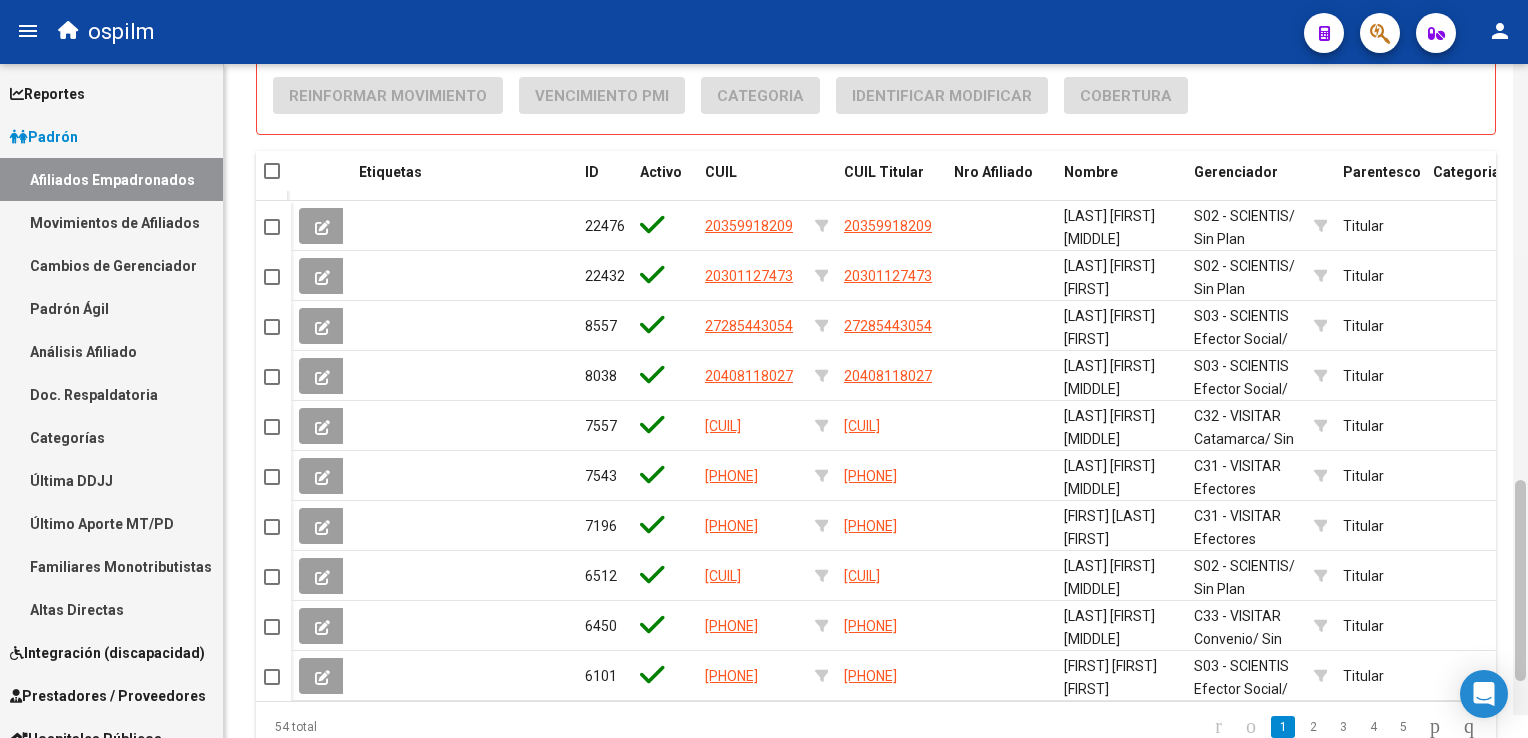 scroll, scrollTop: 1581, scrollLeft: 0, axis: vertical 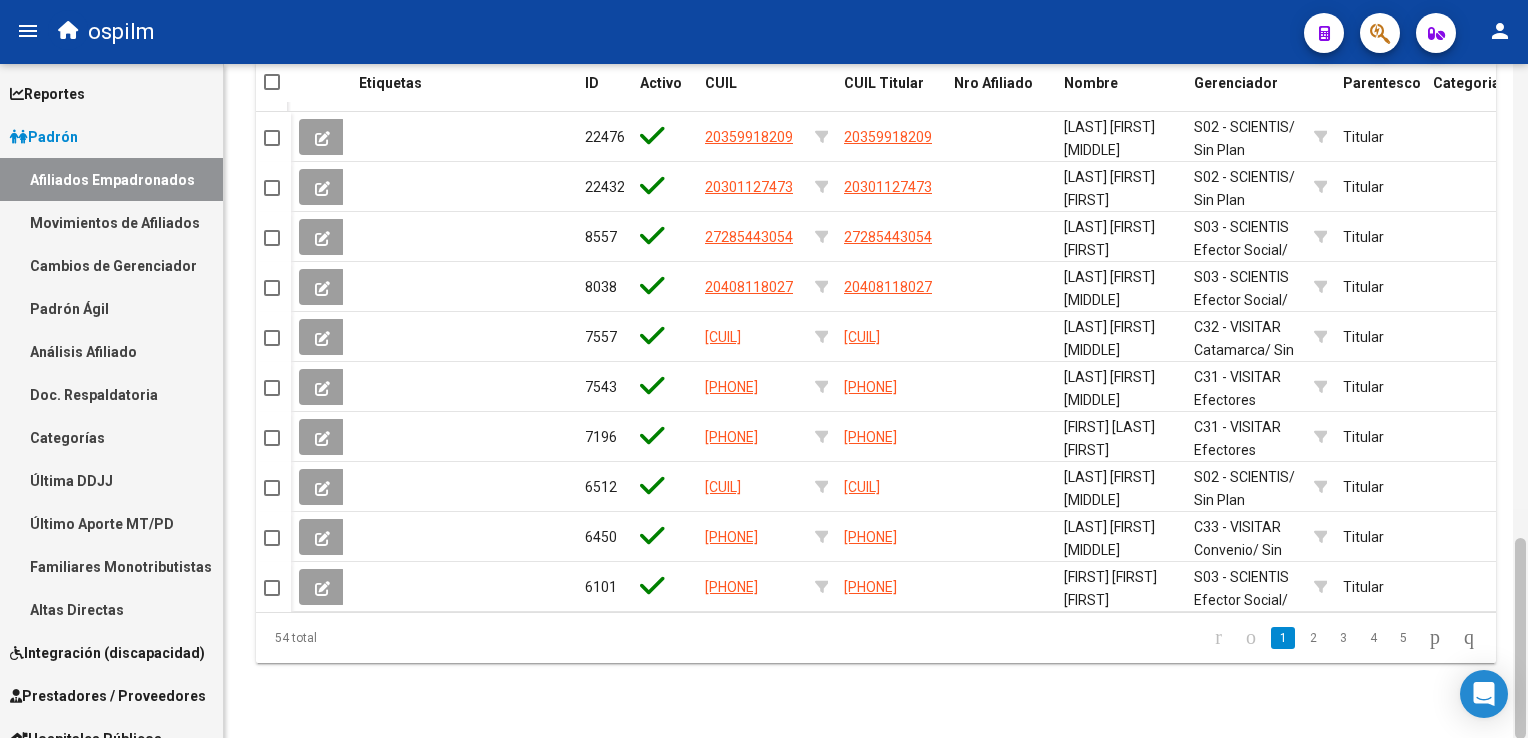 drag, startPoint x: 1523, startPoint y: 434, endPoint x: 1524, endPoint y: 589, distance: 155.00322 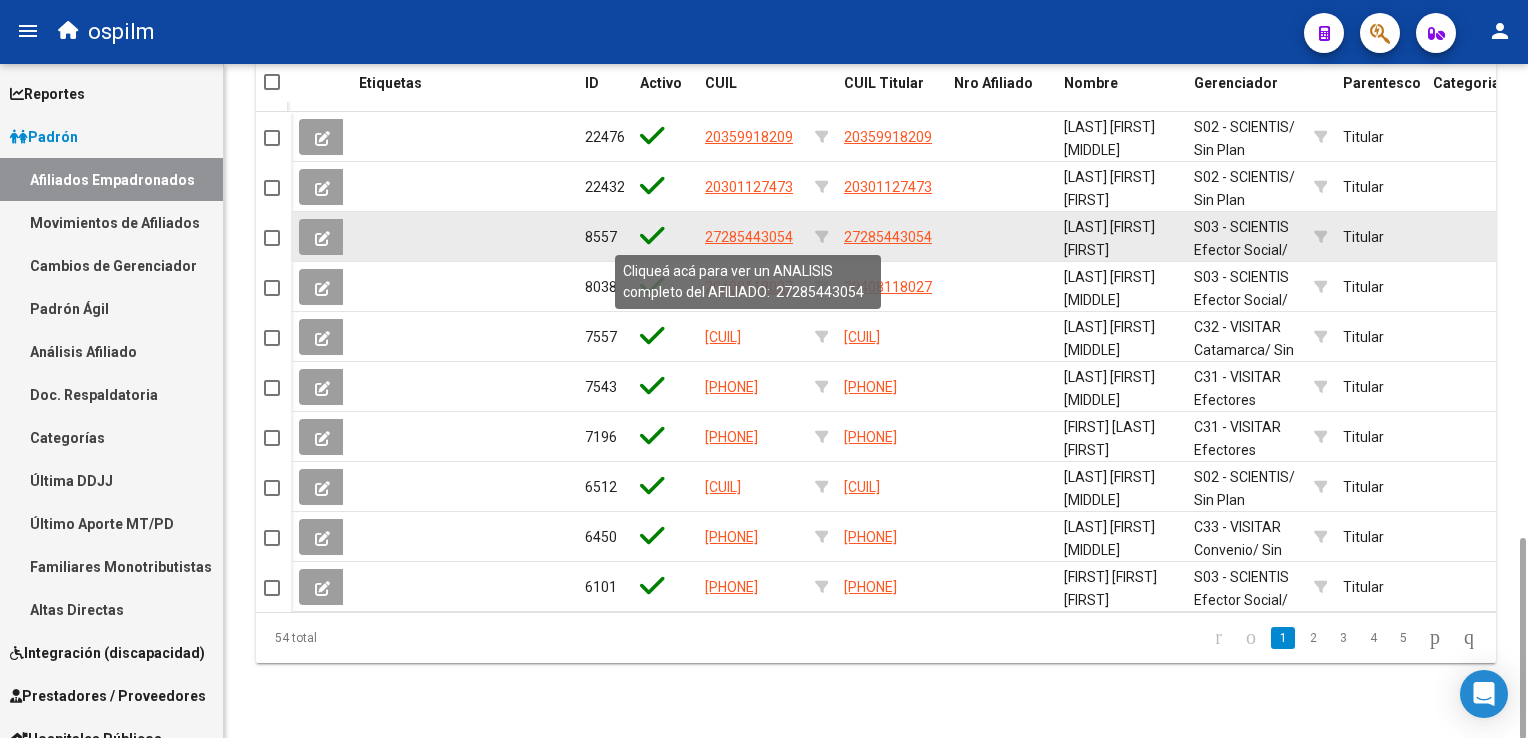 click on "27285443054" 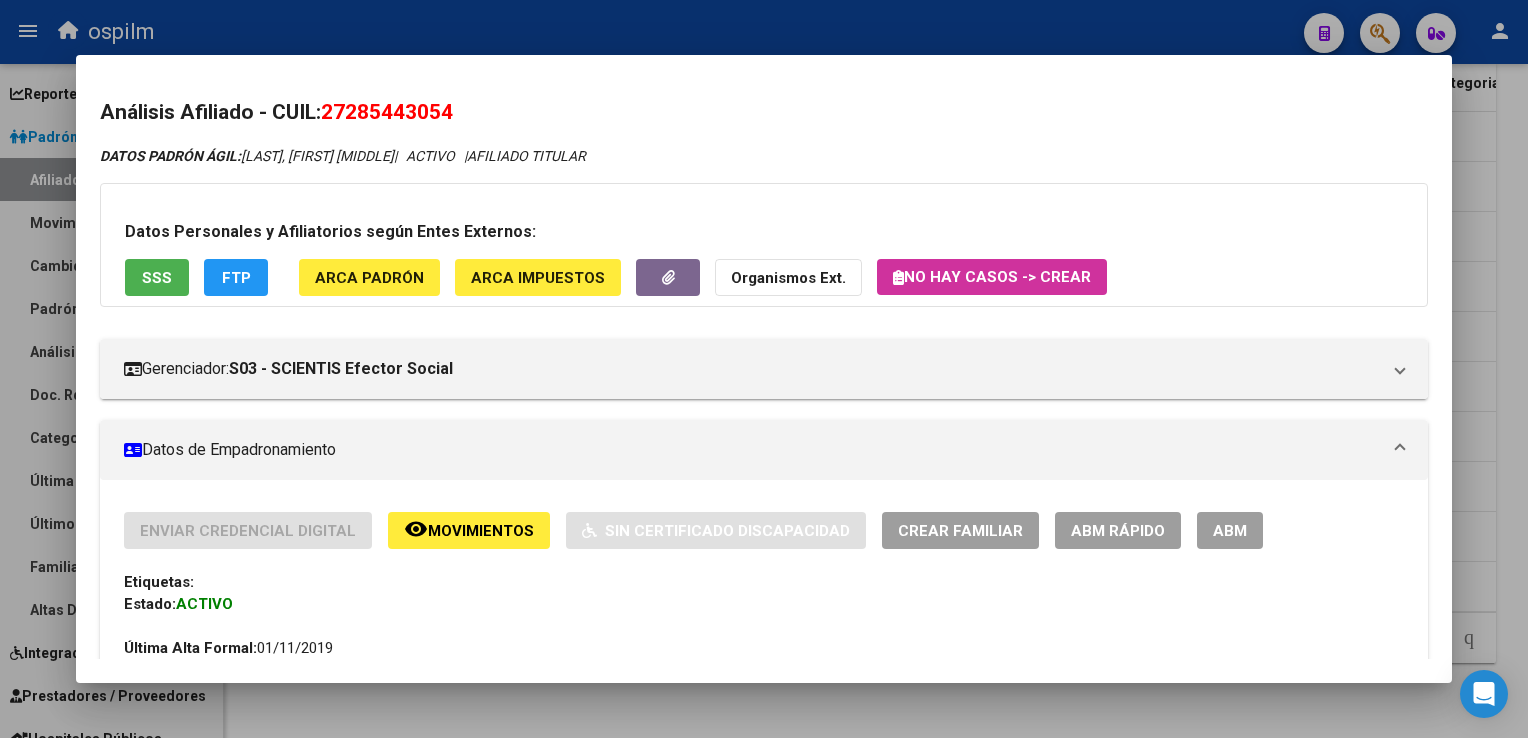 drag, startPoint x: 476, startPoint y: 115, endPoint x: 324, endPoint y: 119, distance: 152.05263 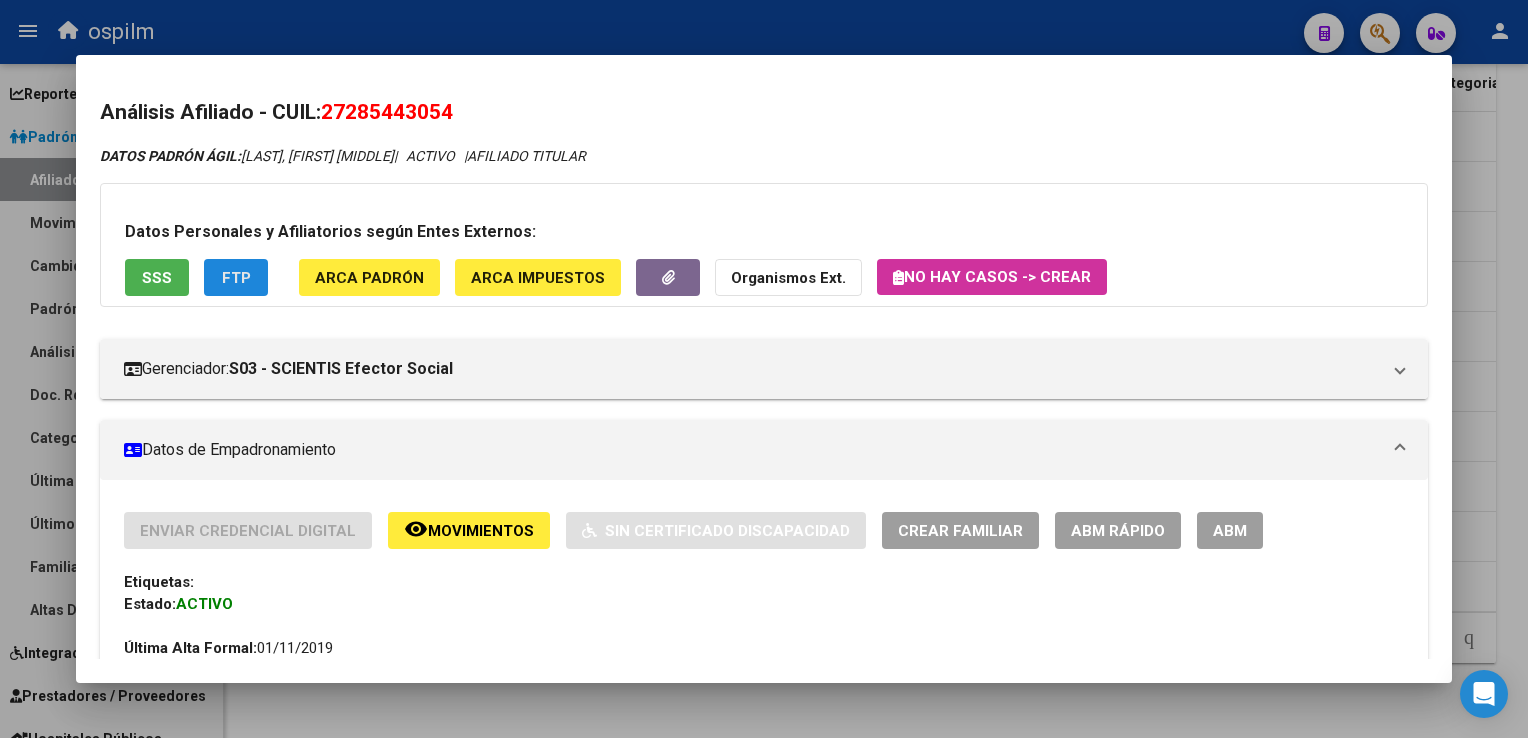 click on "FTP" 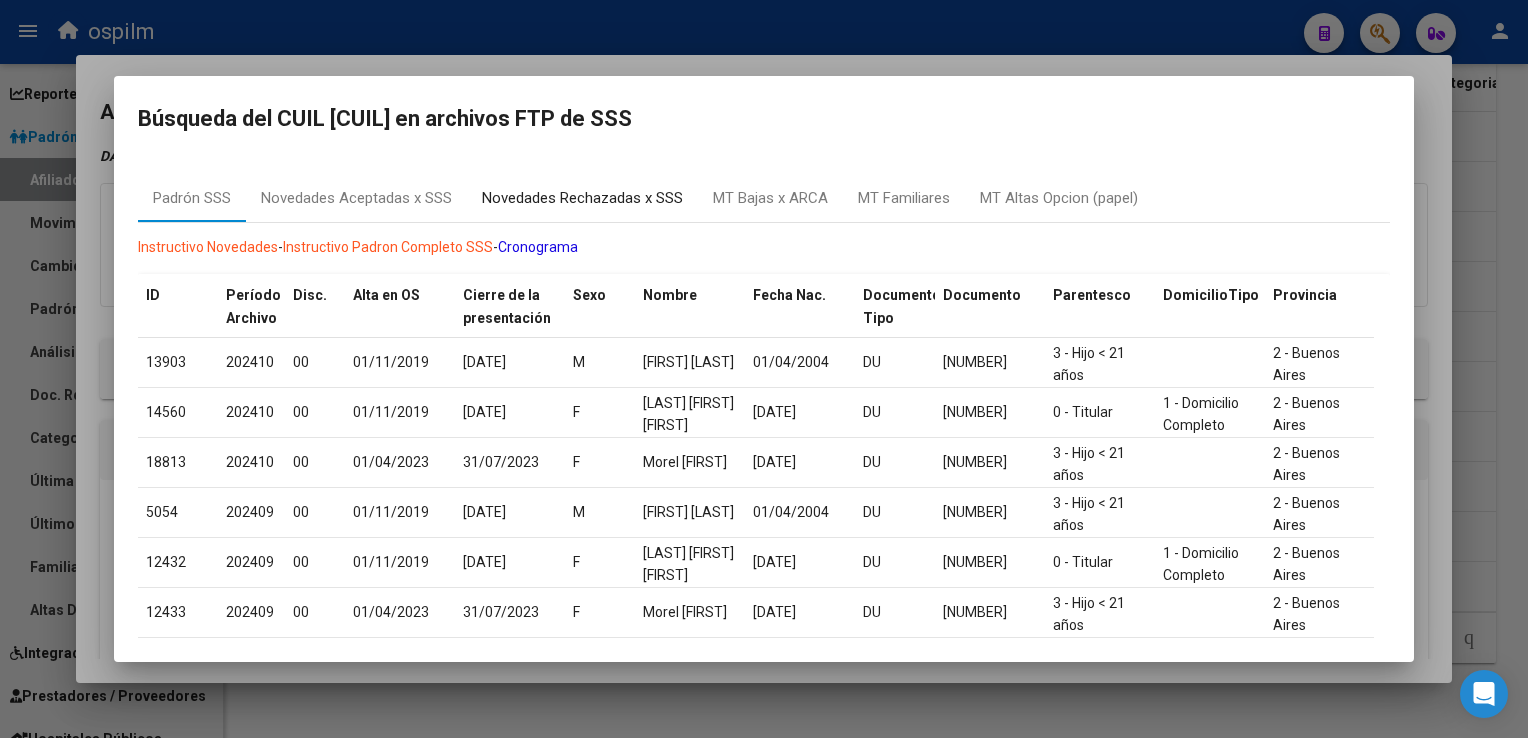 click on "Novedades Rechazadas x SSS" at bounding box center (582, 198) 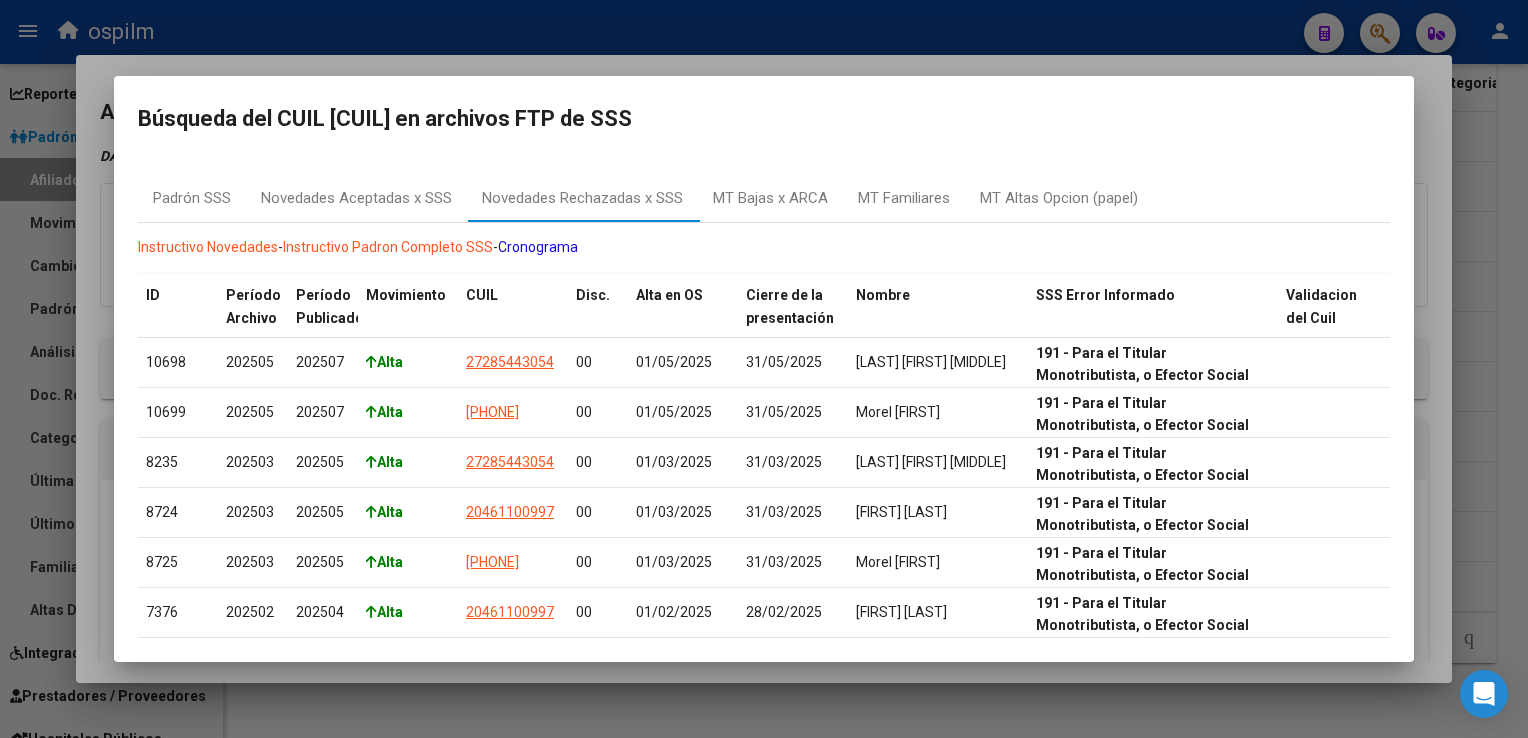 click at bounding box center (764, 369) 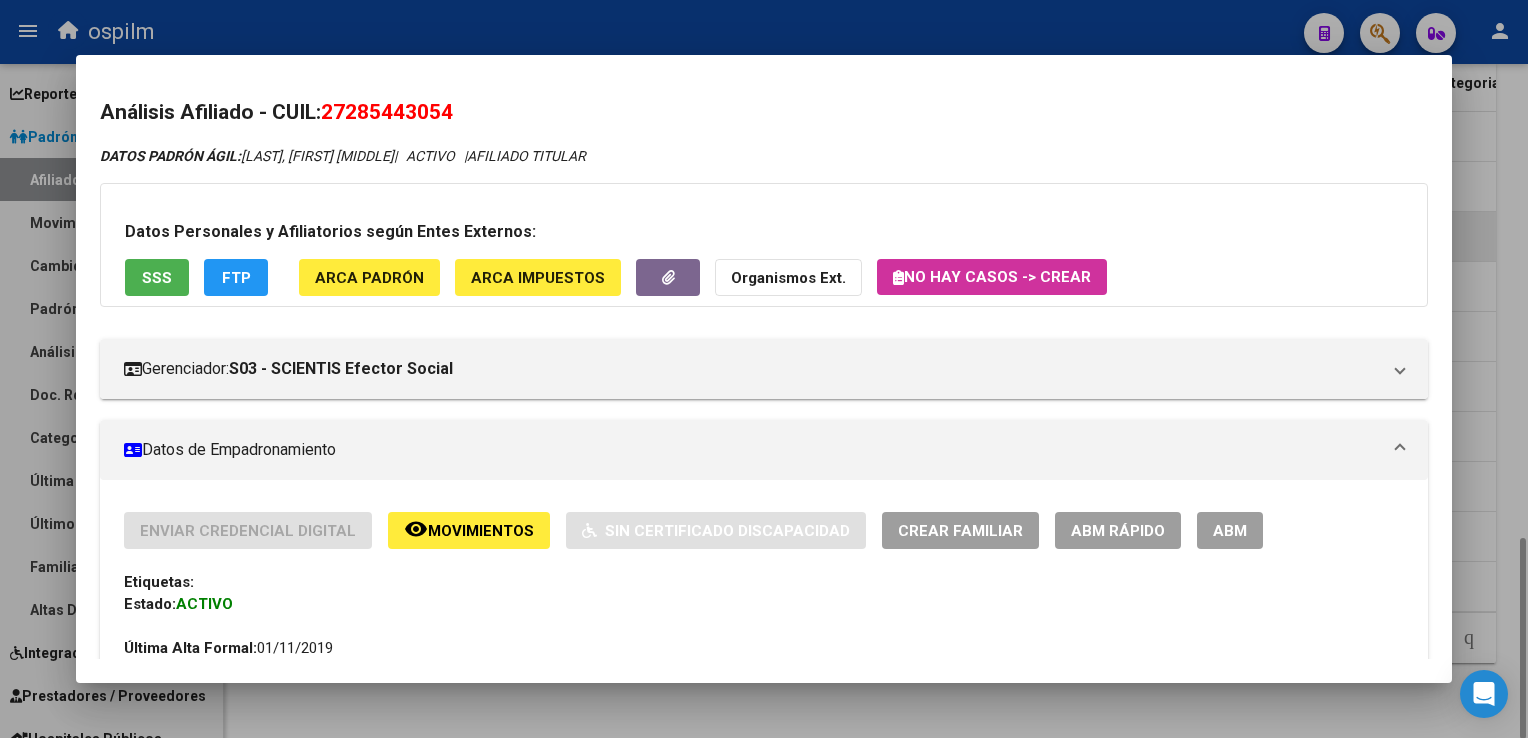 click at bounding box center [764, 369] 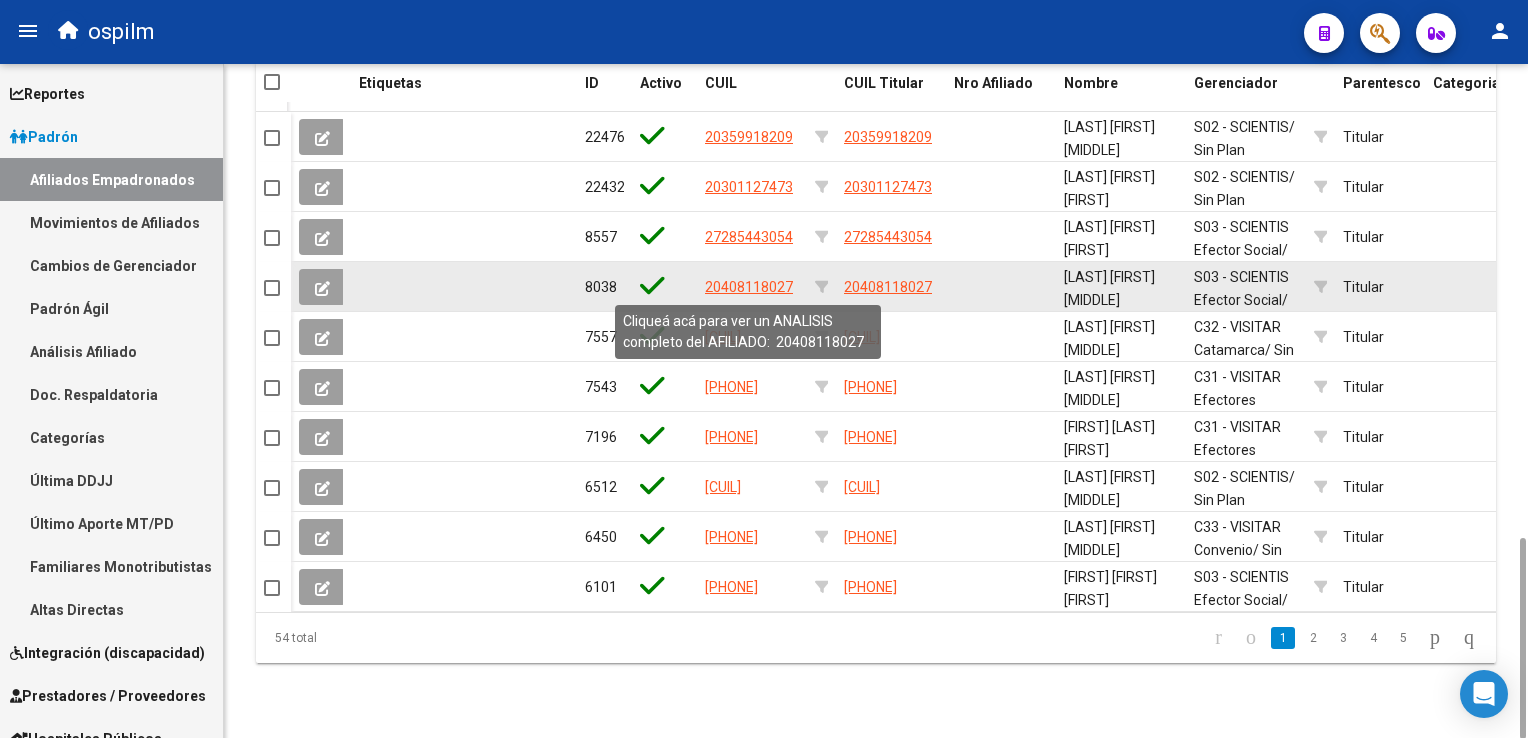 click on "20408118027" 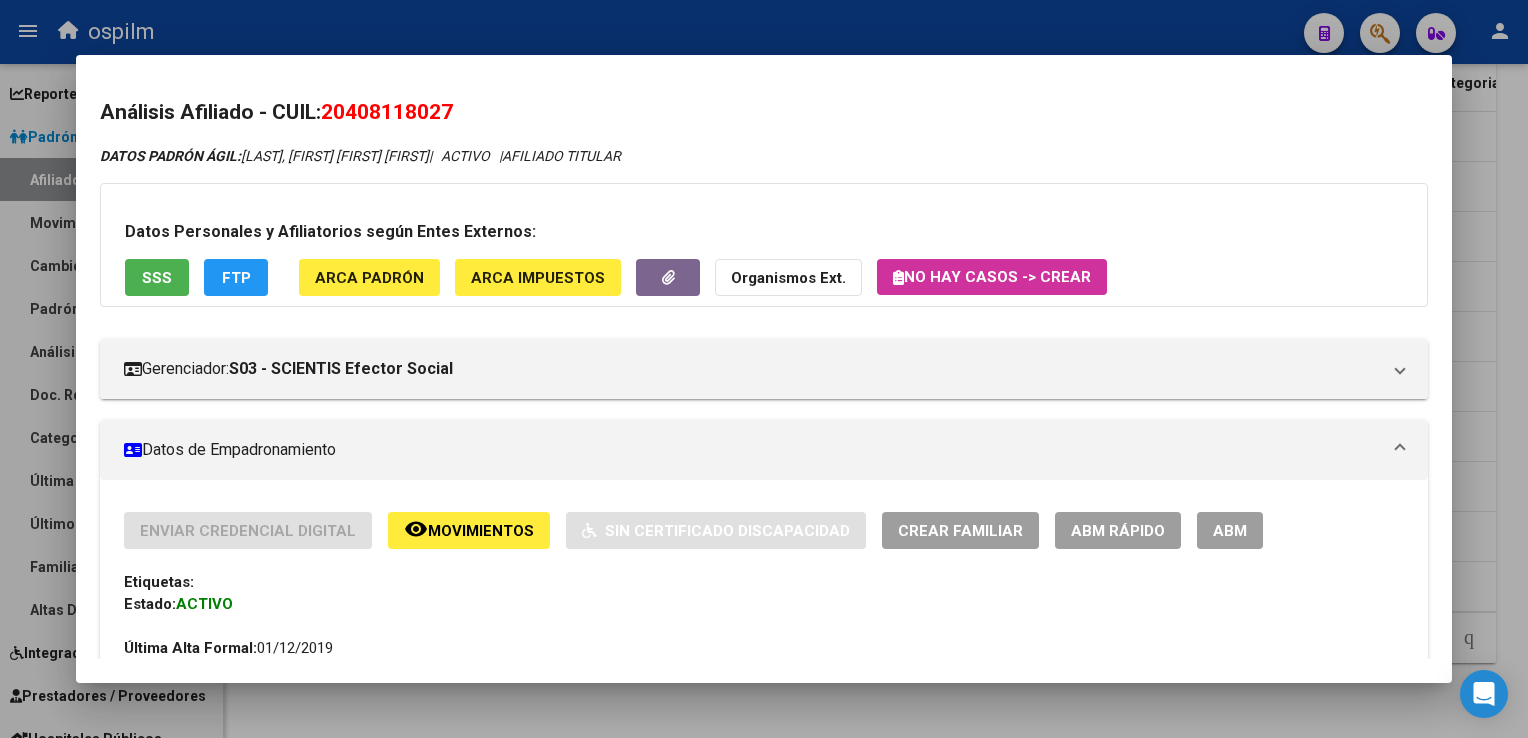 drag, startPoint x: 465, startPoint y: 119, endPoint x: 331, endPoint y: 118, distance: 134.00374 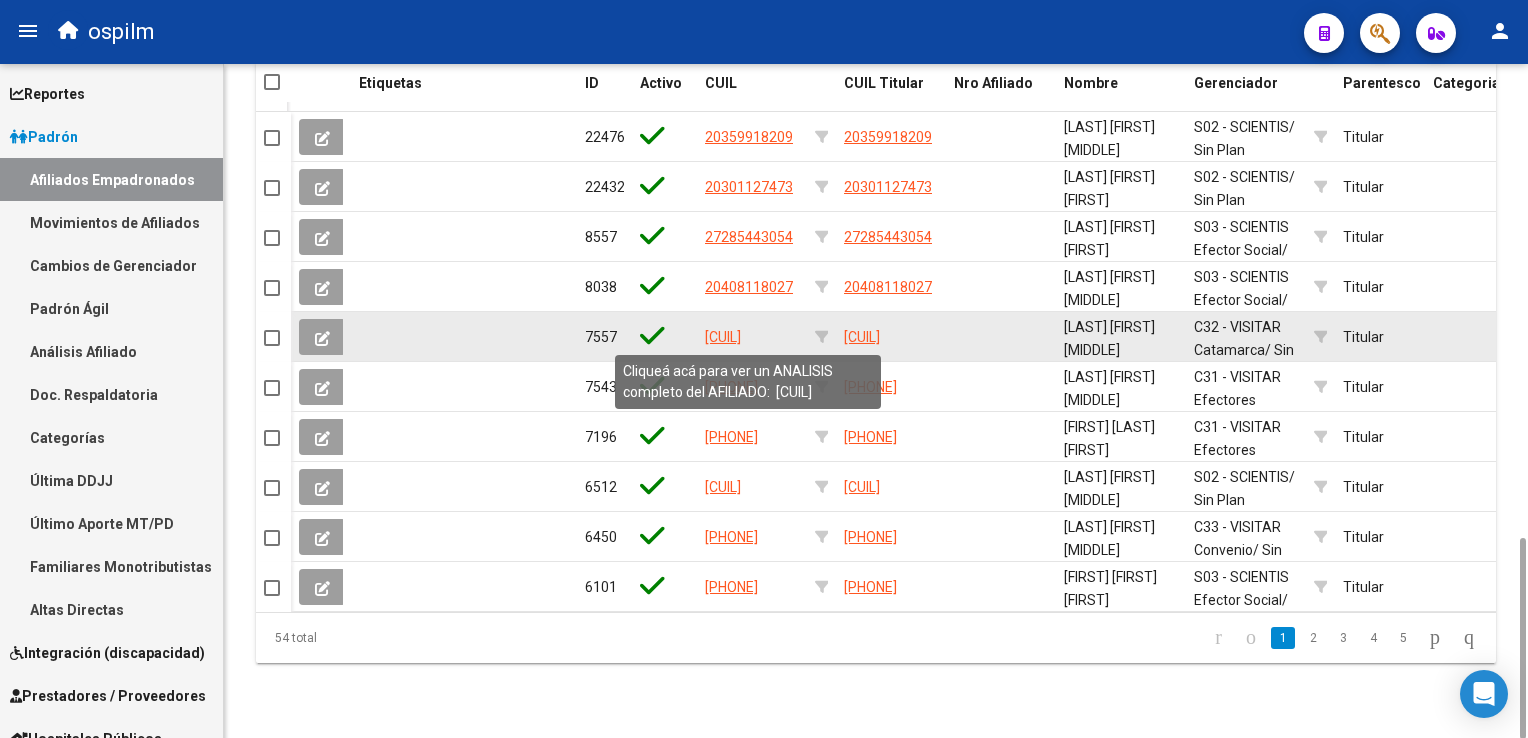 click on "[CUIL]" 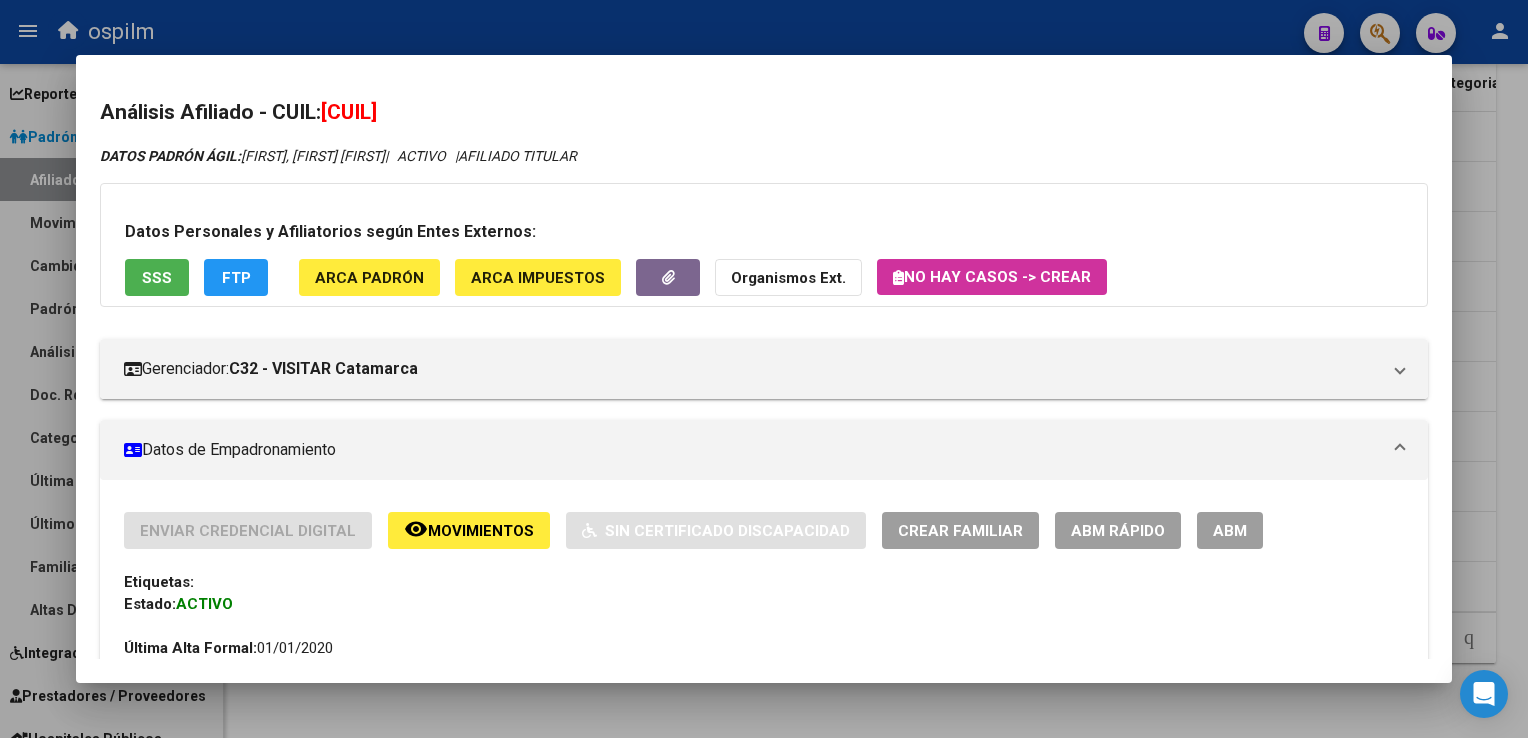 drag, startPoint x: 472, startPoint y: 107, endPoint x: 336, endPoint y: 111, distance: 136.0588 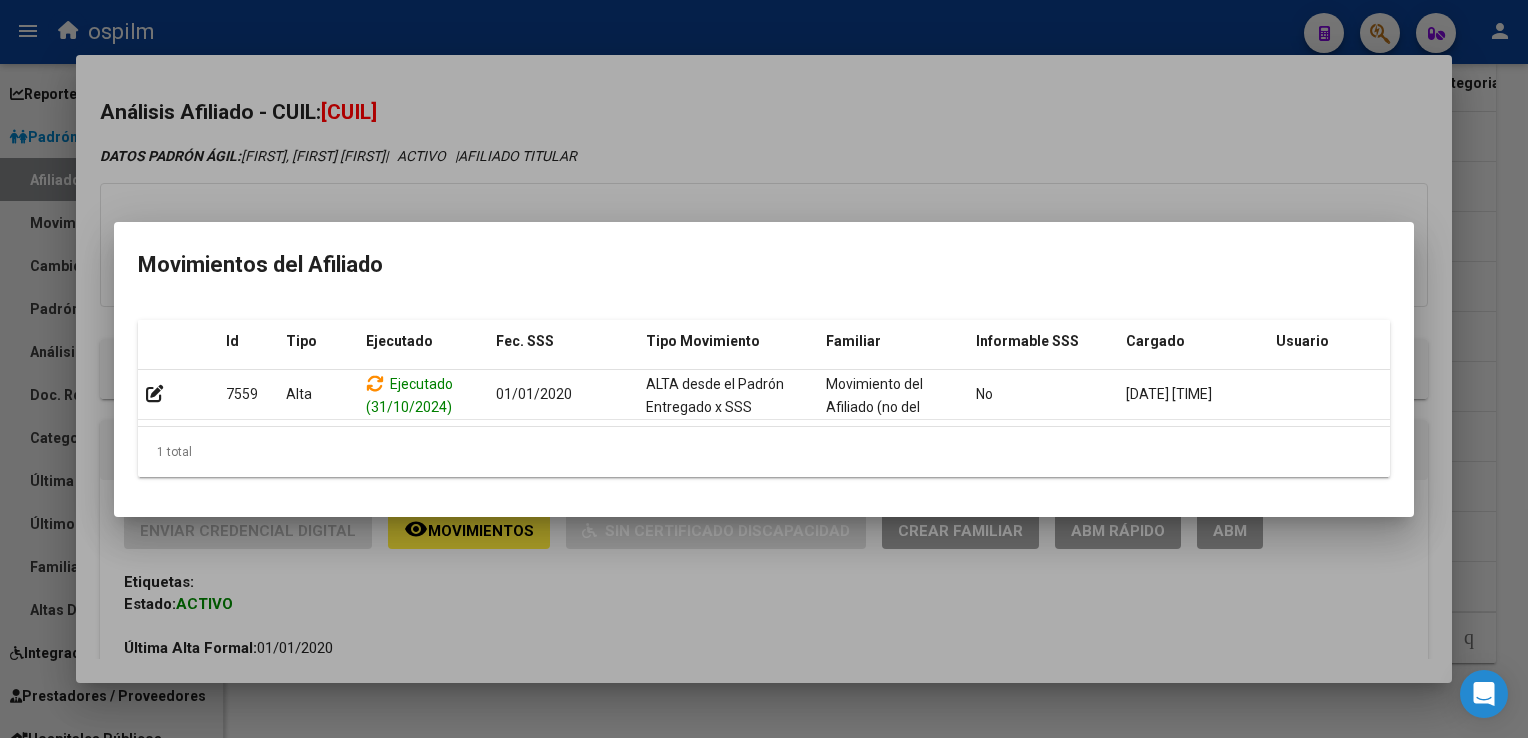 click at bounding box center (764, 369) 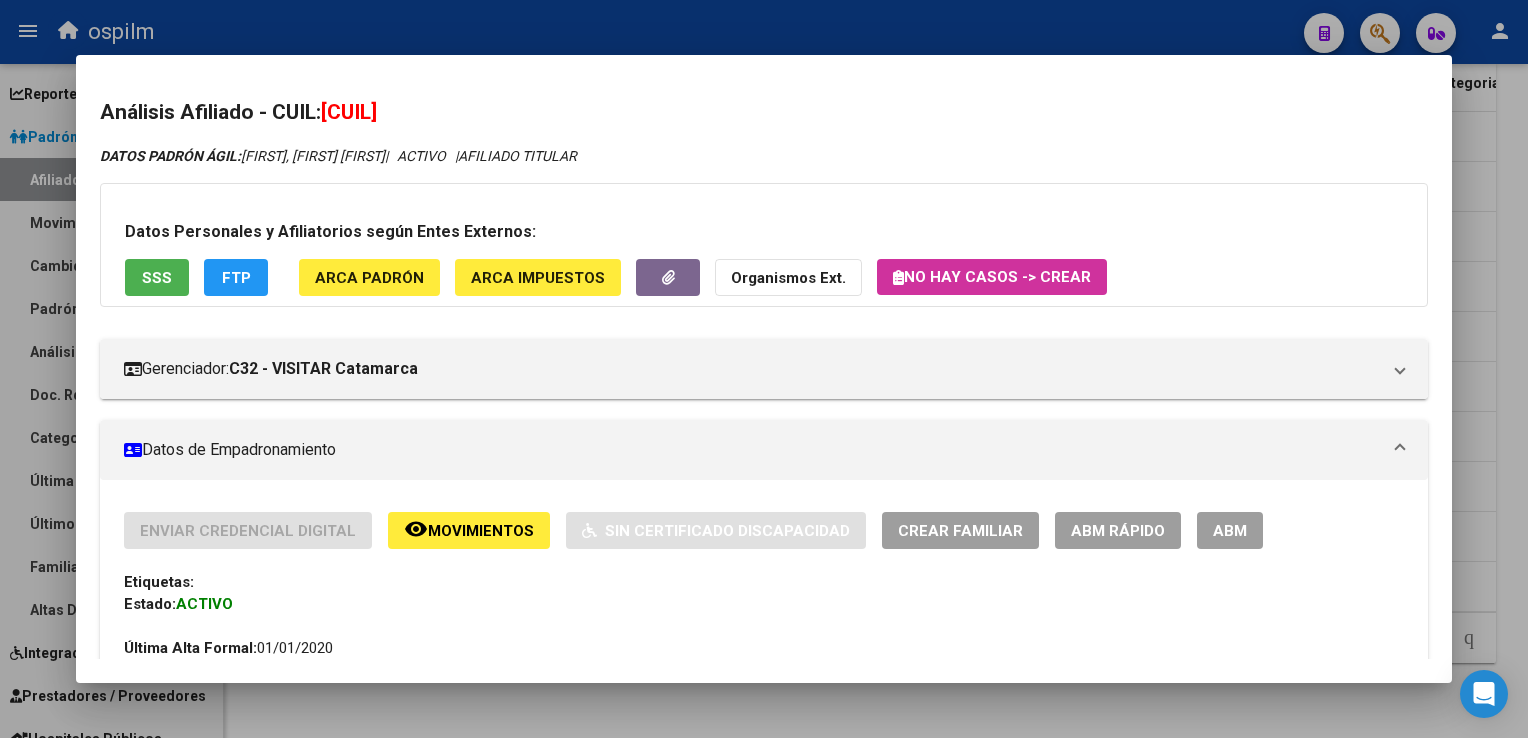 drag, startPoint x: 1484, startPoint y: 232, endPoint x: 1467, endPoint y: 226, distance: 18.027756 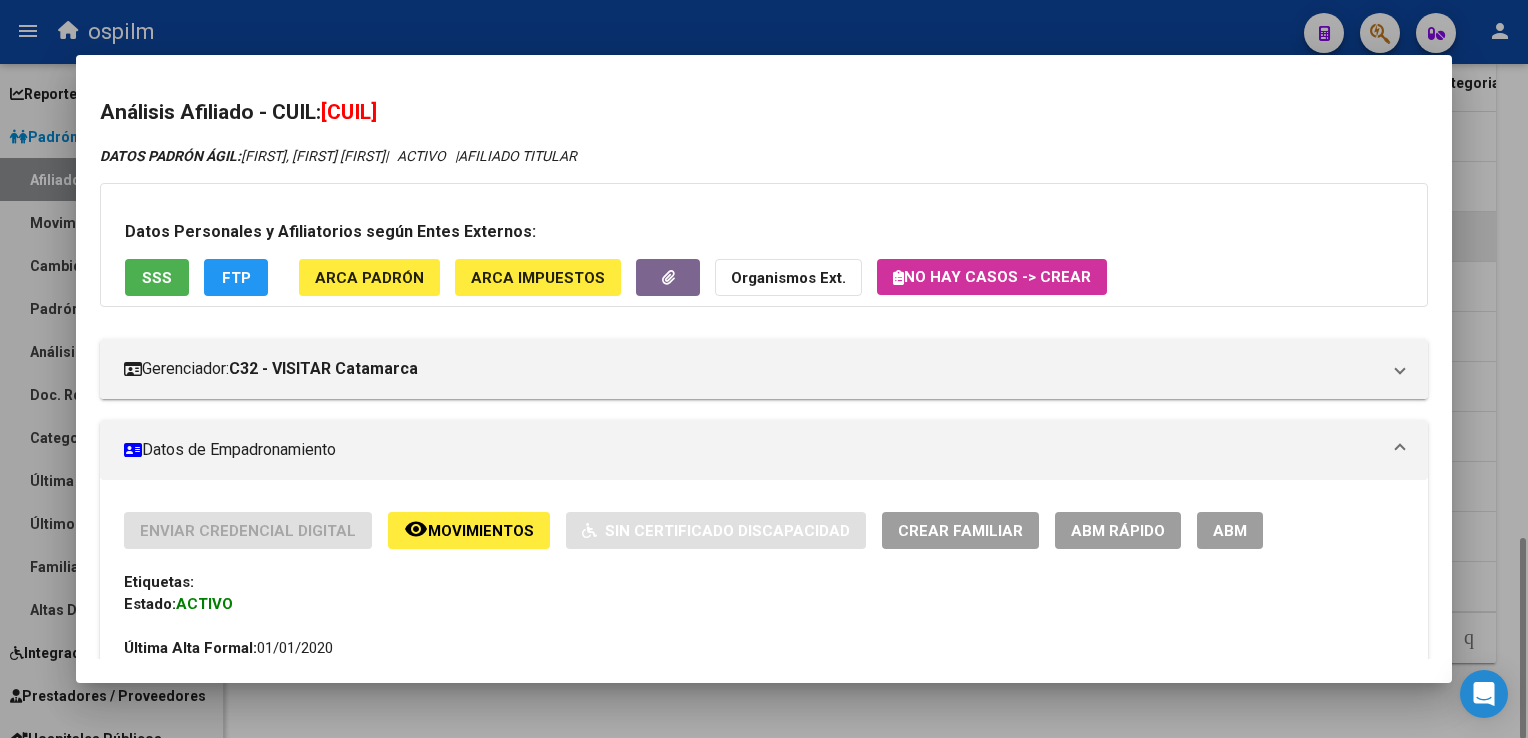 click at bounding box center [764, 369] 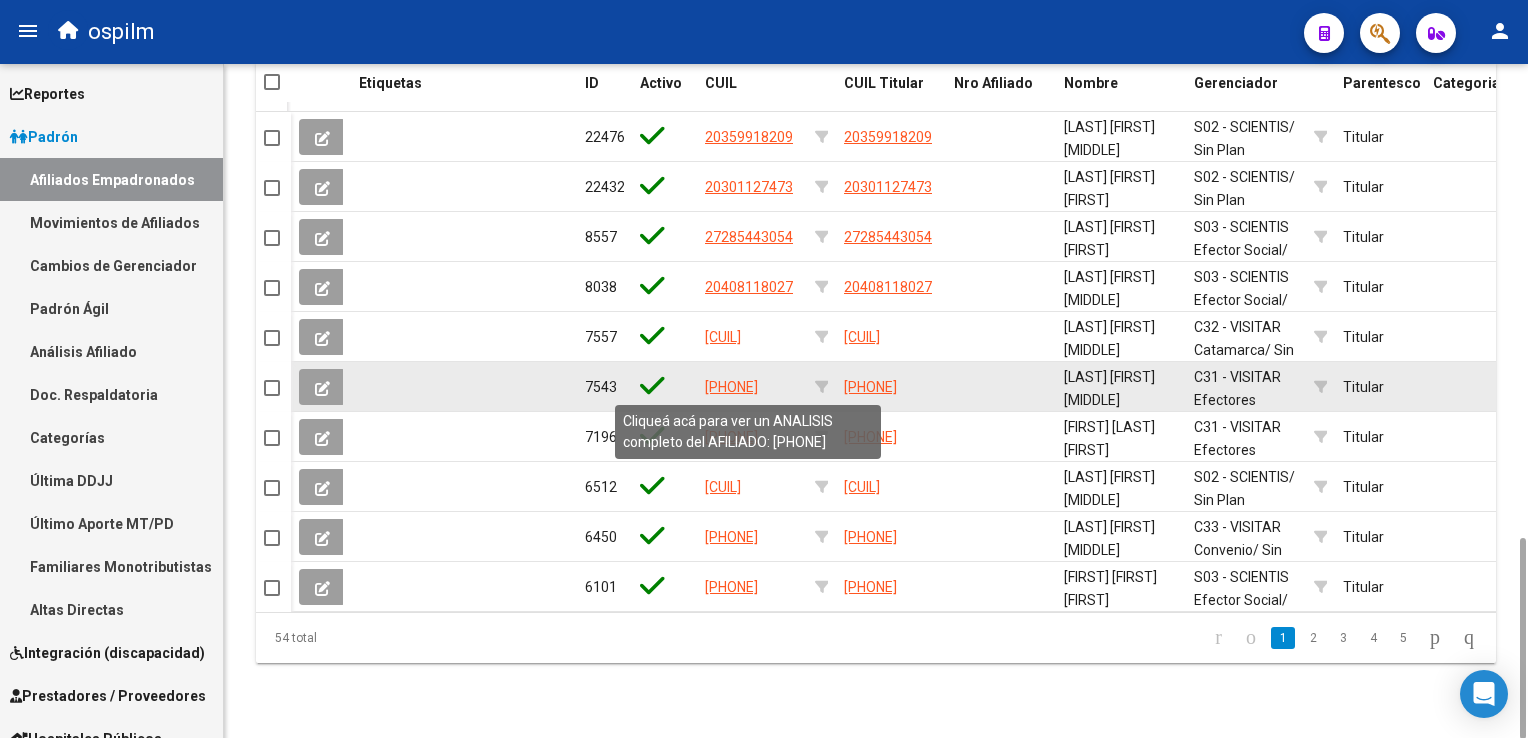 click on "[NUMBER]" 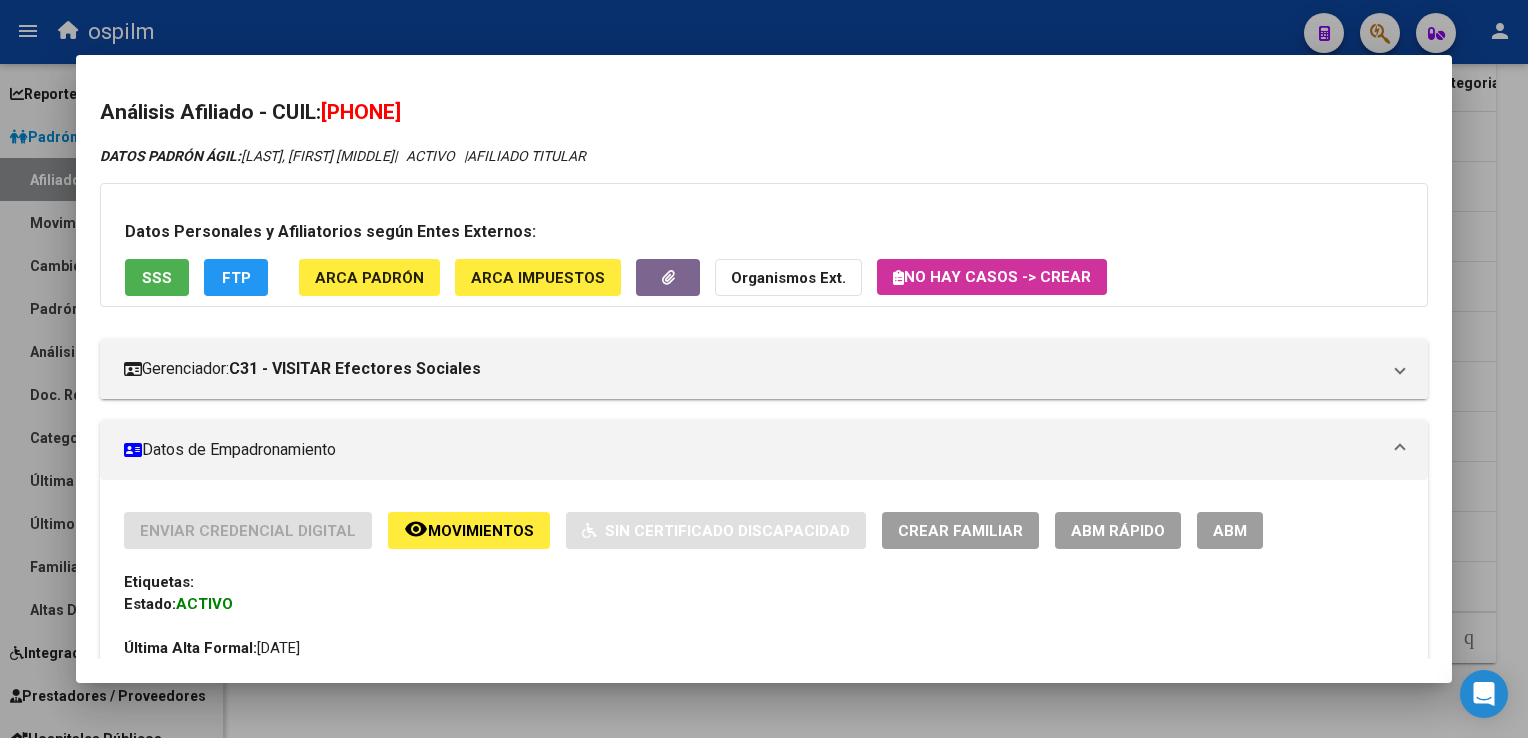 drag, startPoint x: 461, startPoint y: 110, endPoint x: 329, endPoint y: 118, distance: 132.2422 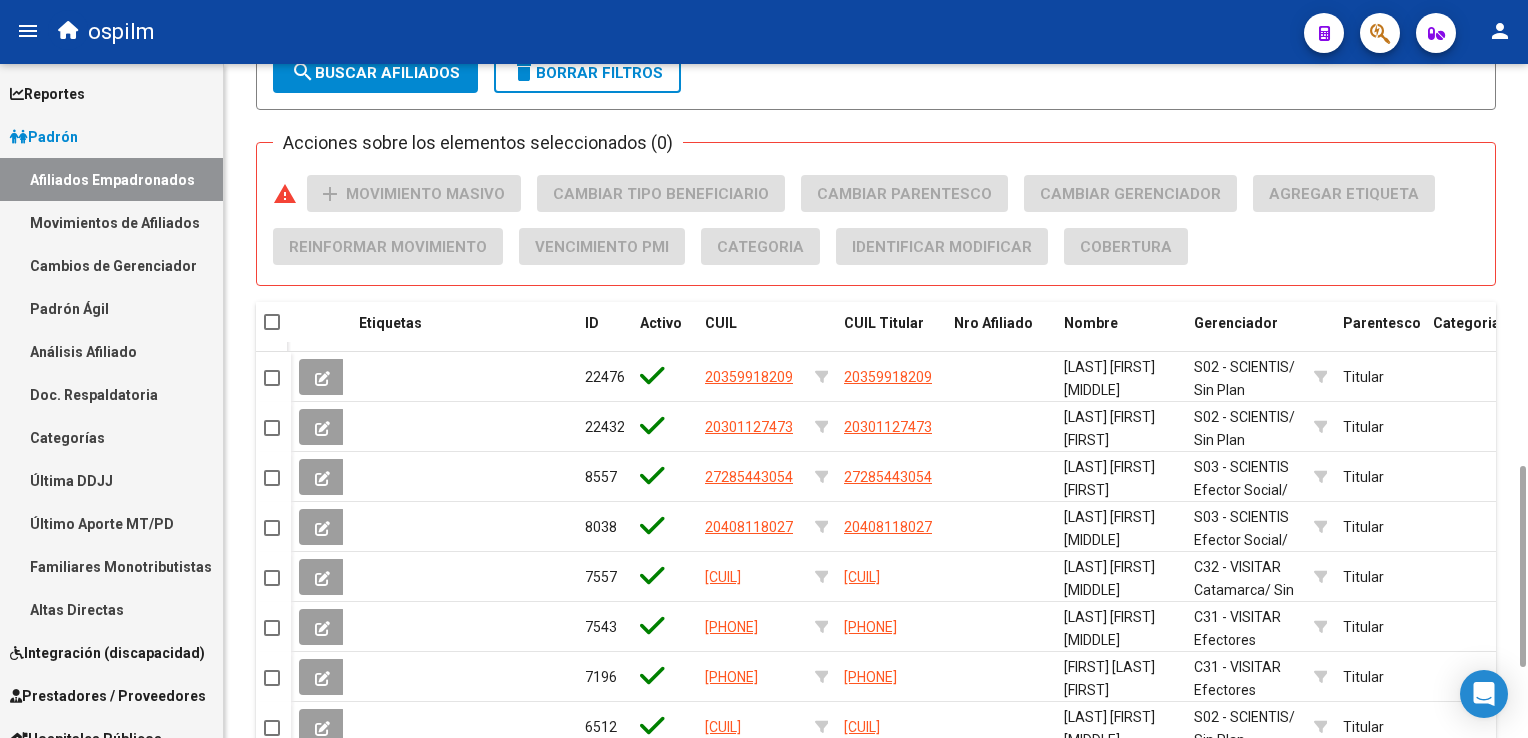 drag, startPoint x: 1523, startPoint y: 562, endPoint x: 1073, endPoint y: 280, distance: 531.0593 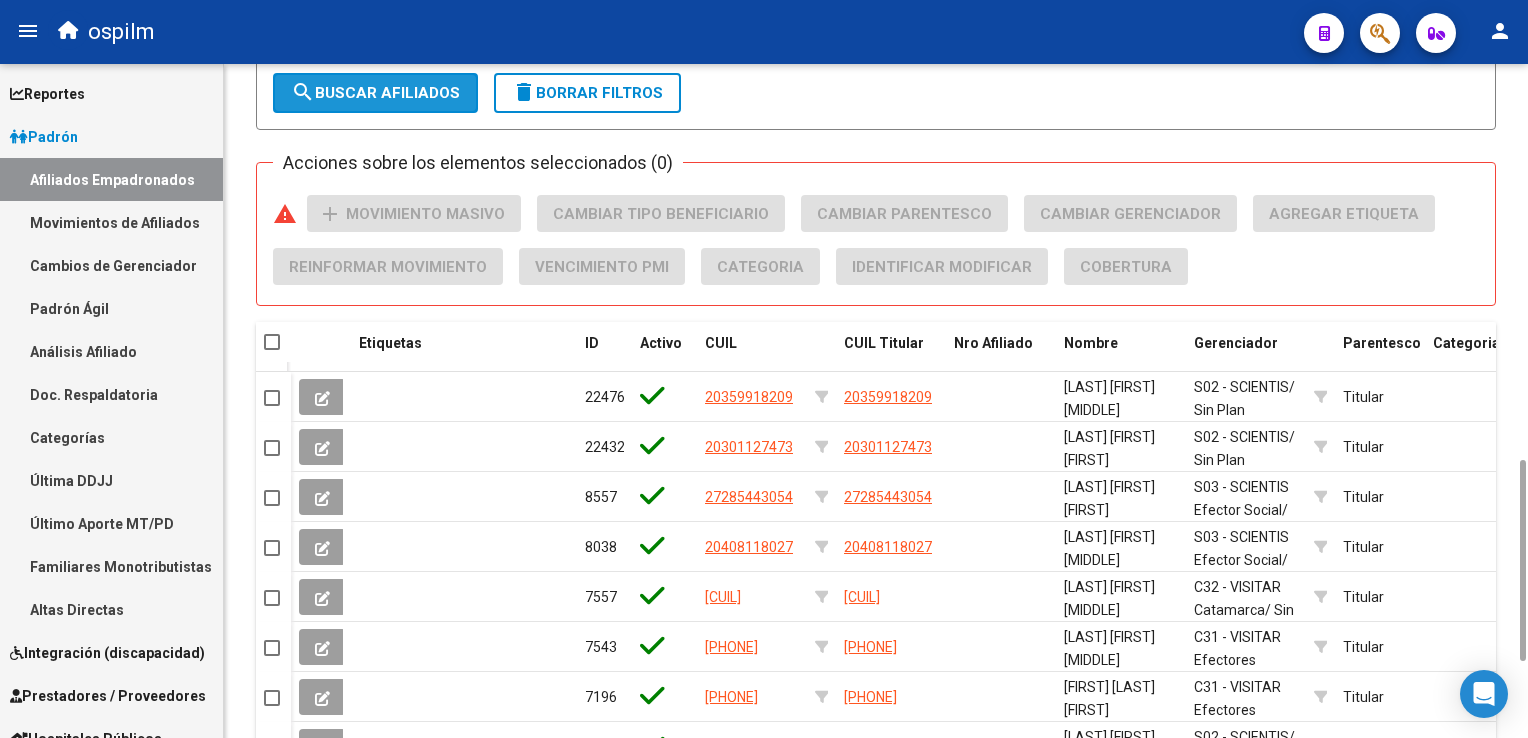 click on "search  Buscar Afiliados" 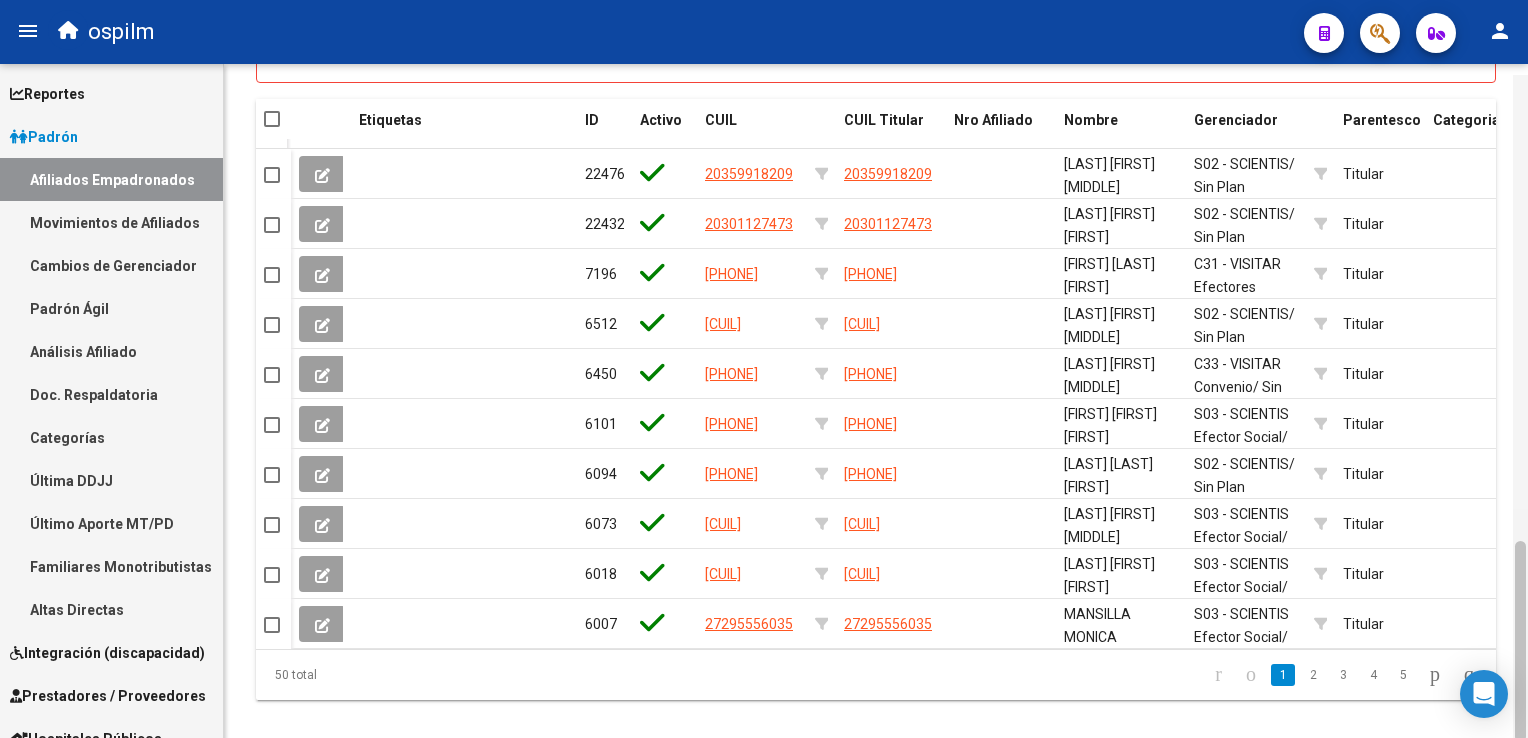 scroll, scrollTop: 1555, scrollLeft: 0, axis: vertical 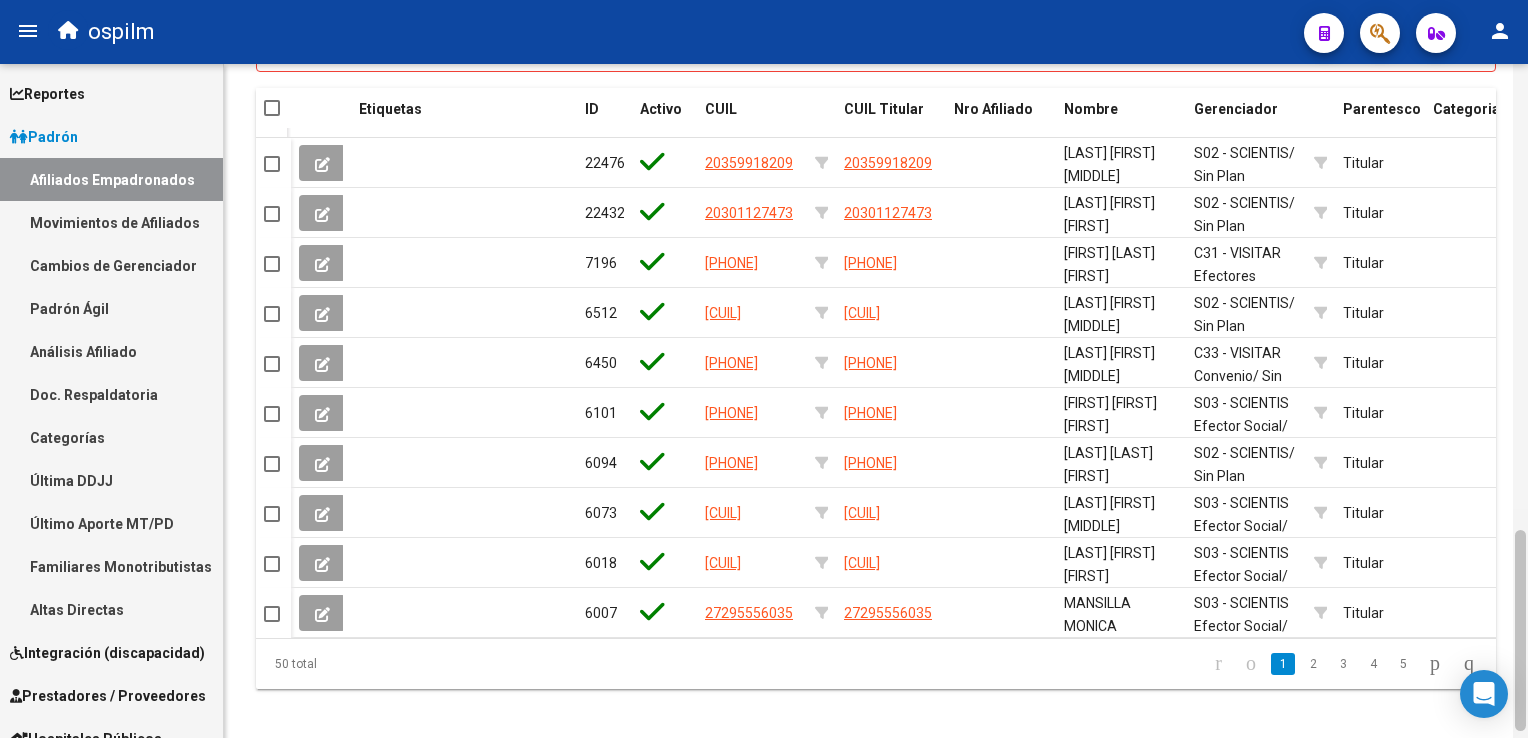drag, startPoint x: 1520, startPoint y: 484, endPoint x: 1525, endPoint y: 554, distance: 70.178345 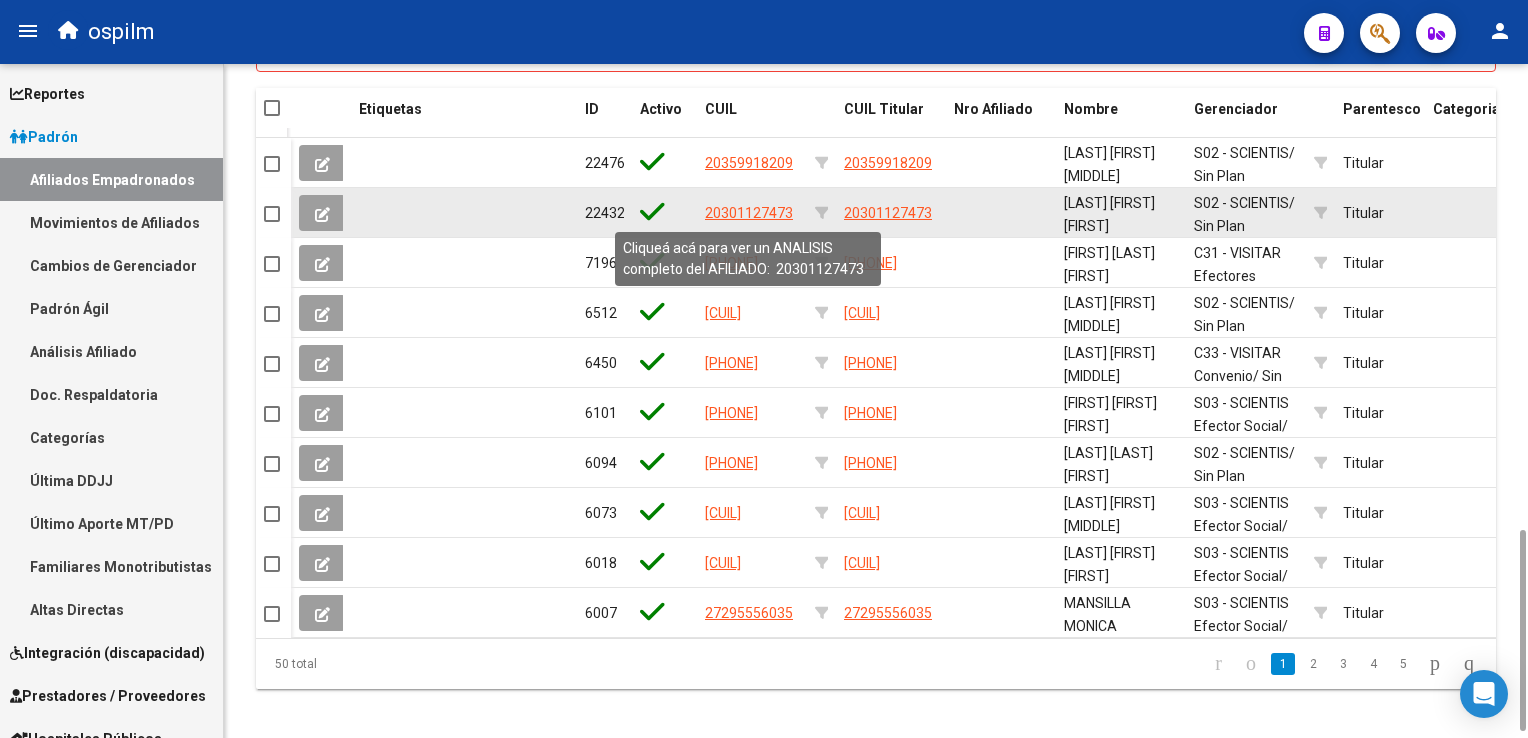click on "20301127473" 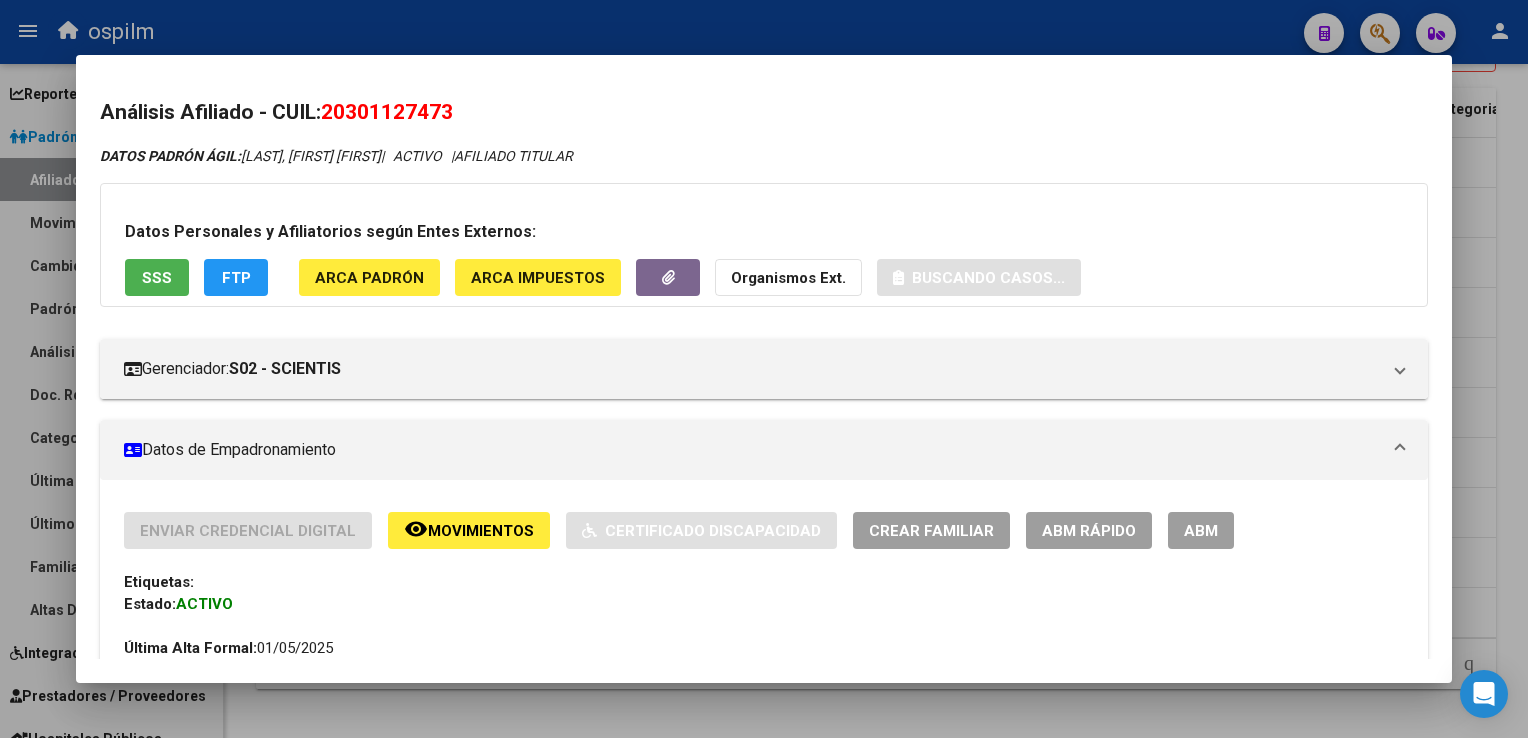 click on "SSS" at bounding box center [157, 278] 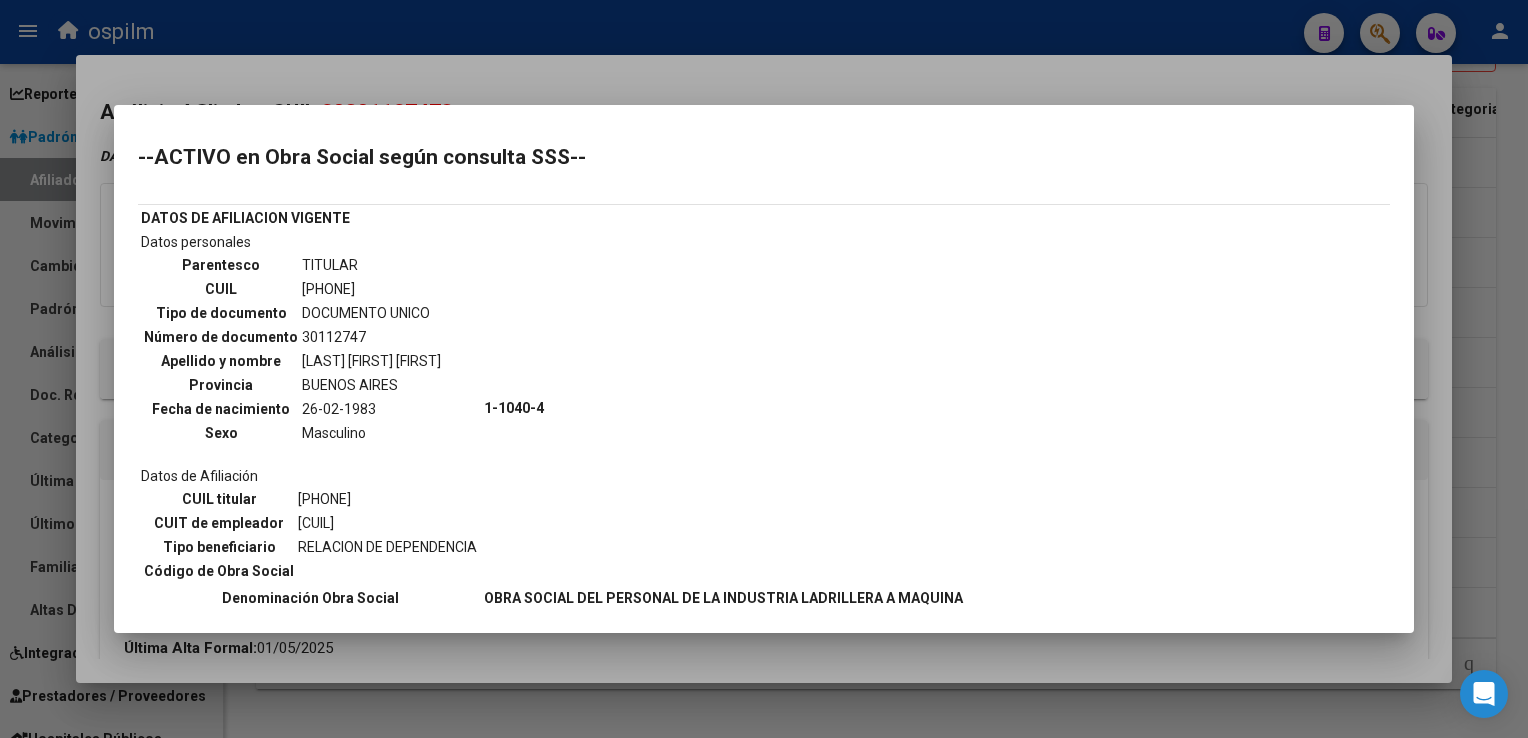 scroll, scrollTop: 497, scrollLeft: 0, axis: vertical 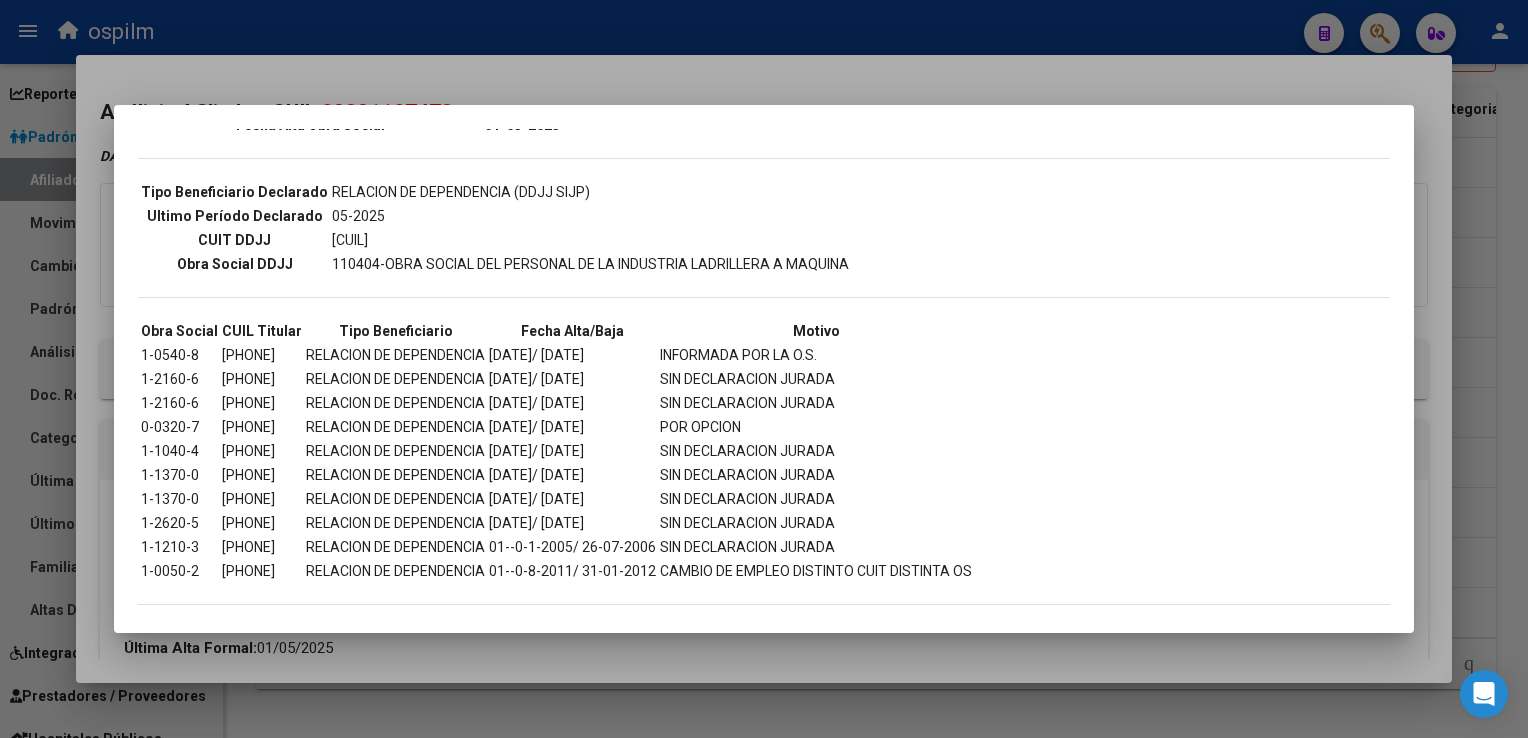 click at bounding box center [764, 369] 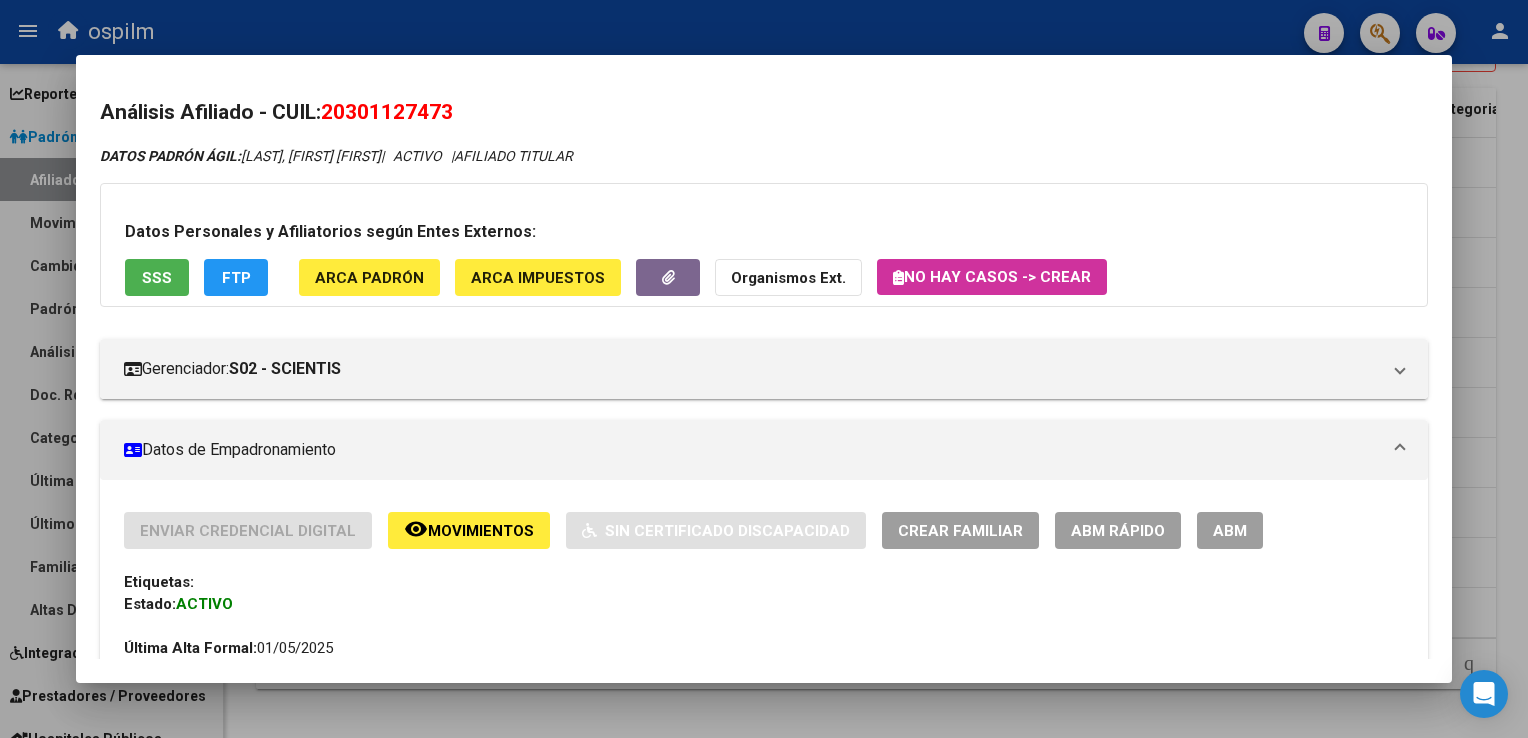 click on "Movimientos" 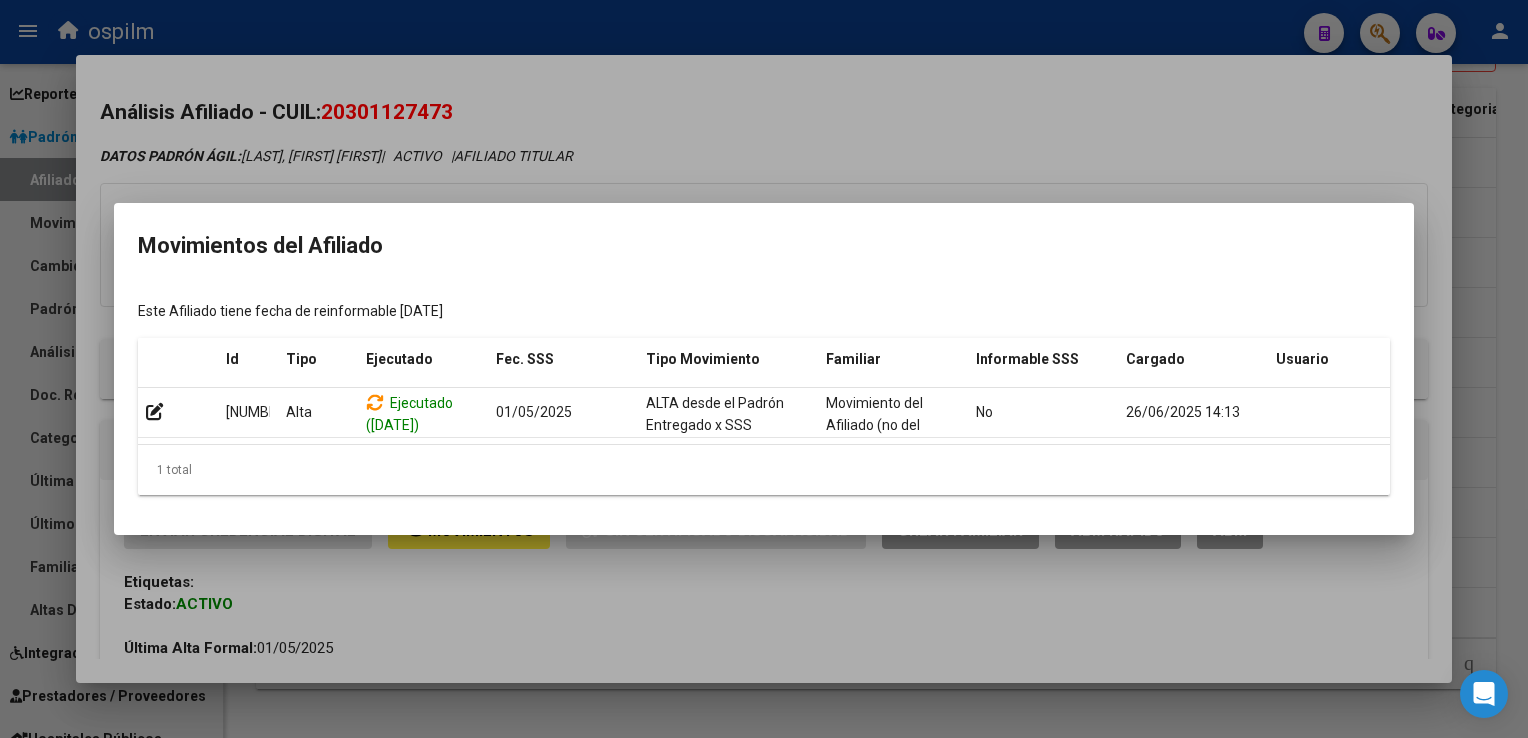 click at bounding box center (764, 369) 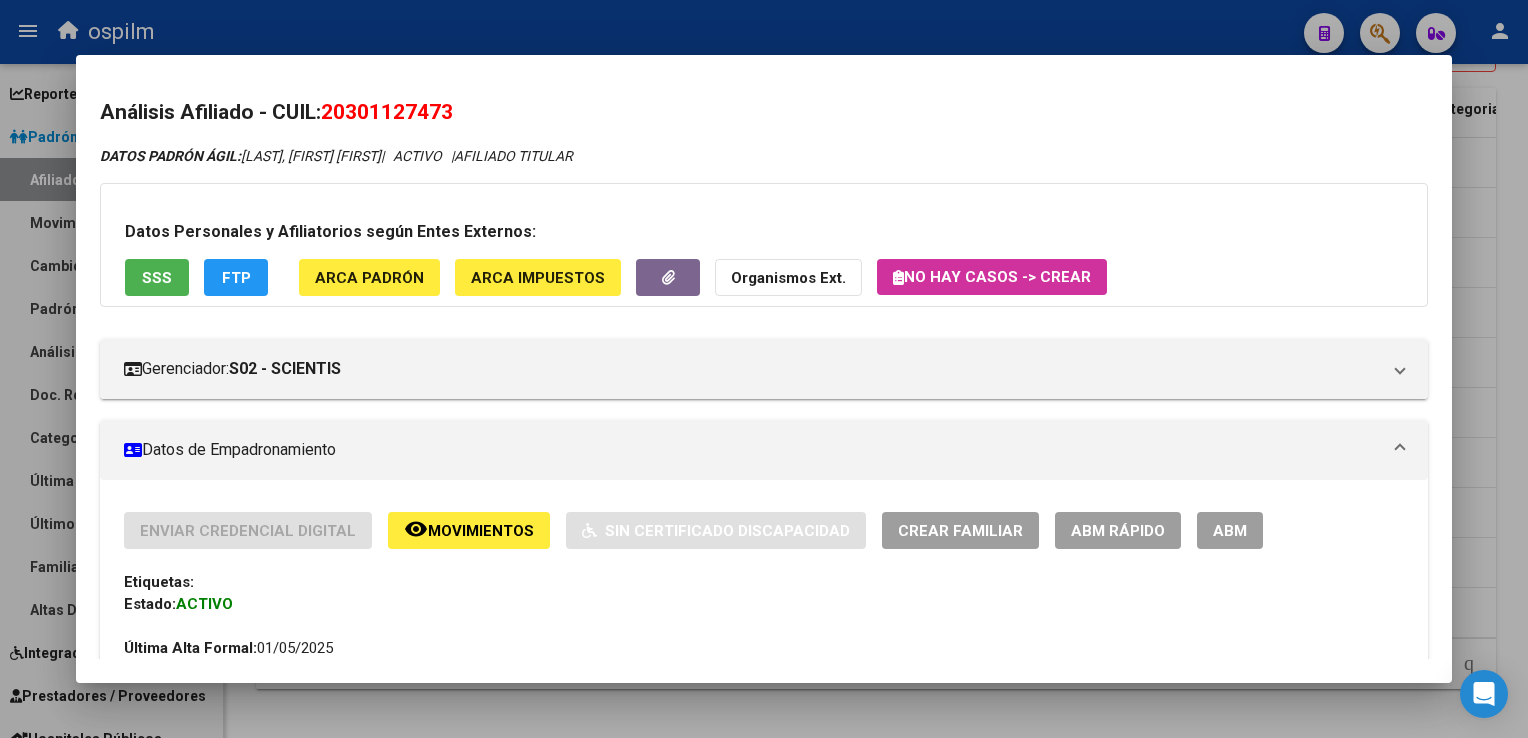 click at bounding box center (764, 369) 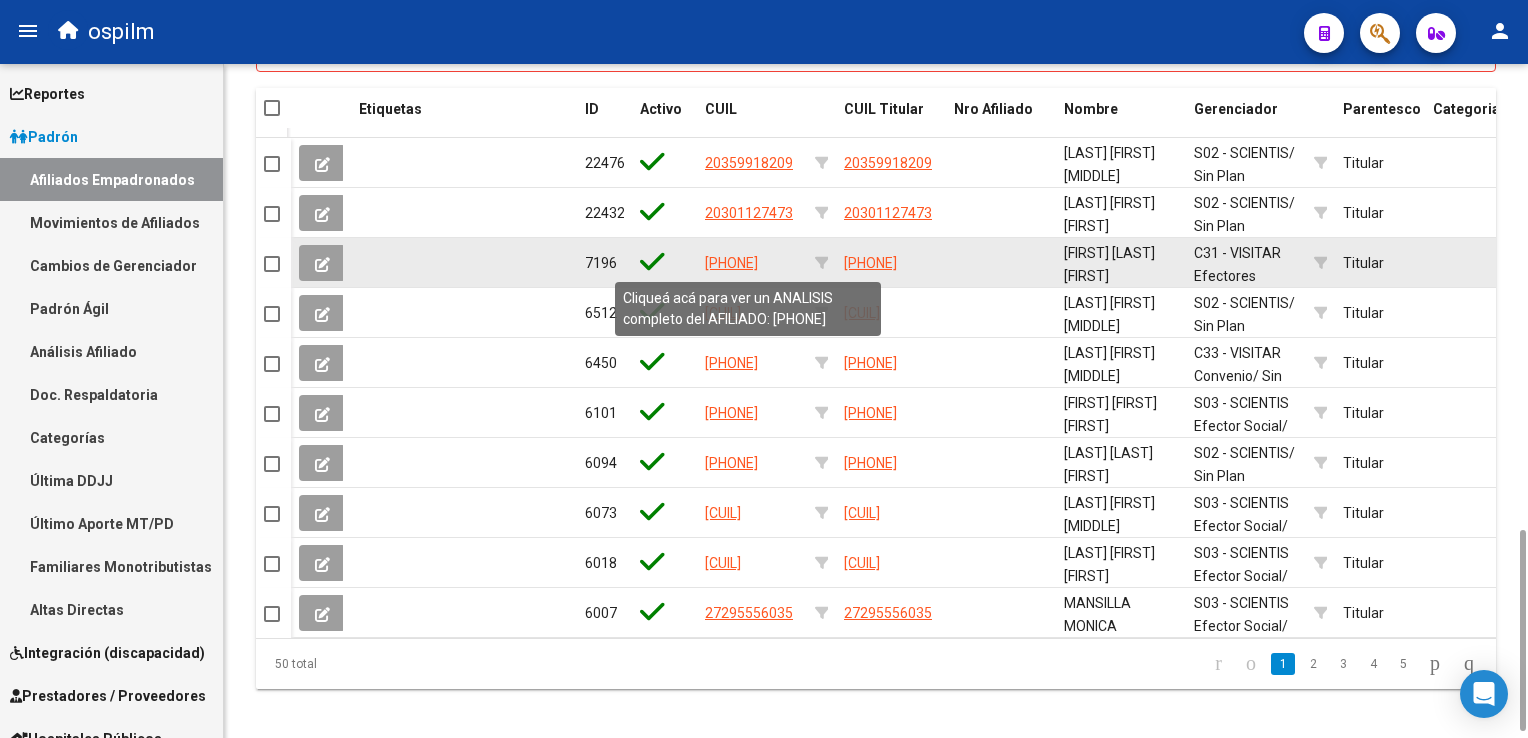 click on "[NUMBER]" 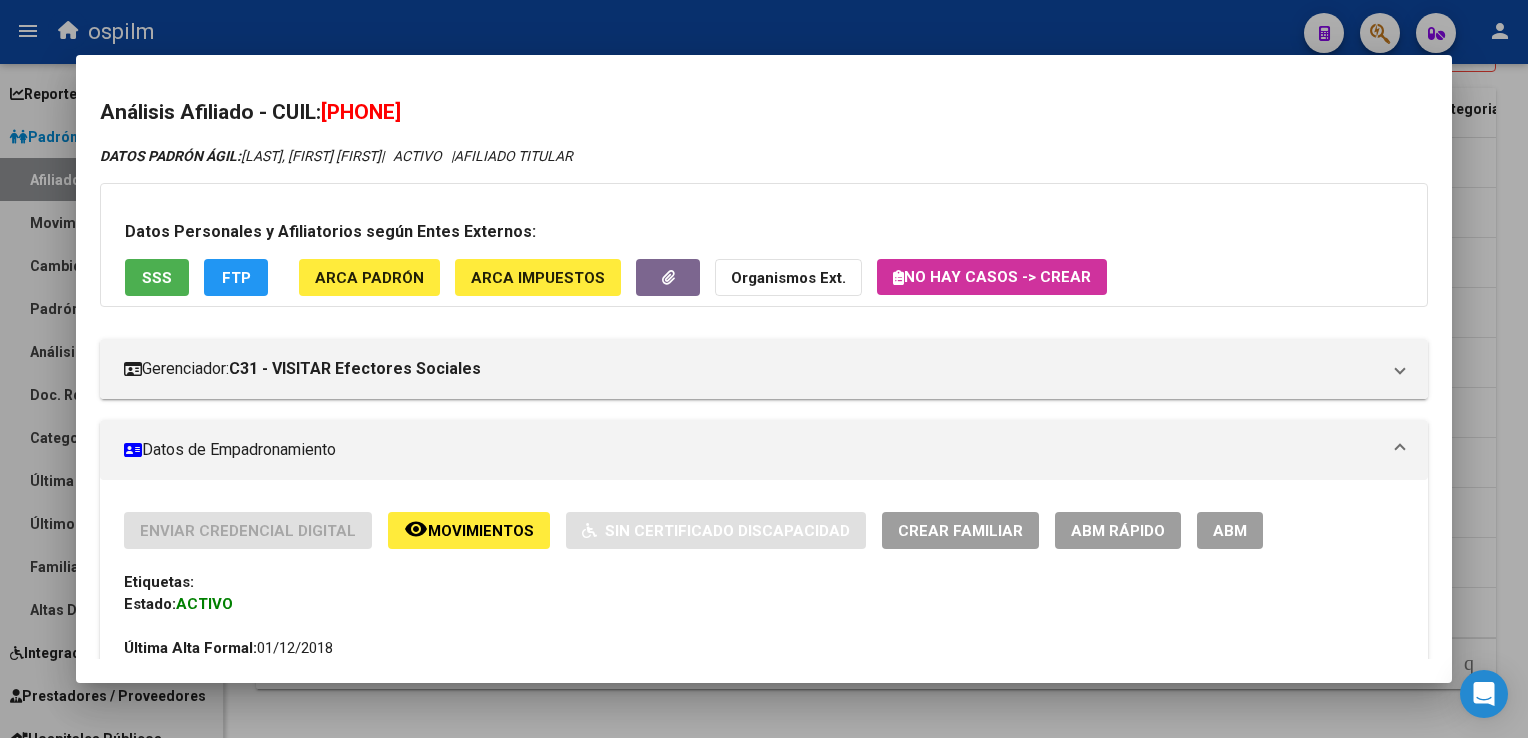 click on "Movimientos" 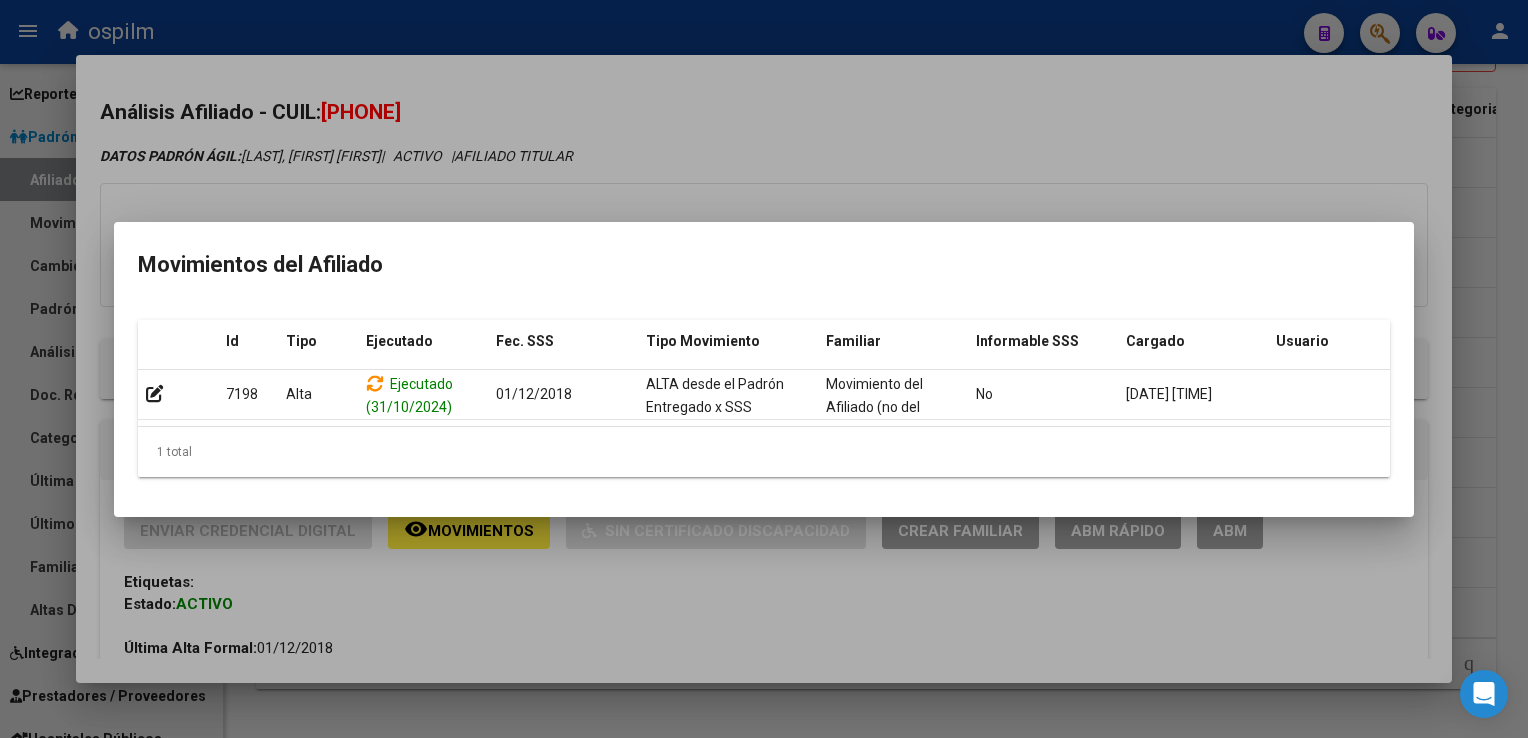 click at bounding box center [764, 369] 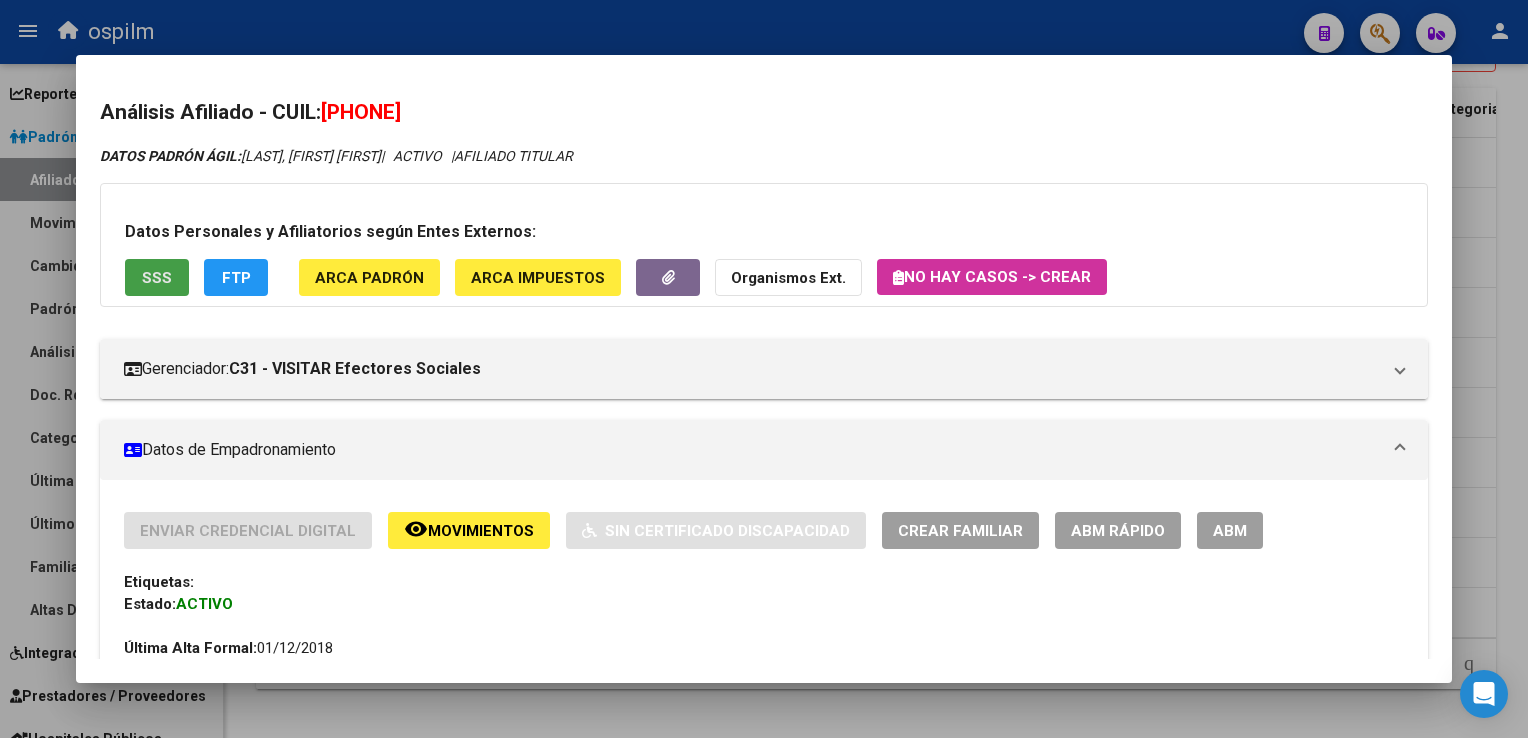click on "SSS" at bounding box center (157, 278) 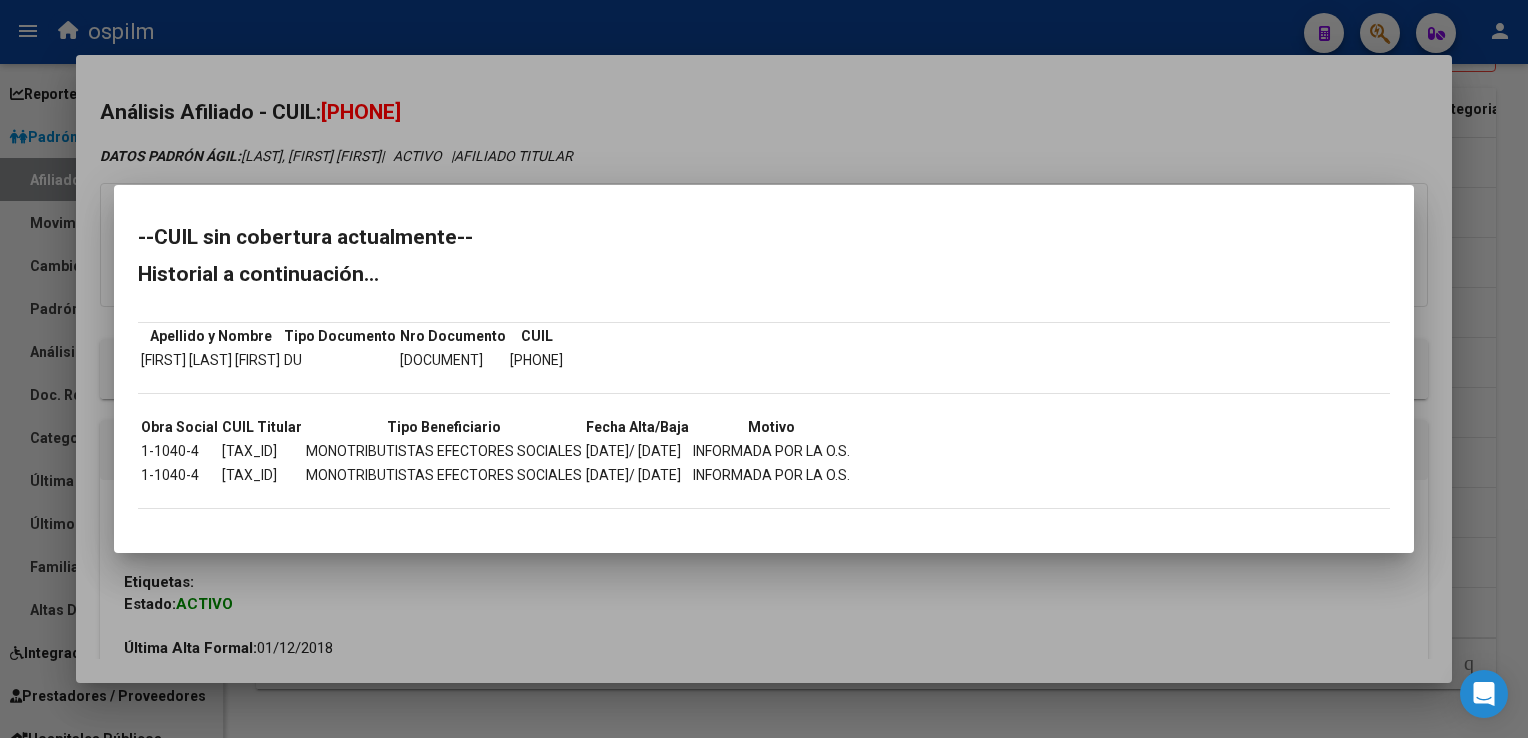 click at bounding box center (764, 369) 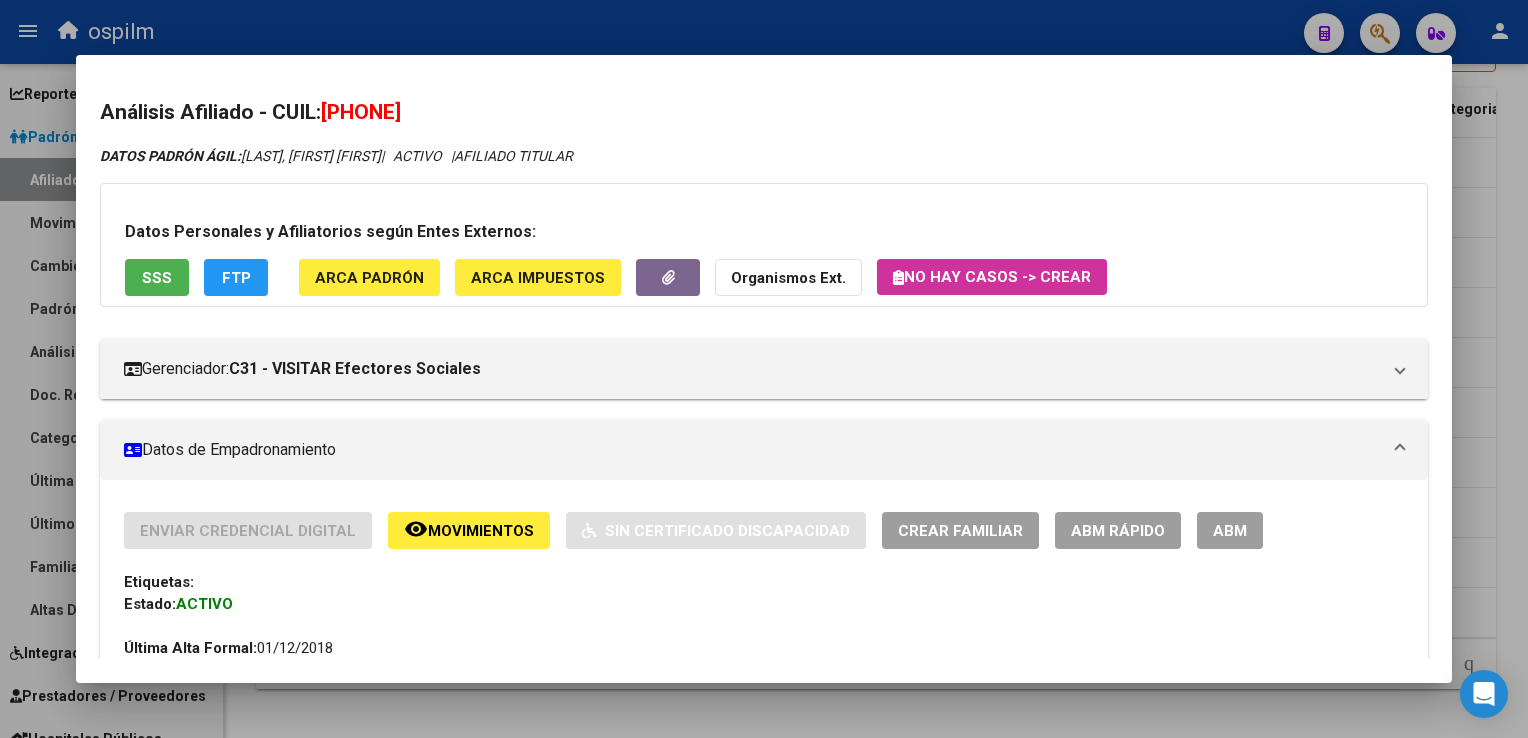 drag, startPoint x: 468, startPoint y: 106, endPoint x: 332, endPoint y: 119, distance: 136.6199 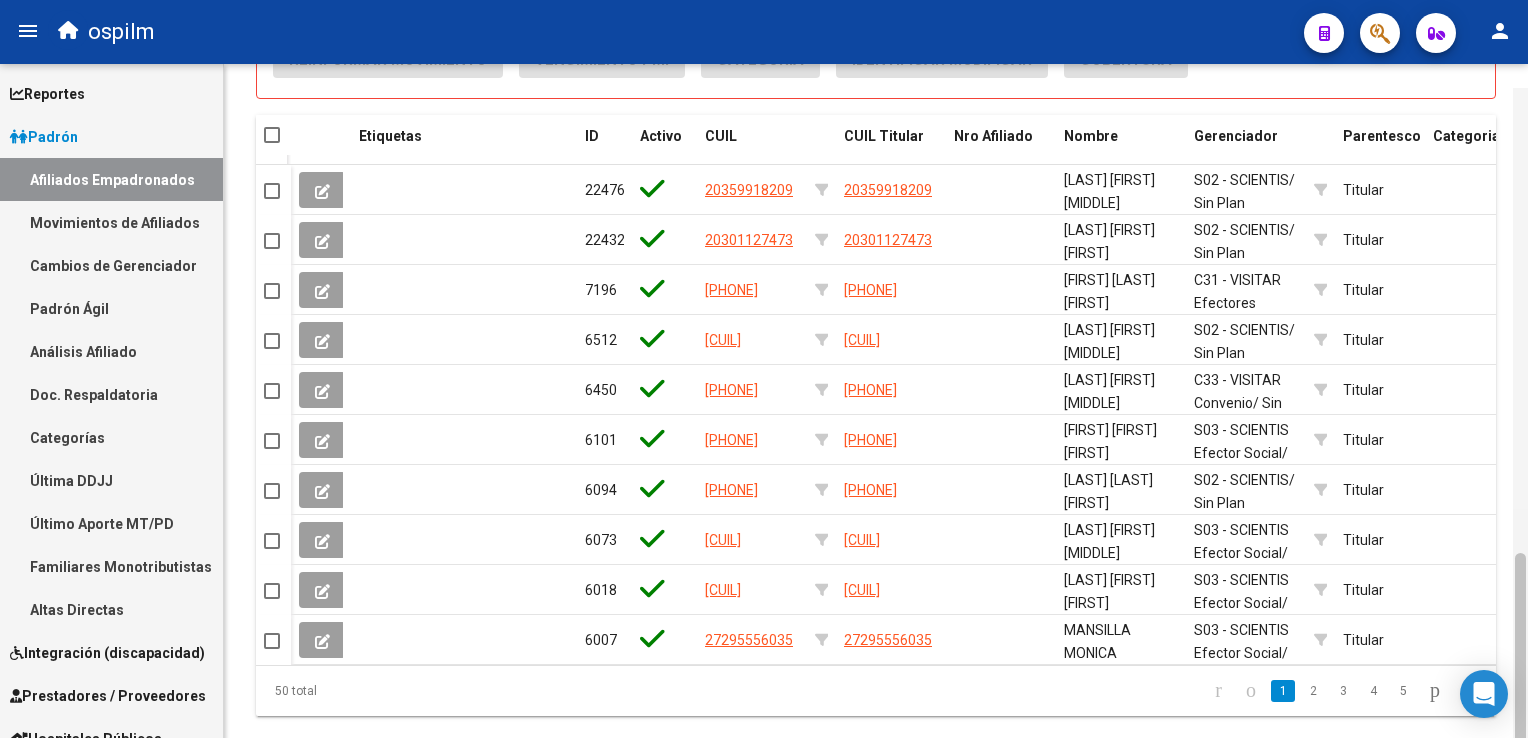 scroll, scrollTop: 1424, scrollLeft: 0, axis: vertical 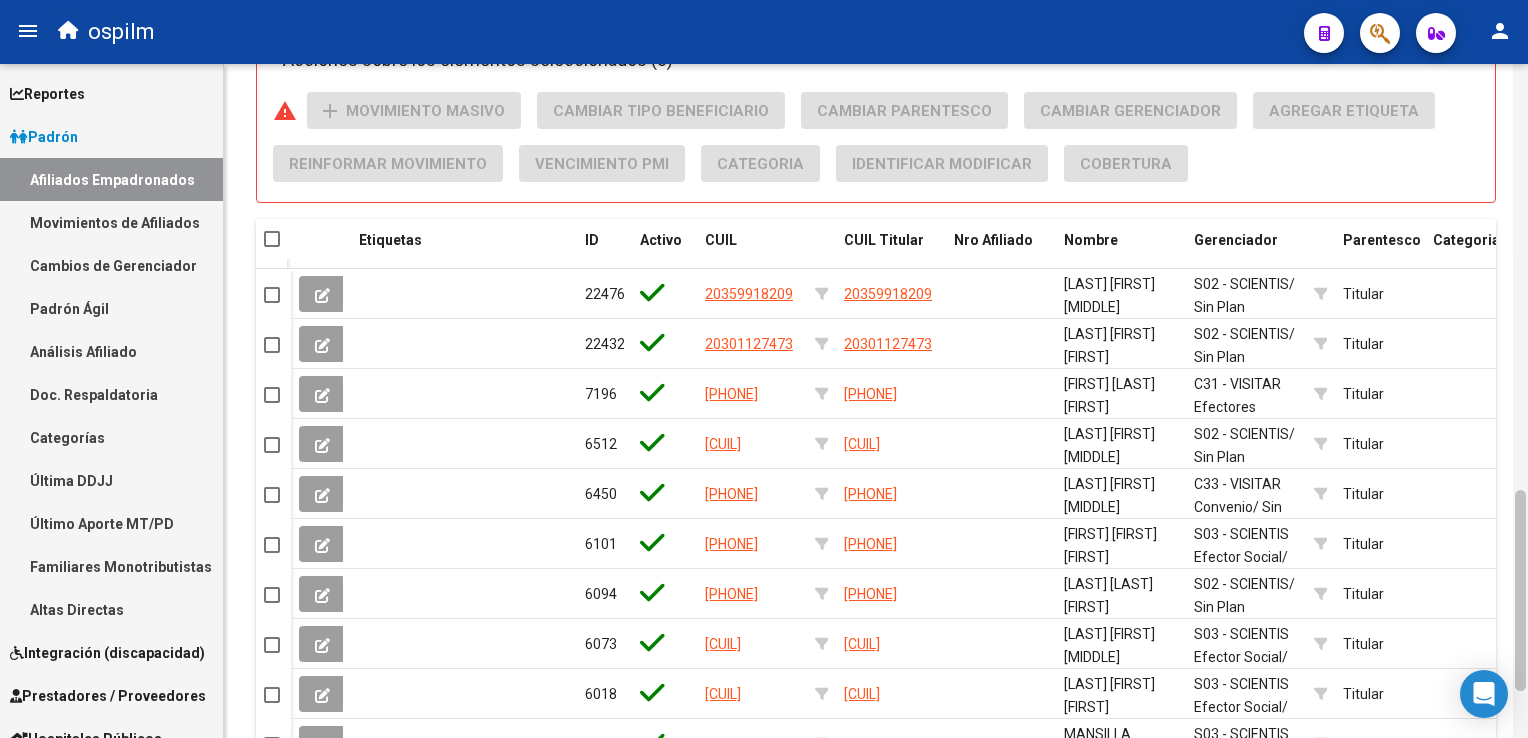 drag, startPoint x: 1519, startPoint y: 586, endPoint x: 1519, endPoint y: 547, distance: 39 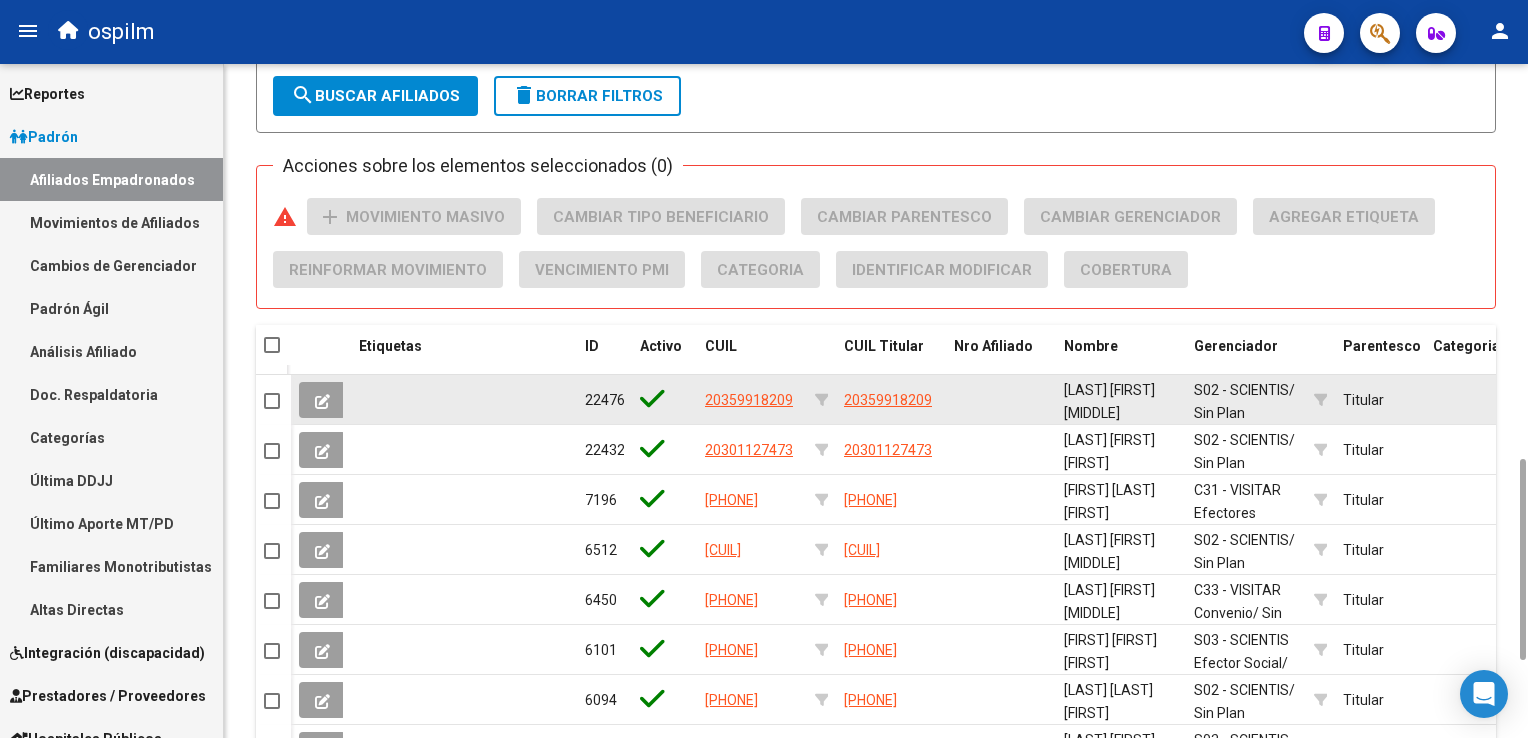 drag, startPoint x: 1523, startPoint y: 498, endPoint x: 1405, endPoint y: 427, distance: 137.71347 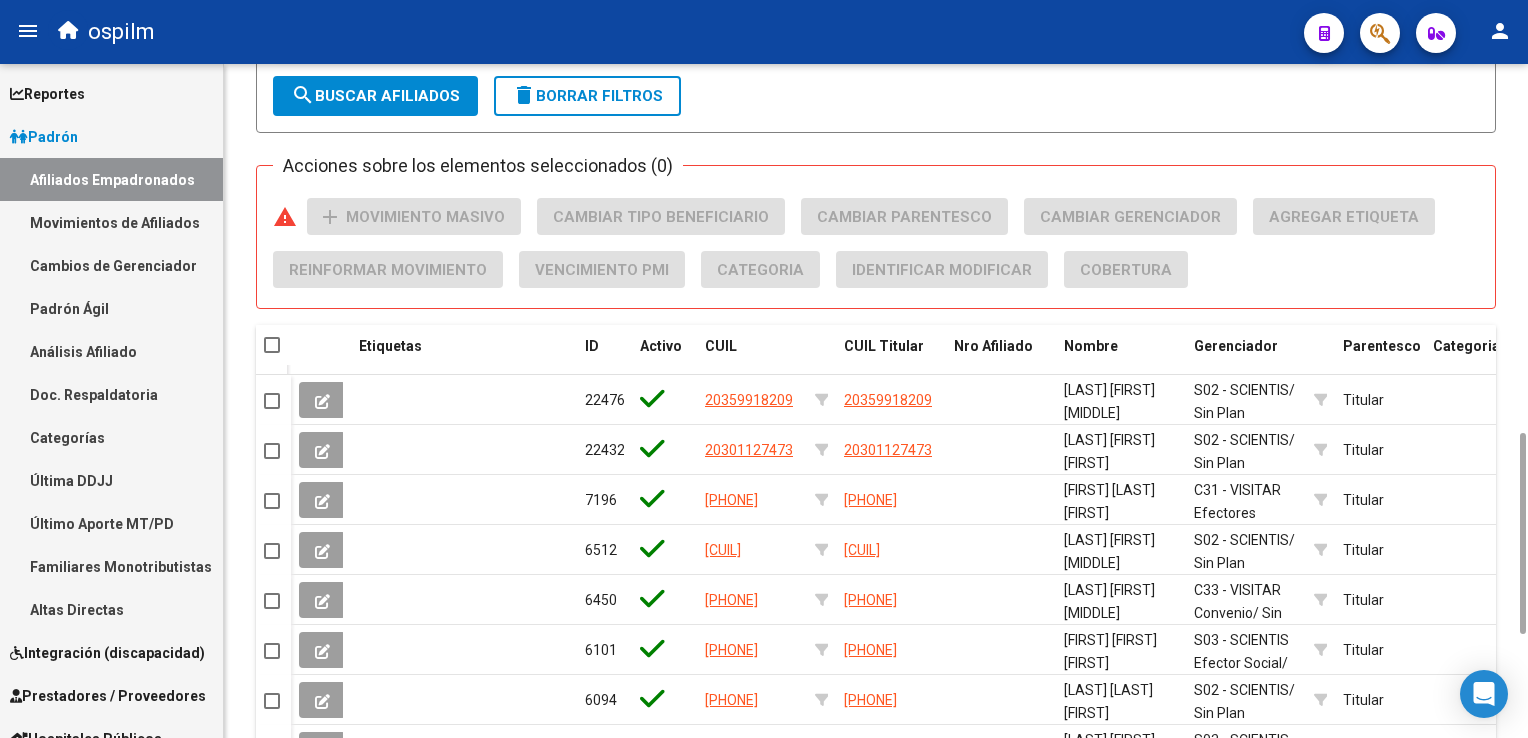 scroll, scrollTop: 1298, scrollLeft: 0, axis: vertical 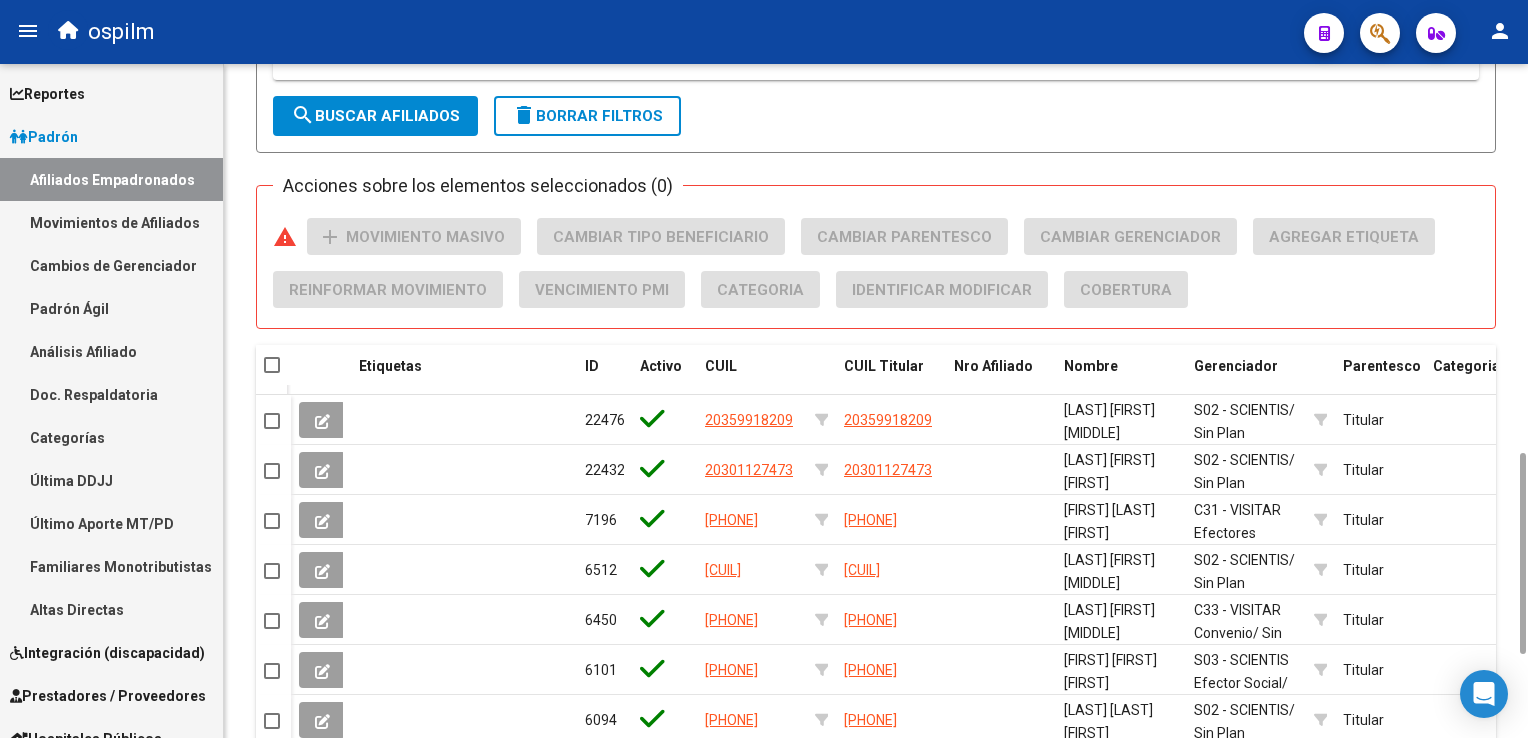 click on "search  Buscar Afiliados" 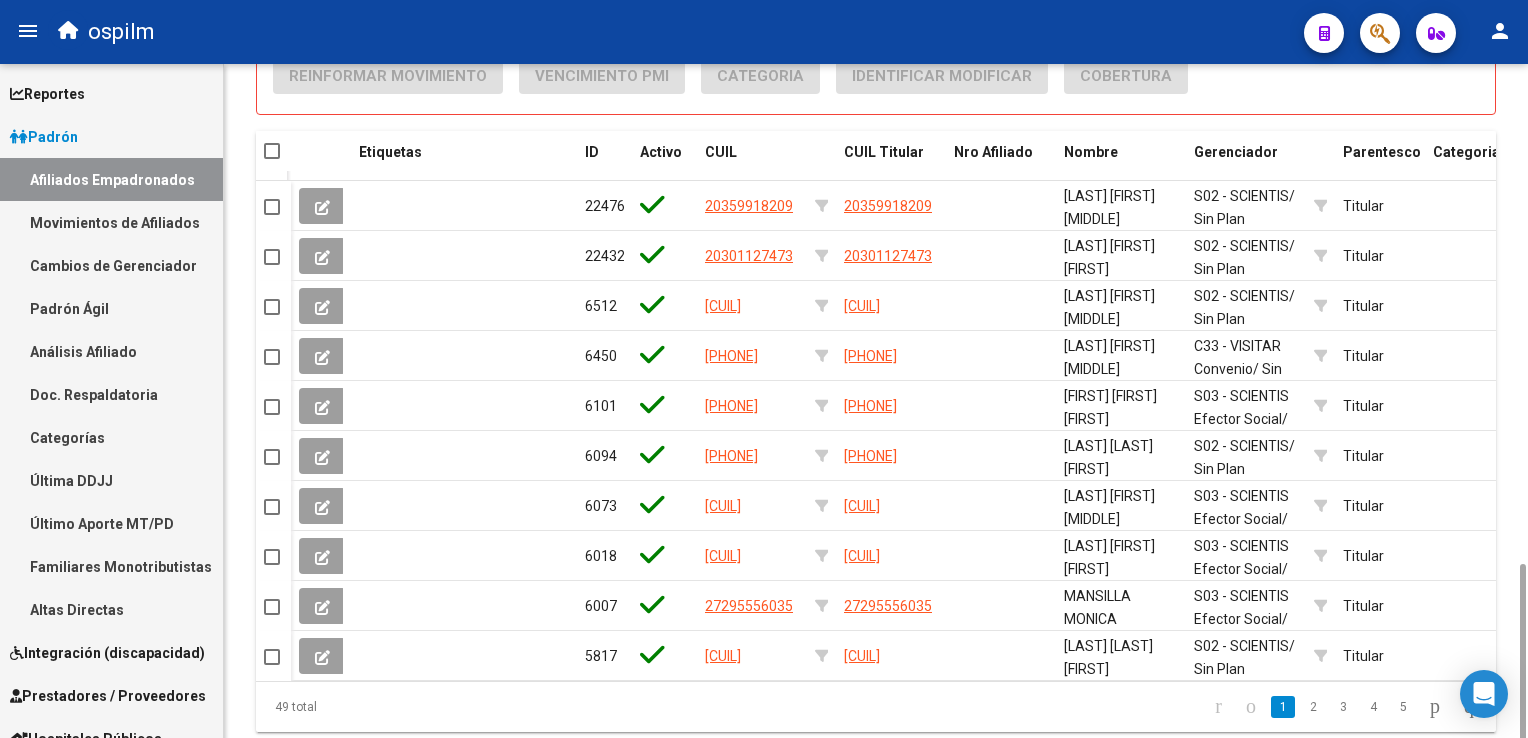 scroll, scrollTop: 1581, scrollLeft: 0, axis: vertical 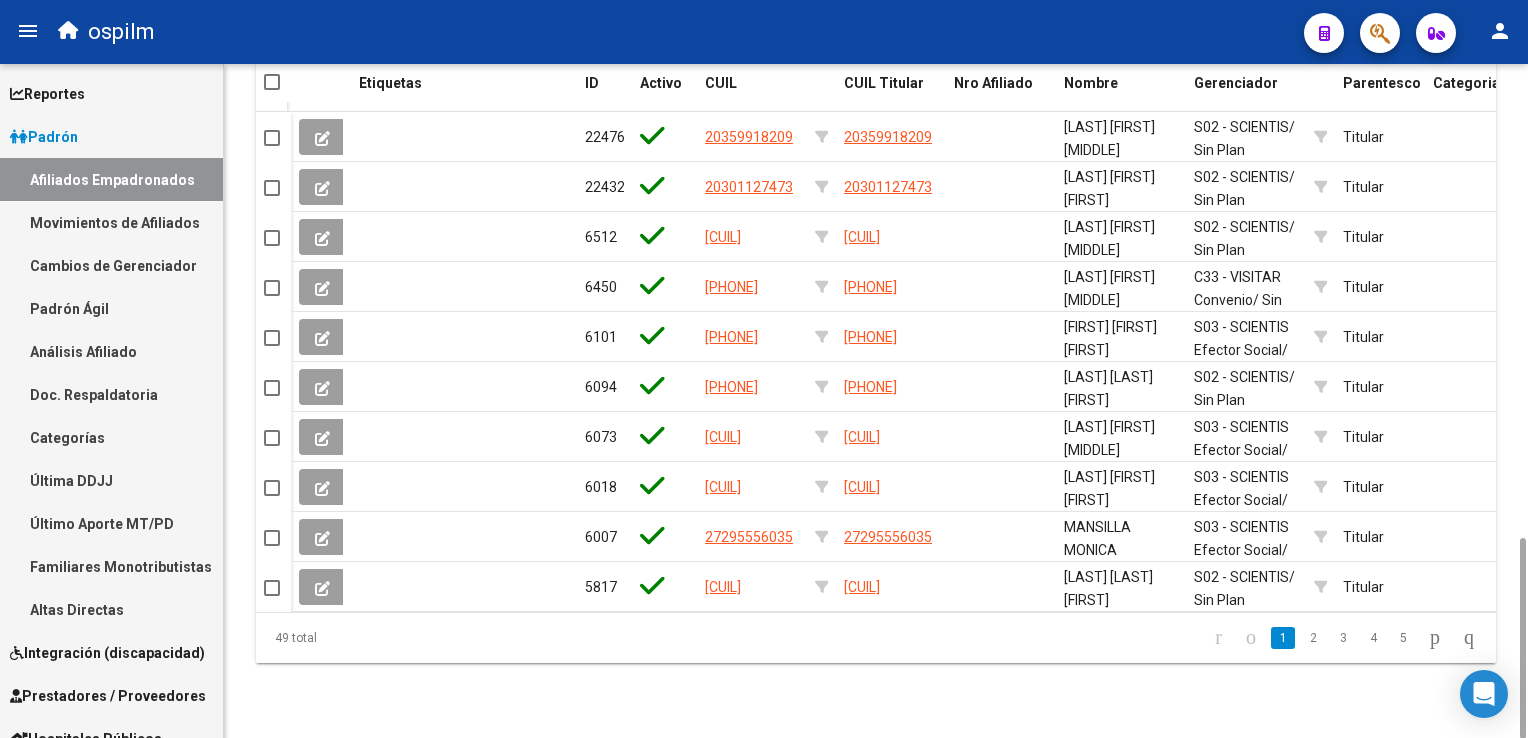 drag, startPoint x: 1520, startPoint y: 478, endPoint x: 1531, endPoint y: 608, distance: 130.46455 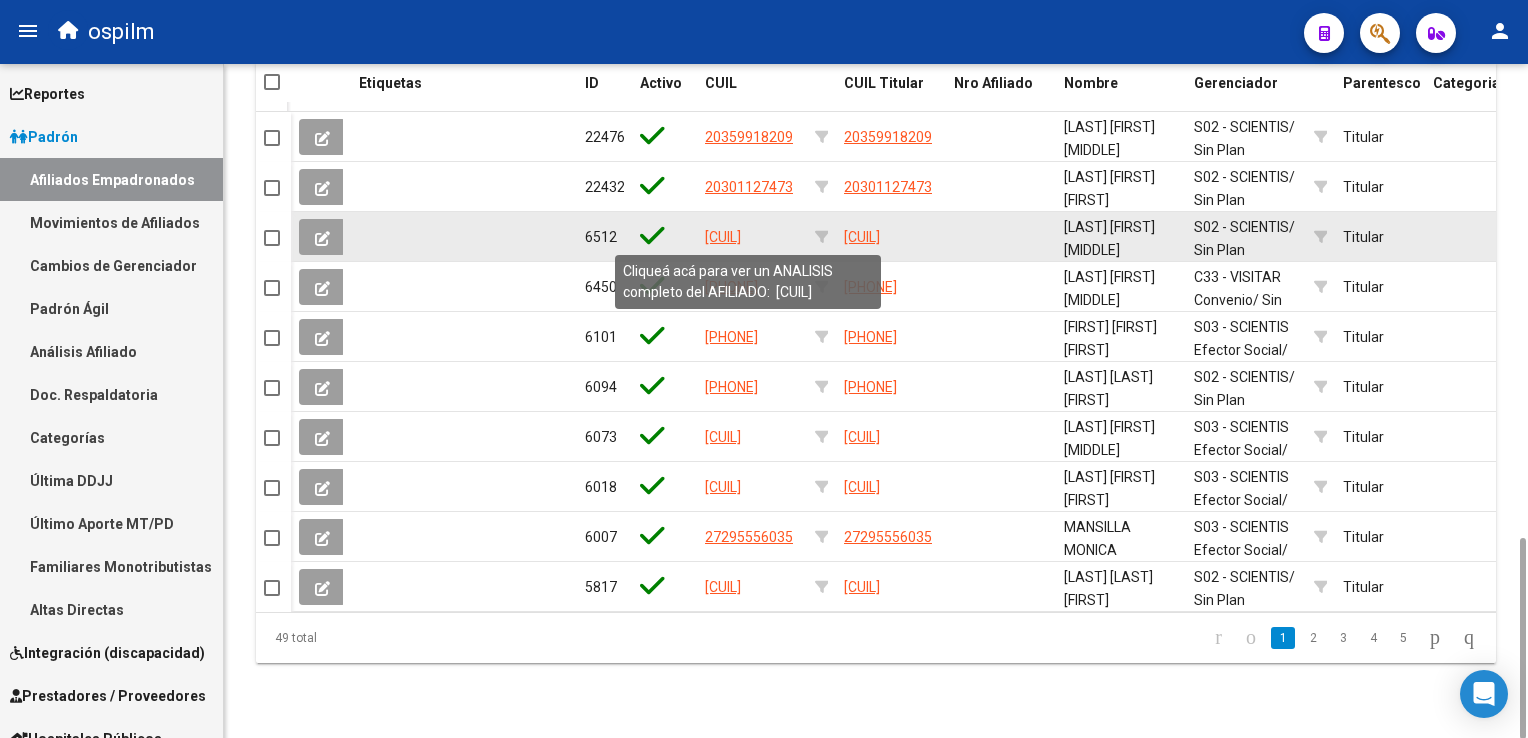 click on "20370292796" 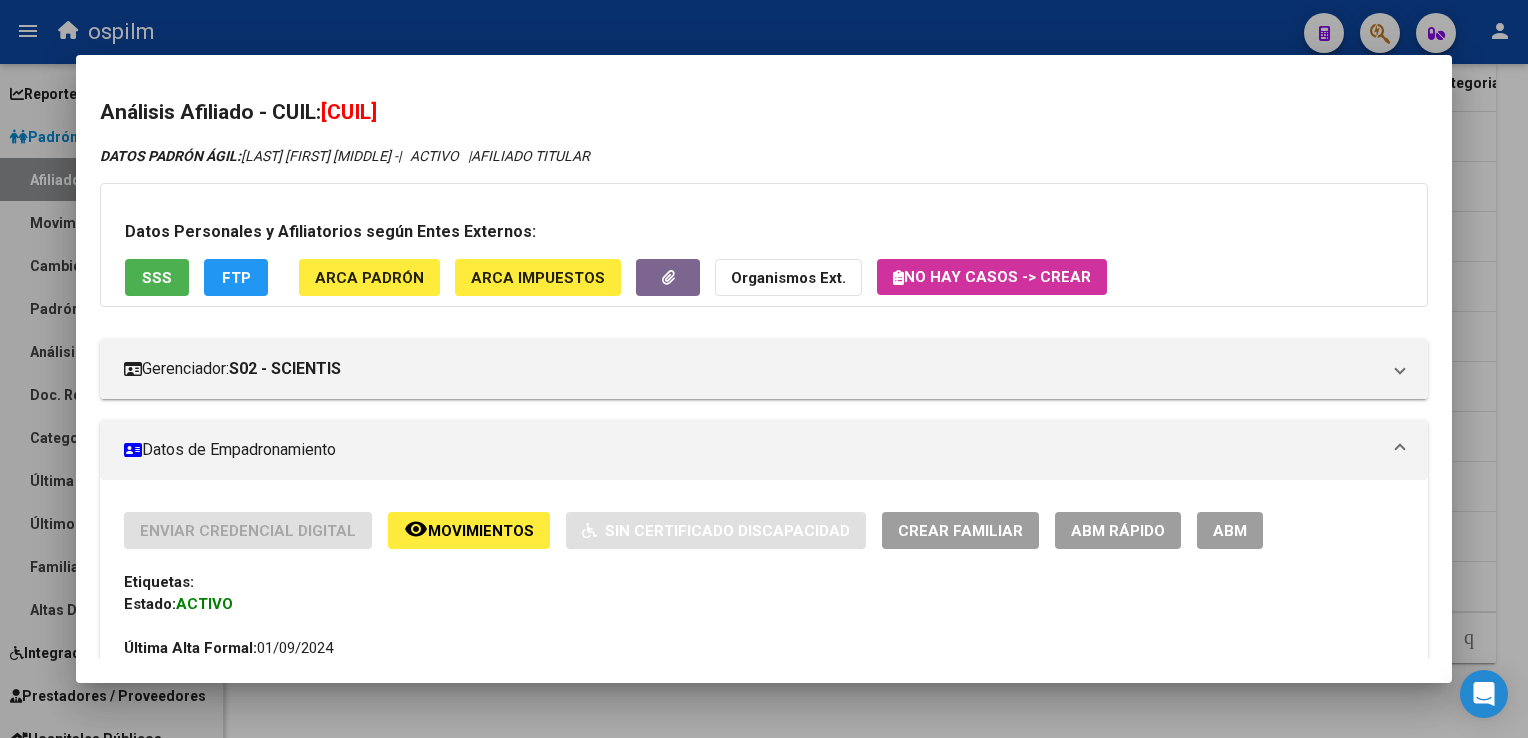drag, startPoint x: 468, startPoint y: 106, endPoint x: 333, endPoint y: 114, distance: 135.23683 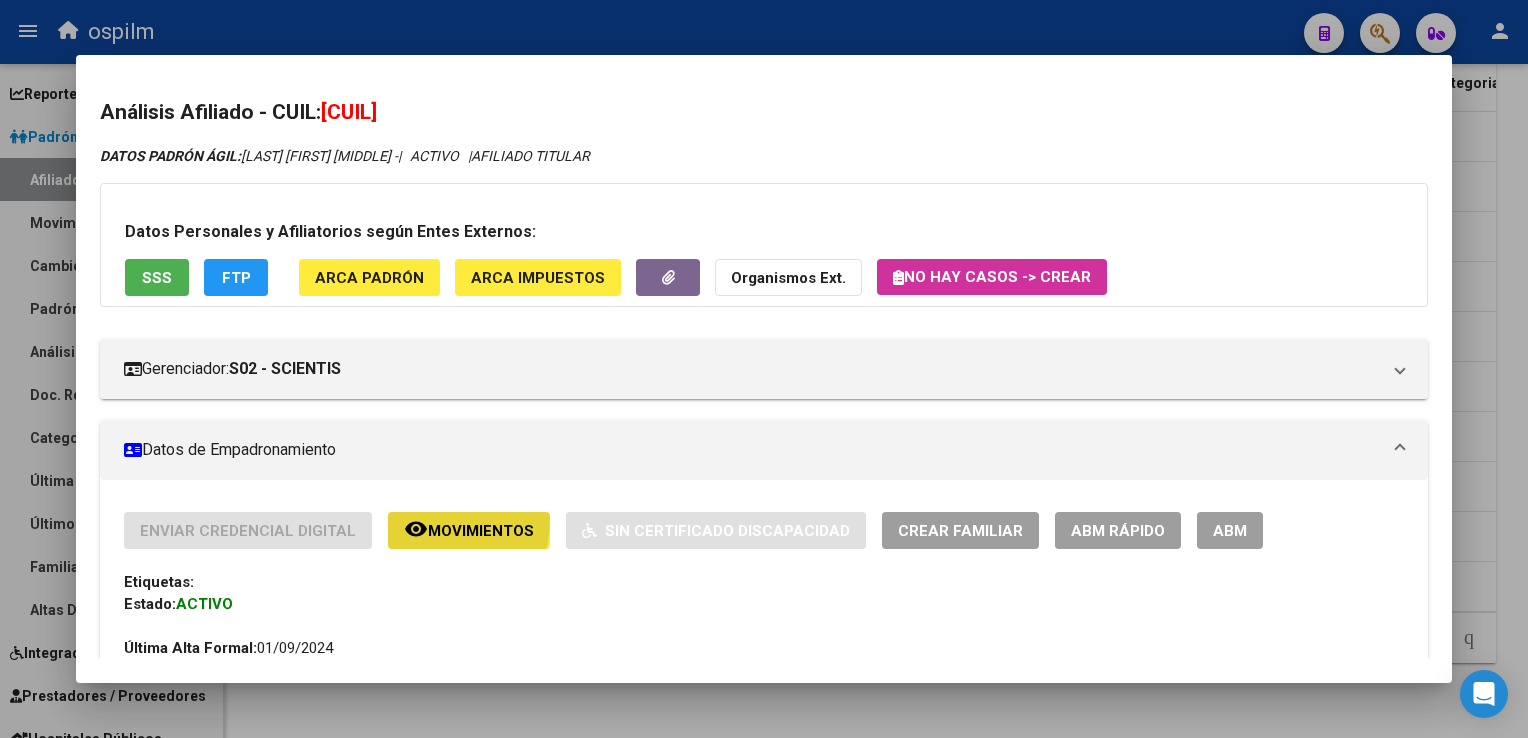 click on "remove_red_eye" 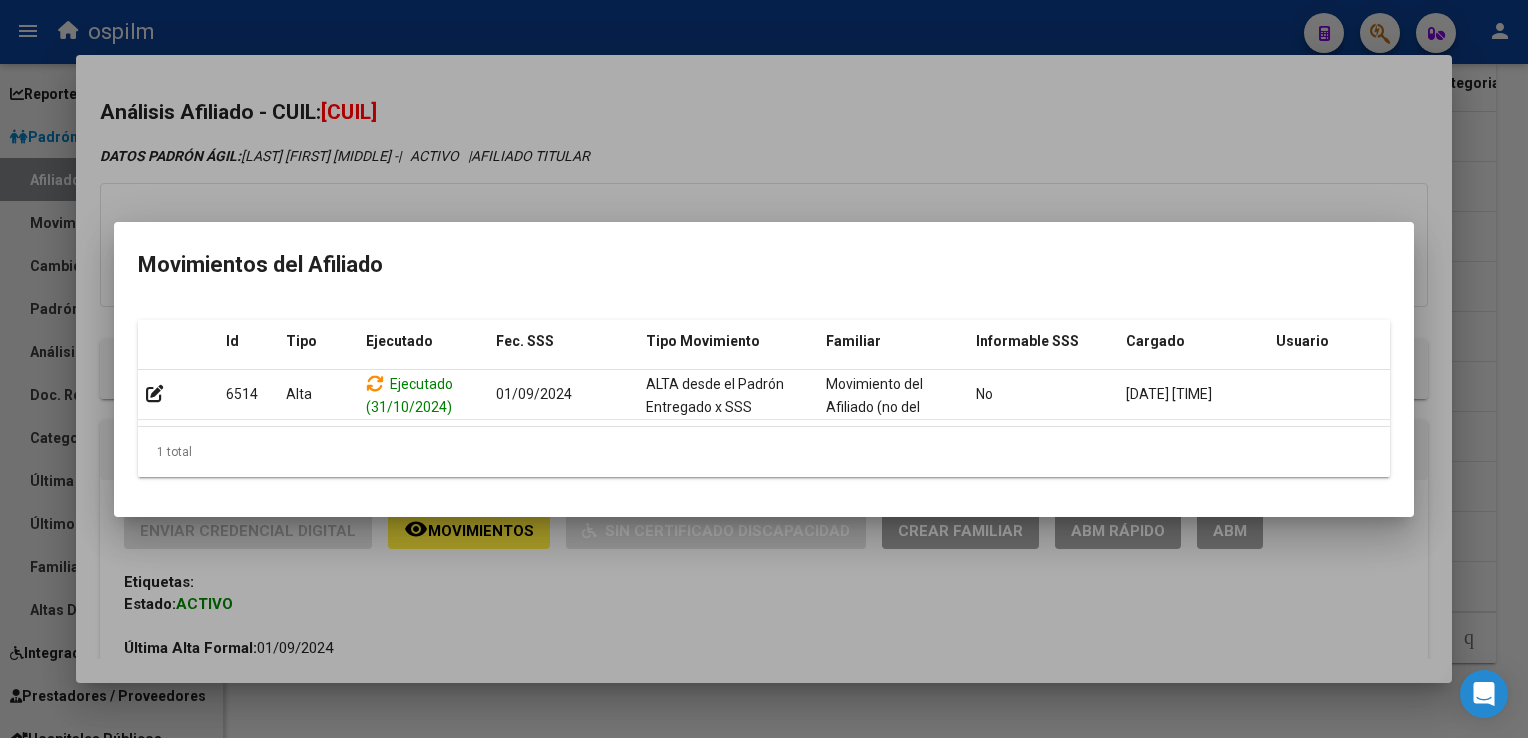 click at bounding box center [764, 369] 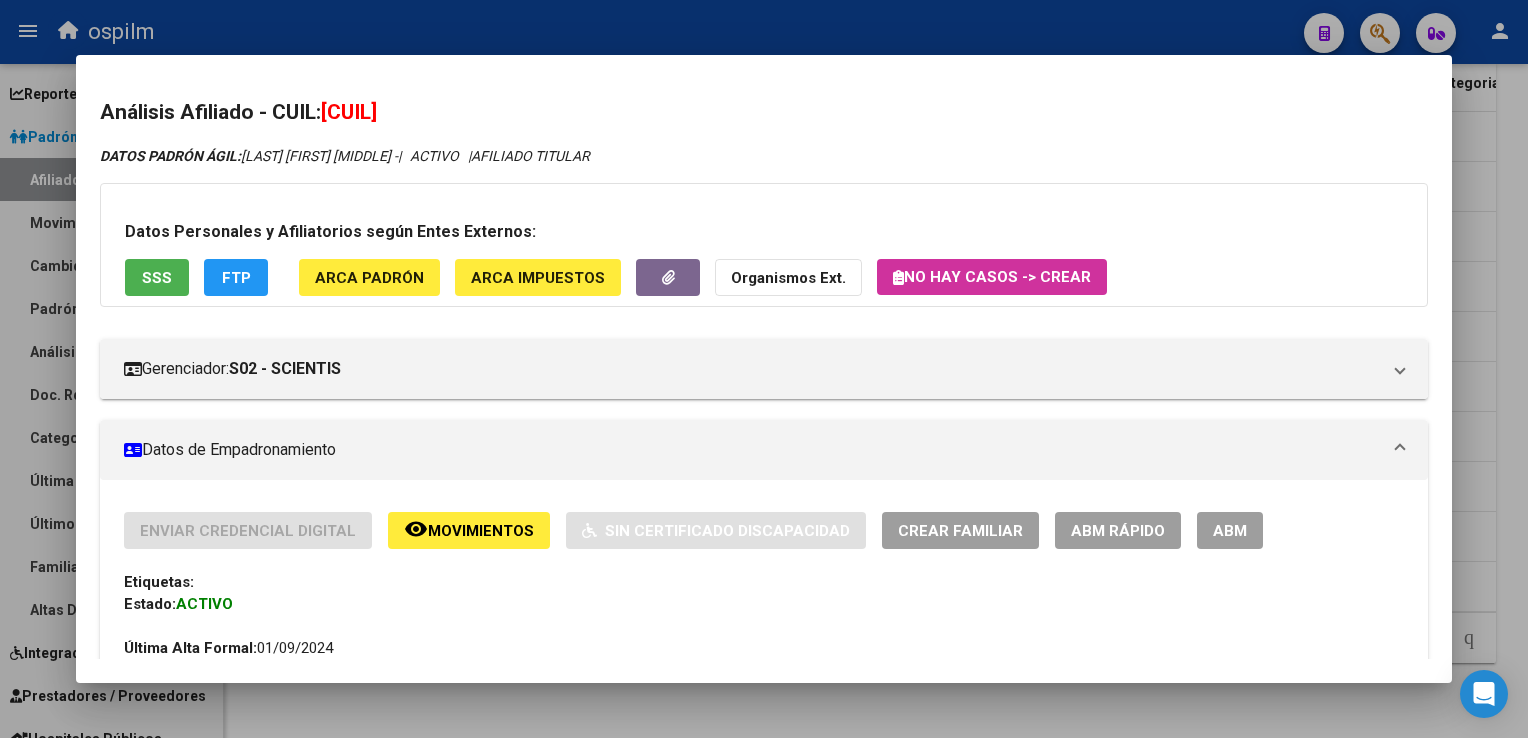 click on "DATOS PADRÓN ÁGIL:  FARIAS LEANDRO HORACIO         -     |   ACTIVO   |     AFILIADO TITULAR" at bounding box center (763, 156) 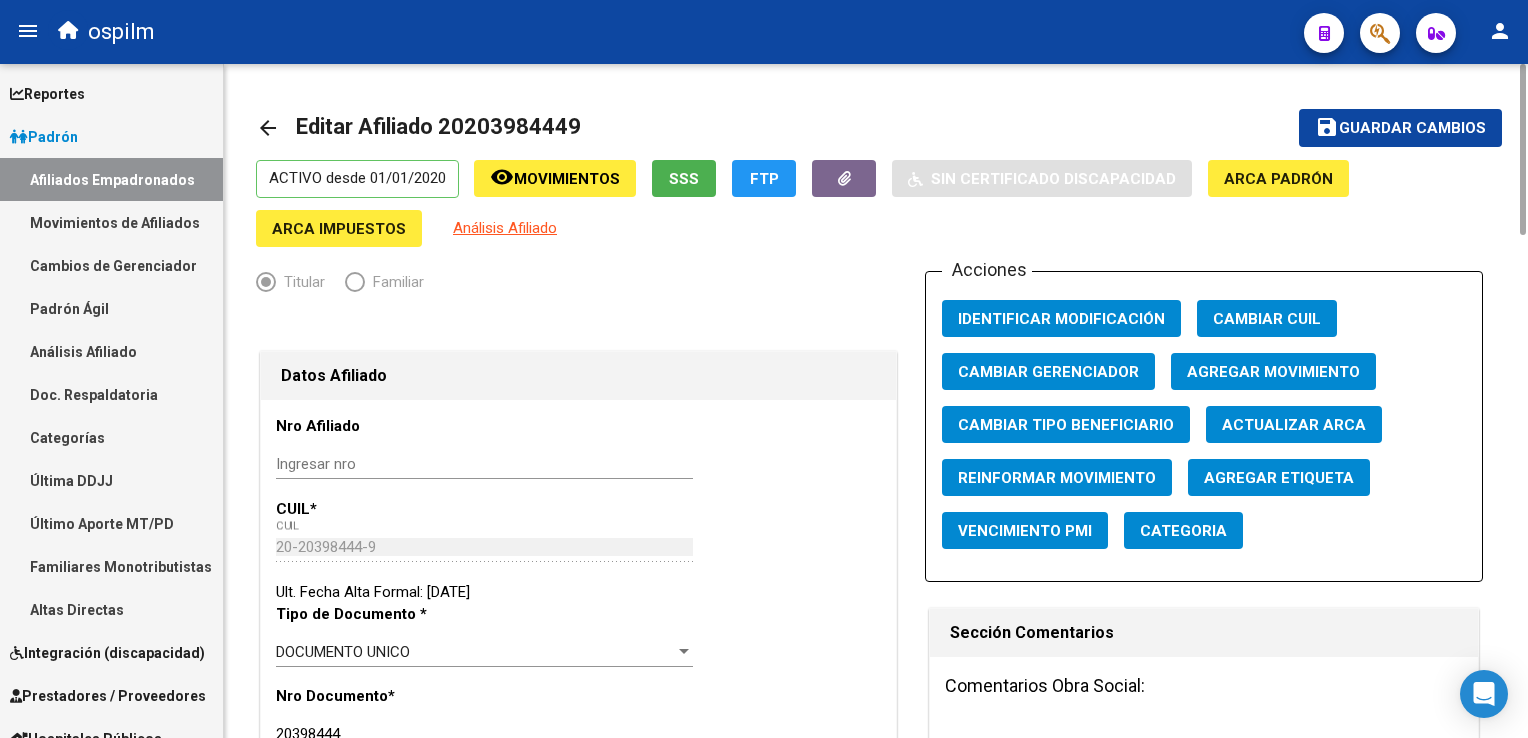 scroll, scrollTop: 0, scrollLeft: 0, axis: both 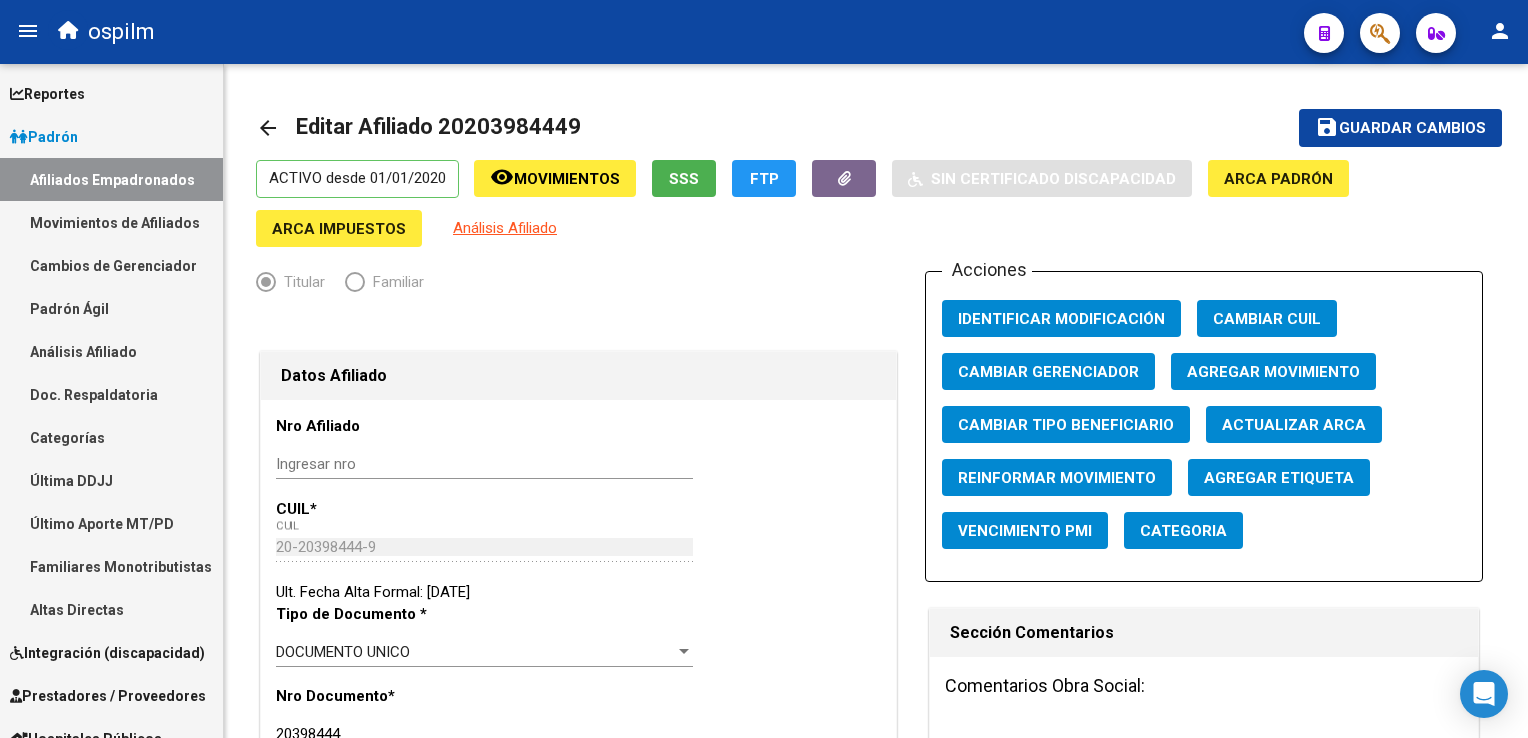 click 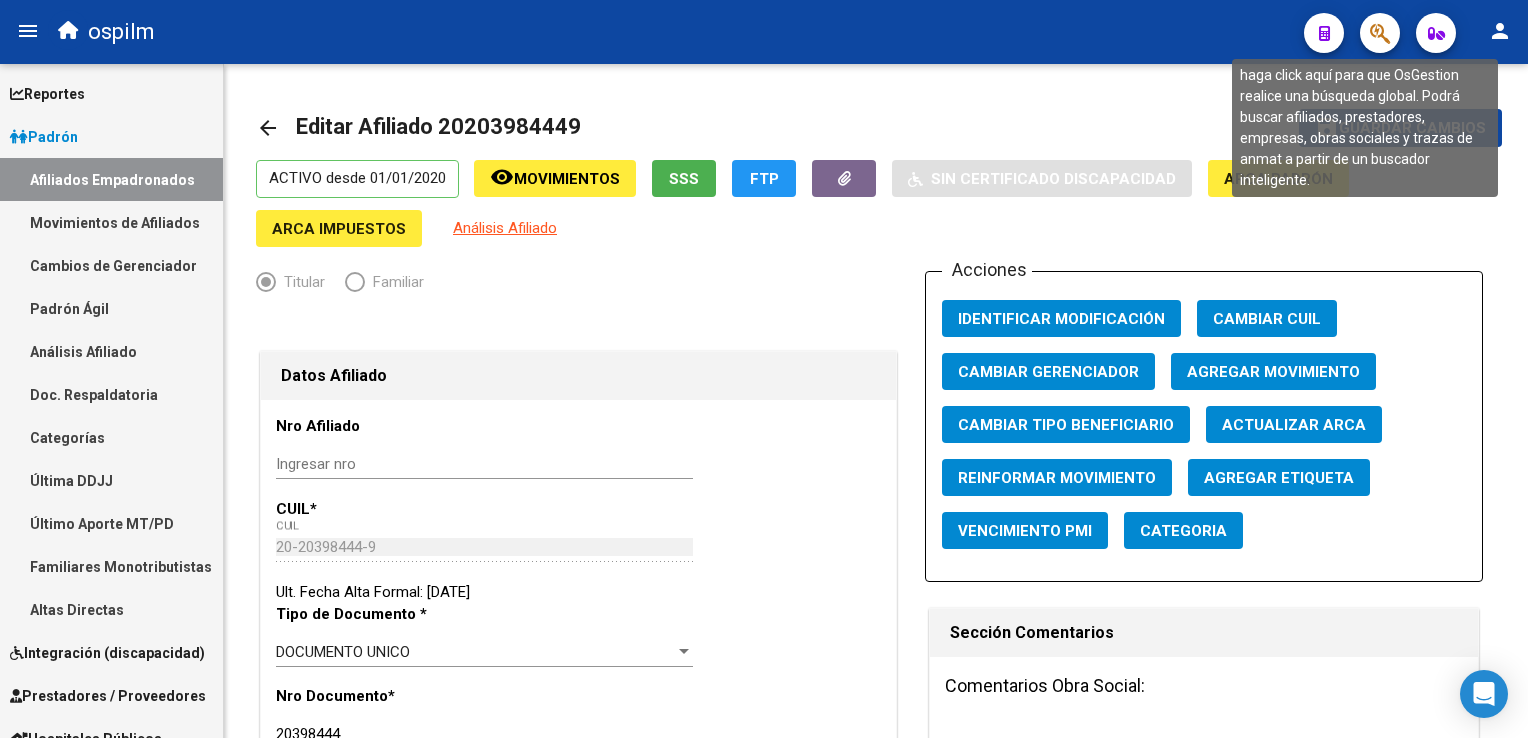 click 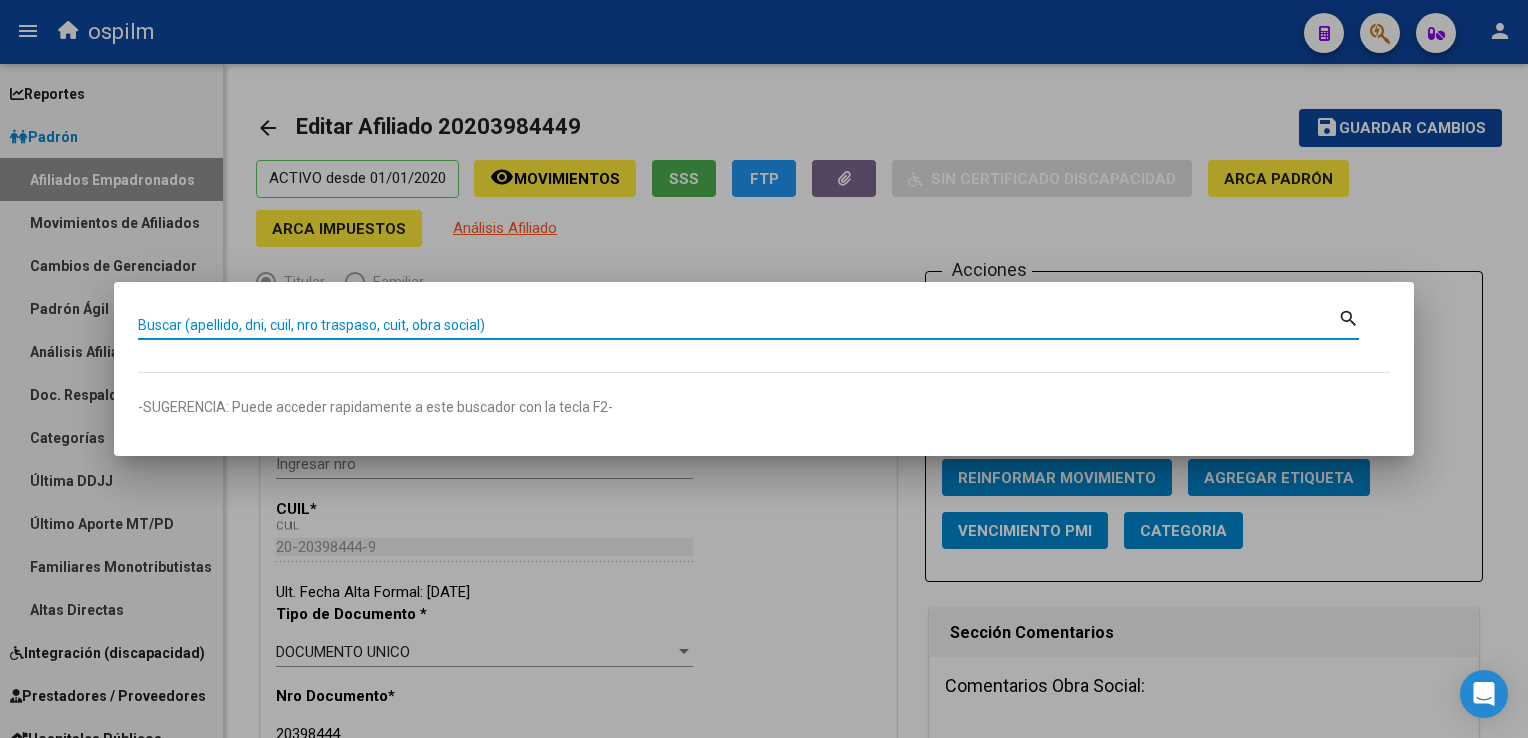 paste on "27398134686" 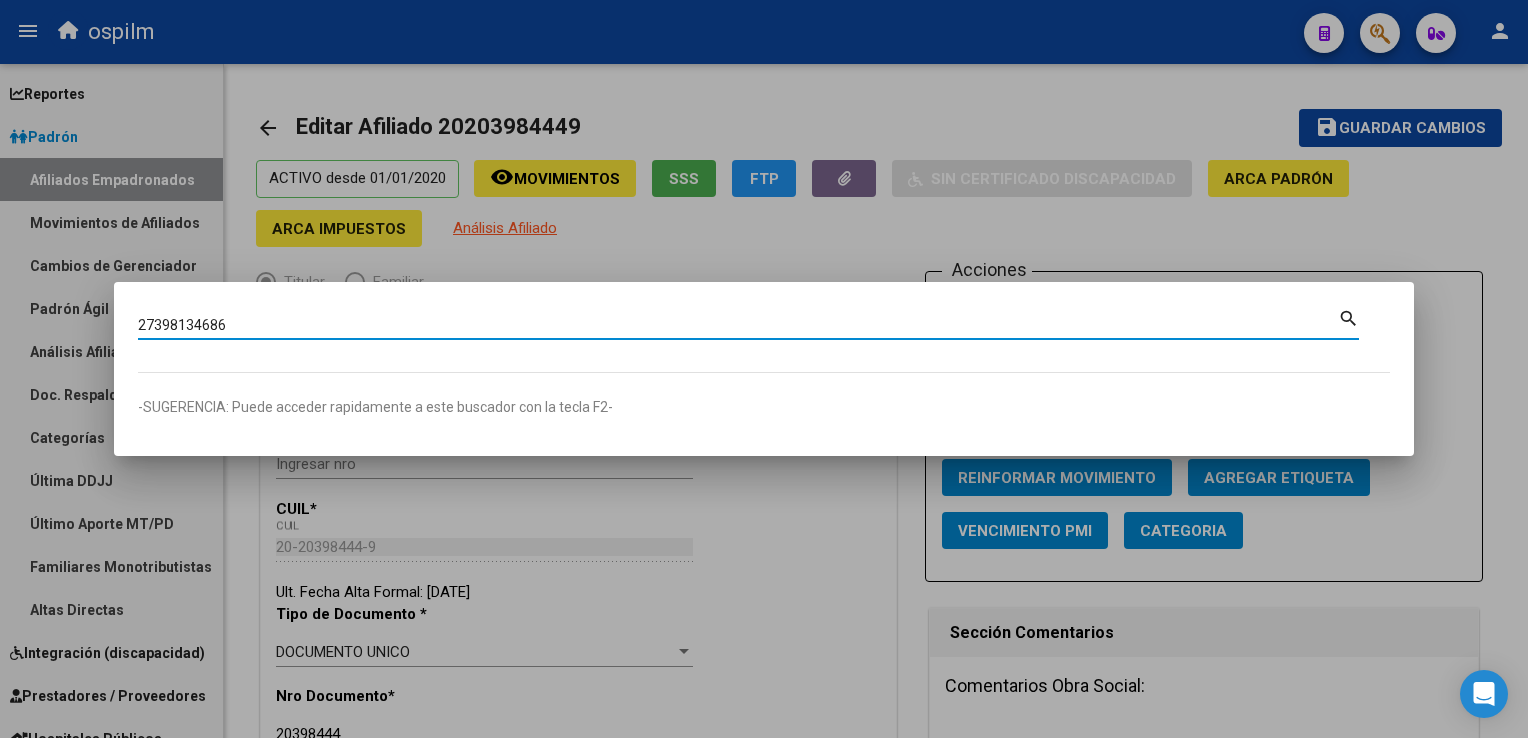 type on "27398134686" 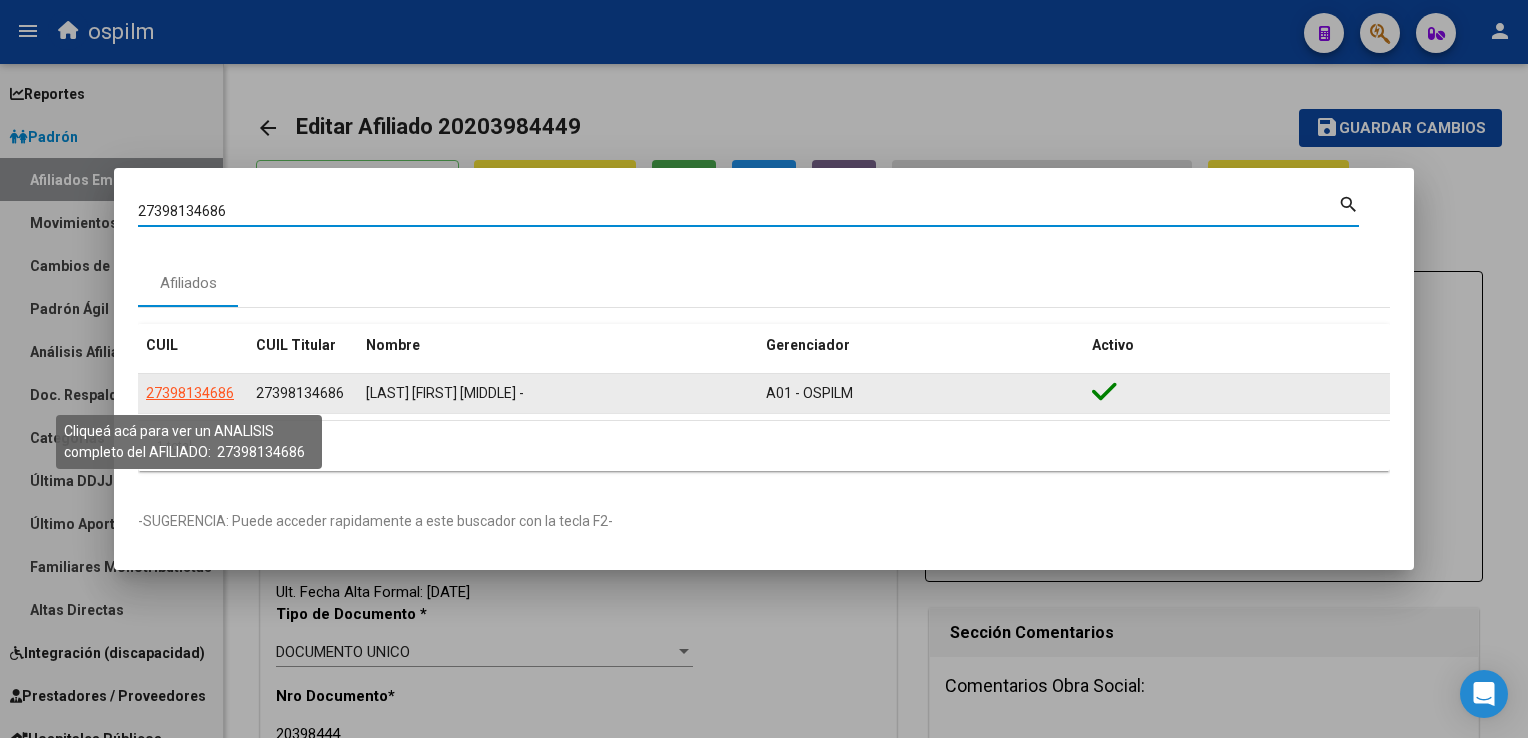 click on "27398134686" 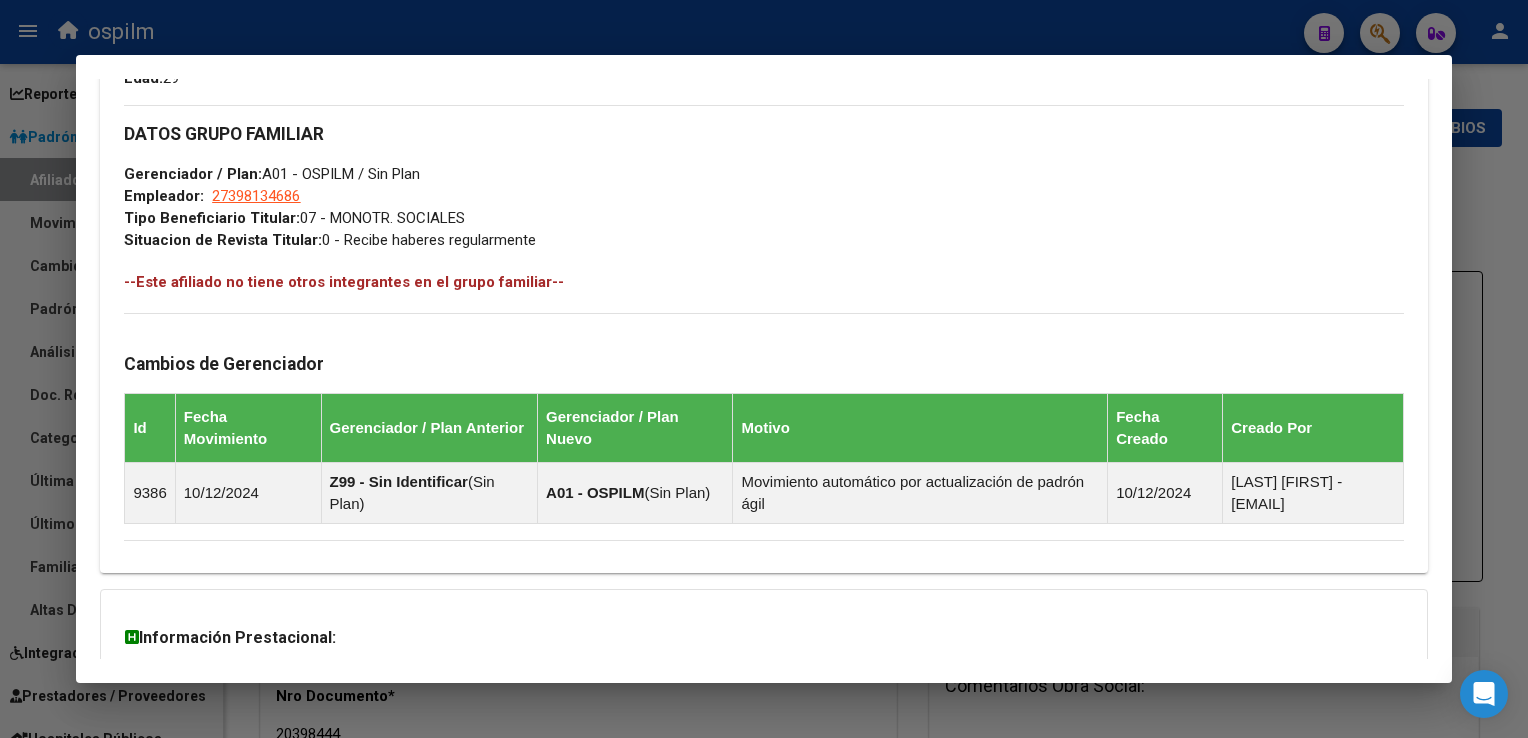 scroll, scrollTop: 1096, scrollLeft: 0, axis: vertical 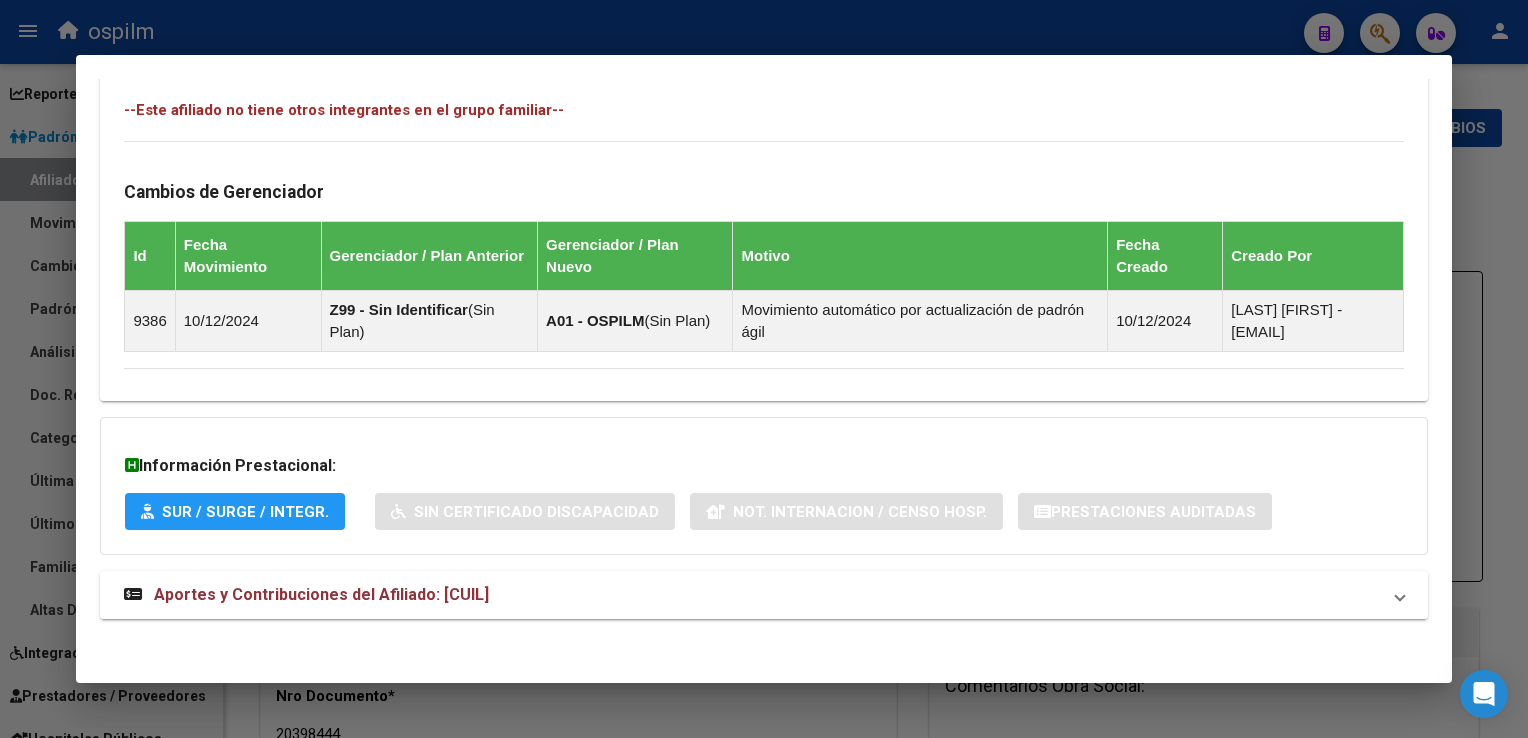 click on "Aportes y Contribuciones del Afiliado: [CUIL]" at bounding box center (321, 594) 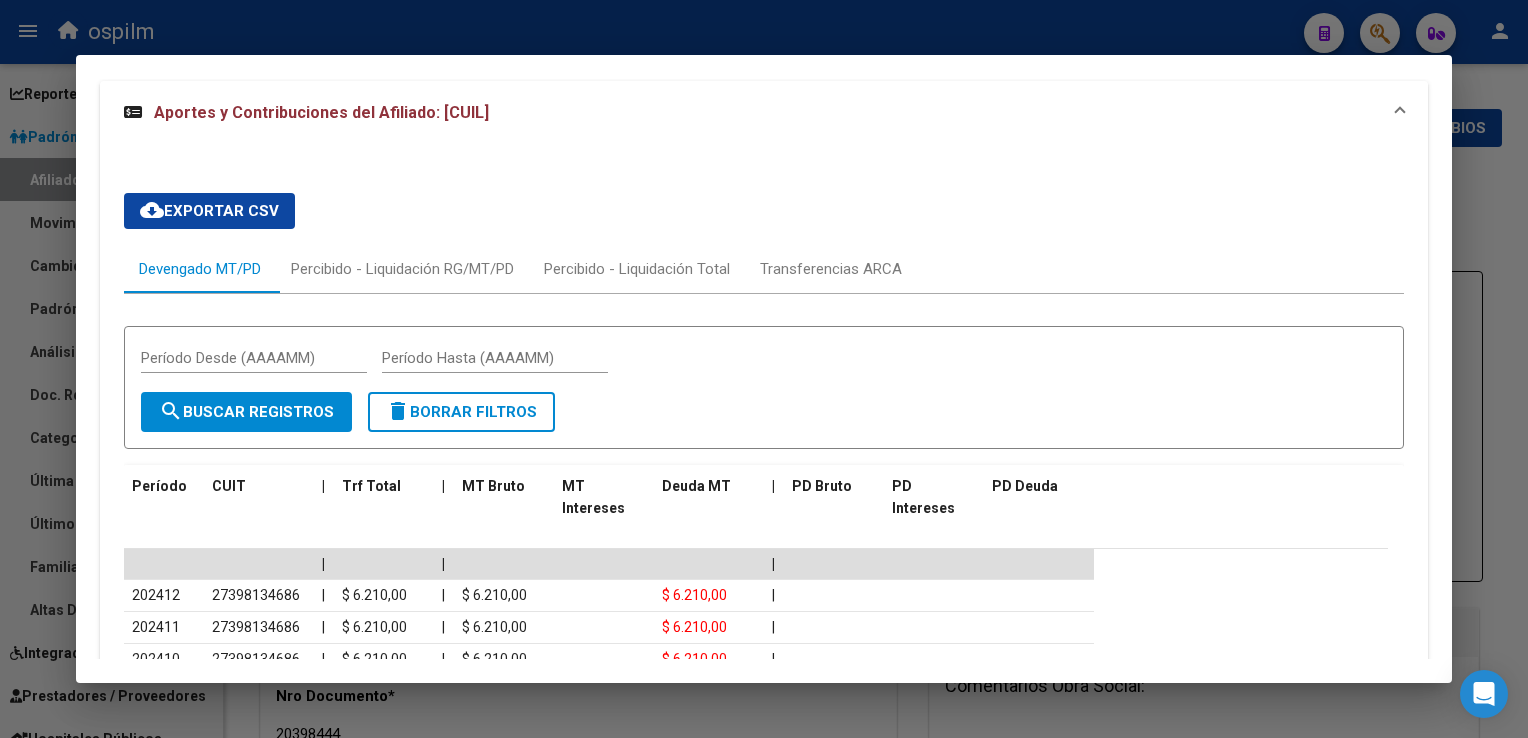 scroll, scrollTop: 0, scrollLeft: 0, axis: both 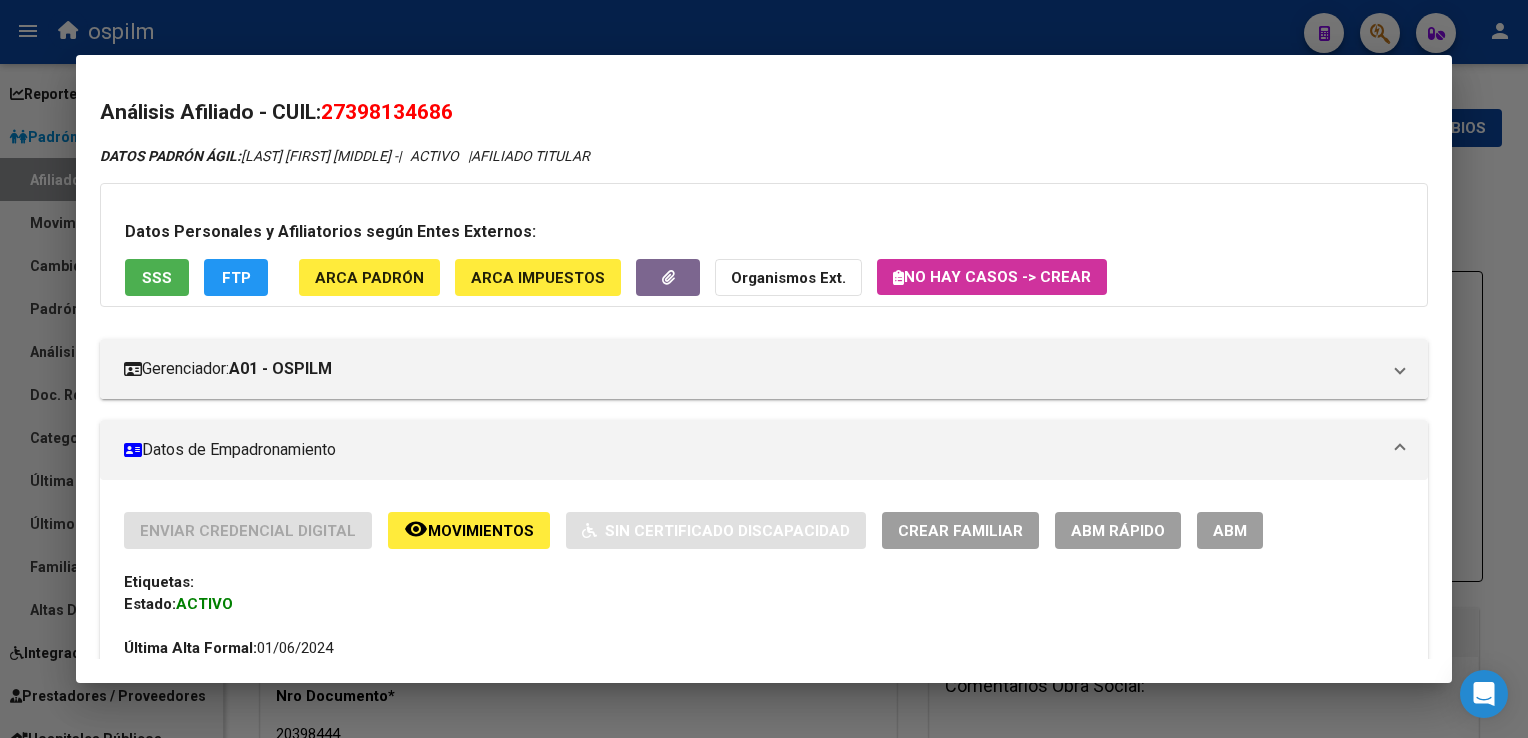 click on "ABM" at bounding box center (1230, 531) 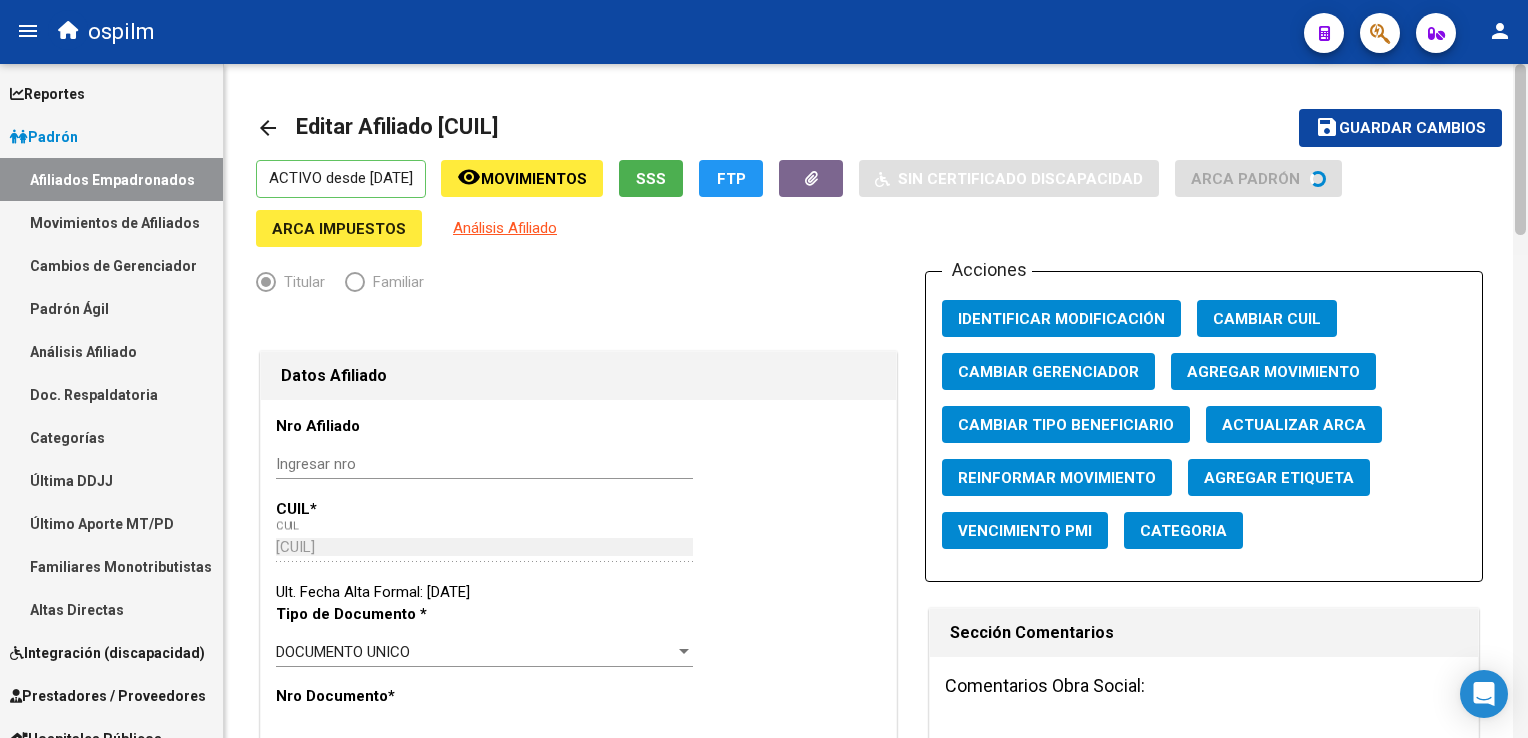 drag, startPoint x: 1522, startPoint y: 155, endPoint x: 1527, endPoint y: 232, distance: 77.16217 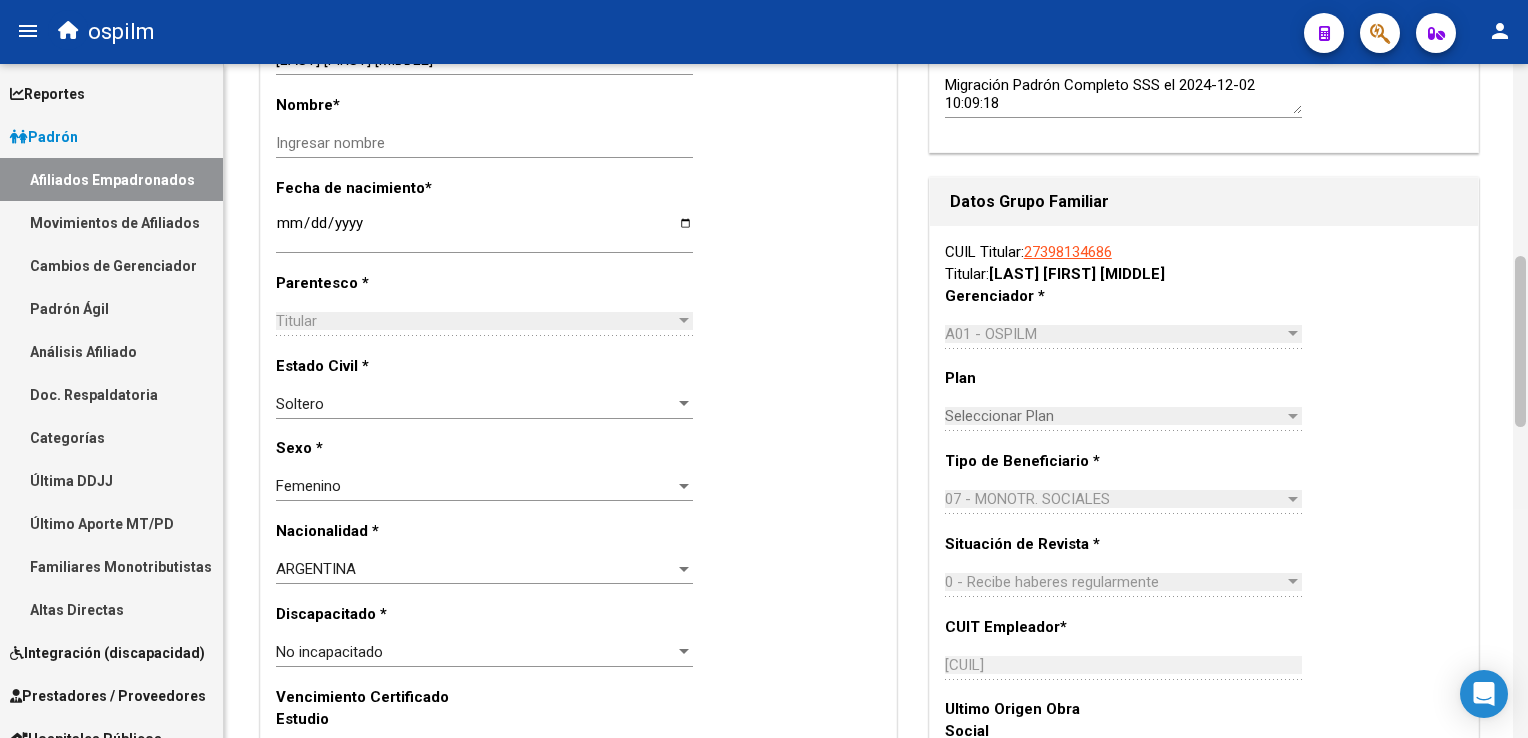 drag, startPoint x: 1527, startPoint y: 232, endPoint x: 1526, endPoint y: 264, distance: 32.01562 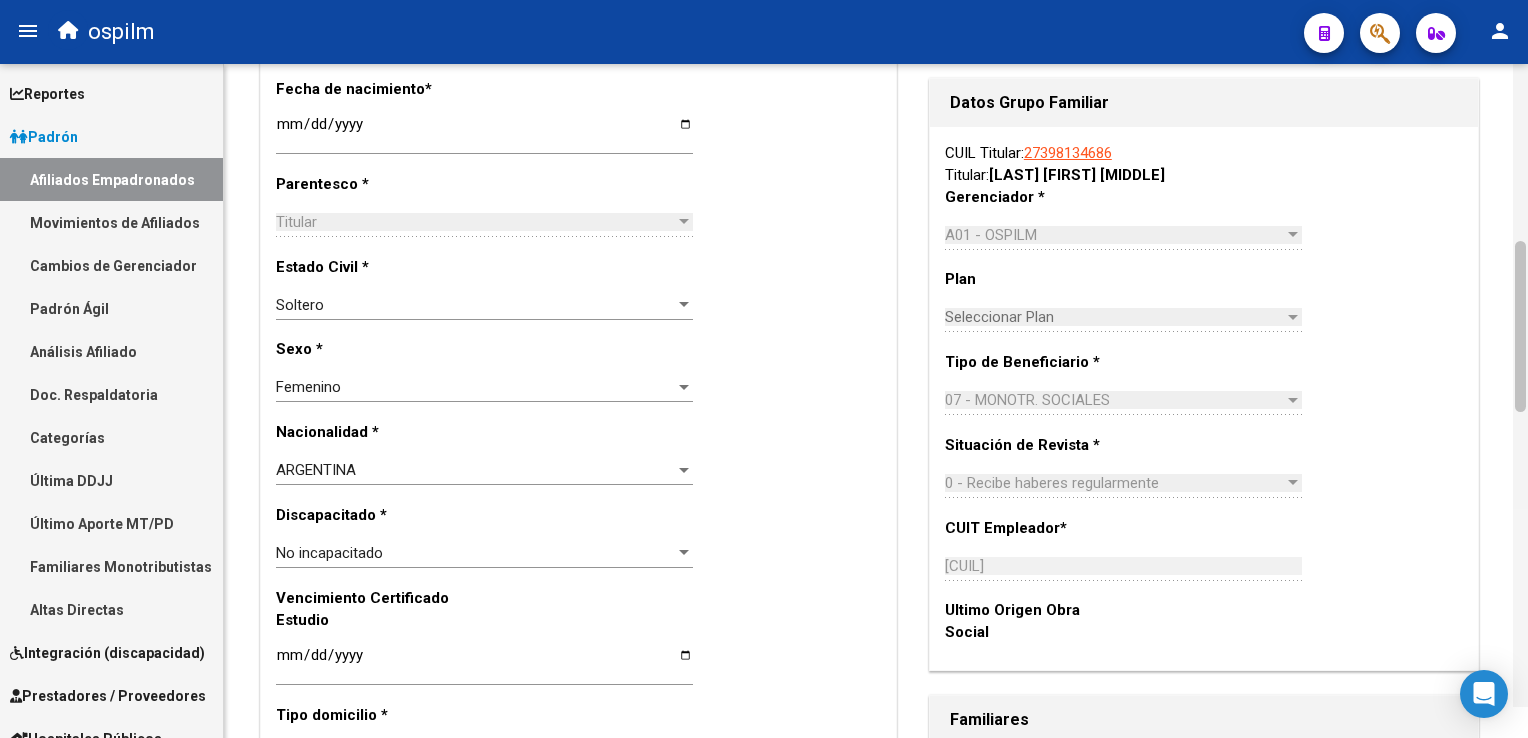 drag, startPoint x: 1521, startPoint y: 280, endPoint x: 1521, endPoint y: 310, distance: 30 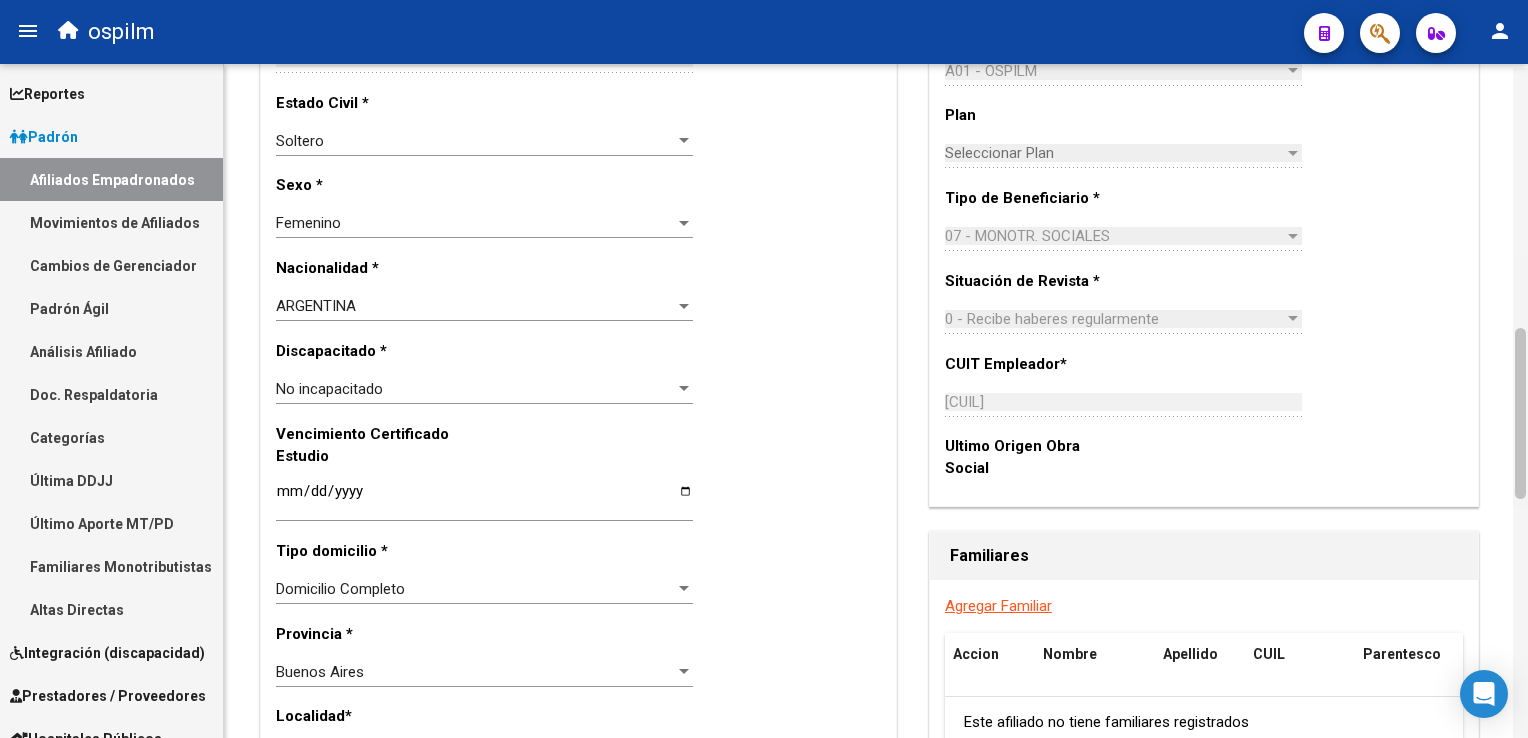 scroll, scrollTop: 1024, scrollLeft: 0, axis: vertical 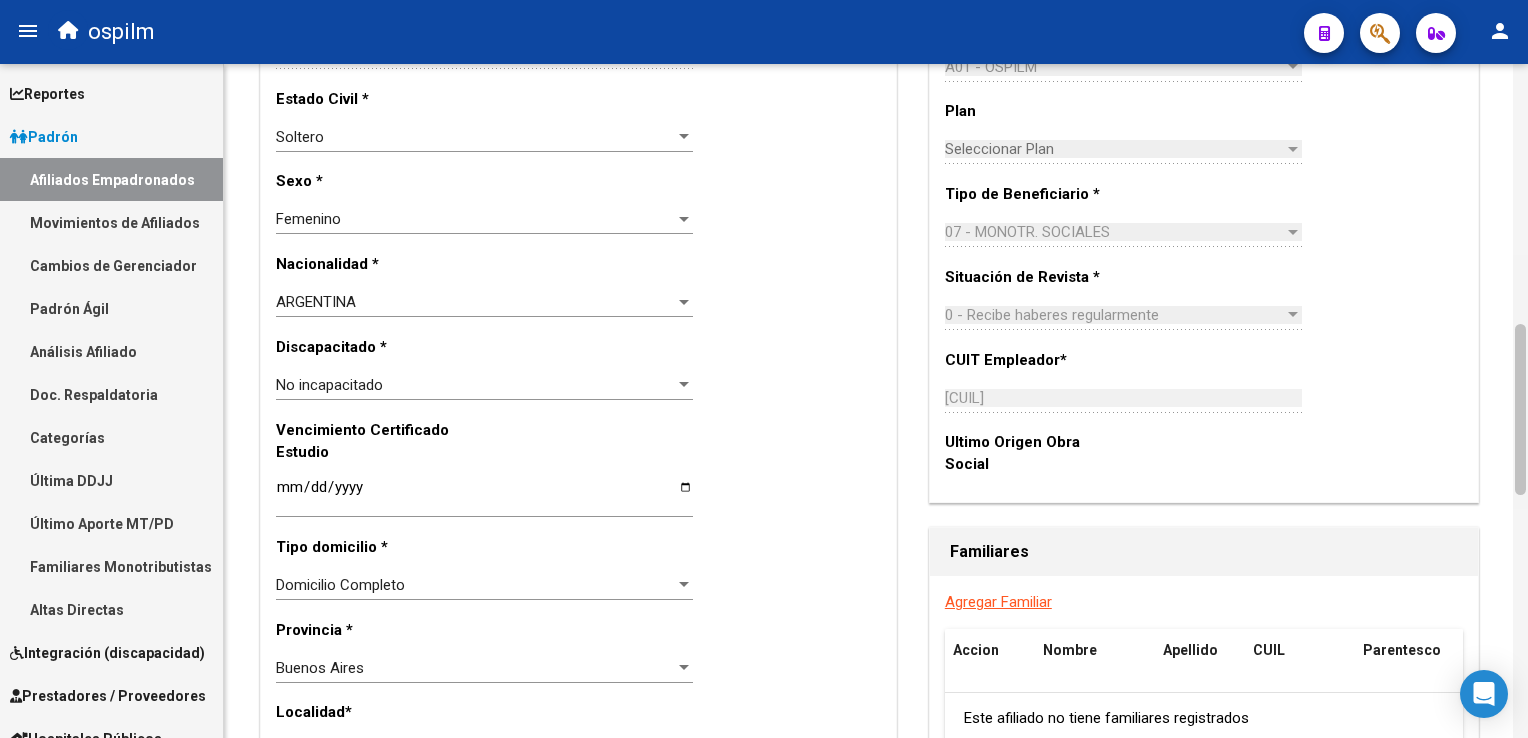 drag, startPoint x: 1521, startPoint y: 310, endPoint x: 1521, endPoint y: 350, distance: 40 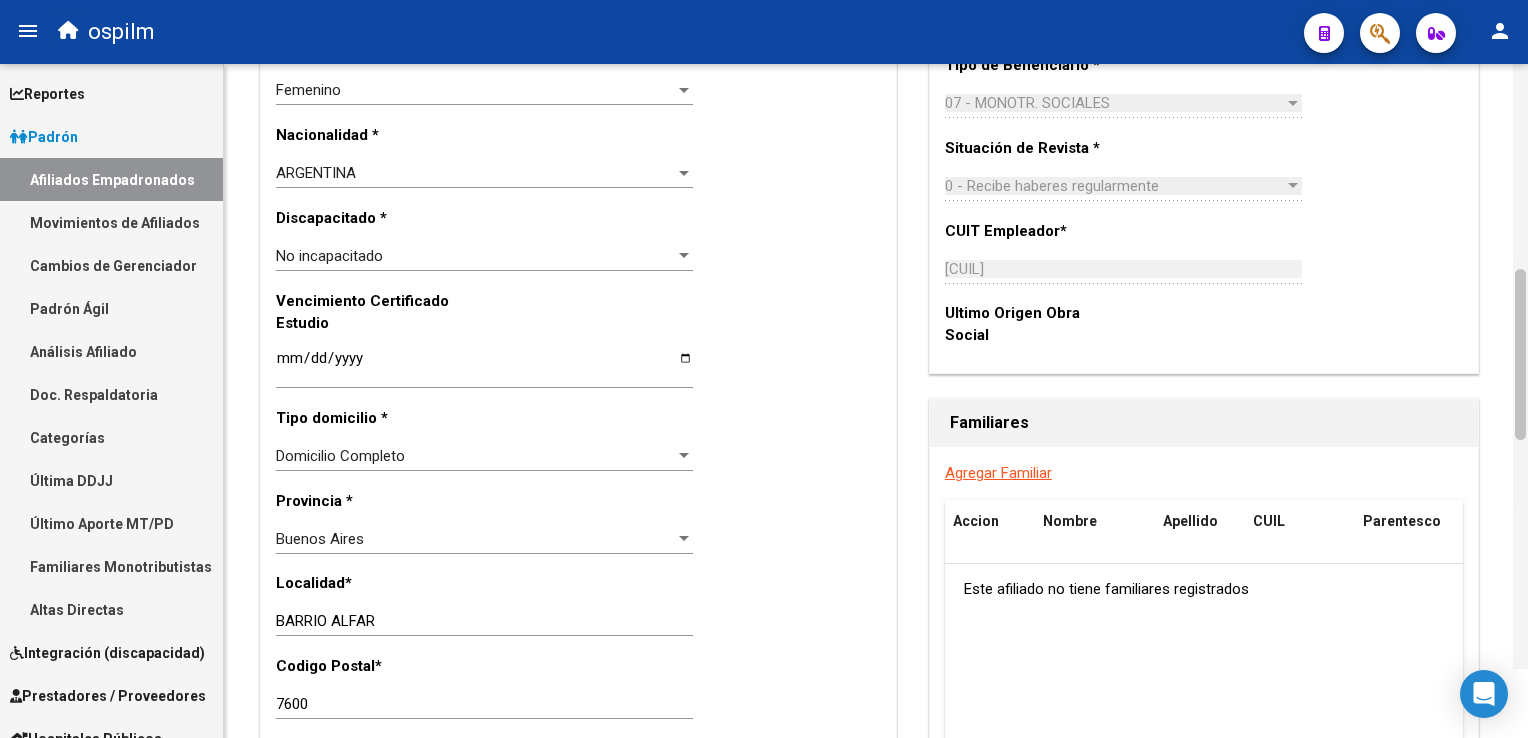 drag, startPoint x: 1524, startPoint y: 359, endPoint x: 1524, endPoint y: 402, distance: 43 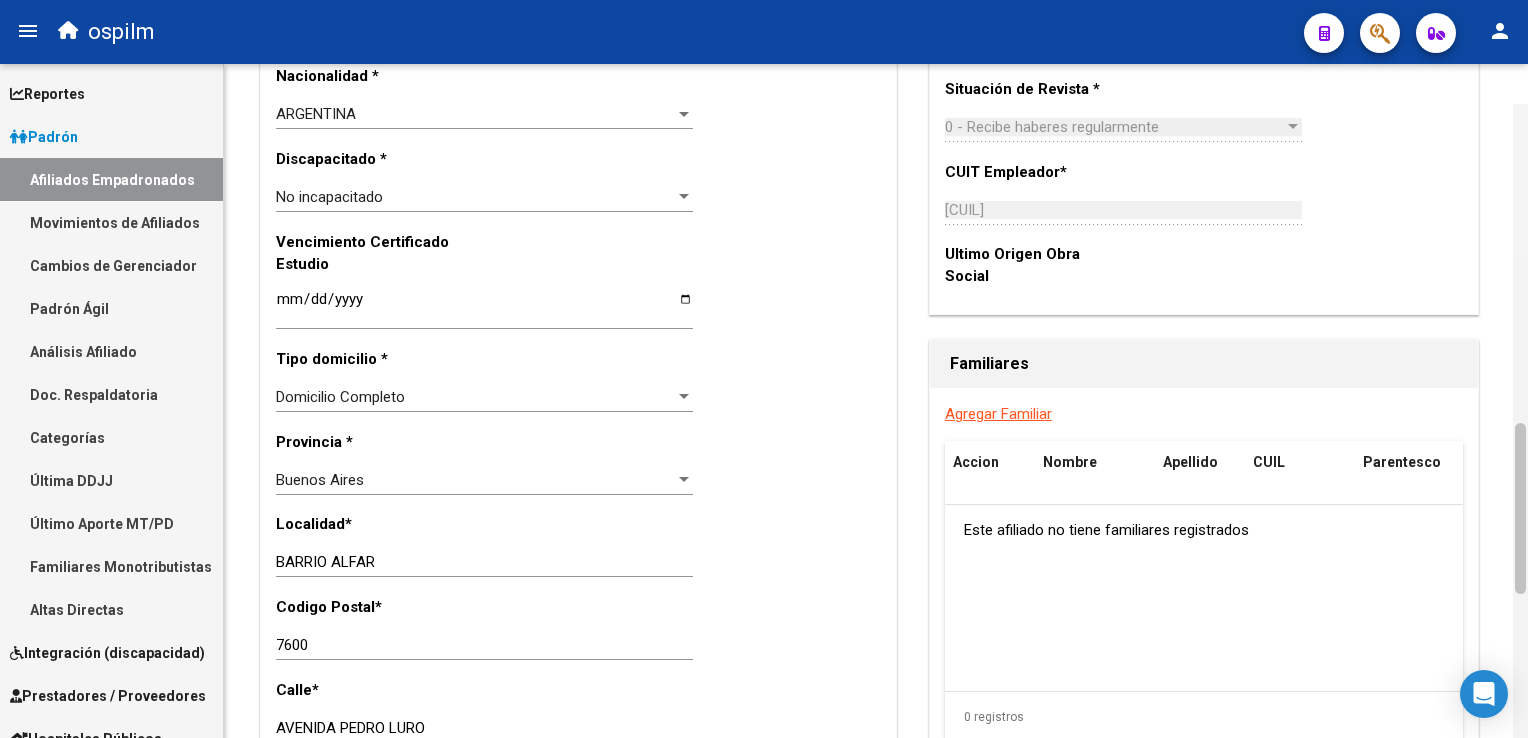 drag, startPoint x: 1527, startPoint y: 409, endPoint x: 1527, endPoint y: 423, distance: 14 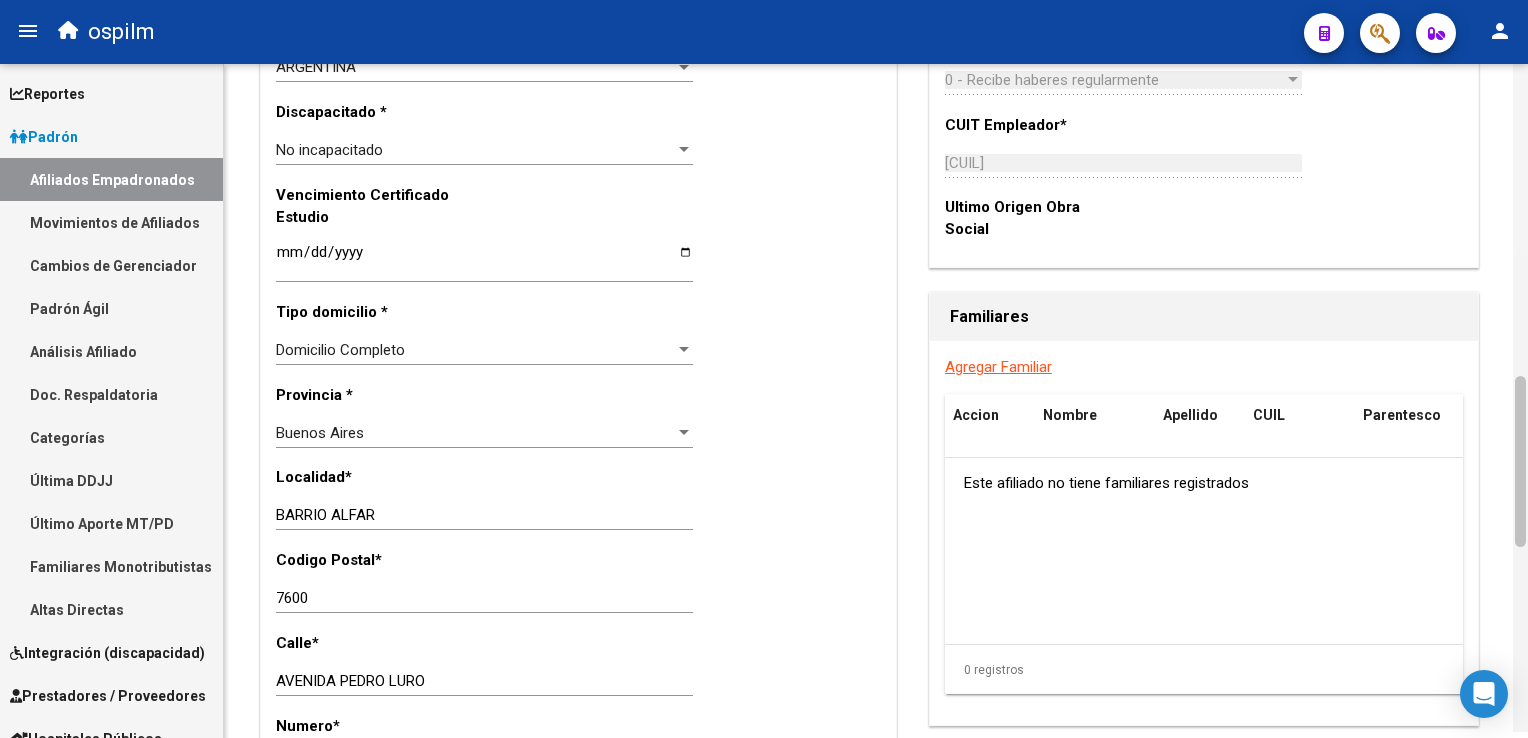 click on "menu   ospilm  person    Firma Express     Reportes Ingresos Devengados Análisis Histórico Detalles Transferencias RG sin DDJJ Detalles por CUIL RG Detalles - MT/PD MT morosos Egresos Devengados Comprobantes Recibidos Facturación Apócrifa Auditorías x Área Auditorías x Usuario Ítems de Auditorías x Usuario Padrón Traspasos x O.S. Traspasos x Gerenciador Traspasos x Provincia Nuevos Aportantes Métricas - Padrón SSS Métricas - Crecimiento Población    Padrón Afiliados Empadronados Movimientos de Afiliados Cambios de Gerenciador Padrón Ágil Análisis Afiliado Doc. Respaldatoria Categorías Última DDJJ Último Aporte MT/PD Familiares Monotributistas Altas Directas    Integración (discapacidad) Certificado Discapacidad    Prestadores / Proveedores Facturas - Listado/Carga Facturas Sin Auditar Facturas - Documentación Pagos x Transferencia Auditorías - Listado Auditorías - Comentarios Auditorías - Cambios Área Auditoría - Ítems Prestadores - Listado Prestadores - Docu. Actas" at bounding box center (764, 369) 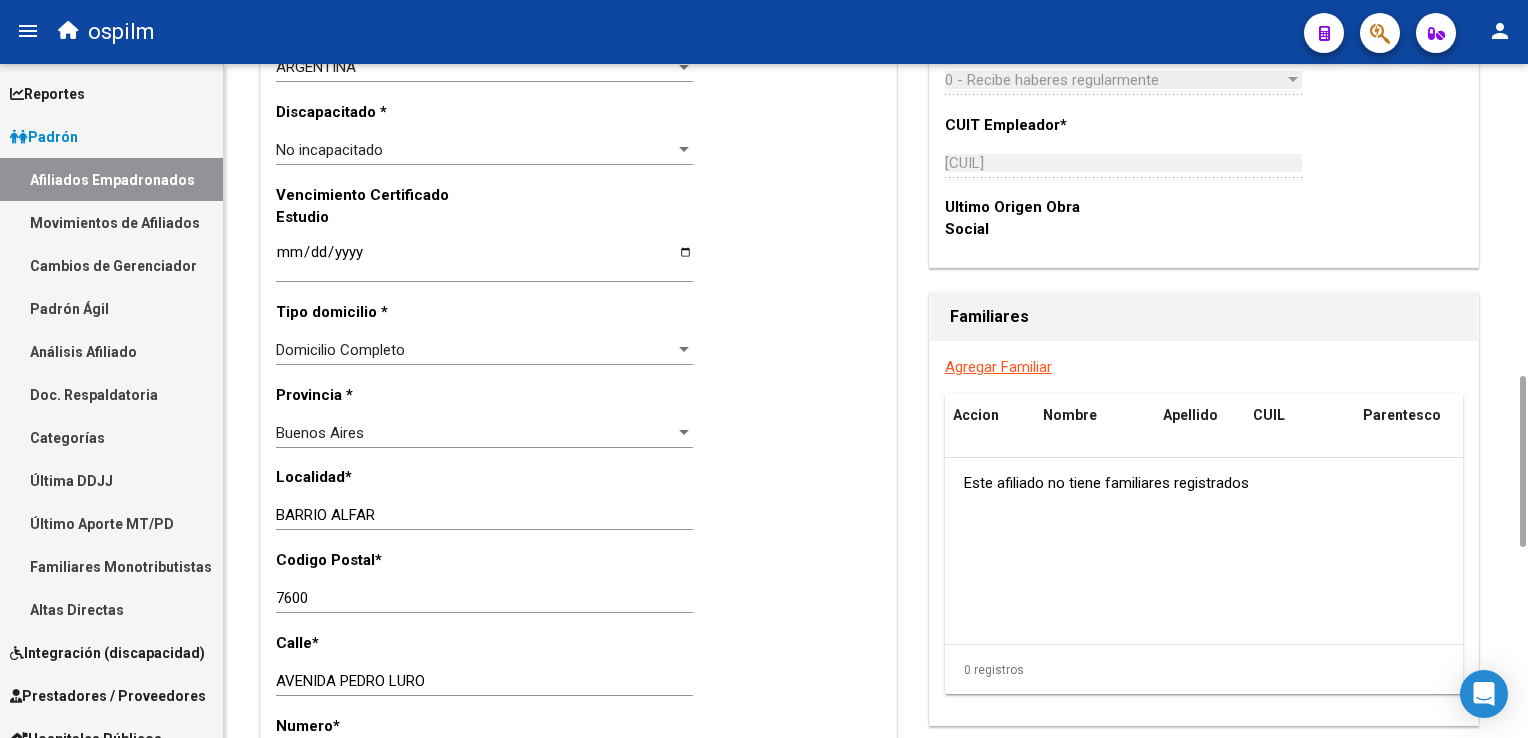 click on "menu   ospilm  person    Firma Express     Reportes Ingresos Devengados Análisis Histórico Detalles Transferencias RG sin DDJJ Detalles por CUIL RG Detalles - MT/PD MT morosos Egresos Devengados Comprobantes Recibidos Facturación Apócrifa Auditorías x Área Auditorías x Usuario Ítems de Auditorías x Usuario Padrón Traspasos x O.S. Traspasos x Gerenciador Traspasos x Provincia Nuevos Aportantes Métricas - Padrón SSS Métricas - Crecimiento Población    Padrón Afiliados Empadronados Movimientos de Afiliados Cambios de Gerenciador Padrón Ágil Análisis Afiliado Doc. Respaldatoria Categorías Última DDJJ Último Aporte MT/PD Familiares Monotributistas Altas Directas    Integración (discapacidad) Certificado Discapacidad    Prestadores / Proveedores Facturas - Listado/Carga Facturas Sin Auditar Facturas - Documentación Pagos x Transferencia Auditorías - Listado Auditorías - Comentarios Auditorías - Cambios Área Auditoría - Ítems Prestadores - Listado Prestadores - Docu. Actas" at bounding box center [764, 369] 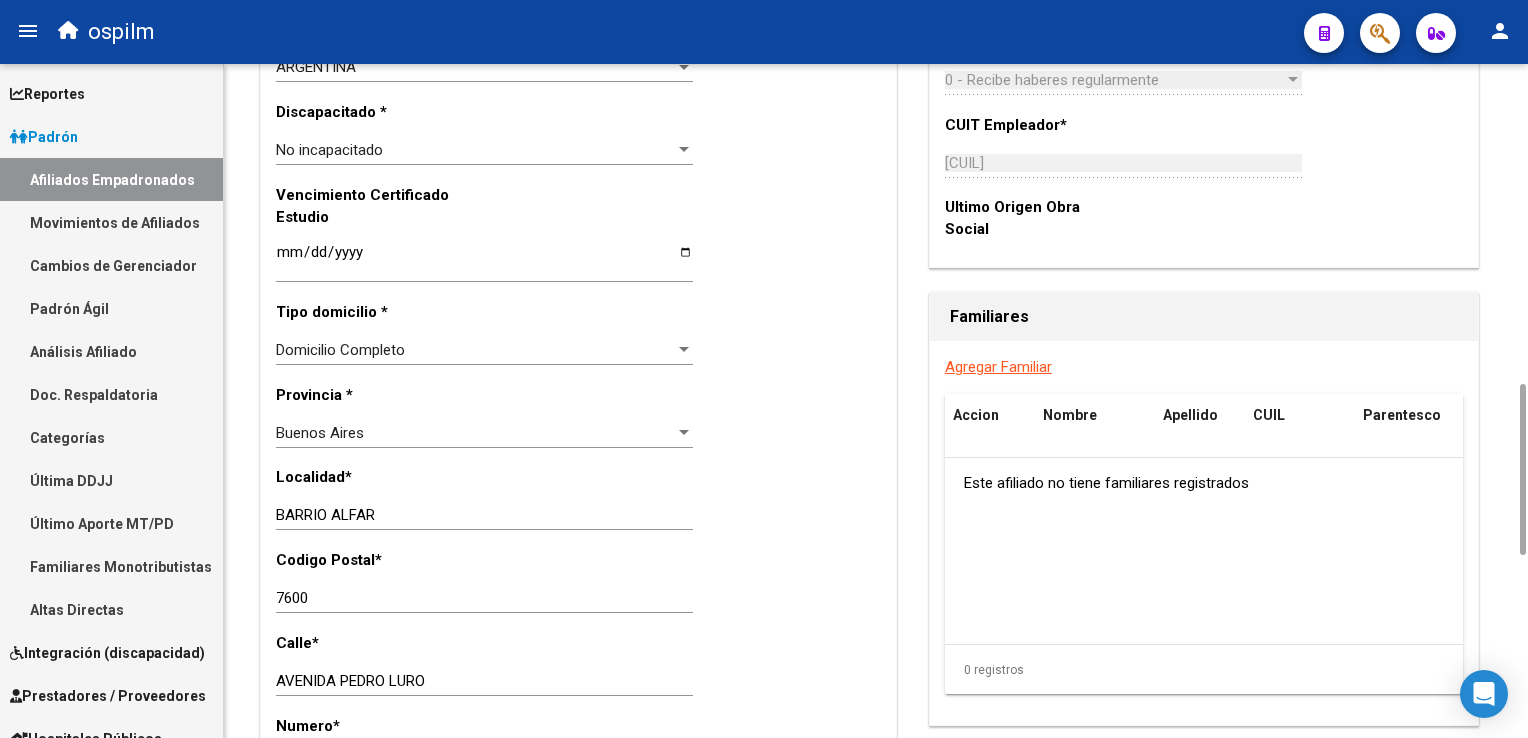 scroll, scrollTop: 1934, scrollLeft: 0, axis: vertical 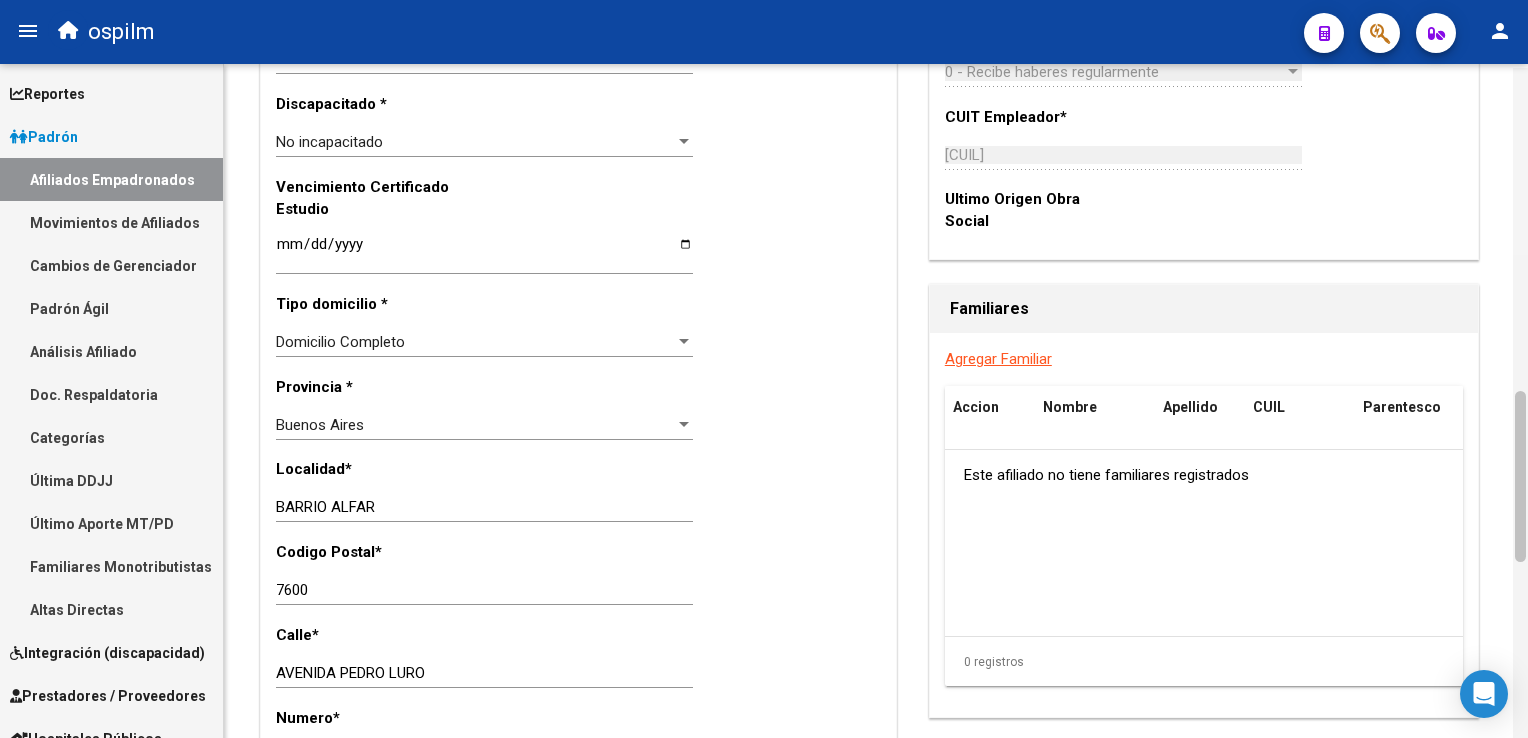 drag, startPoint x: 1522, startPoint y: 584, endPoint x: 1527, endPoint y: 414, distance: 170.07352 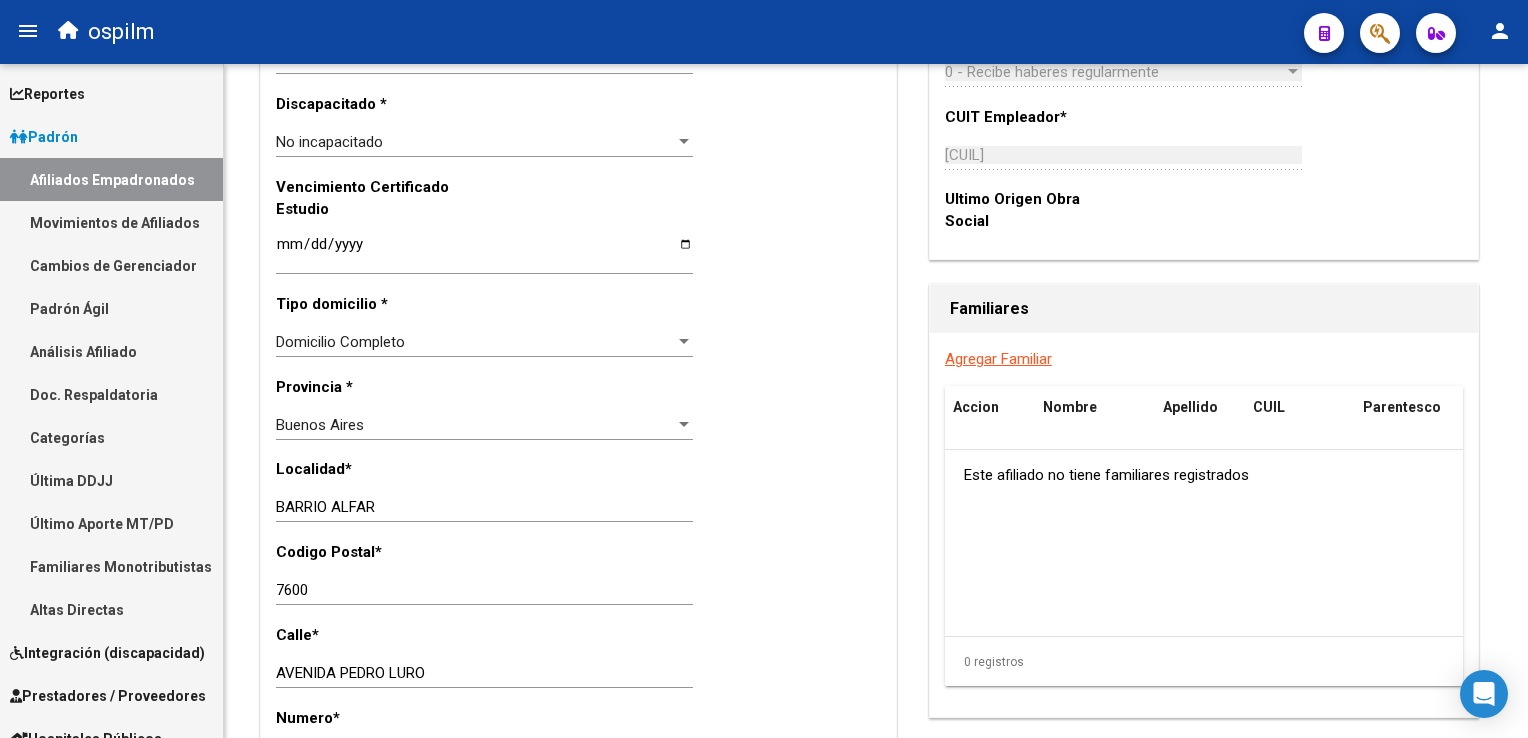 scroll, scrollTop: 1942, scrollLeft: 0, axis: vertical 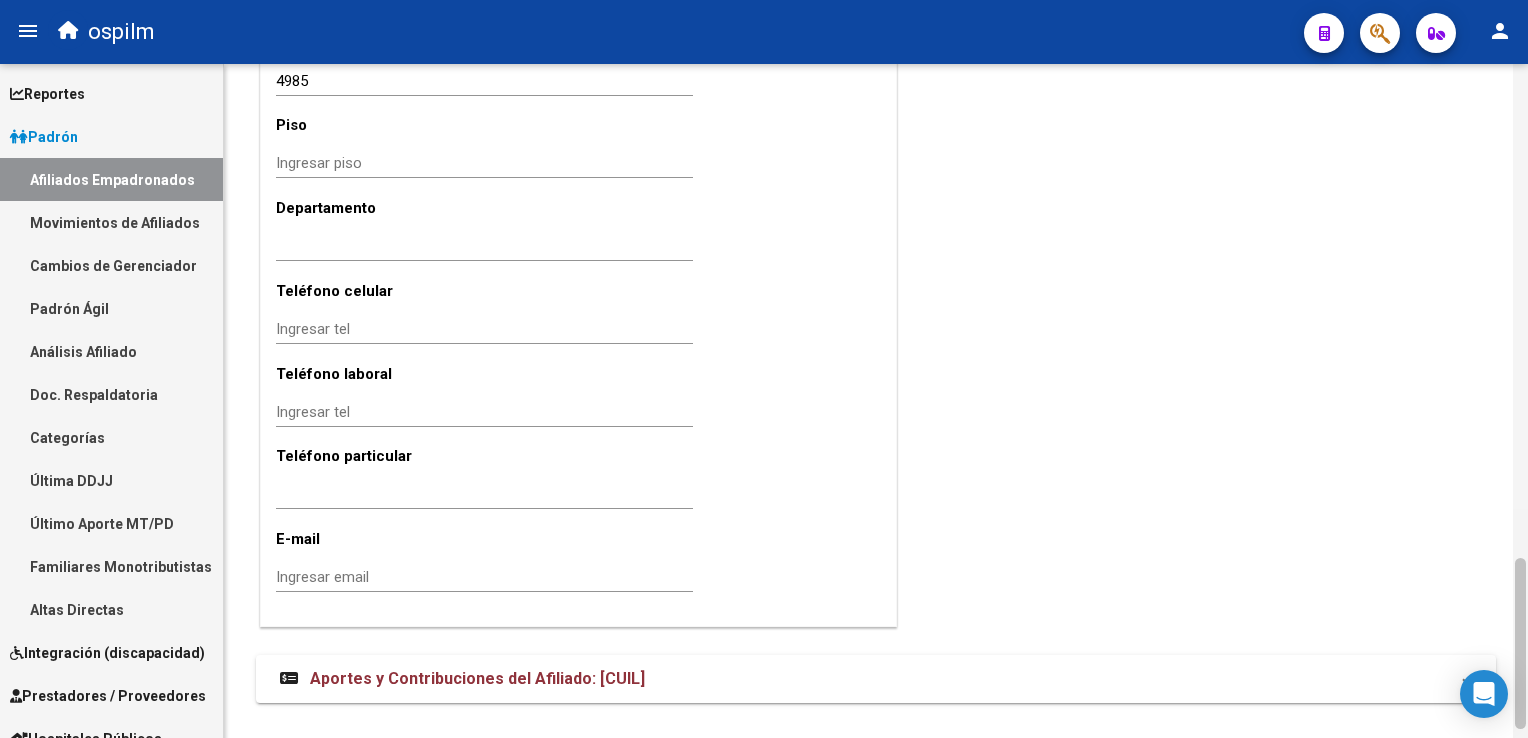 click 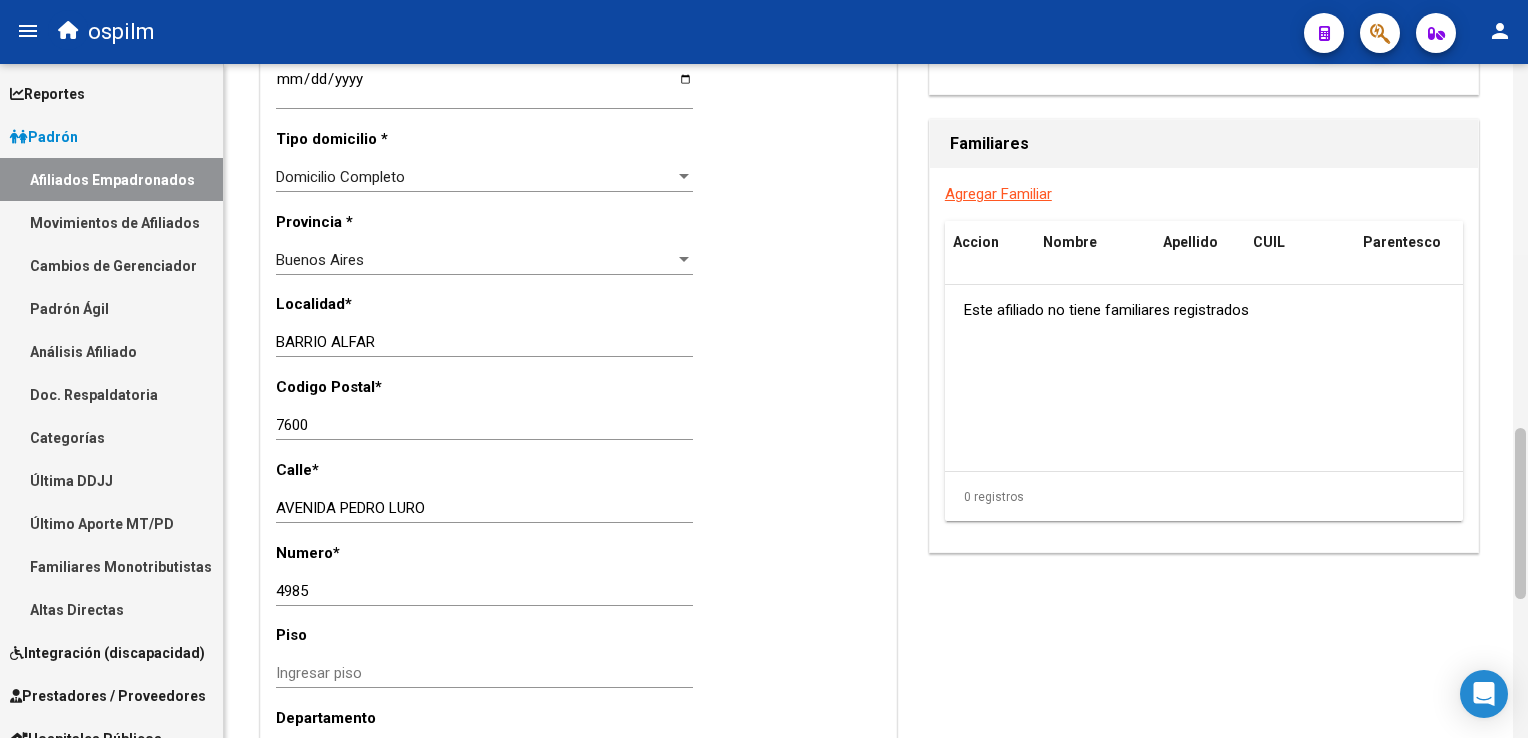 drag, startPoint x: 1521, startPoint y: 578, endPoint x: 1517, endPoint y: 446, distance: 132.0606 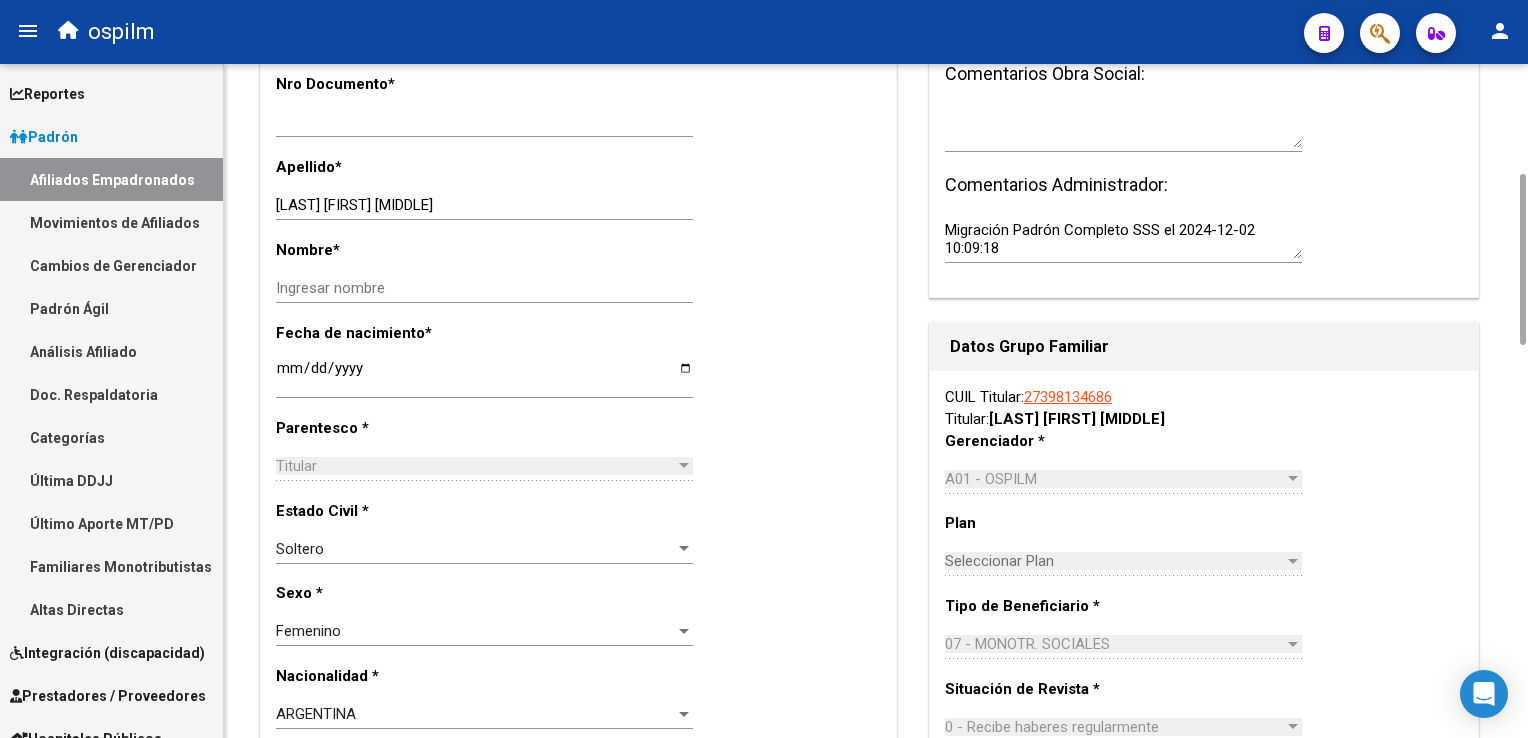 scroll, scrollTop: 572, scrollLeft: 0, axis: vertical 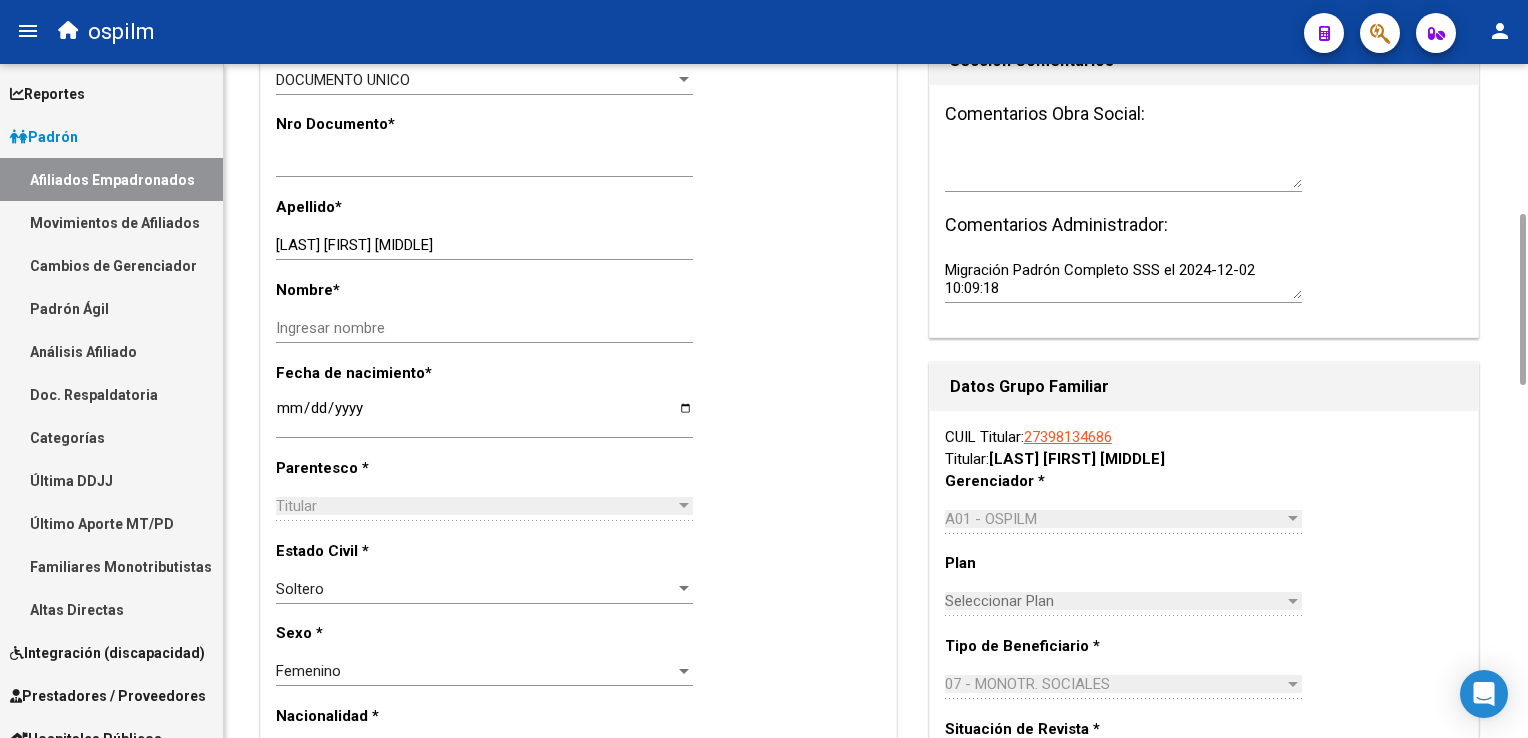drag, startPoint x: 1517, startPoint y: 446, endPoint x: 1500, endPoint y: 229, distance: 217.66489 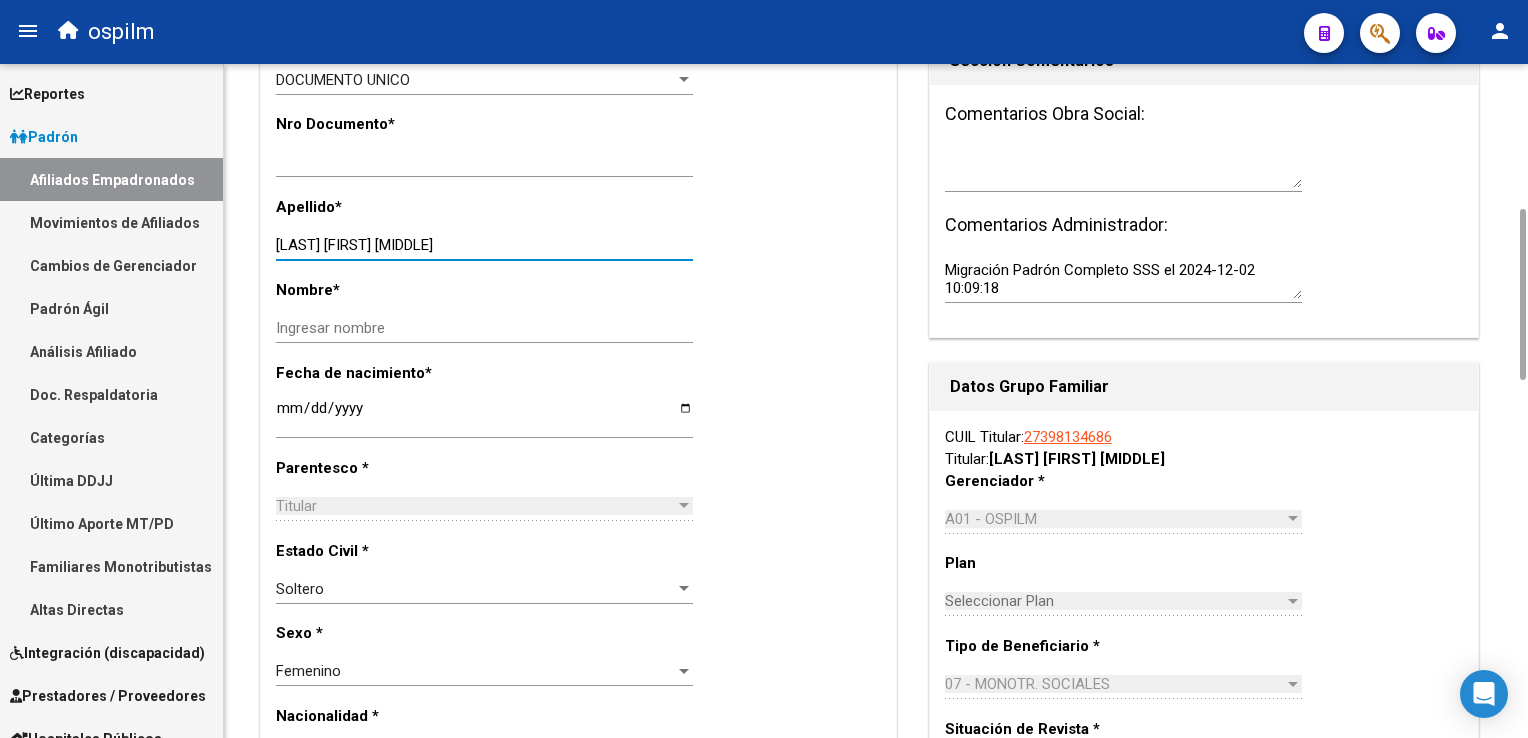 drag, startPoint x: 344, startPoint y: 238, endPoint x: 475, endPoint y: 234, distance: 131.06105 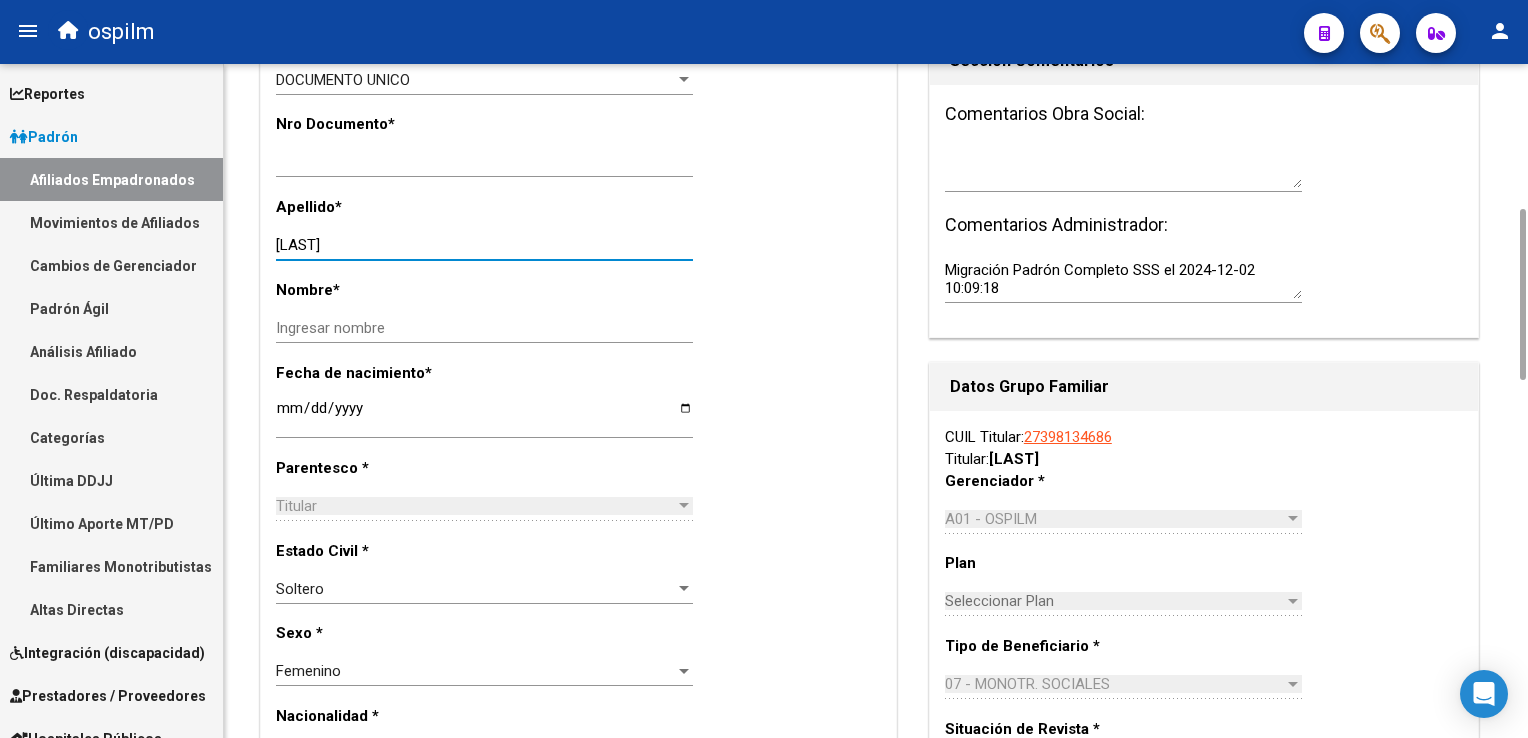 type on "[LAST]" 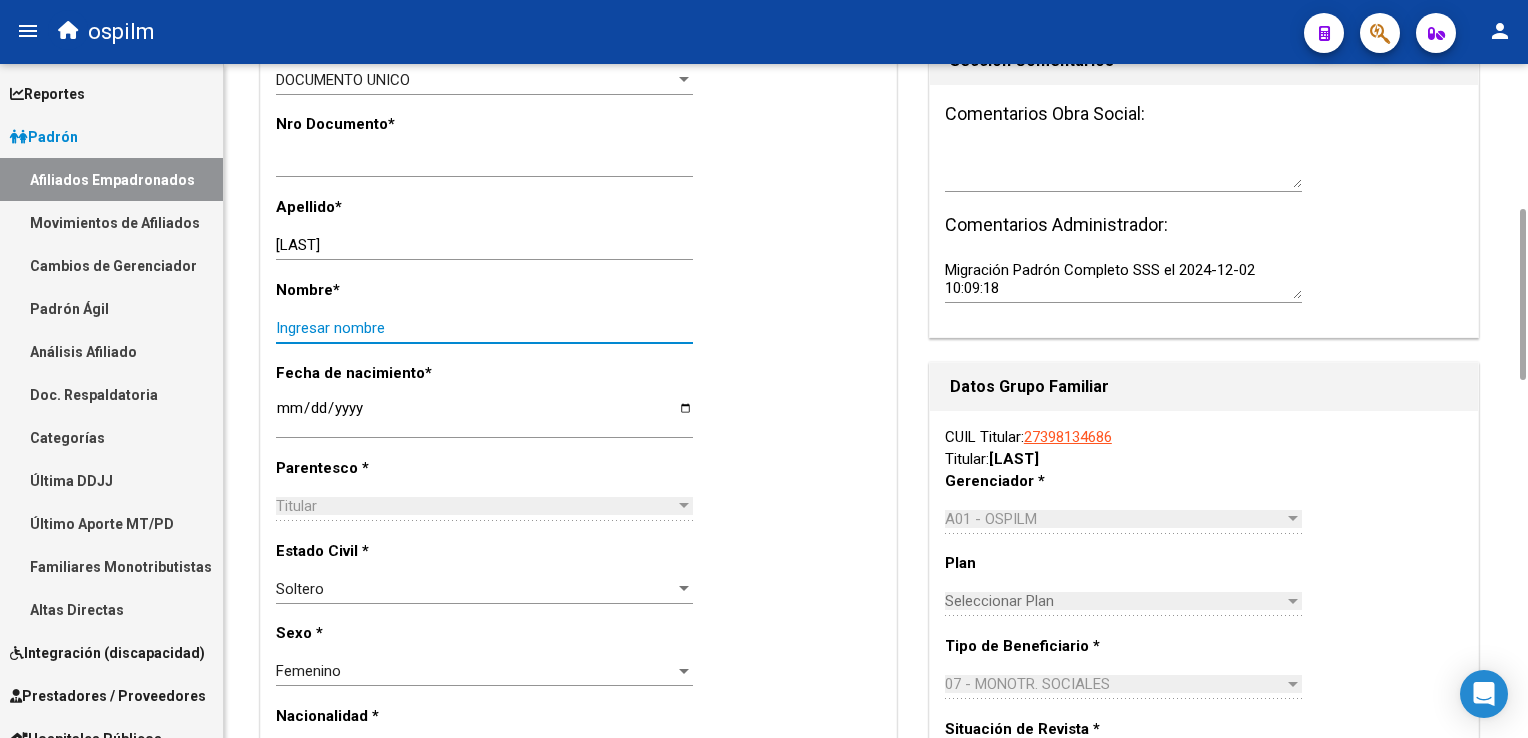 paste on "[FIRST] [MIDDLE]" 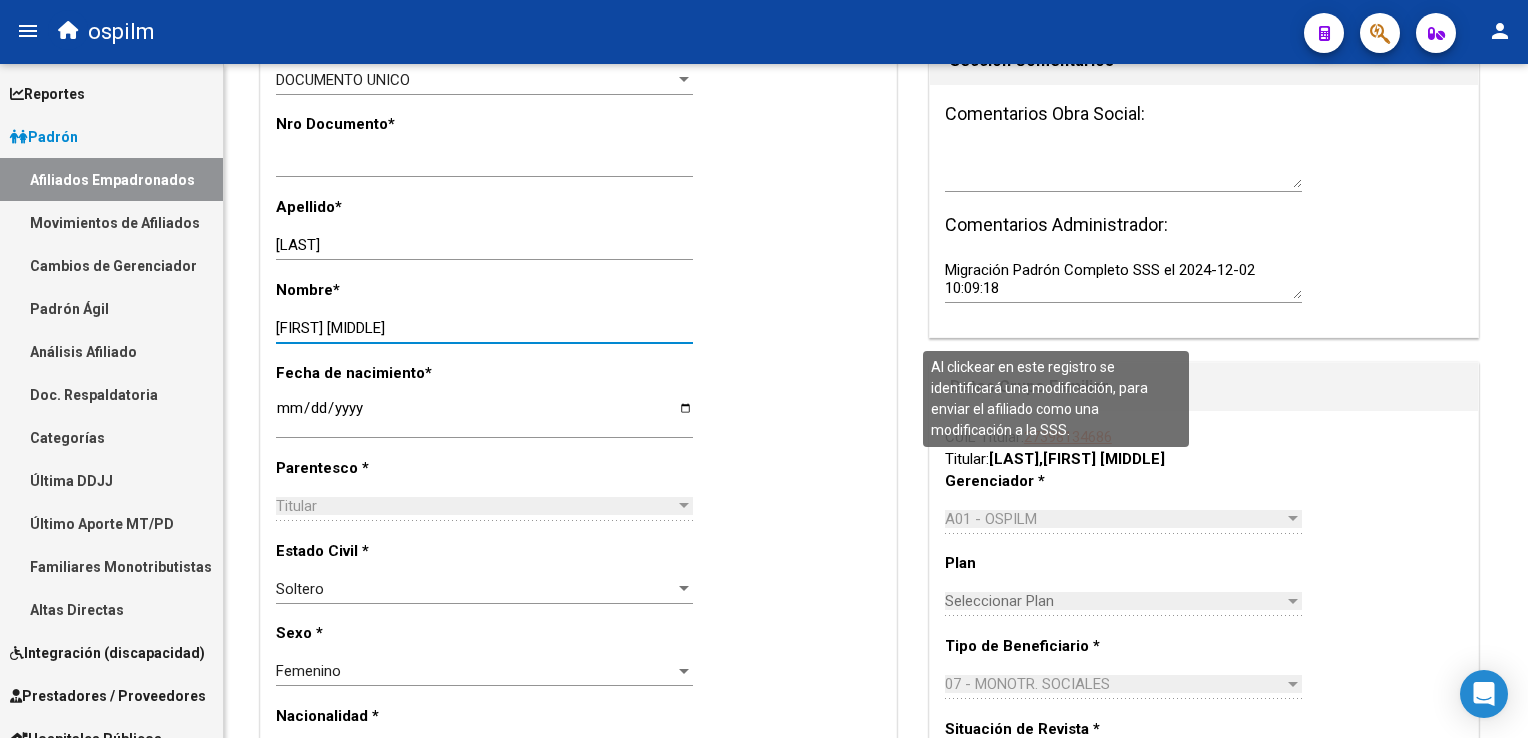 scroll, scrollTop: 0, scrollLeft: 0, axis: both 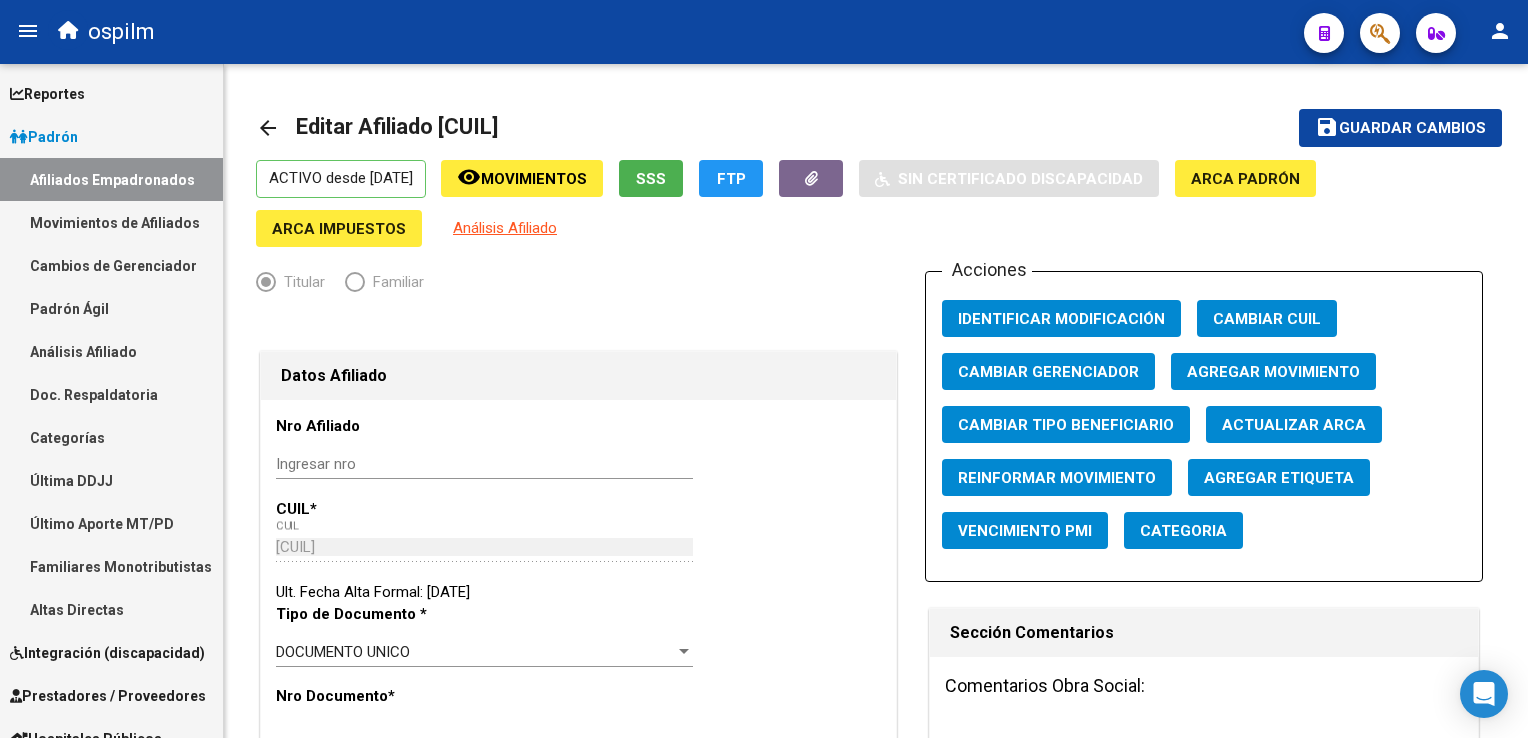 type on "[FIRST] [MIDDLE]" 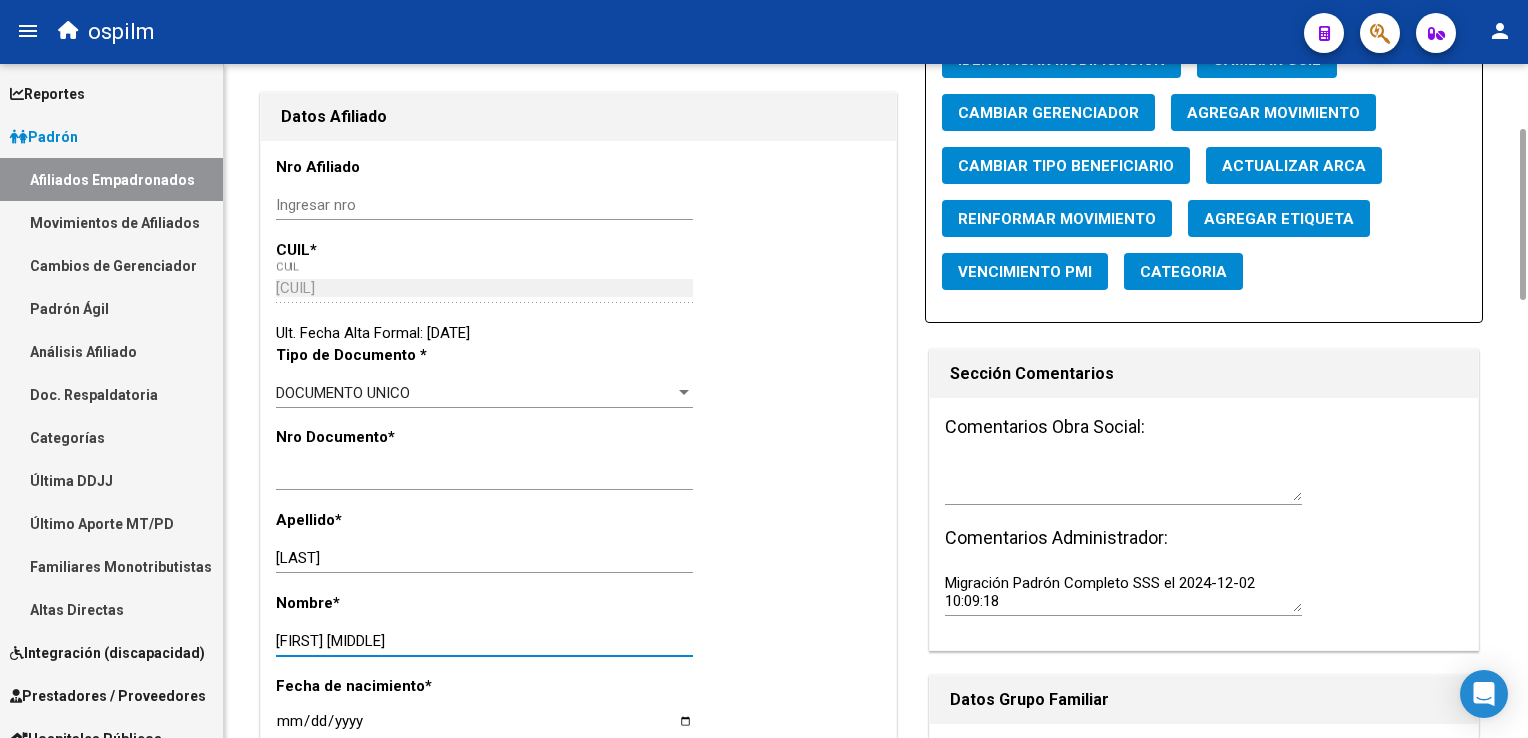 scroll, scrollTop: 196, scrollLeft: 0, axis: vertical 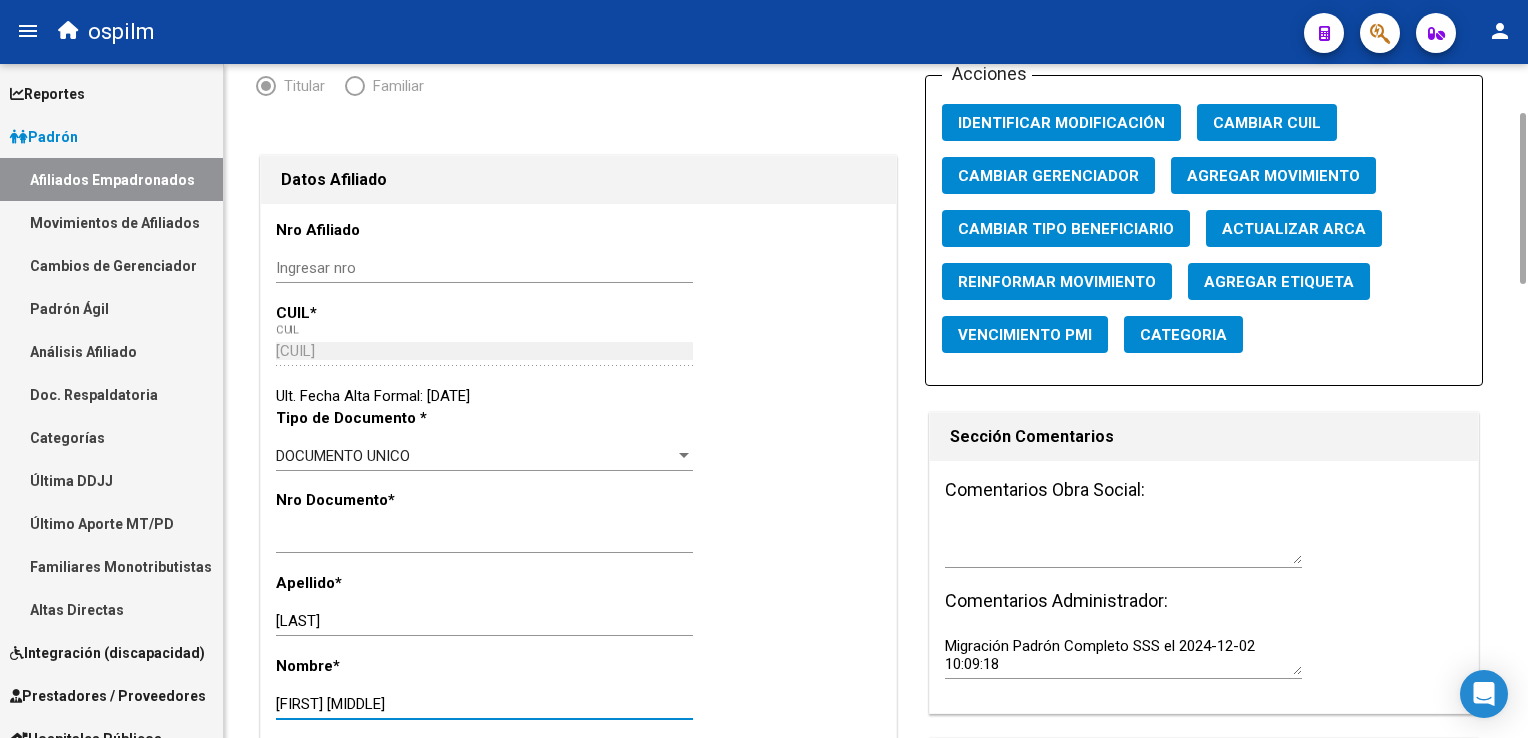 drag, startPoint x: 1520, startPoint y: 124, endPoint x: 1529, endPoint y: 174, distance: 50.803543 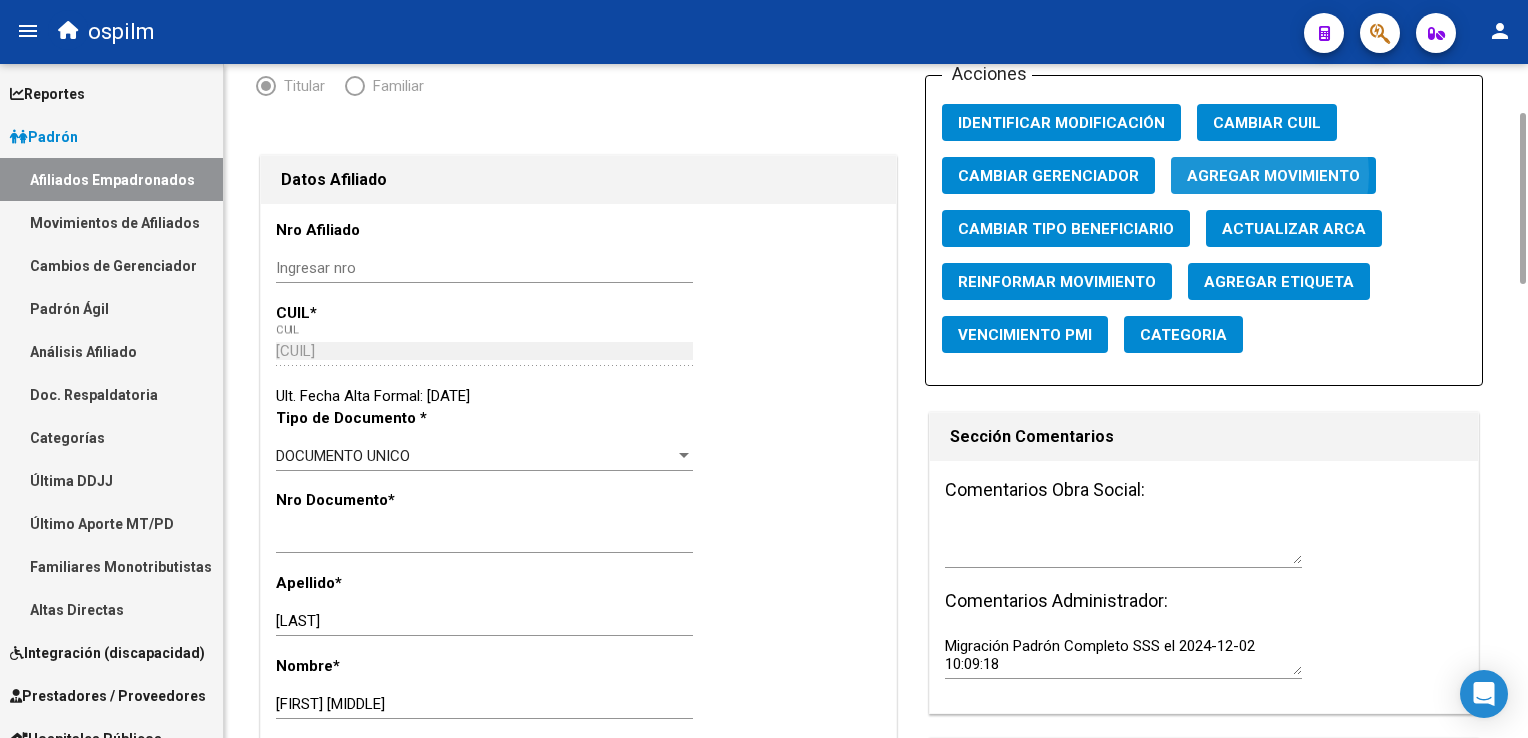 click on "Agregar Movimiento" 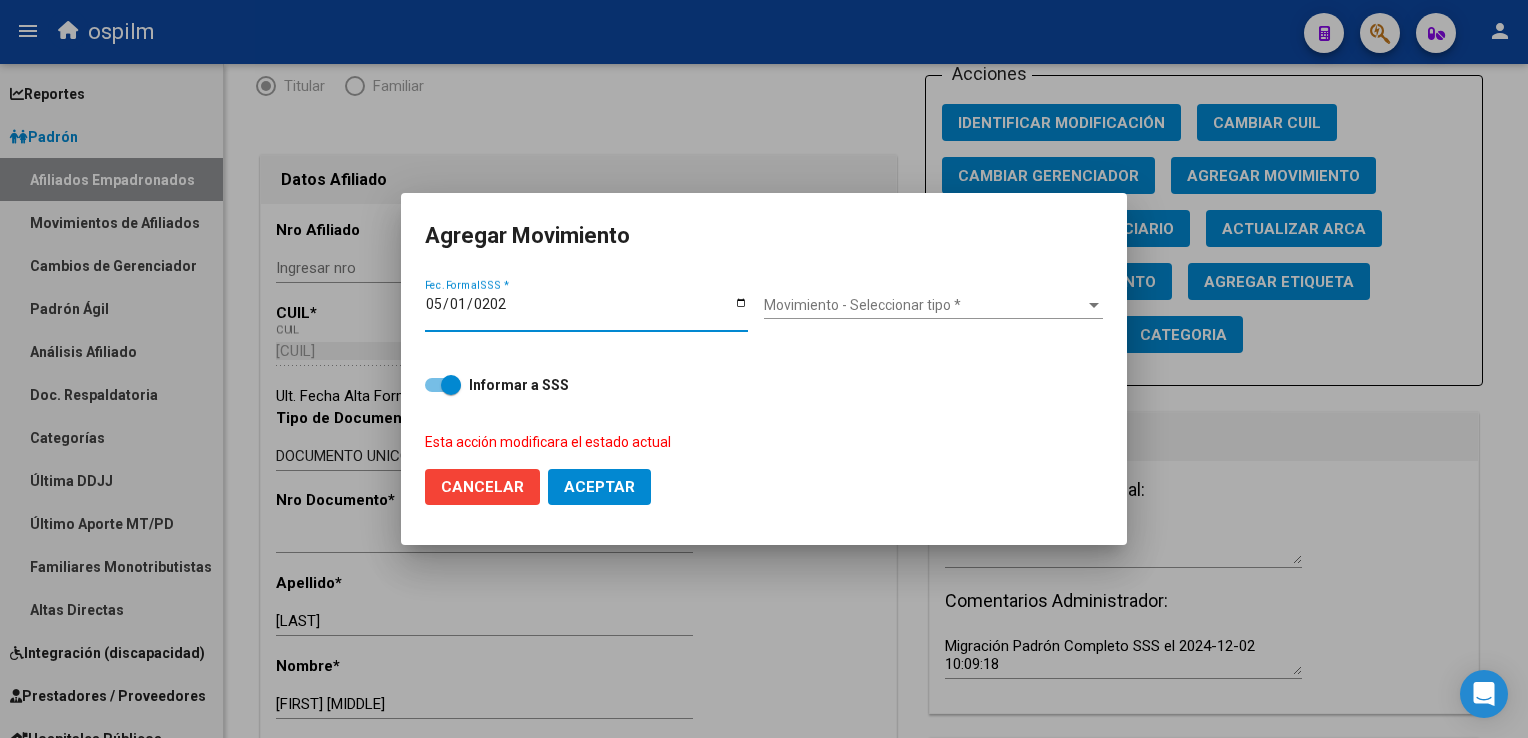 type on "2025-05-01" 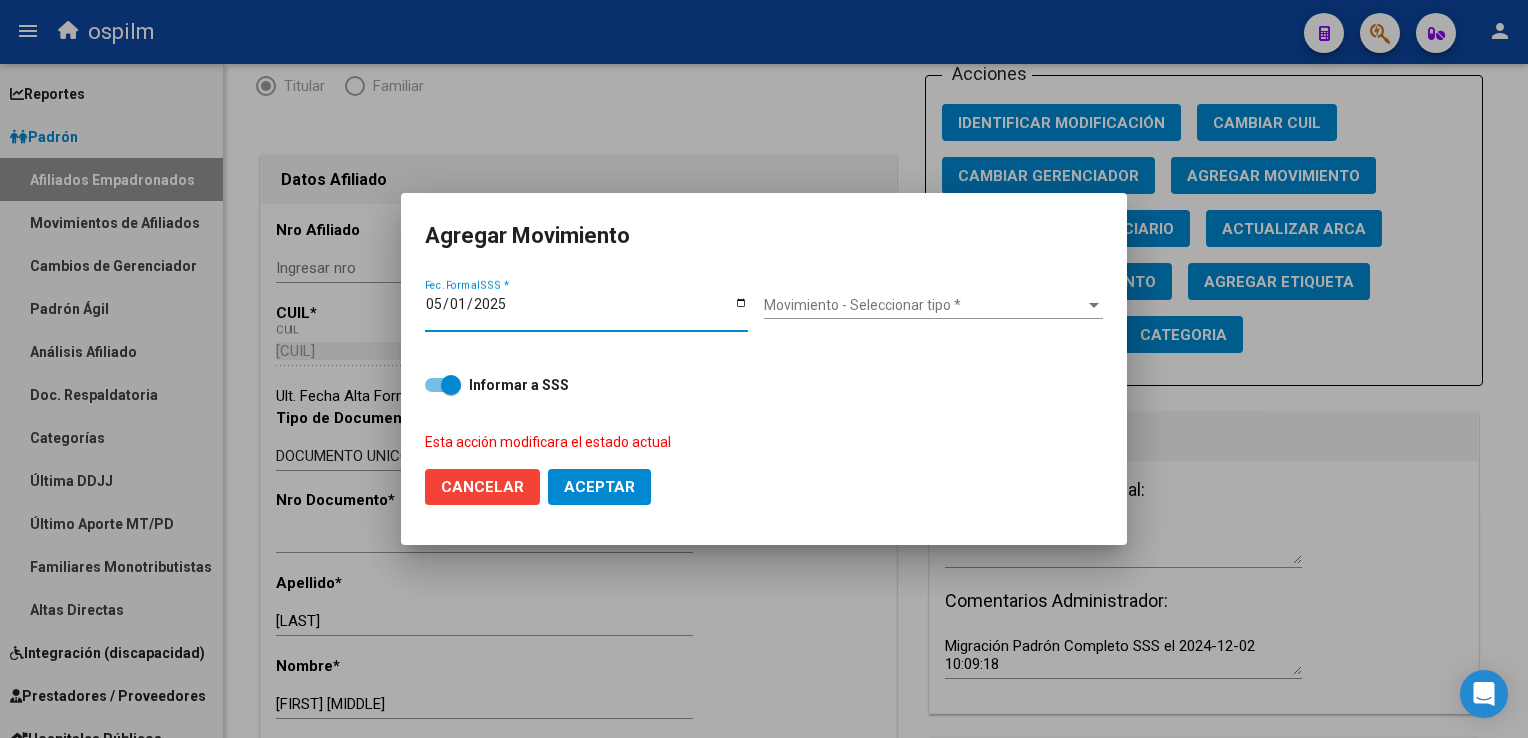 click on "Movimiento - Seleccionar tipo * Movimiento - Seleccionar tipo *" at bounding box center (933, 305) 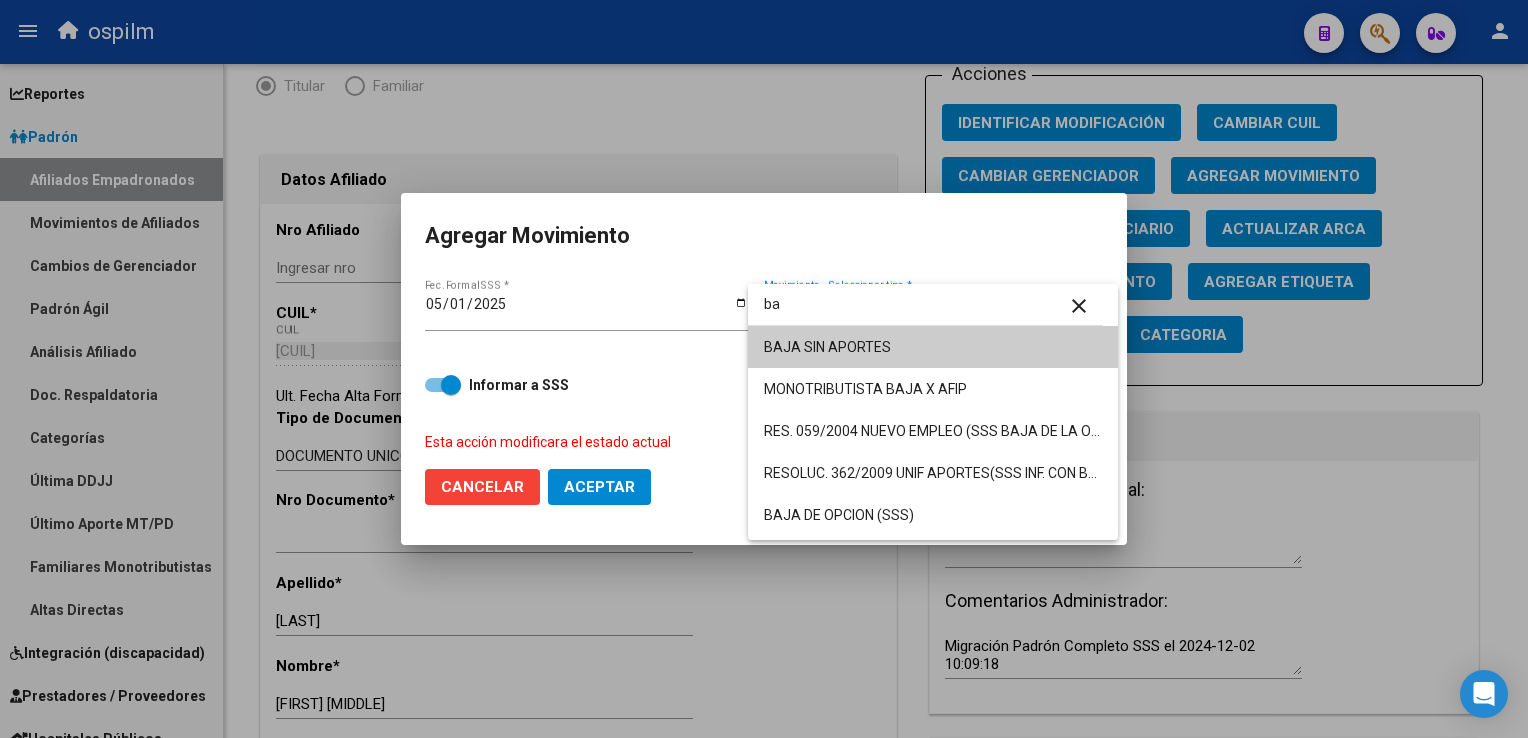 type on "ba" 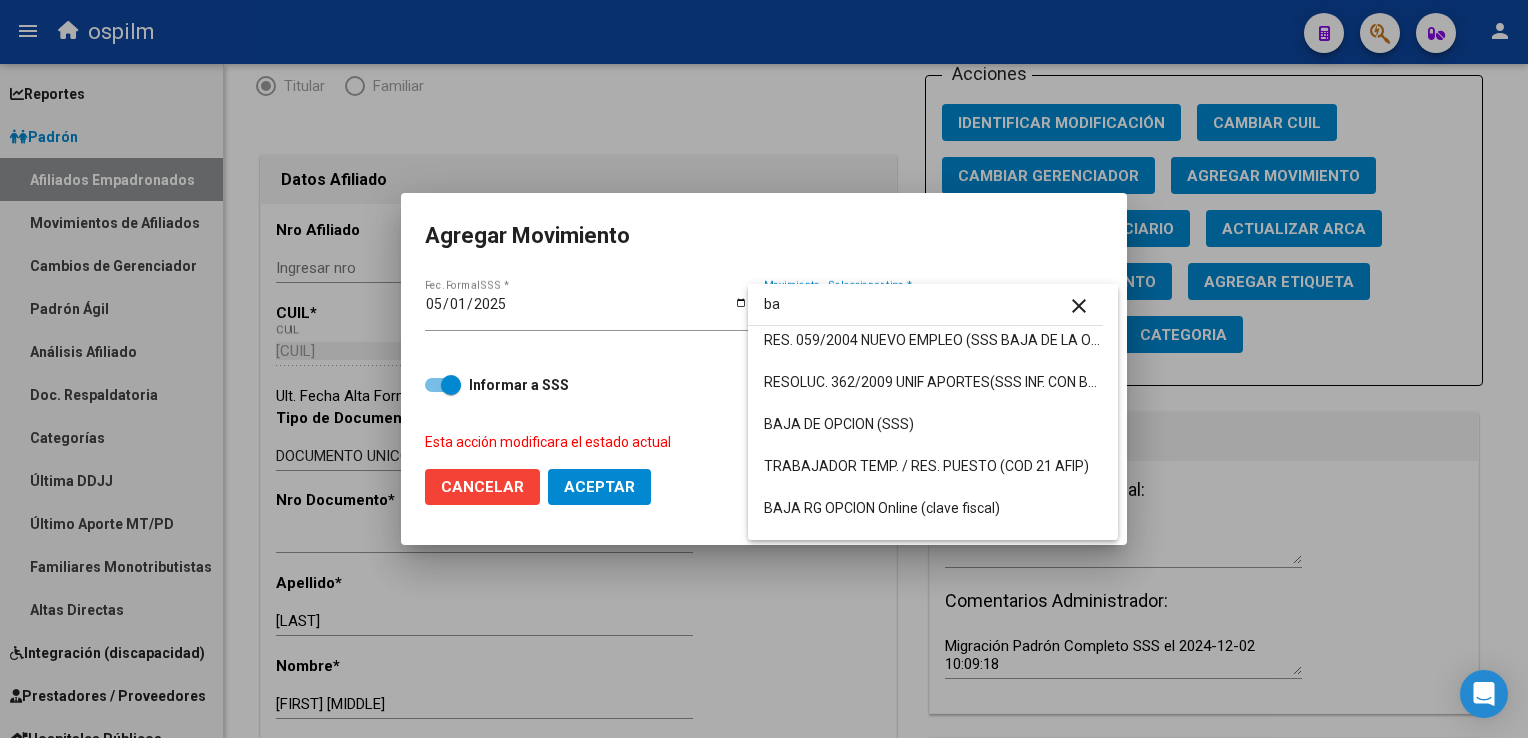 scroll, scrollTop: 99, scrollLeft: 0, axis: vertical 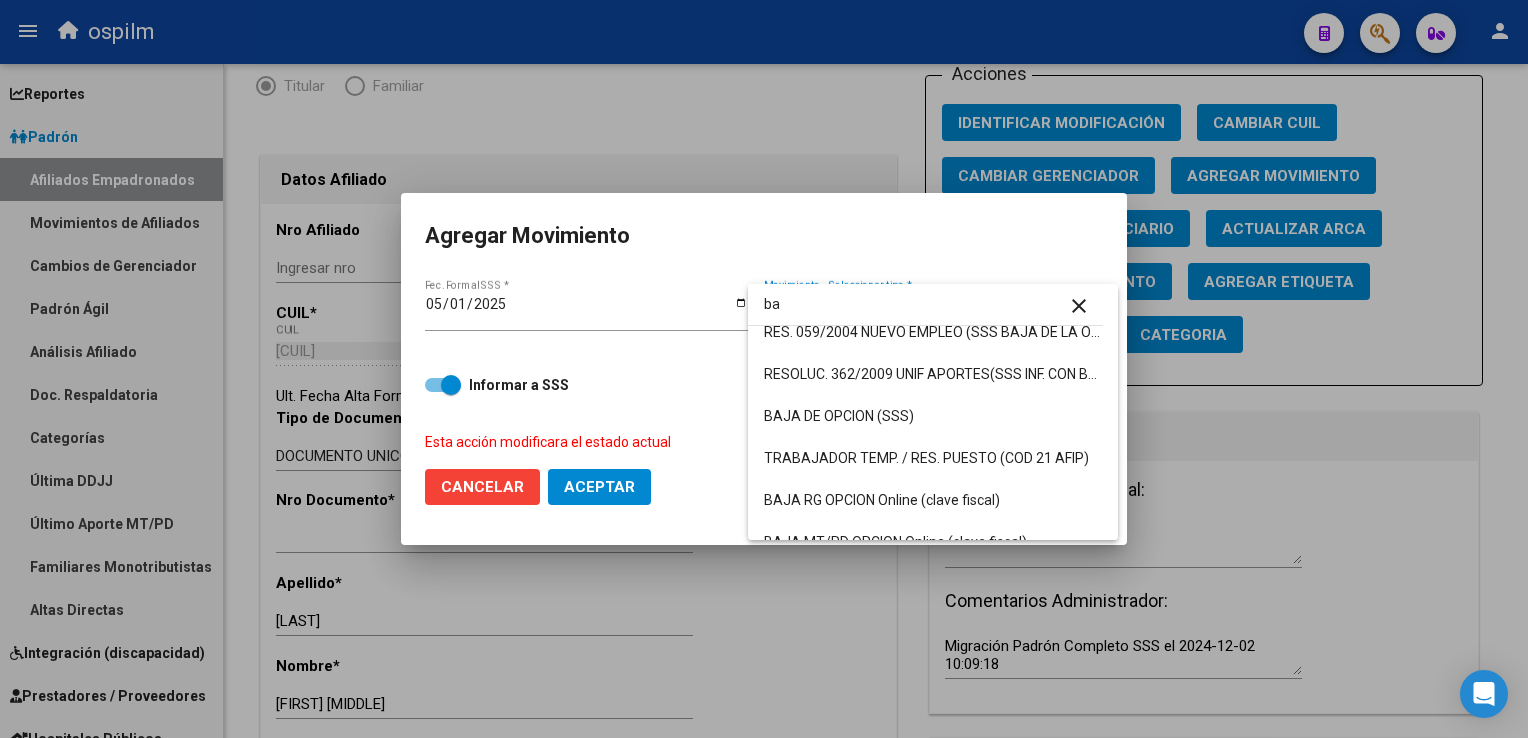 drag, startPoint x: 1118, startPoint y: 382, endPoint x: 1120, endPoint y: 404, distance: 22.090721 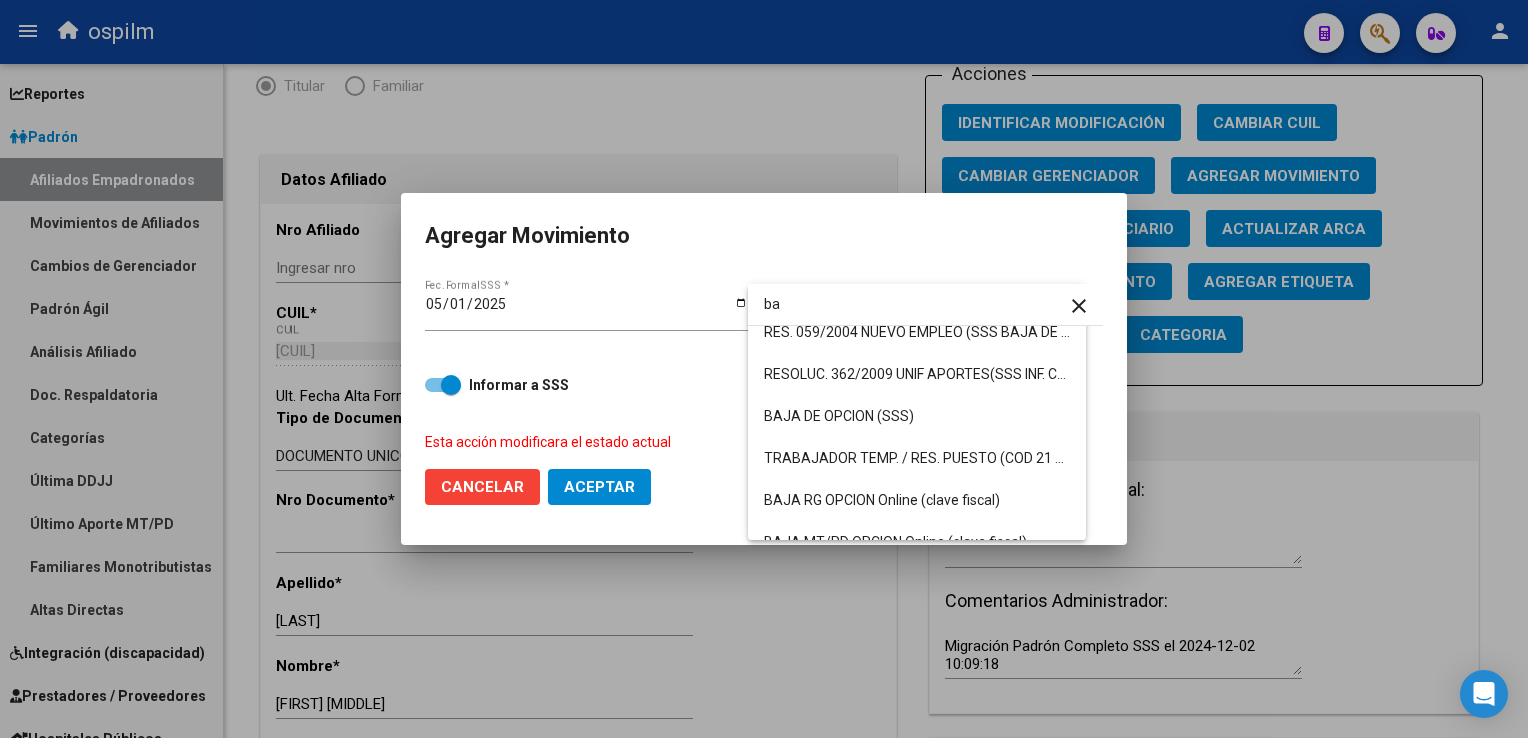 type 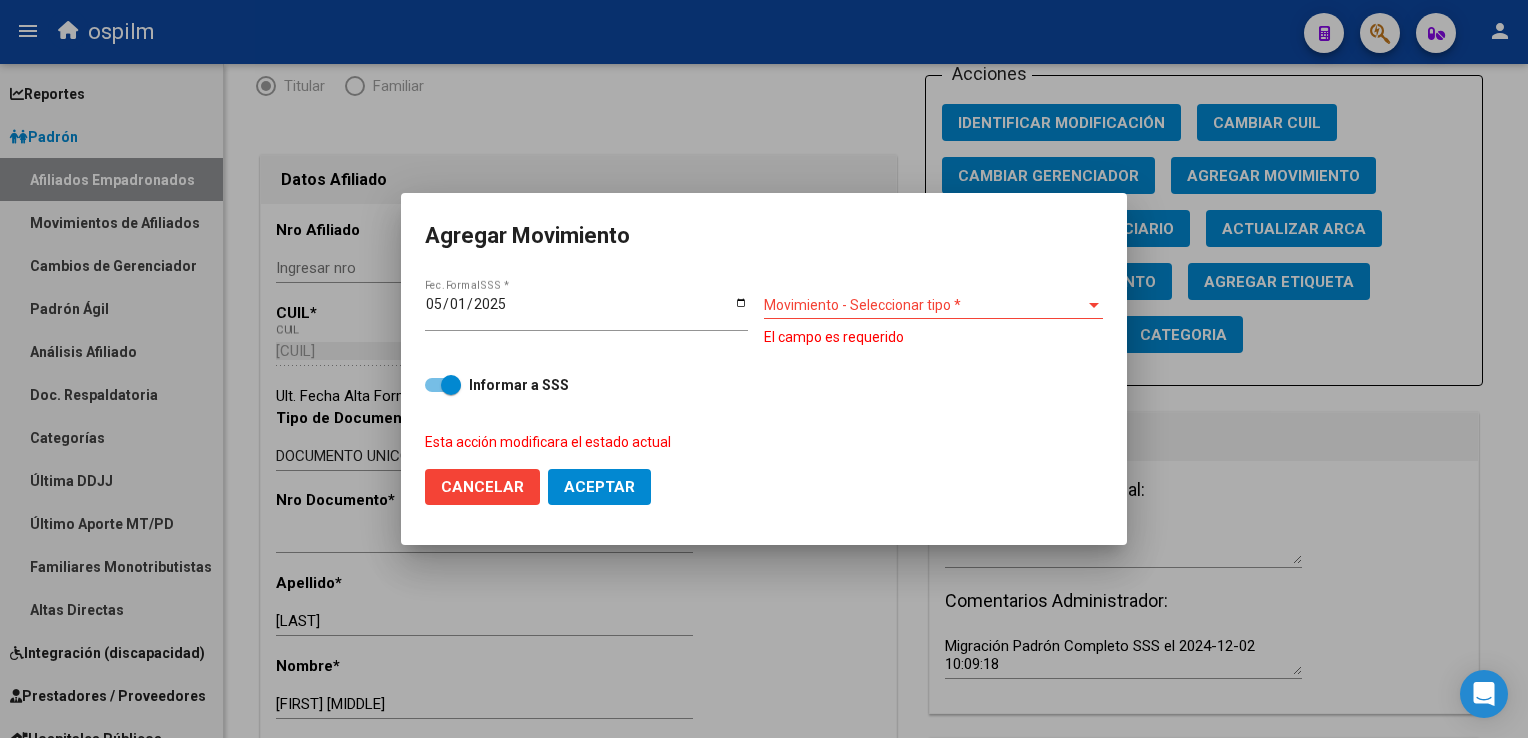 click on "Movimiento - Seleccionar tipo *" at bounding box center [924, 305] 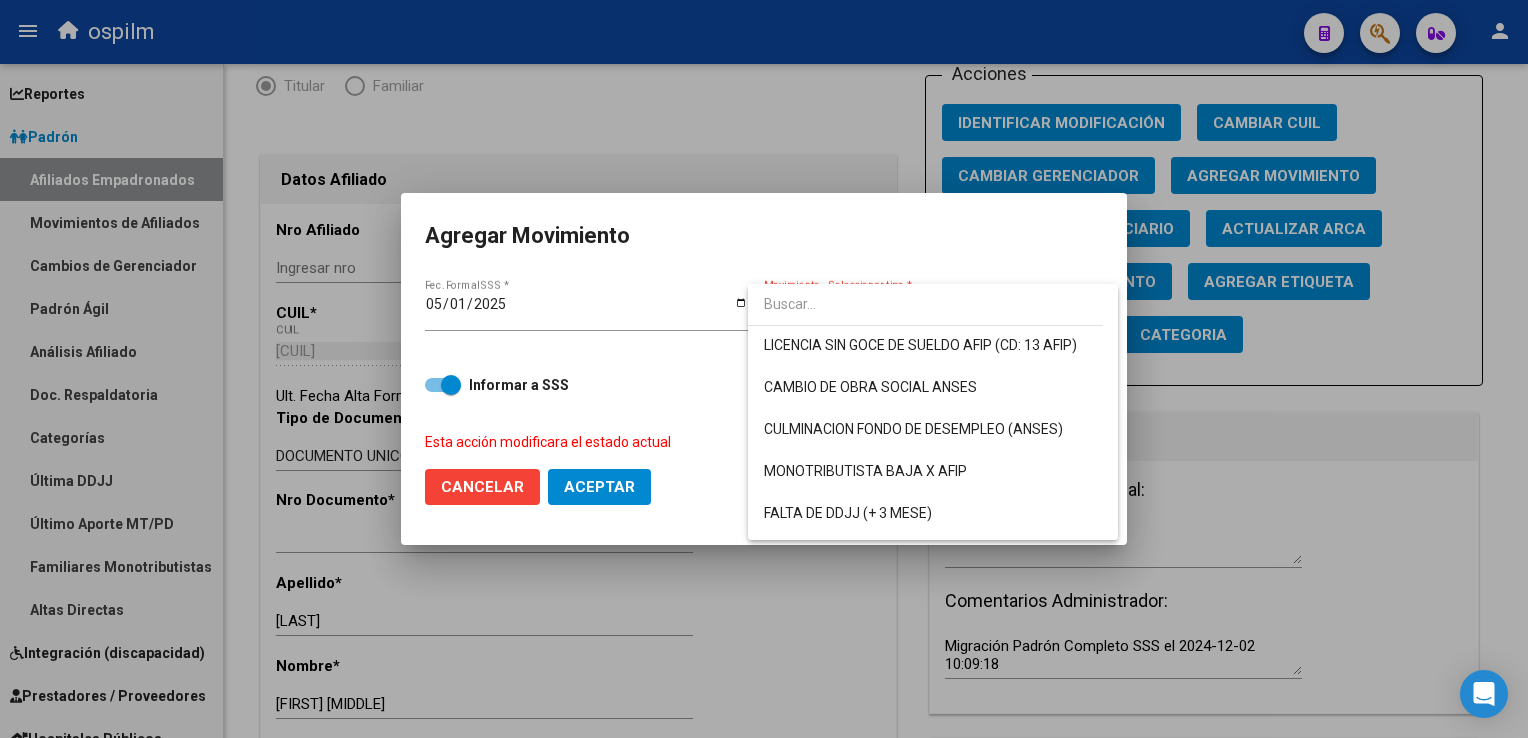 scroll, scrollTop: 411, scrollLeft: 0, axis: vertical 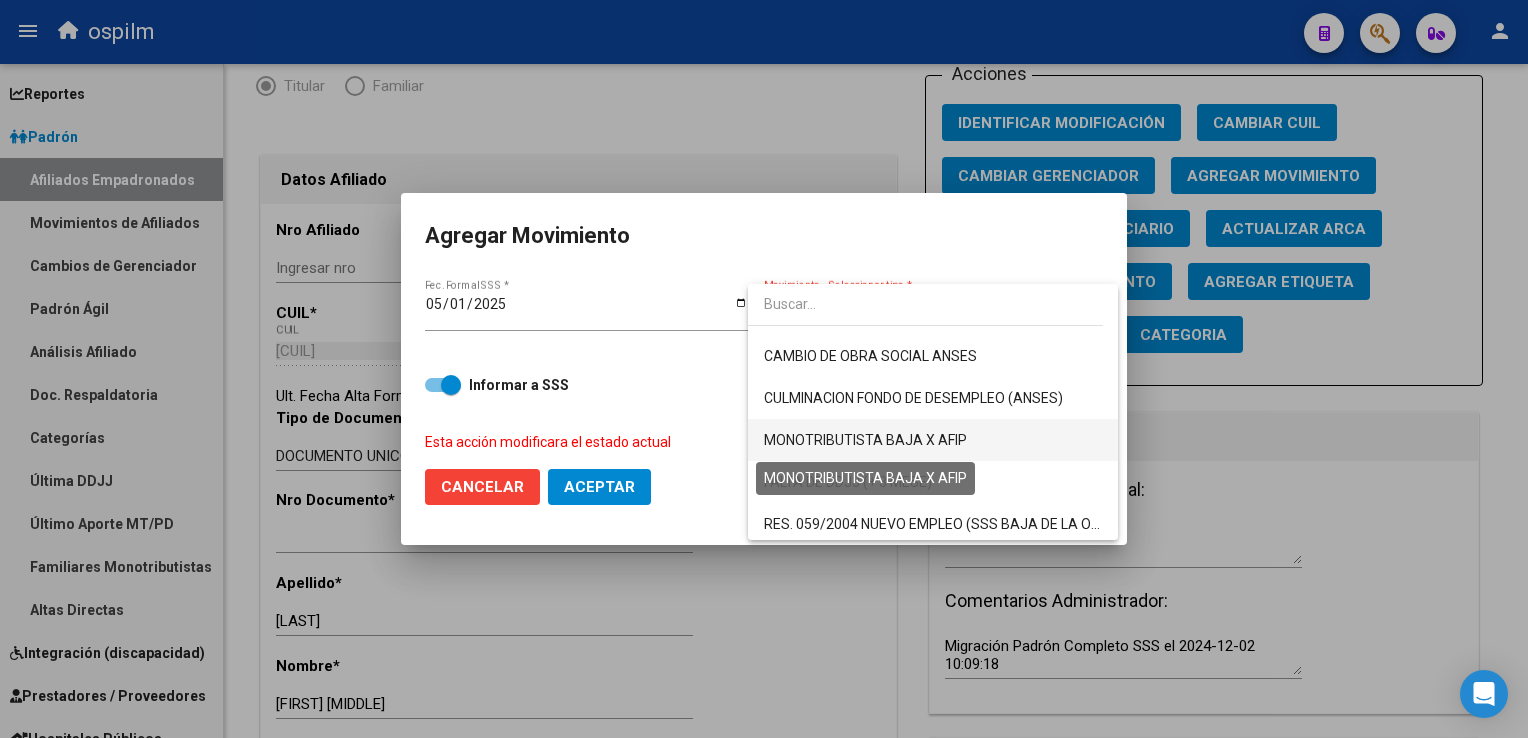 click on "MONOTRIBUTISTA BAJA X AFIP" at bounding box center (865, 440) 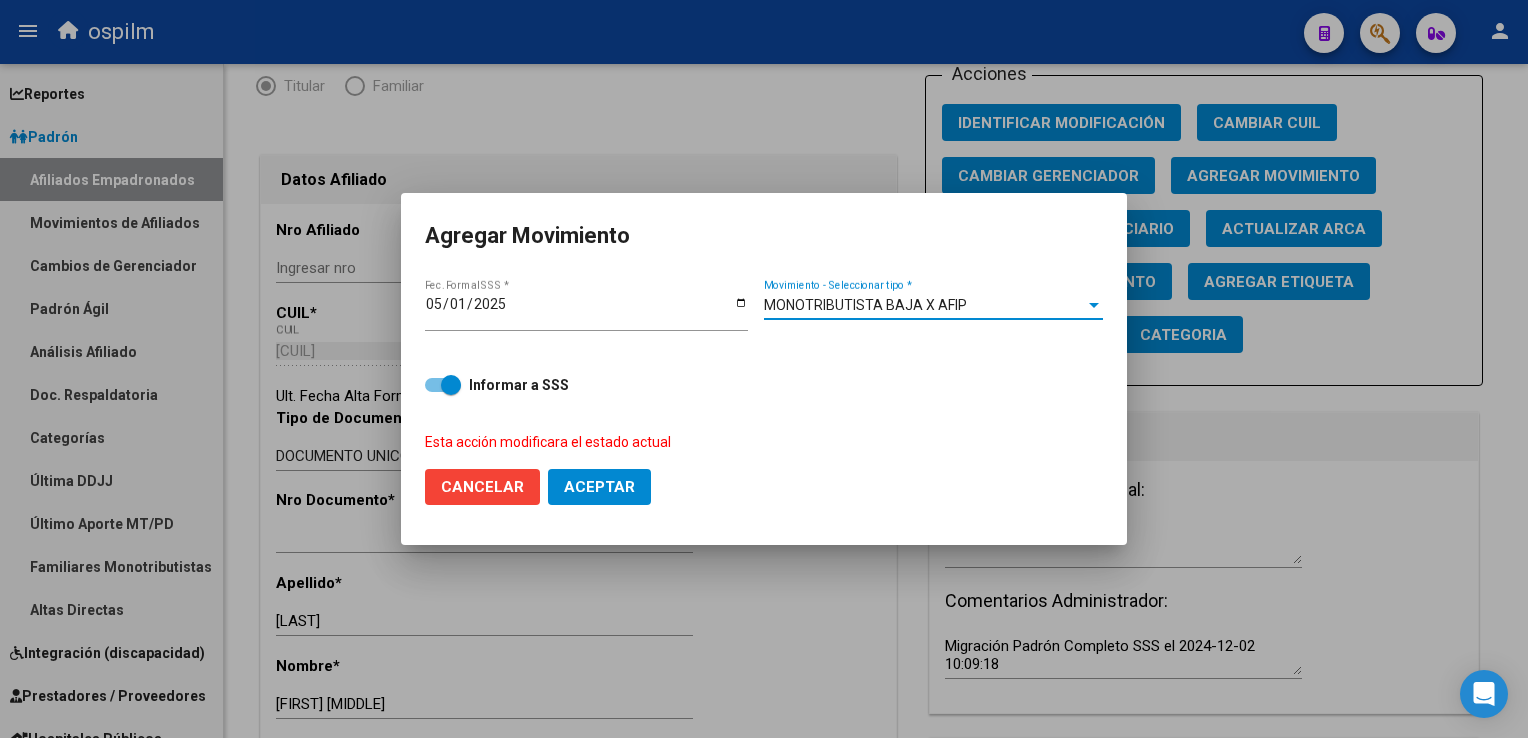 click on "Aceptar" 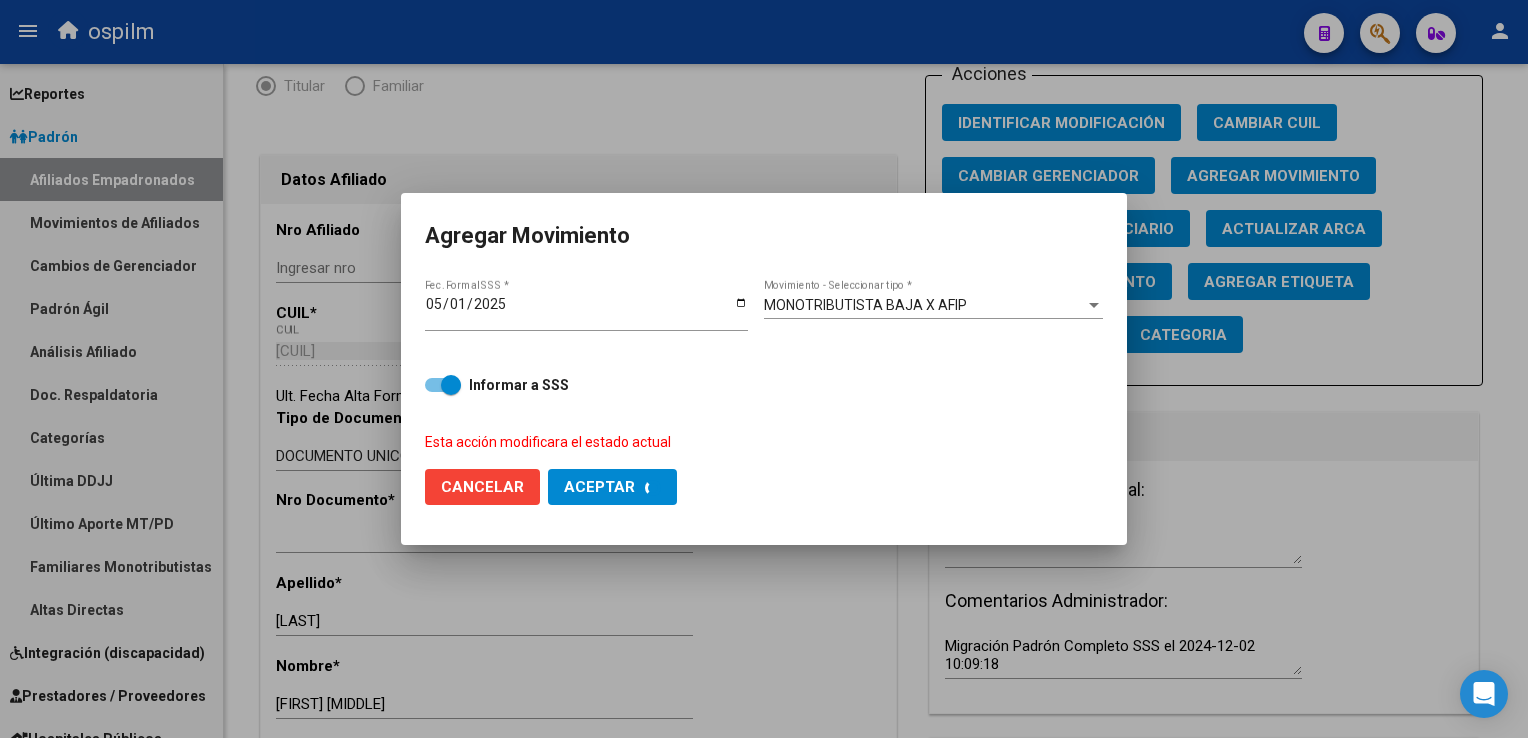 checkbox on "false" 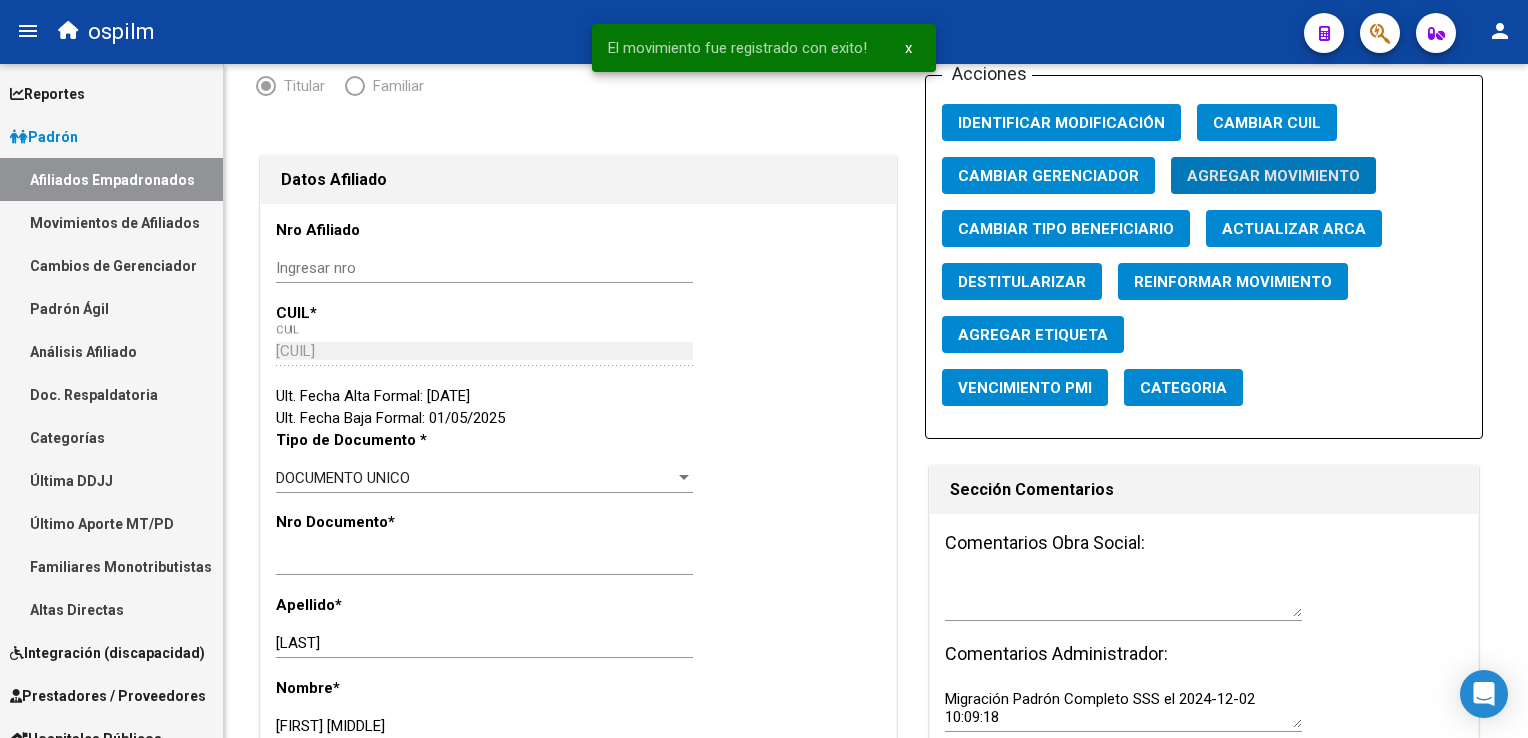 scroll, scrollTop: 0, scrollLeft: 0, axis: both 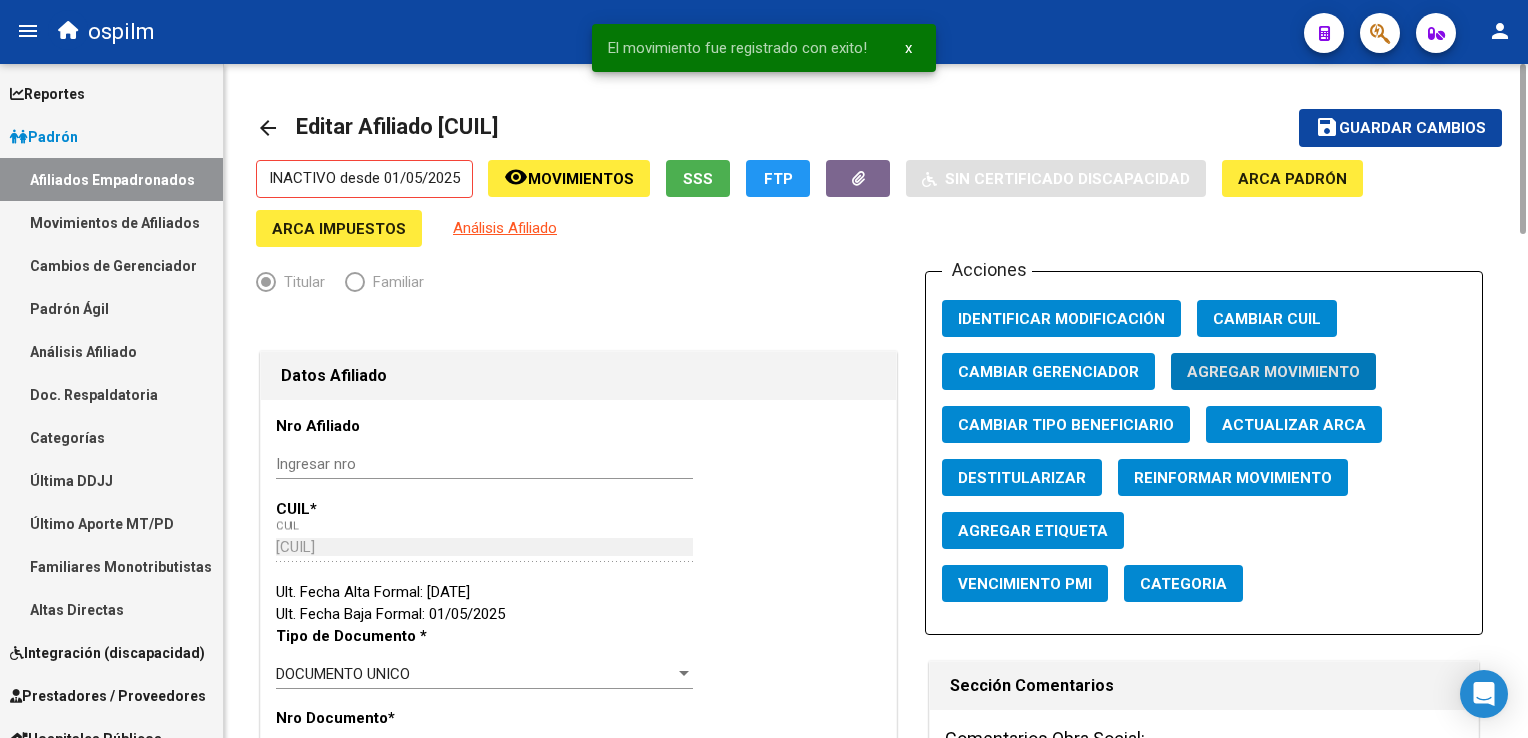 click on "Guardar cambios" 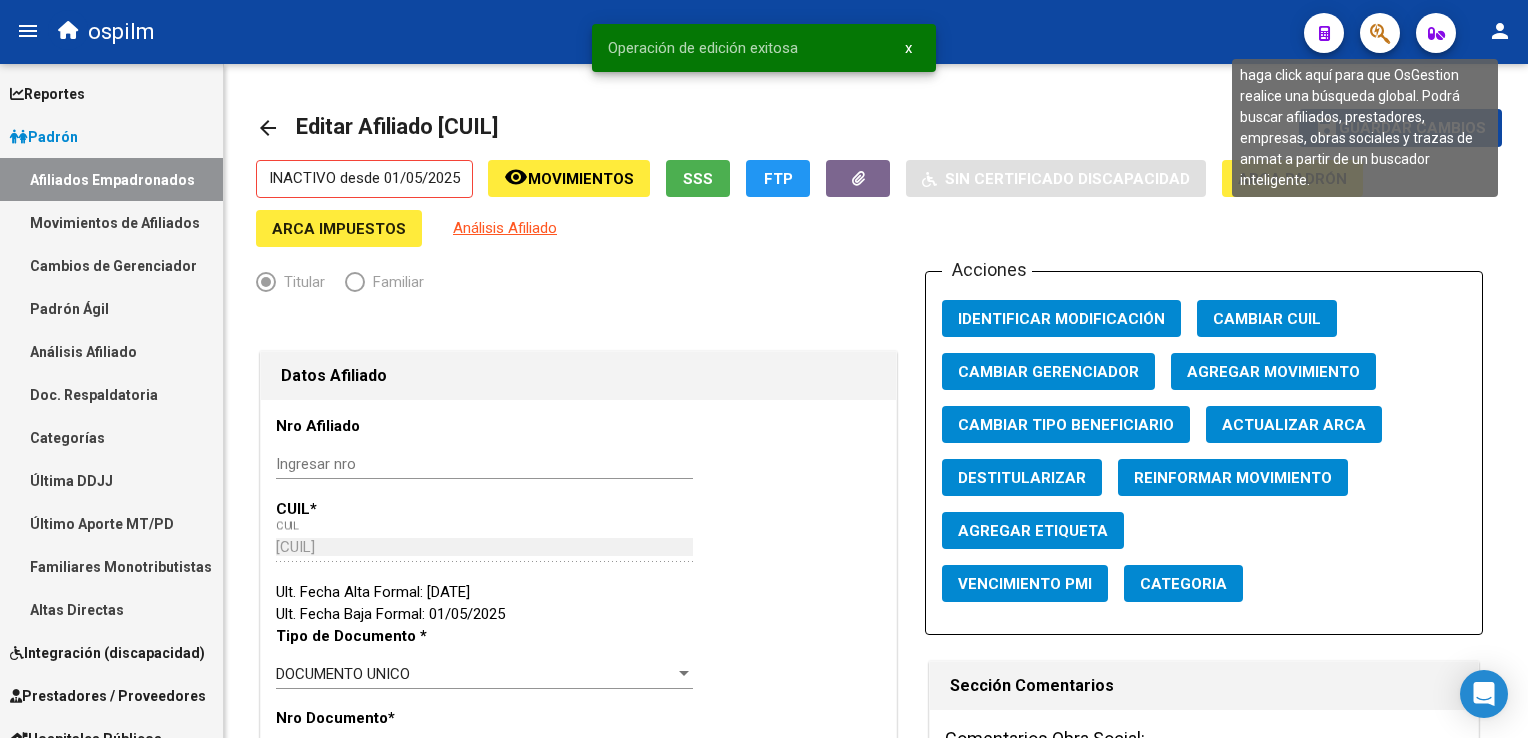 click 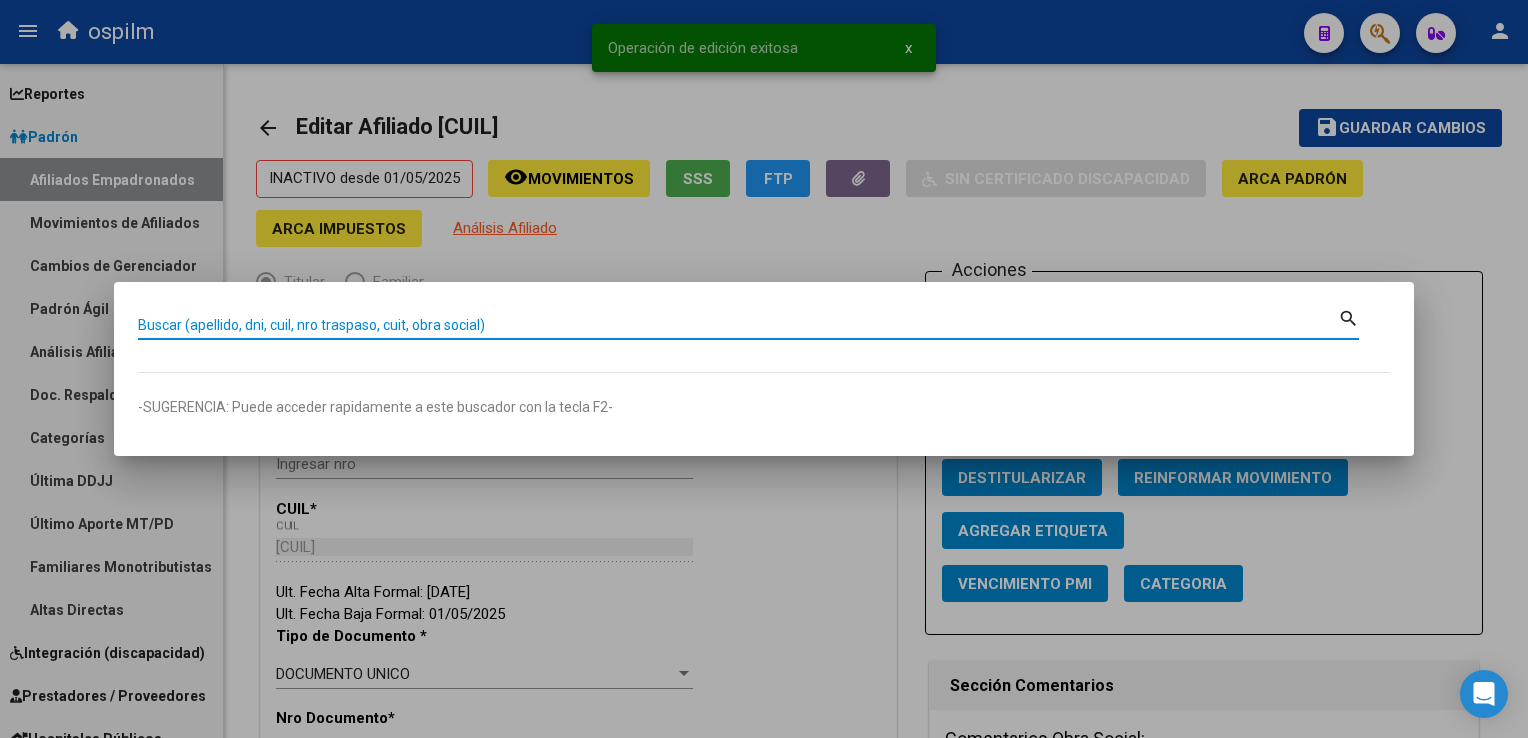 paste on "27334211083" 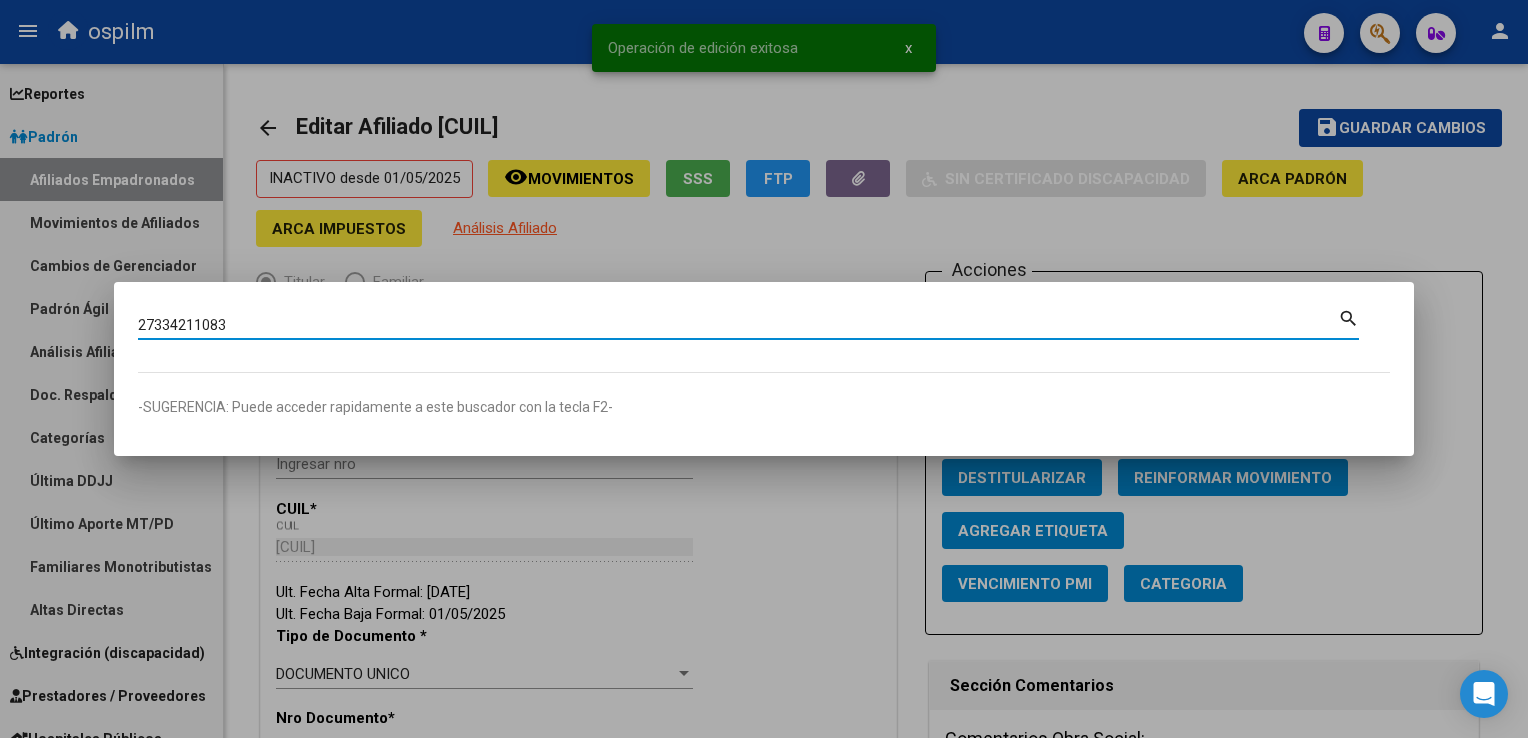 type on "27334211083" 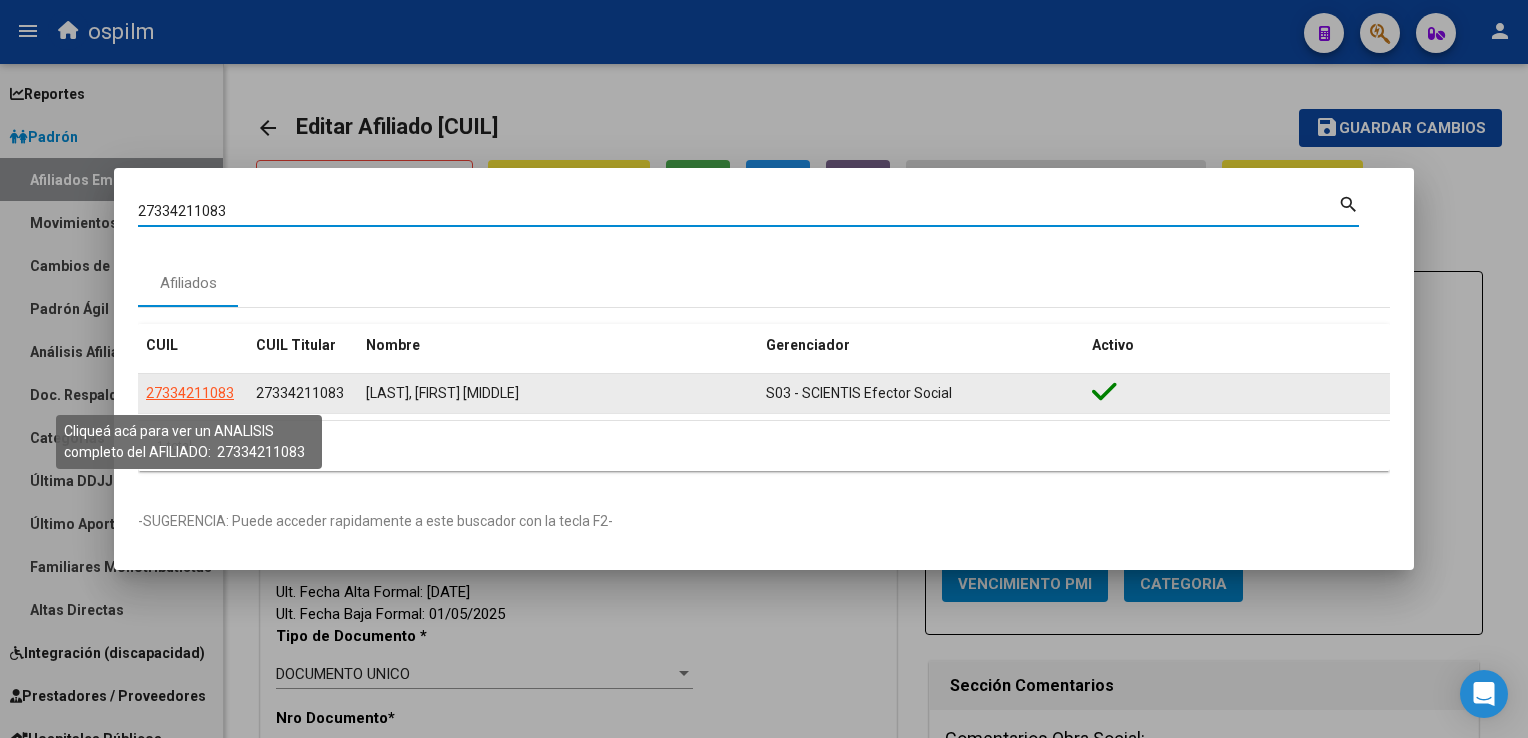 click on "27334211083" 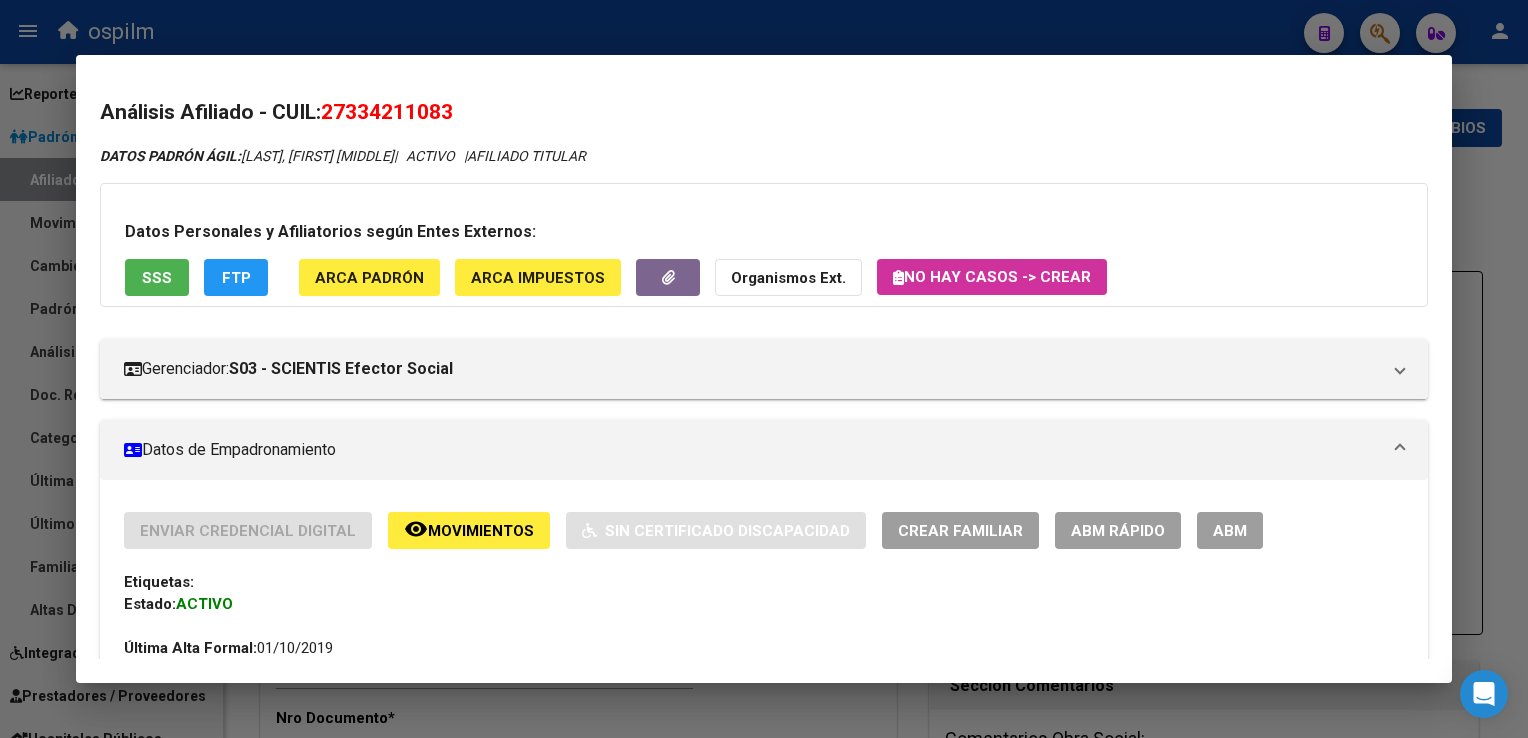 click on "SSS" at bounding box center [157, 278] 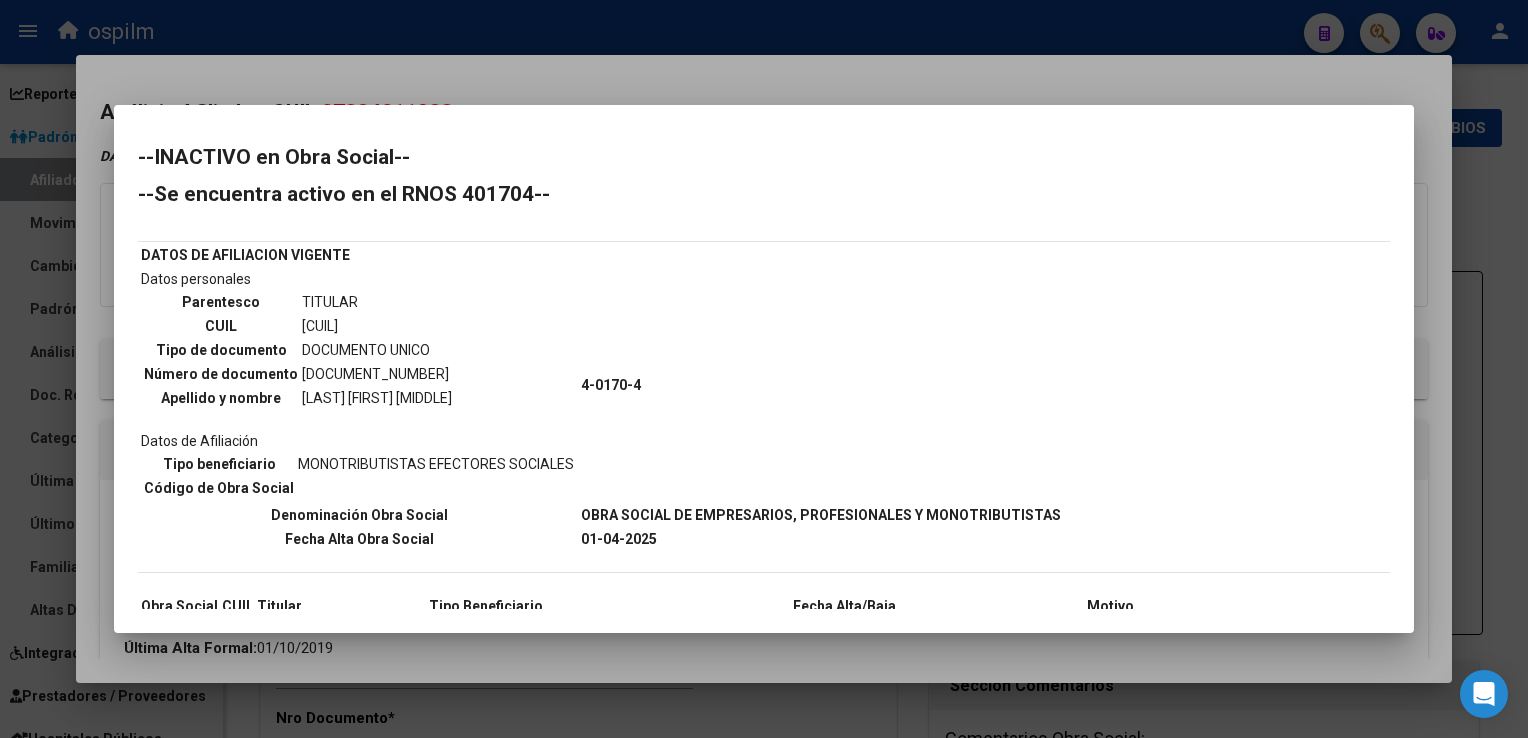 drag, startPoint x: 708, startPoint y: 83, endPoint x: 672, endPoint y: 88, distance: 36.345562 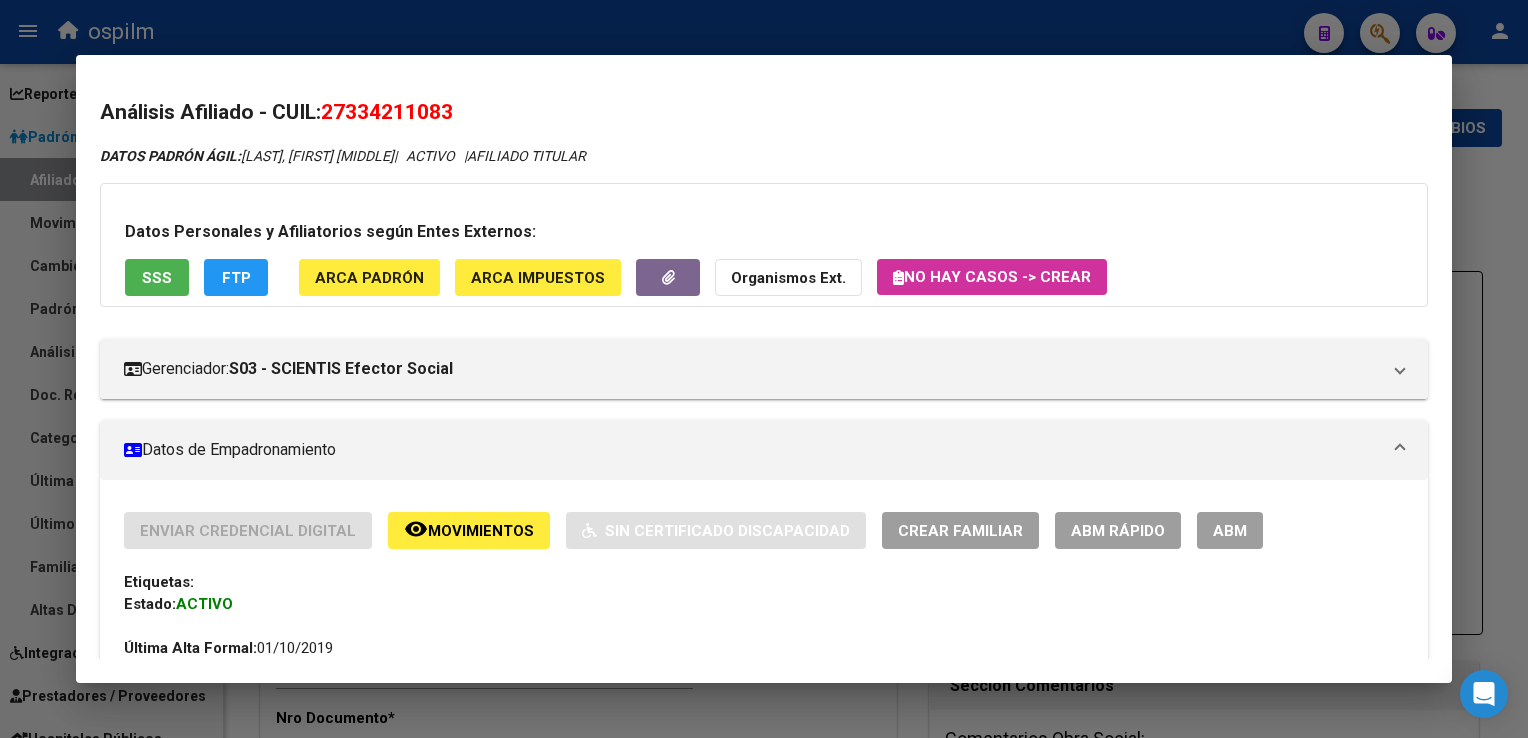 click on "FTP" 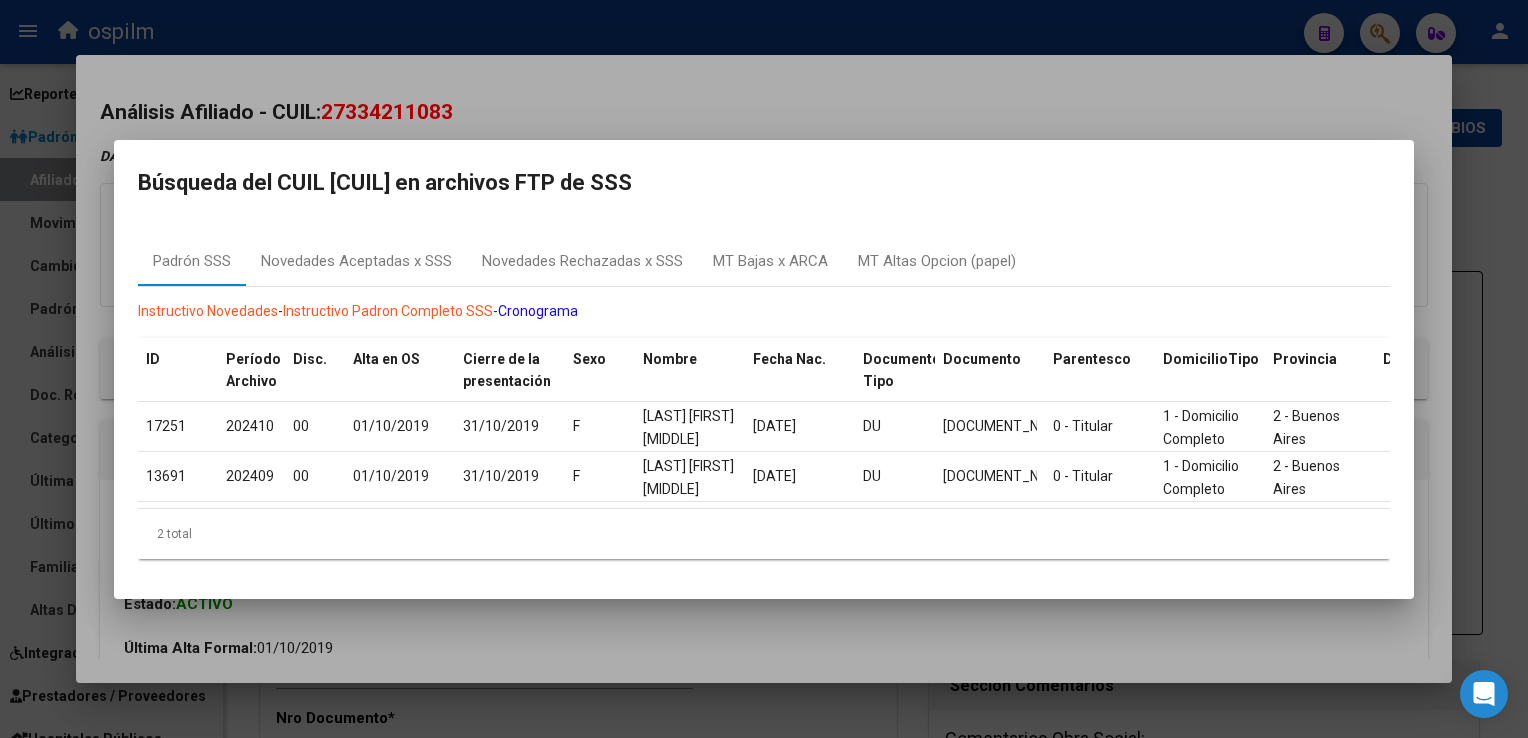 click at bounding box center [764, 369] 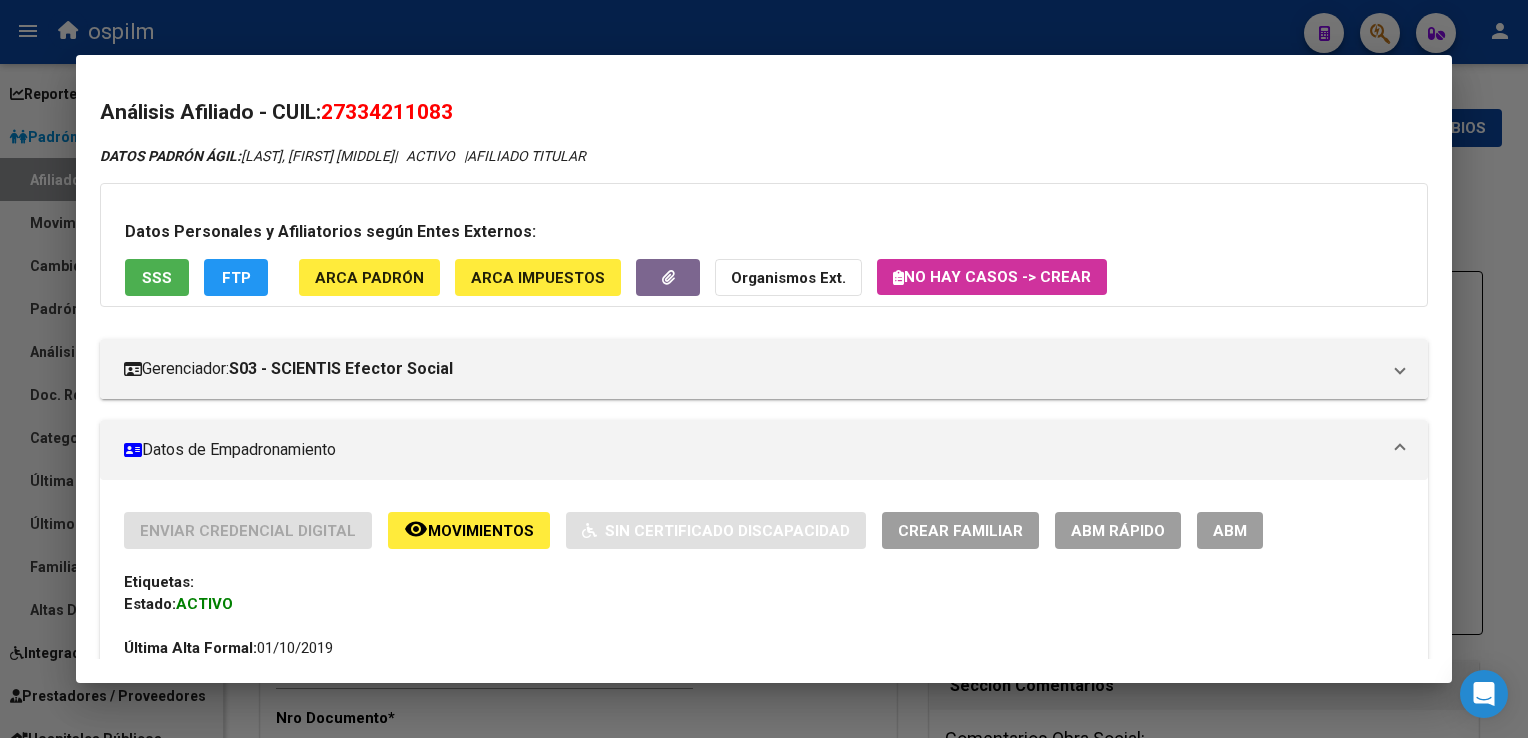 click on "FTP" 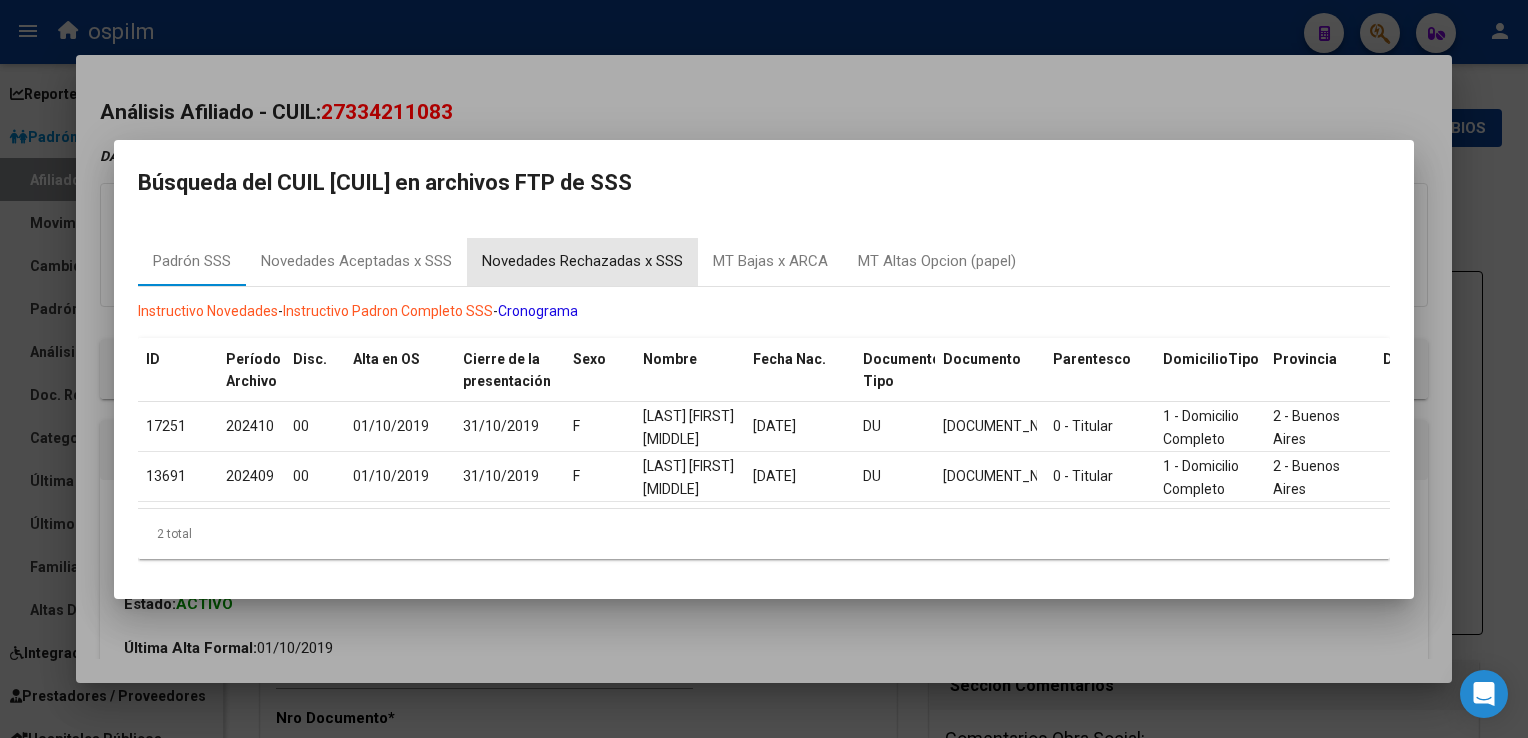 drag, startPoint x: 608, startPoint y: 258, endPoint x: 452, endPoint y: 310, distance: 164.43843 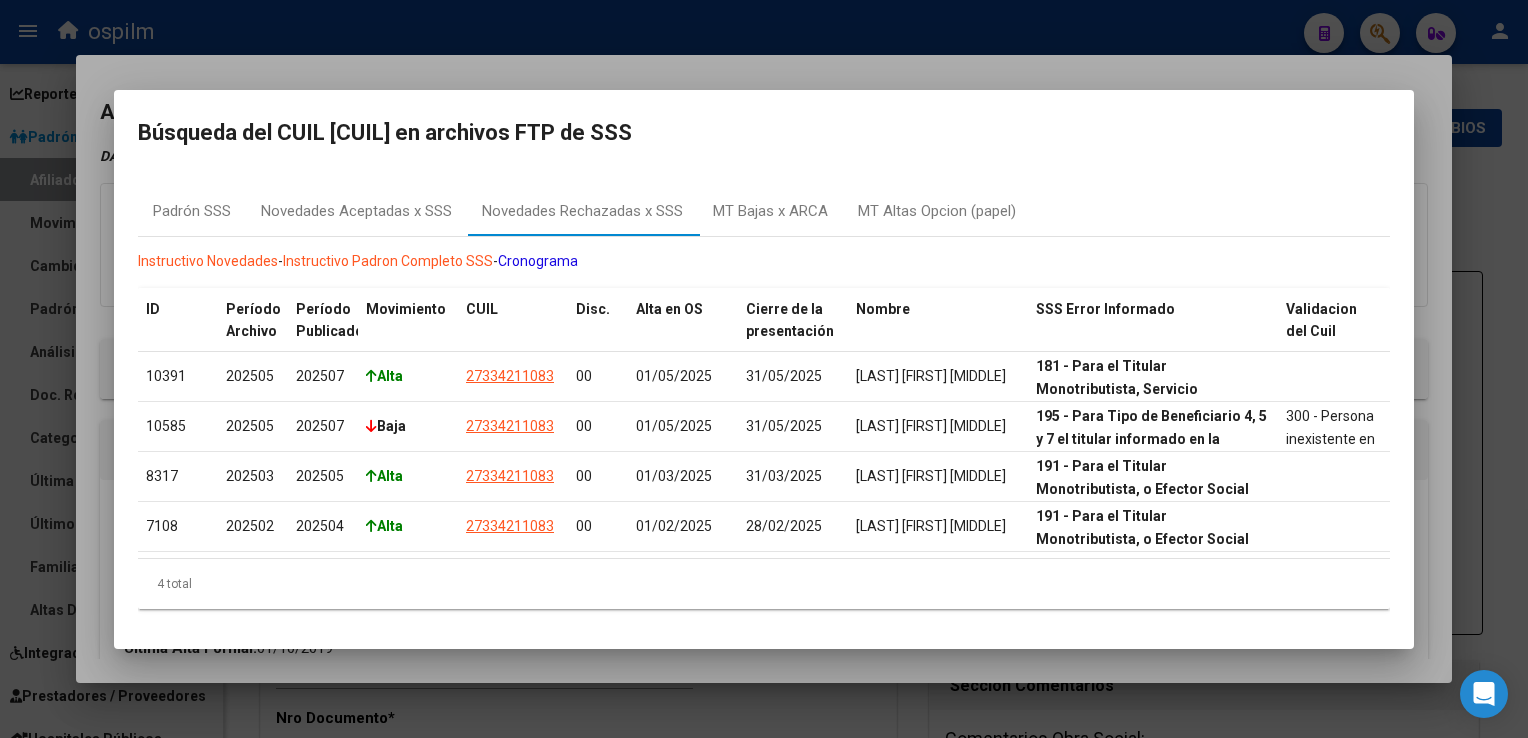 click at bounding box center [764, 369] 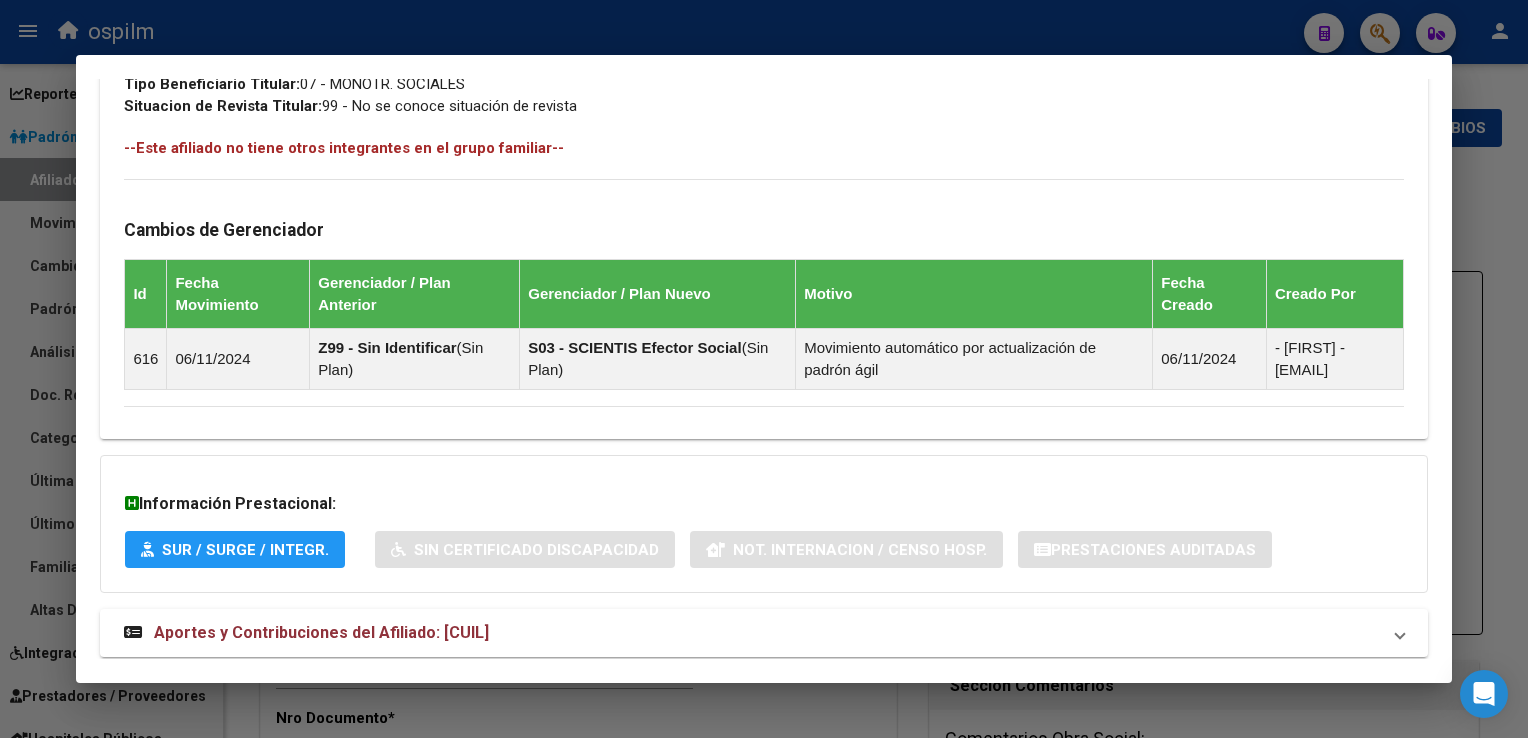 scroll, scrollTop: 1096, scrollLeft: 0, axis: vertical 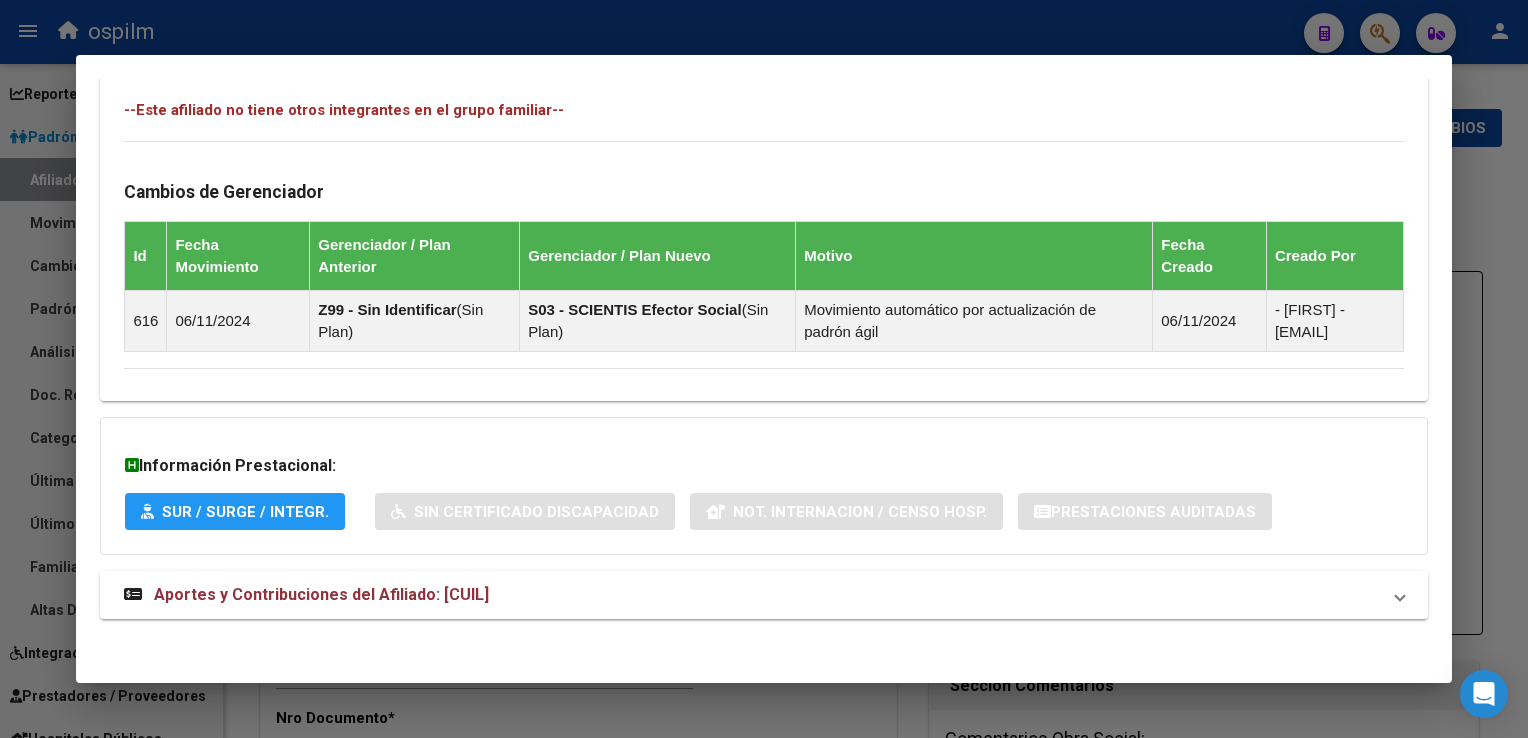 drag, startPoint x: 425, startPoint y: 594, endPoint x: 434, endPoint y: 537, distance: 57.706154 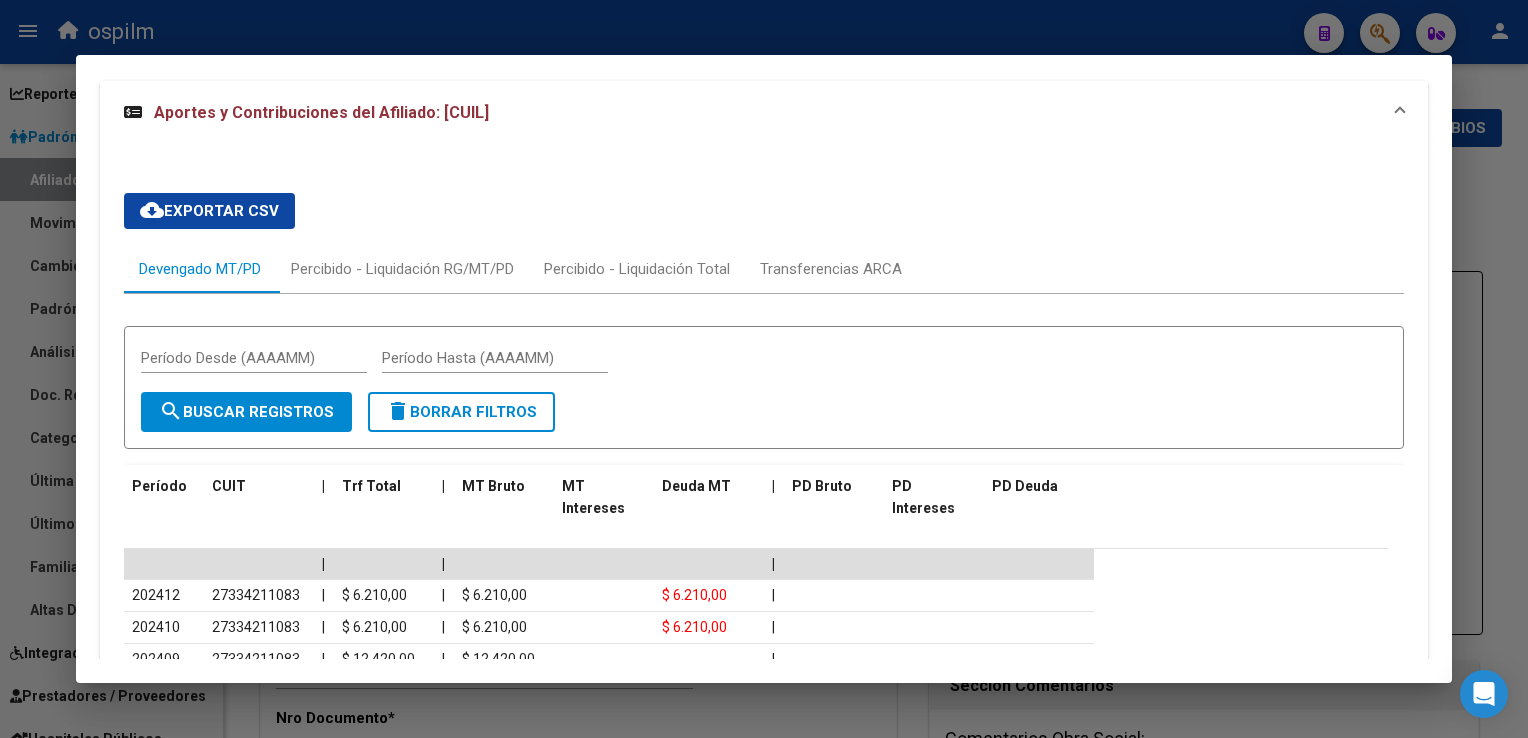 scroll, scrollTop: 1966, scrollLeft: 0, axis: vertical 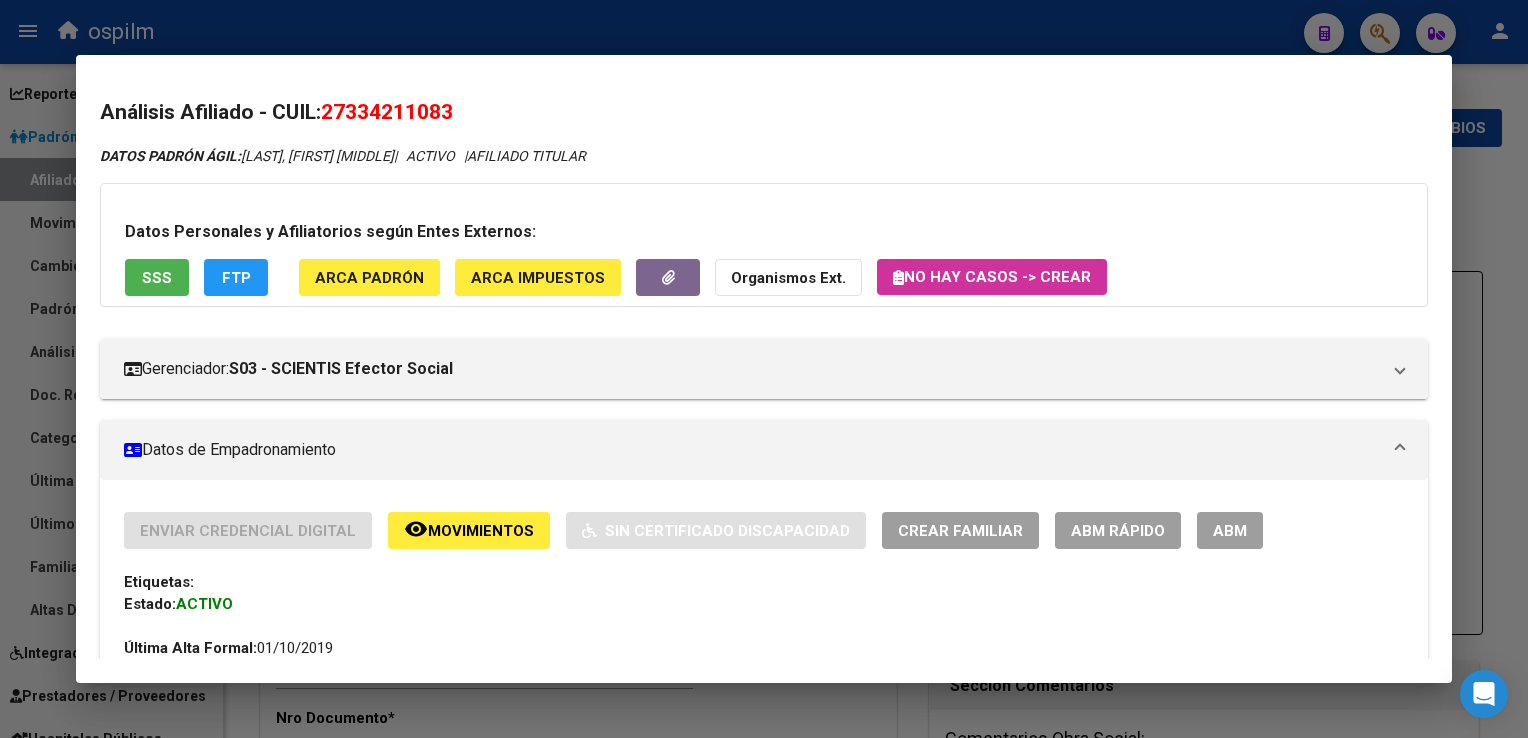 click on "ABM" at bounding box center [1230, 531] 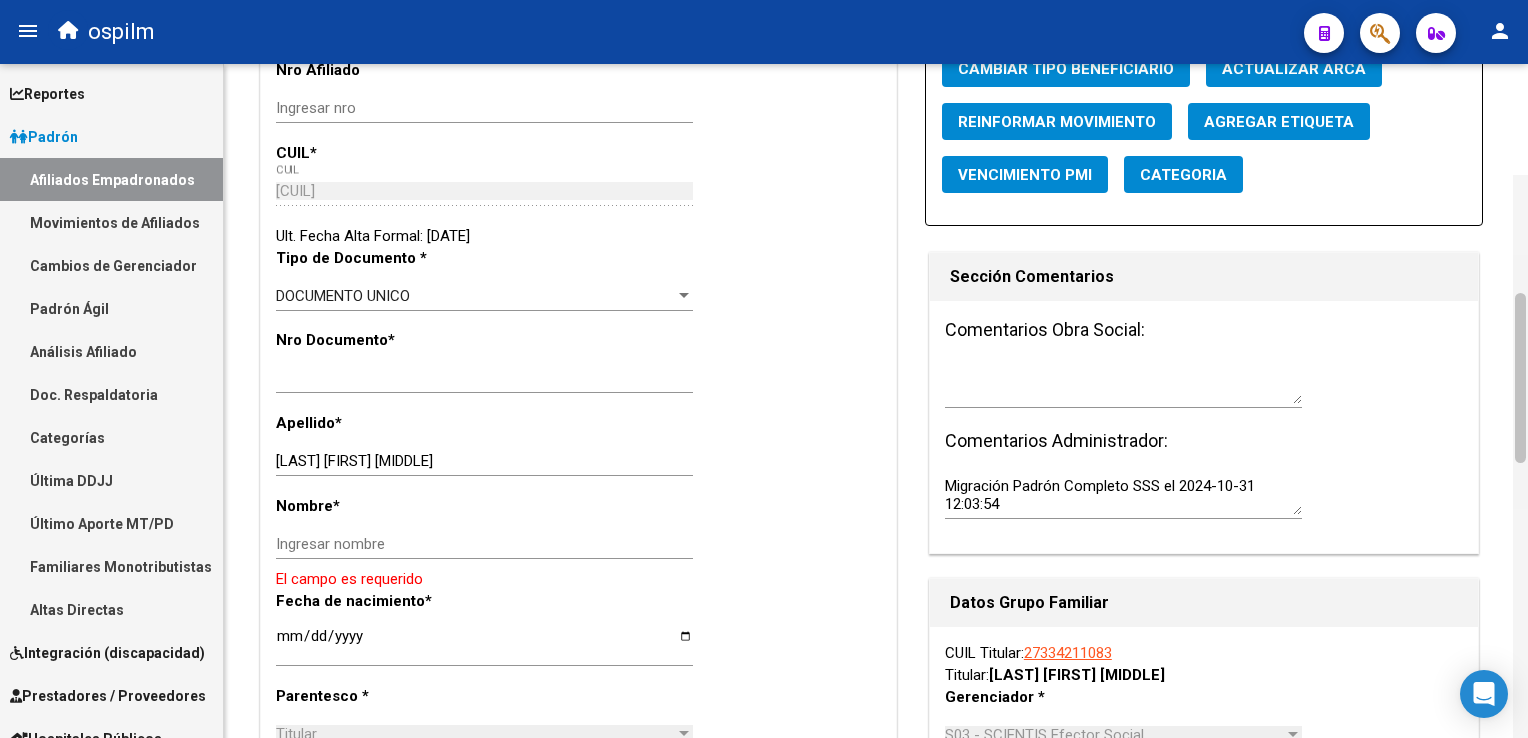 scroll, scrollTop: 554, scrollLeft: 0, axis: vertical 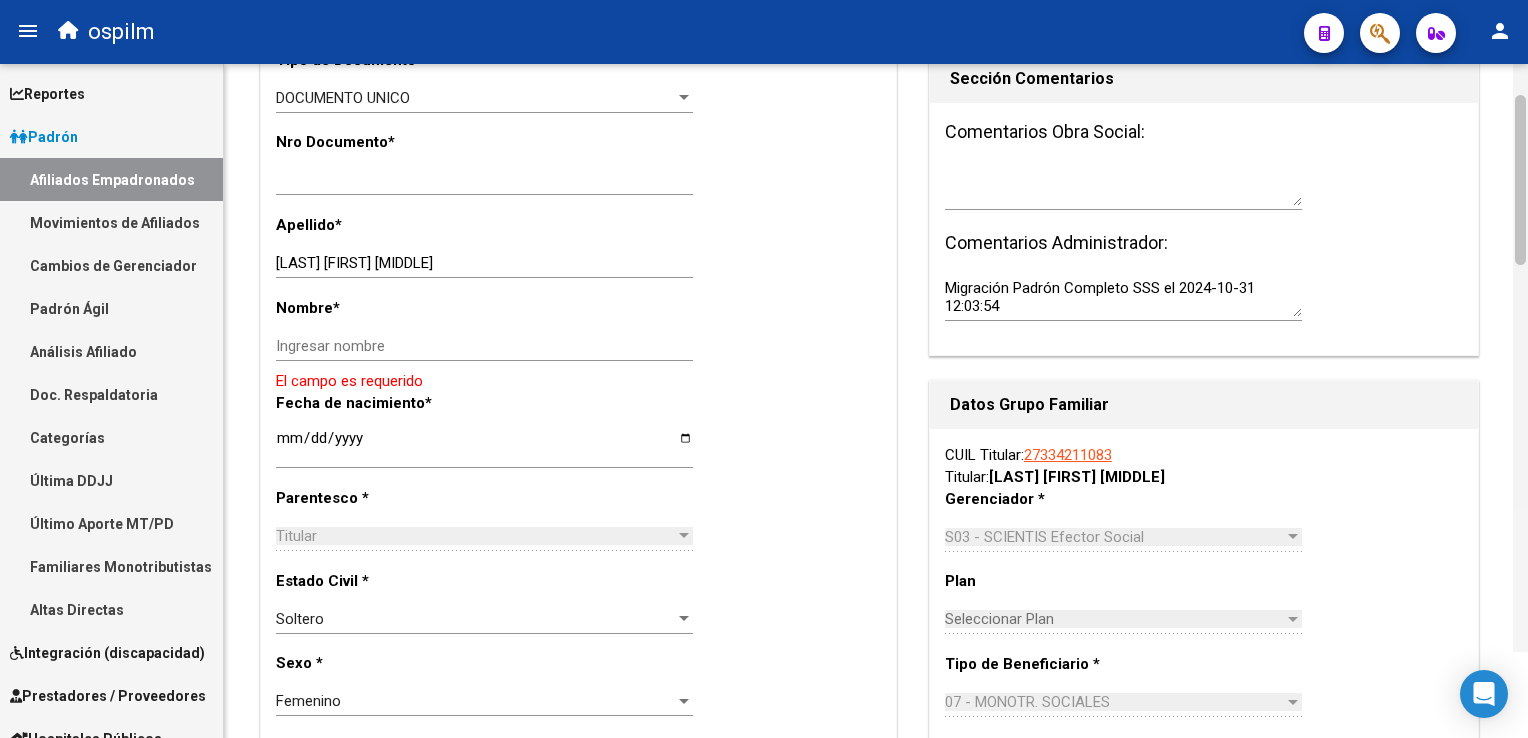 drag, startPoint x: 1519, startPoint y: 176, endPoint x: 1526, endPoint y: 316, distance: 140.1749 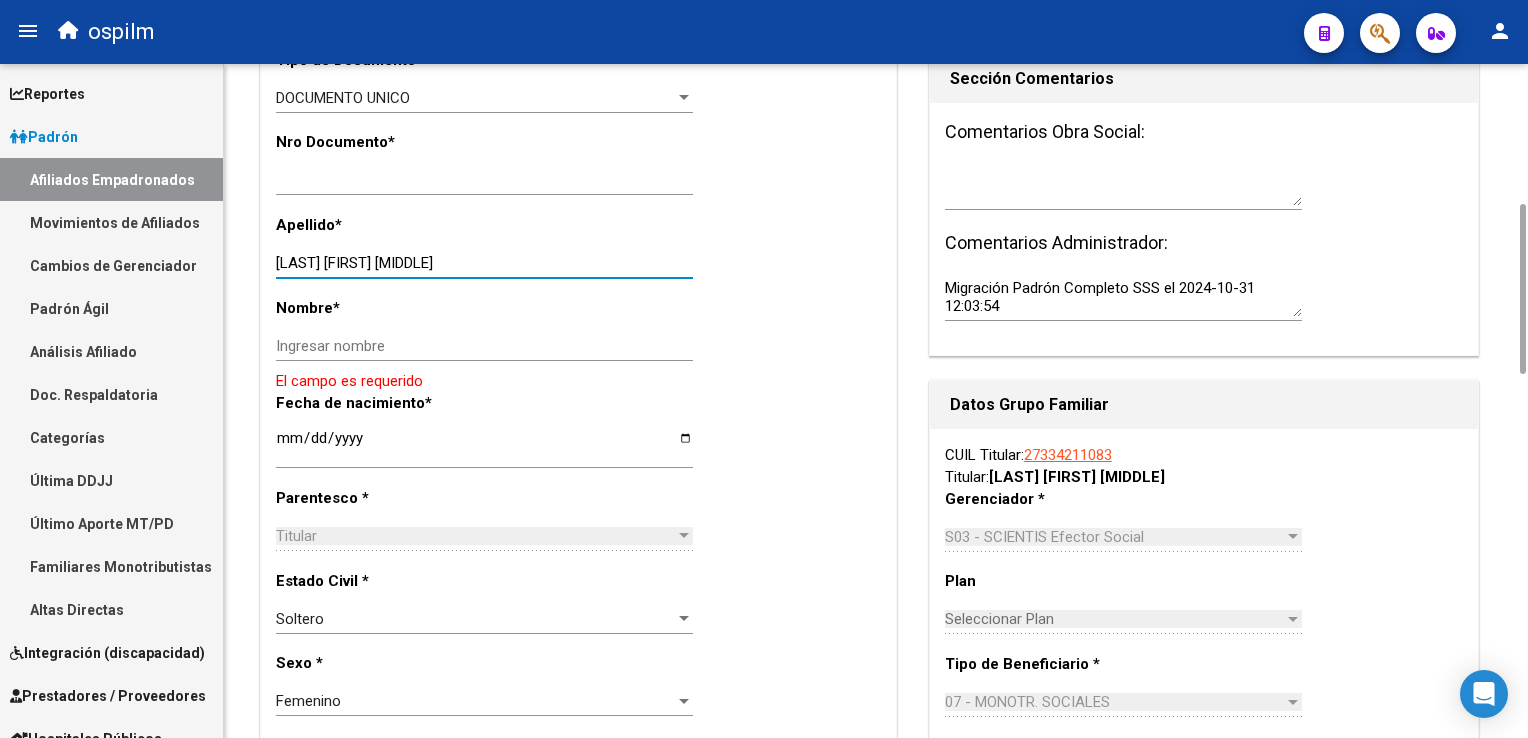 drag, startPoint x: 360, startPoint y: 260, endPoint x: 460, endPoint y: 256, distance: 100.07997 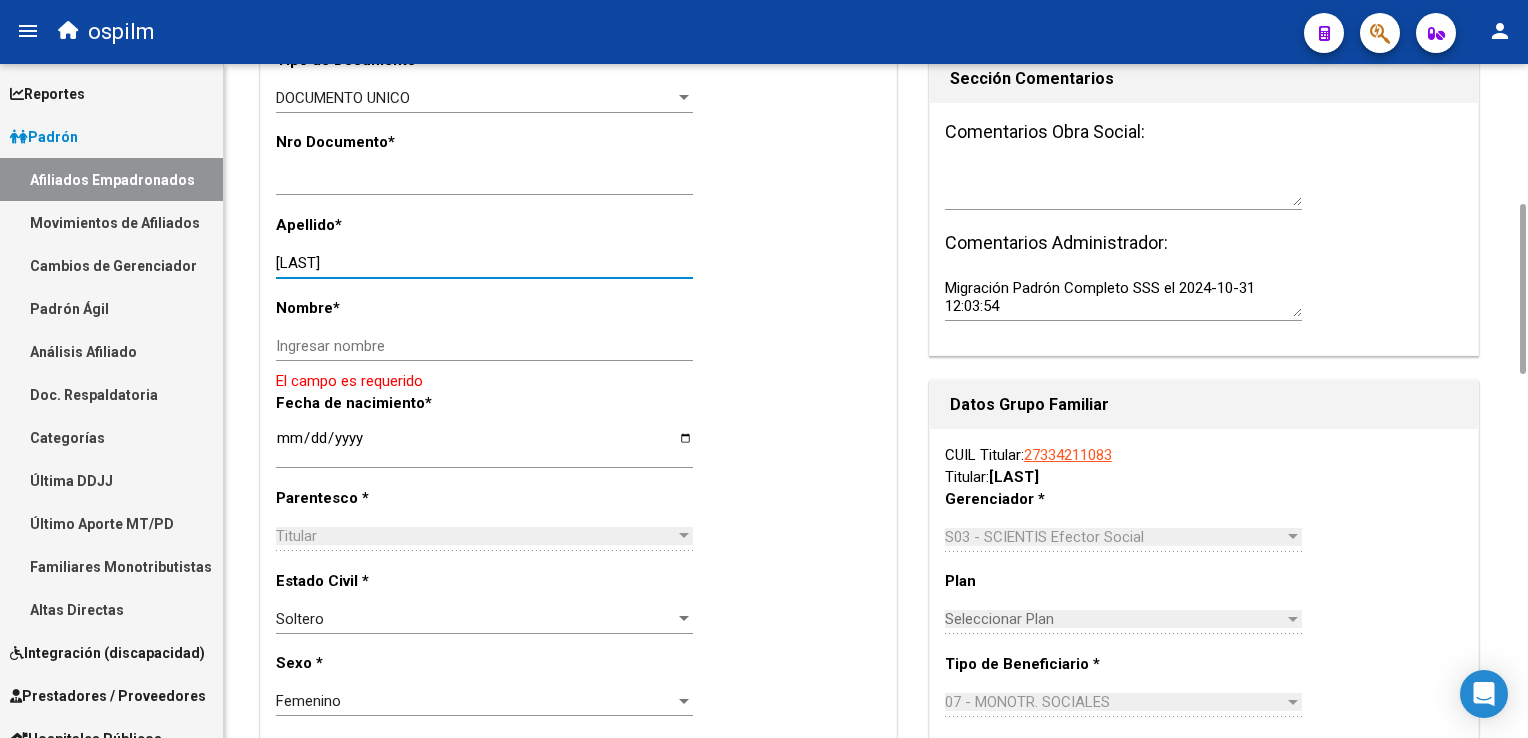 type on "[LAST]" 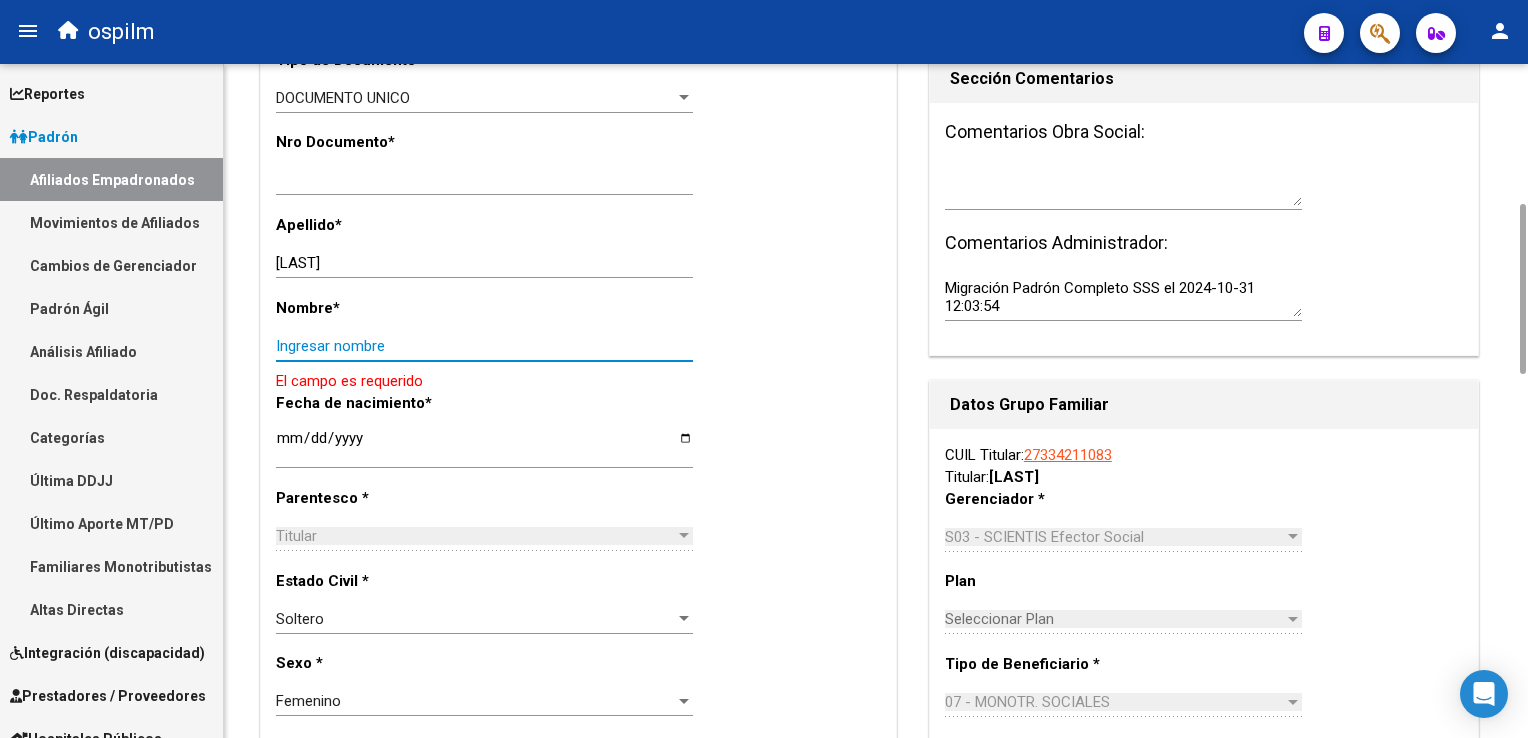 click on "Ingresar nombre" at bounding box center (484, 346) 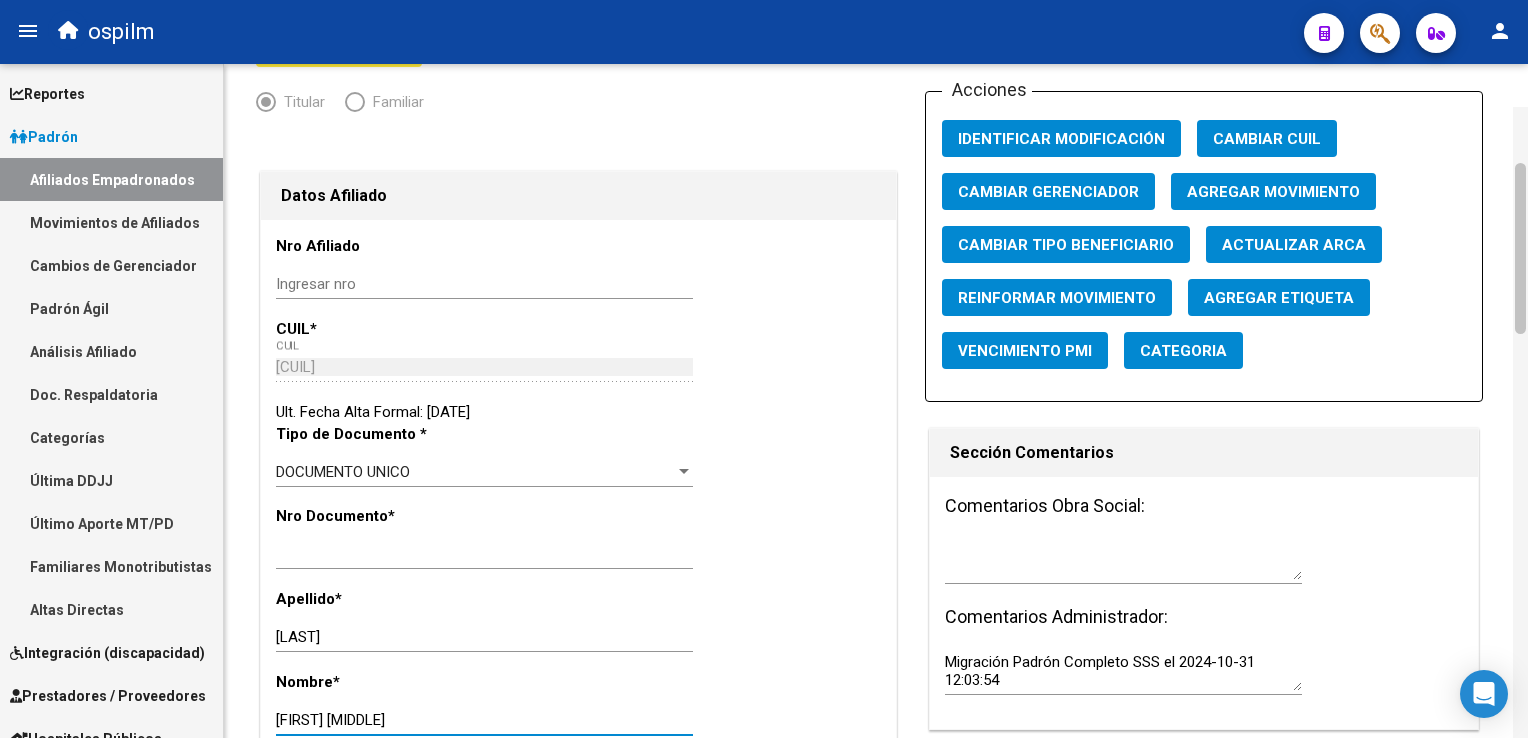 scroll, scrollTop: 128, scrollLeft: 0, axis: vertical 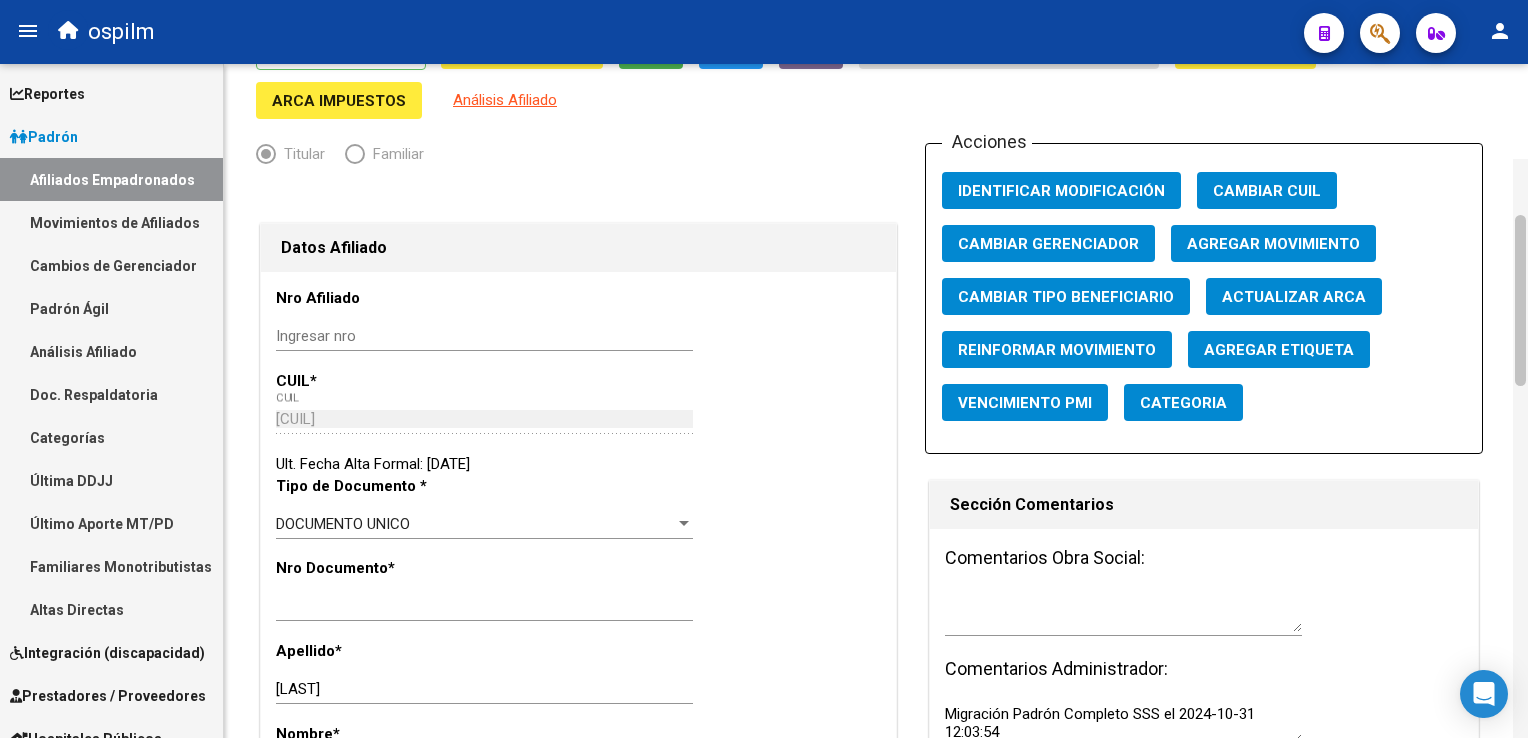 drag, startPoint x: 1523, startPoint y: 294, endPoint x: 1517, endPoint y: 186, distance: 108.16654 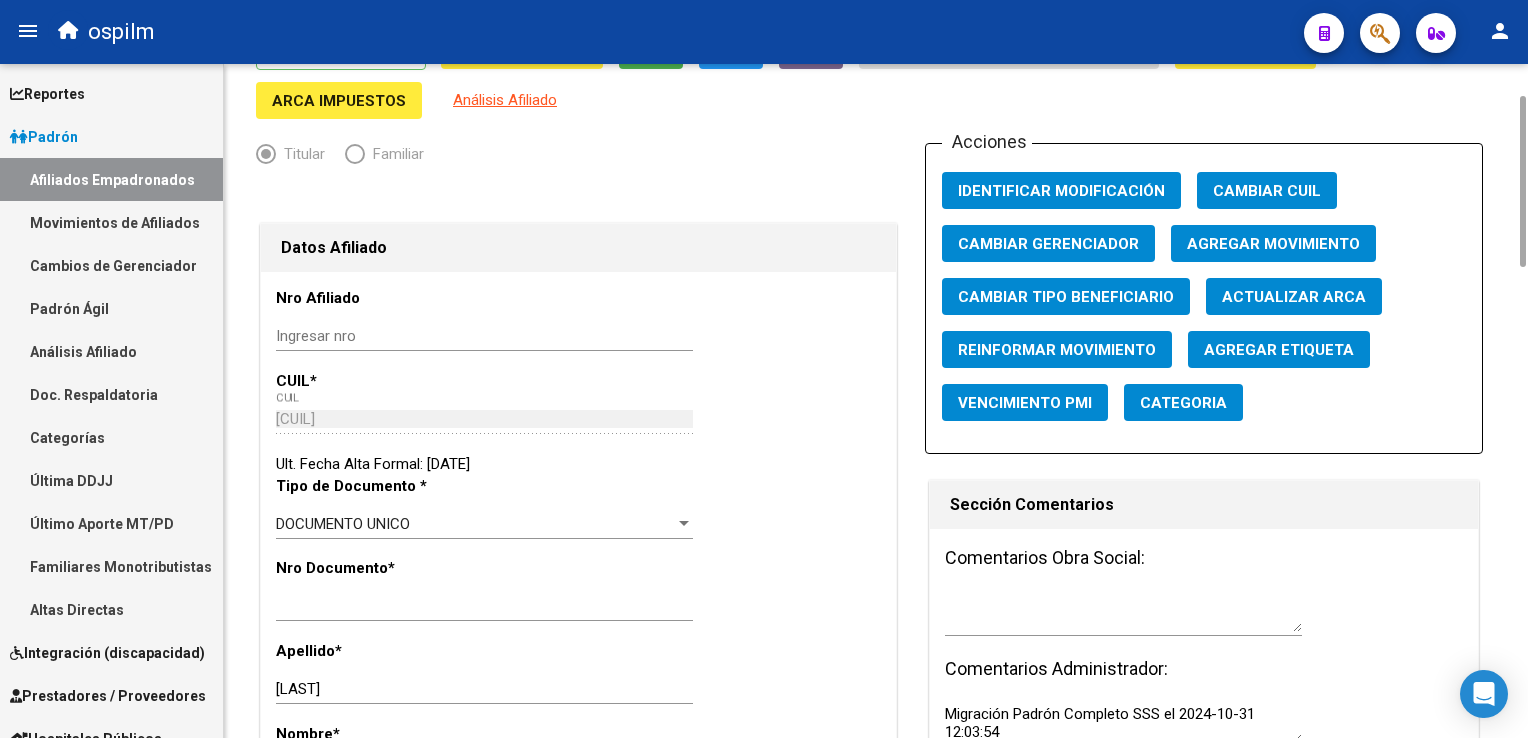 type on "[FIRST] [MIDDLE]" 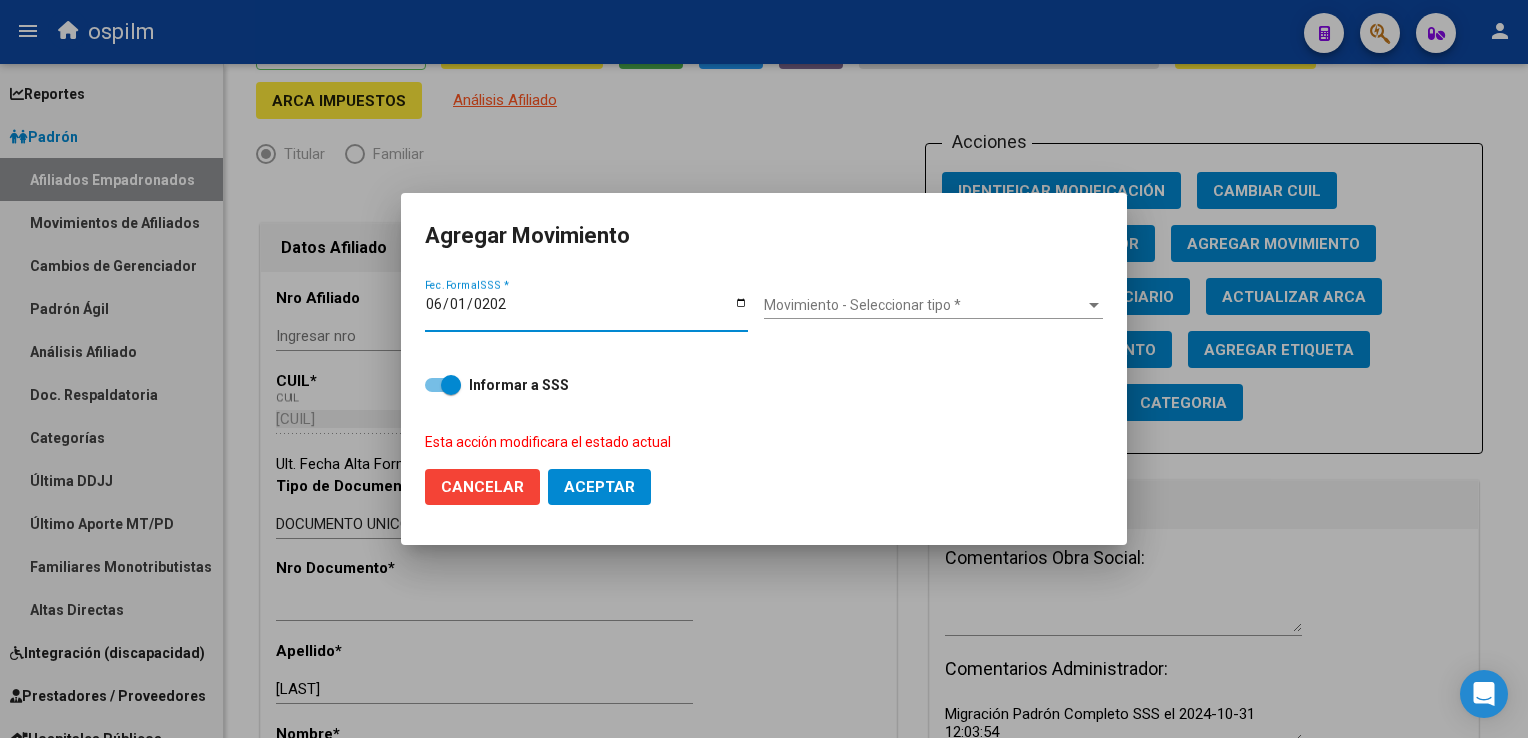 type on "2025-06-01" 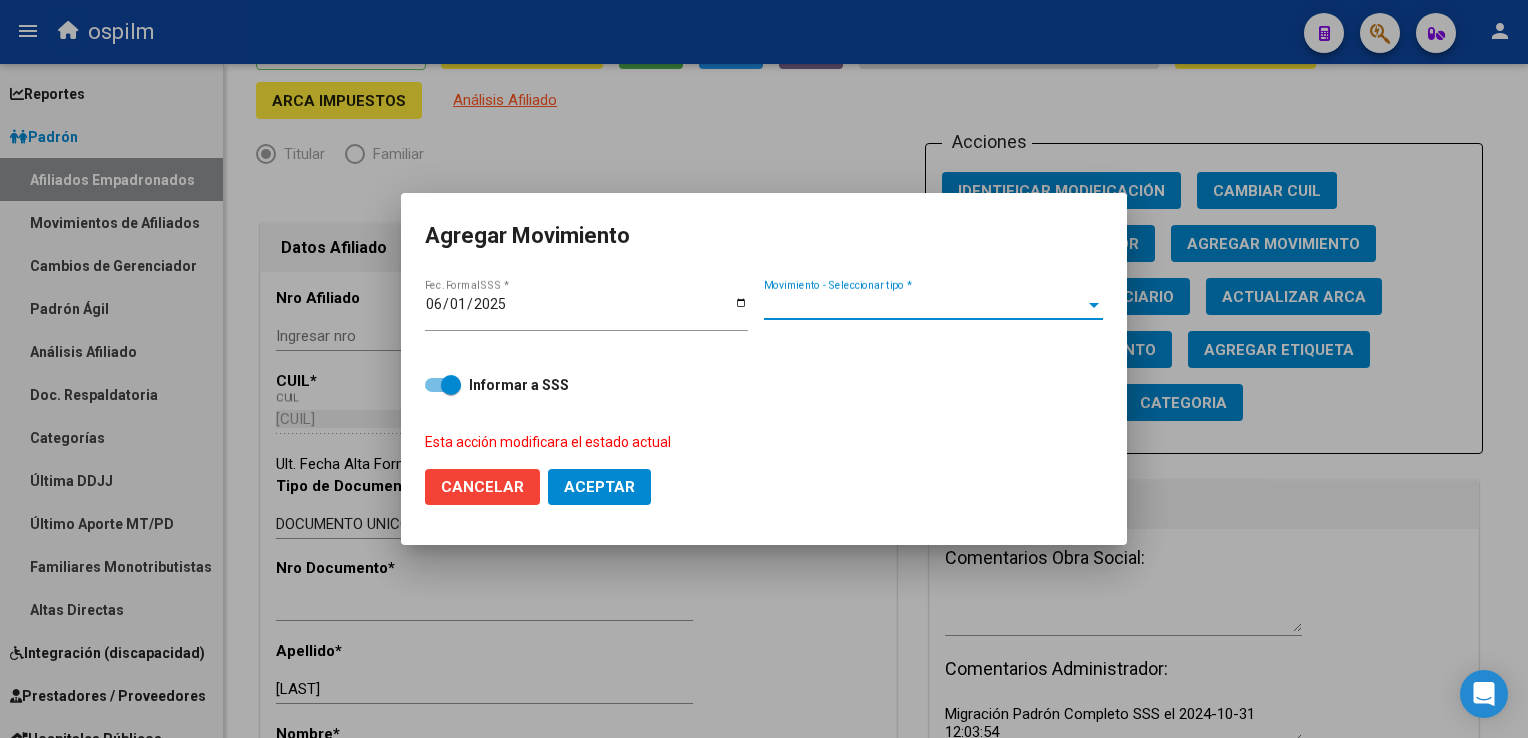 click on "Movimiento - Seleccionar tipo *" at bounding box center (924, 305) 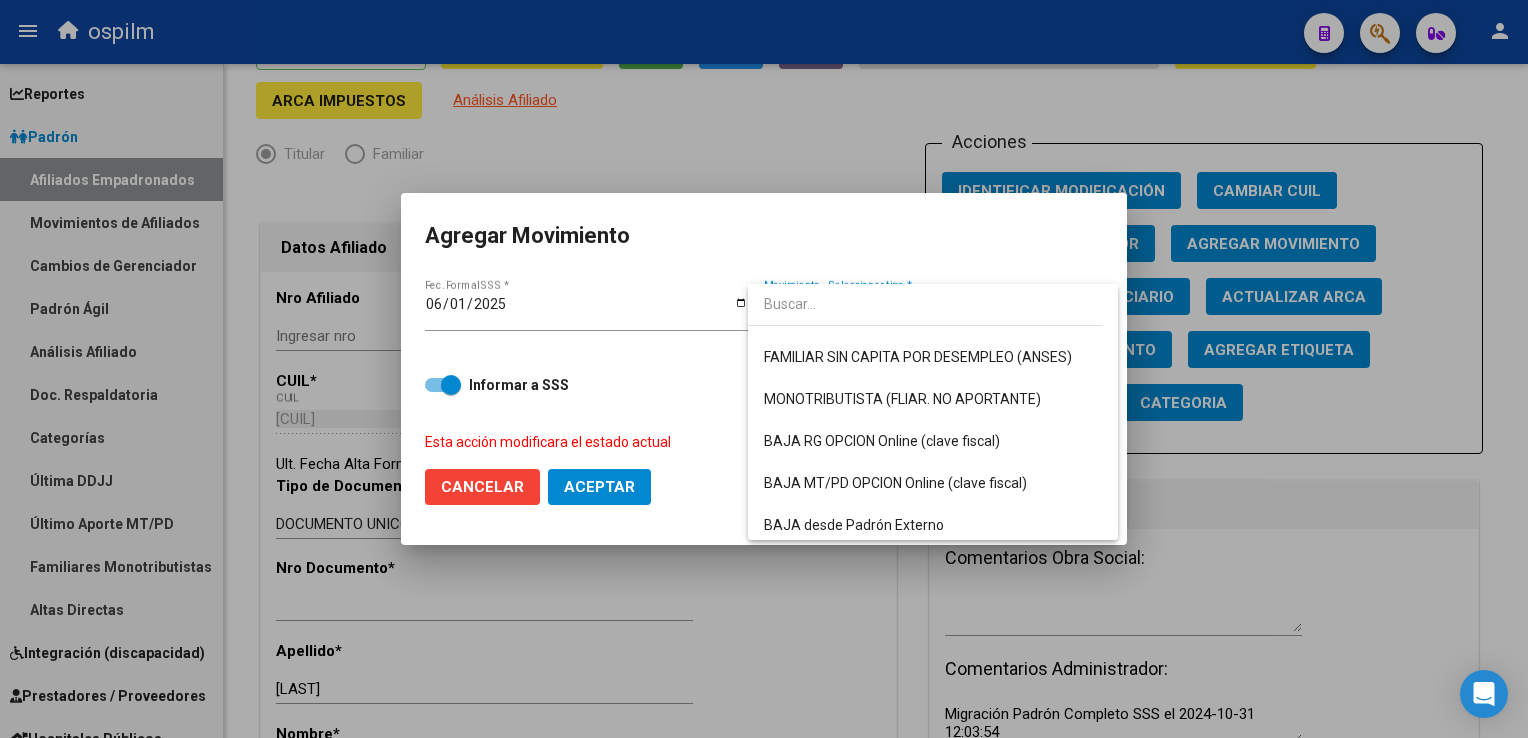 scroll, scrollTop: 1148, scrollLeft: 0, axis: vertical 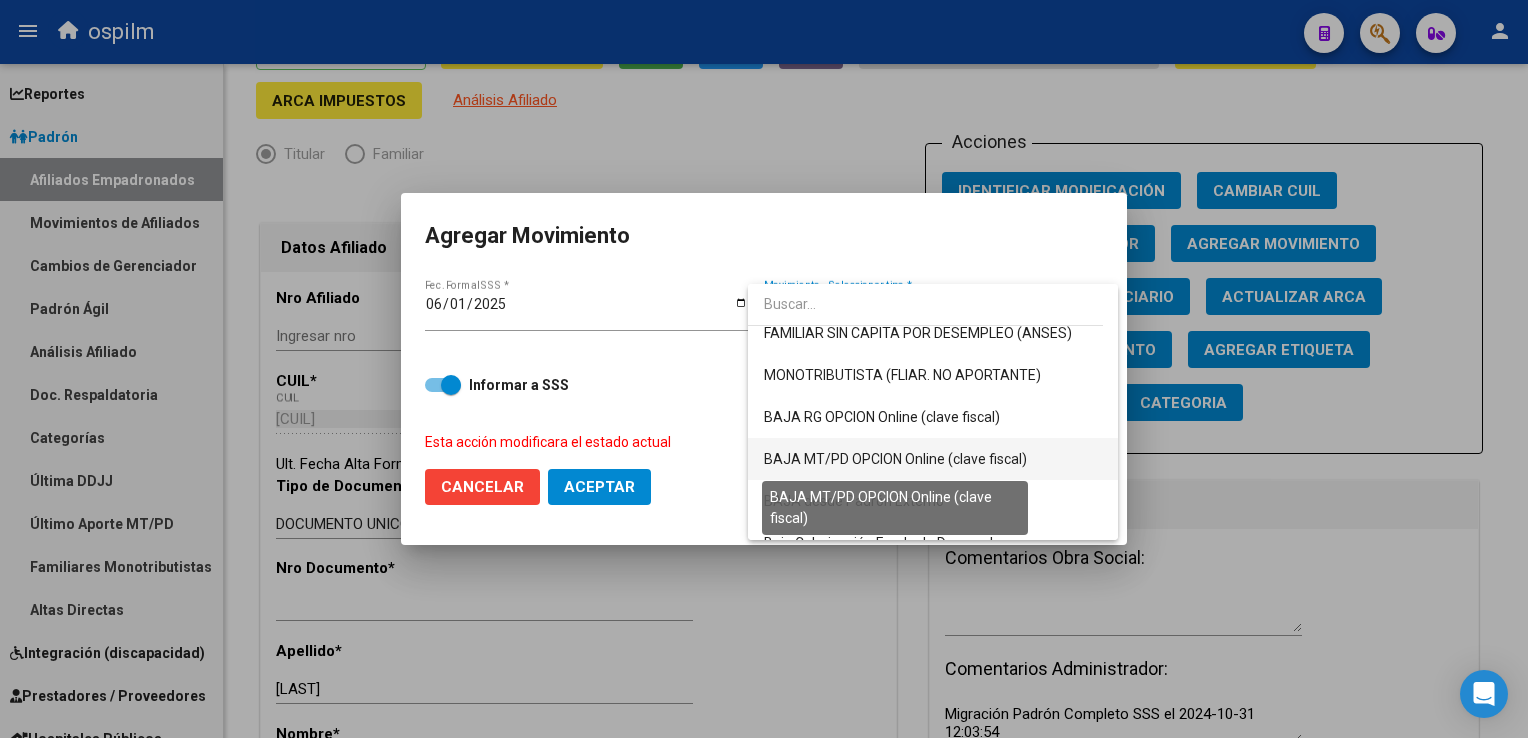 click on "BAJA MT/PD OPCION Online (clave fiscal)" at bounding box center (895, 459) 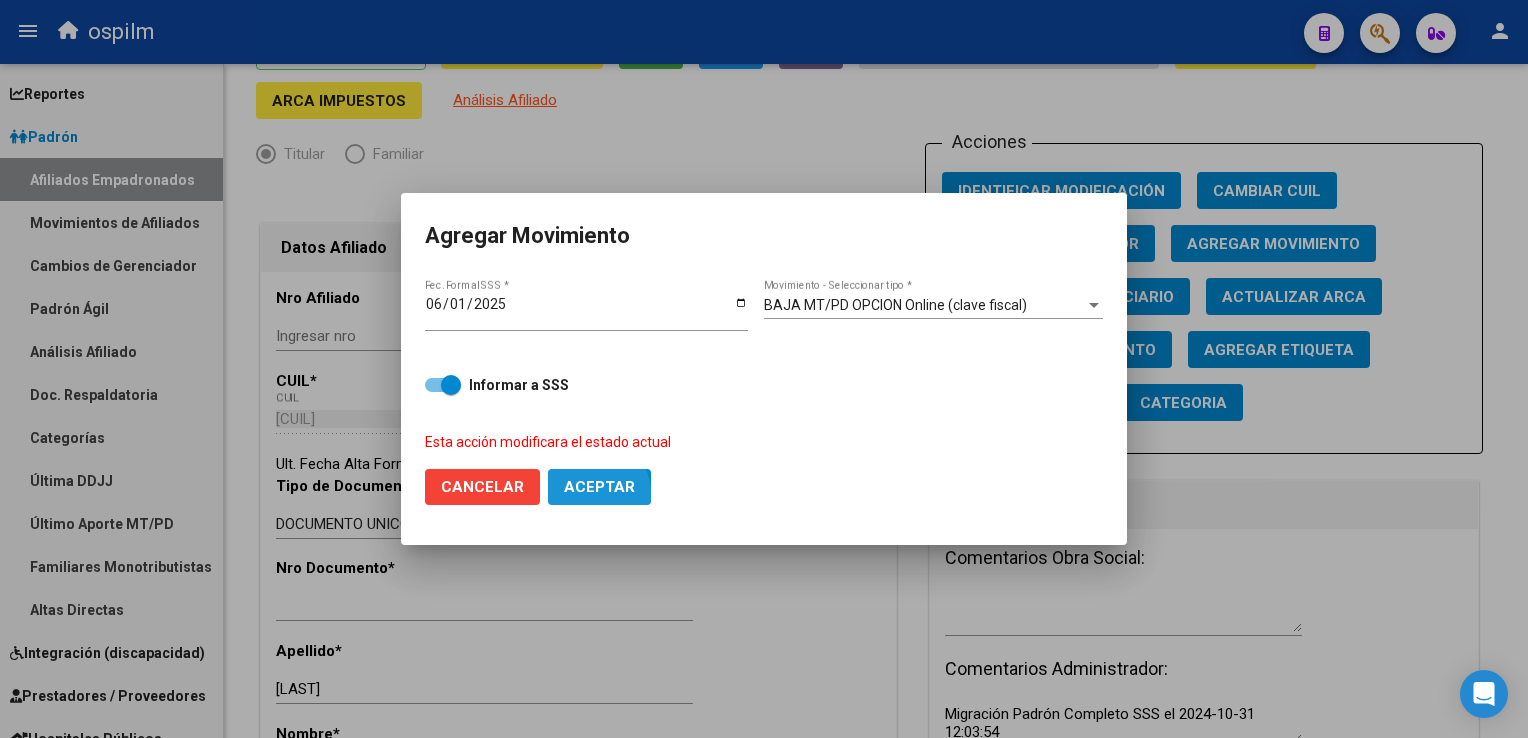 click on "Aceptar" 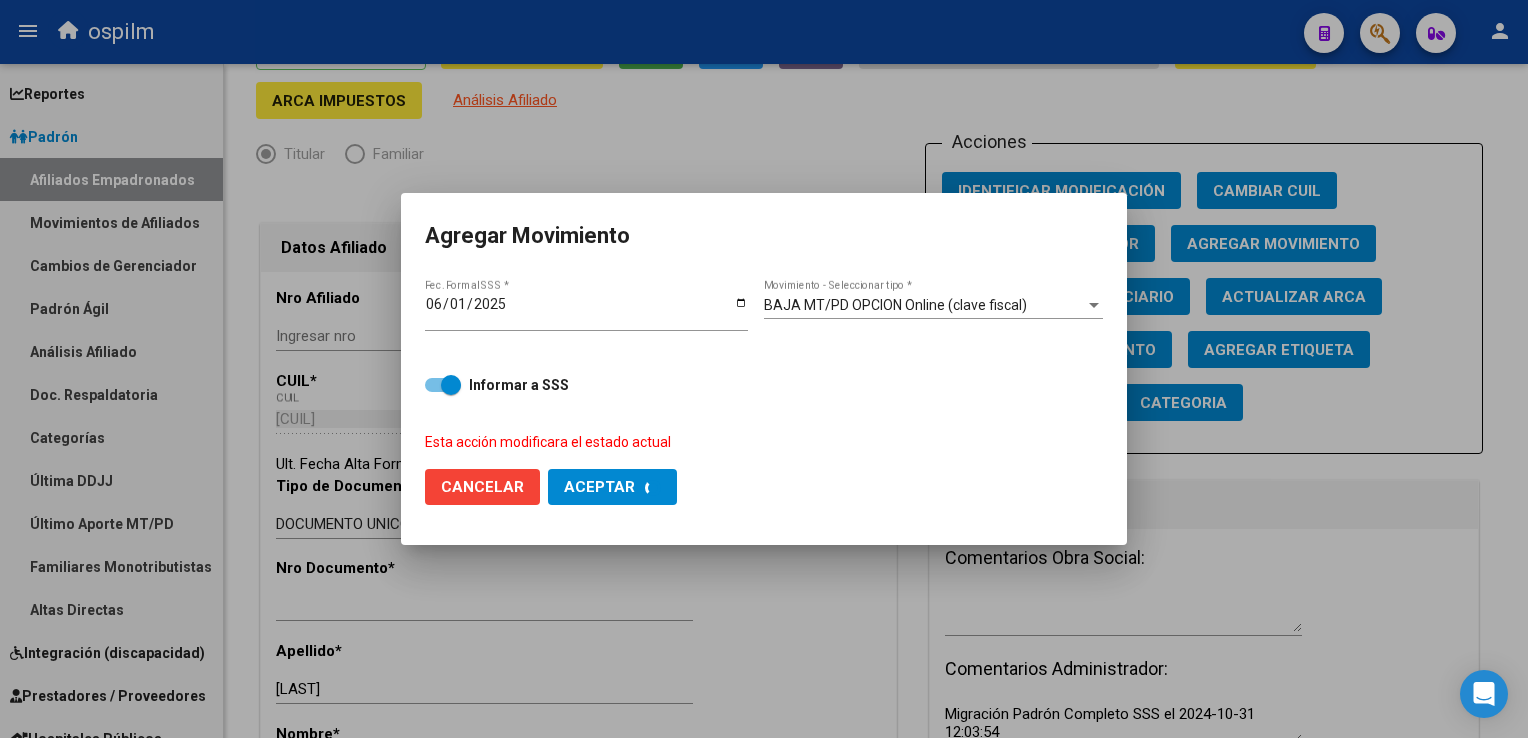 checkbox on "false" 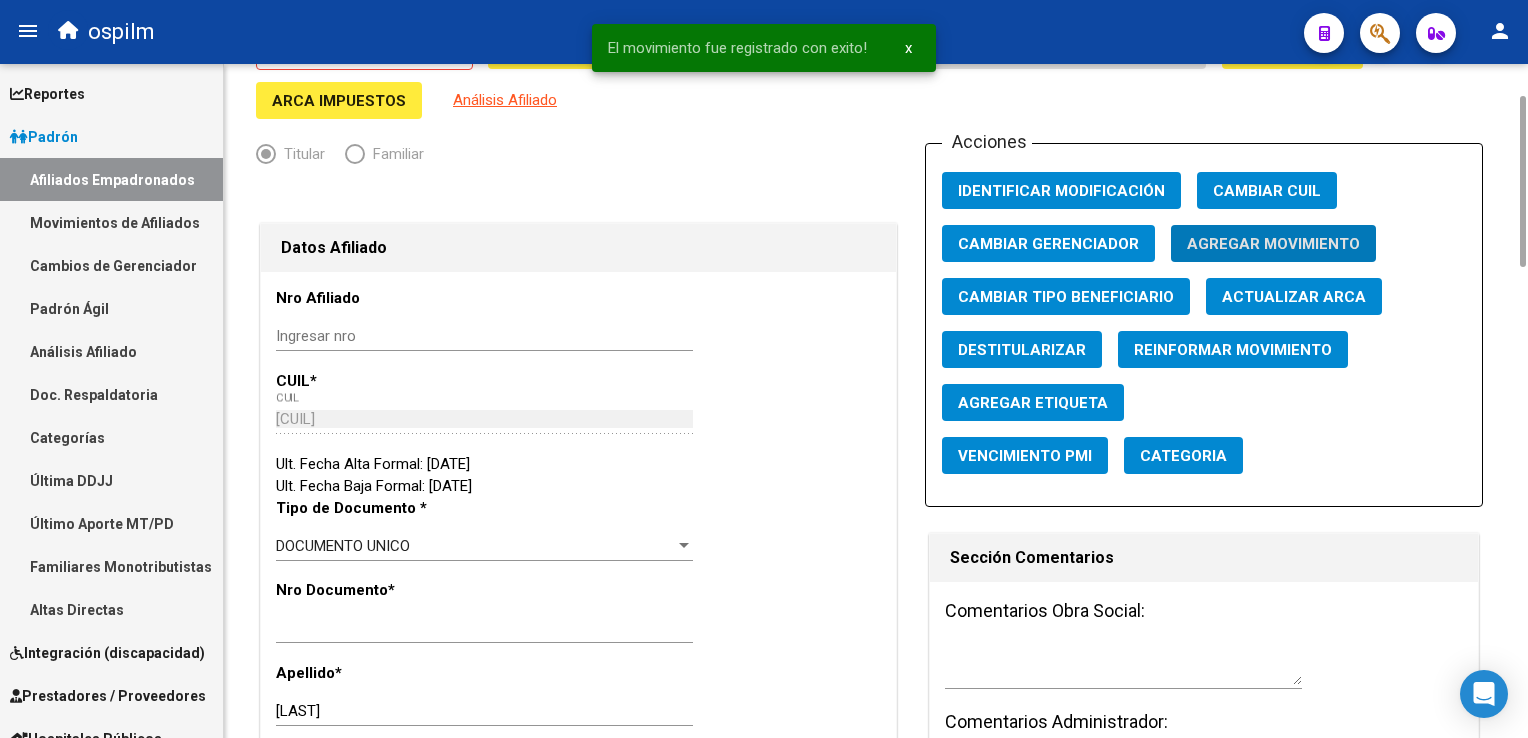 scroll, scrollTop: 0, scrollLeft: 0, axis: both 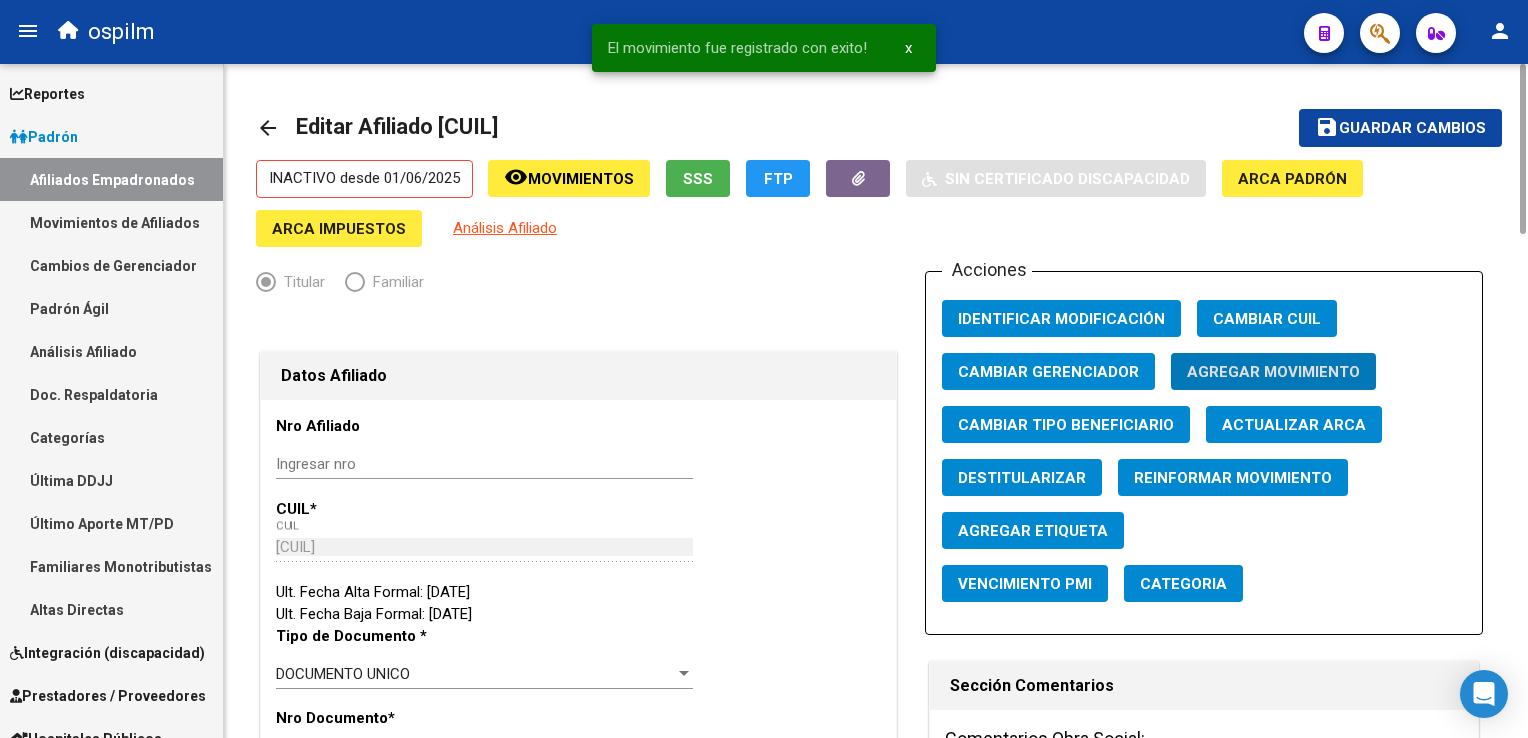 click on "save Guardar cambios" 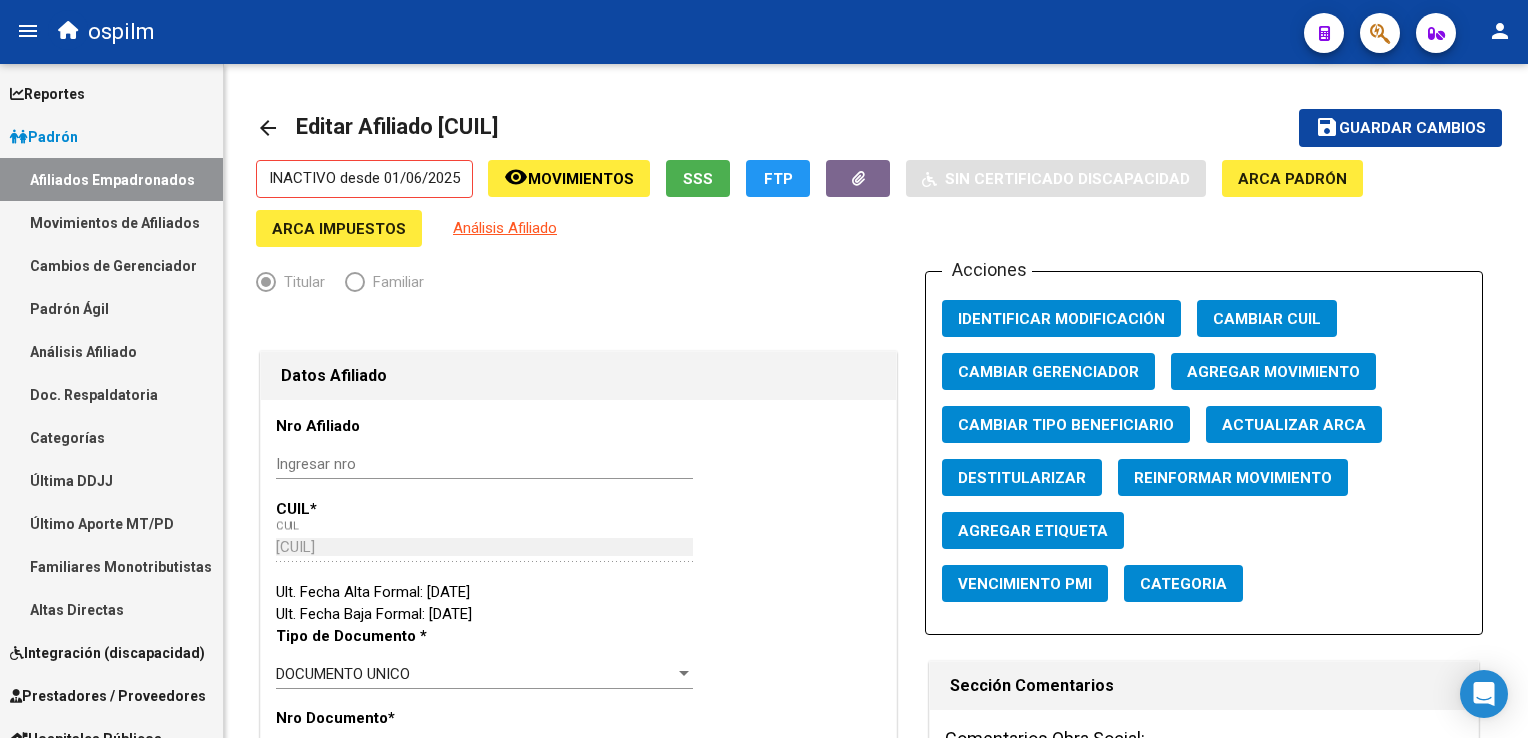 click 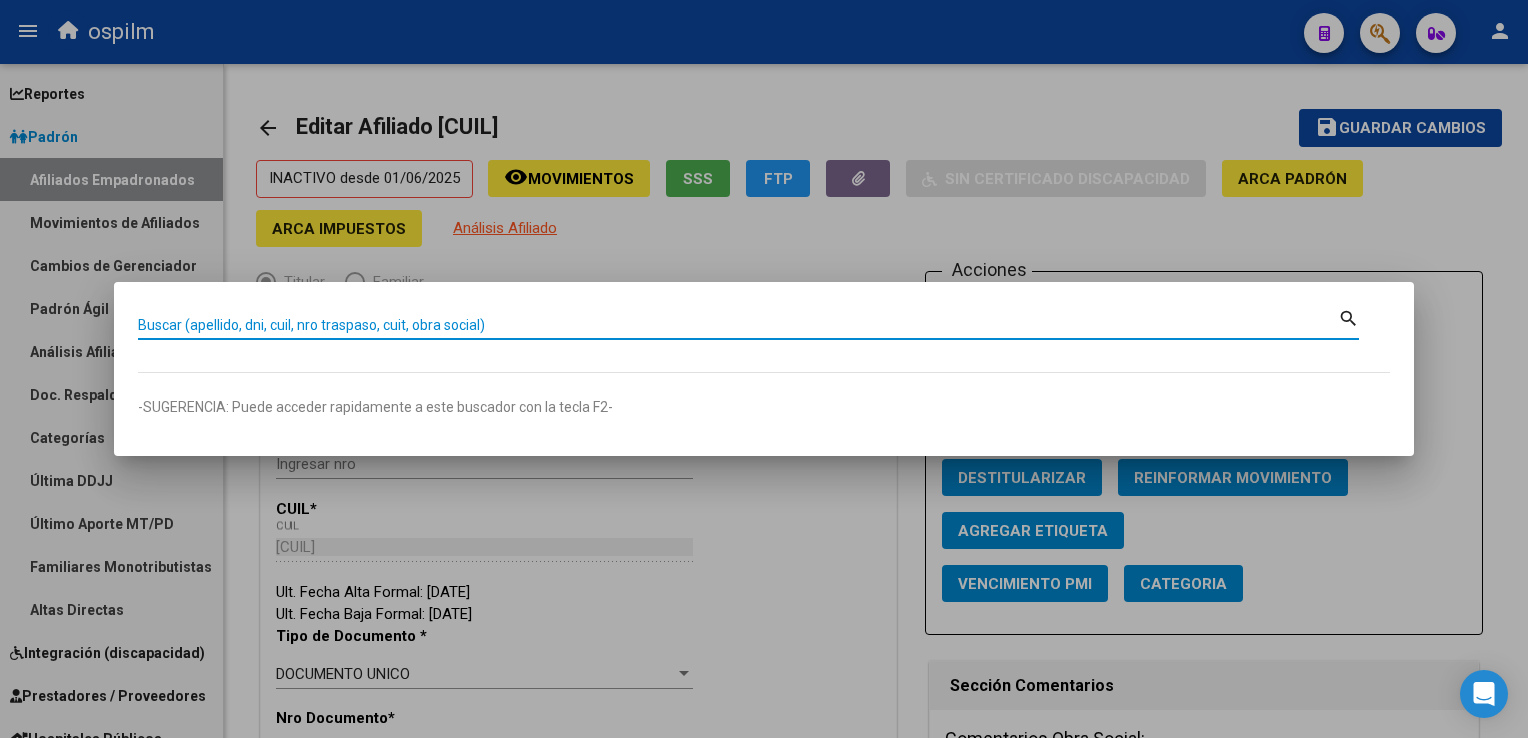 paste on "23329479854" 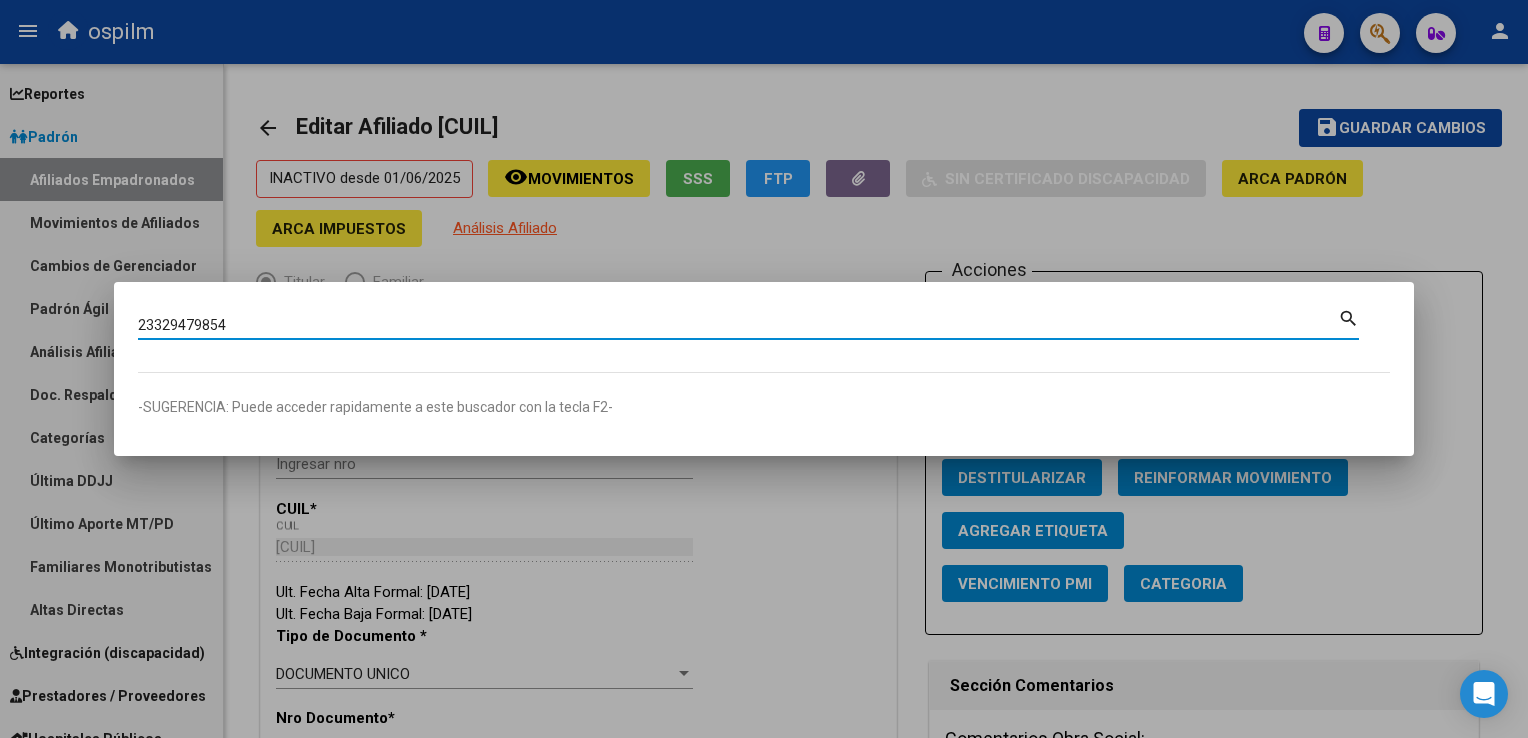type on "23329479854" 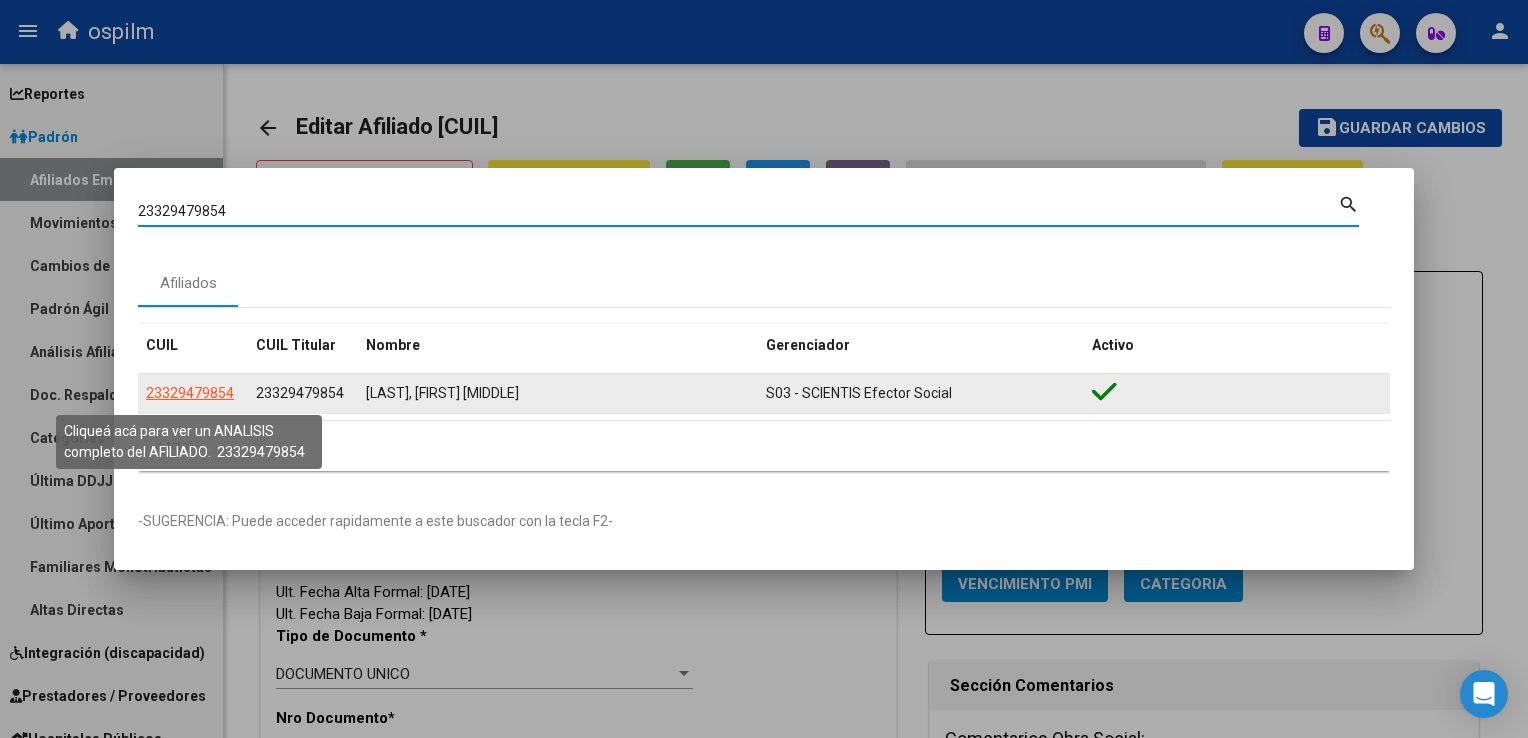 click on "23329479854" 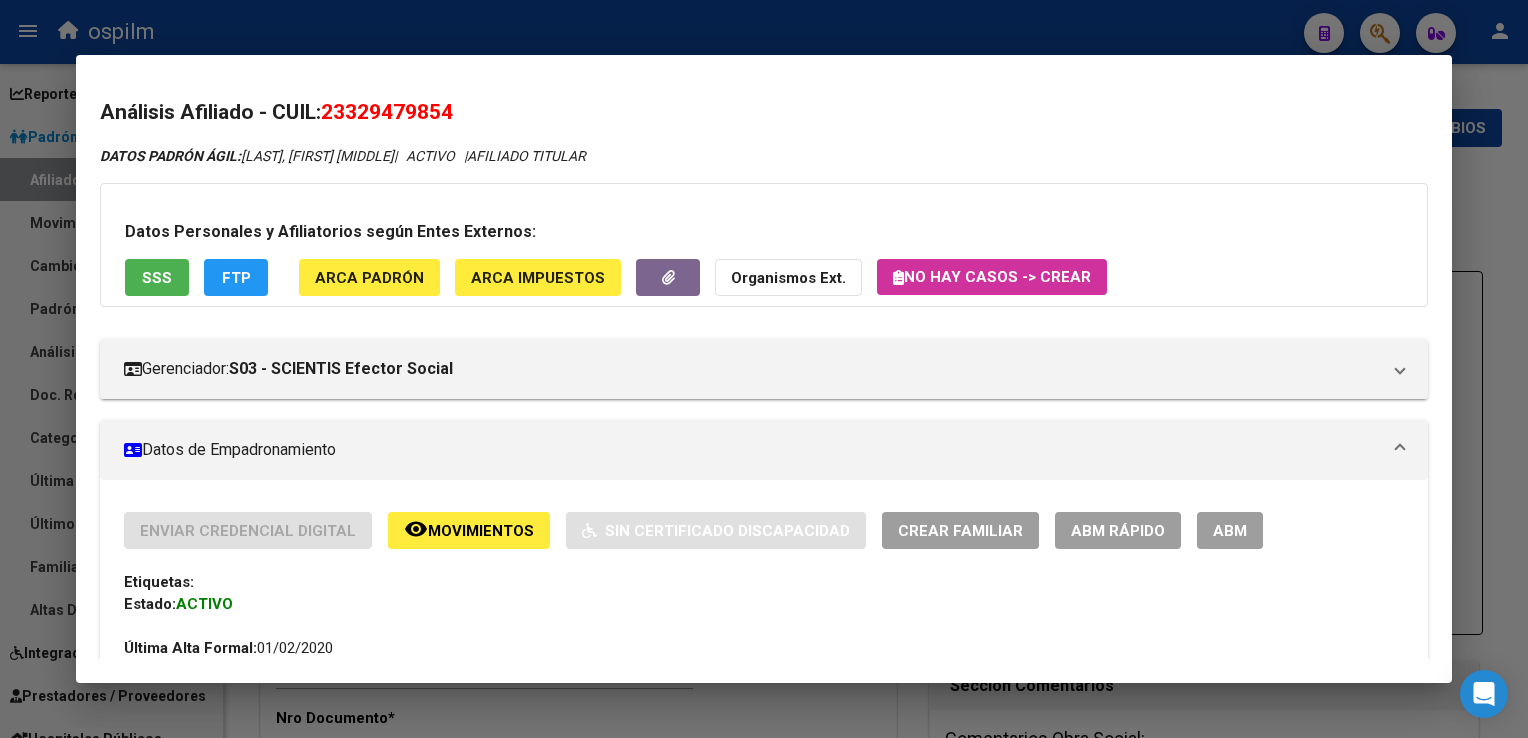 click on "Movimientos" 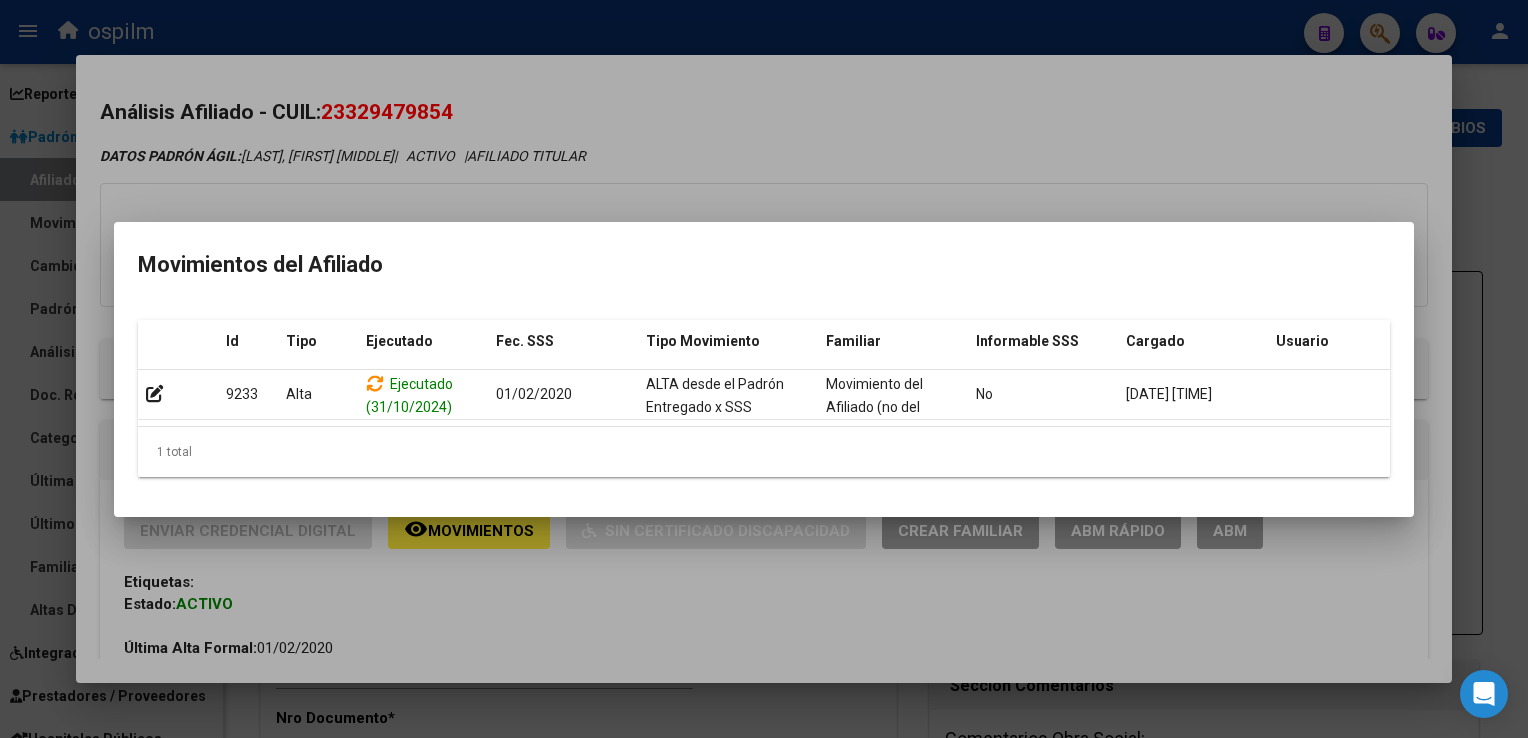 click at bounding box center [764, 369] 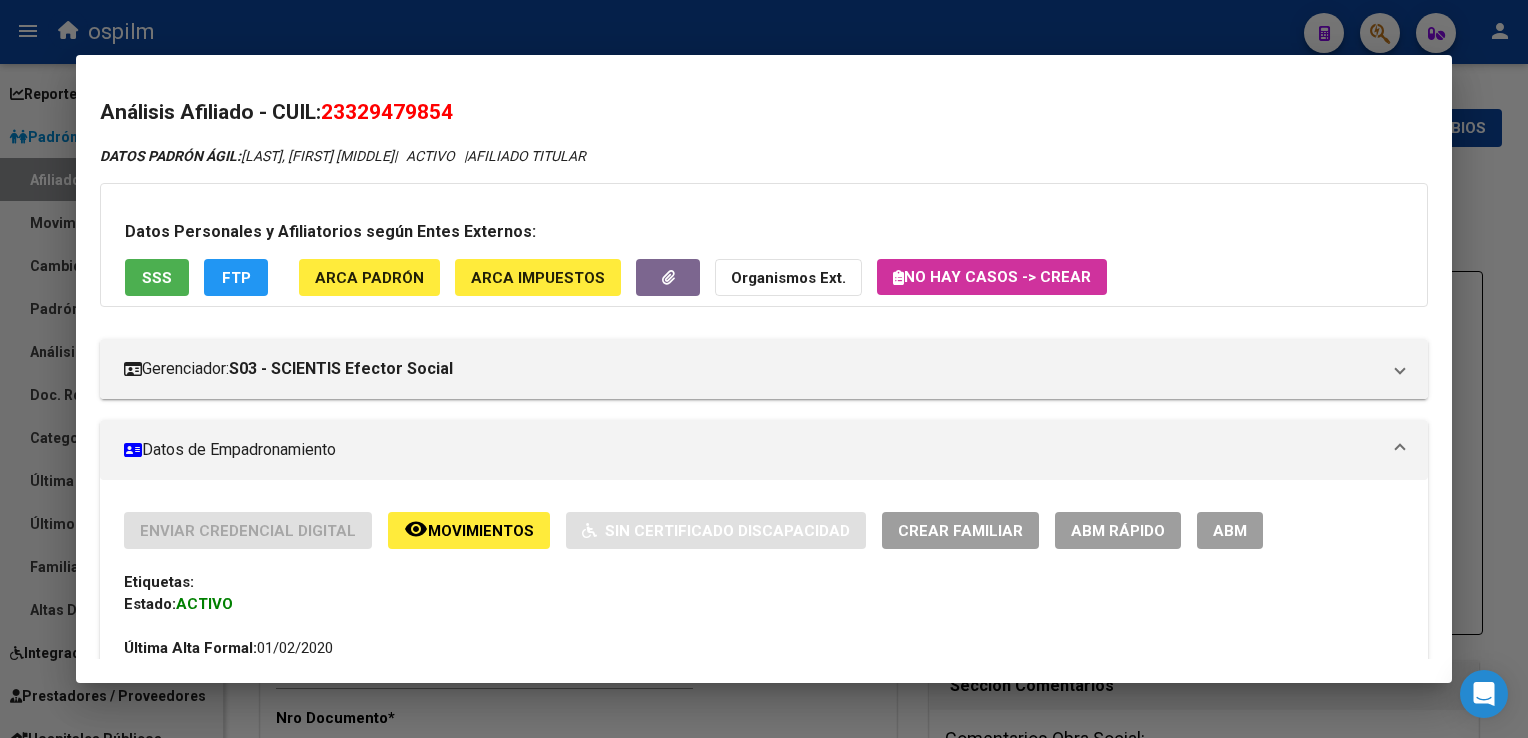 click on "ABM" at bounding box center (1230, 531) 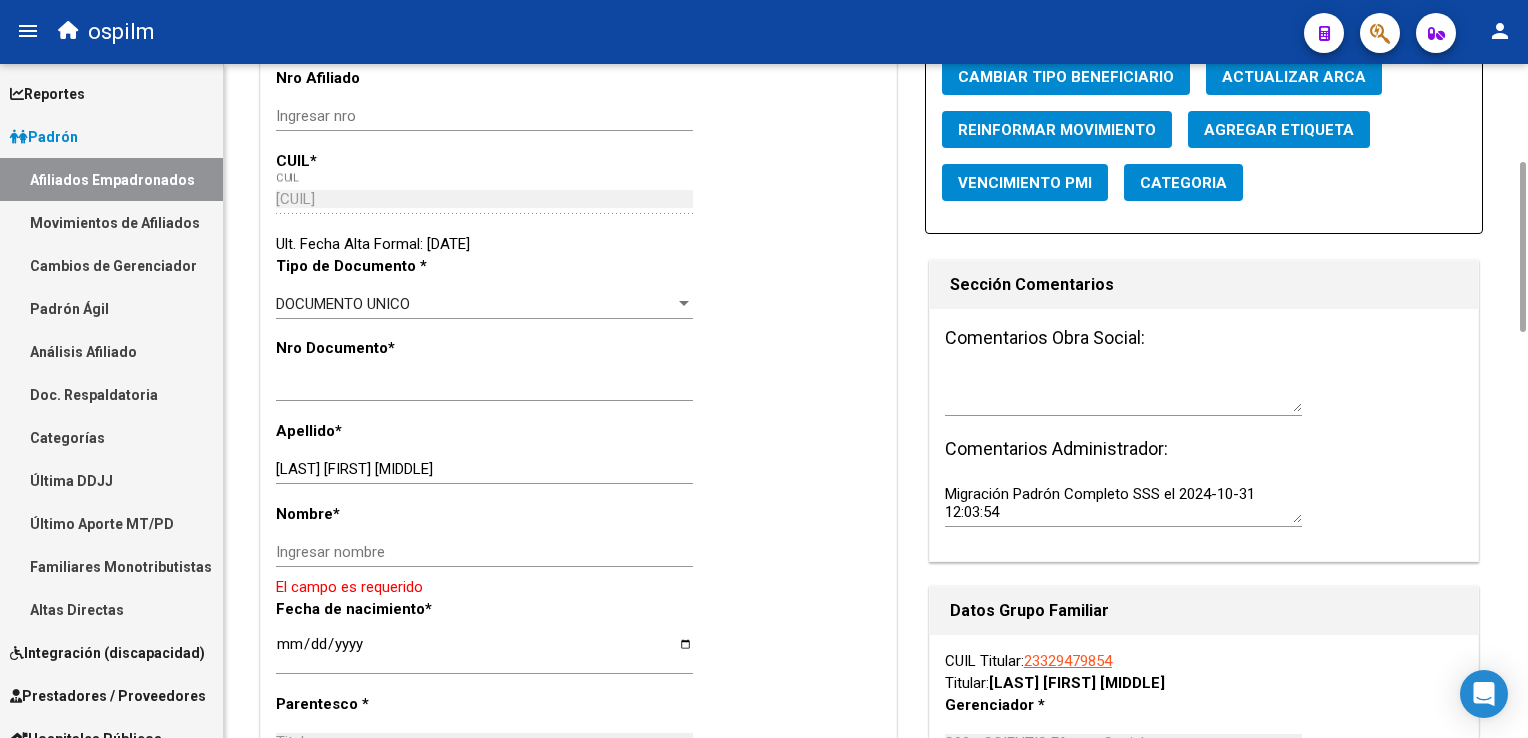 drag, startPoint x: 1520, startPoint y: 140, endPoint x: 1531, endPoint y: 228, distance: 88.68484 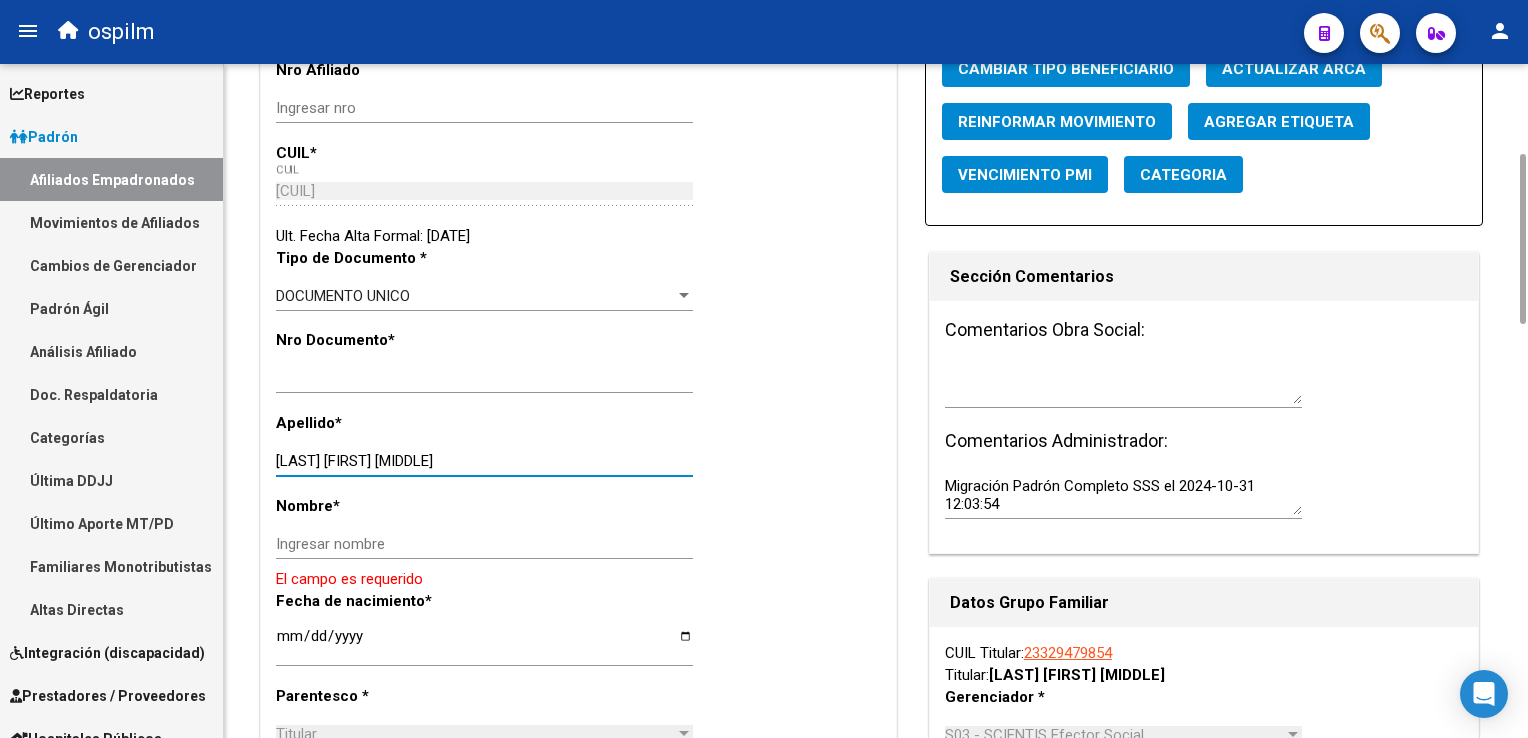 drag, startPoint x: 346, startPoint y: 458, endPoint x: 512, endPoint y: 458, distance: 166 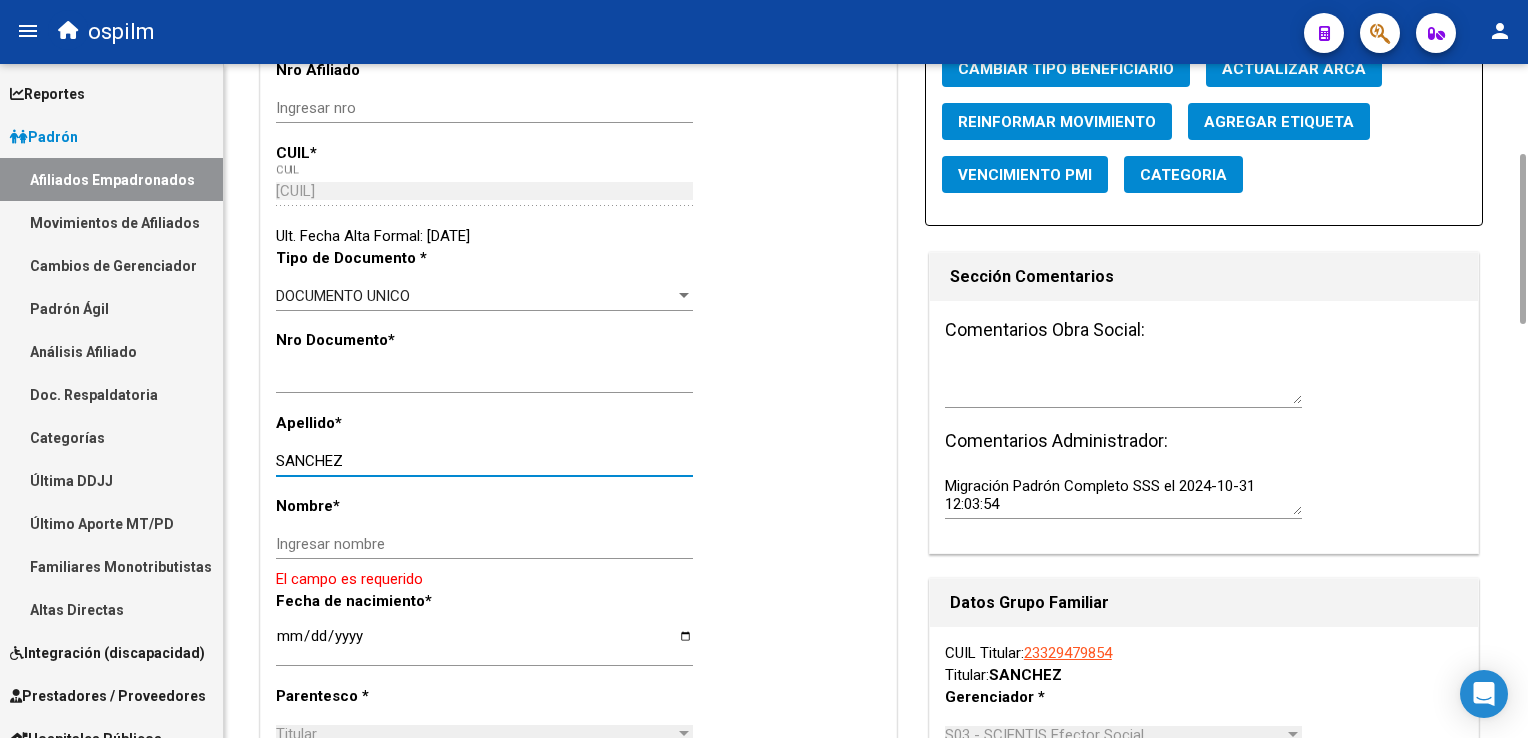 type on "SANCHEZ" 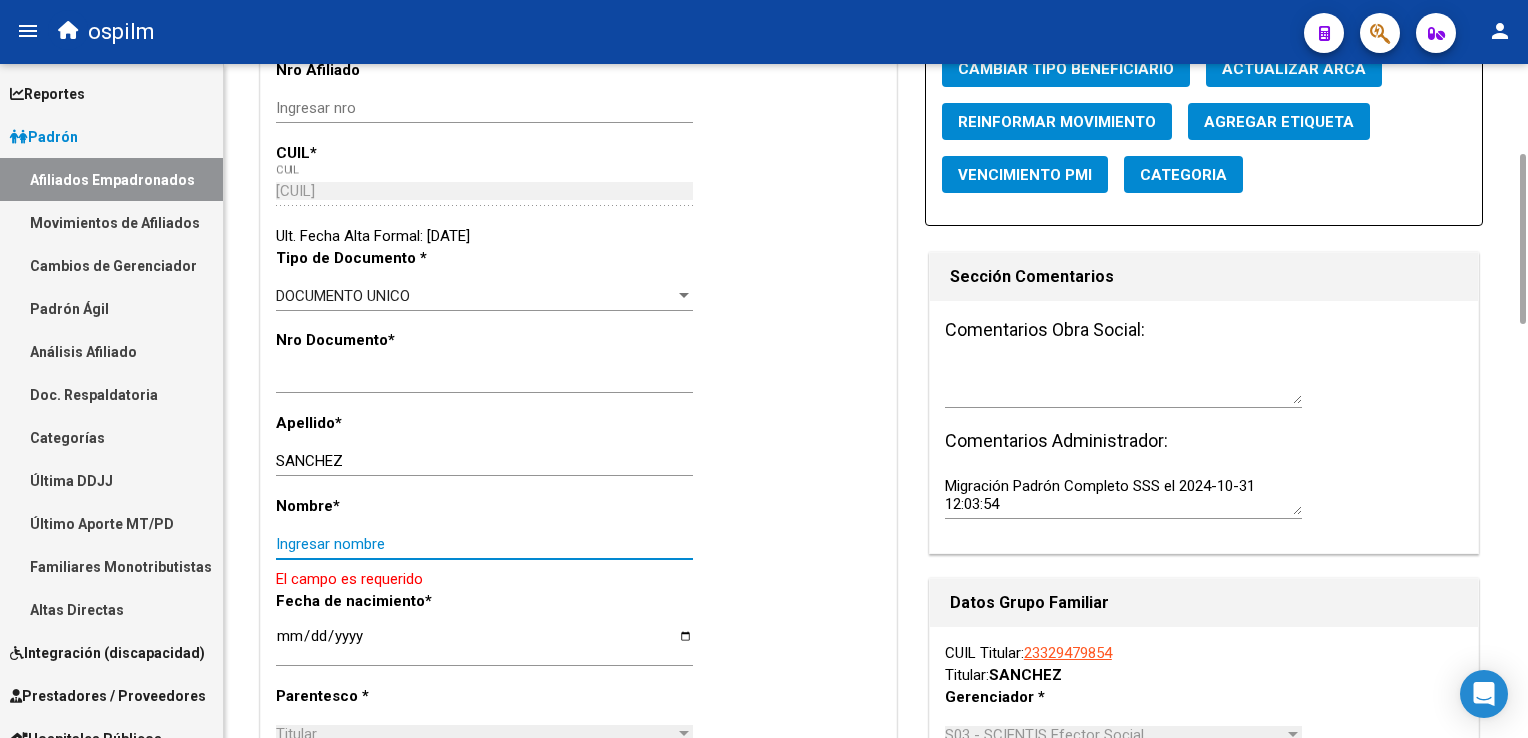 paste on "[FIRST] [MIDDLE]" 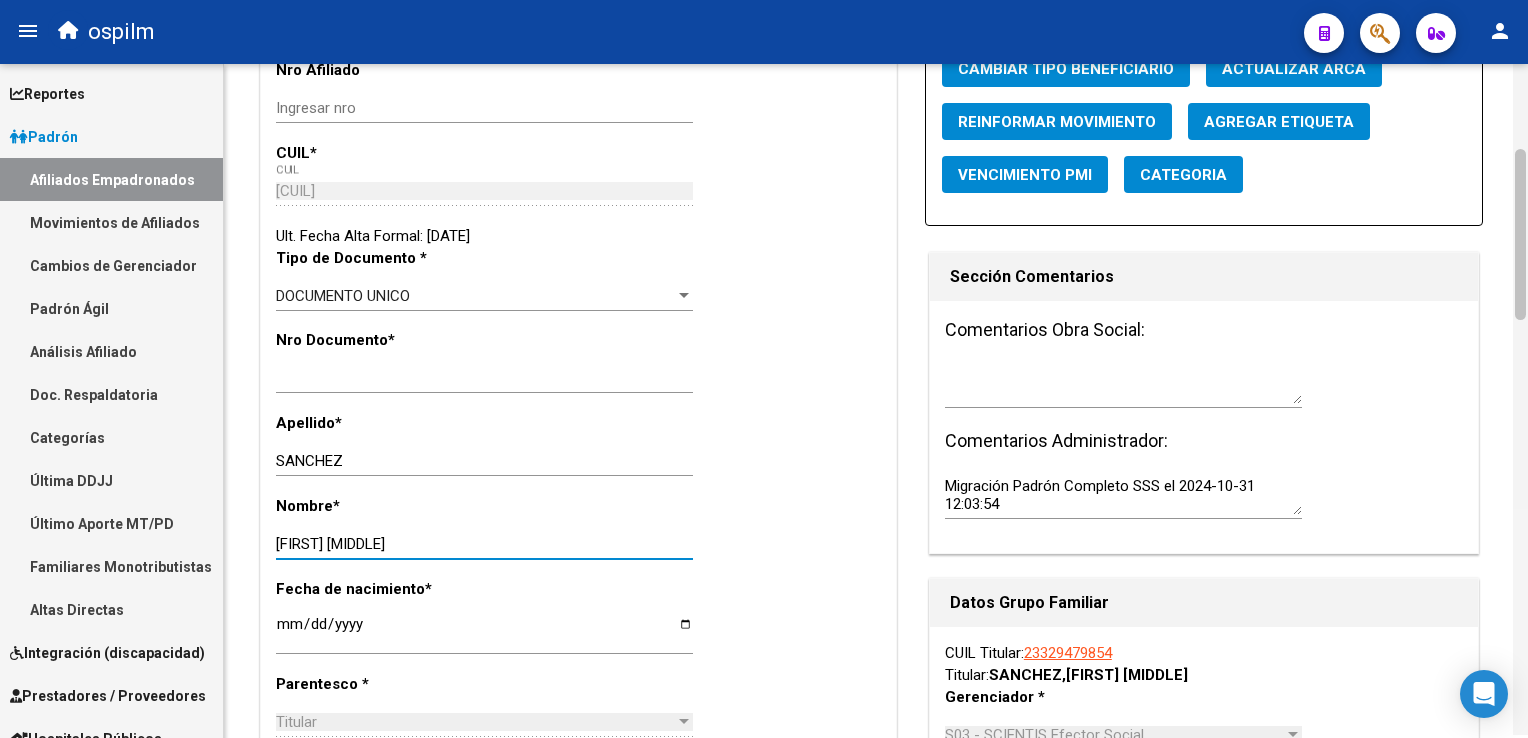 scroll, scrollTop: 124, scrollLeft: 0, axis: vertical 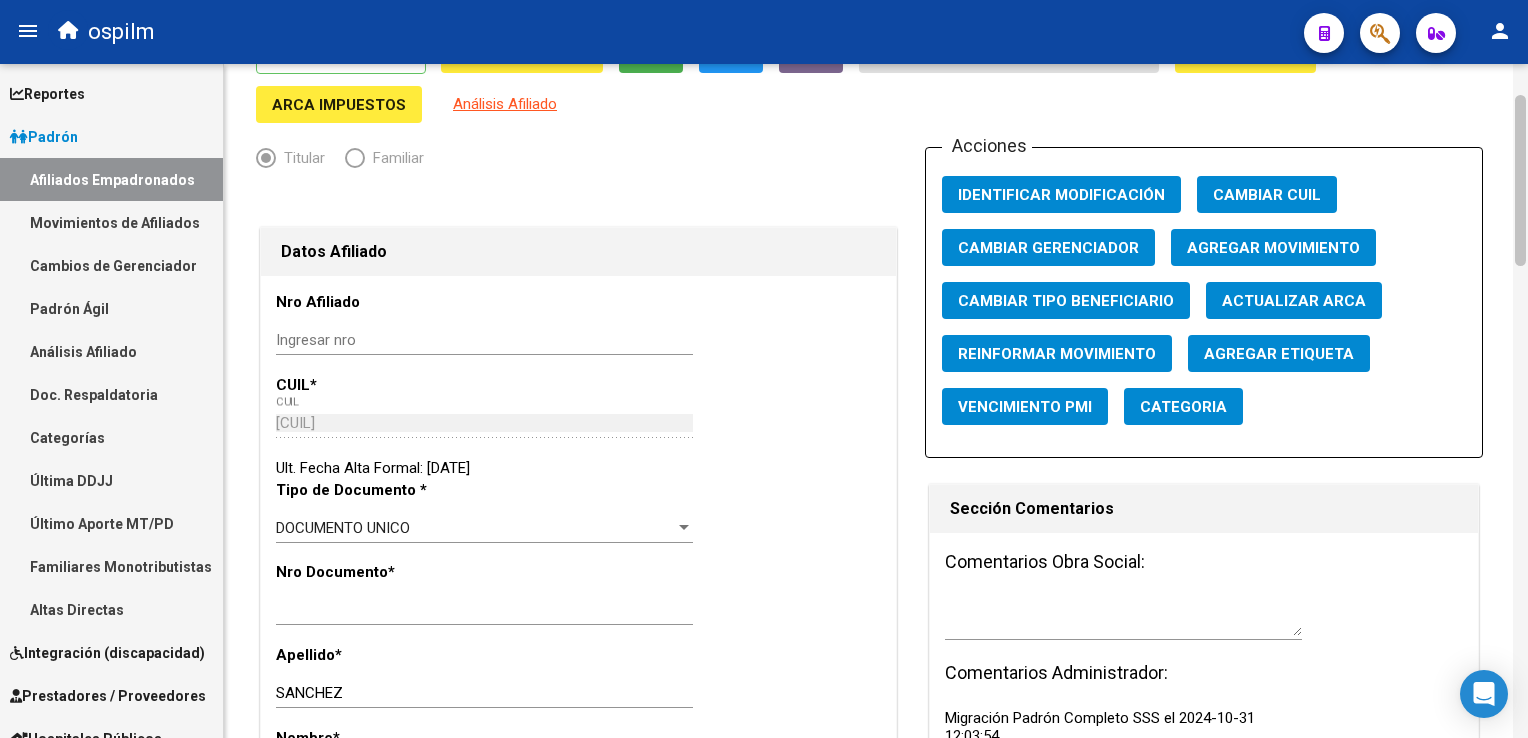 drag, startPoint x: 1523, startPoint y: 257, endPoint x: 1519, endPoint y: 199, distance: 58.137768 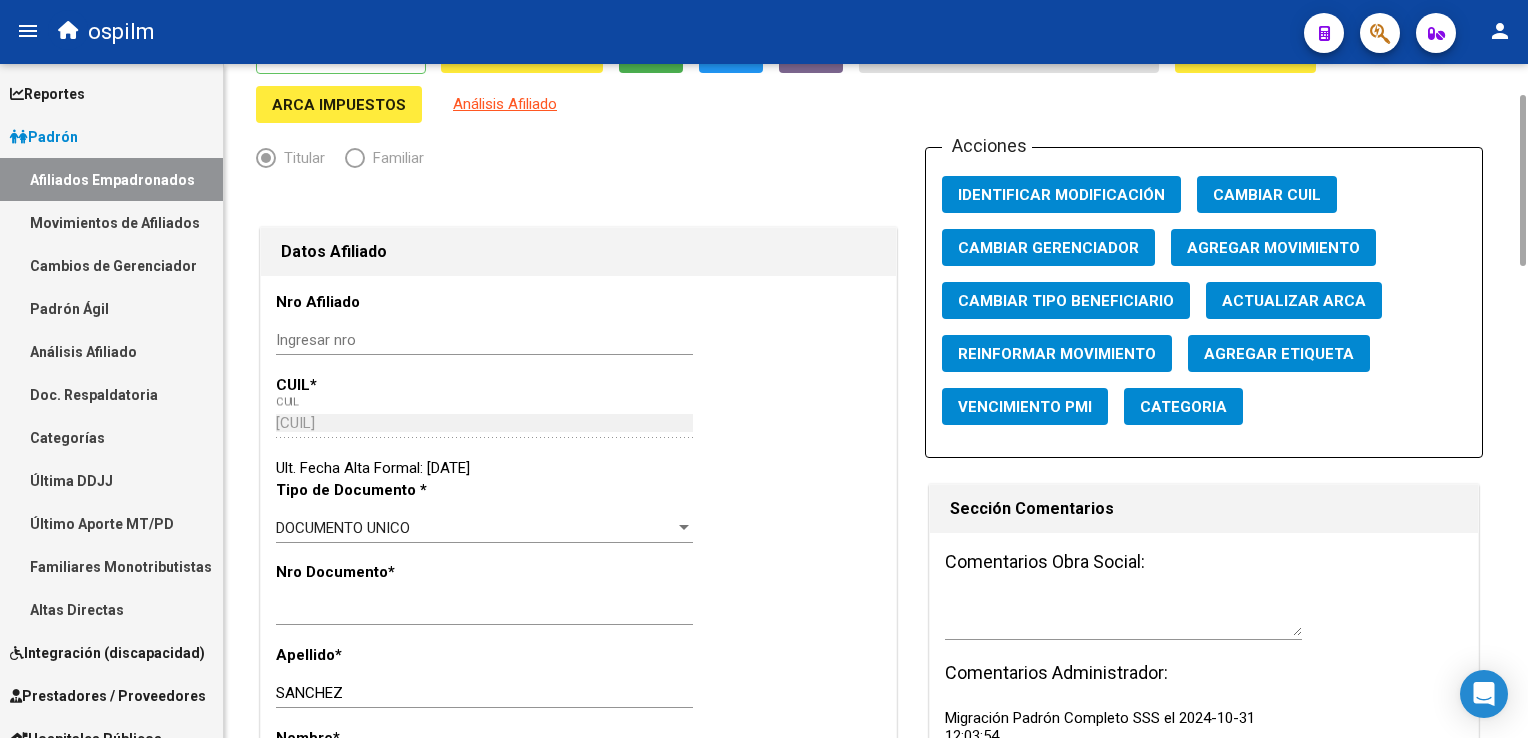 type on "[FIRST] [MIDDLE]" 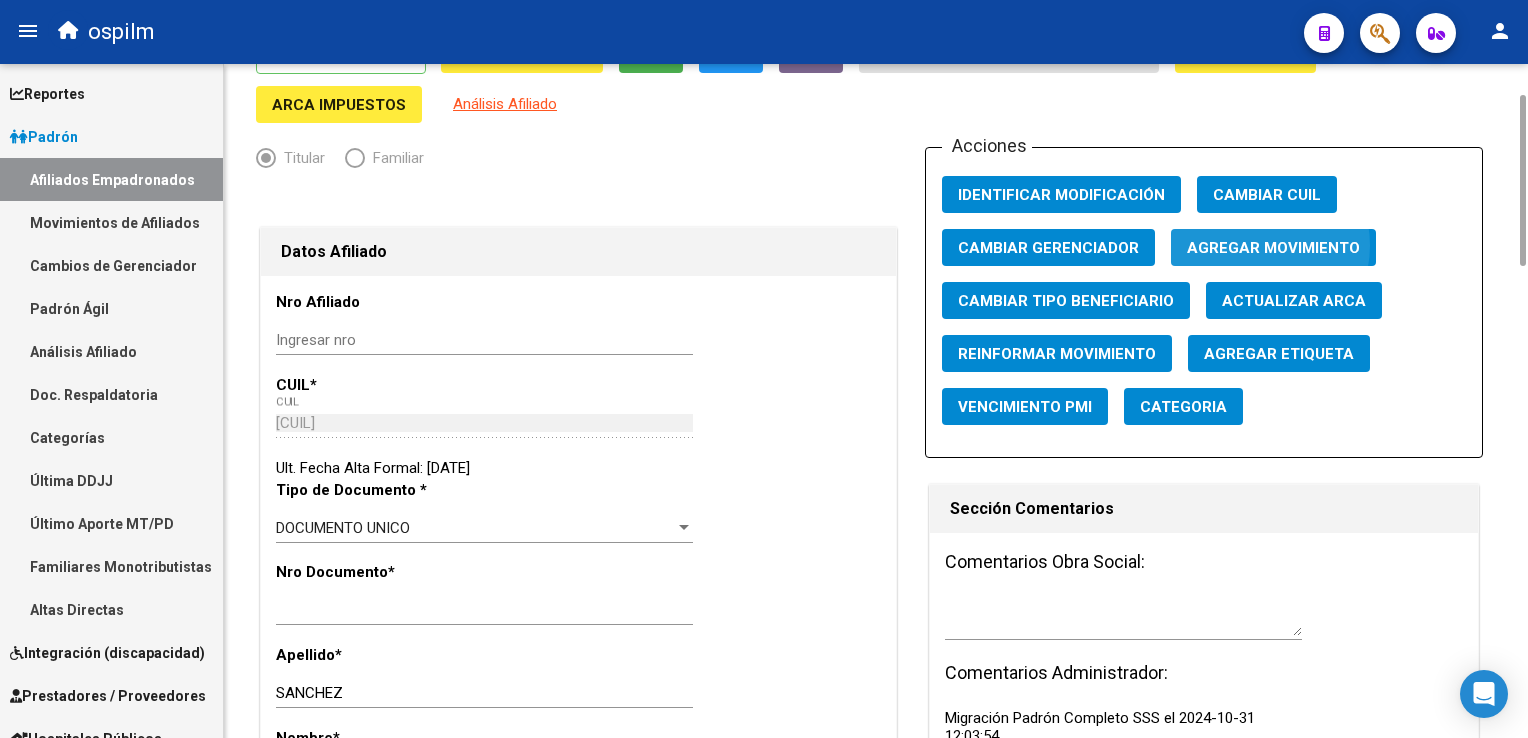 click on "Agregar Movimiento" 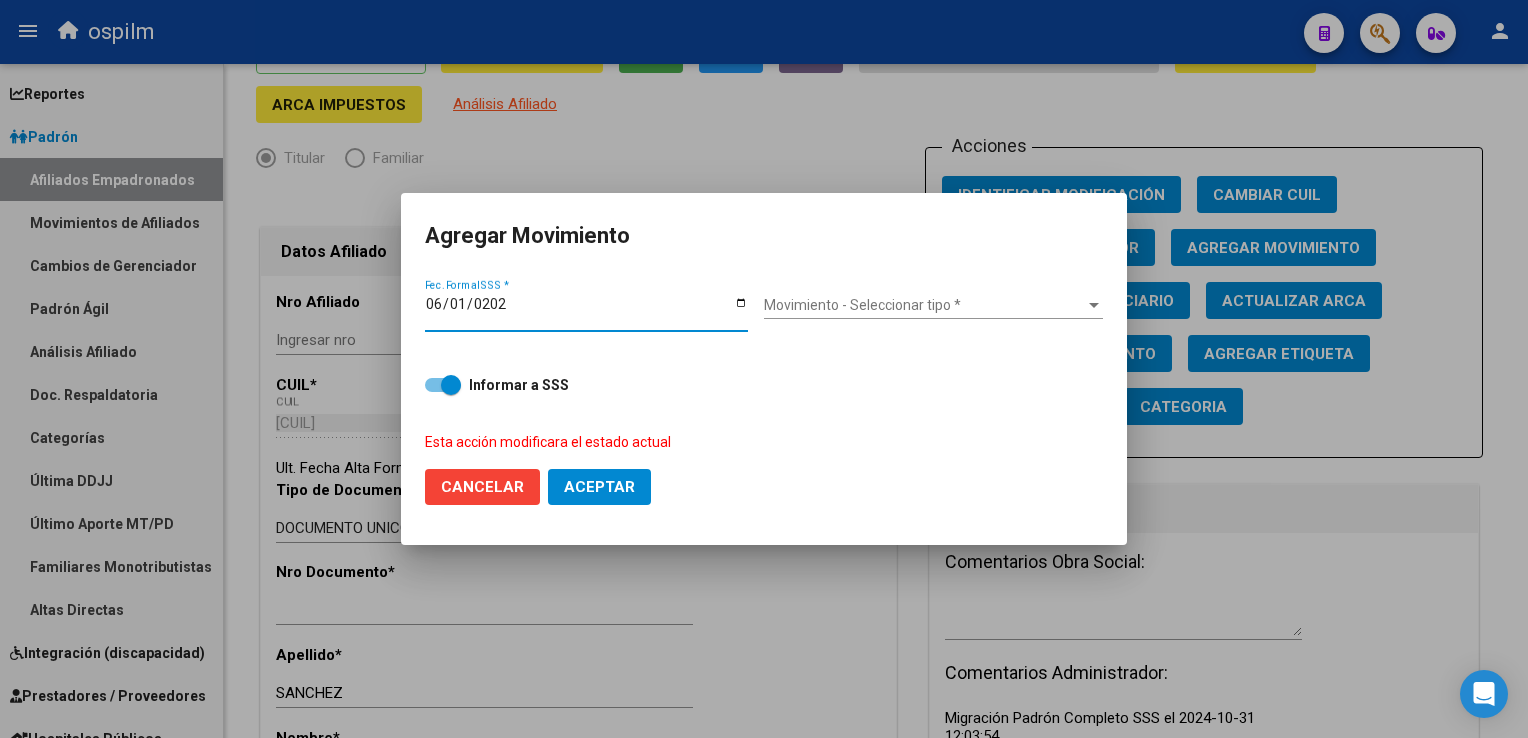type on "2025-06-01" 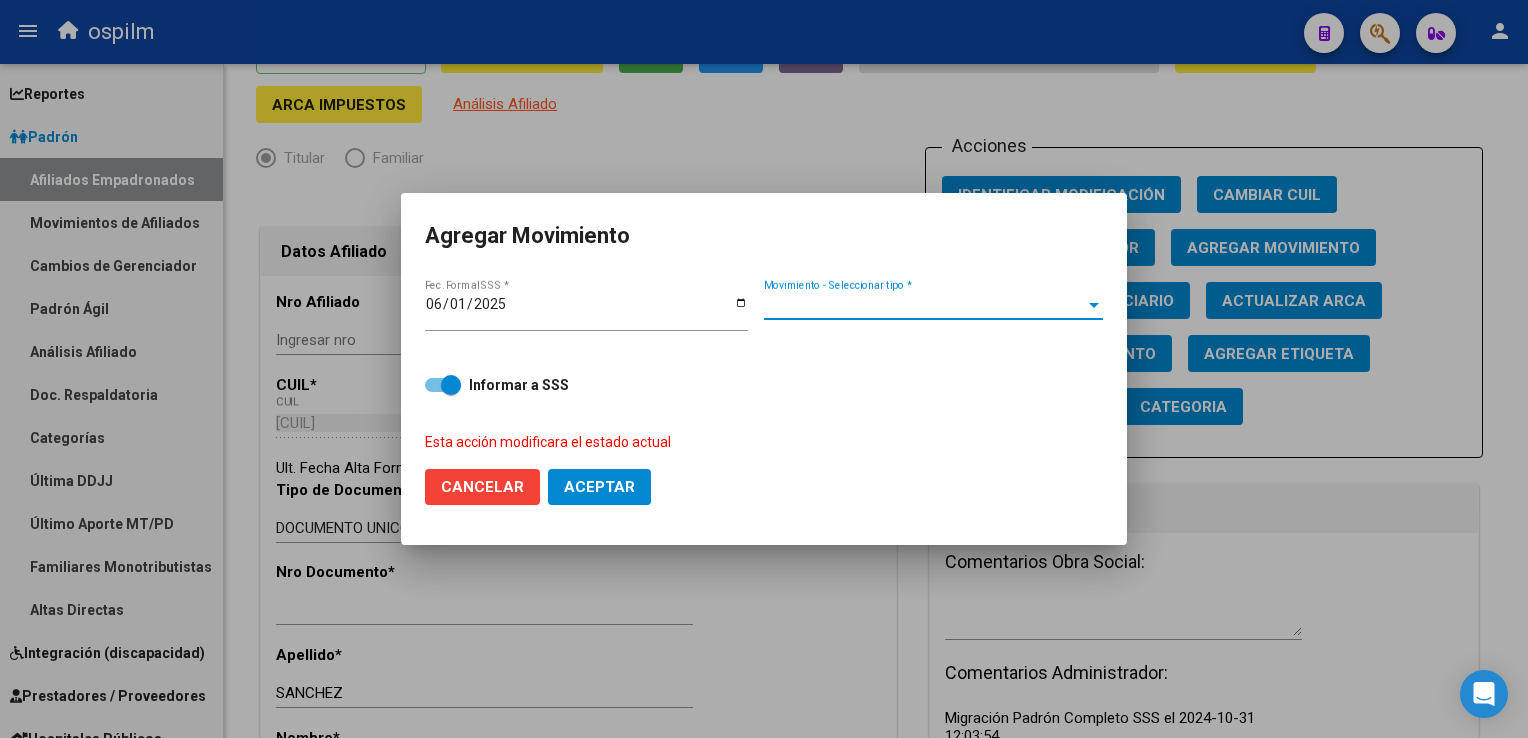 click on "Movimiento - Seleccionar tipo *" at bounding box center [924, 305] 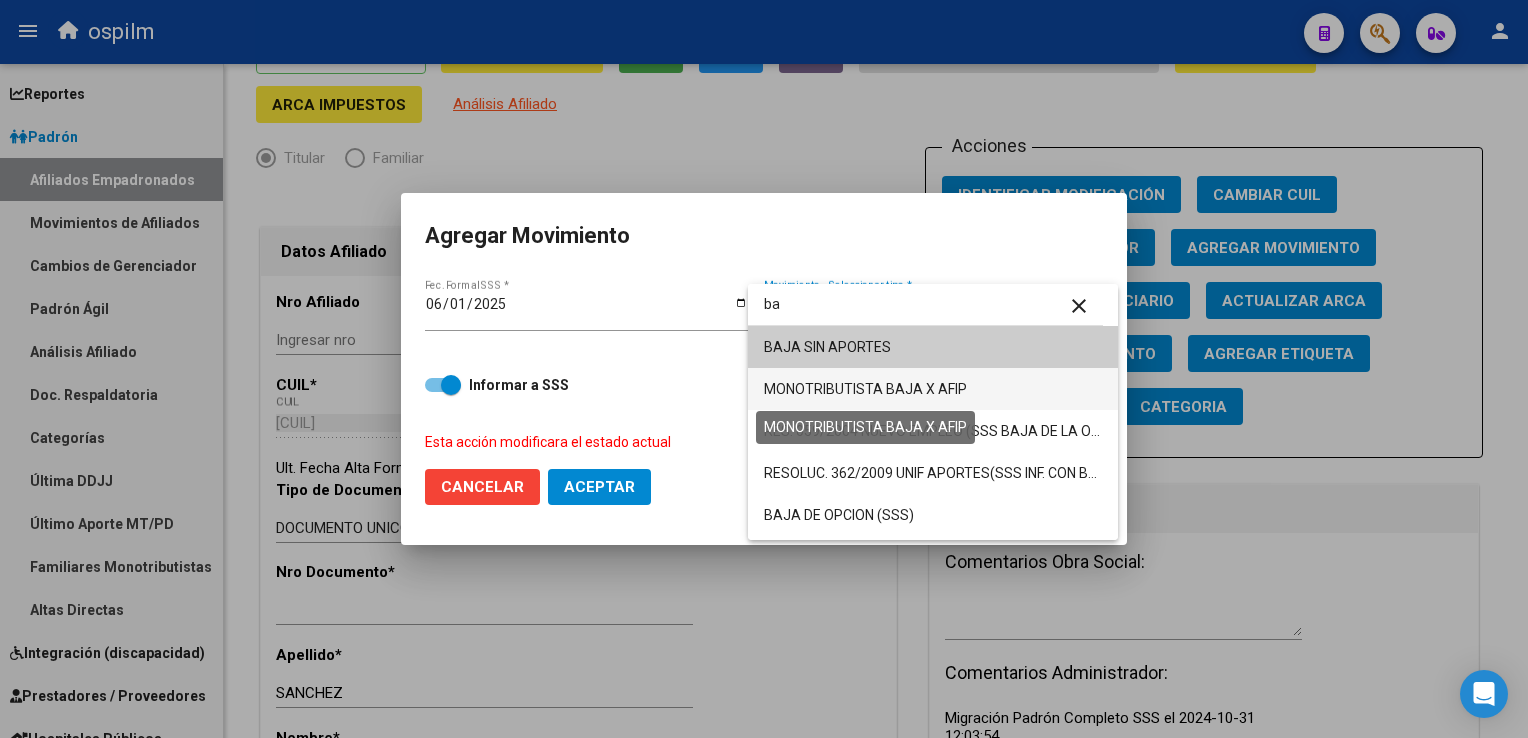 type on "ba" 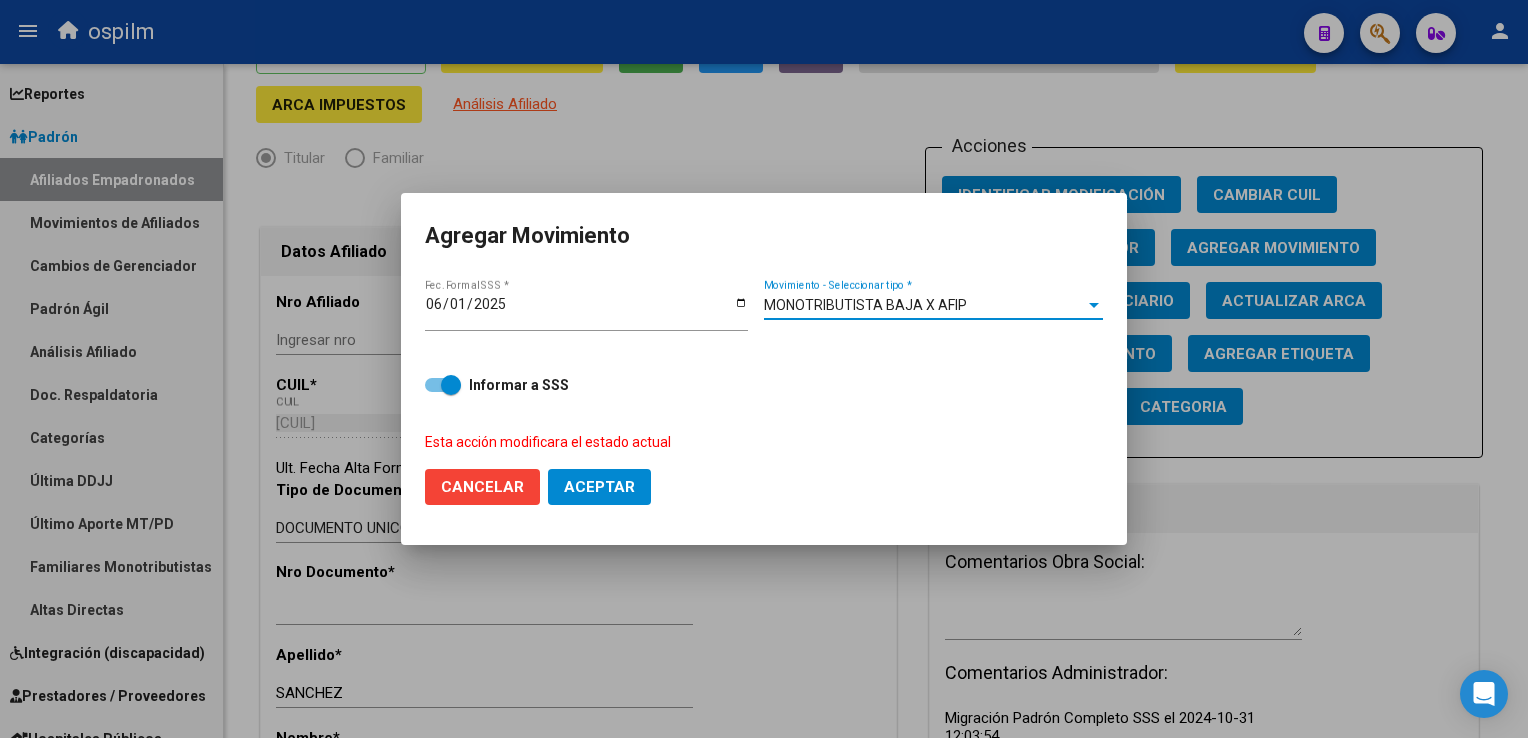 click on "Aceptar" 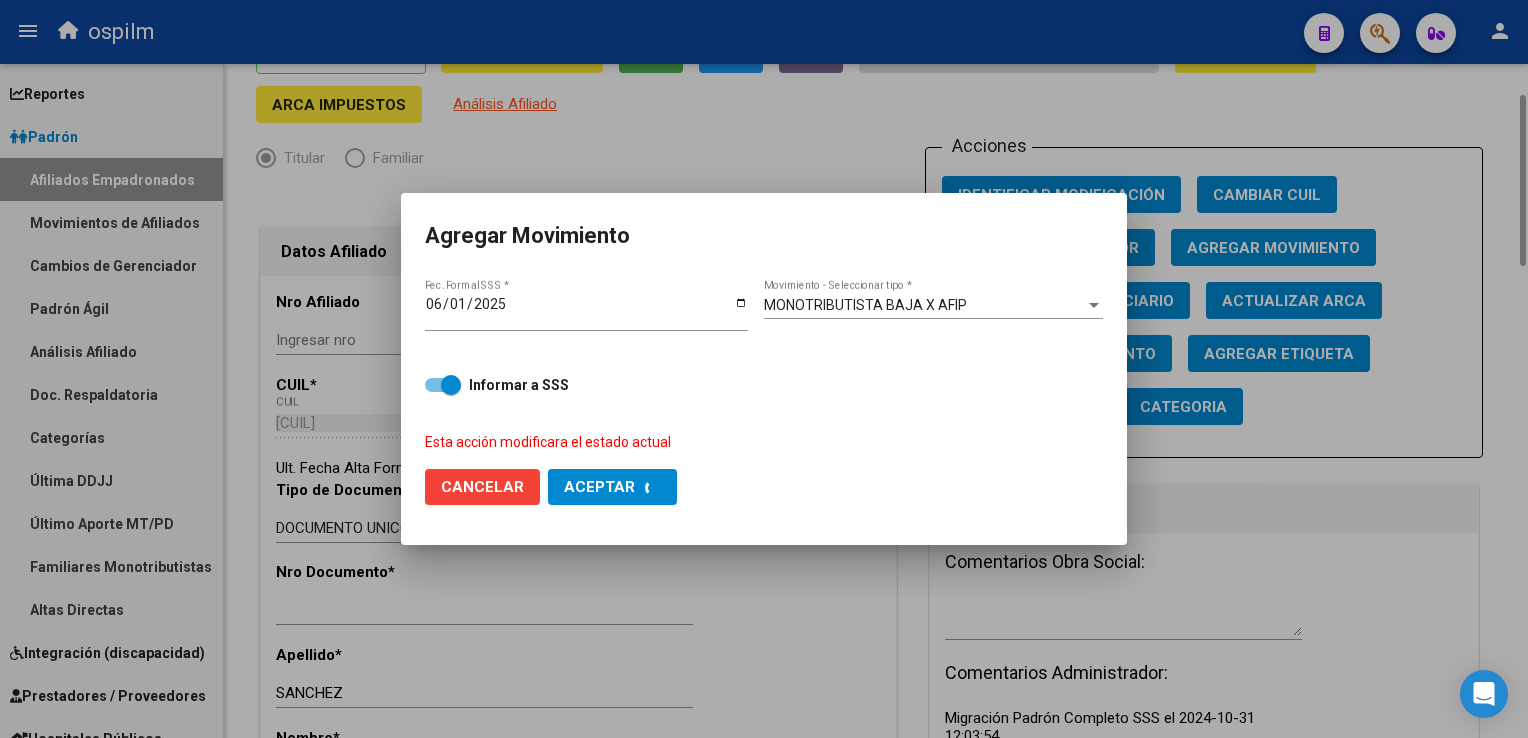 checkbox on "false" 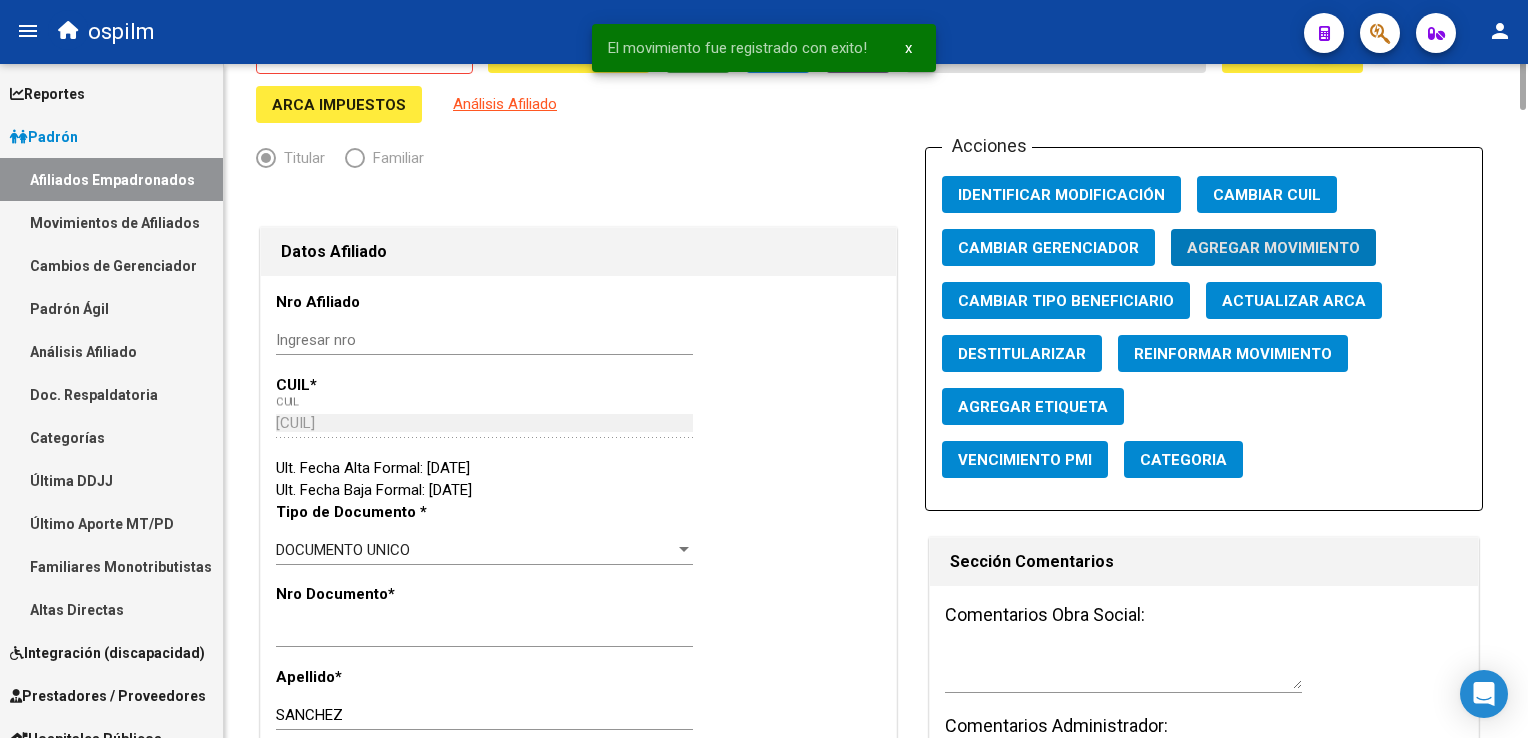 scroll, scrollTop: 0, scrollLeft: 0, axis: both 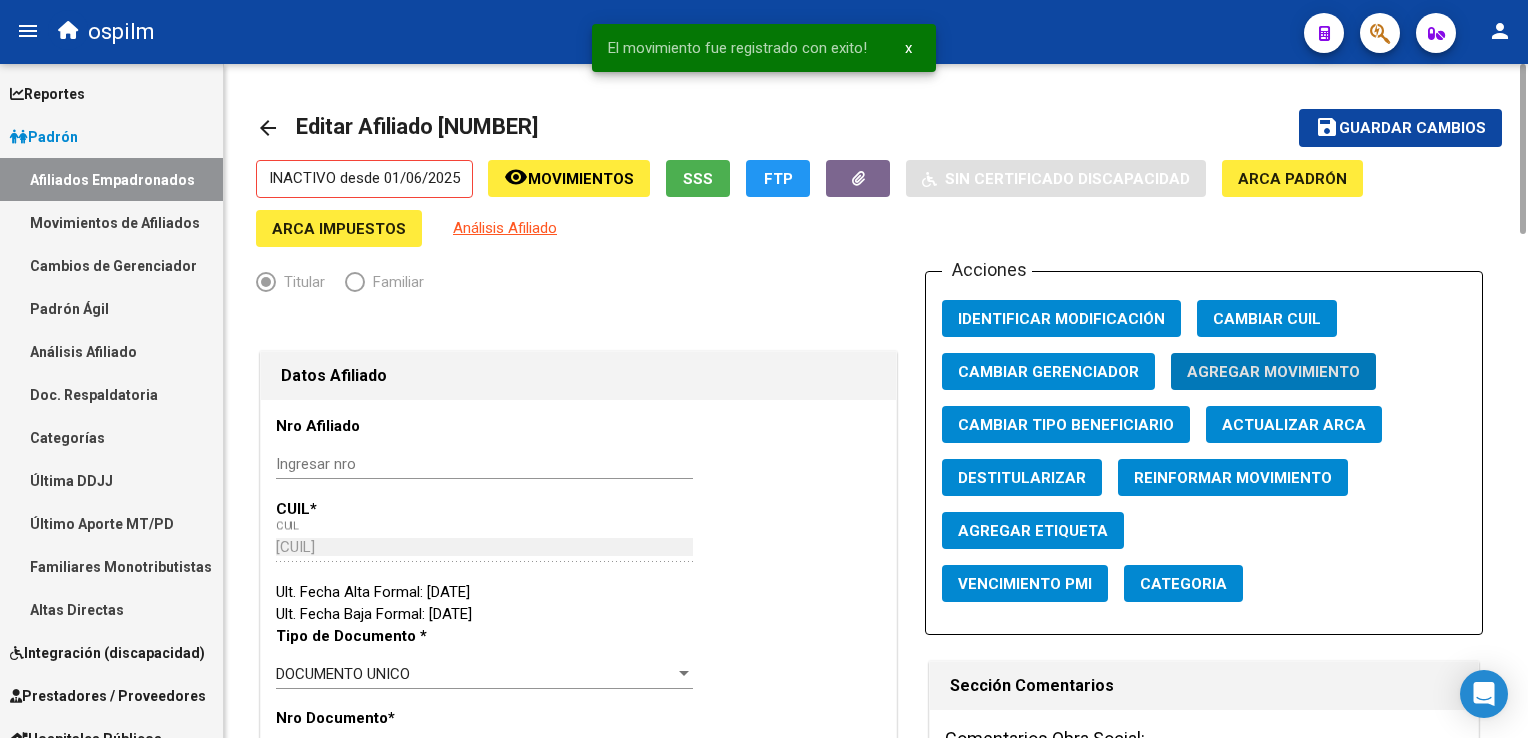 click on "Guardar cambios" 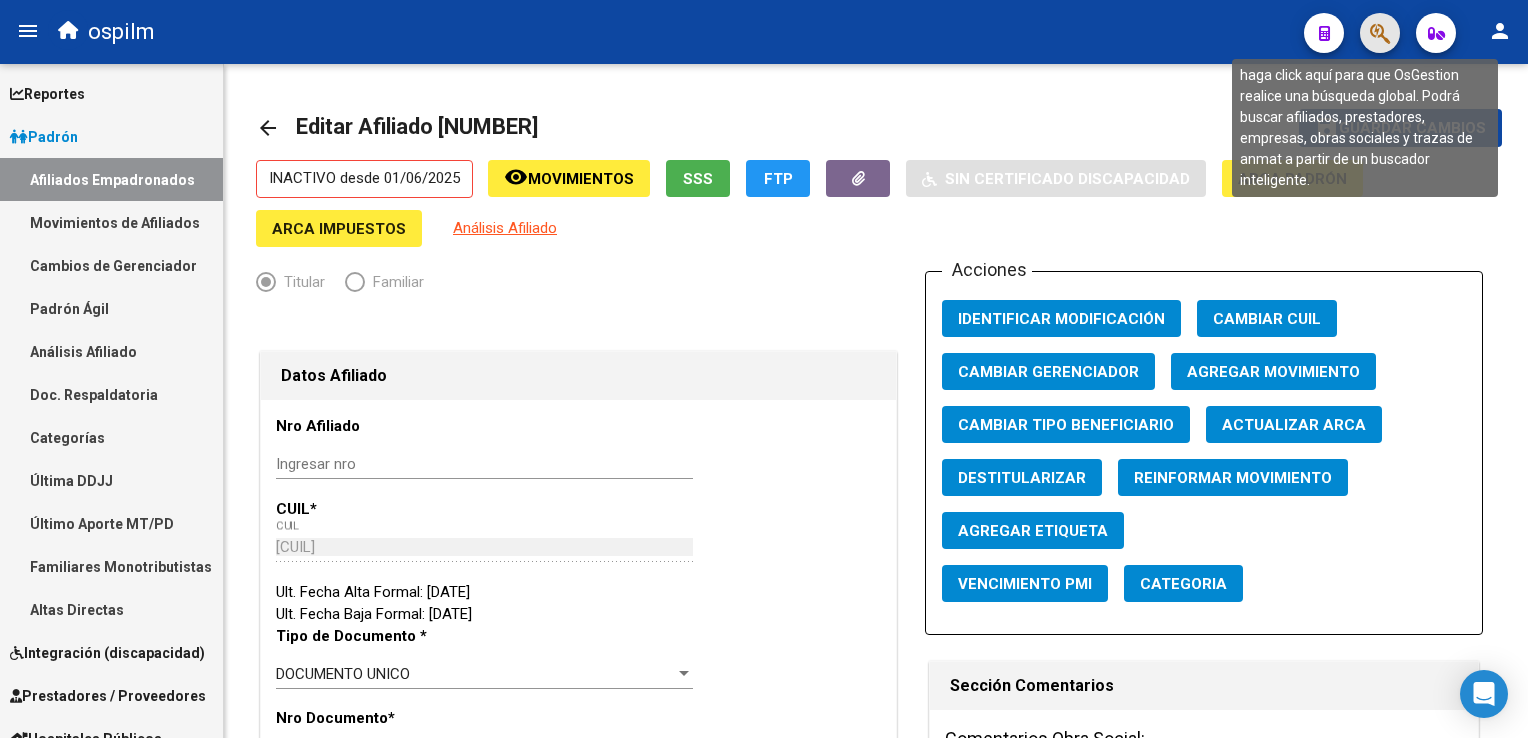 click 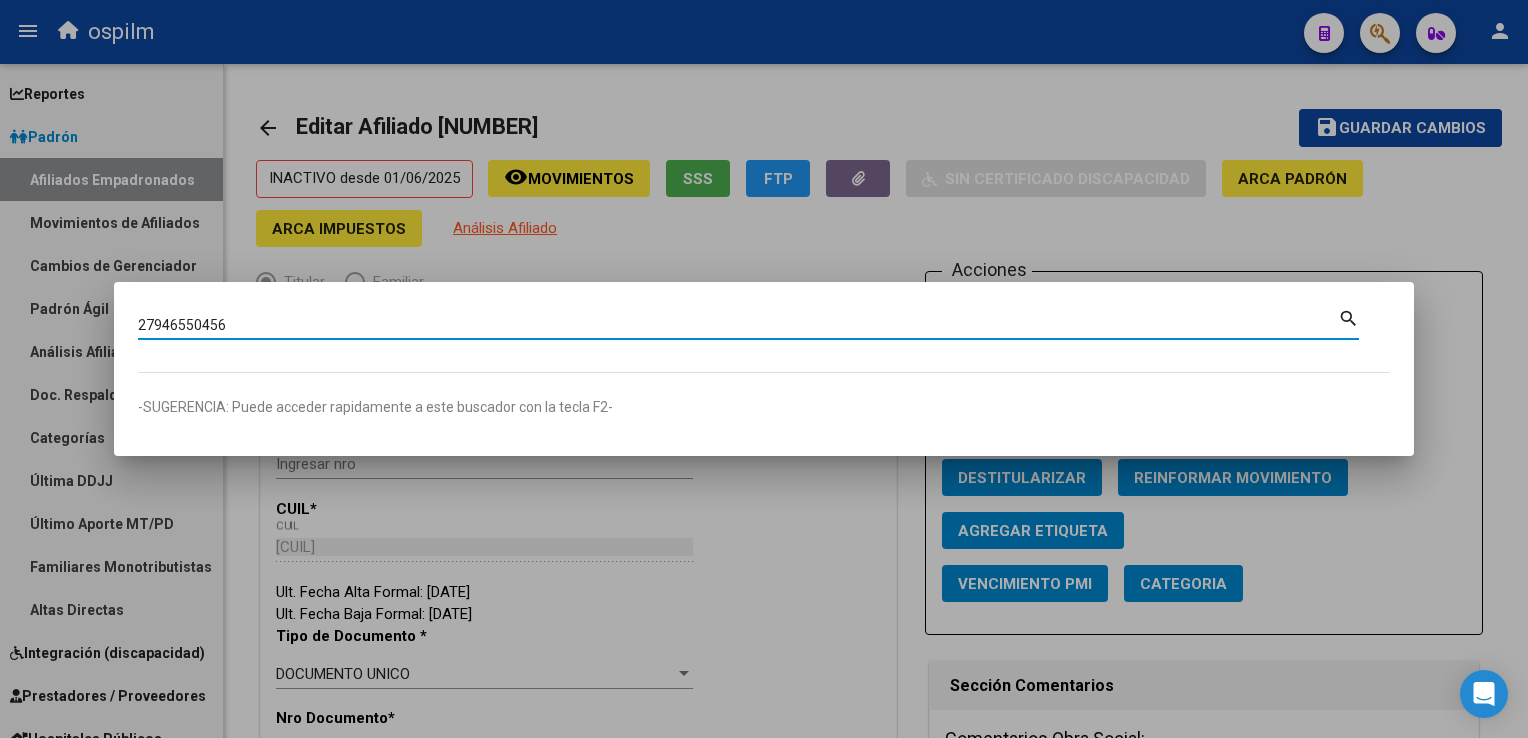 type on "27946550456" 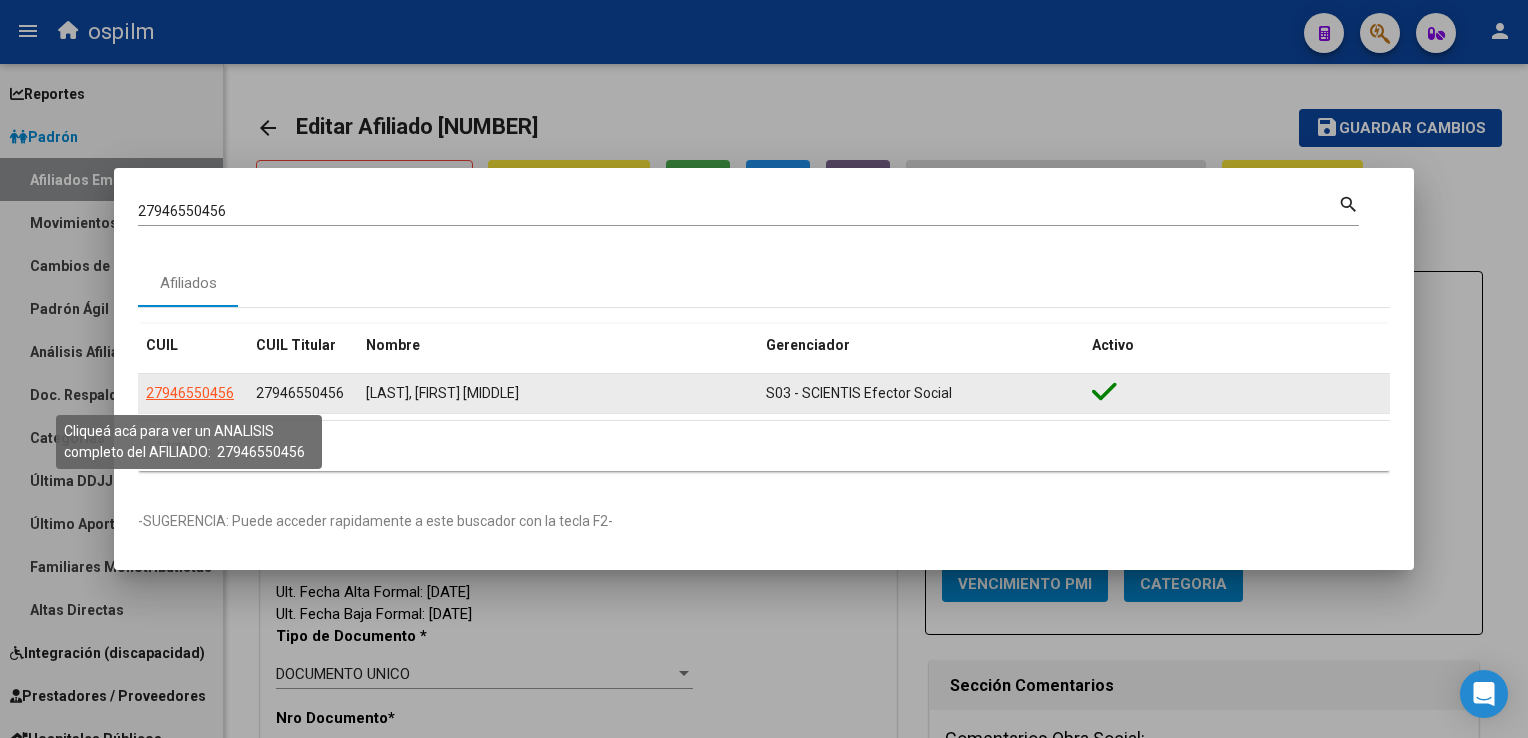 click on "27946550456" 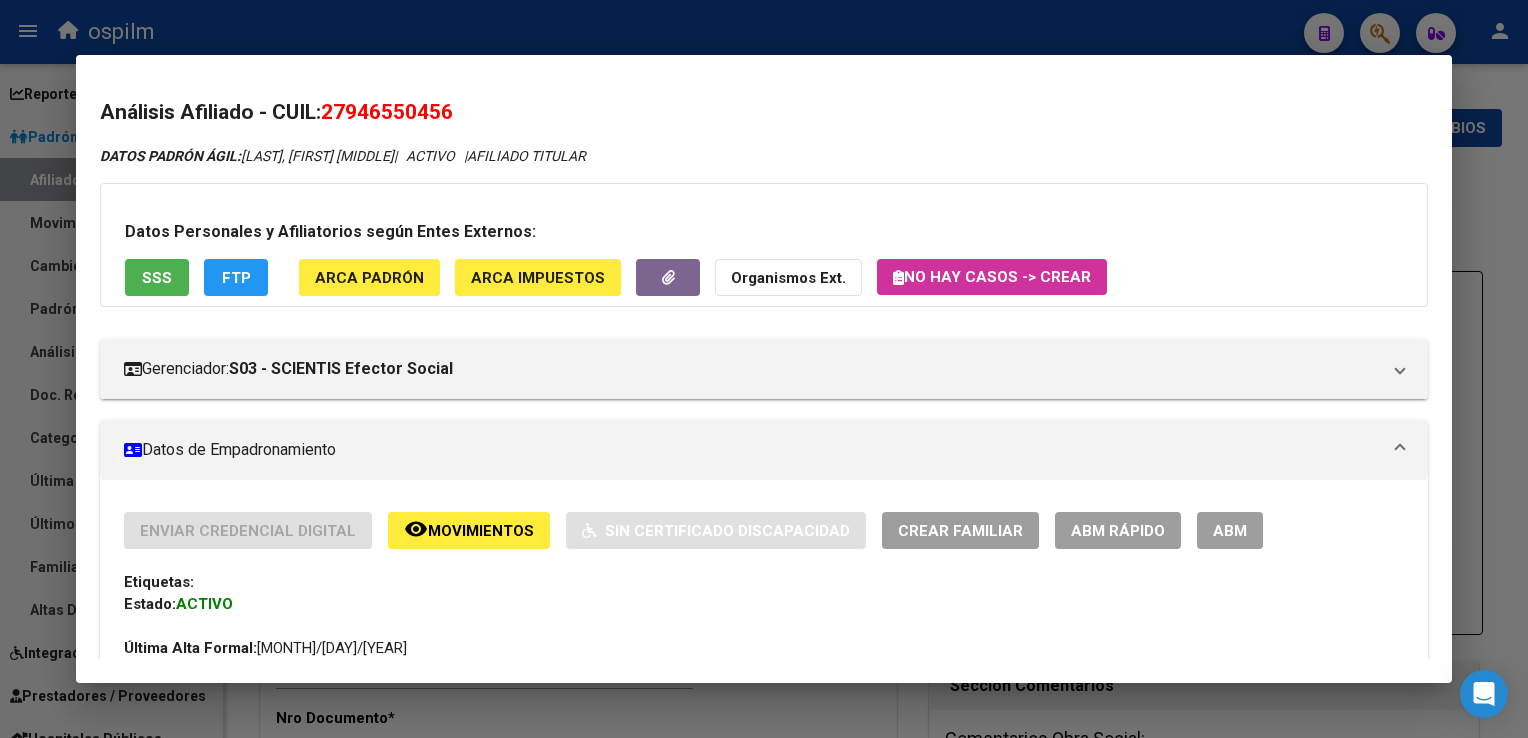 click on "SSS" at bounding box center (157, 277) 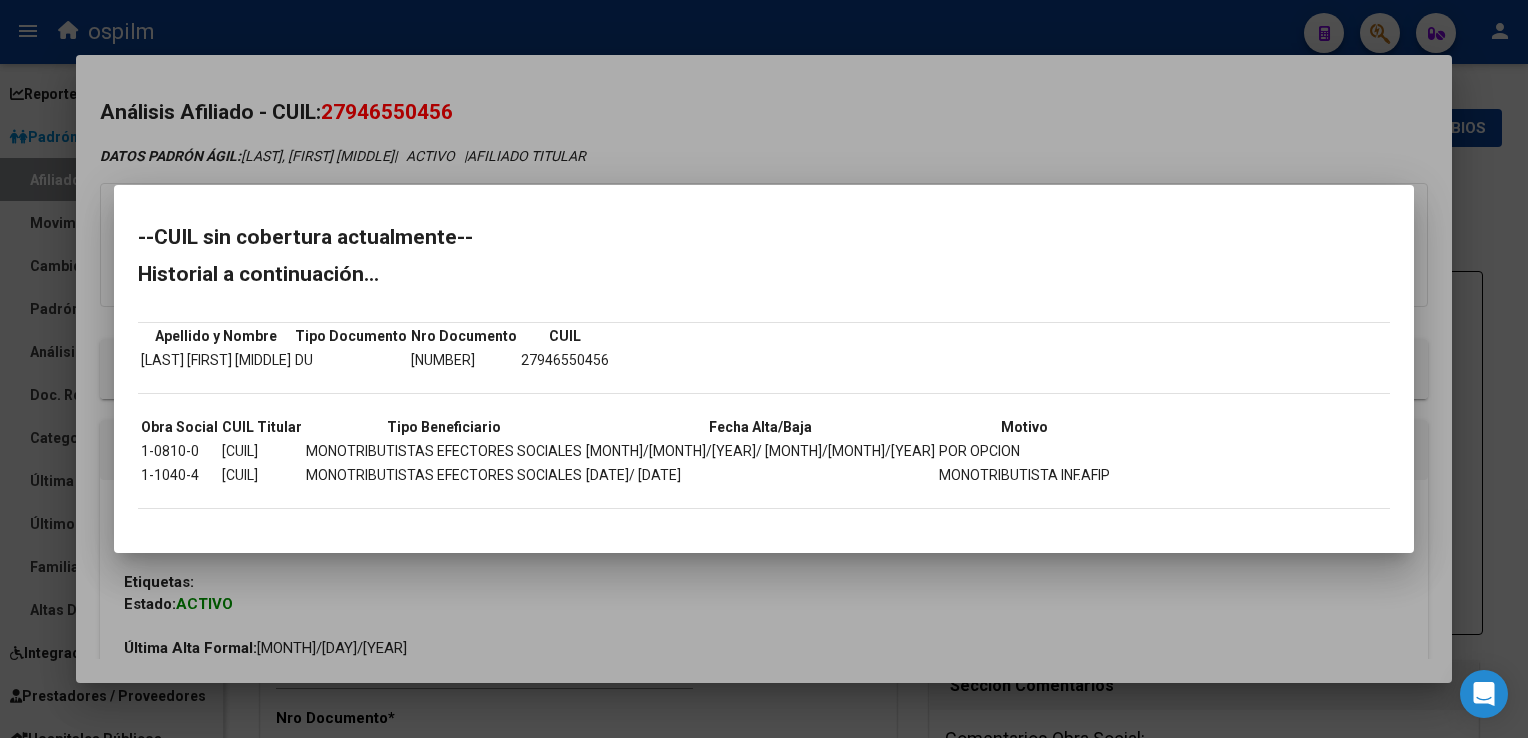 click at bounding box center [764, 369] 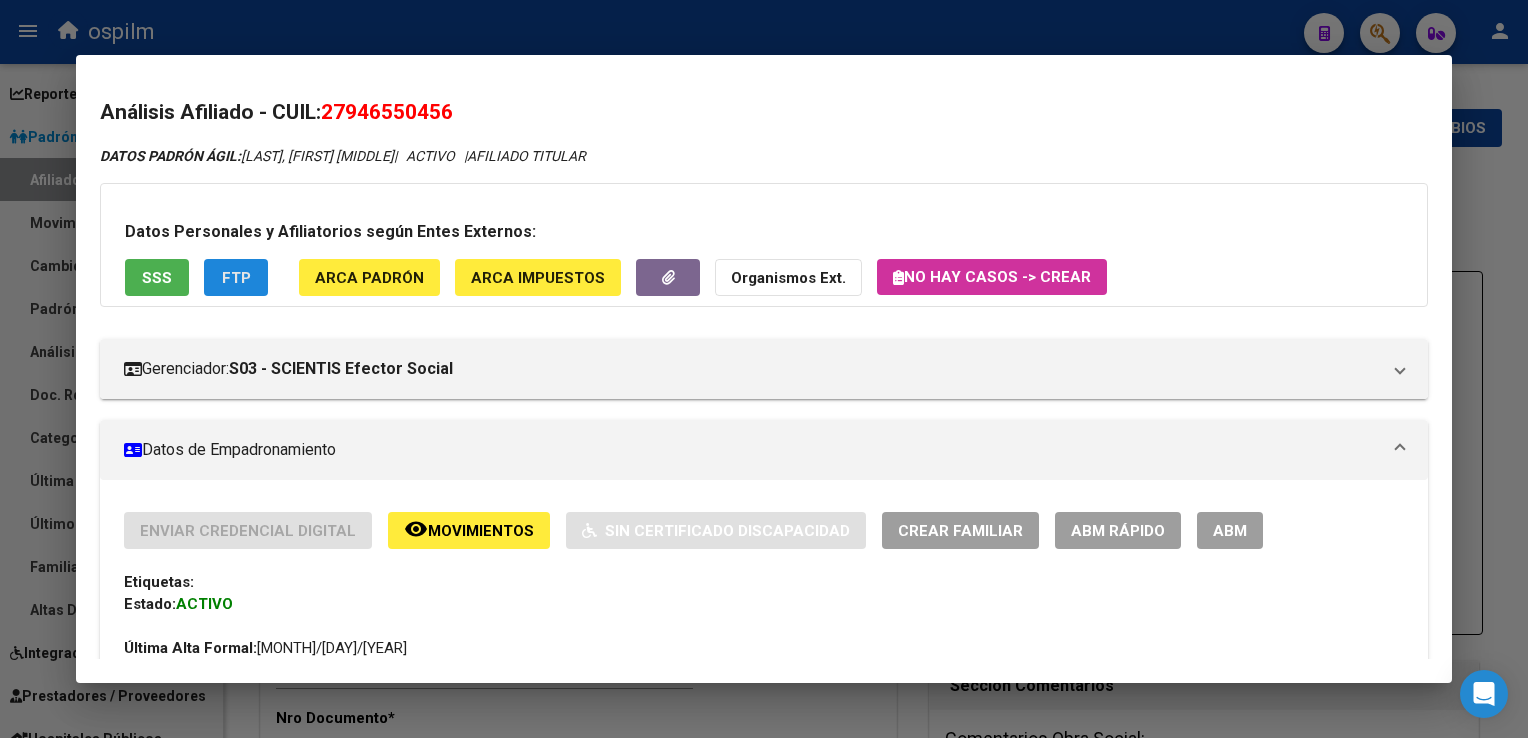 click on "FTP" 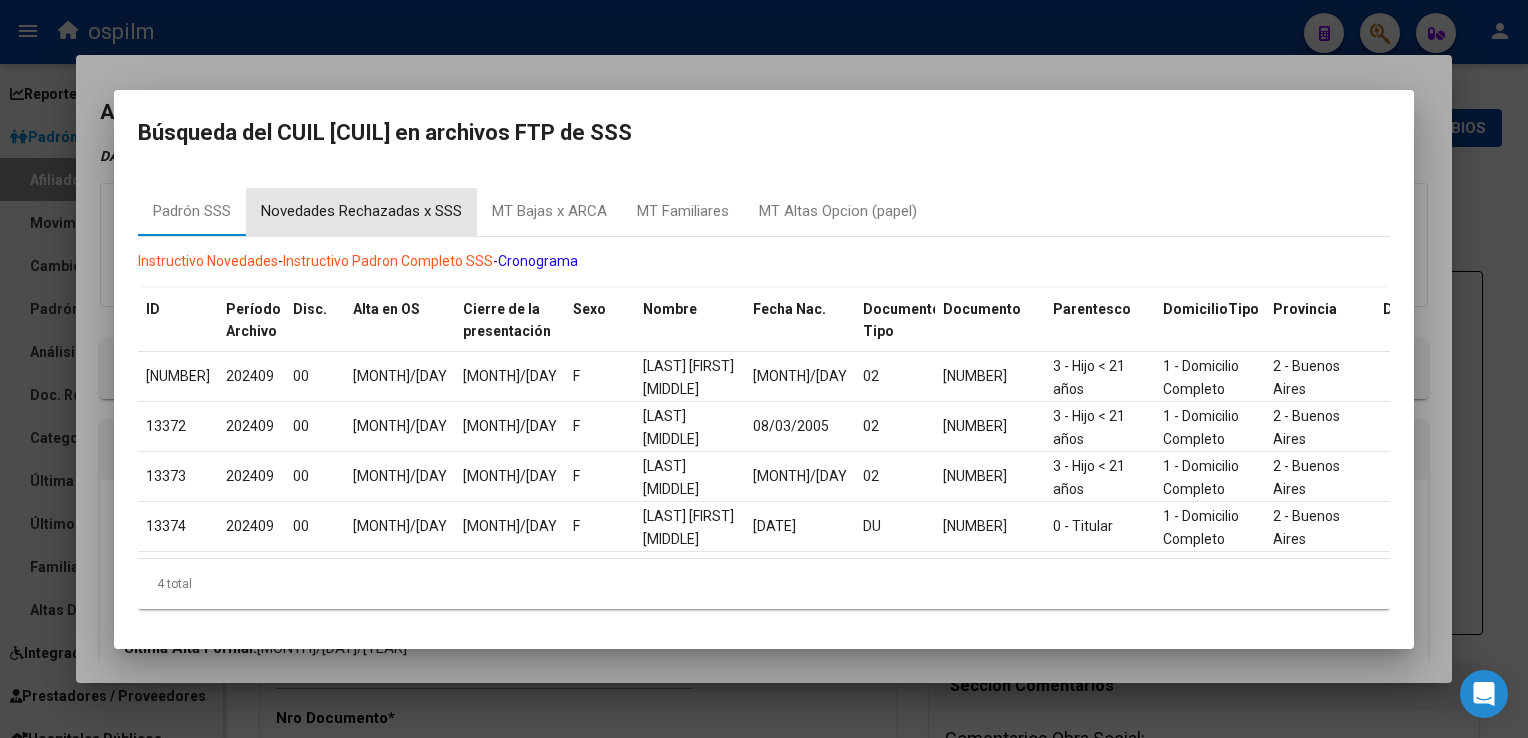 click on "Novedades Rechazadas x SSS" at bounding box center (361, 211) 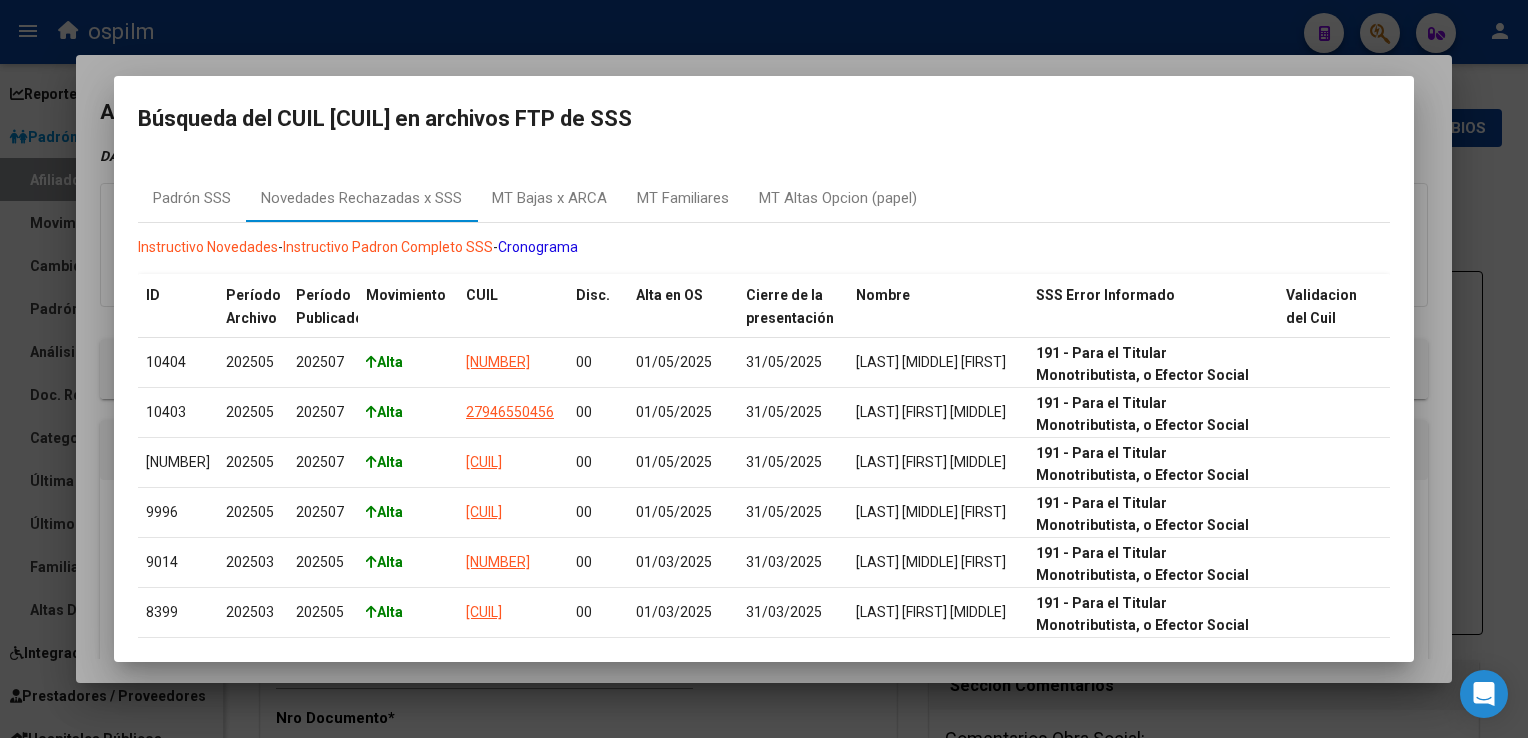 click at bounding box center (764, 369) 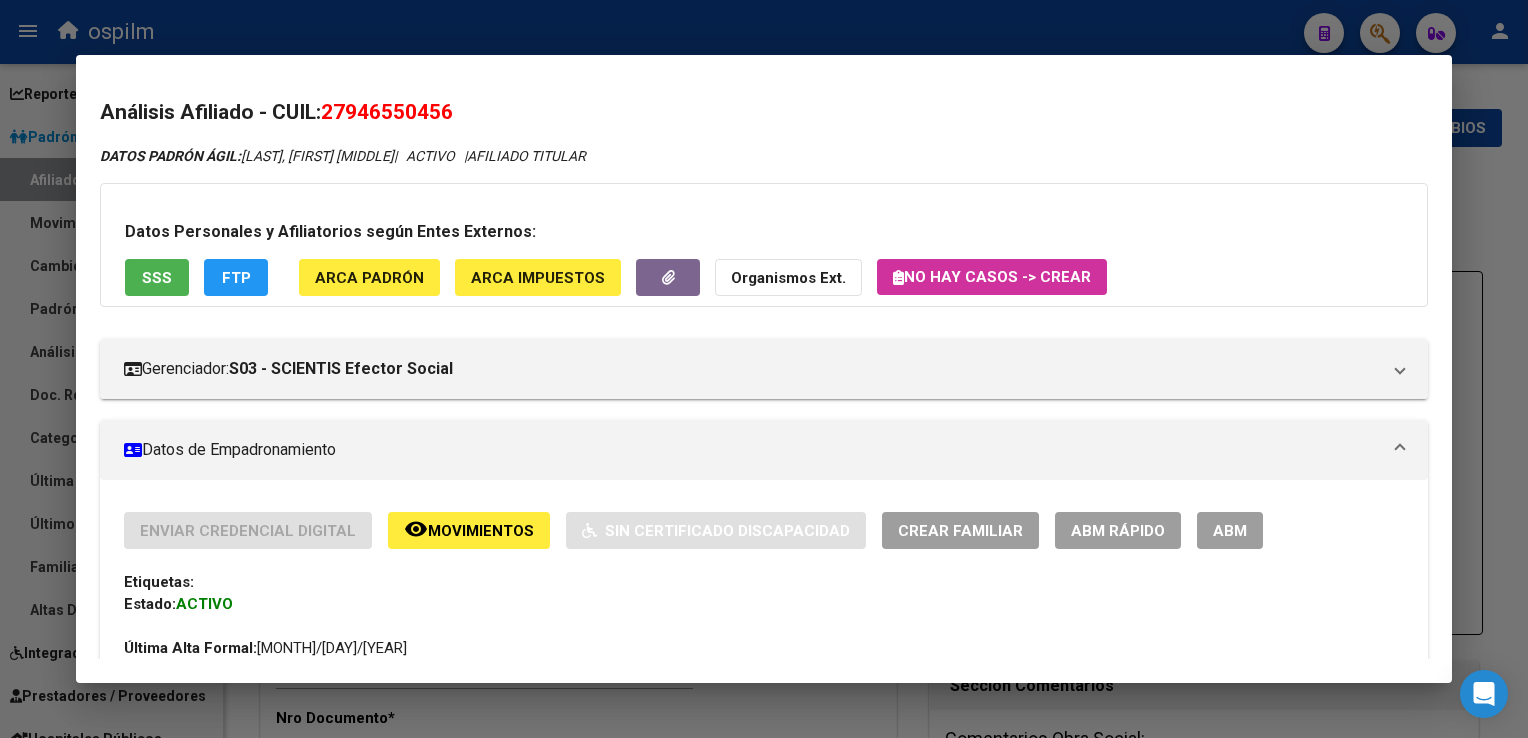 click on "Movimientos" 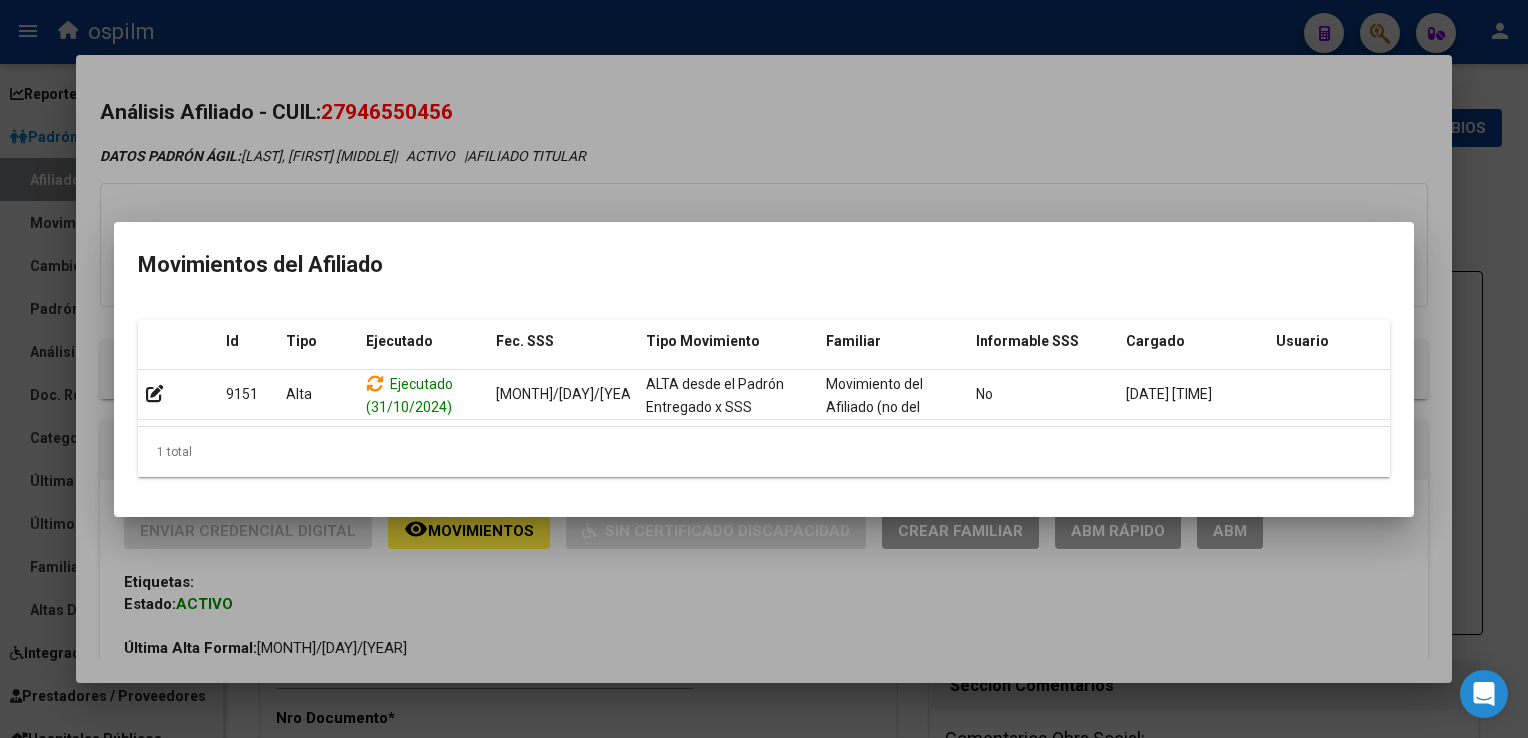 click at bounding box center (764, 369) 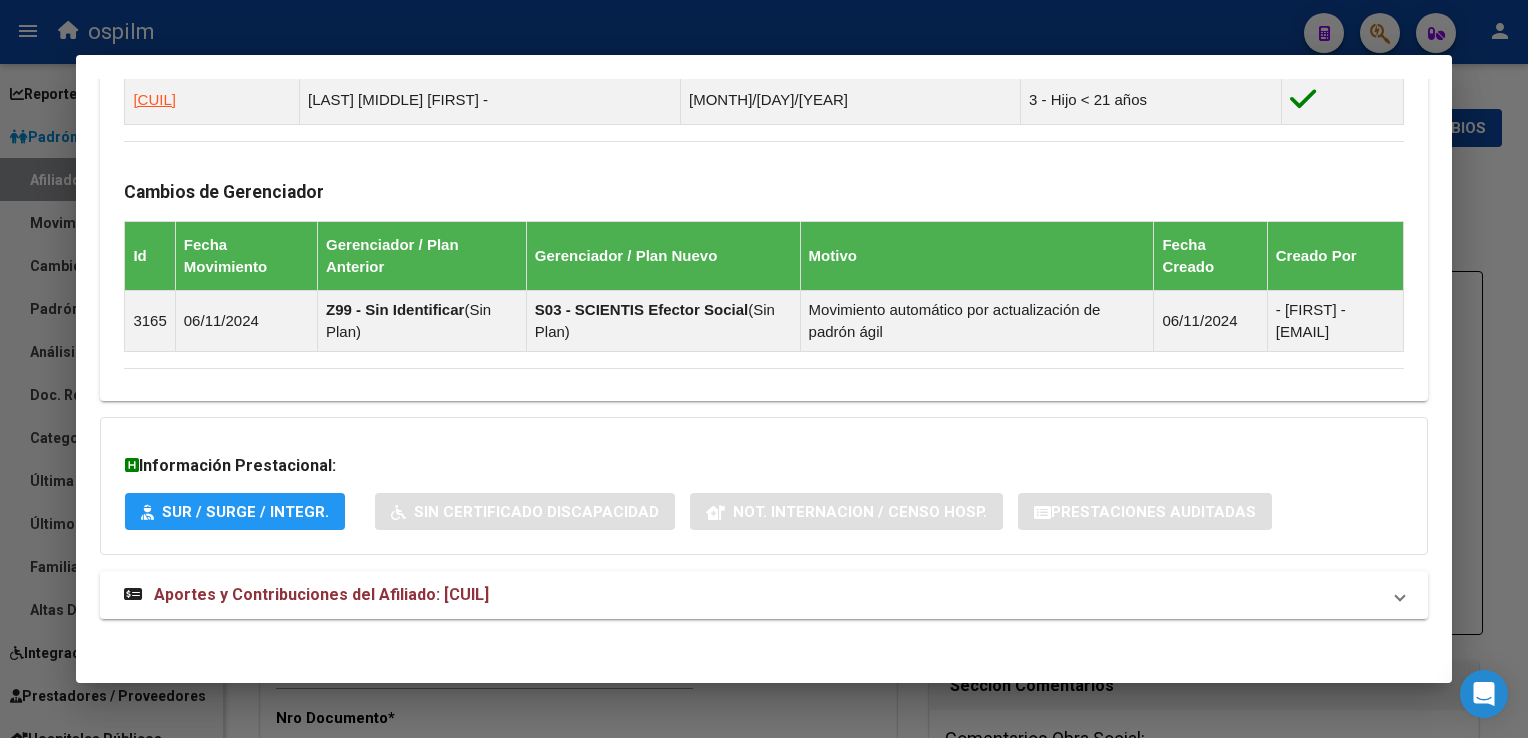 scroll, scrollTop: 328, scrollLeft: 0, axis: vertical 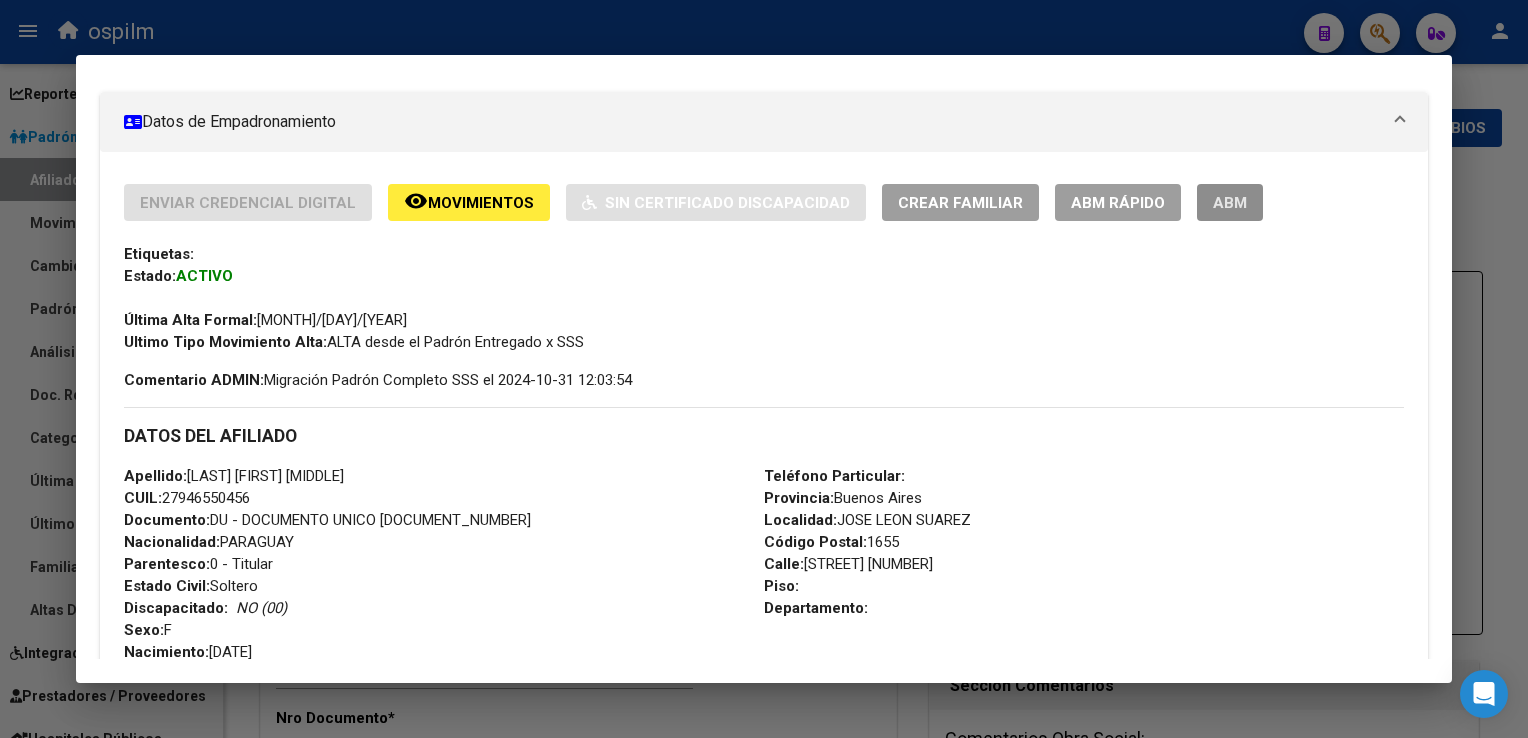 click on "ABM" at bounding box center [1230, 203] 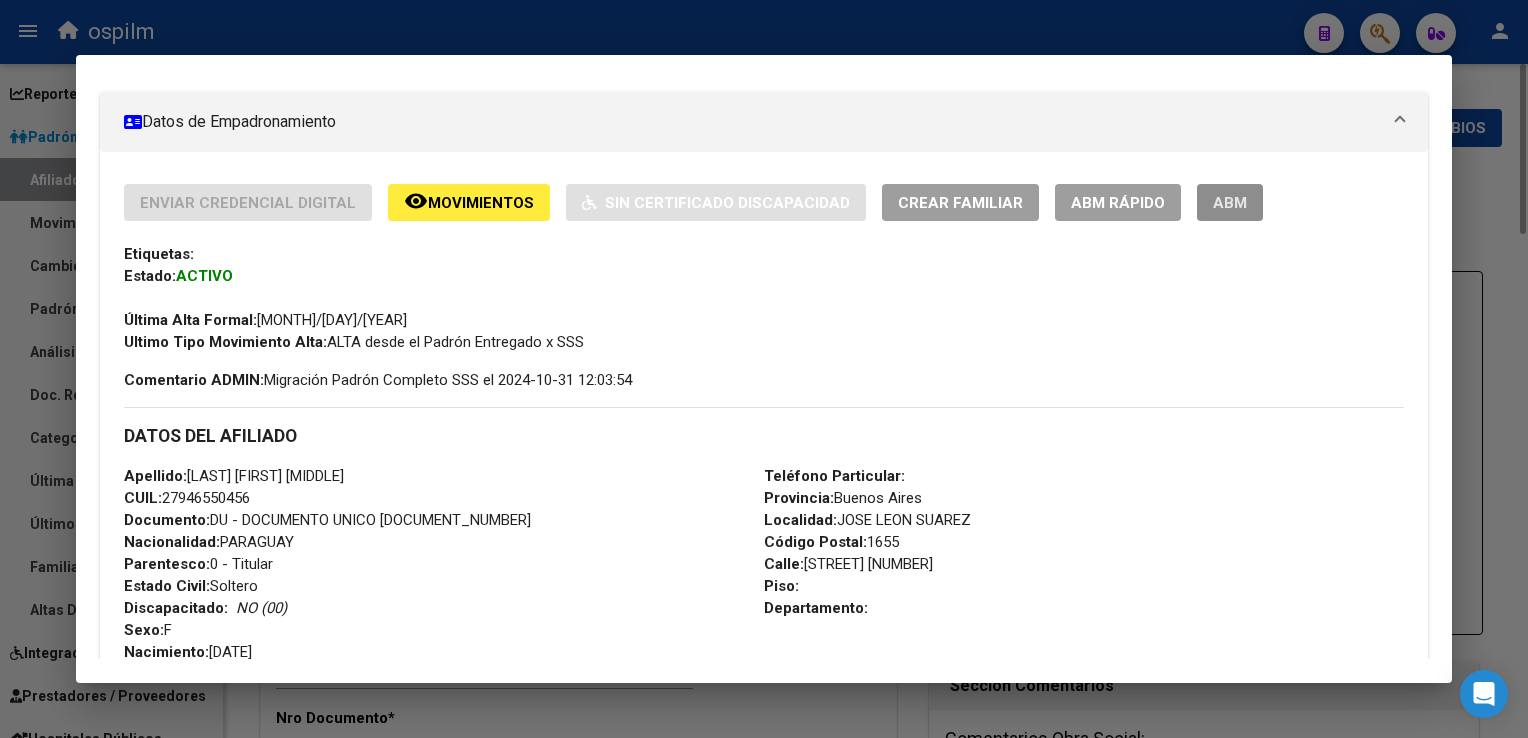 type 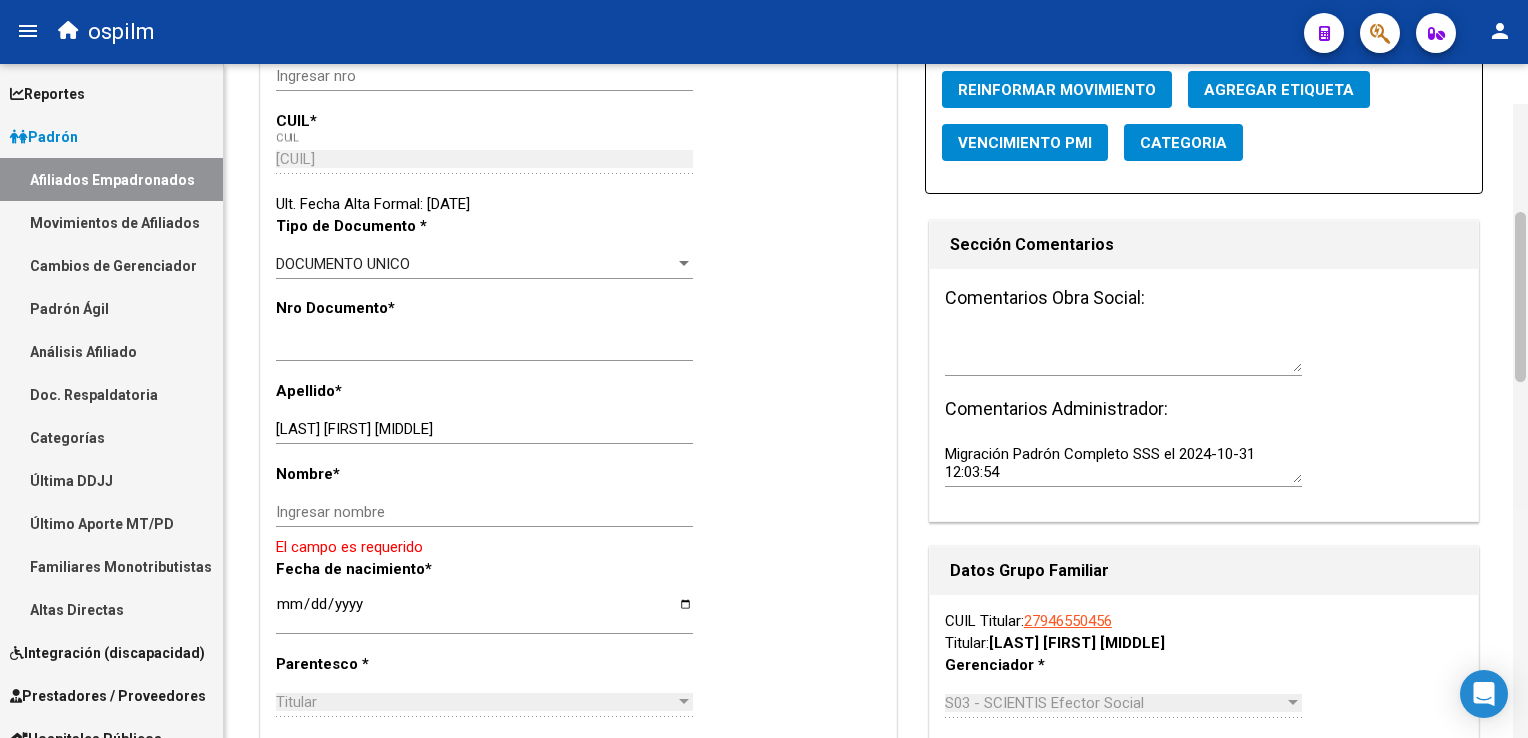 scroll, scrollTop: 443, scrollLeft: 0, axis: vertical 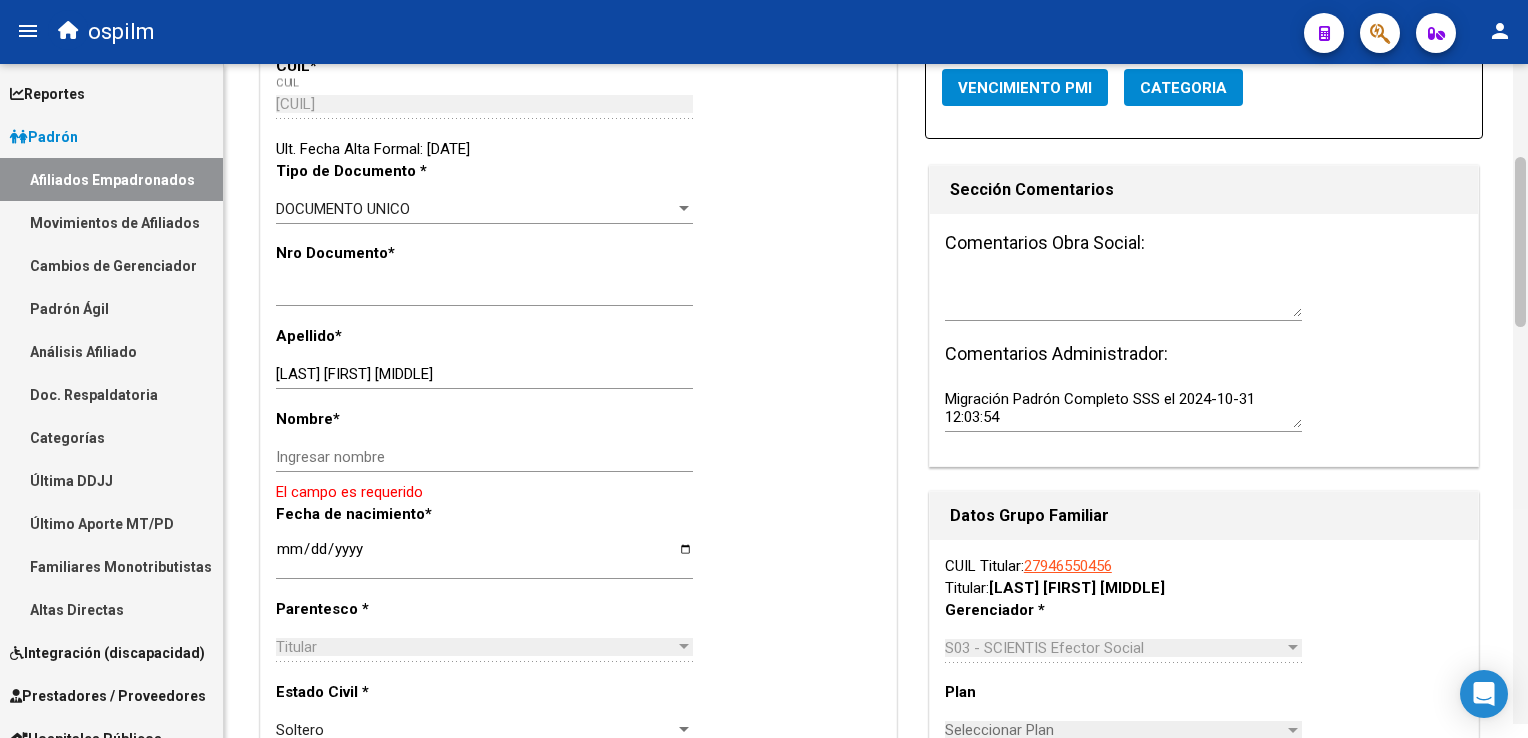 drag, startPoint x: 1516, startPoint y: 166, endPoint x: 1520, endPoint y: 278, distance: 112.0714 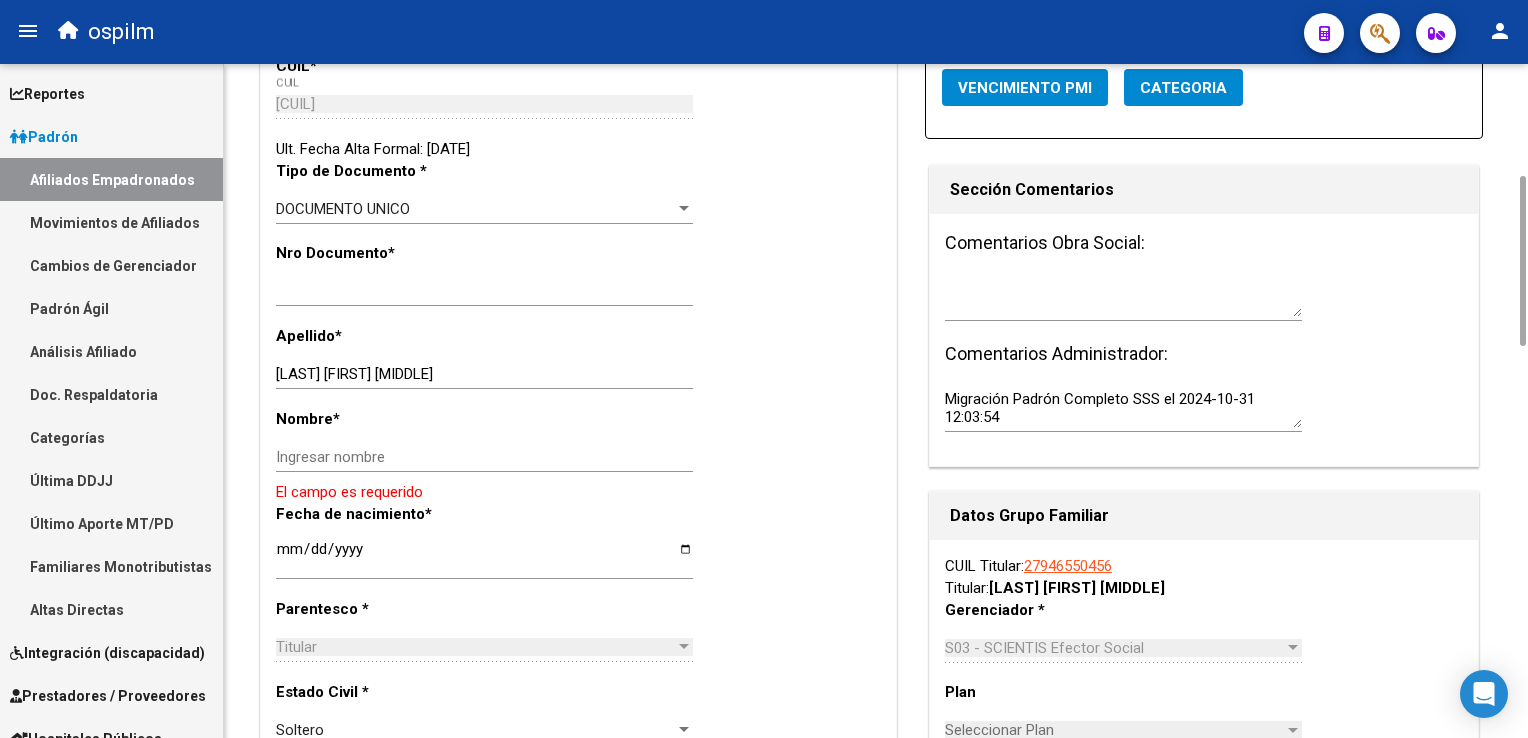 click on "[LAST] [FIRST] [MIDDLE]" at bounding box center [484, 374] 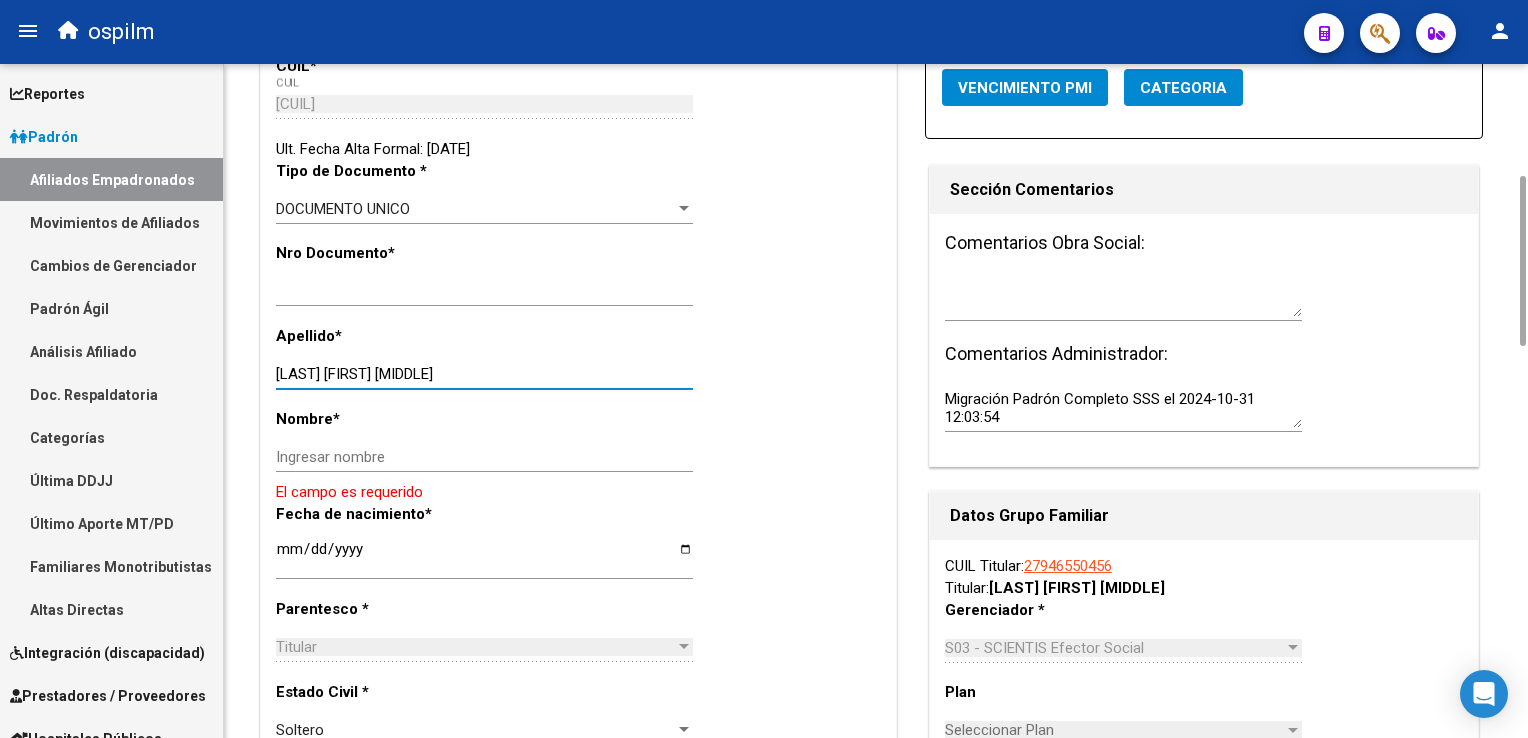 drag, startPoint x: 392, startPoint y: 375, endPoint x: 453, endPoint y: 371, distance: 61.13101 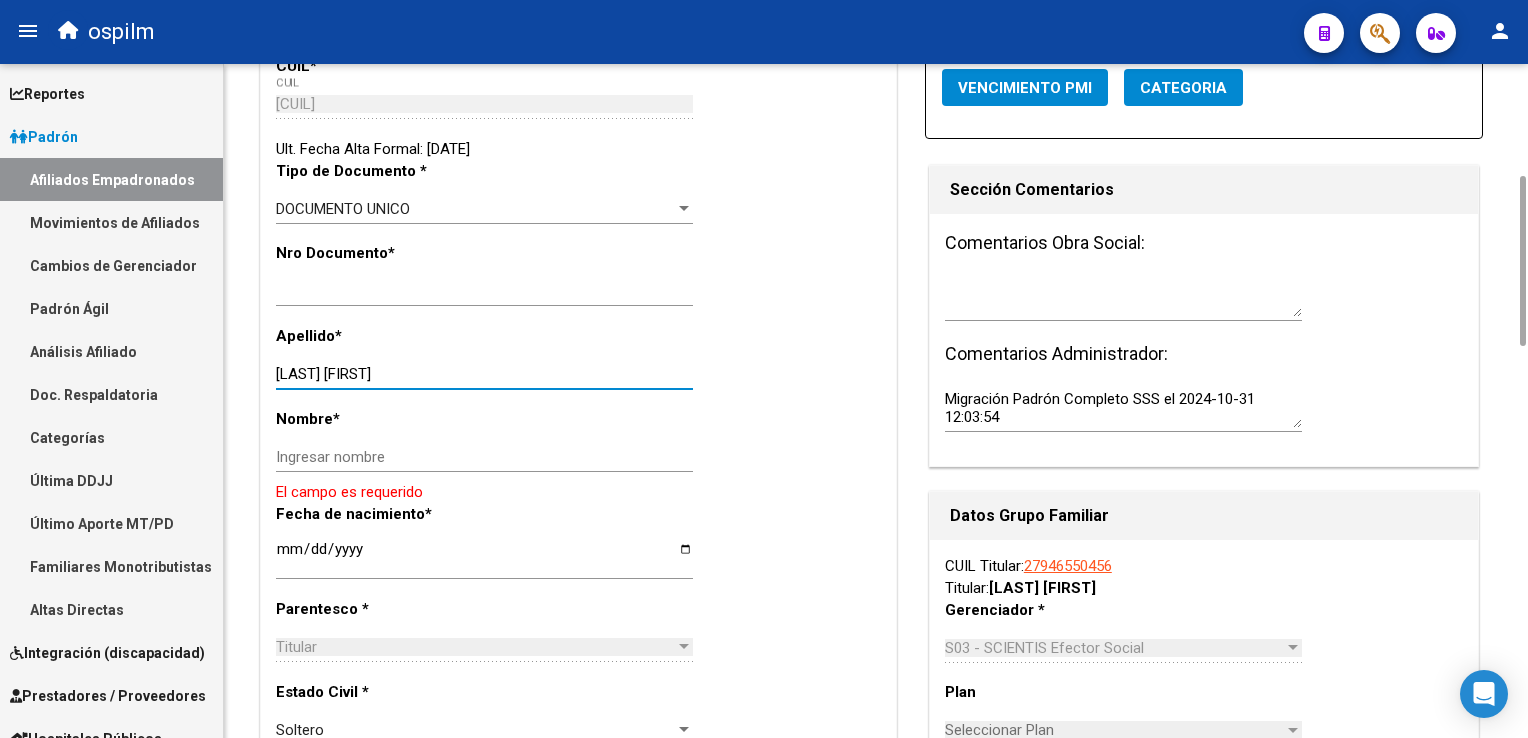 type on "[LAST] [FIRST]" 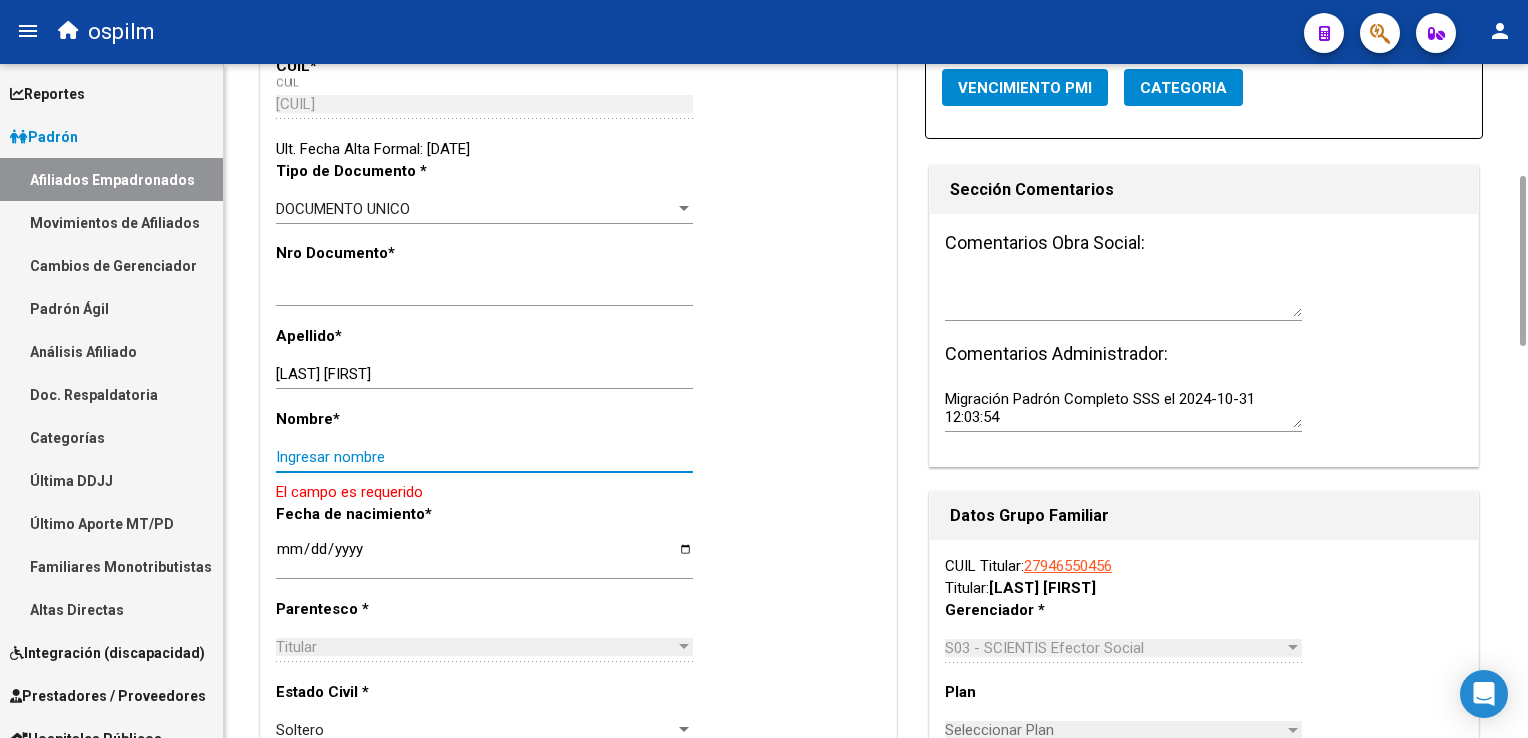 paste on "[FIRST]" 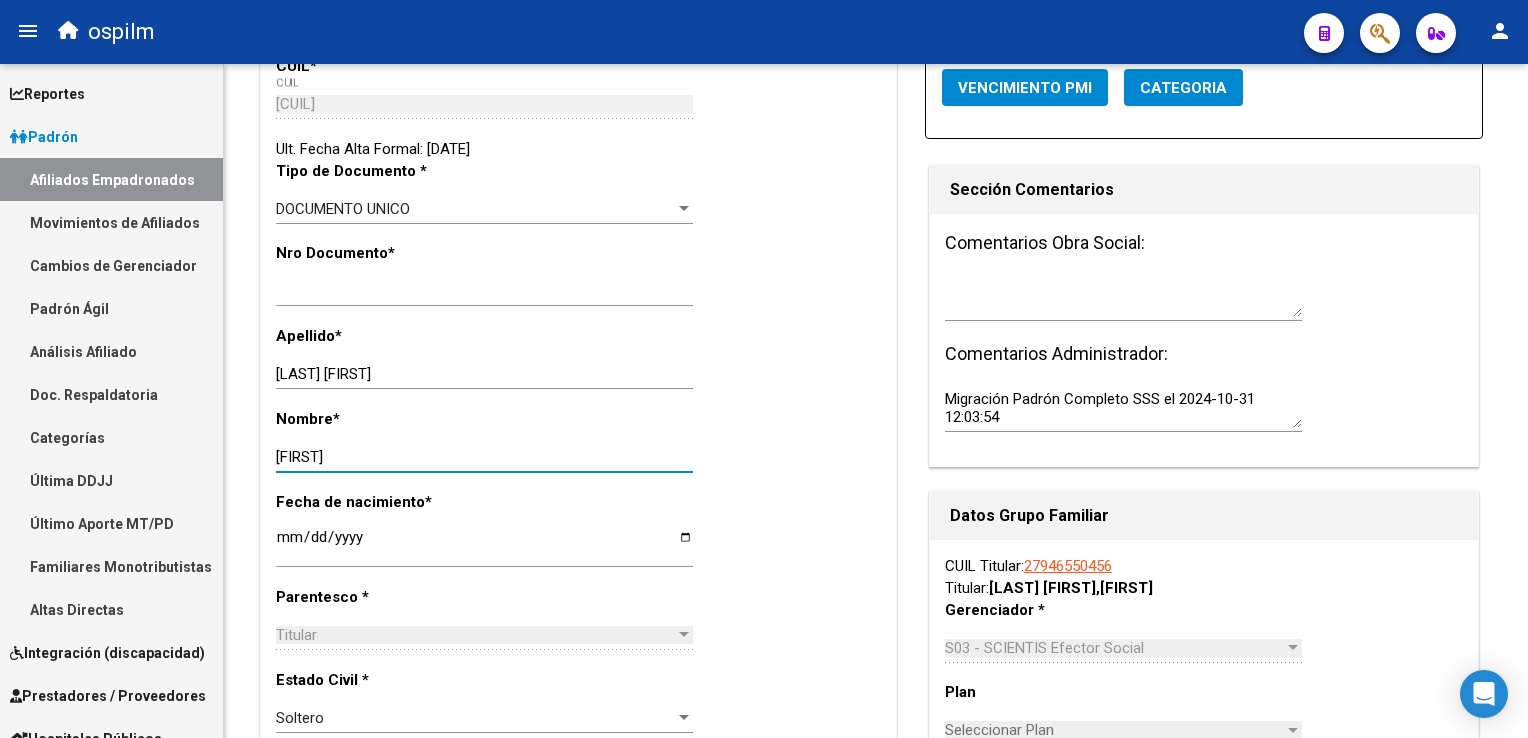 scroll, scrollTop: 0, scrollLeft: 0, axis: both 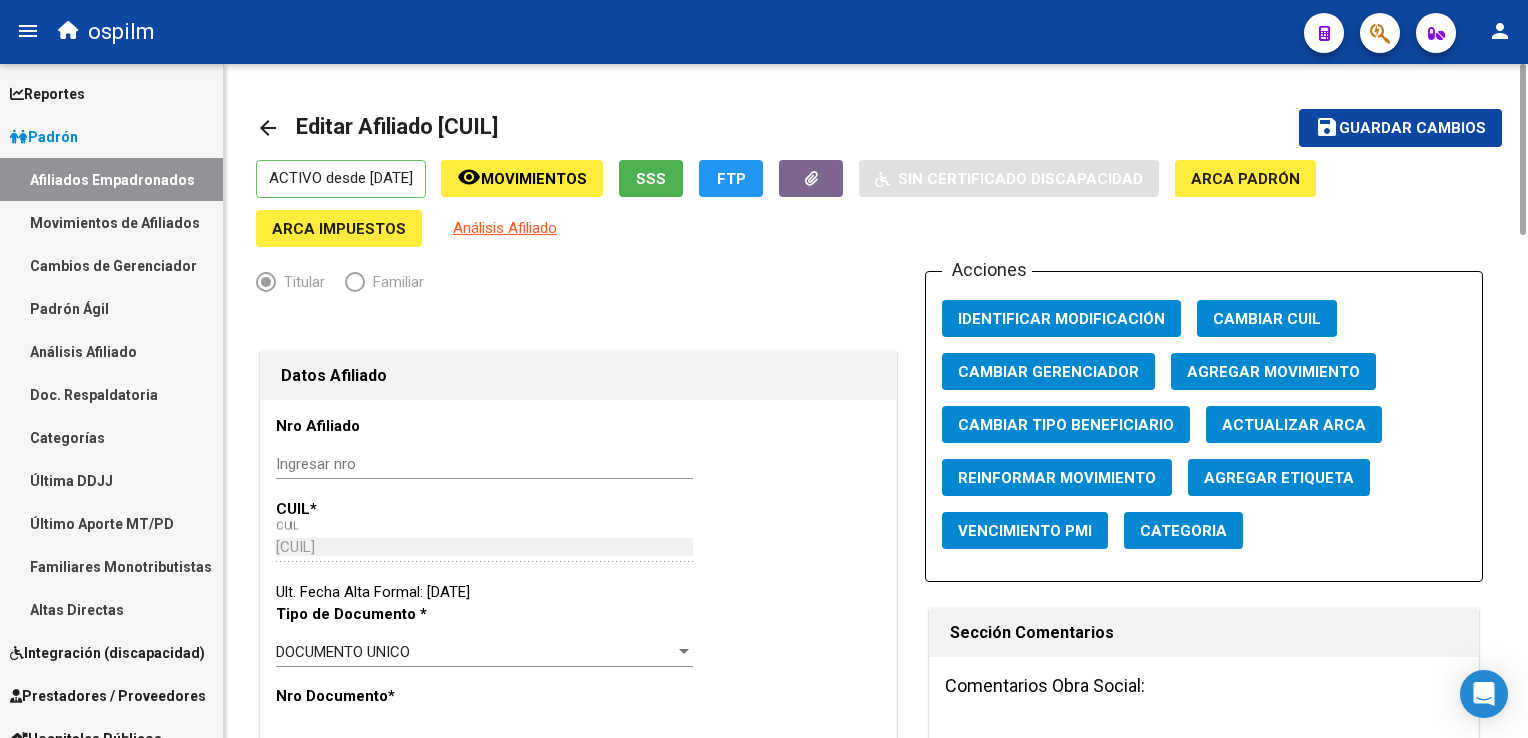 type on "[FIRST]" 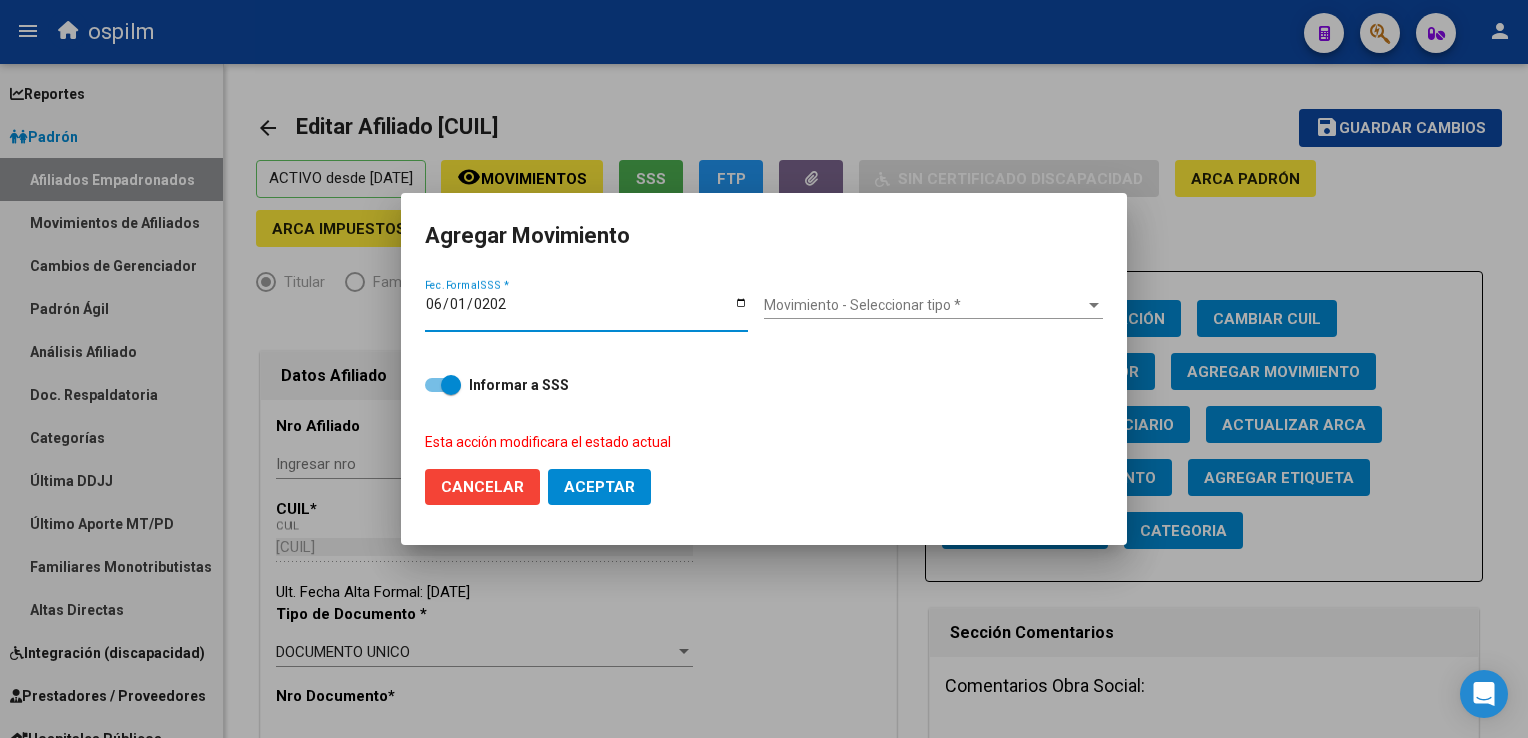 type on "2025-06-01" 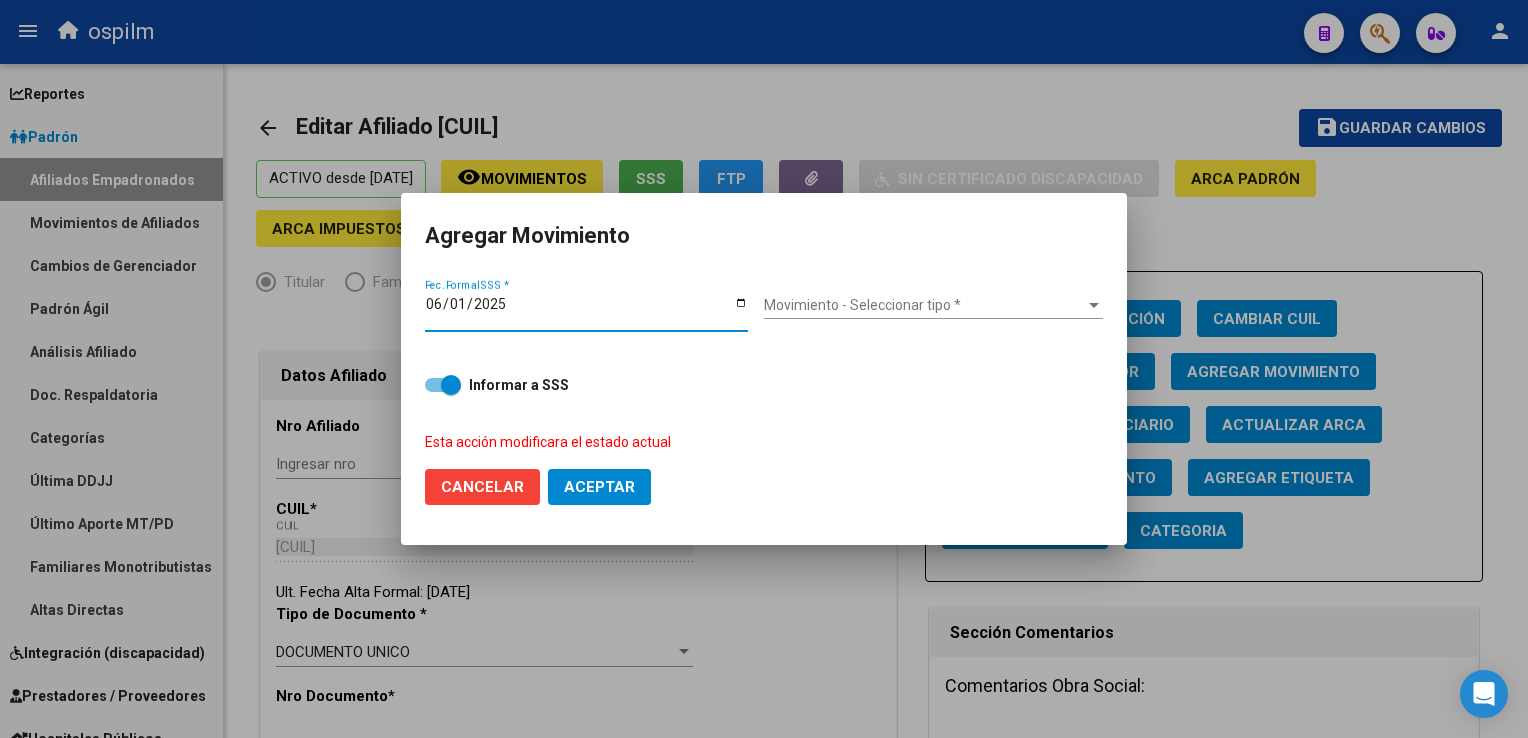 click on "Movimiento - Seleccionar tipo *" at bounding box center (924, 305) 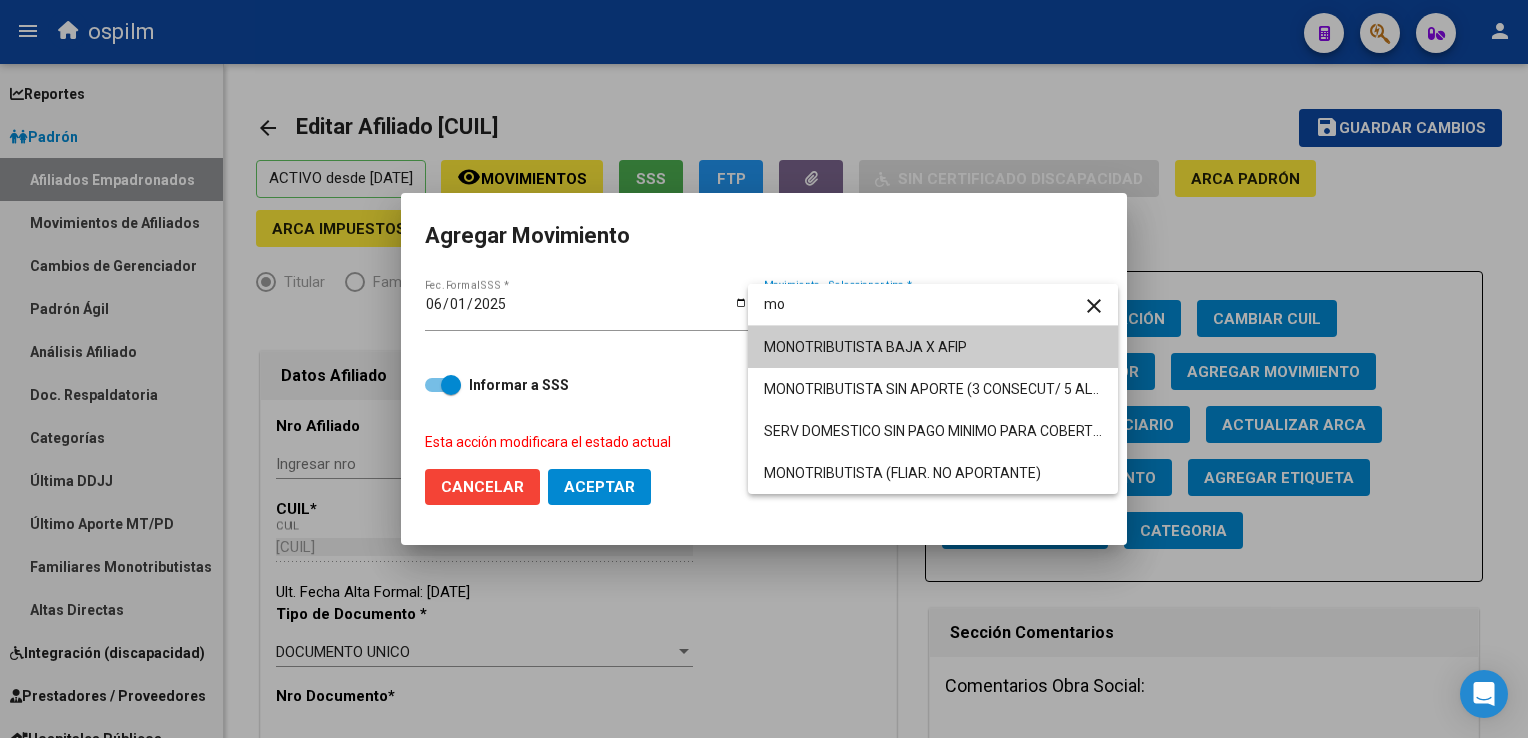 type on "mo" 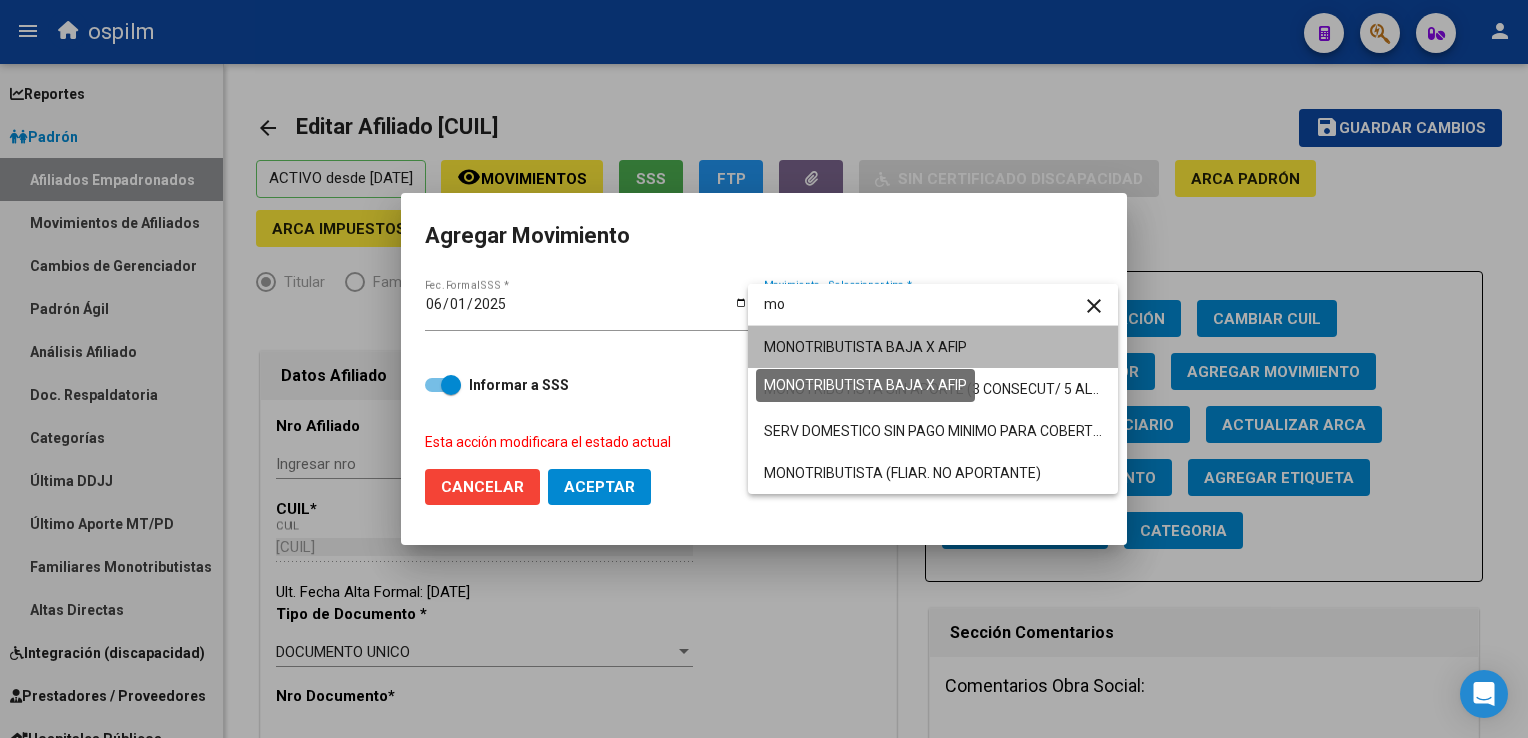 drag, startPoint x: 928, startPoint y: 352, endPoint x: 680, endPoint y: 409, distance: 254.46611 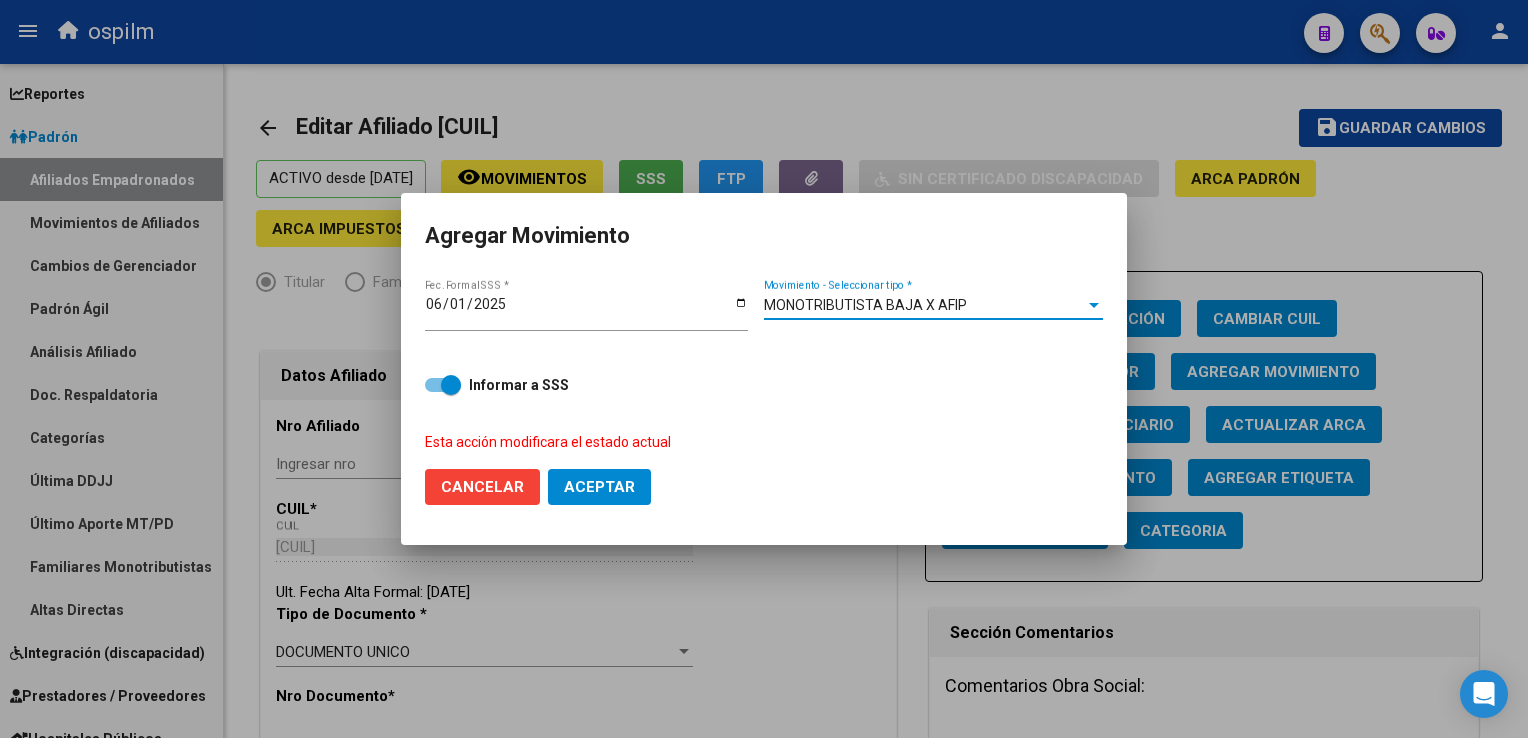 click on "Aceptar" 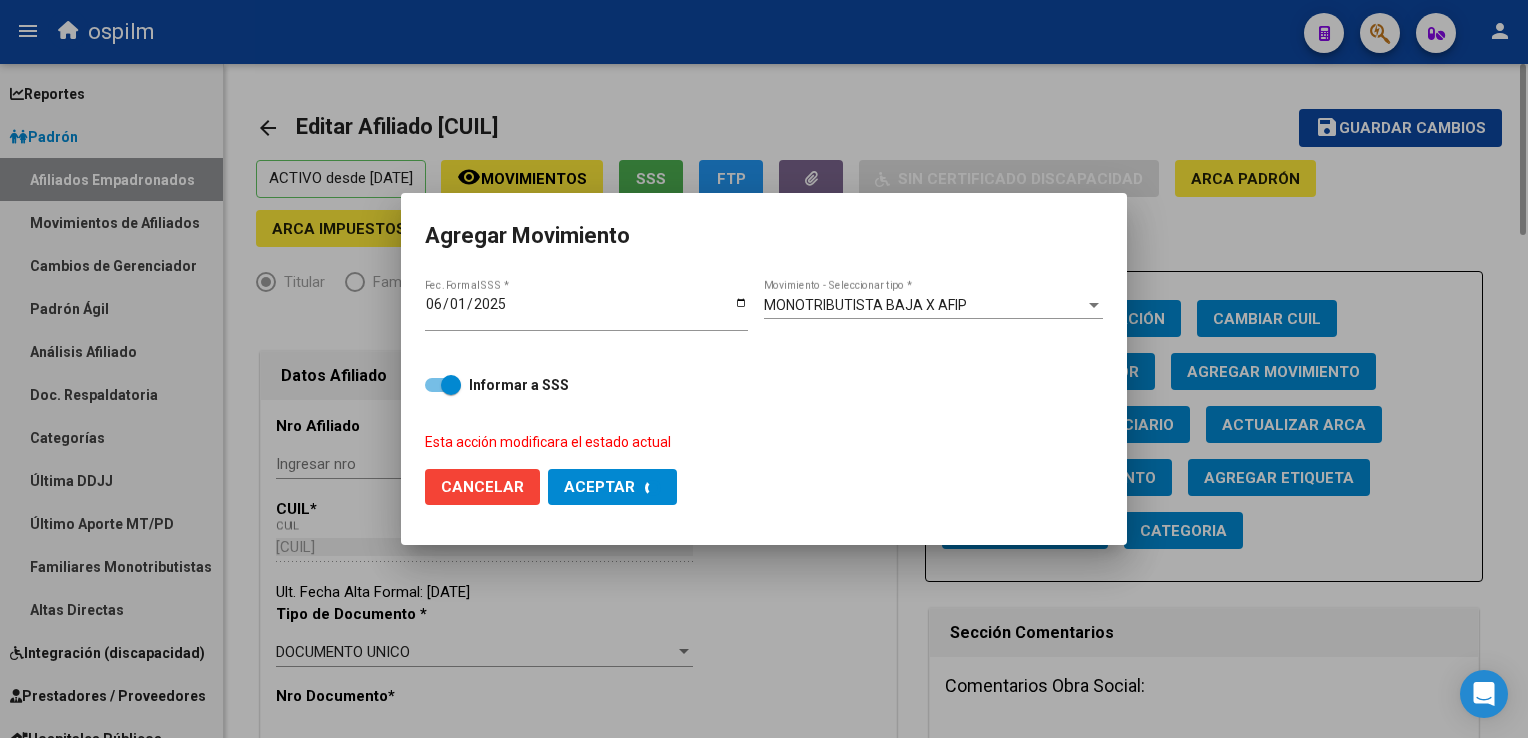 checkbox on "false" 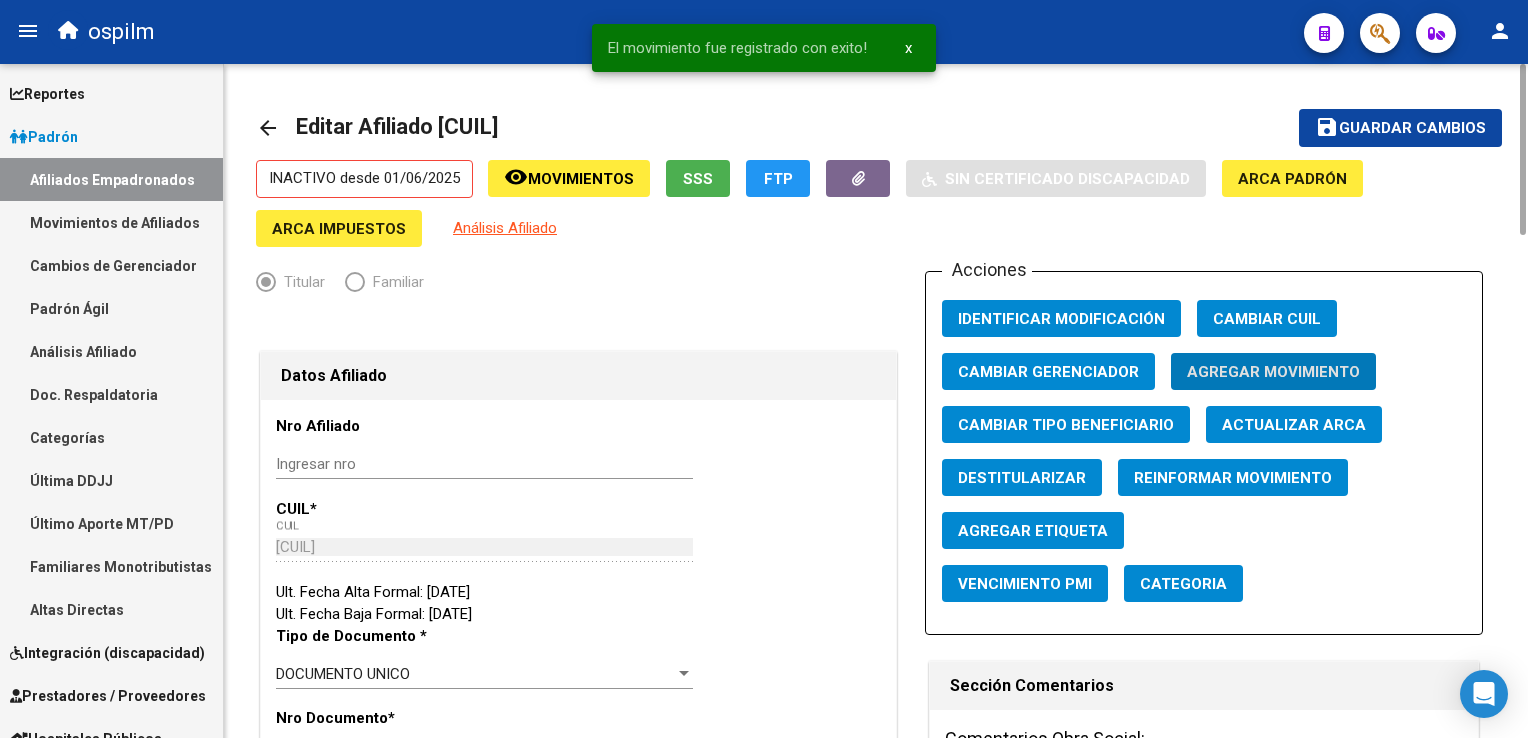 click on "Guardar cambios" 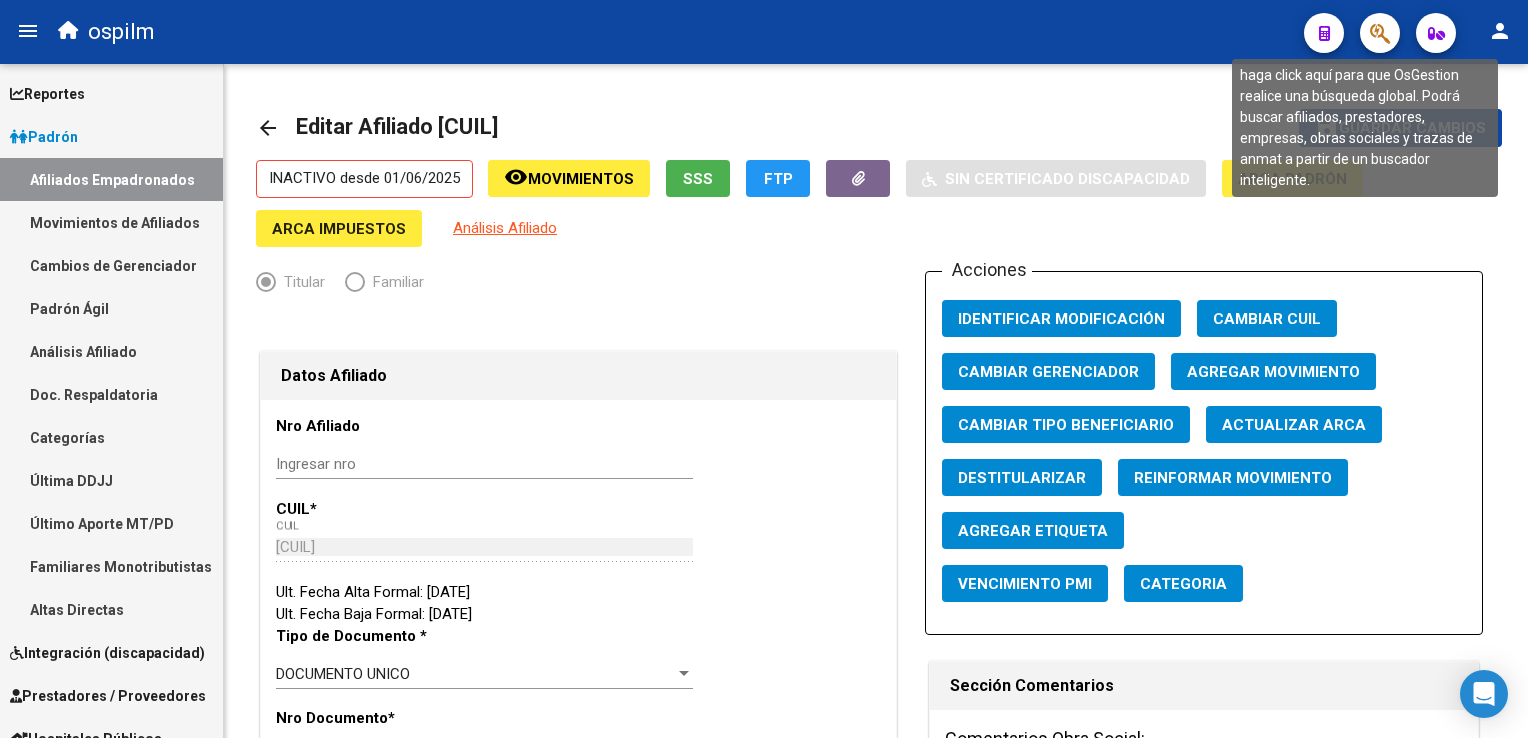 click 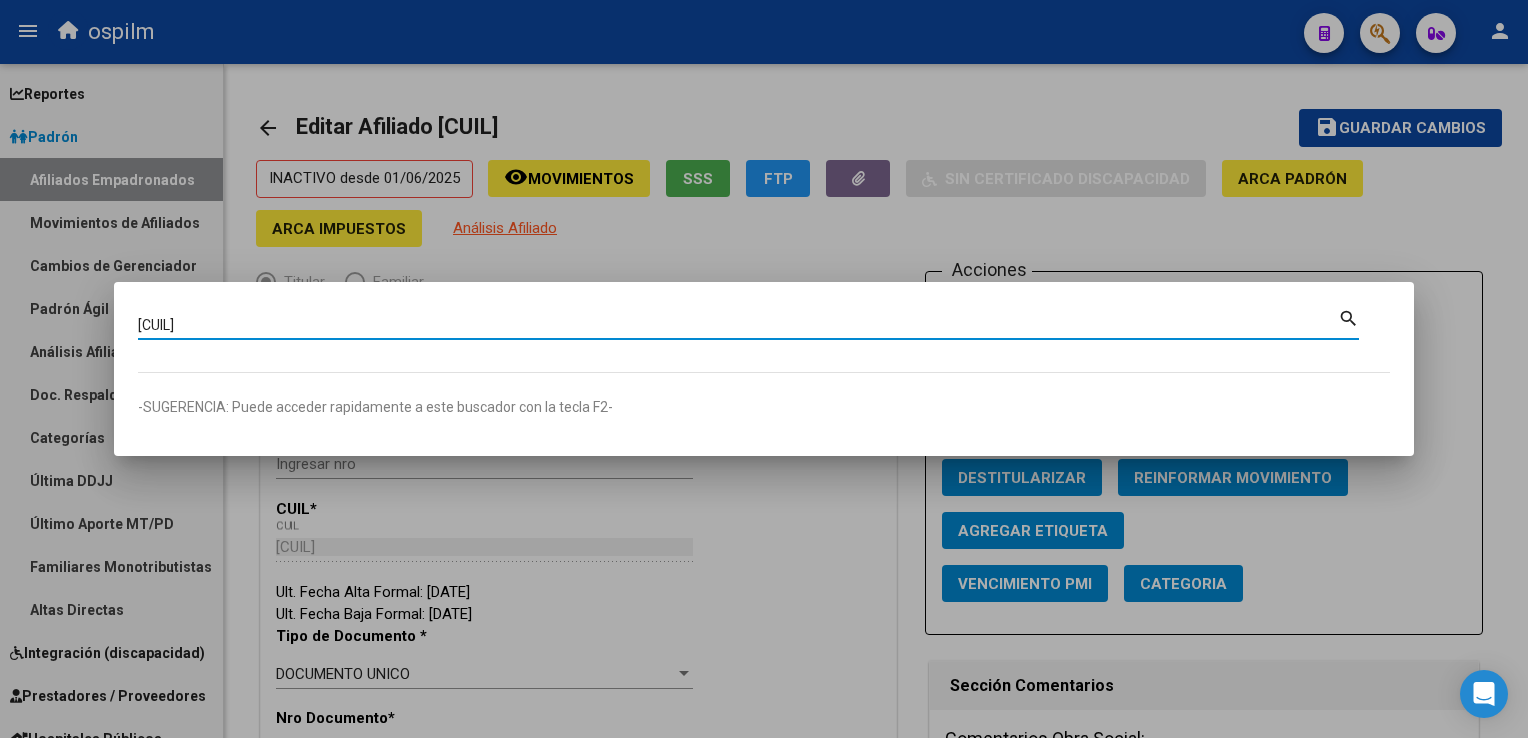 type on "[CUIL]" 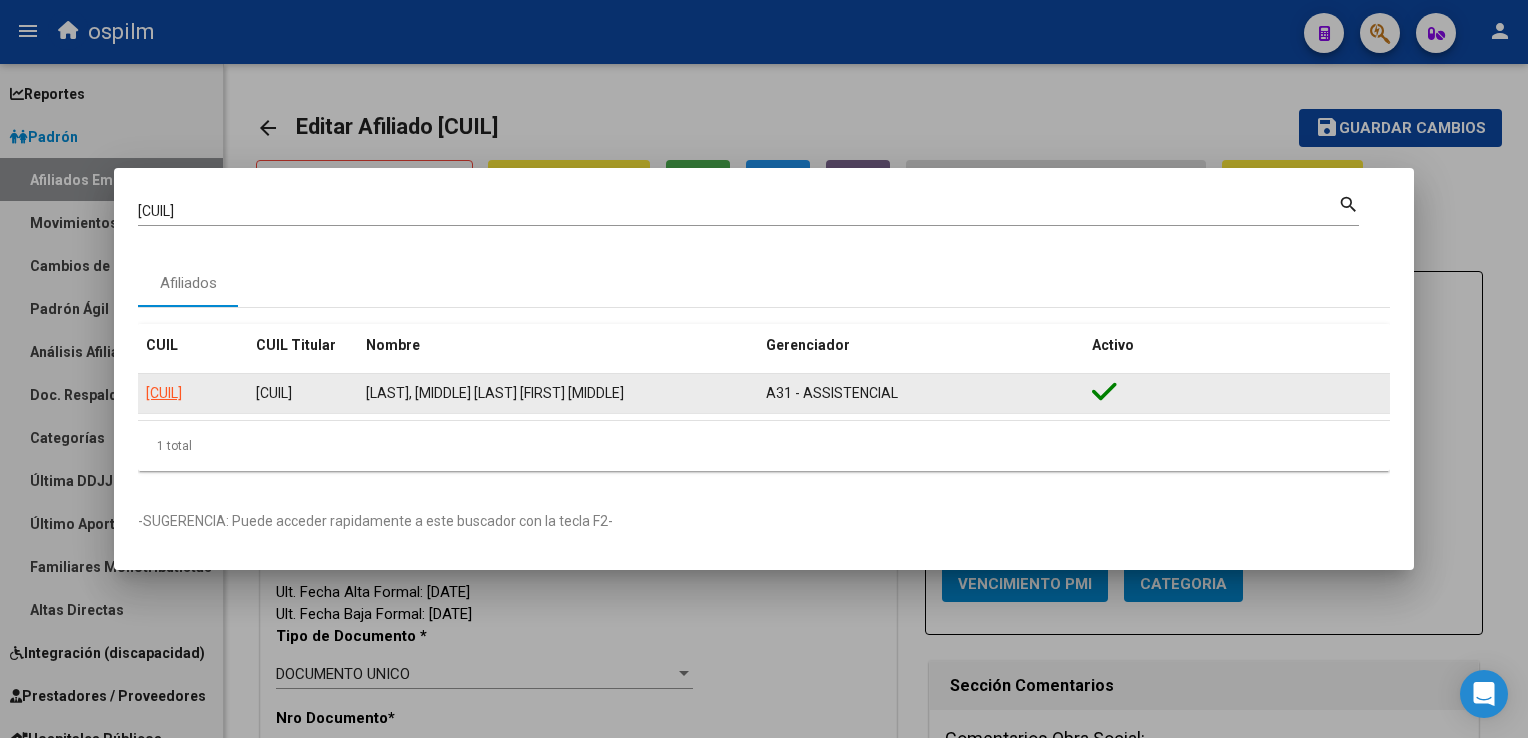 click on "[CUIL]" 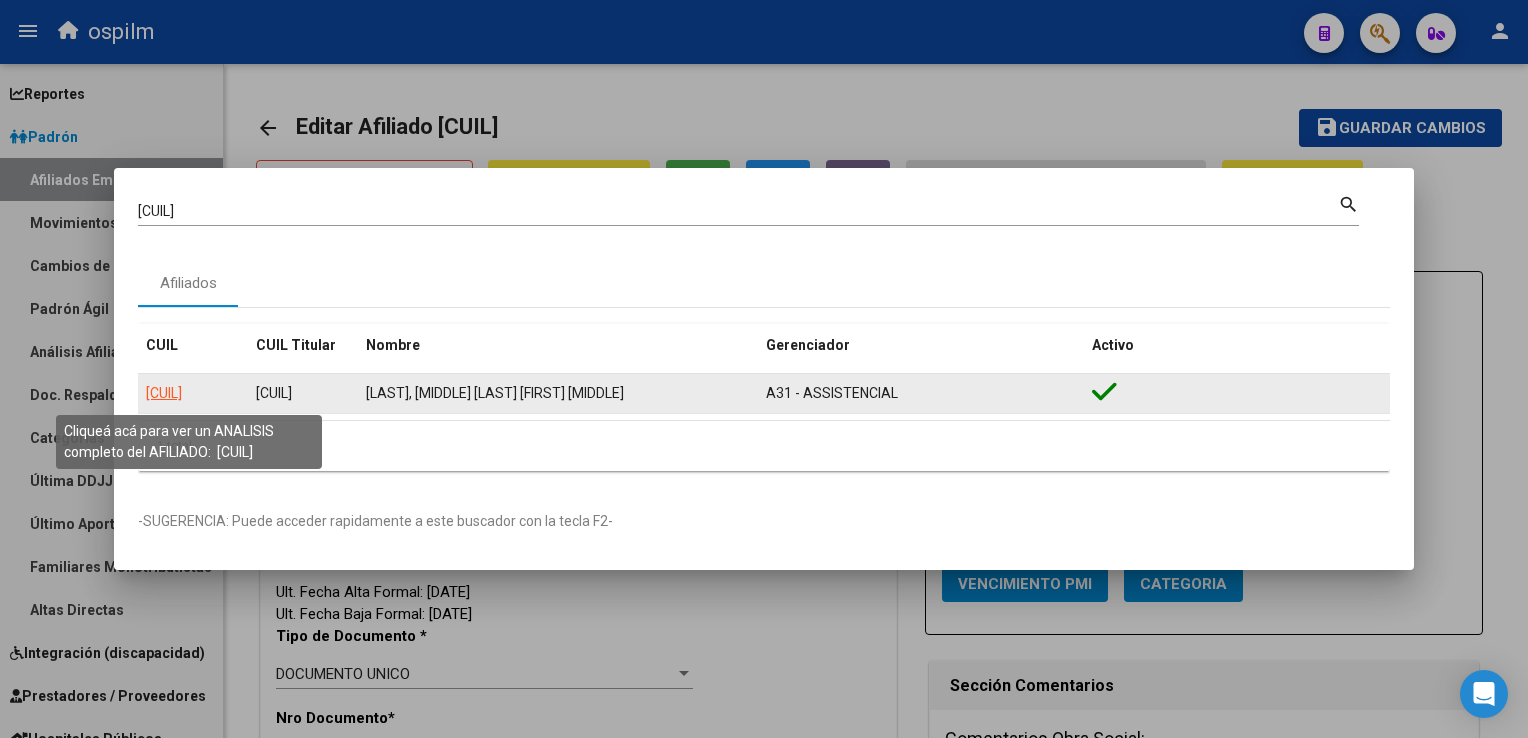click on "[CUIL]" 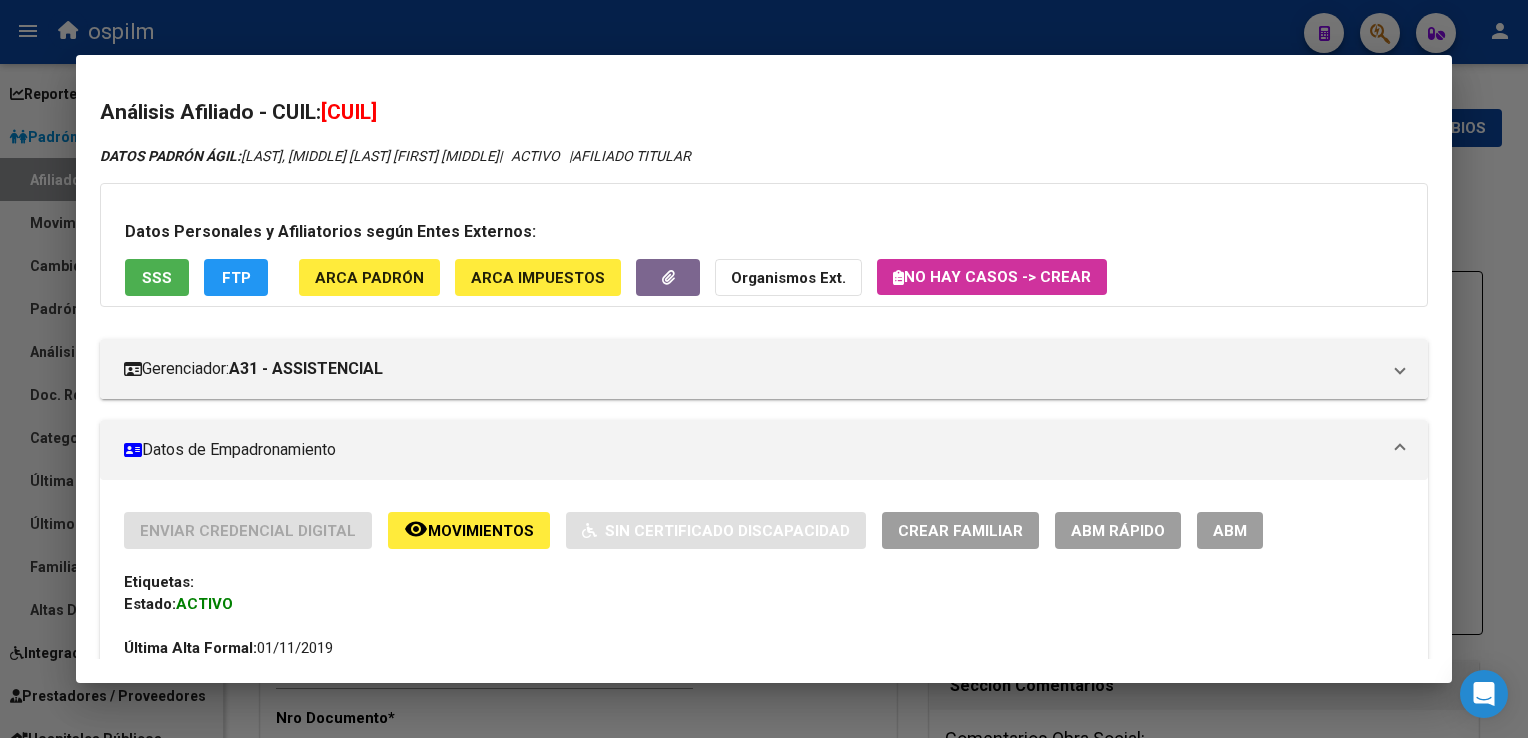 click on "remove_red_eye Movimientos" 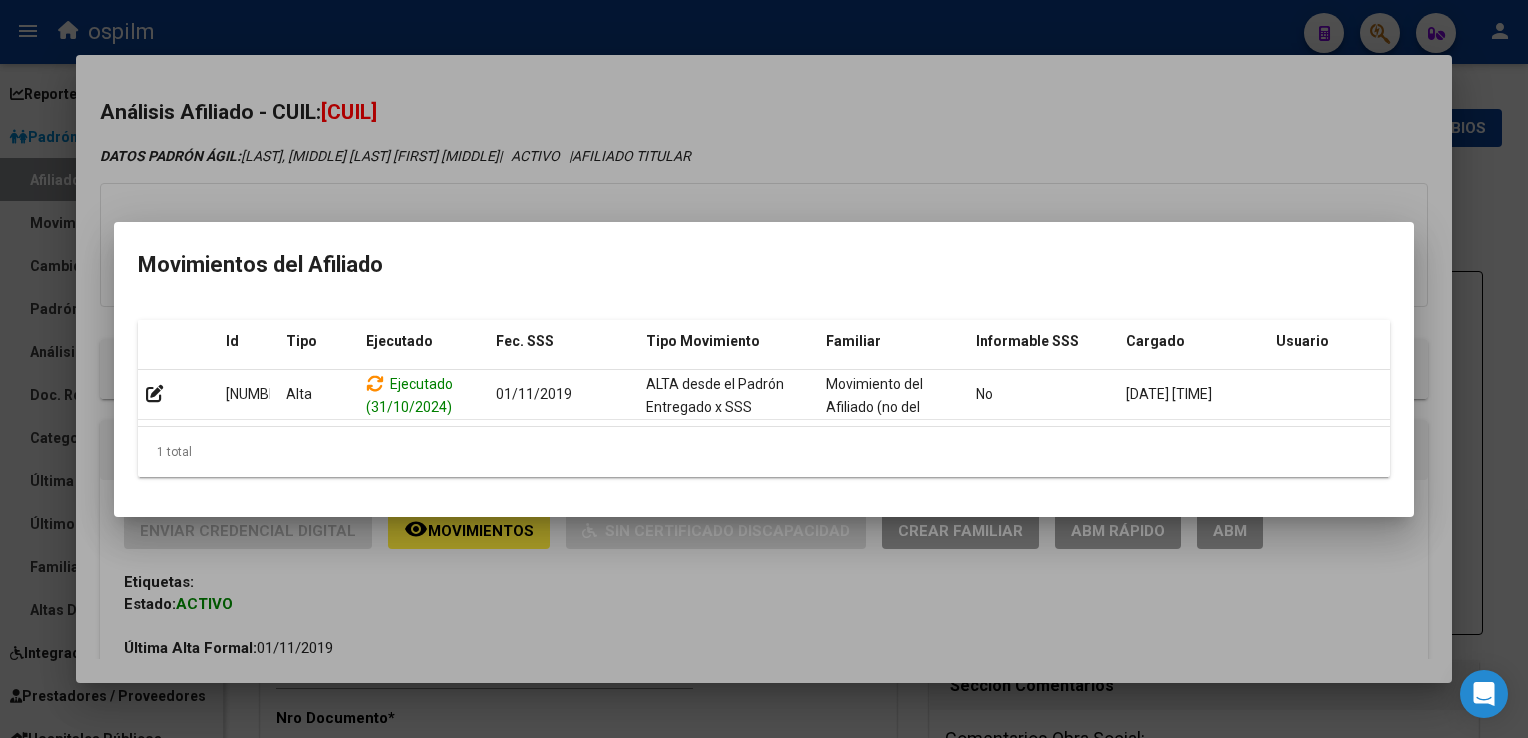 click at bounding box center (764, 369) 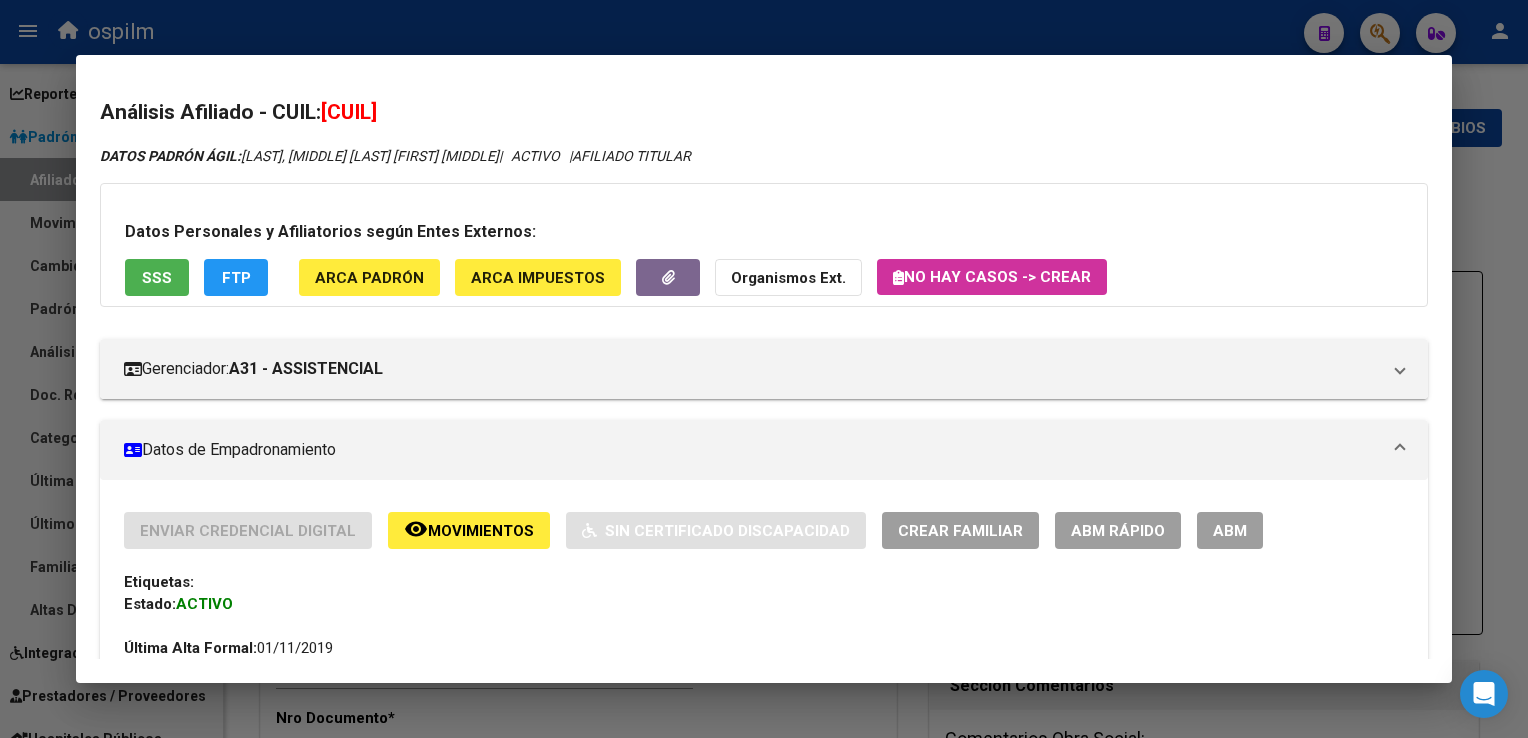click on "SSS" at bounding box center (157, 278) 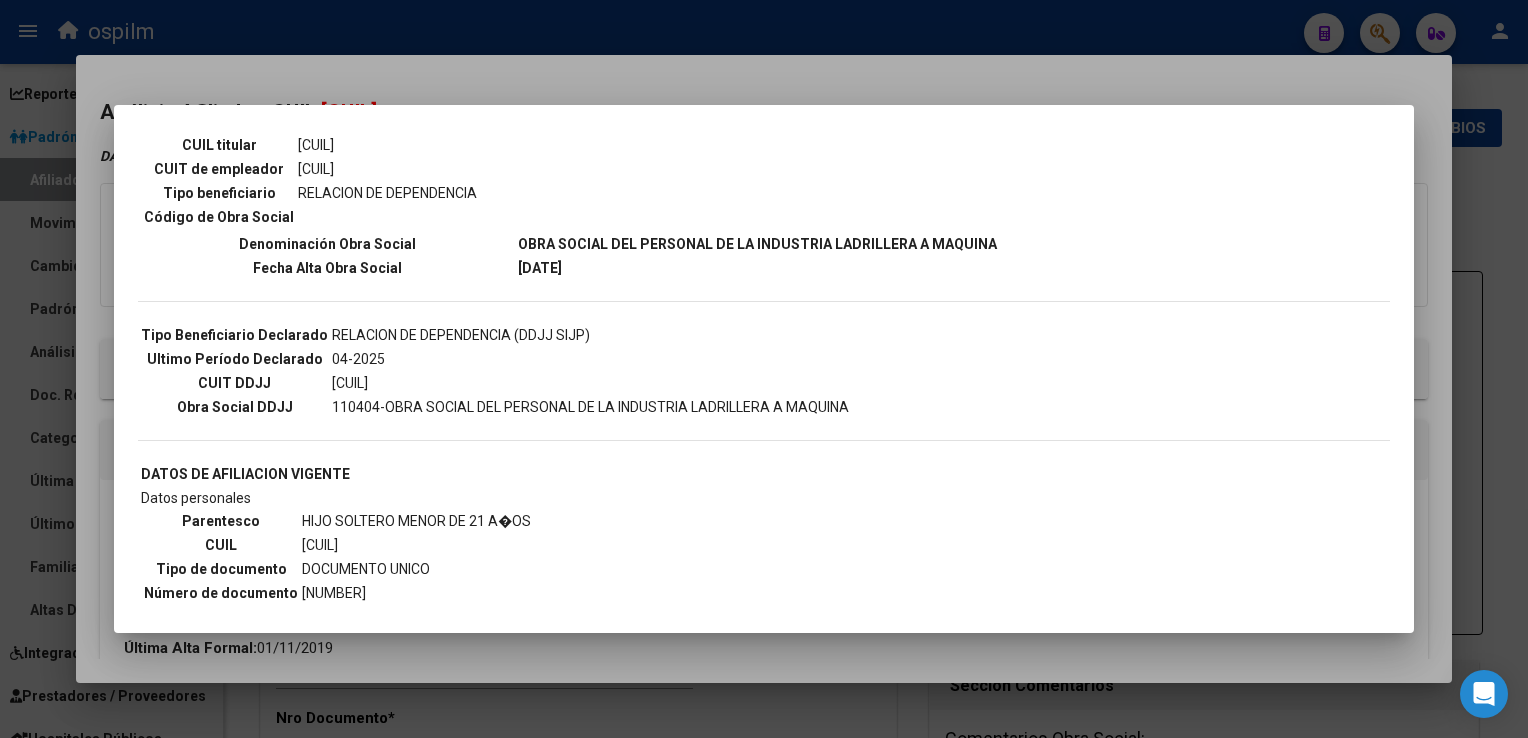 scroll, scrollTop: 513, scrollLeft: 0, axis: vertical 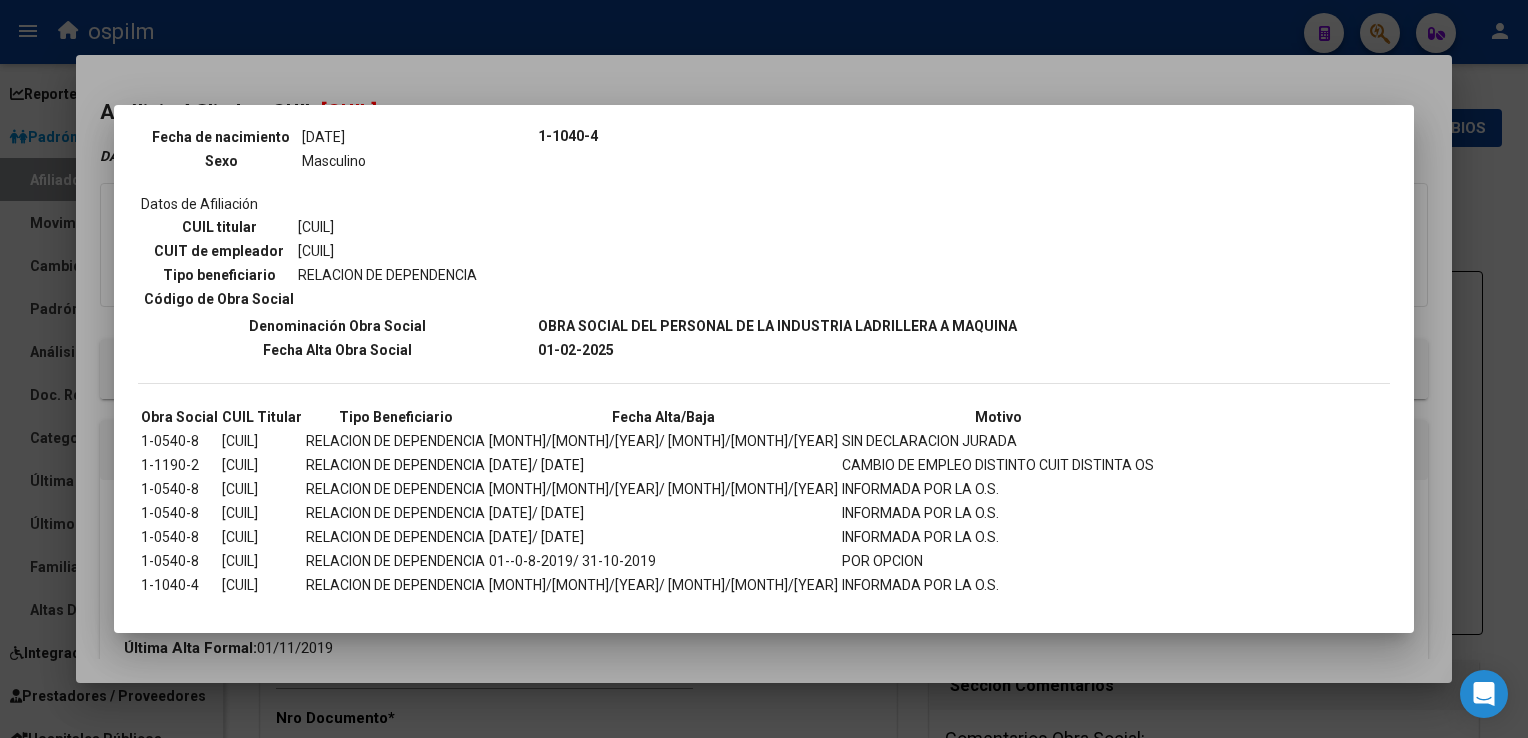 click at bounding box center [764, 369] 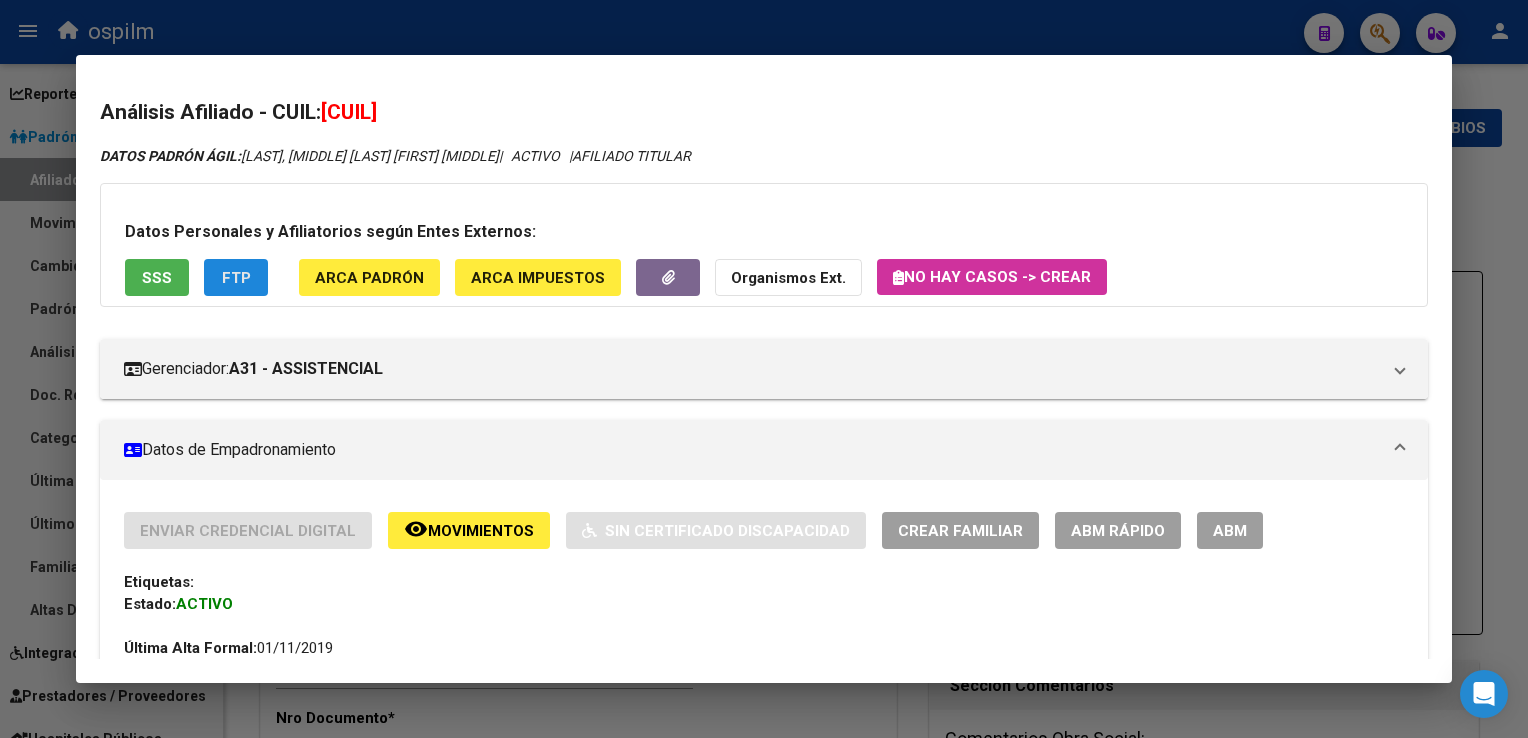 click on "FTP" 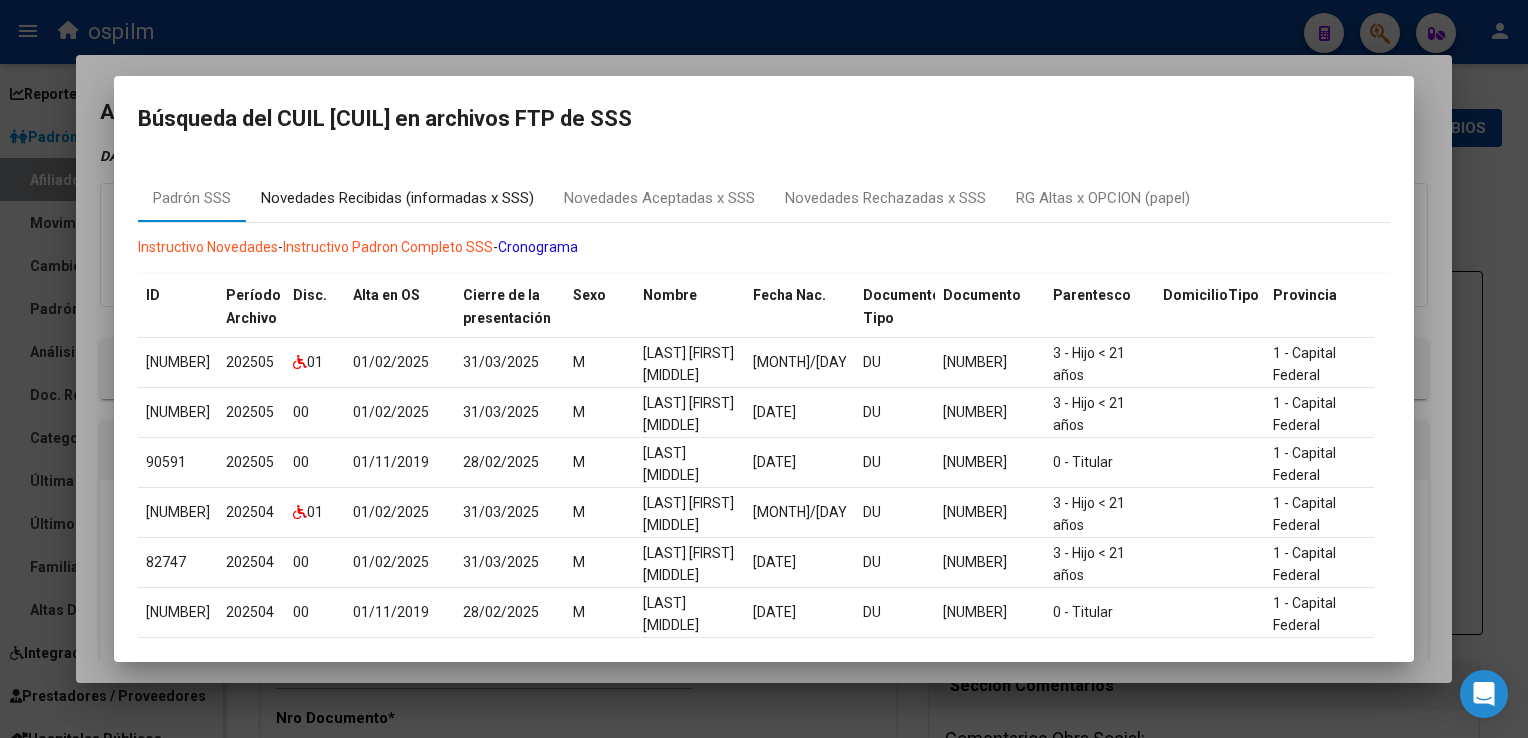 click on "Novedades Recibidas (informadas x SSS)" at bounding box center [397, 198] 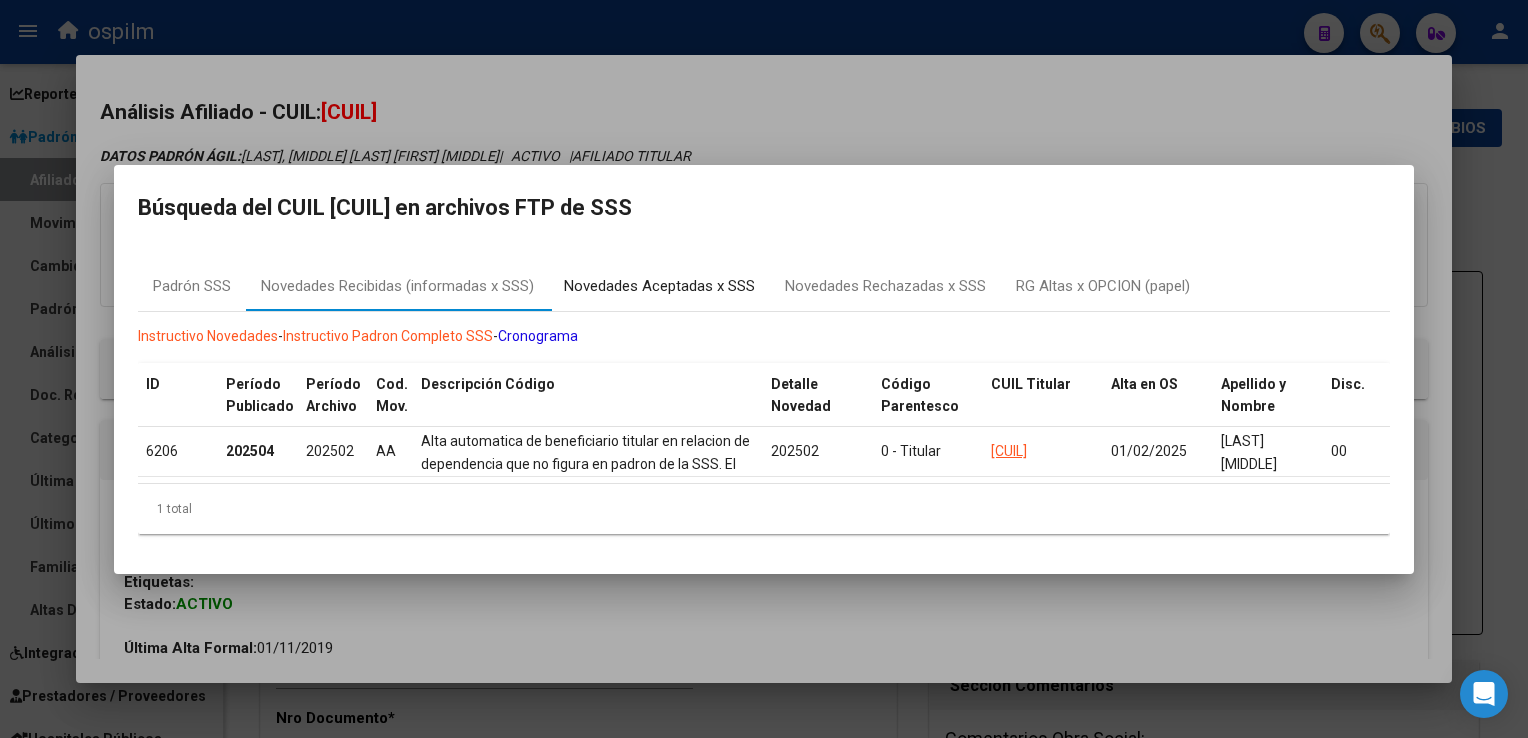 click on "Novedades Aceptadas x SSS" at bounding box center [659, 286] 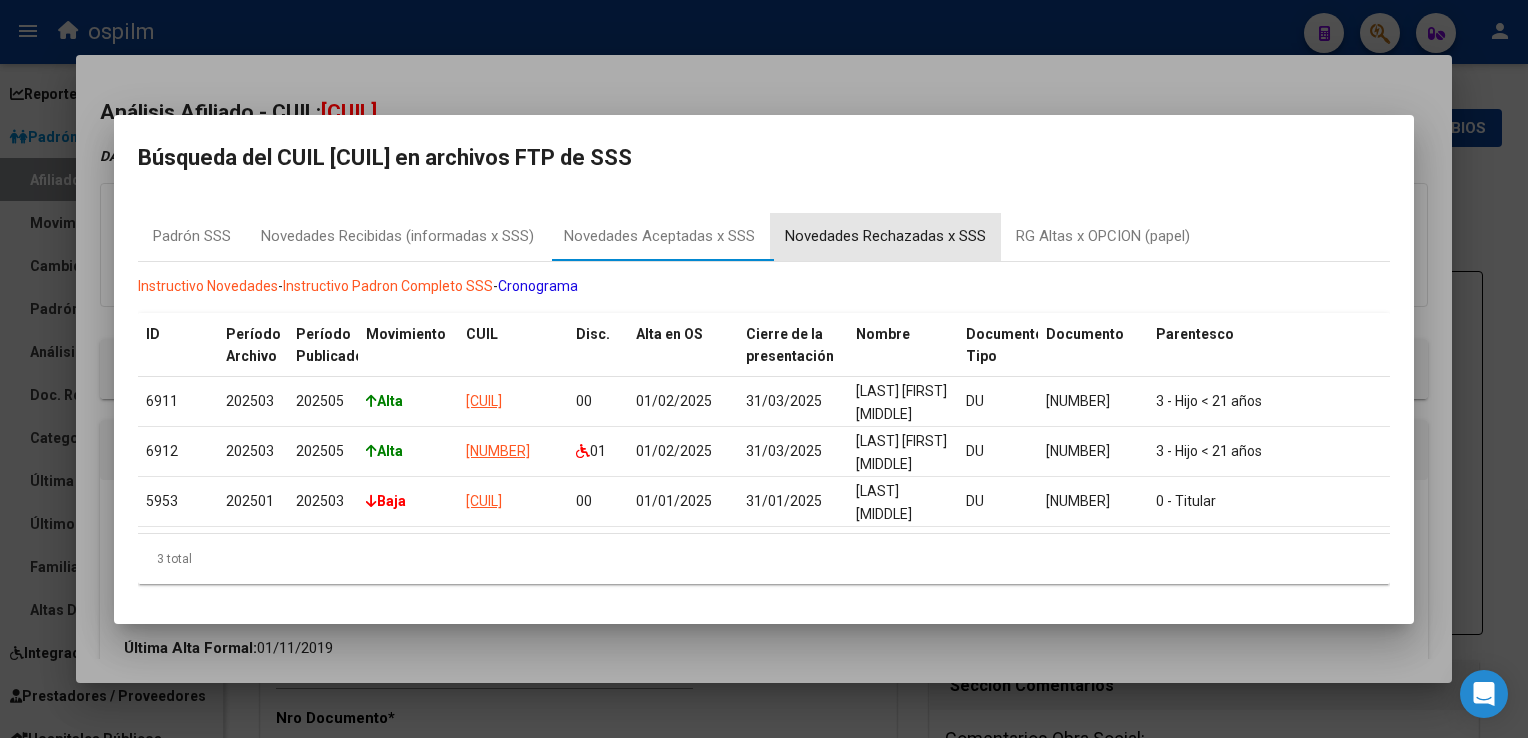 click on "Novedades Rechazadas x SSS" at bounding box center (885, 236) 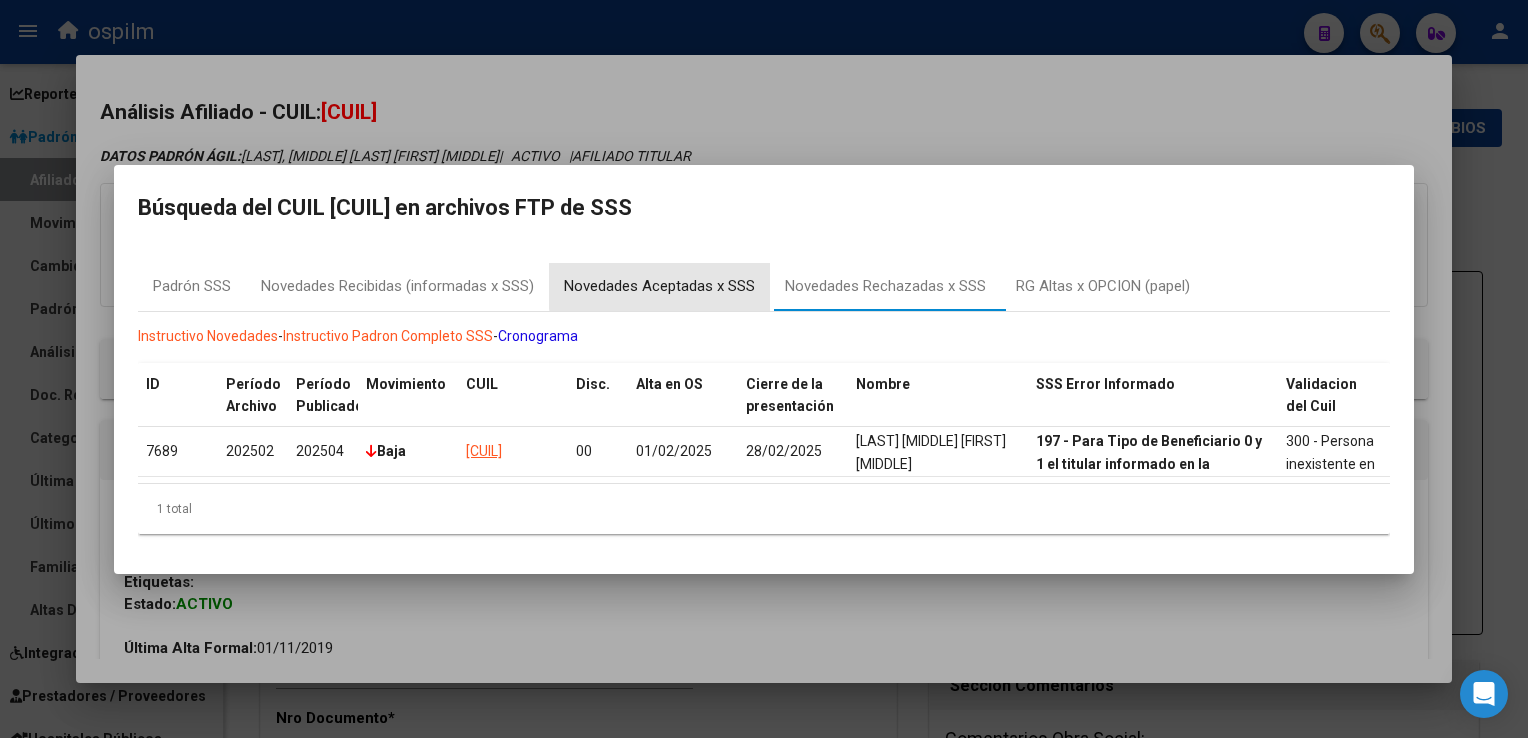 click on "Novedades Aceptadas x SSS" at bounding box center [659, 286] 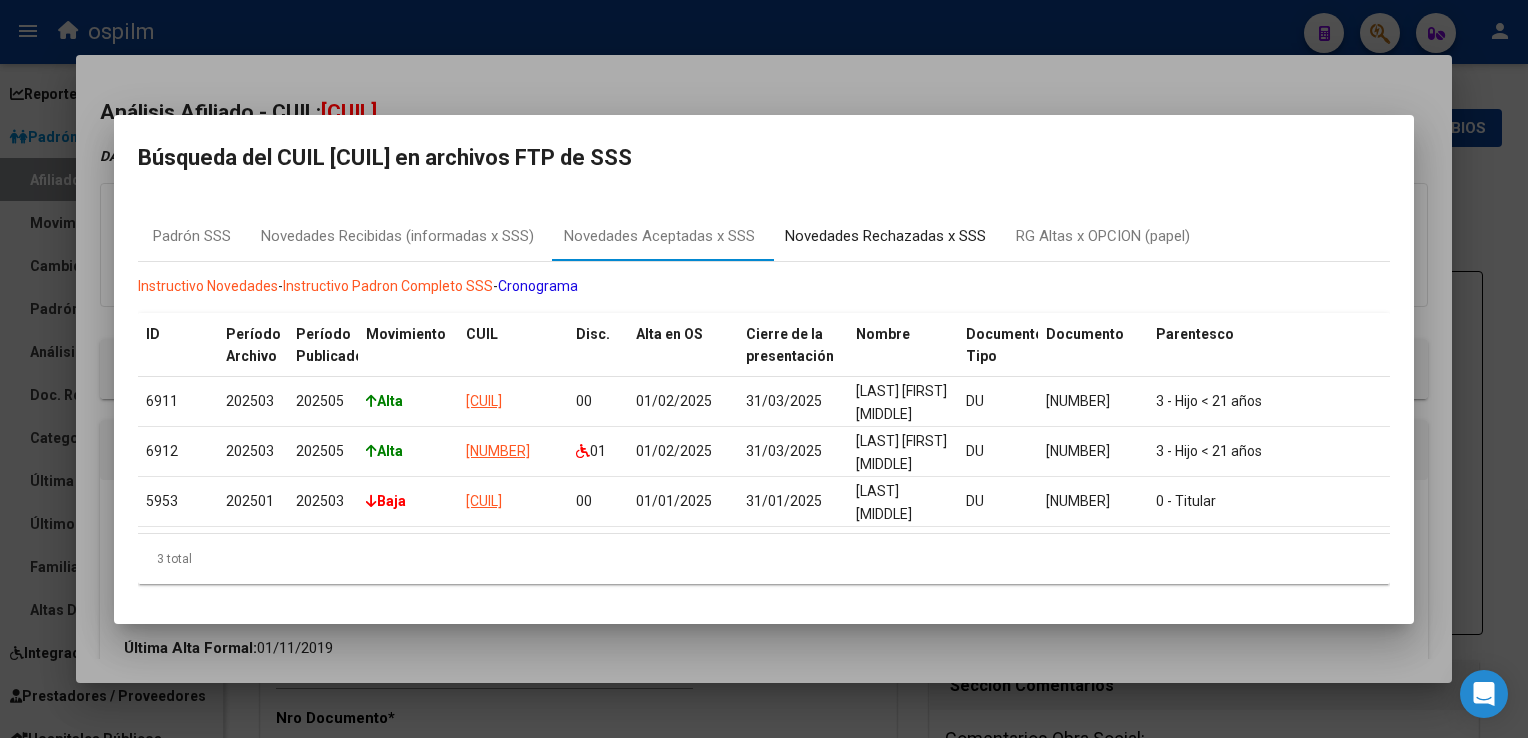 click on "Novedades Rechazadas x SSS" at bounding box center (885, 236) 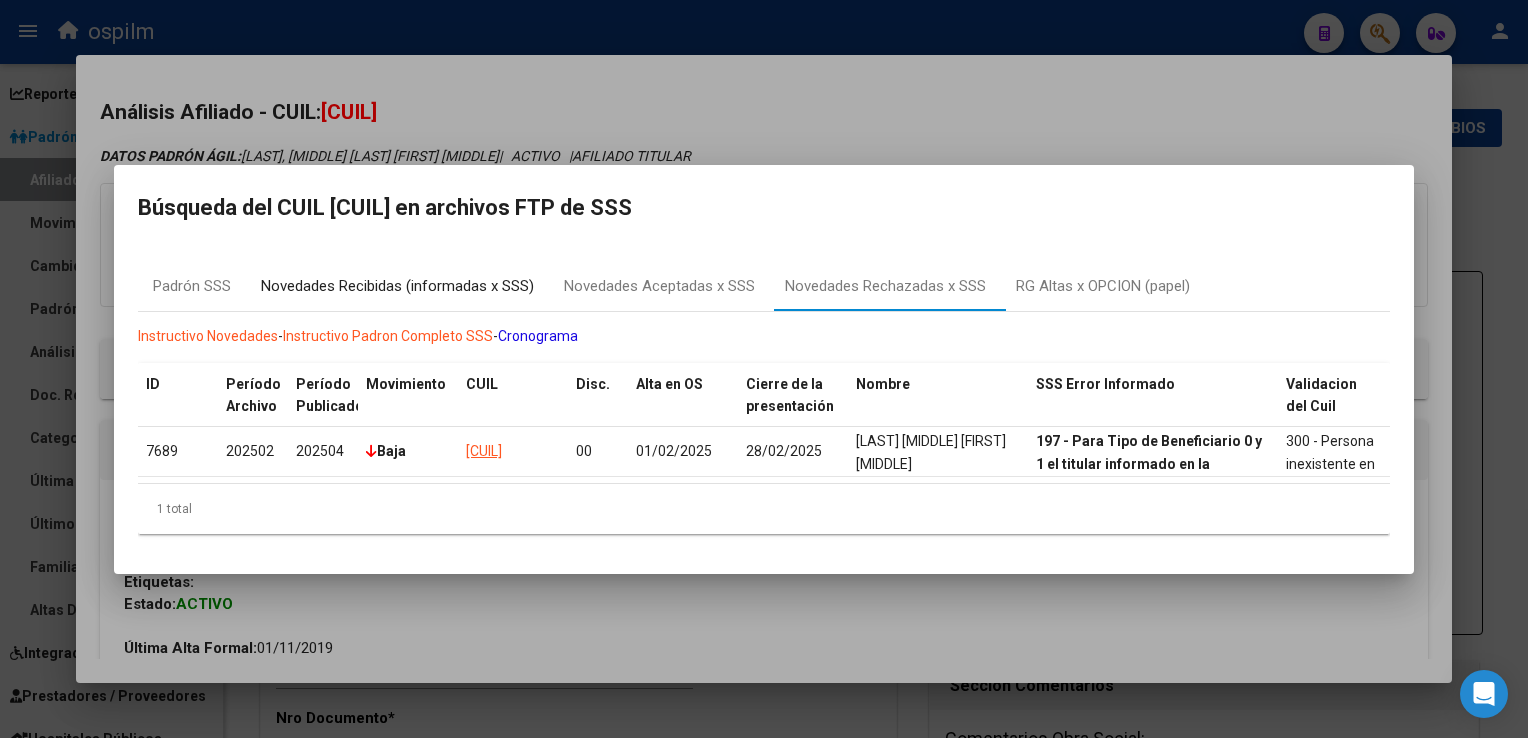 click on "Novedades Recibidas (informadas x SSS)" at bounding box center (397, 287) 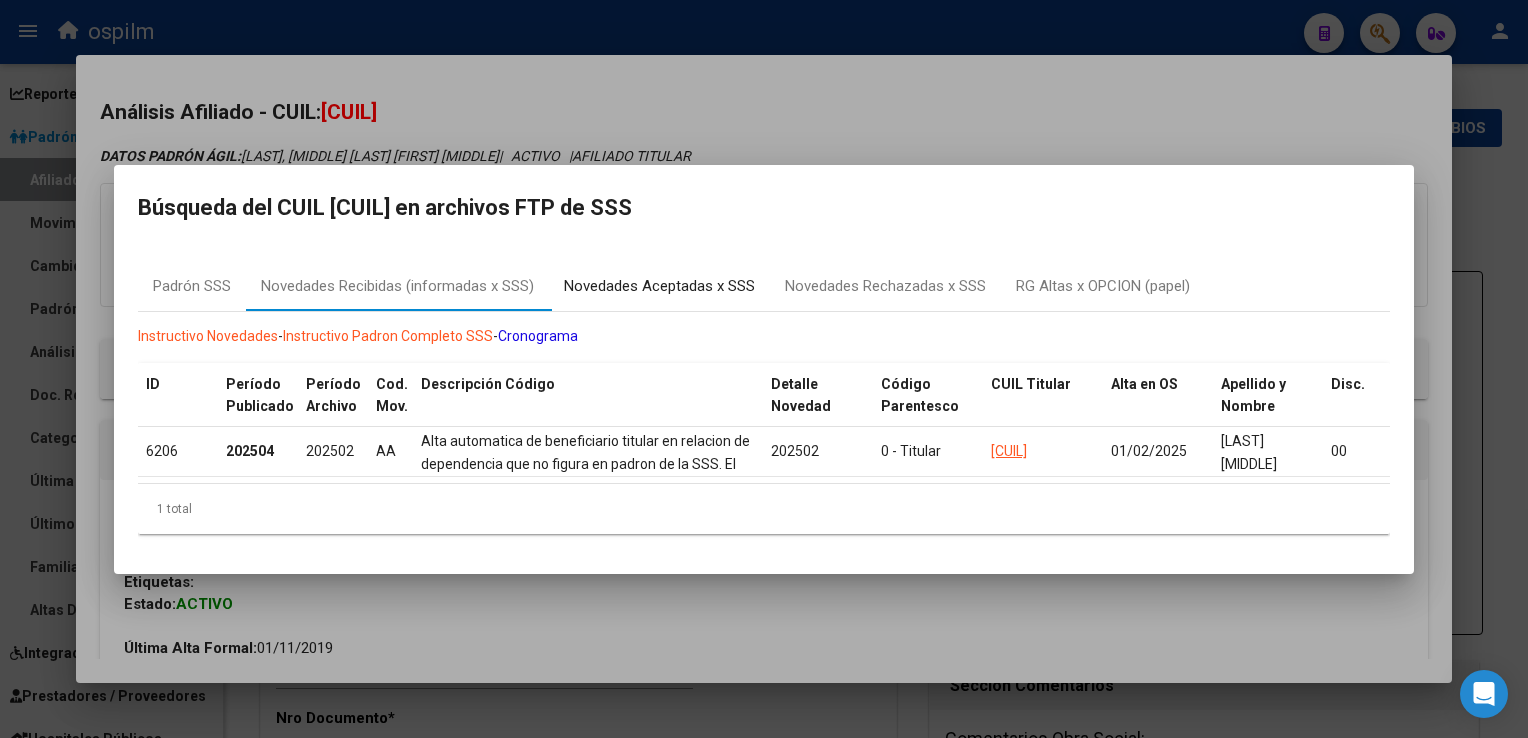 click on "Novedades Aceptadas x SSS" at bounding box center [659, 286] 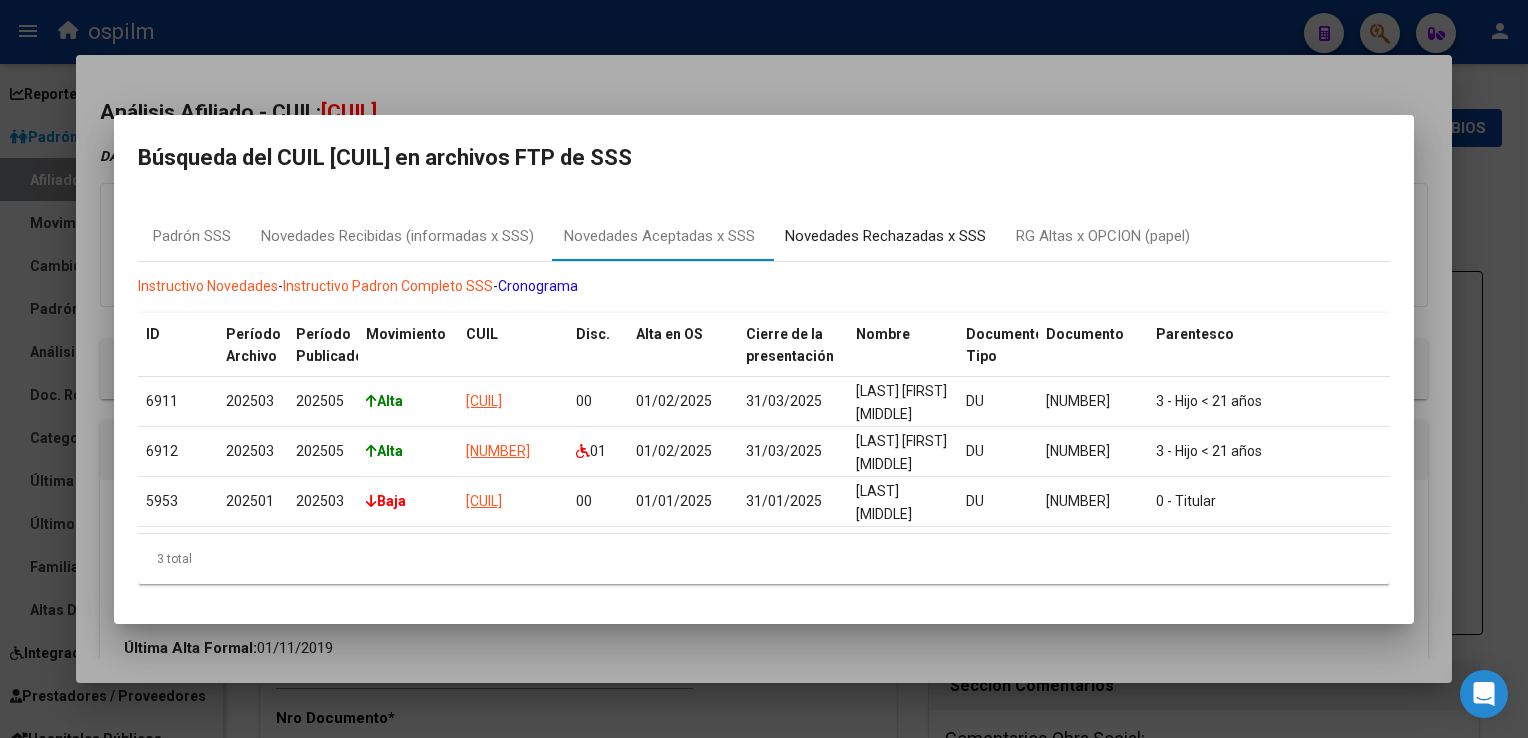 click on "Novedades Rechazadas x SSS" at bounding box center (885, 236) 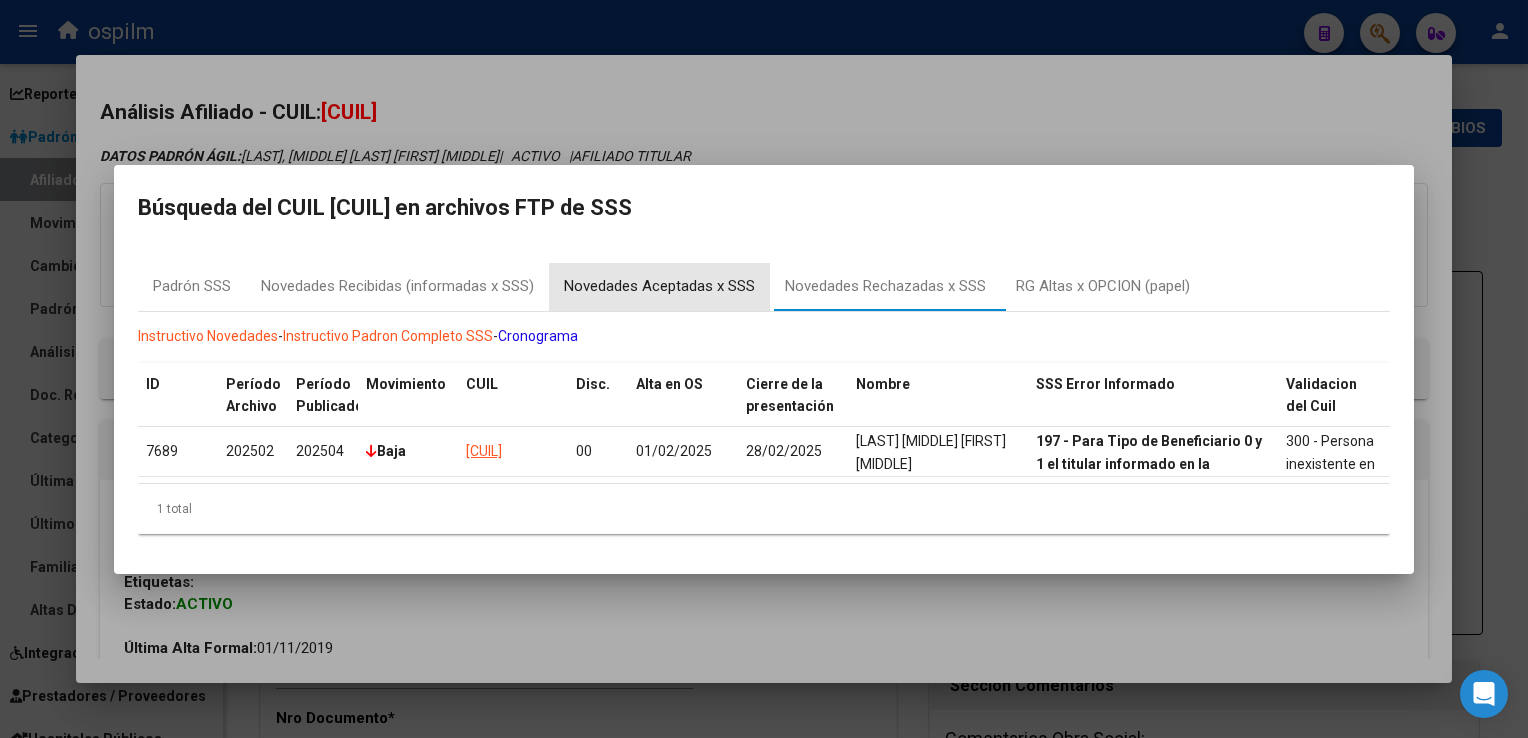 click on "Novedades Aceptadas x SSS" at bounding box center [659, 286] 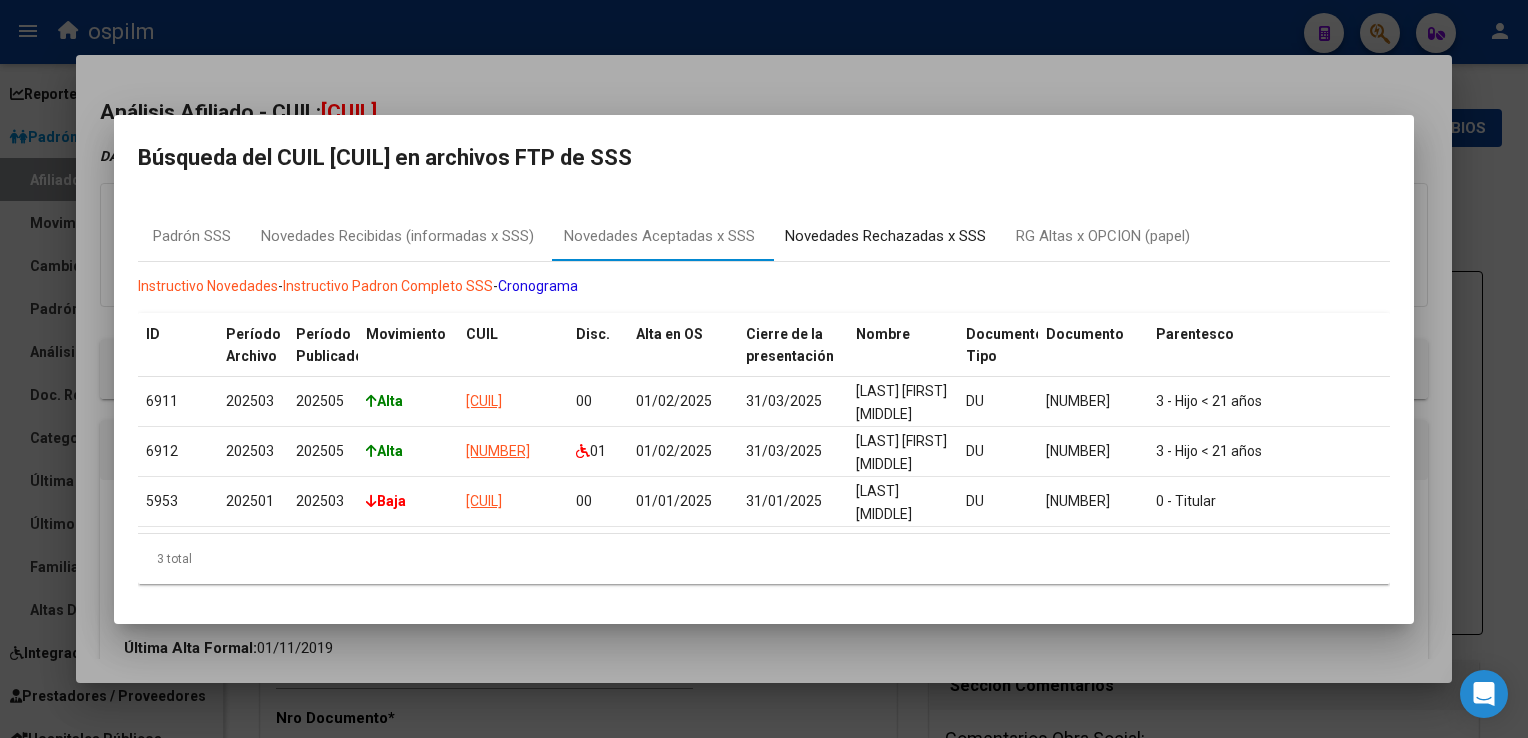 click on "Novedades Rechazadas x SSS" at bounding box center [885, 236] 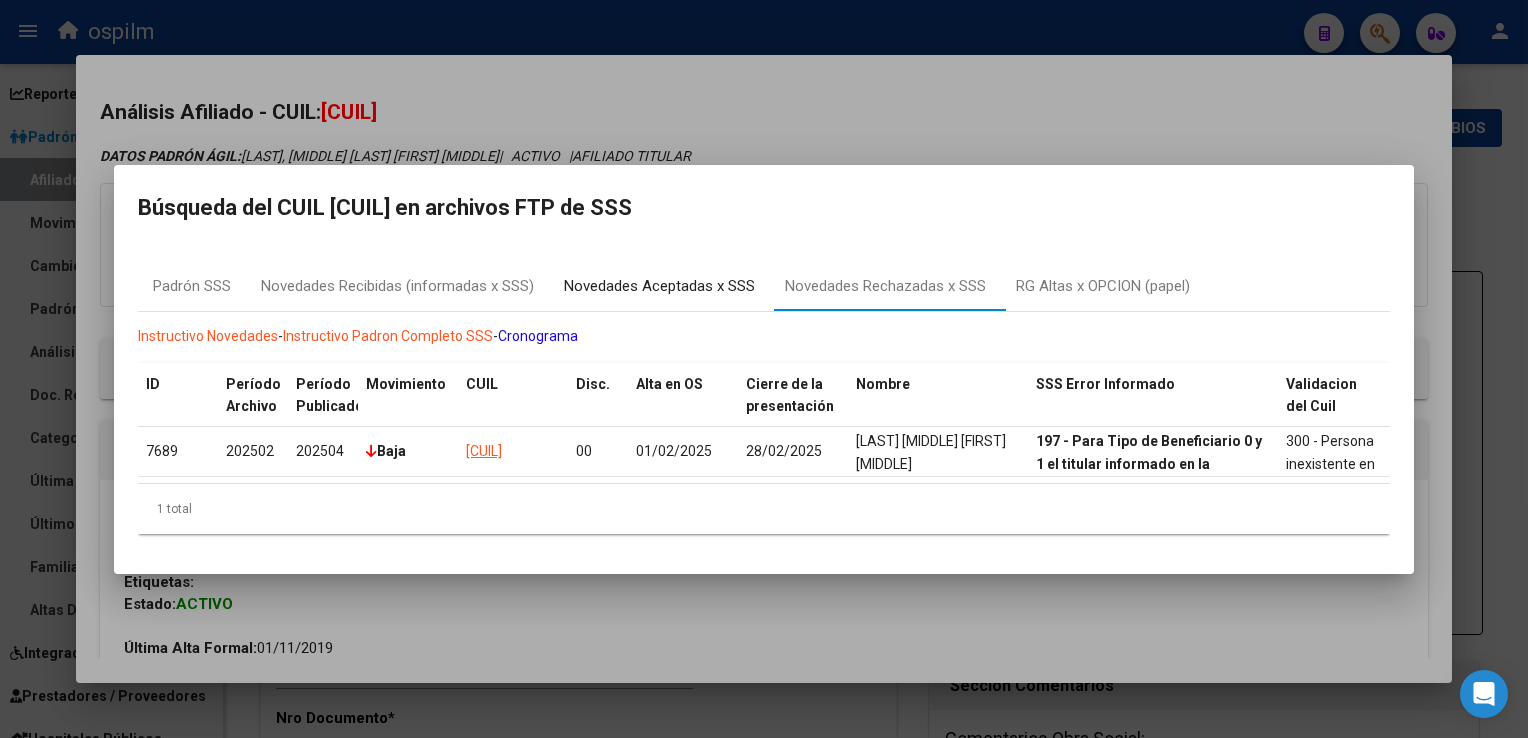 click on "Novedades Aceptadas x SSS" at bounding box center (659, 286) 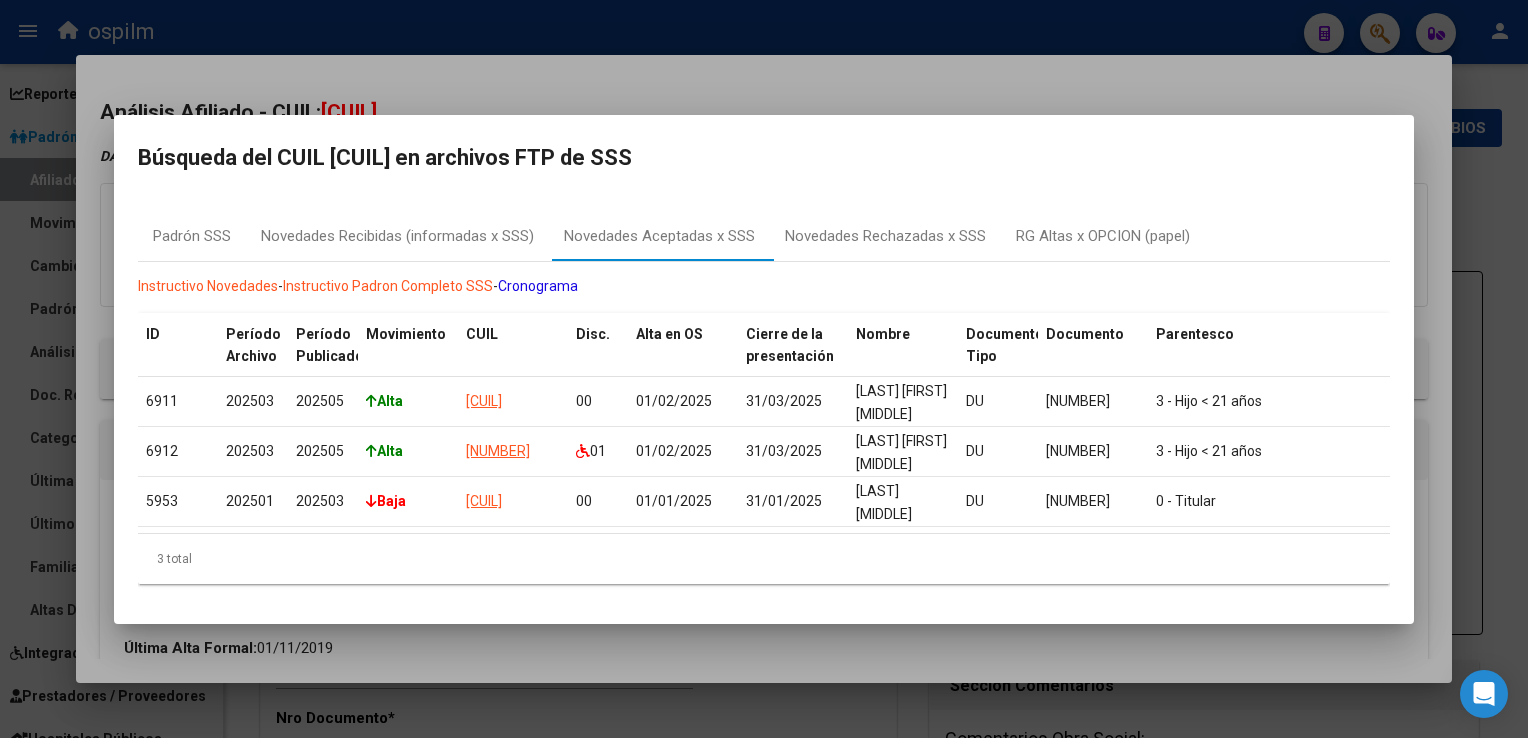 click at bounding box center [764, 369] 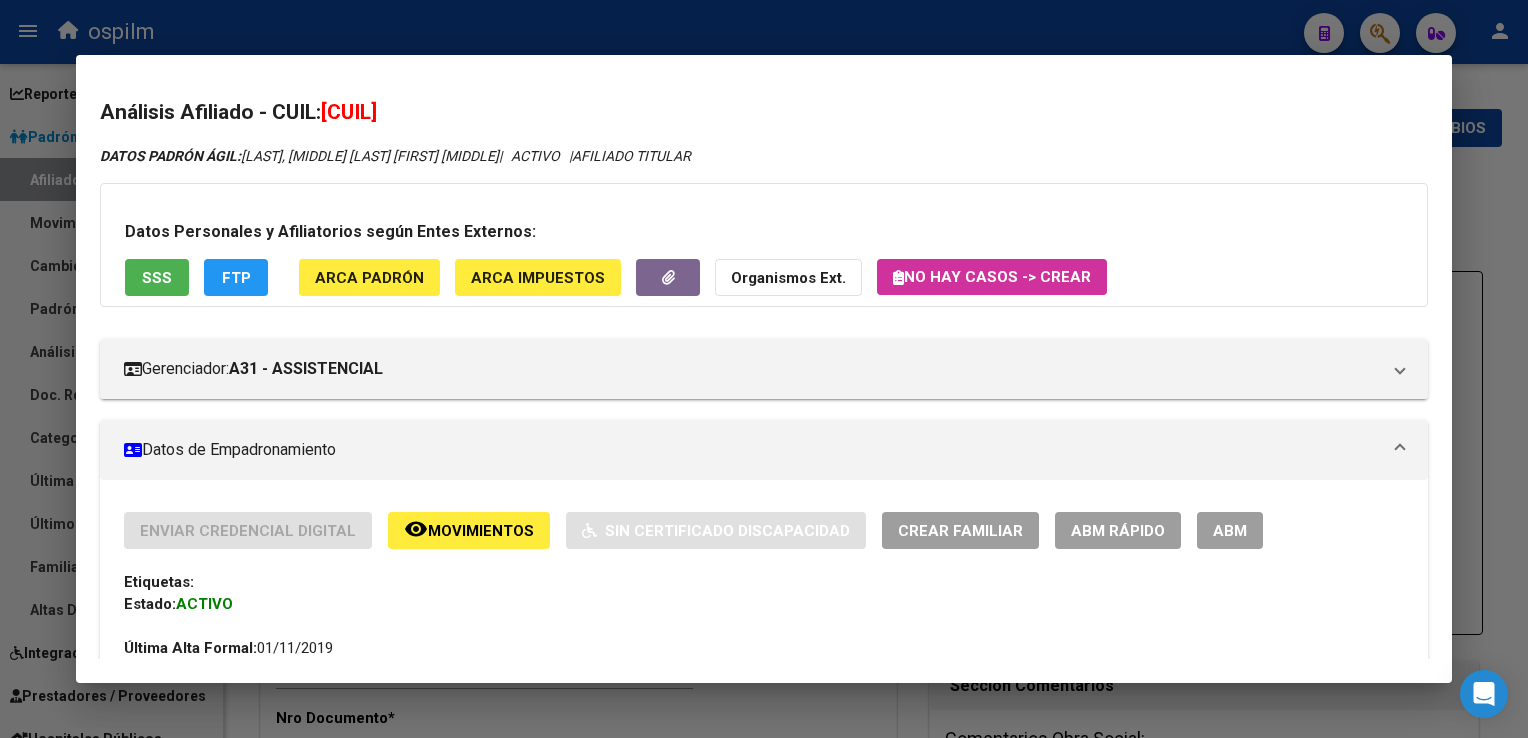 drag, startPoint x: 1484, startPoint y: 201, endPoint x: 1109, endPoint y: 20, distance: 416.39645 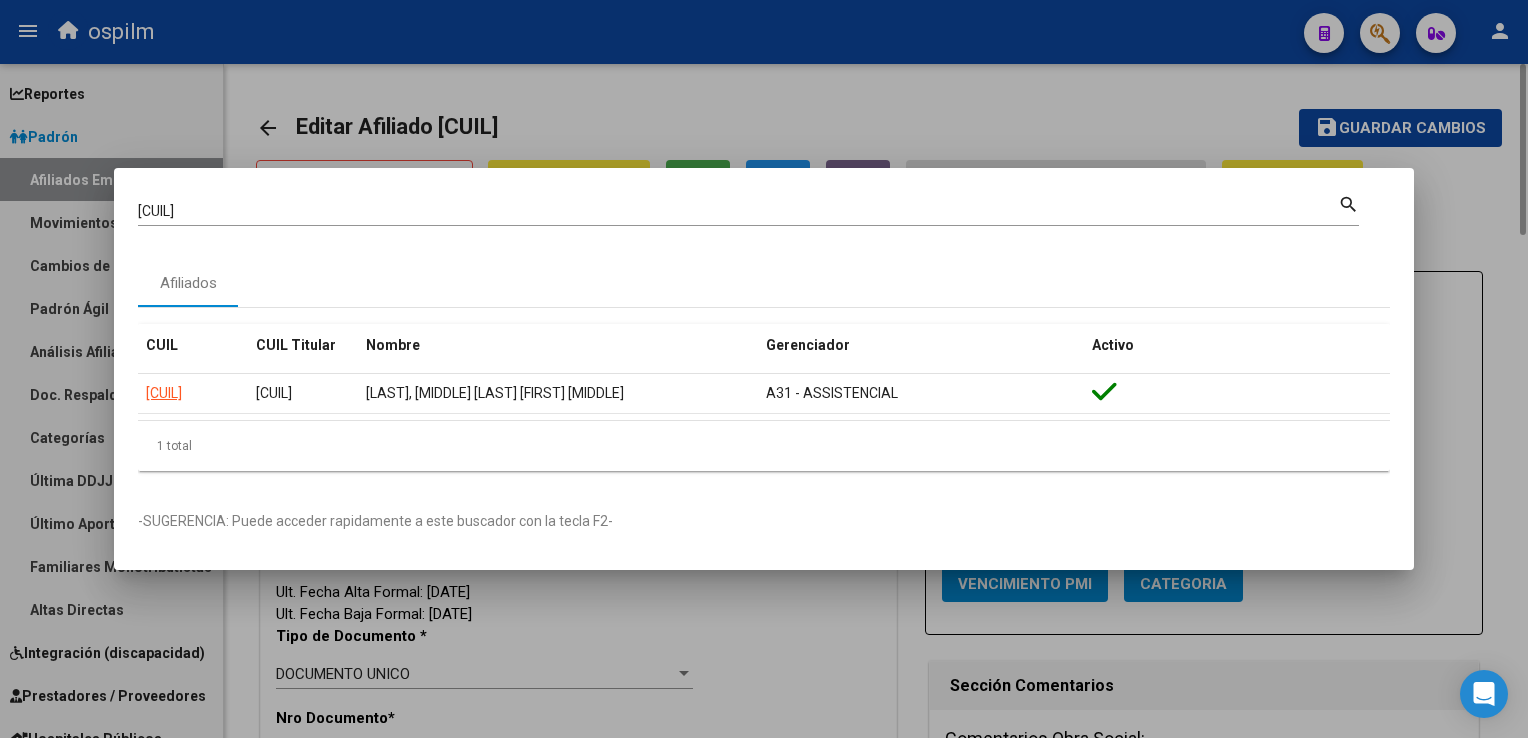 click at bounding box center [764, 369] 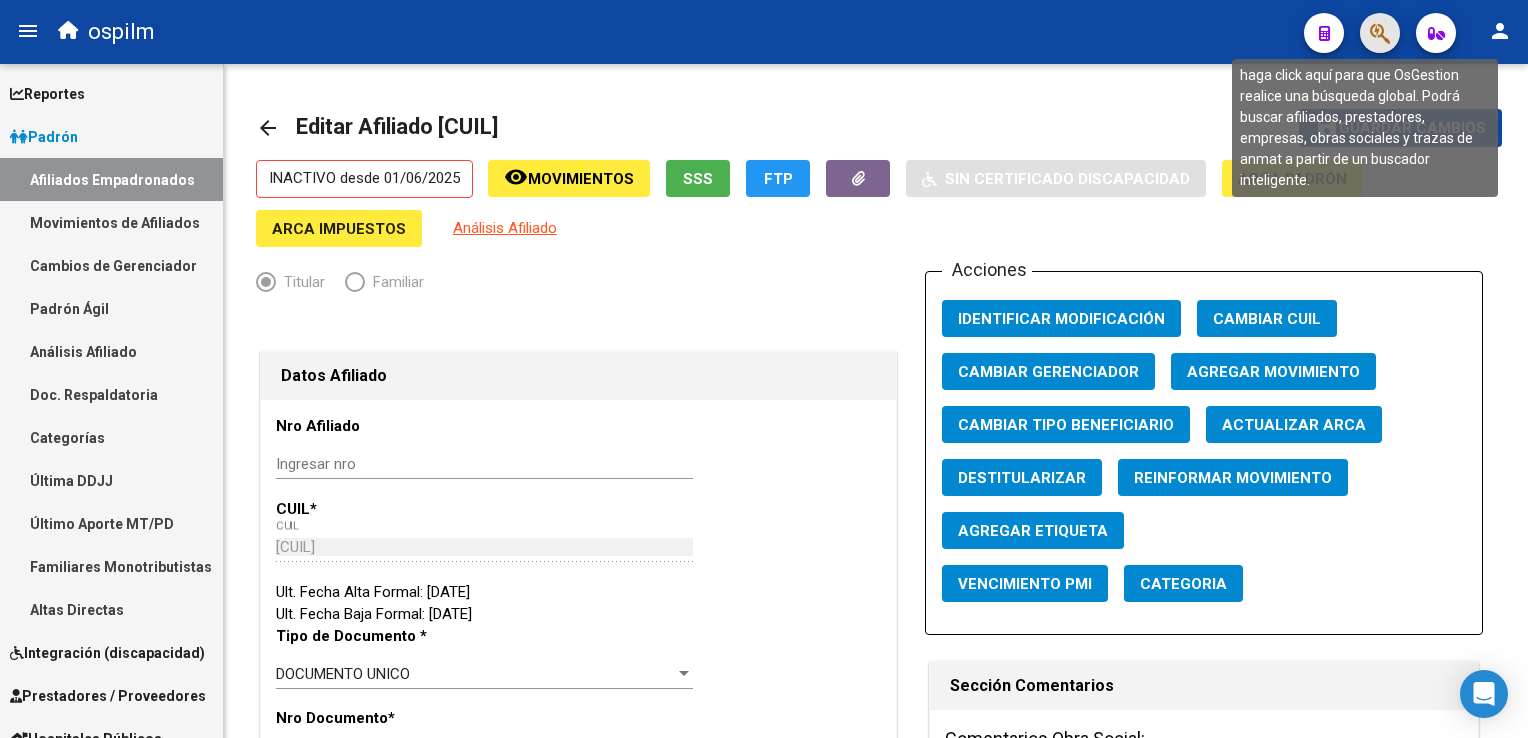 click 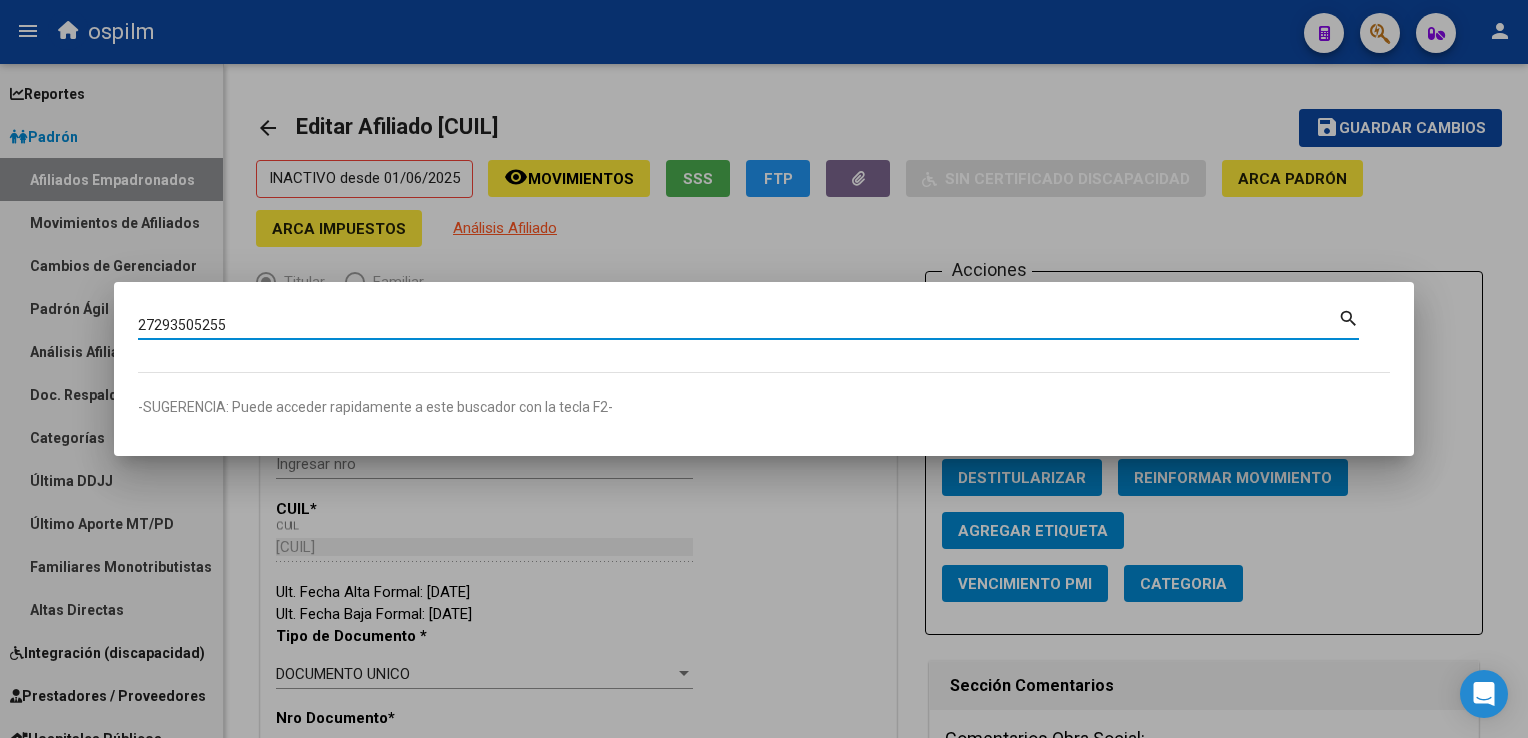 type on "27293505255" 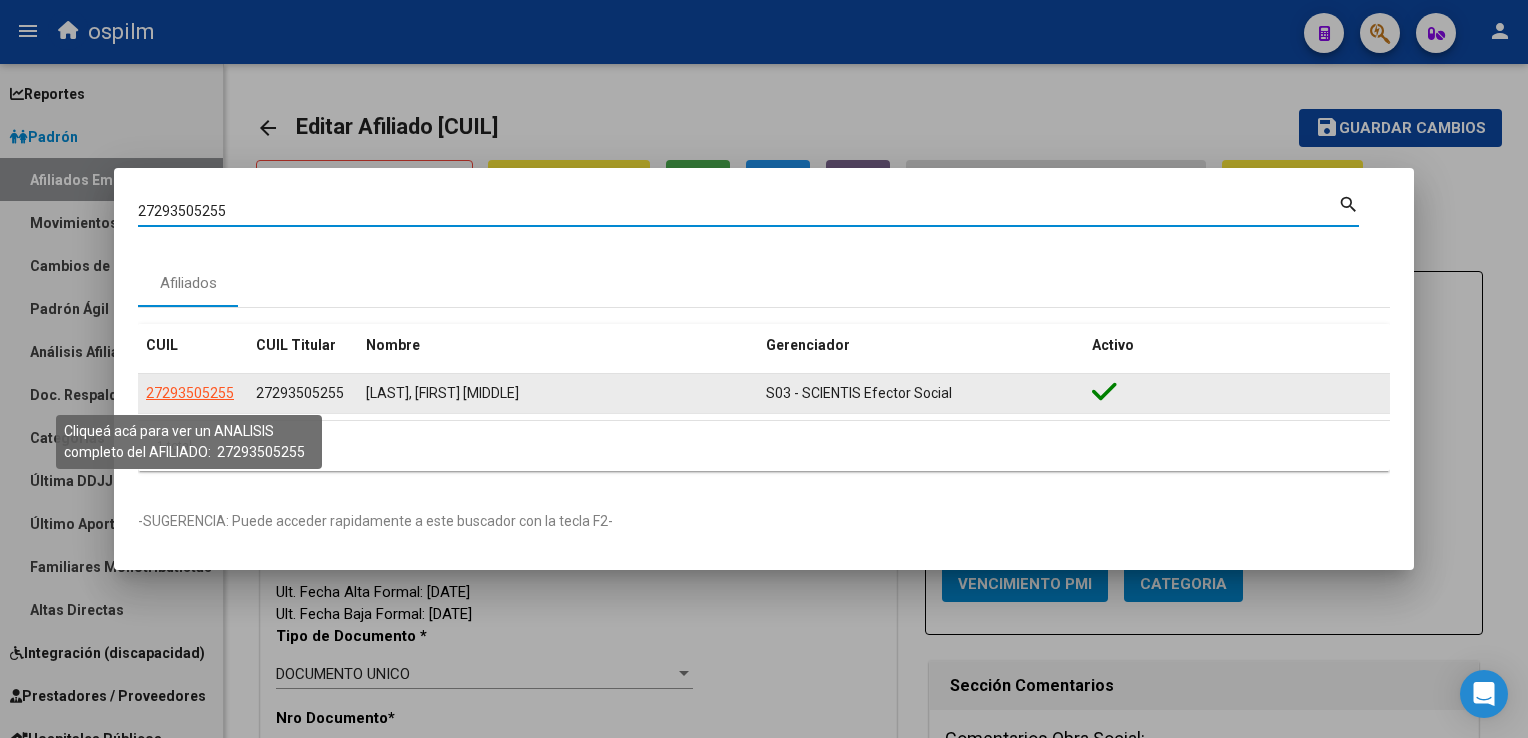 click on "27293505255" 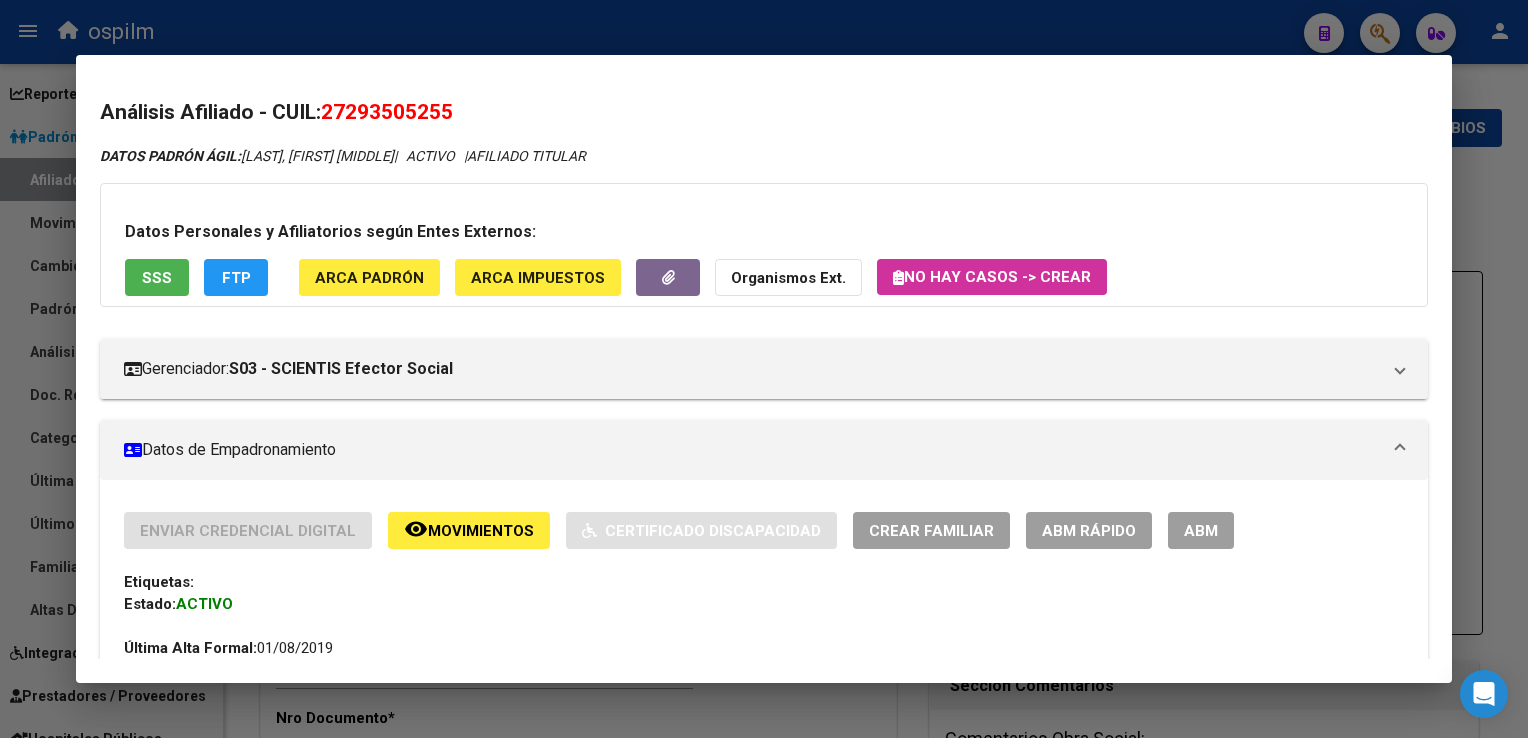 click on "SSS" at bounding box center [157, 277] 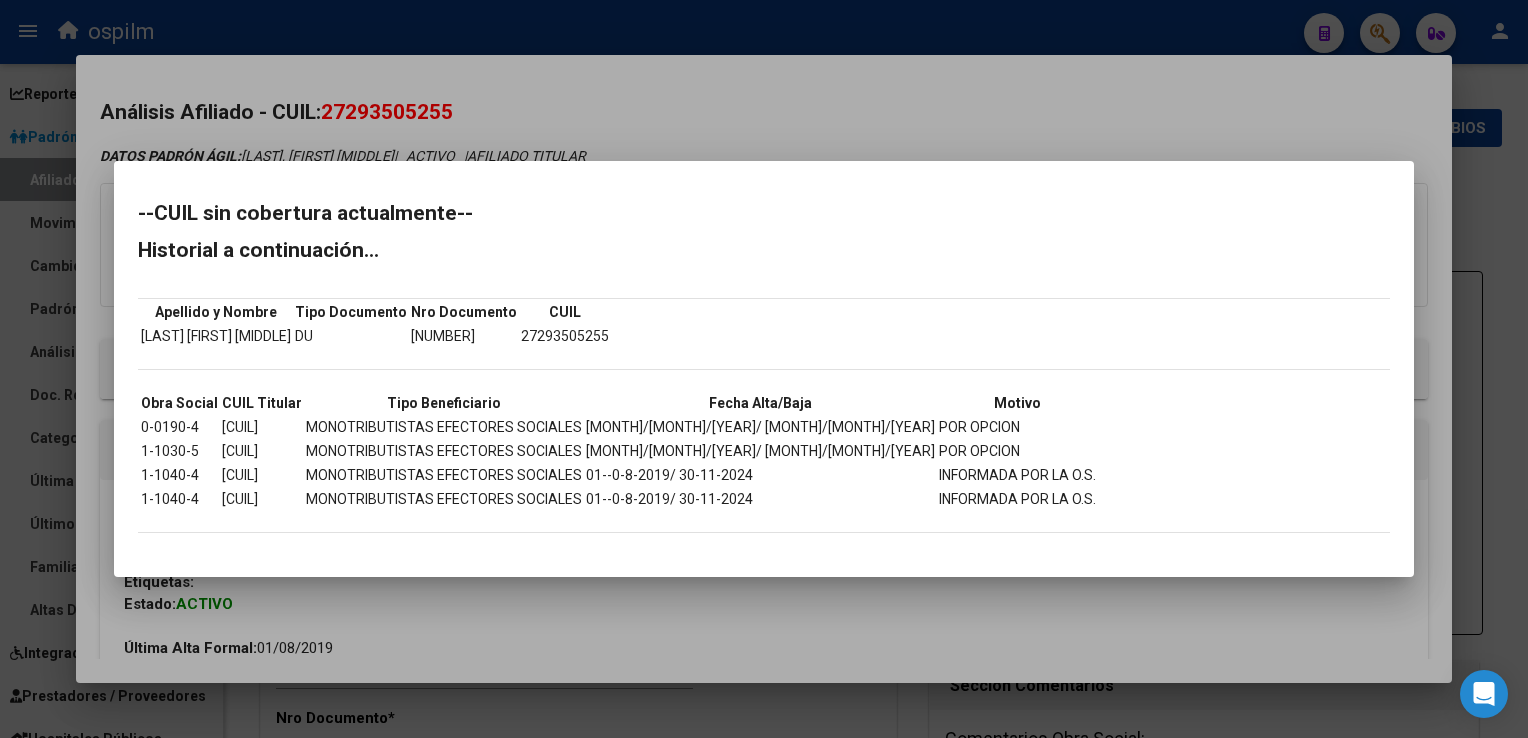 click at bounding box center (764, 369) 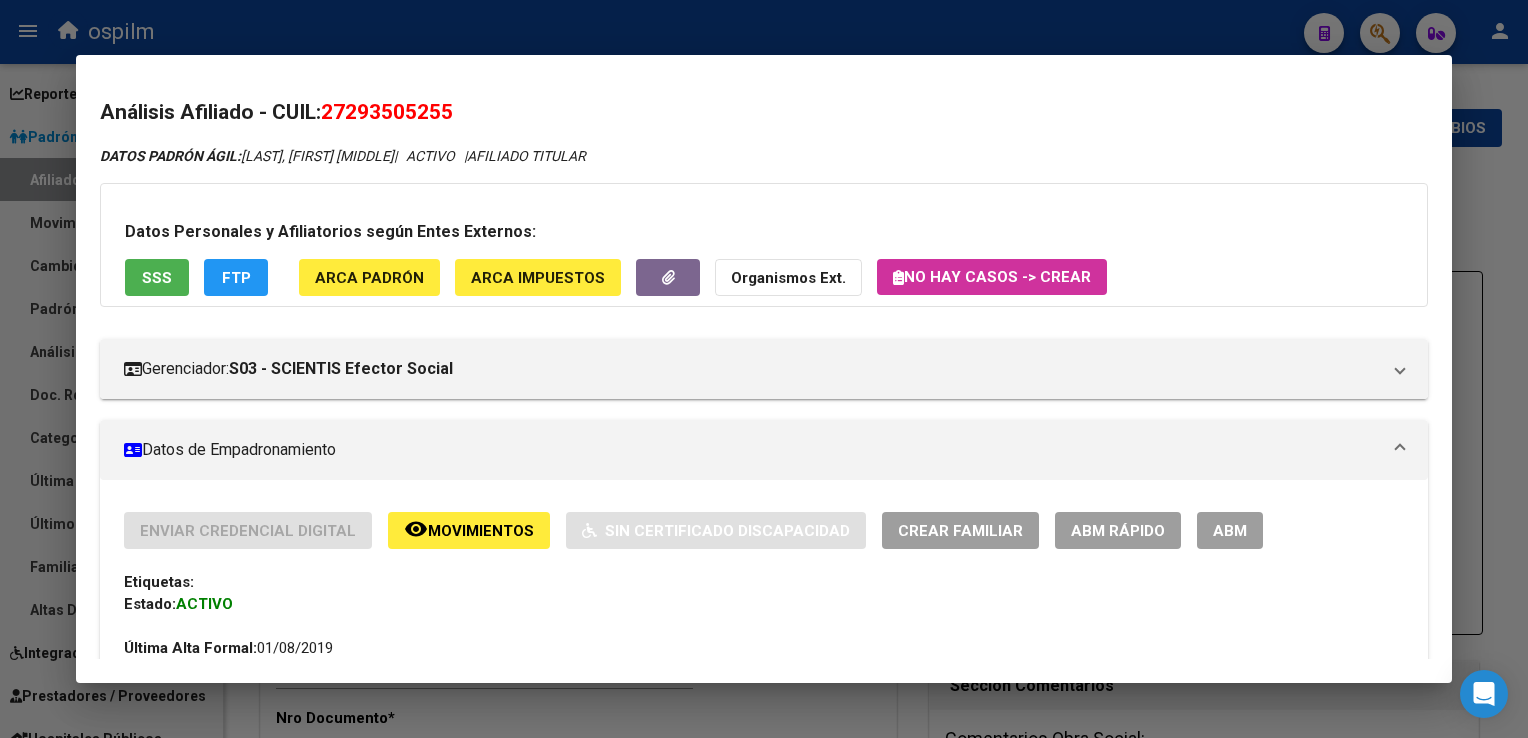 click on "Datos Personales y Afiliatorios según Entes Externos: SSS FTP ARCA Padrón ARCA Impuestos Organismos Ext.   No hay casos -> Crear" at bounding box center (763, 245) 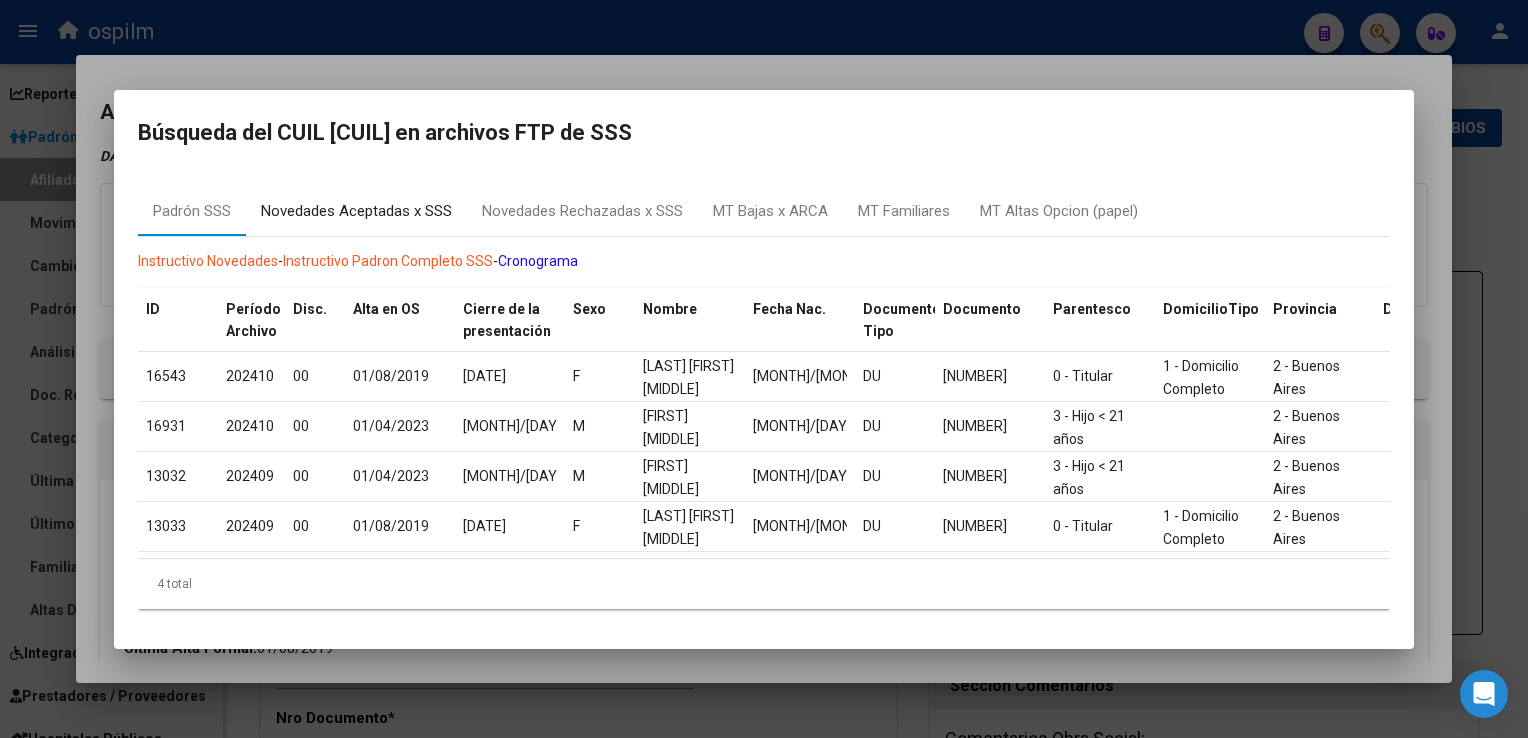 click on "Novedades Aceptadas x SSS" at bounding box center [356, 211] 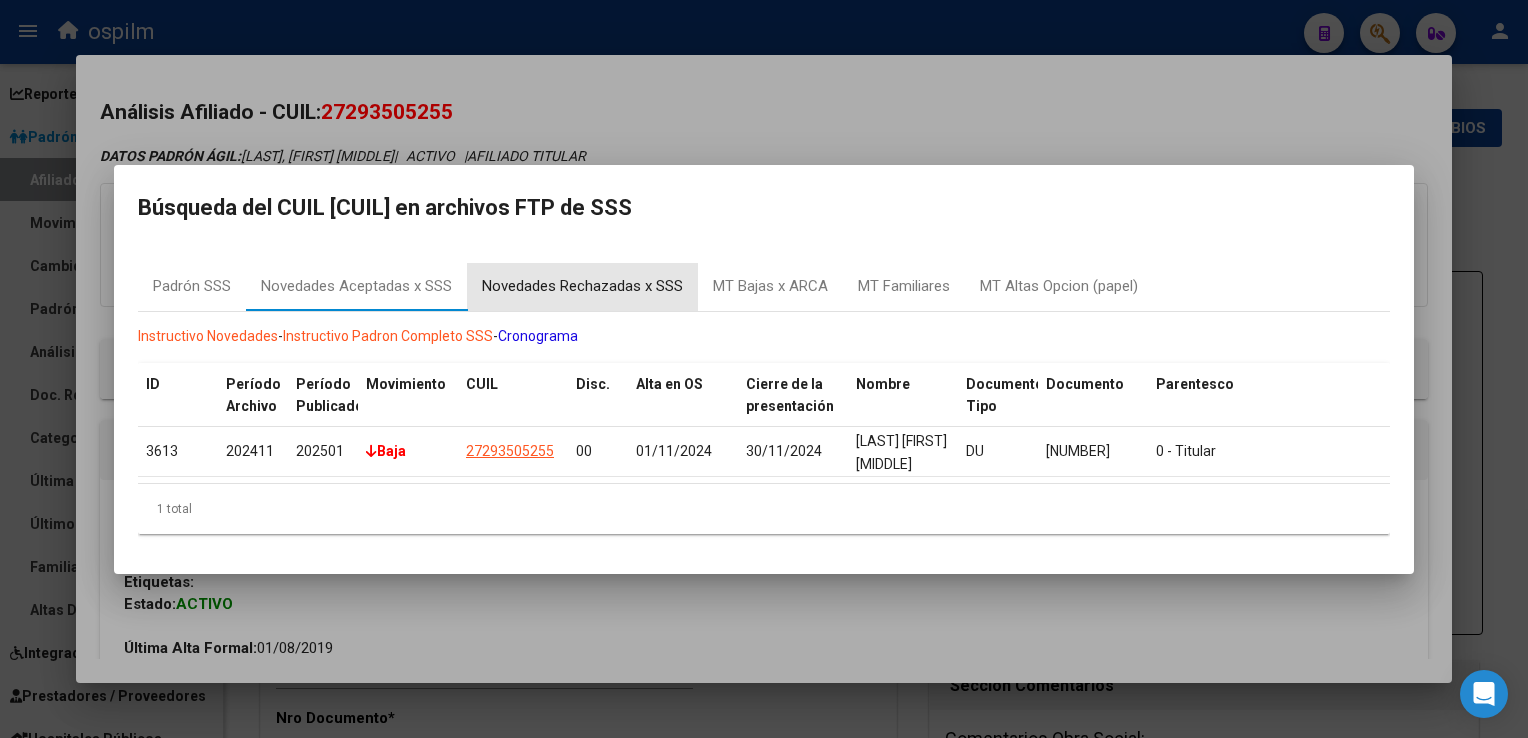 click on "Novedades Rechazadas x SSS" at bounding box center [582, 287] 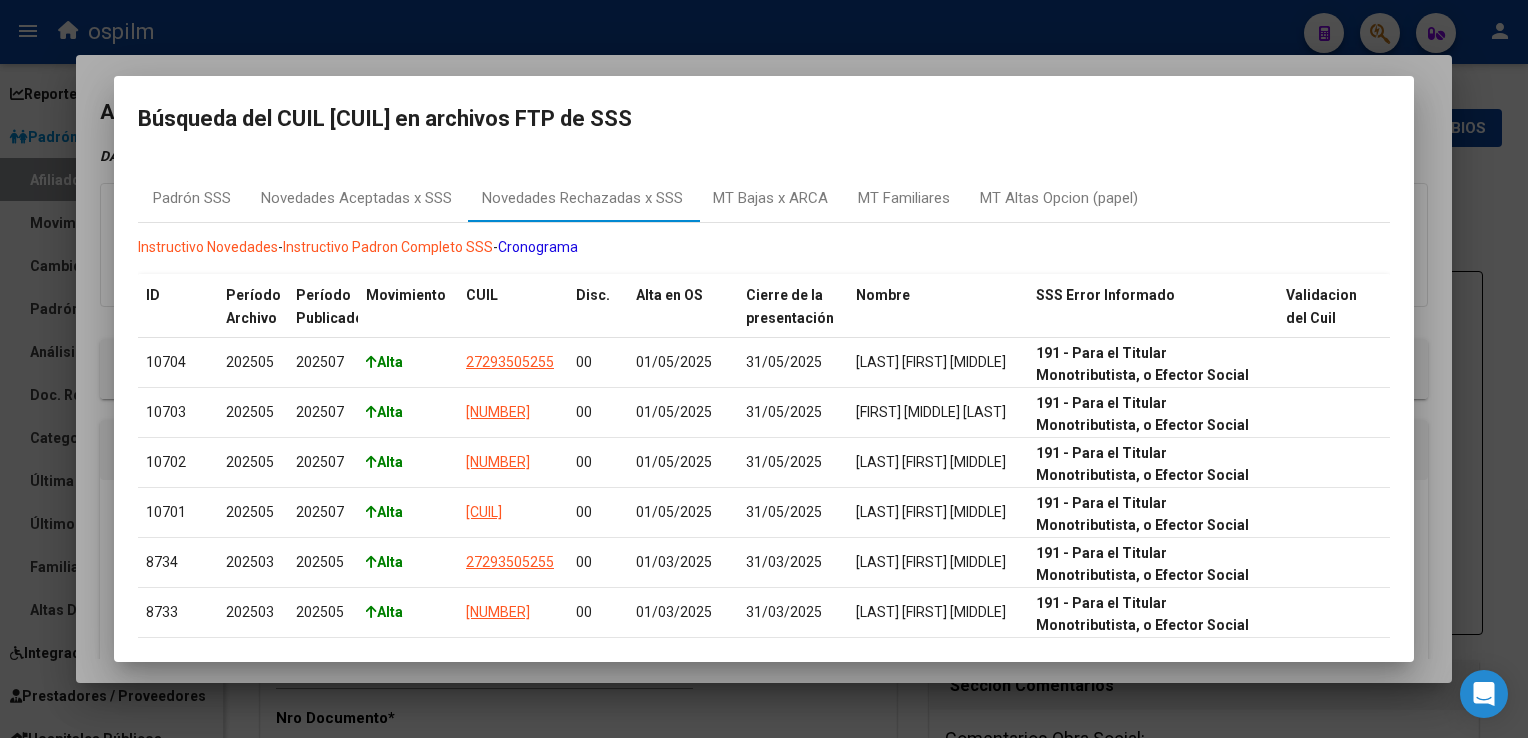 click at bounding box center [764, 369] 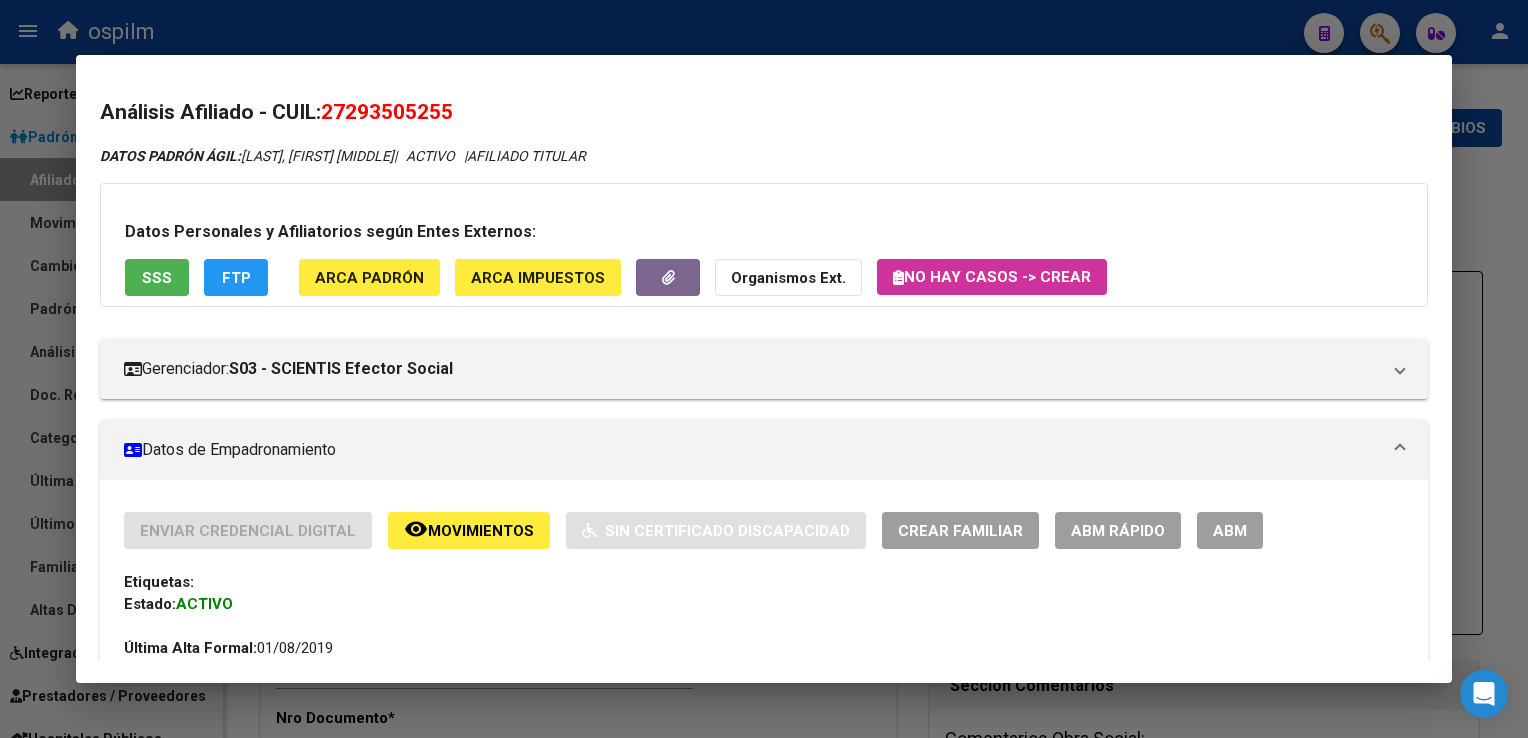 click on "ABM" at bounding box center [1230, 531] 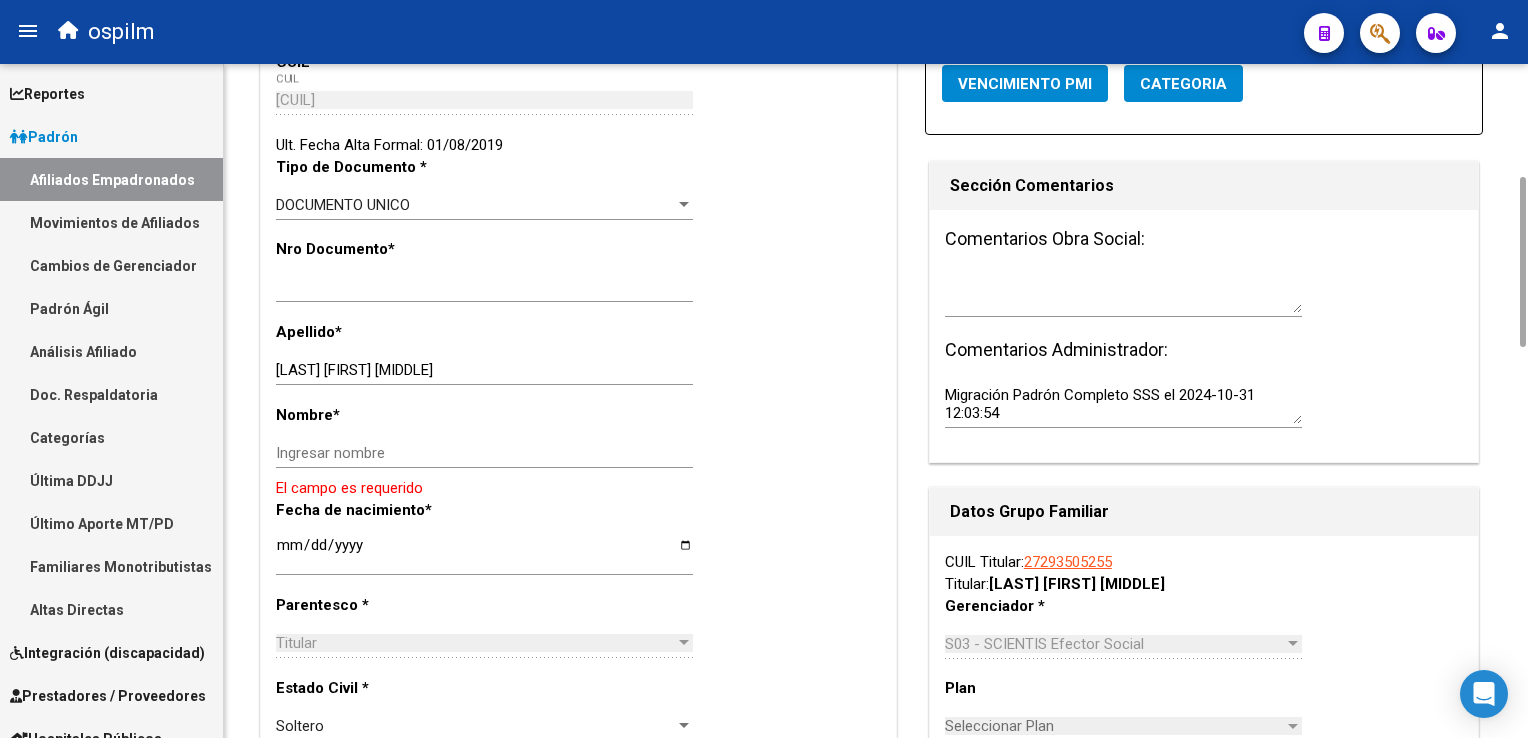 scroll, scrollTop: 455, scrollLeft: 0, axis: vertical 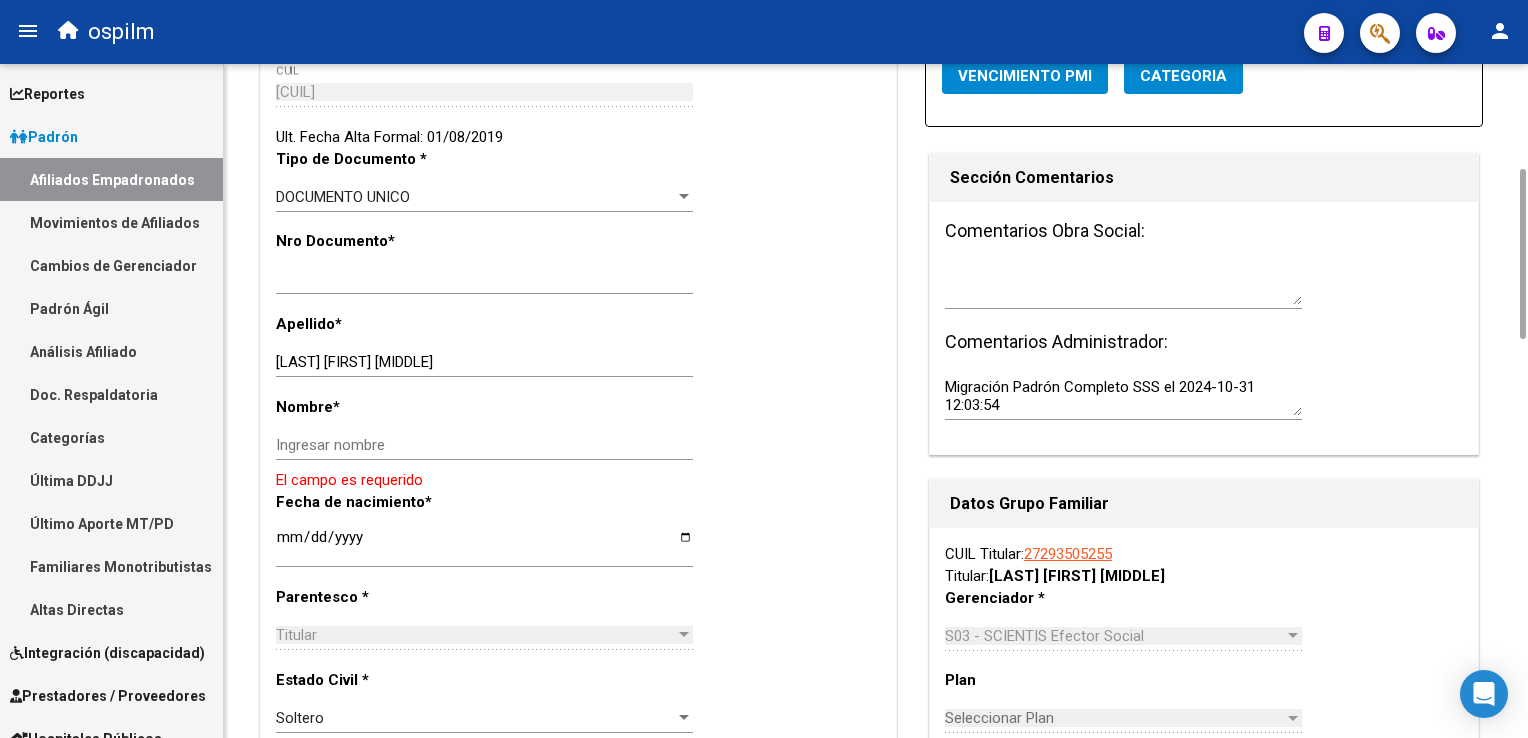 drag, startPoint x: 1525, startPoint y: 150, endPoint x: 1530, endPoint y: 266, distance: 116.10771 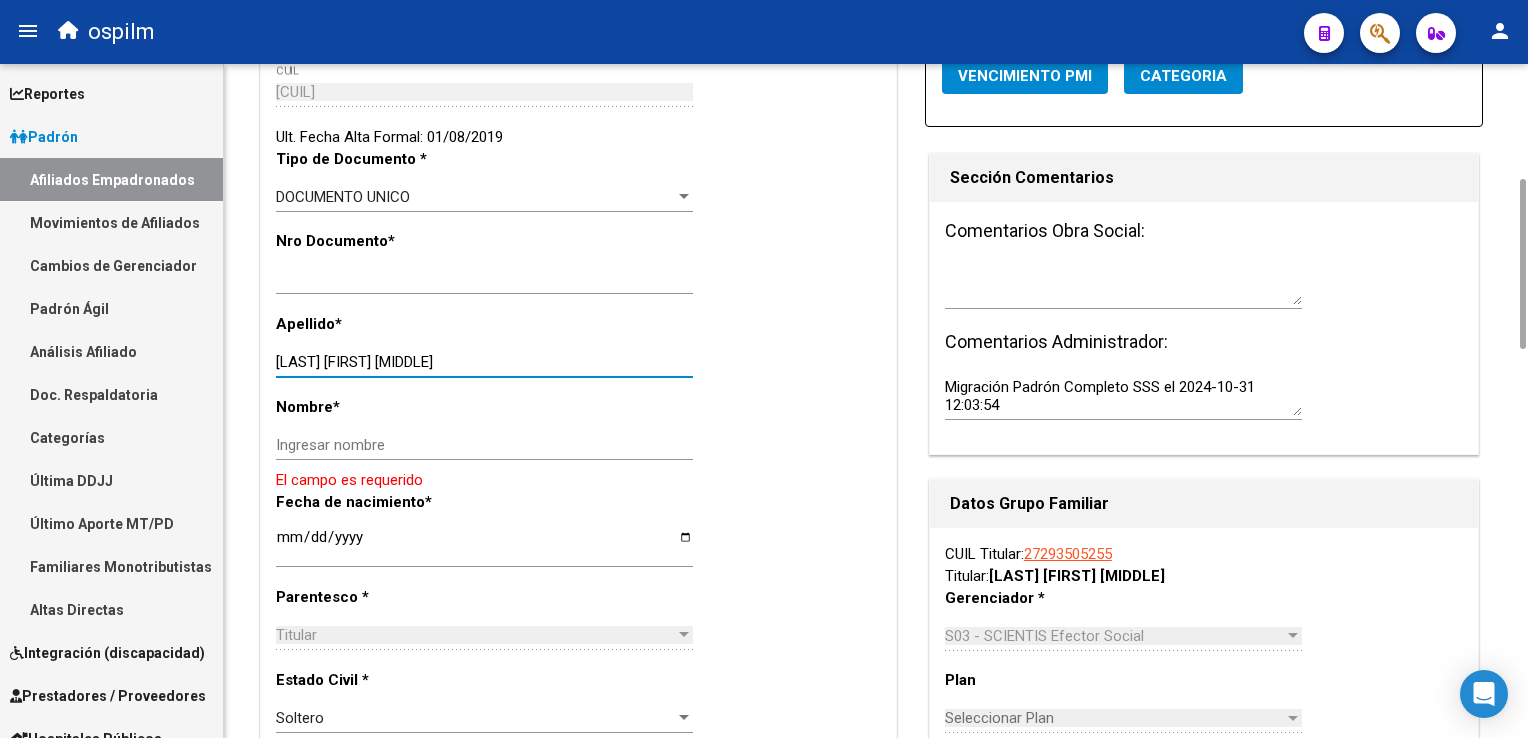 drag, startPoint x: 369, startPoint y: 366, endPoint x: 486, endPoint y: 367, distance: 117.00427 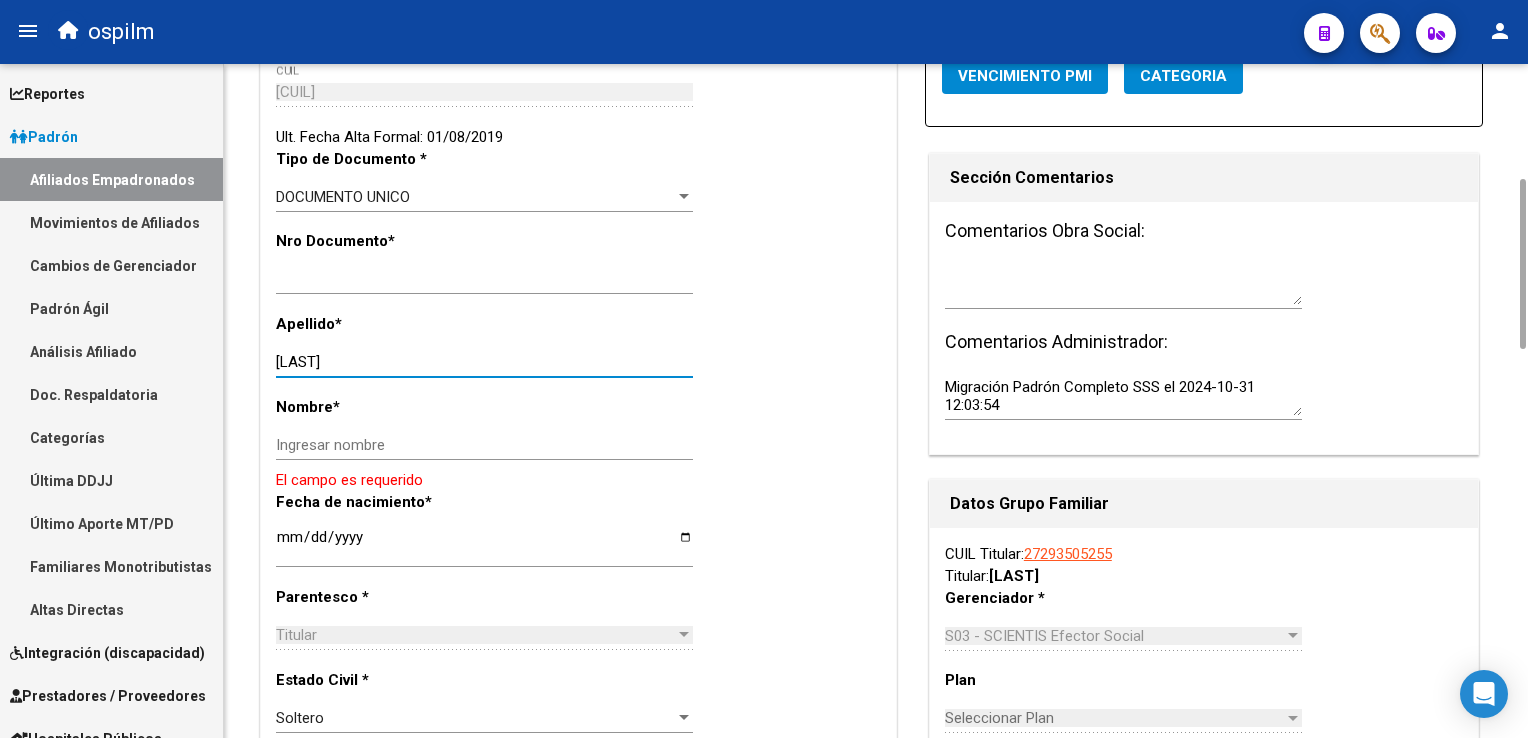 type on "[LAST]" 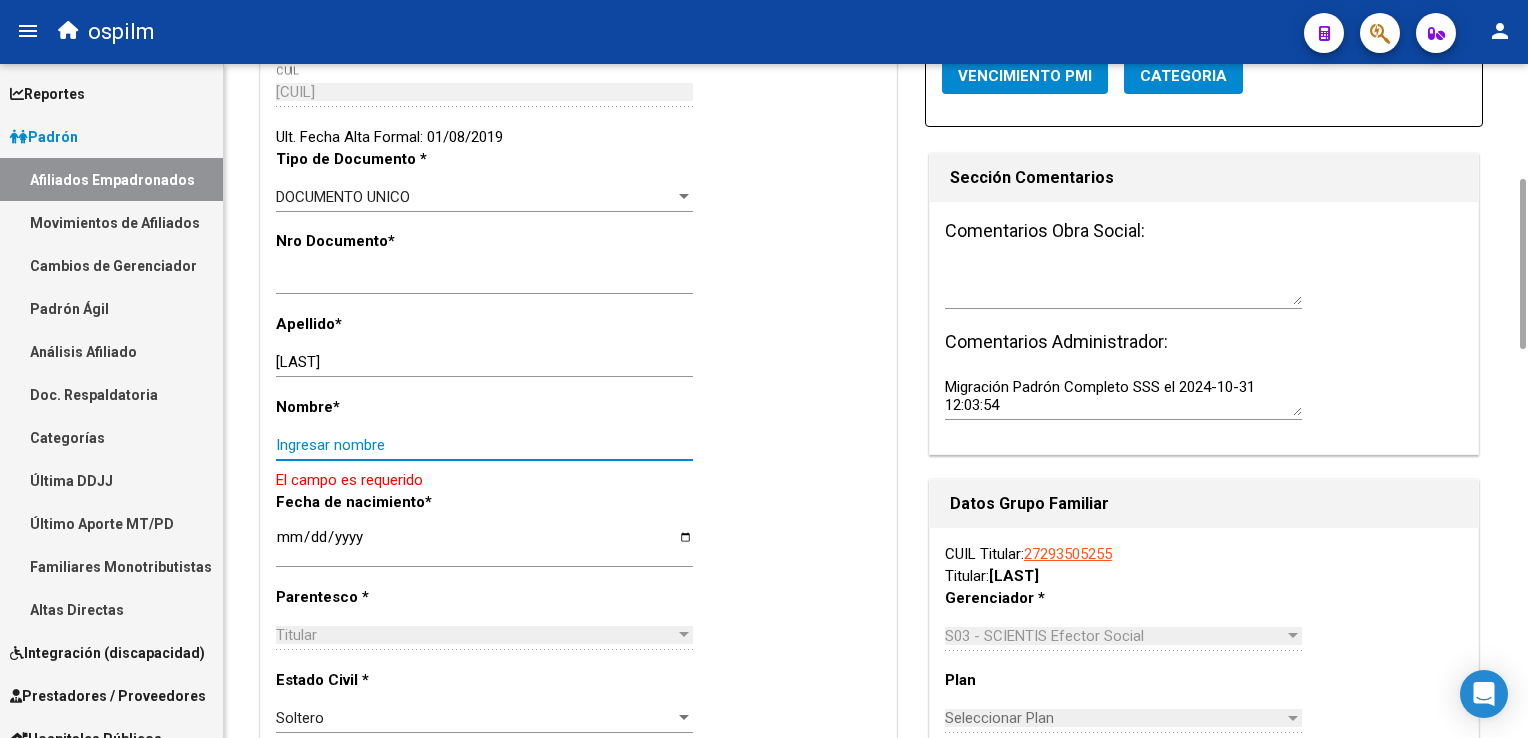 paste on "[FIRST] [MIDDLE]" 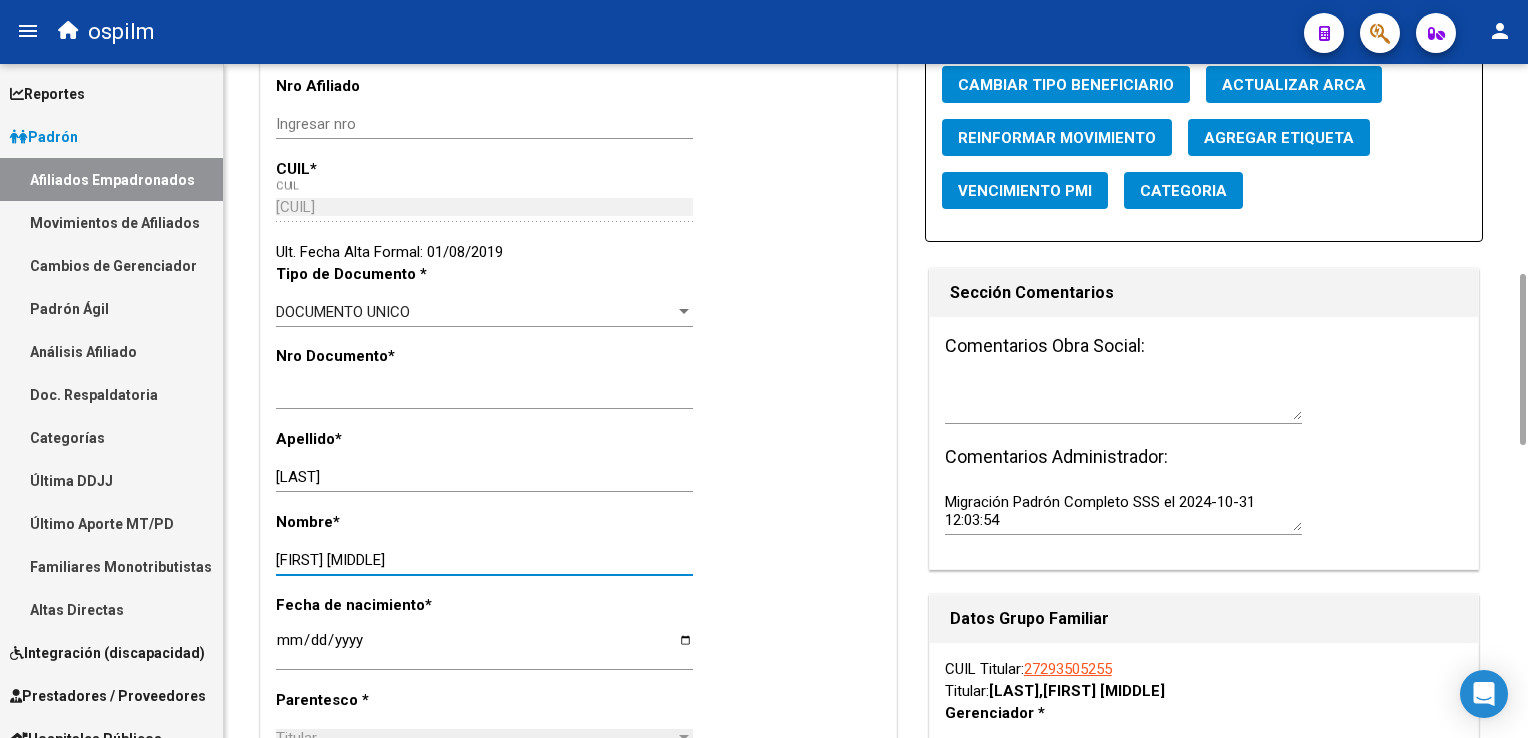 drag, startPoint x: 1523, startPoint y: 272, endPoint x: 1512, endPoint y: 182, distance: 90.66973 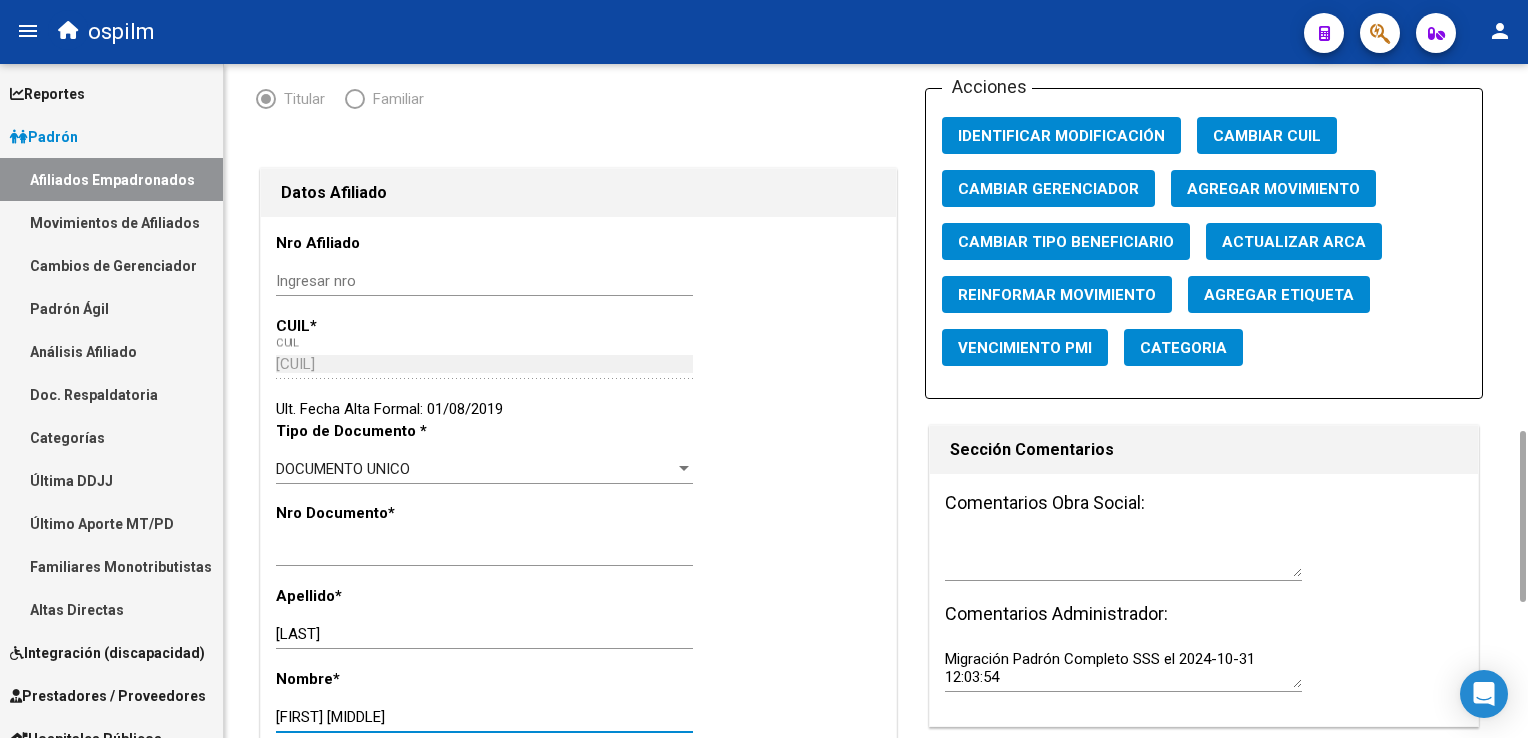type on "[FIRST] [MIDDLE]" 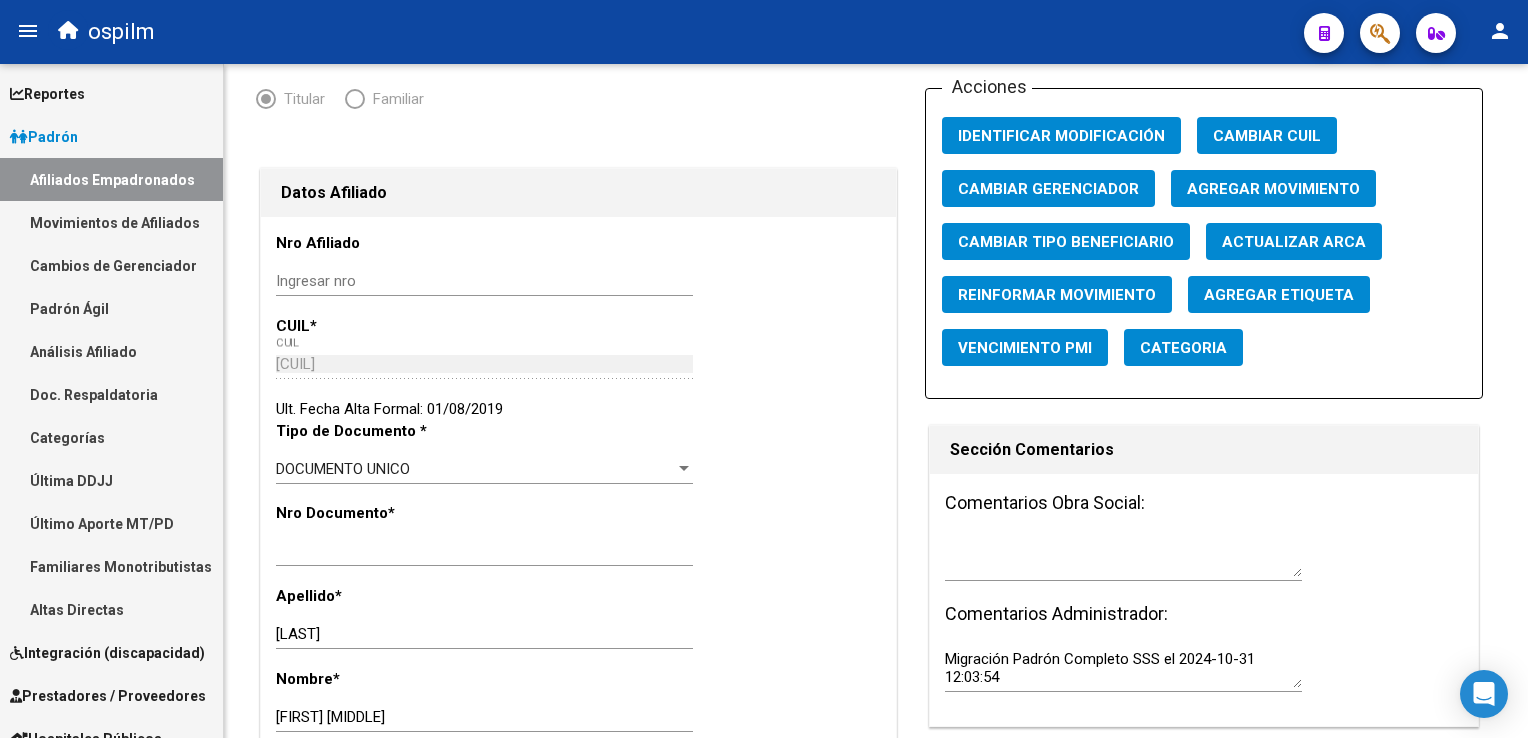 scroll, scrollTop: 858, scrollLeft: 0, axis: vertical 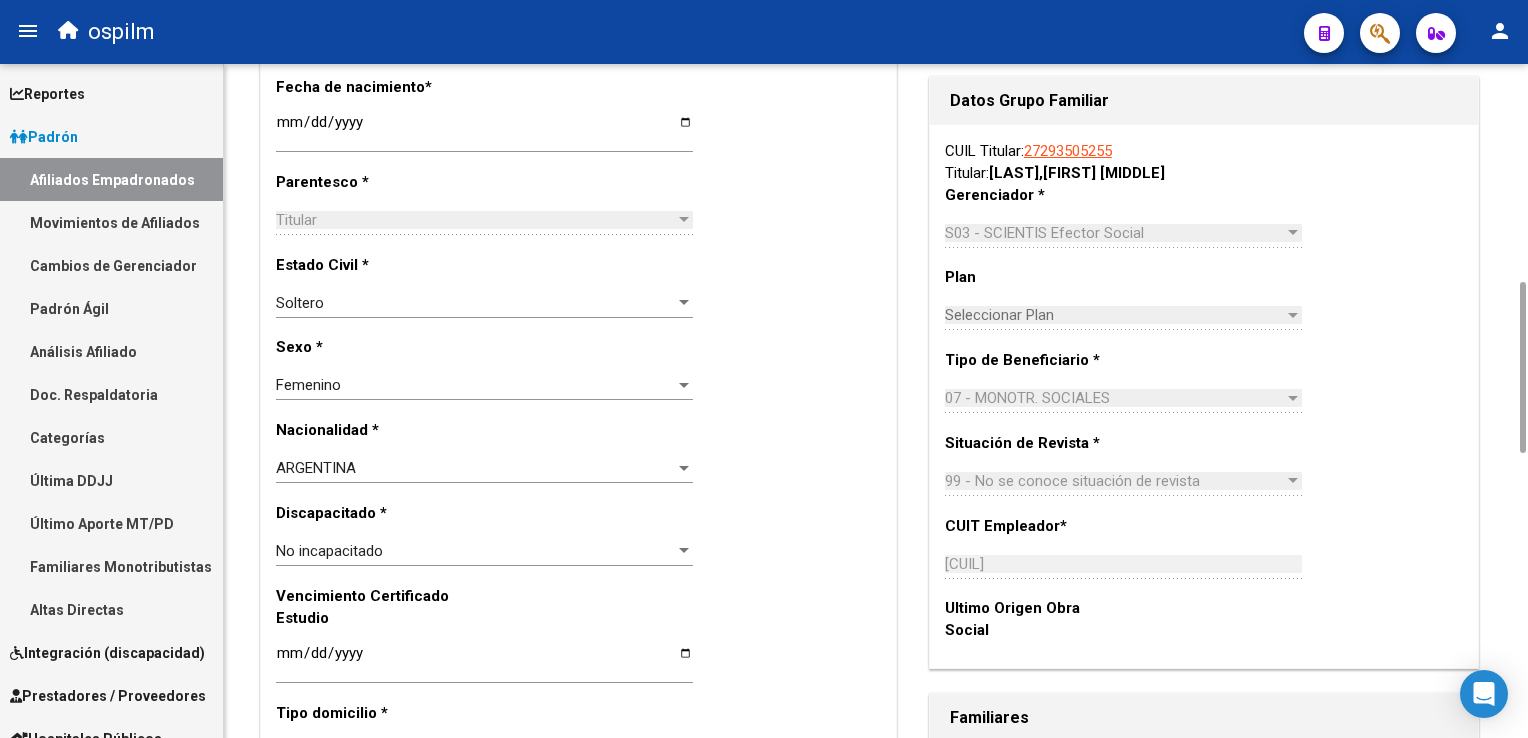 click on "Editar Afiliado [CUIL]  save Guardar cambios  ACTIVO desde [DATE]  remove_red_eye Movimientos SSS FTP    Sin Certificado Discapacidad ARCA Padrón ARCA Impuestos Análisis Afiliado   Titular   Familiar Datos Afiliado Nro Afiliado    Ingresar nro  CUIL  *   [CUIL] CUIL  ARCA Padrón  Ult. Fecha Alta Formal: [DATE]  Tipo de Documento * DOCUMENTO UNICO Seleccionar tipo Nro Documento  *   [DOCUMENT_NUMBER] Ingresar nro  Apellido  *   [LAST] Ingresar apellido  Nombre  *   [FIRST] [MIDDLE] Ingresar nombre  Fecha de nacimiento  *   [DATE] Ingresar fecha   Parentesco * Titular Seleccionar parentesco  Estado Civil * Soltero Seleccionar tipo  Sexo * Femenino Seleccionar sexo  Nacionalidad * ARGENTINA Seleccionar tipo  Discapacitado * No incapacitado Seleccionar tipo Vencimiento Certificado Estudio    Ingresar fecha   Tipo domicilio * Domicilio Completo Seleccionar tipo domicilio  Provincia * Buenos Aires Seleccionar provincia Localidad  *   [CITY] Ingresar el nombre  Codigo Postal  *   *" 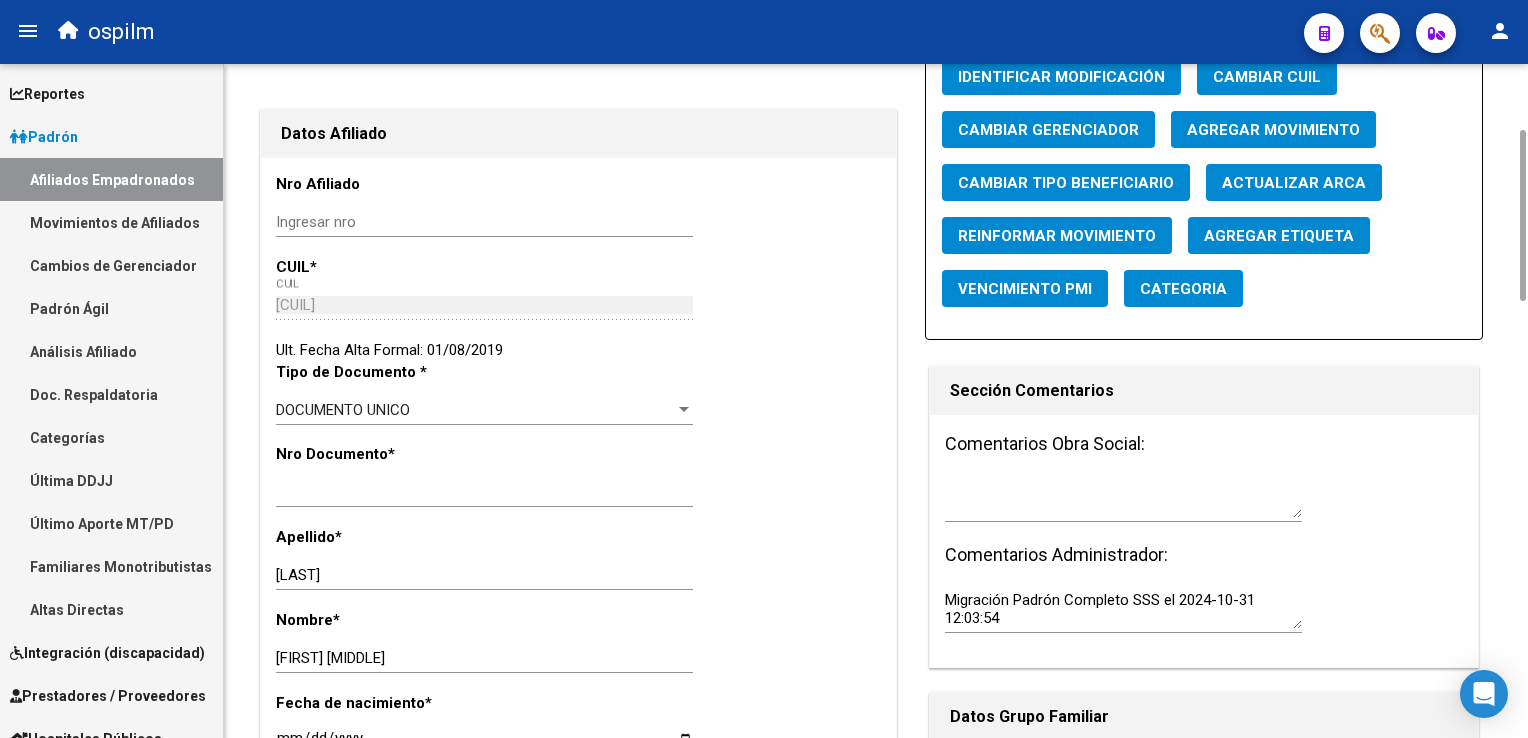 drag, startPoint x: 1524, startPoint y: 323, endPoint x: 1376, endPoint y: 153, distance: 225.39743 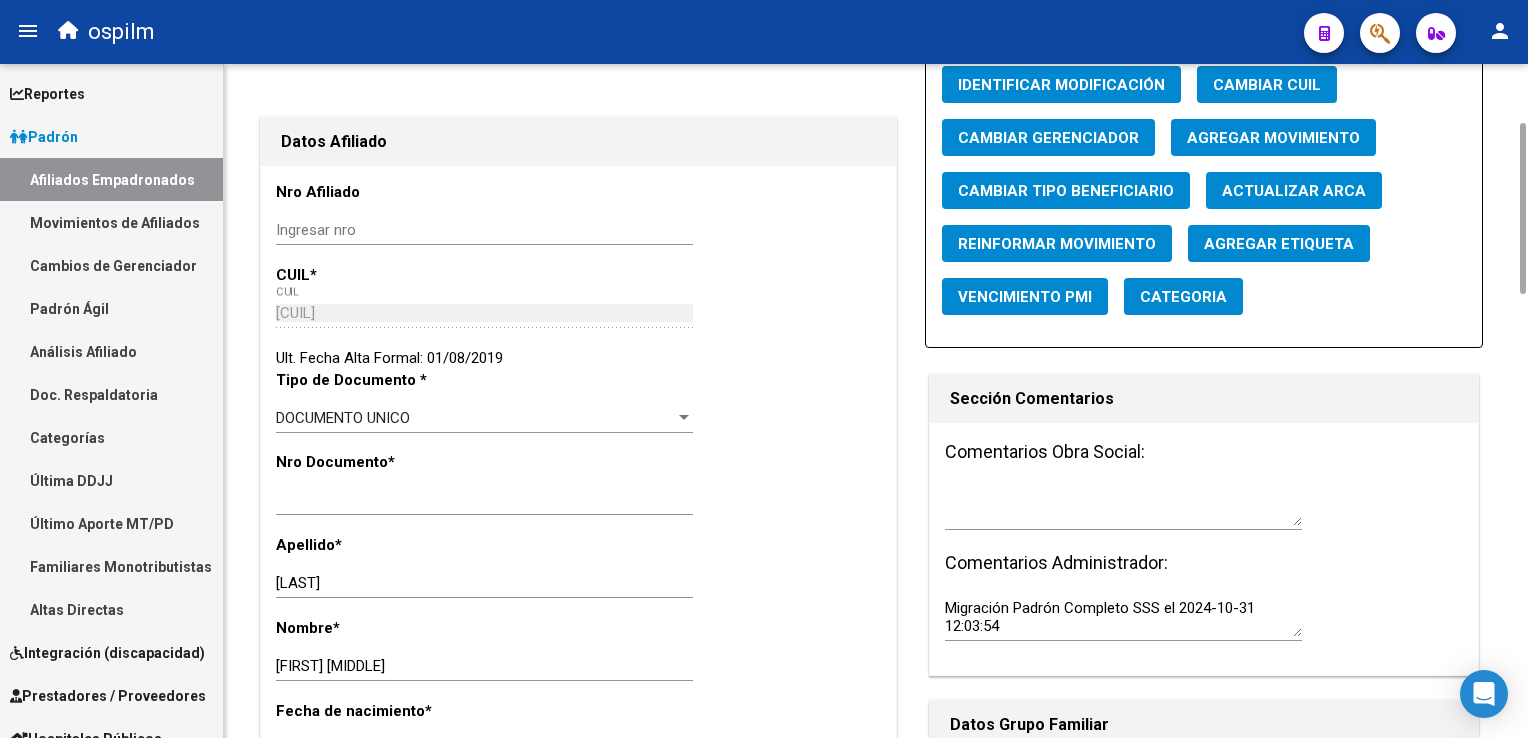 click on "Agregar Movimiento" 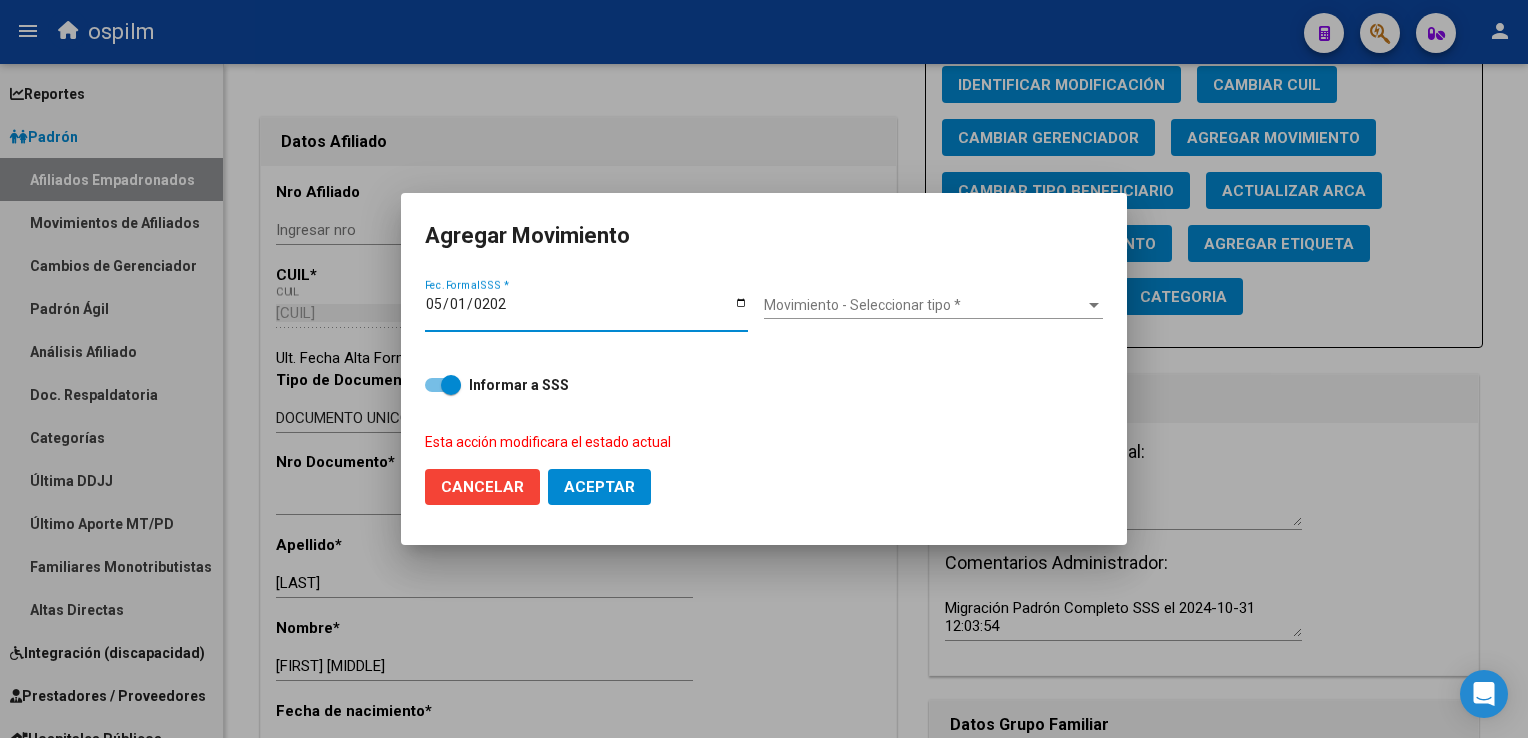 type on "2025-05-01" 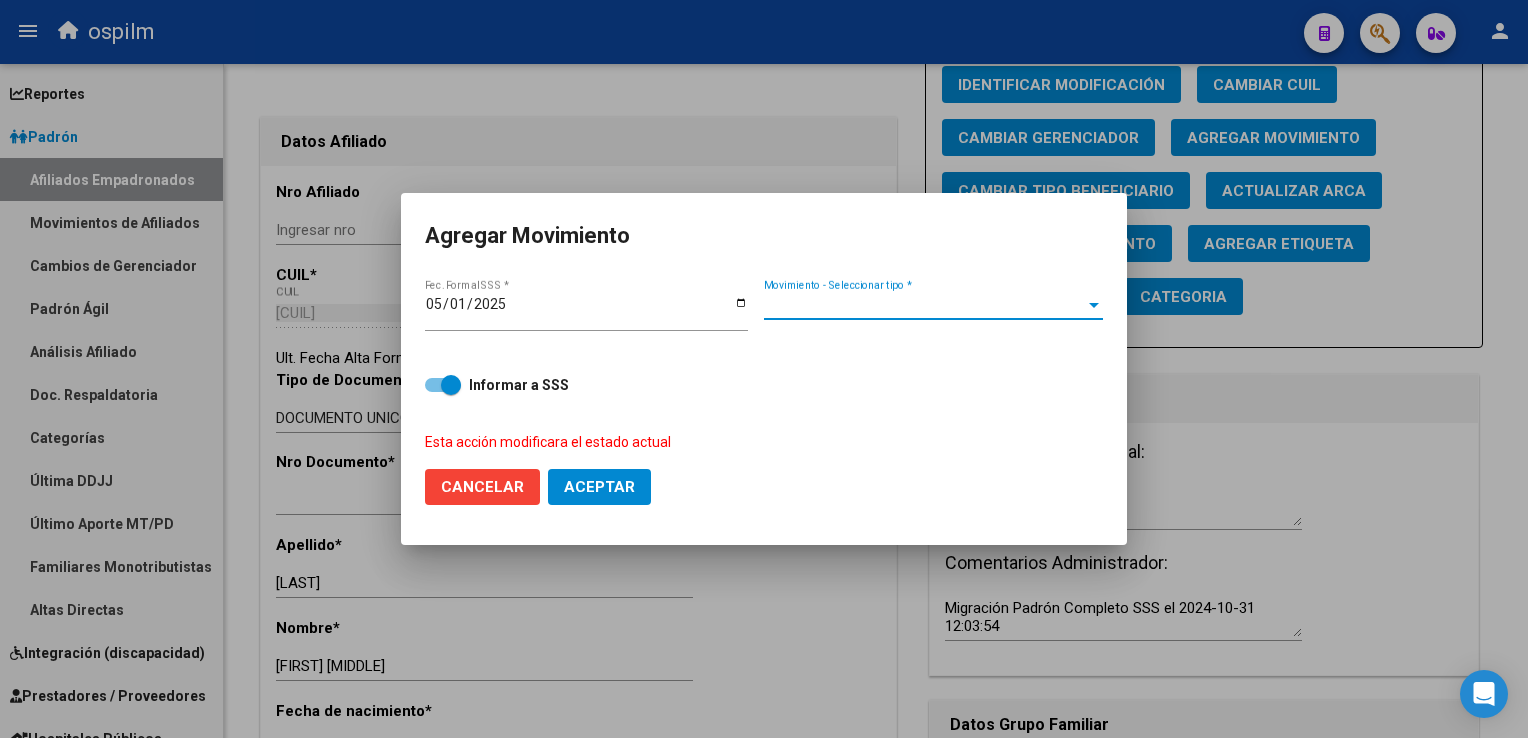 click on "Movimiento - Seleccionar tipo *" at bounding box center (924, 305) 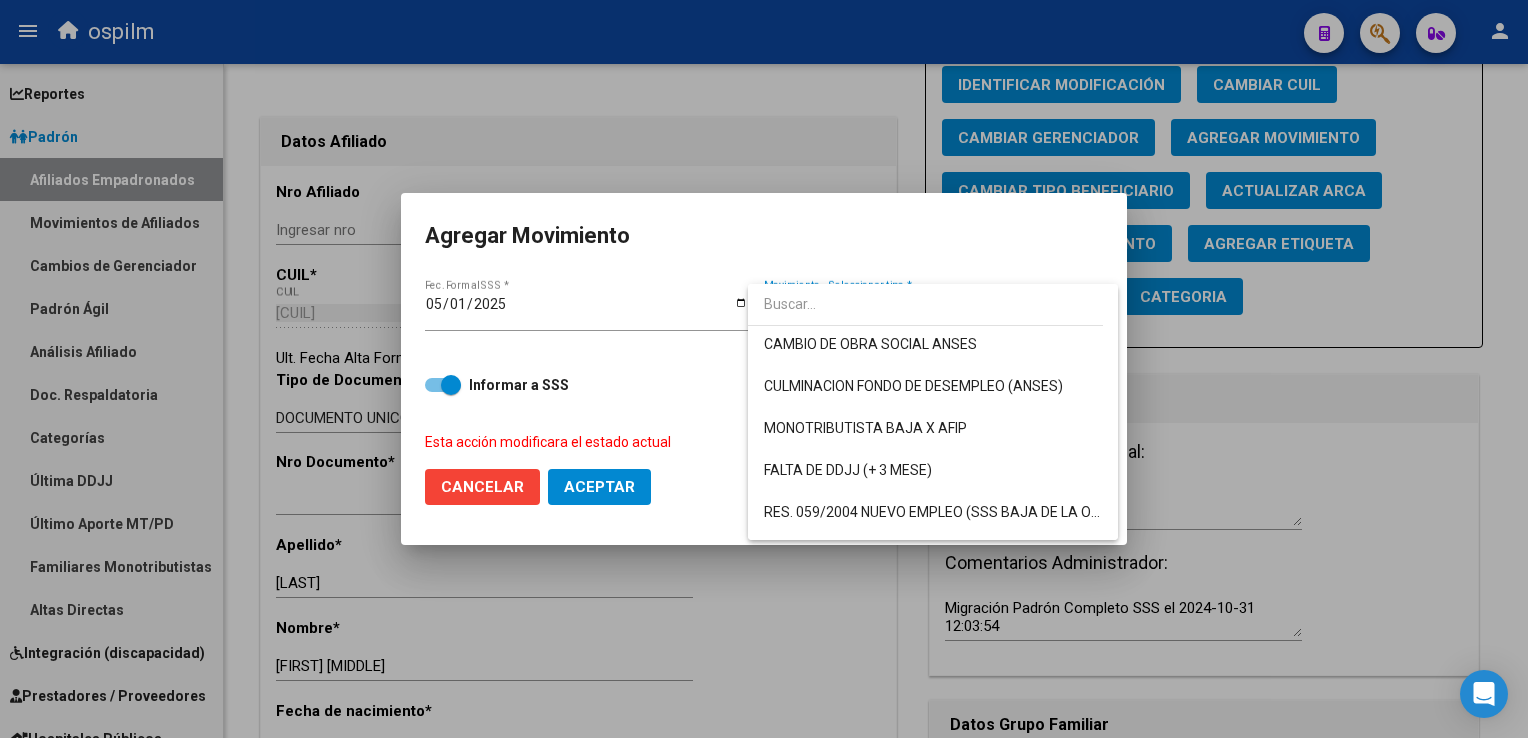 scroll, scrollTop: 435, scrollLeft: 0, axis: vertical 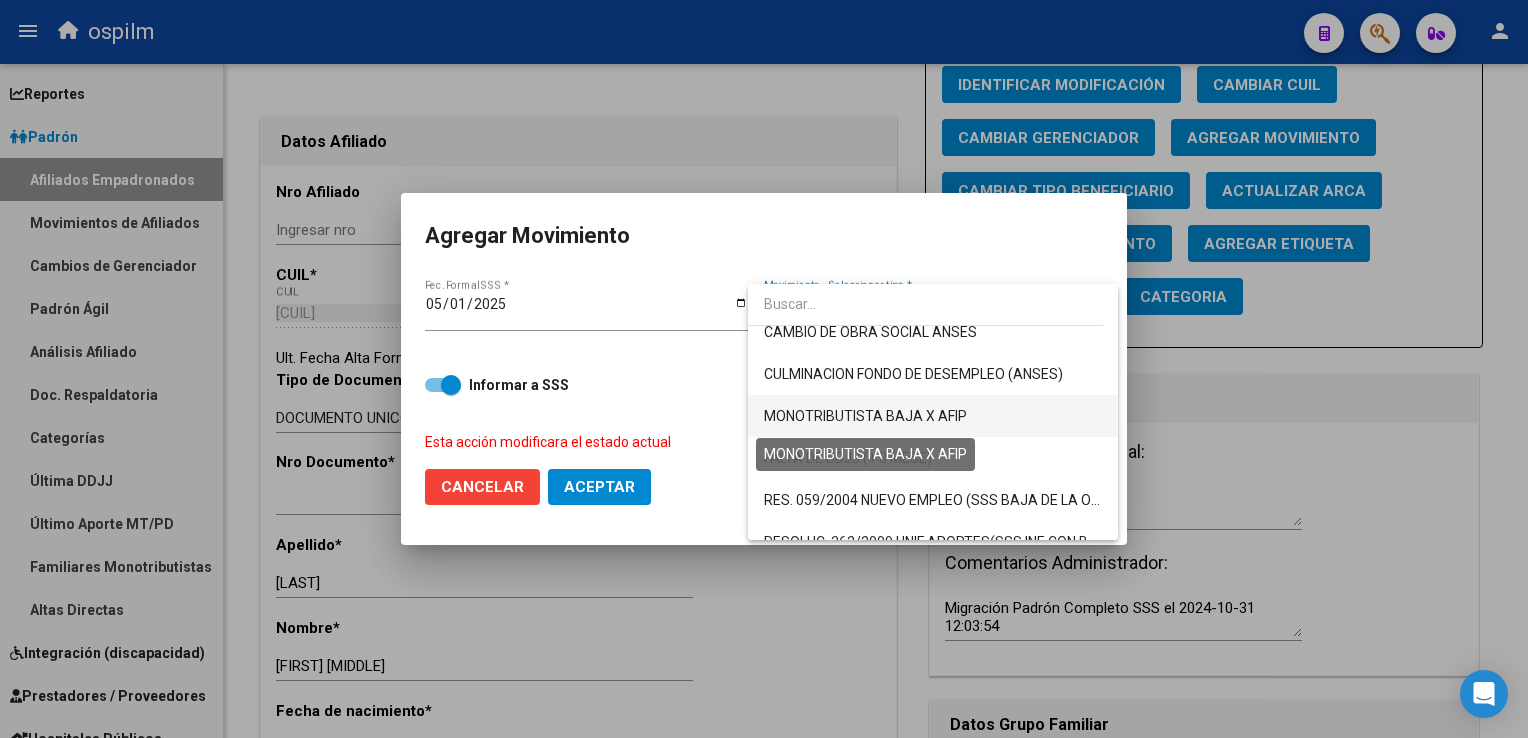 click on "MONOTRIBUTISTA BAJA X AFIP" at bounding box center (865, 416) 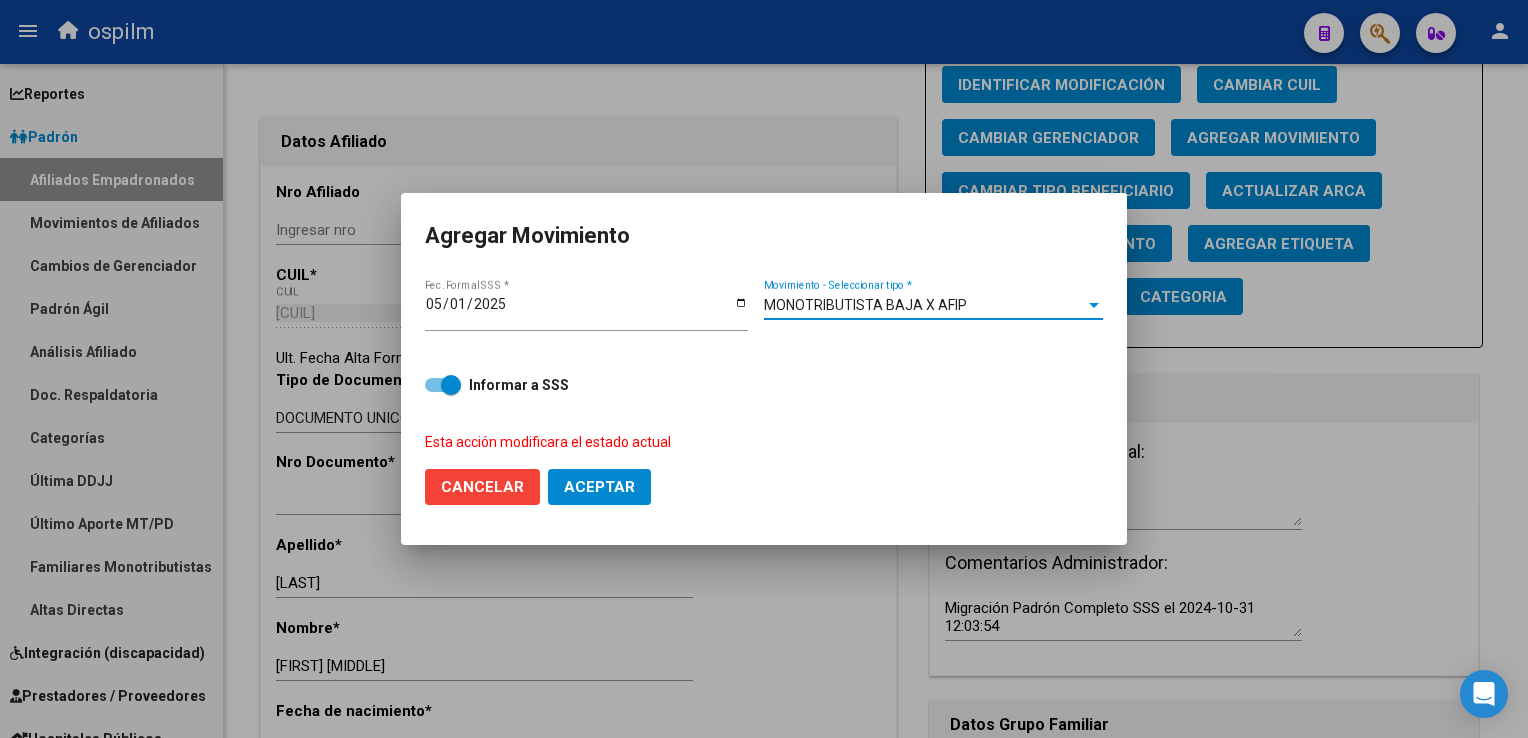 click on "Aceptar" 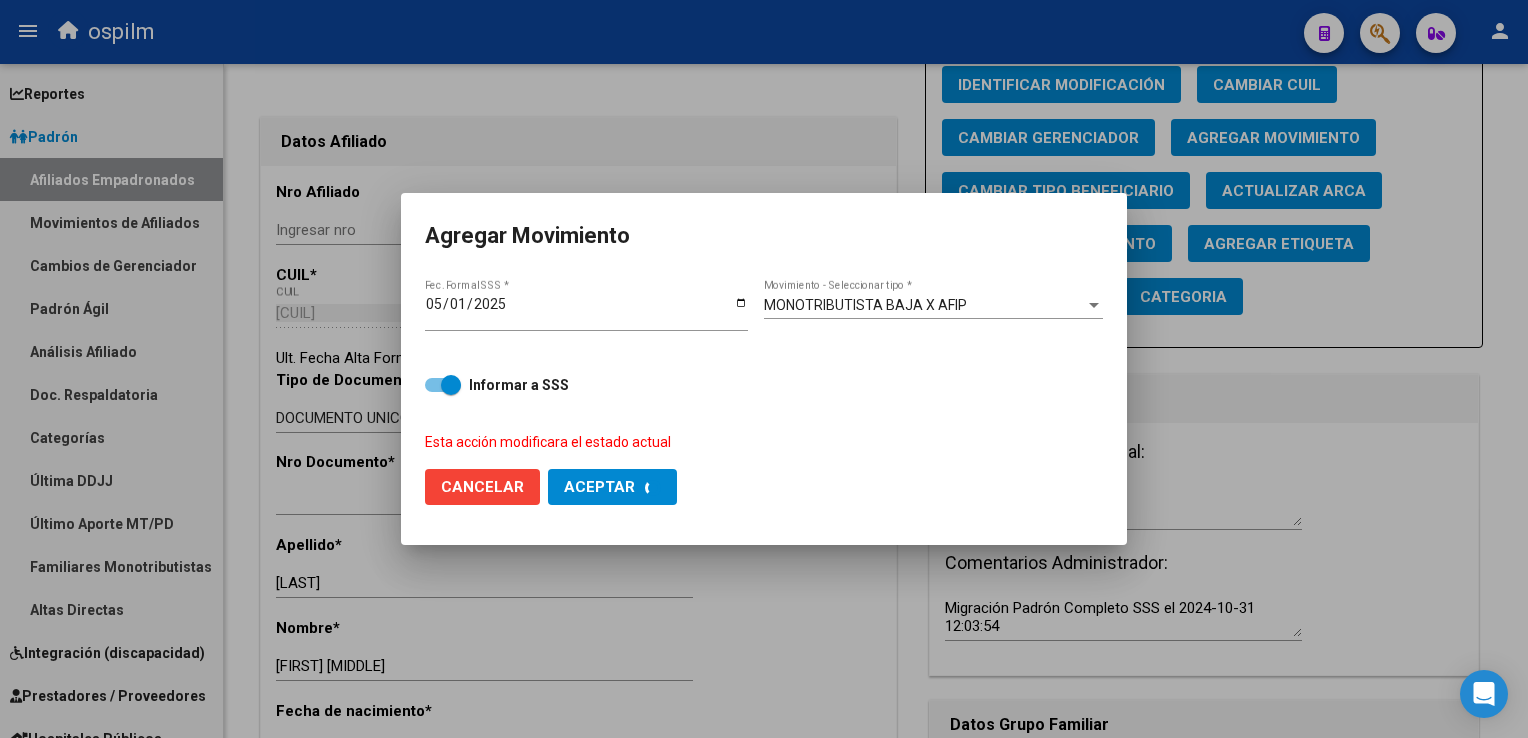 checkbox on "false" 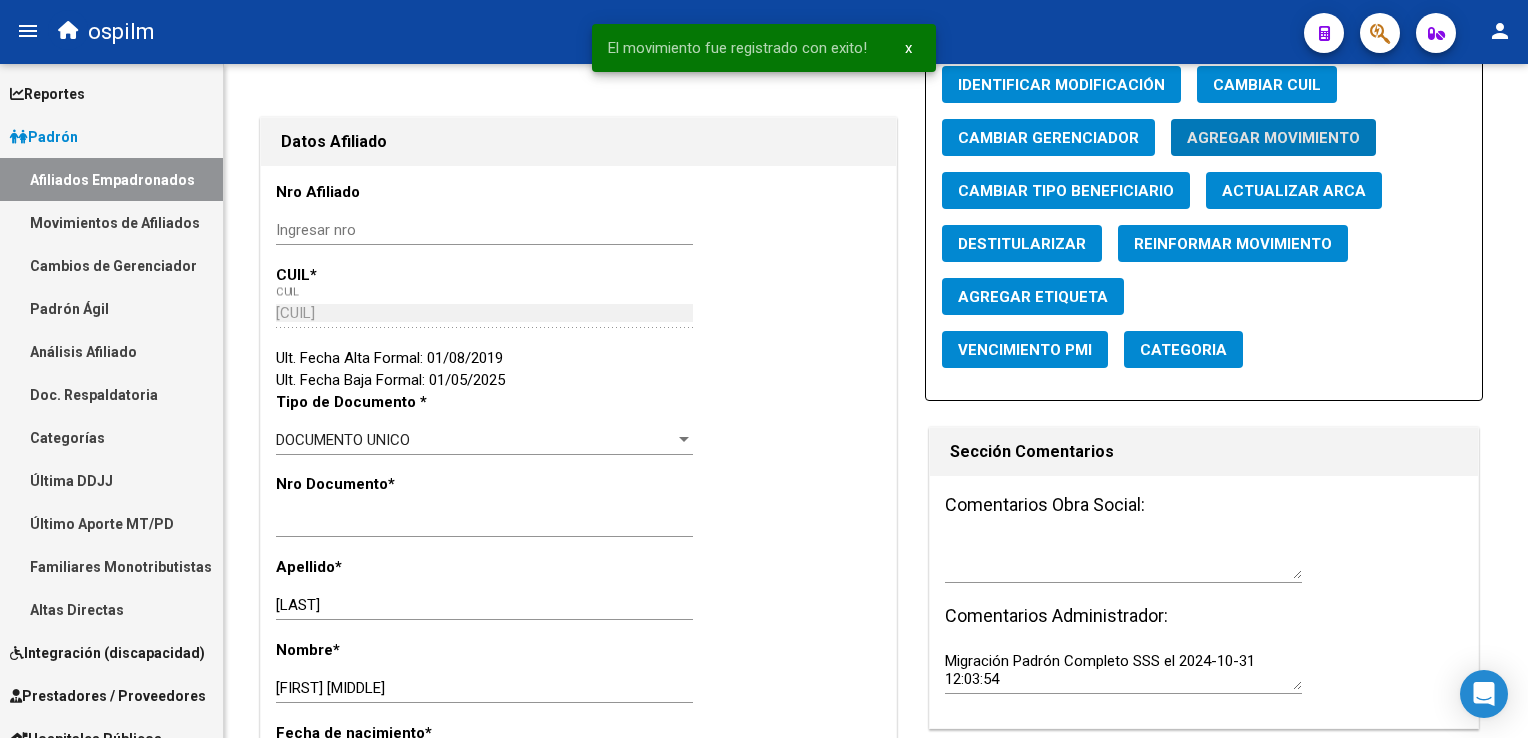 scroll, scrollTop: 0, scrollLeft: 0, axis: both 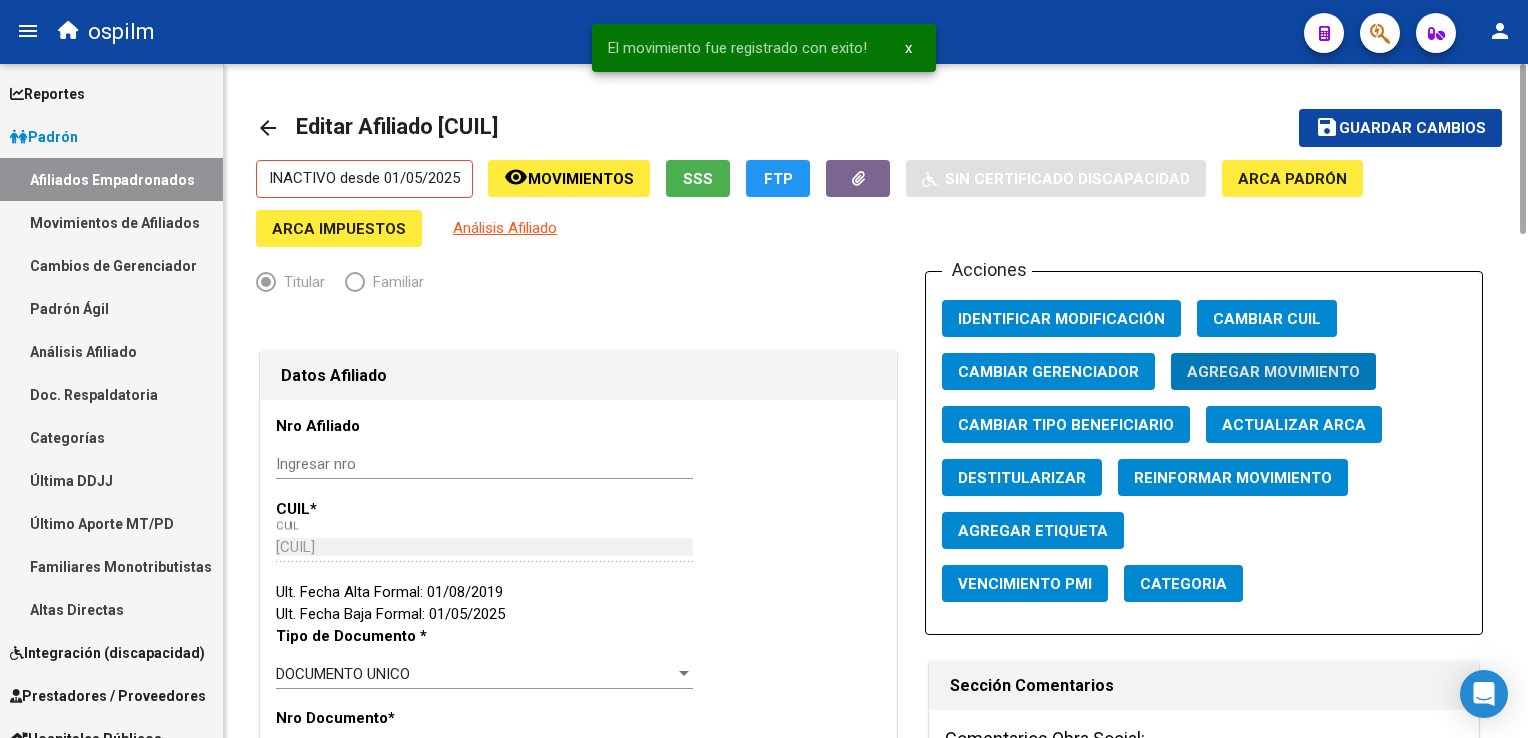 click on "Guardar cambios" 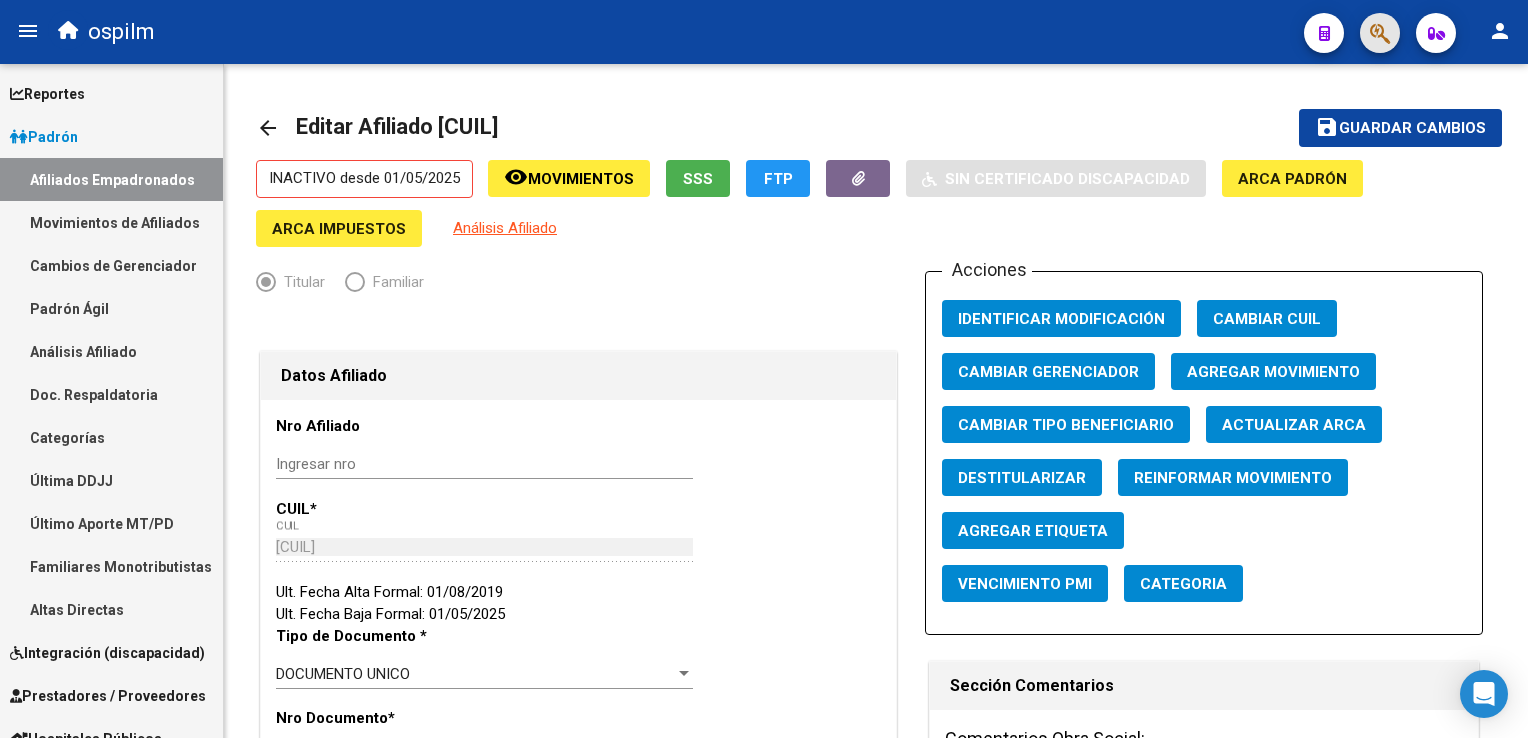 click 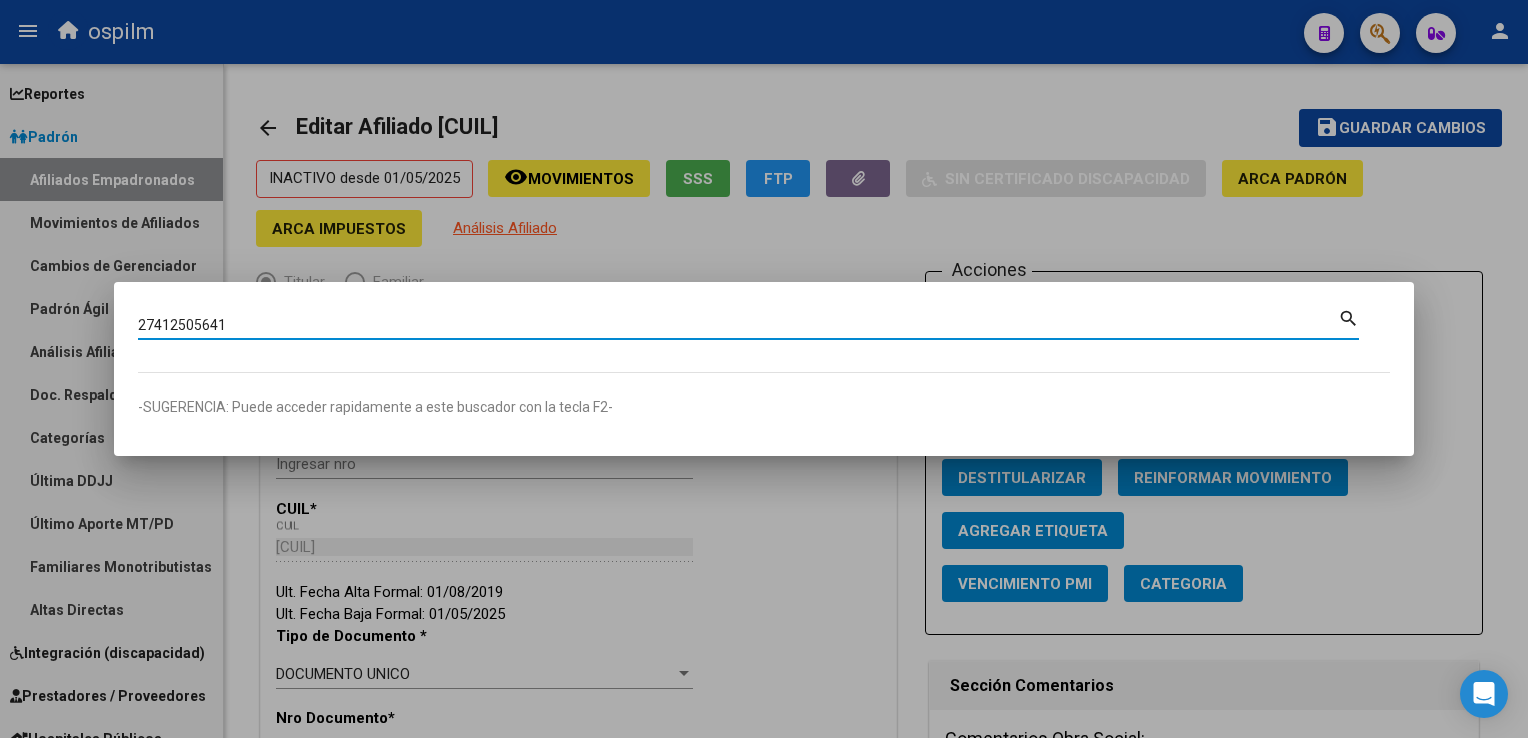type on "27412505641" 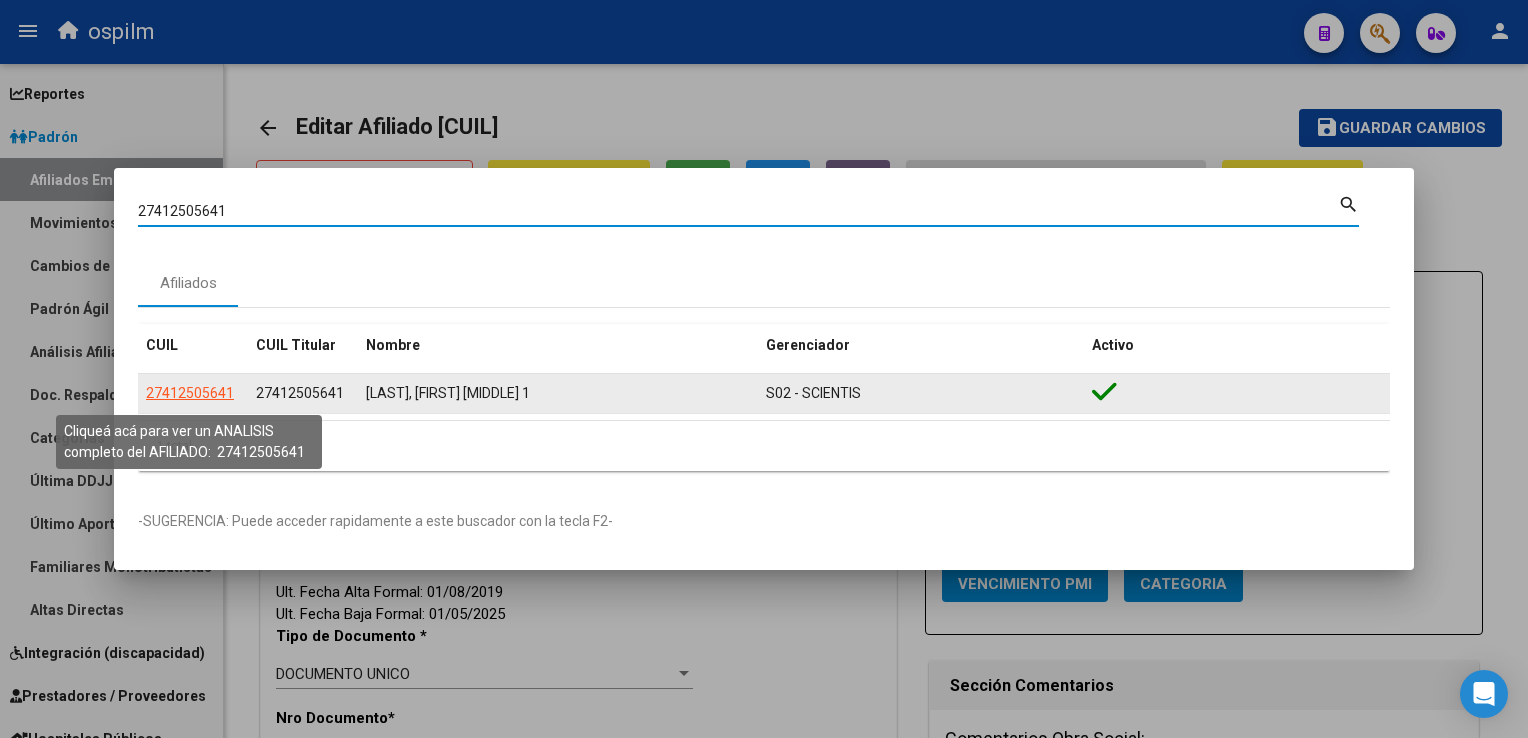 click on "27412505641" 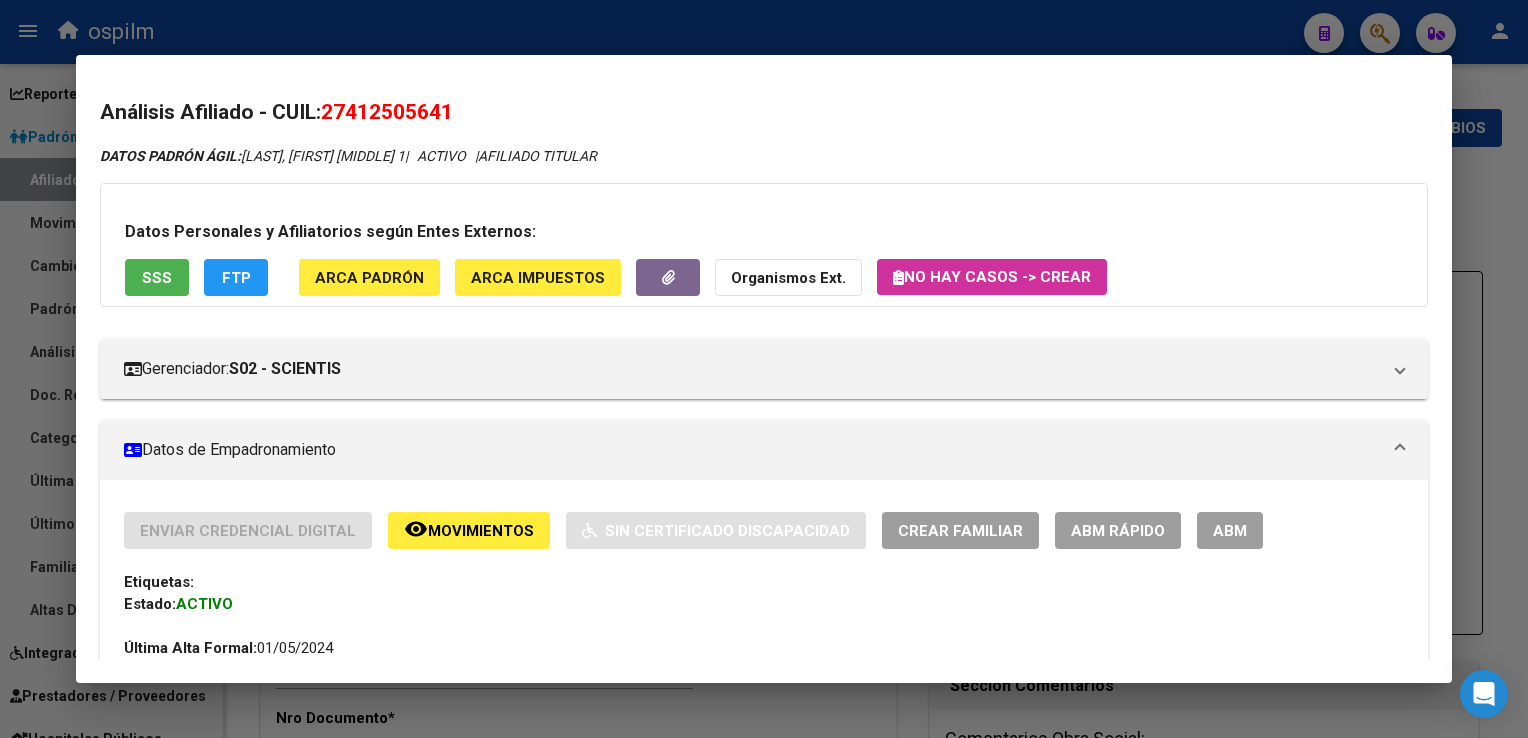 click on "ABM" at bounding box center (1230, 531) 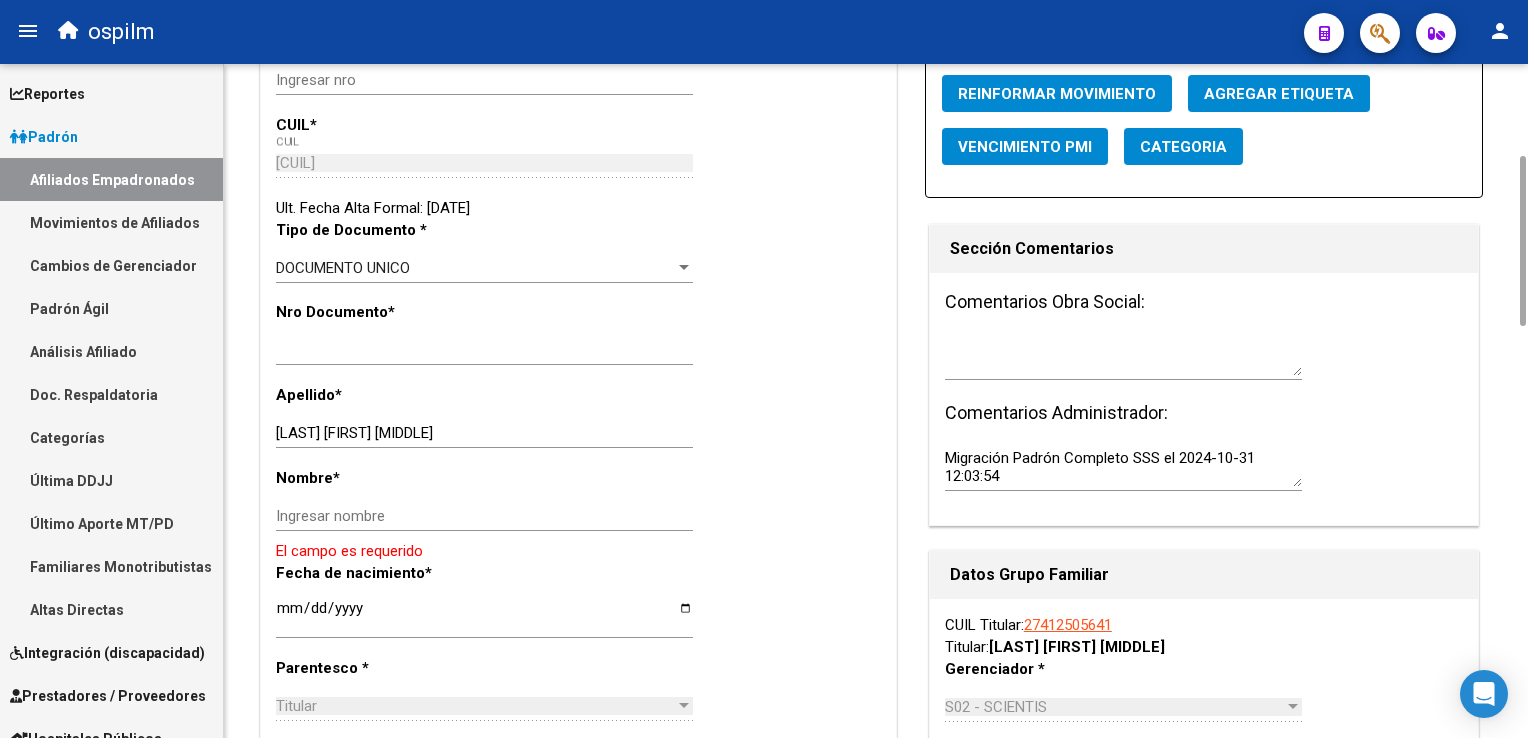 scroll, scrollTop: 447, scrollLeft: 0, axis: vertical 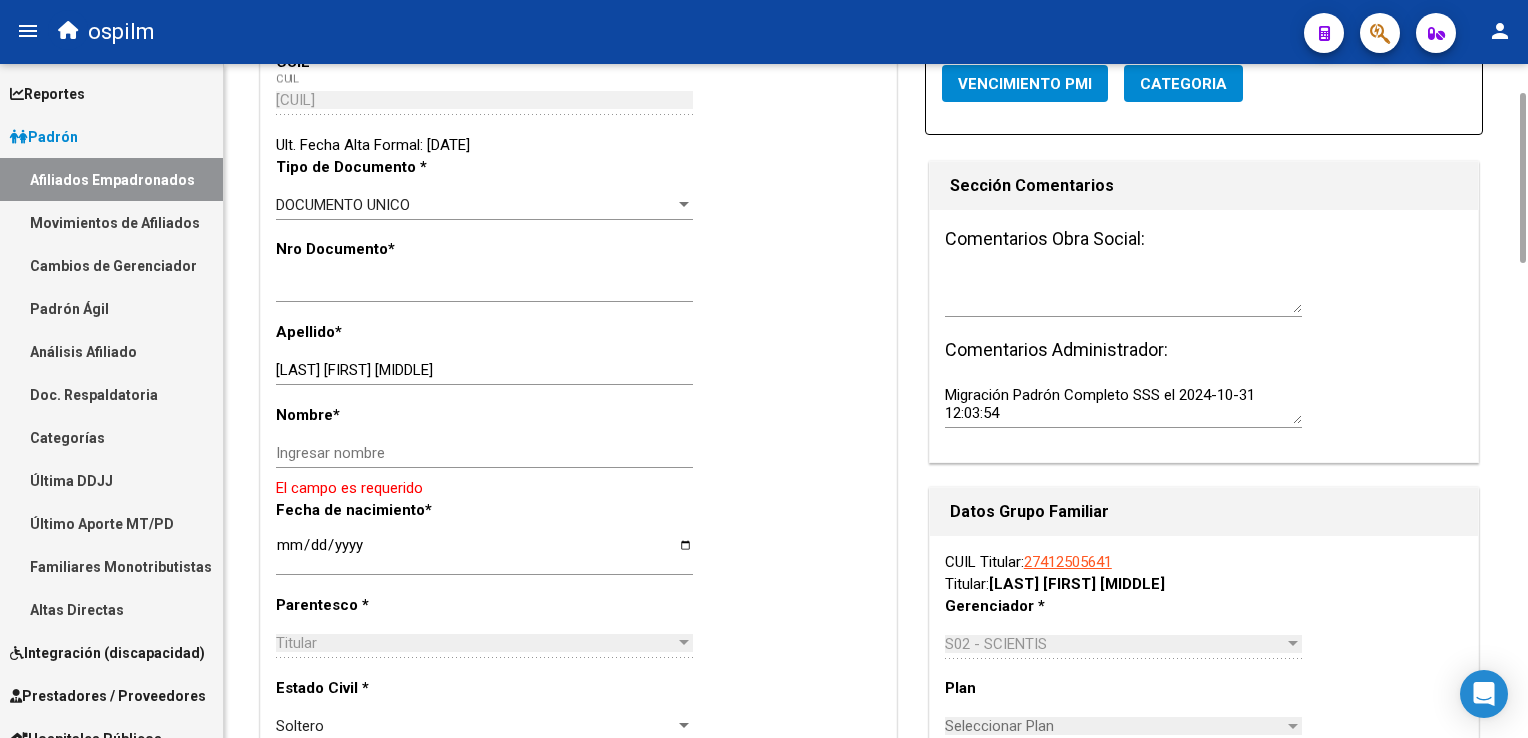 drag, startPoint x: 1520, startPoint y: 139, endPoint x: 1528, endPoint y: 252, distance: 113.28283 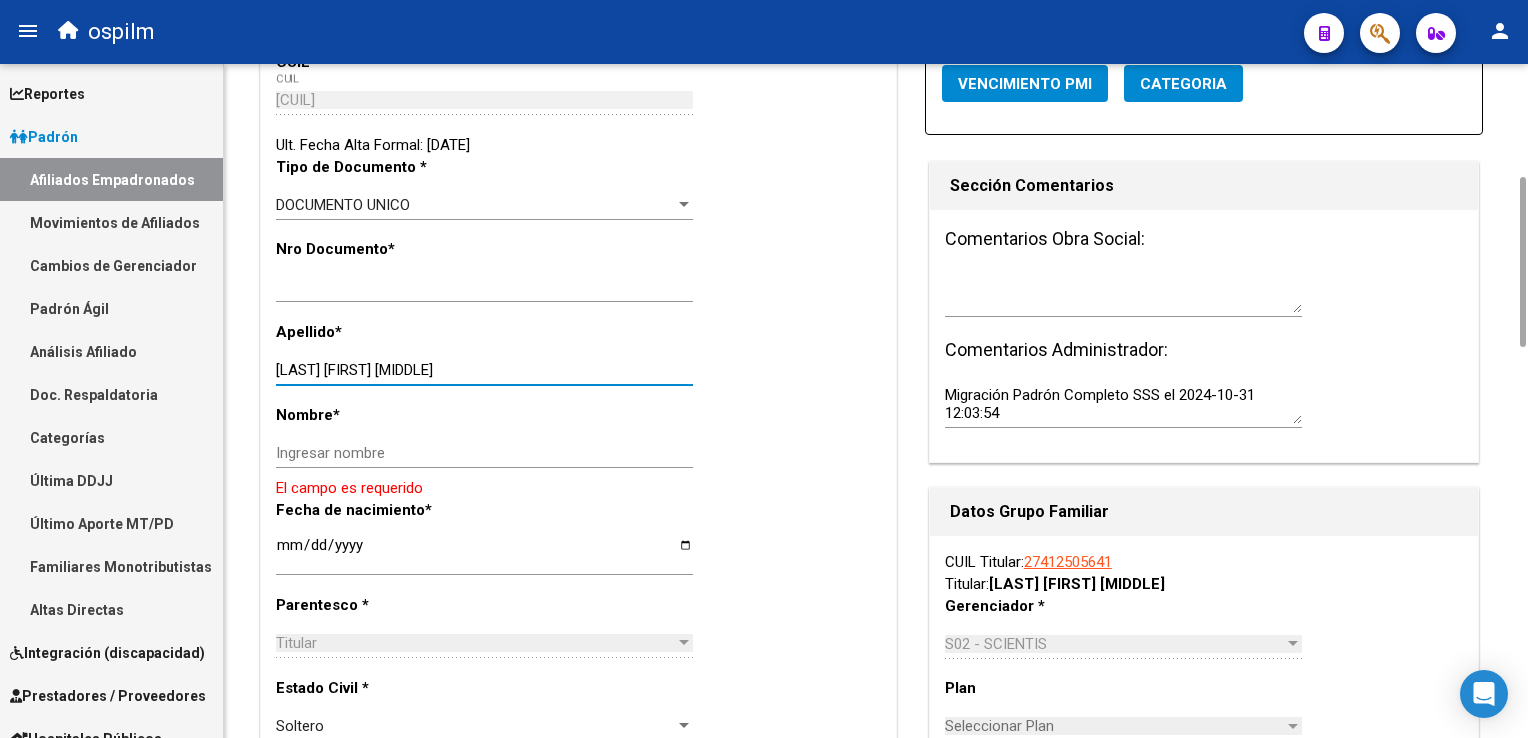 drag, startPoint x: 346, startPoint y: 366, endPoint x: 442, endPoint y: 366, distance: 96 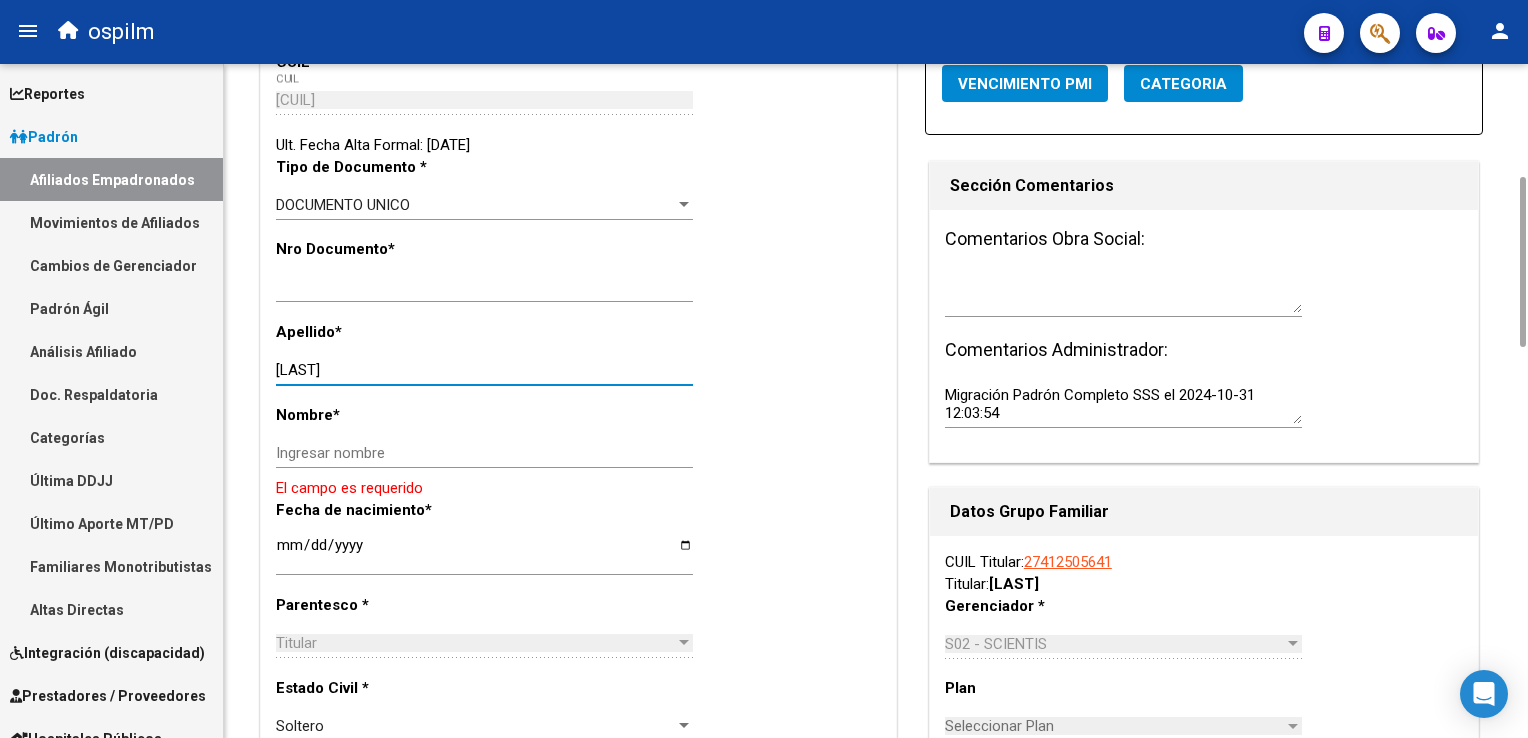 type on "[LAST]" 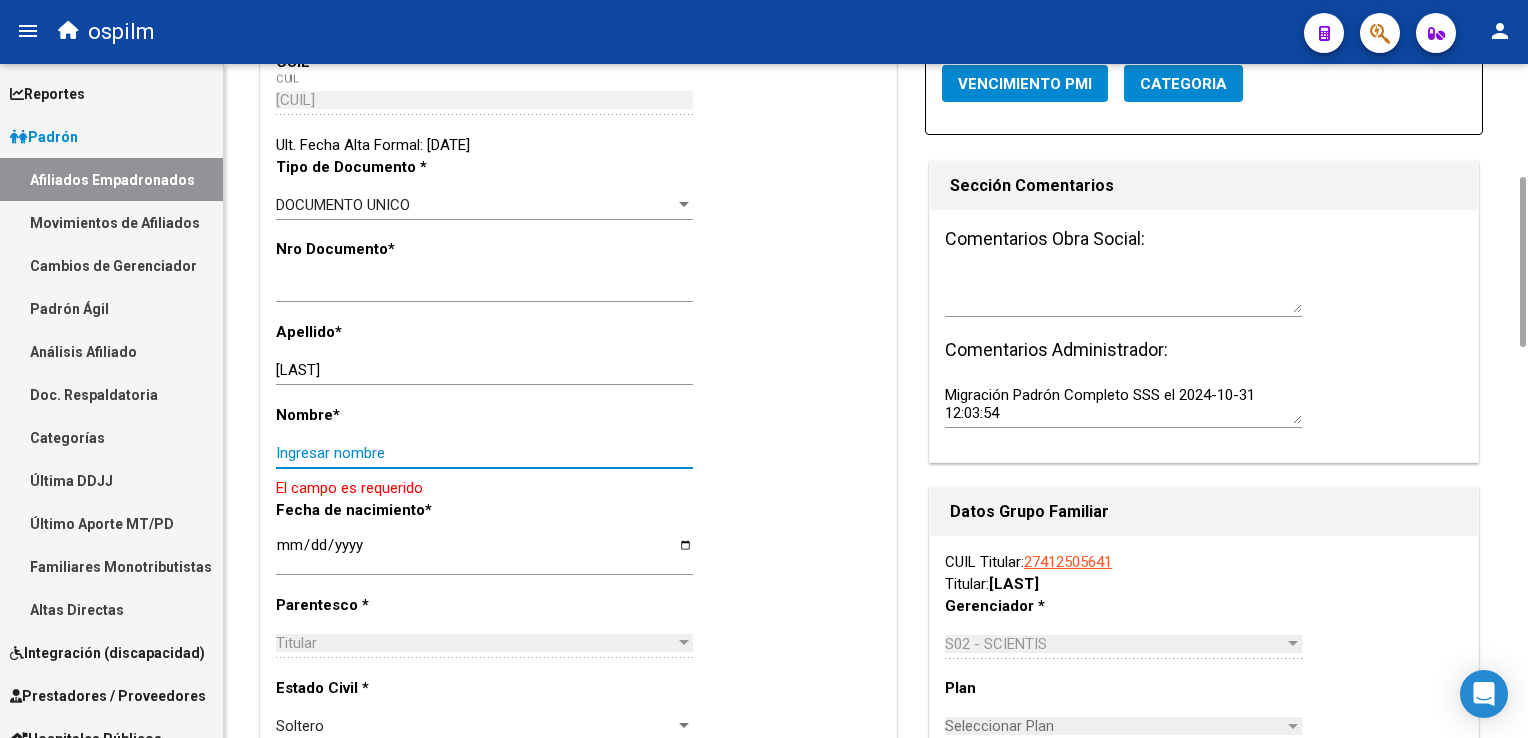 paste on "[FIRST] [LAST]" 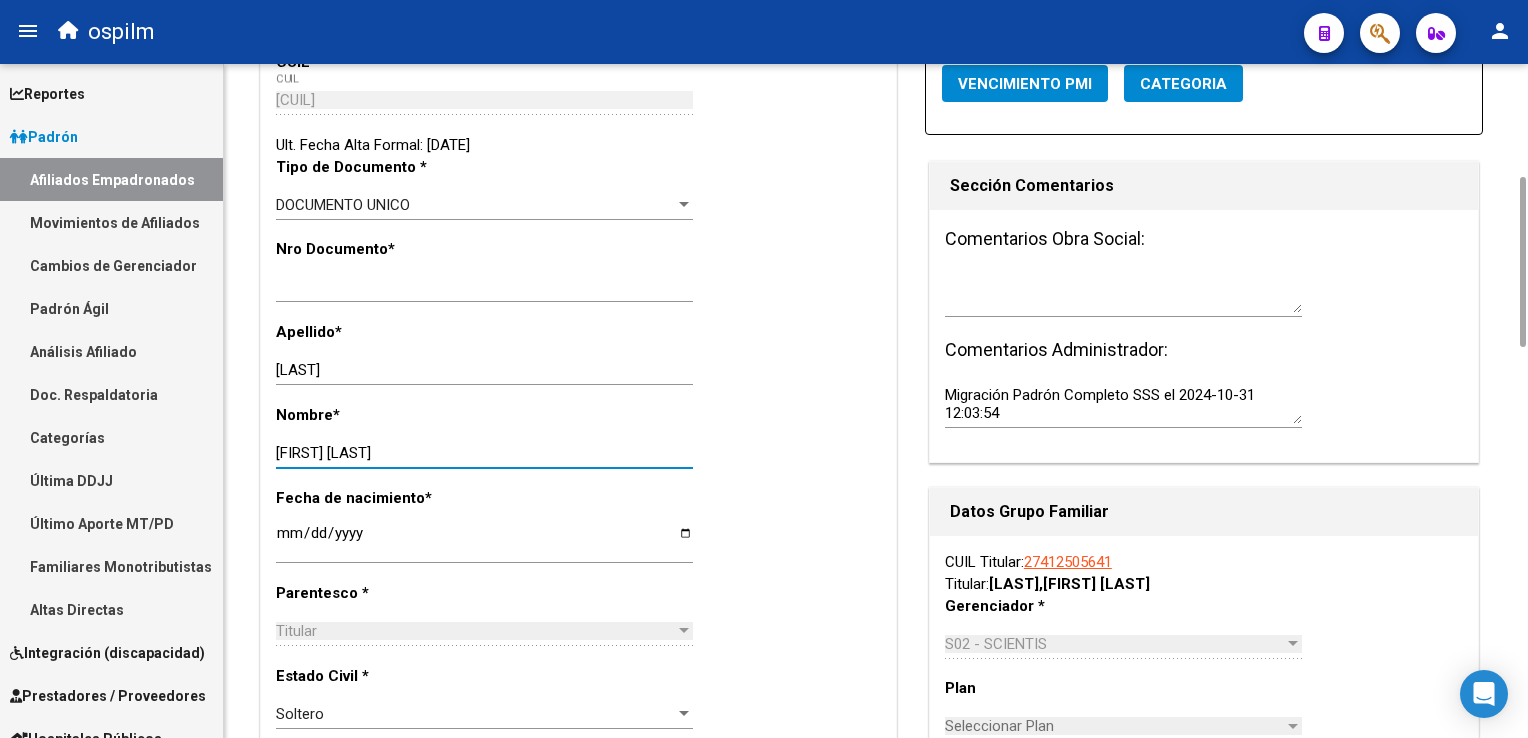 scroll, scrollTop: 0, scrollLeft: 0, axis: both 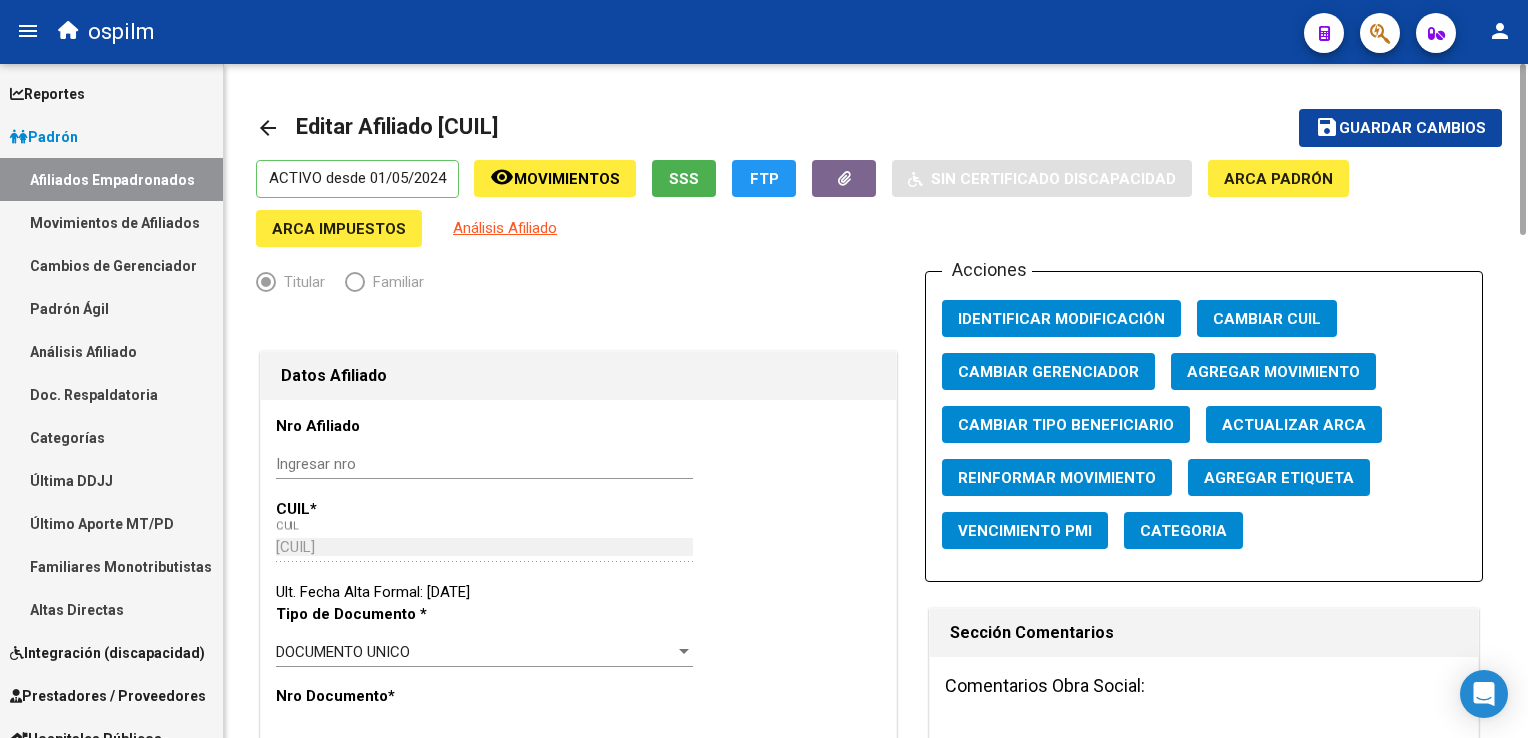 type on "[FIRST] [LAST]" 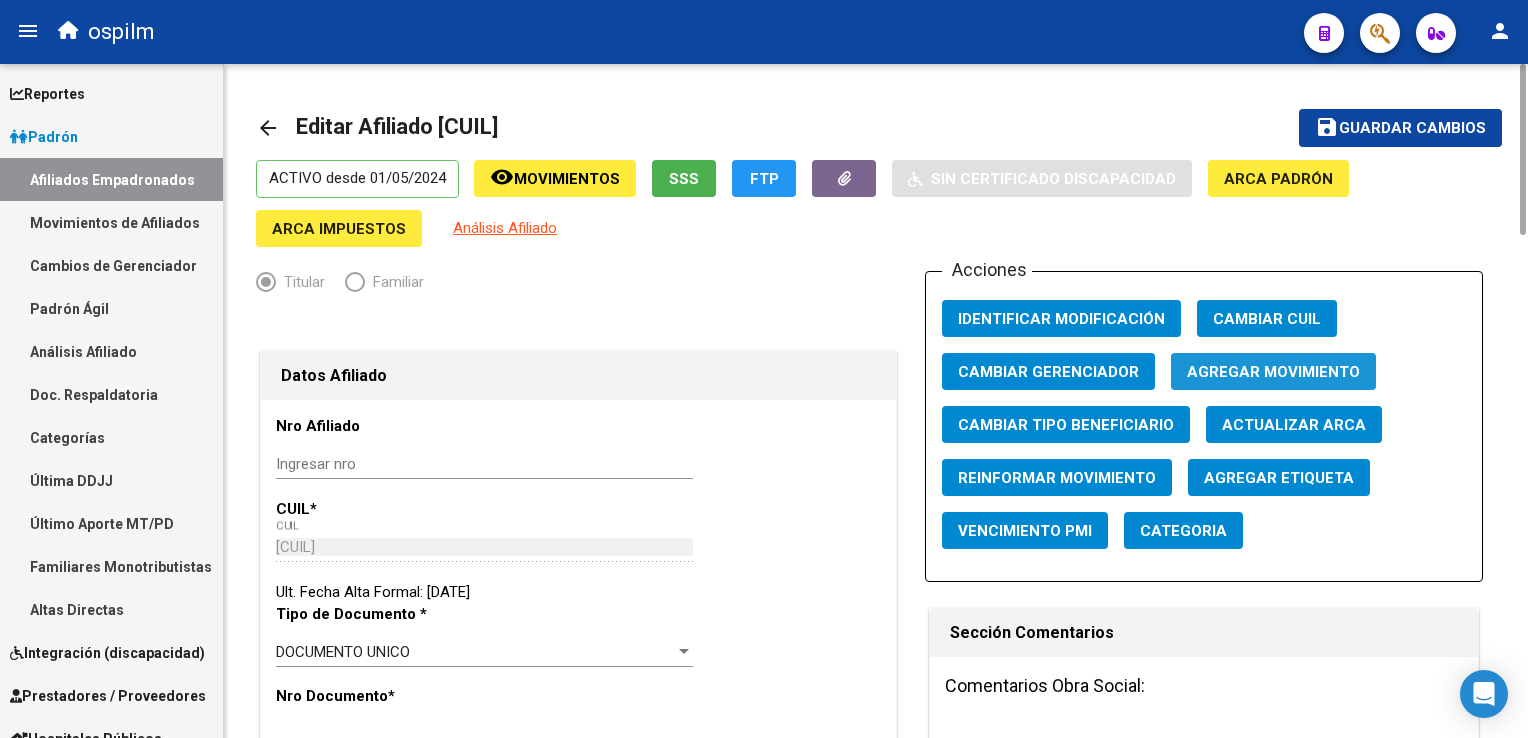 click on "Agregar Movimiento" 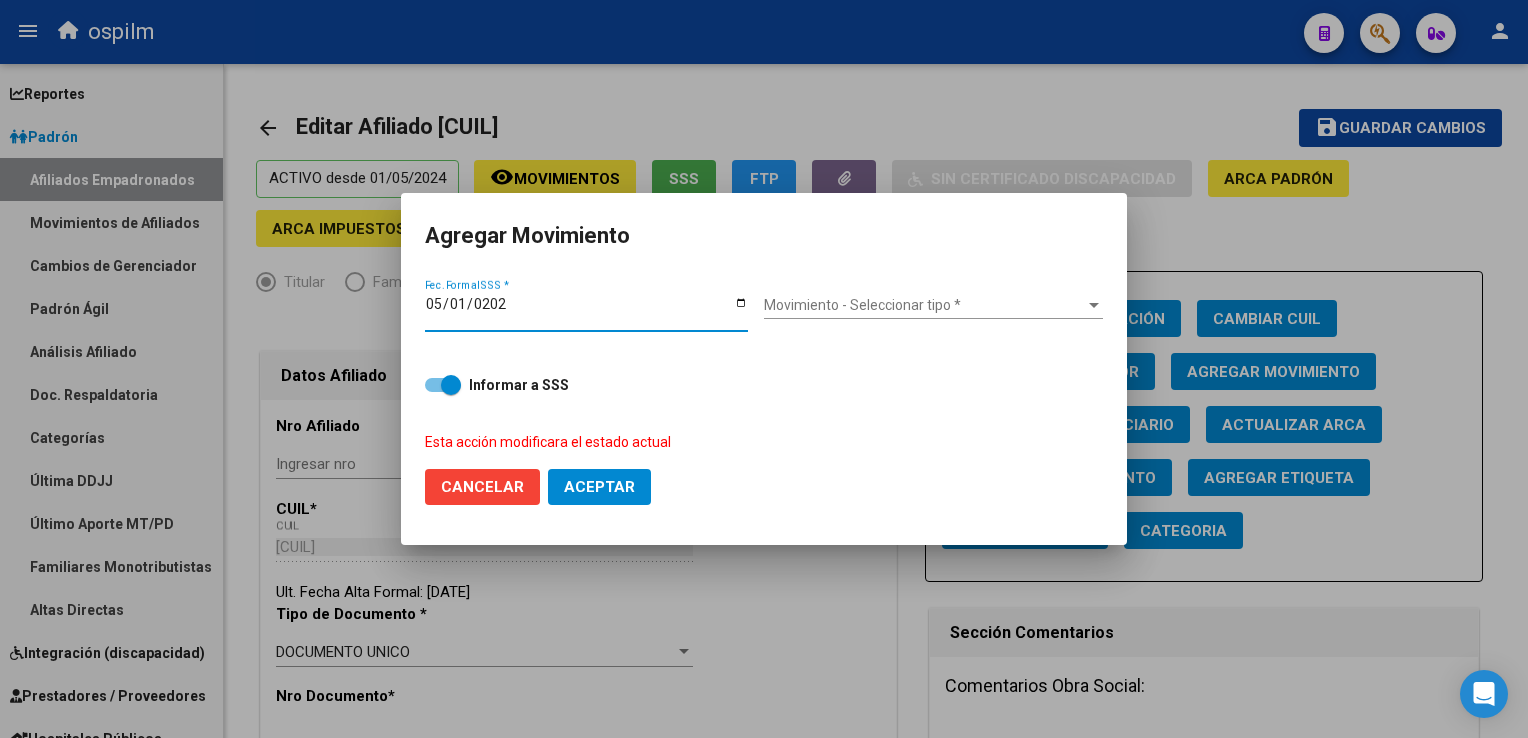type on "2025-05-01" 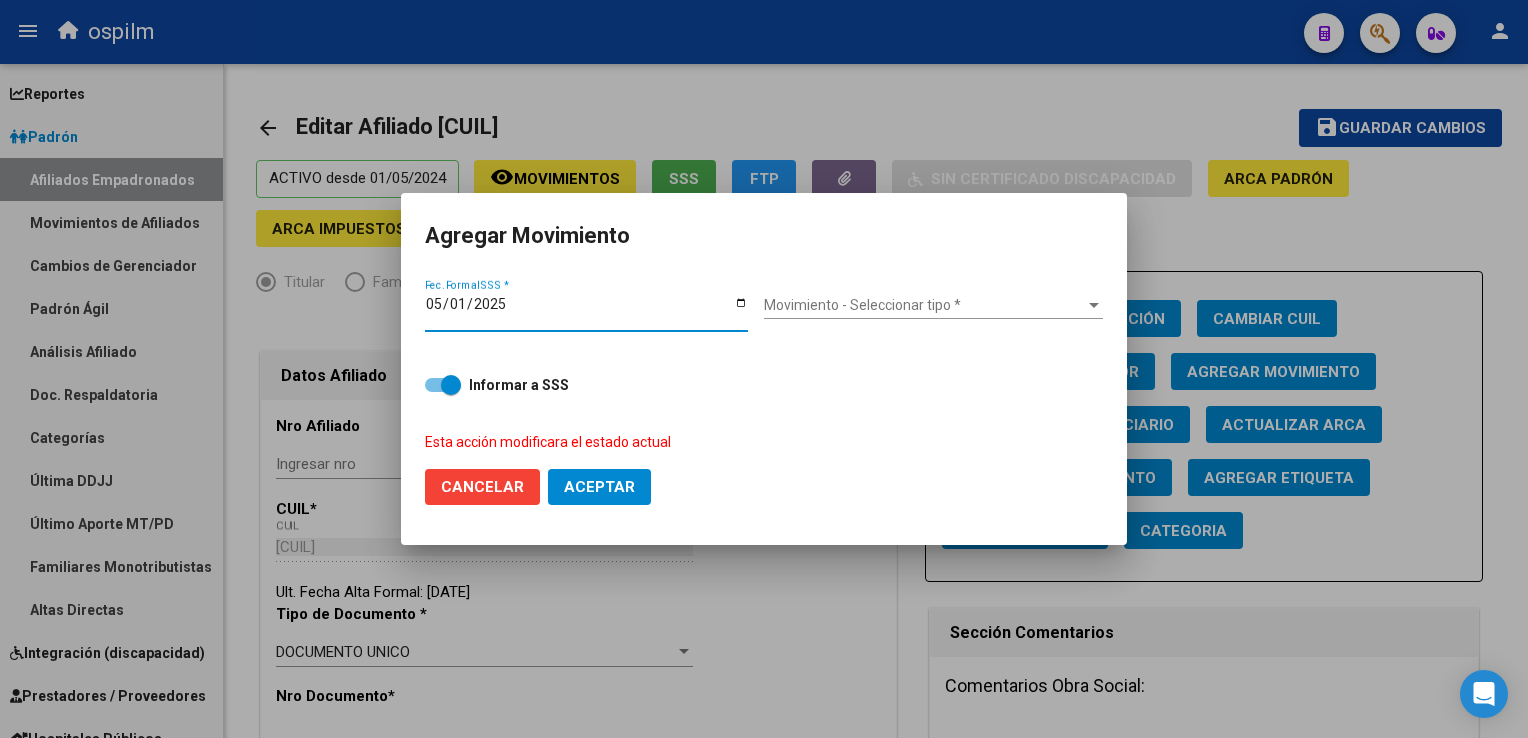 click on "Movimiento - Seleccionar tipo *" at bounding box center (924, 305) 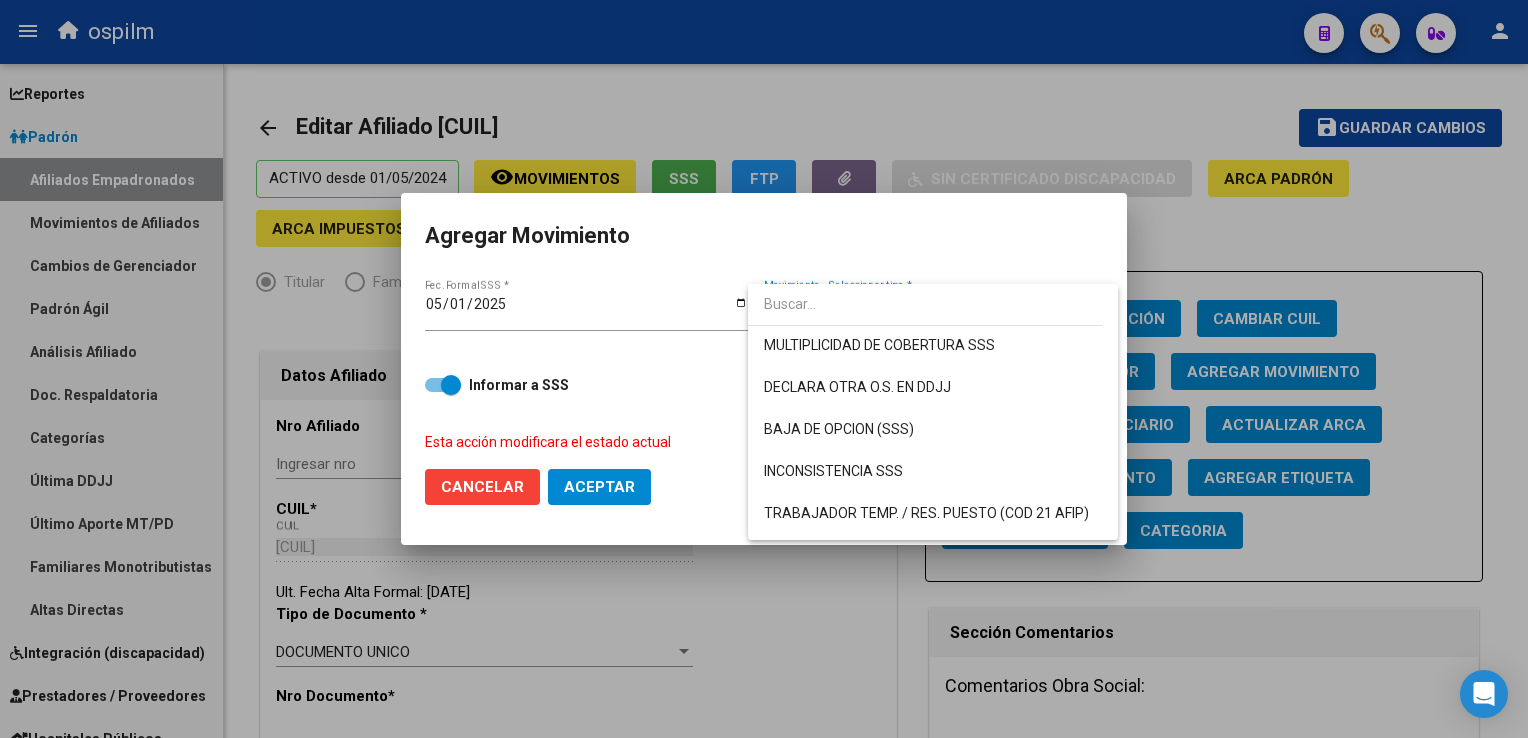 scroll, scrollTop: 728, scrollLeft: 0, axis: vertical 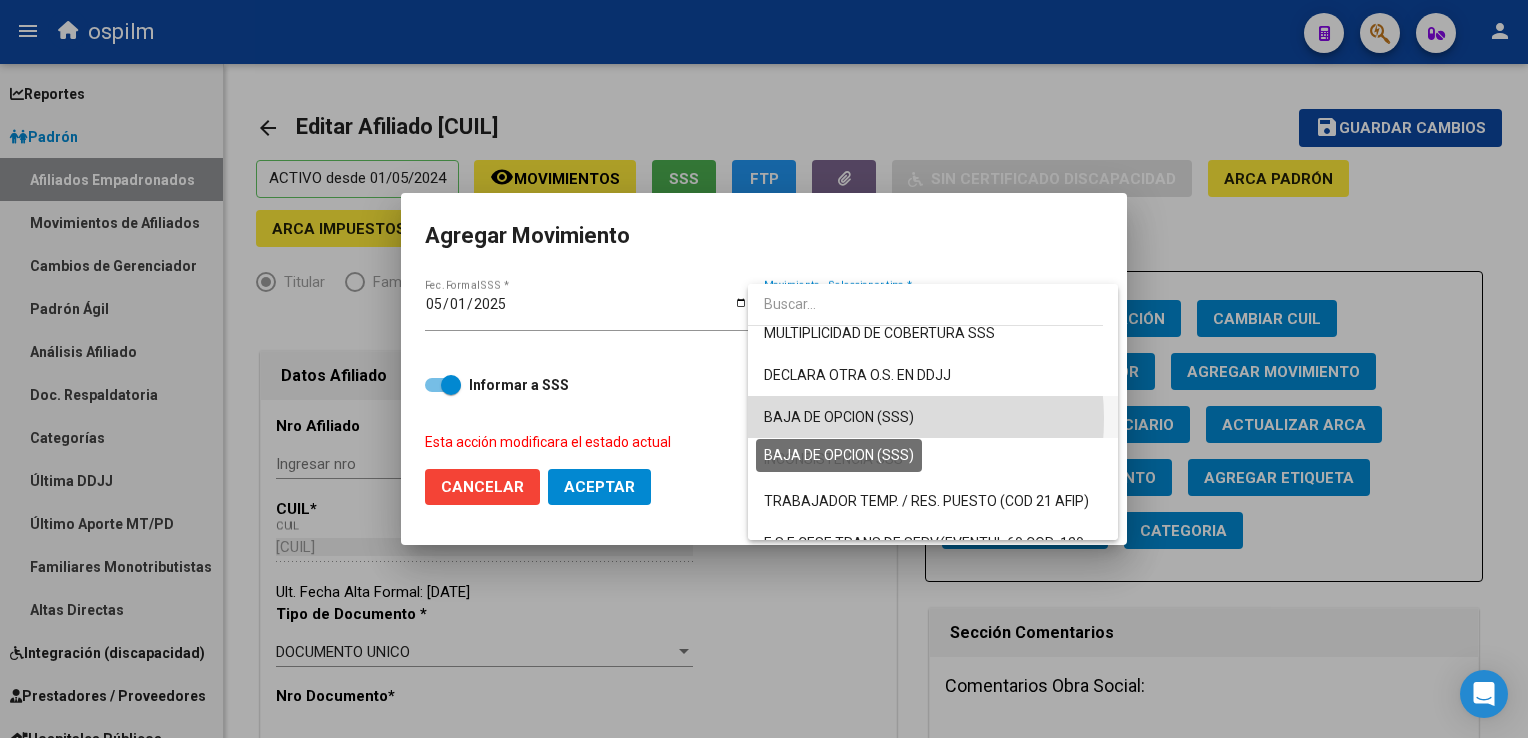 click on "BAJA DE OPCION (SSS)" at bounding box center (839, 417) 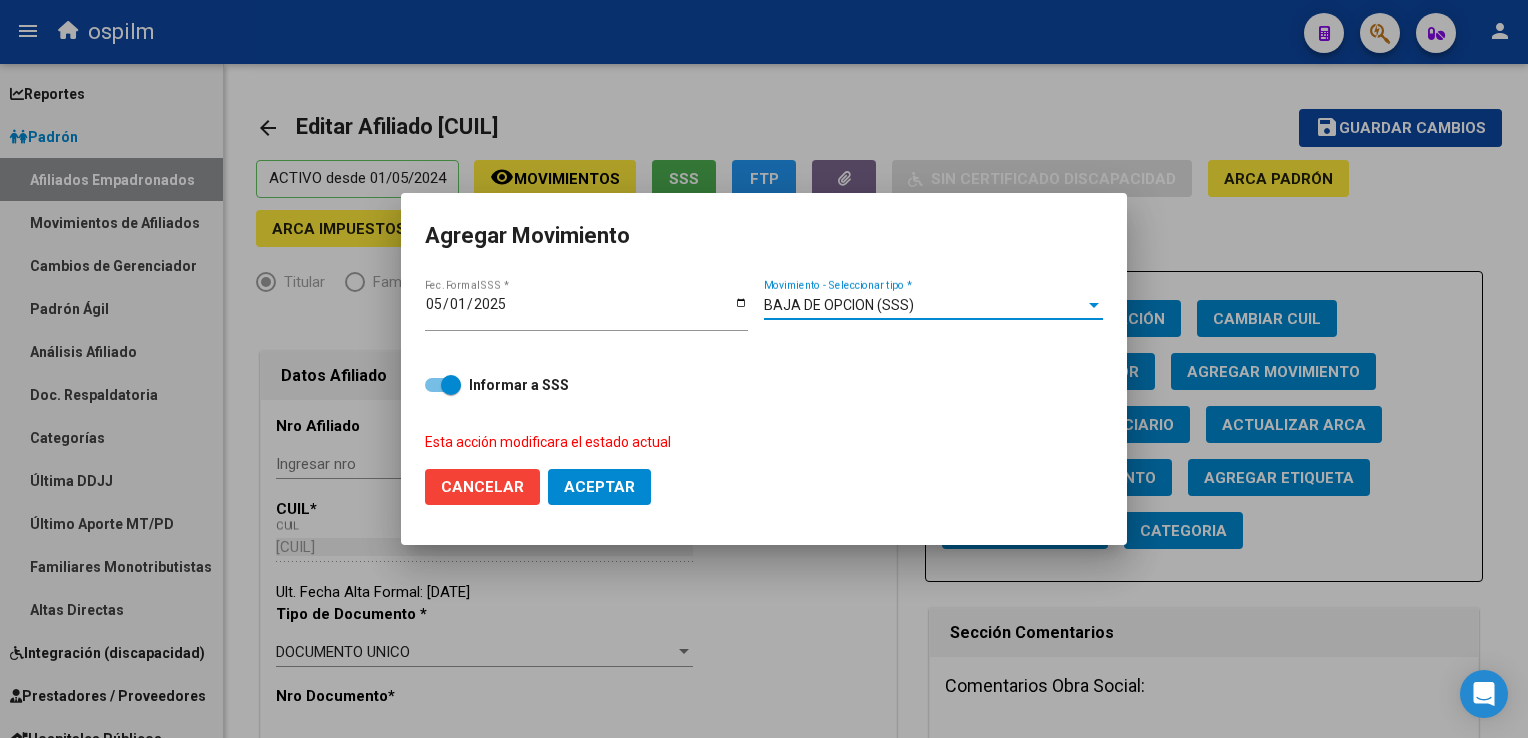 click on "Aceptar" 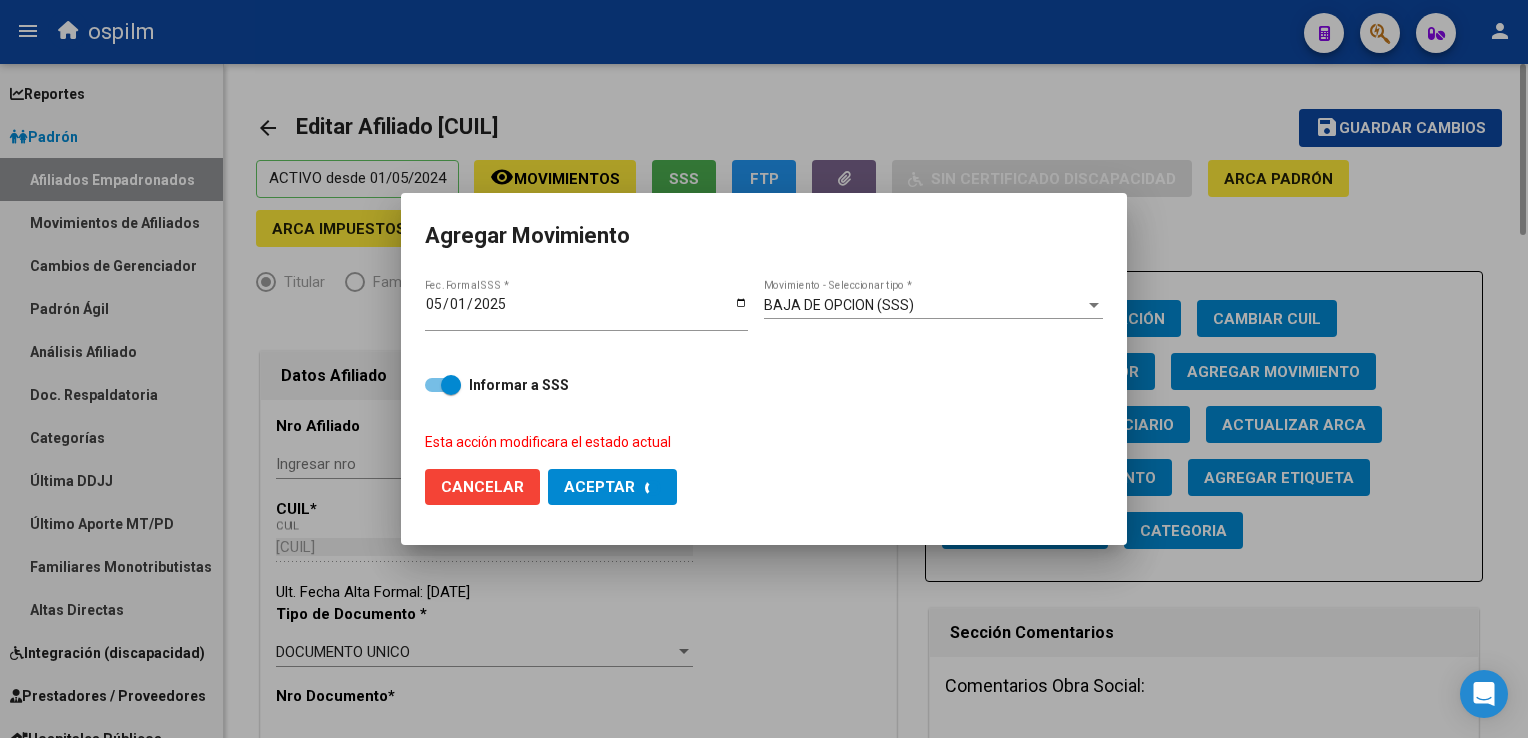 checkbox on "false" 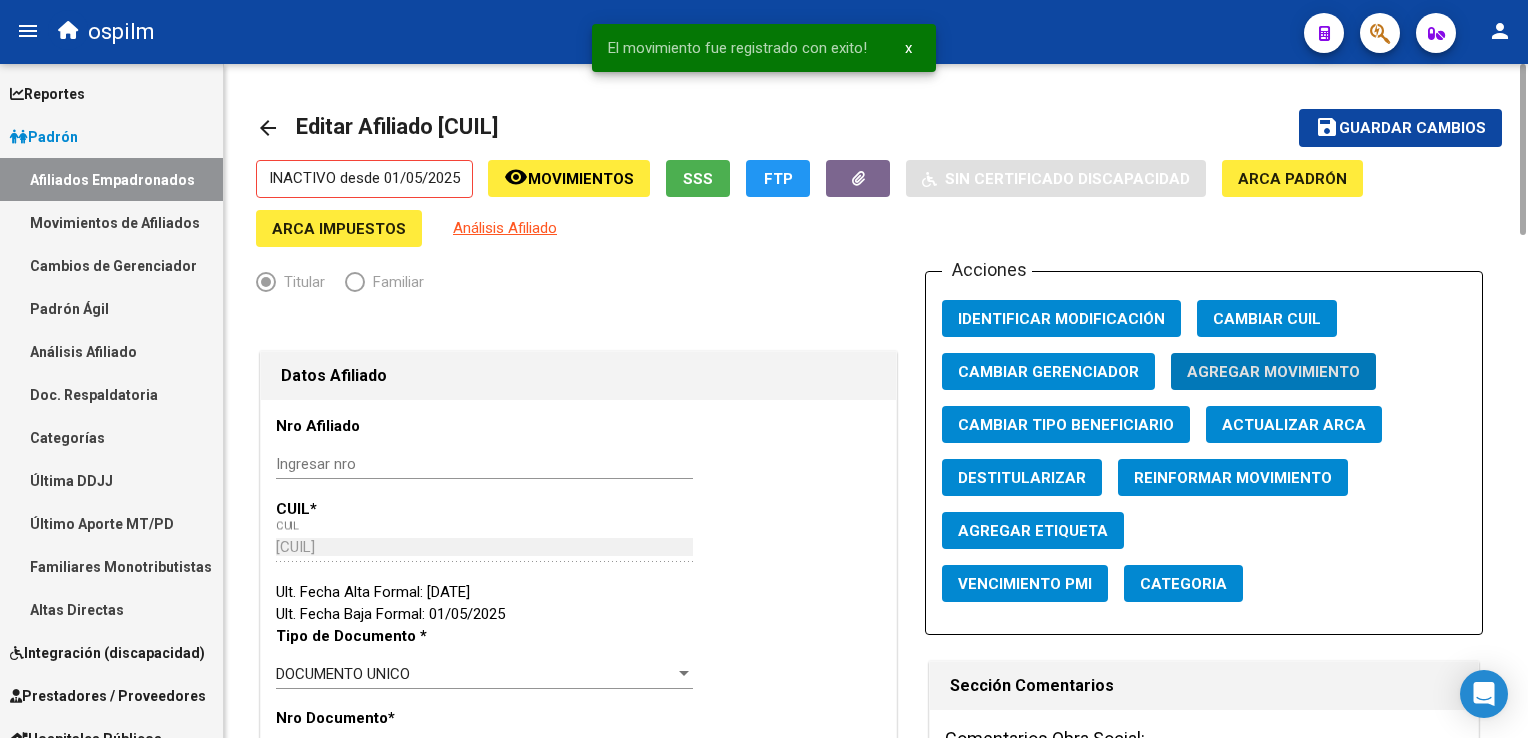 click on "Guardar cambios" 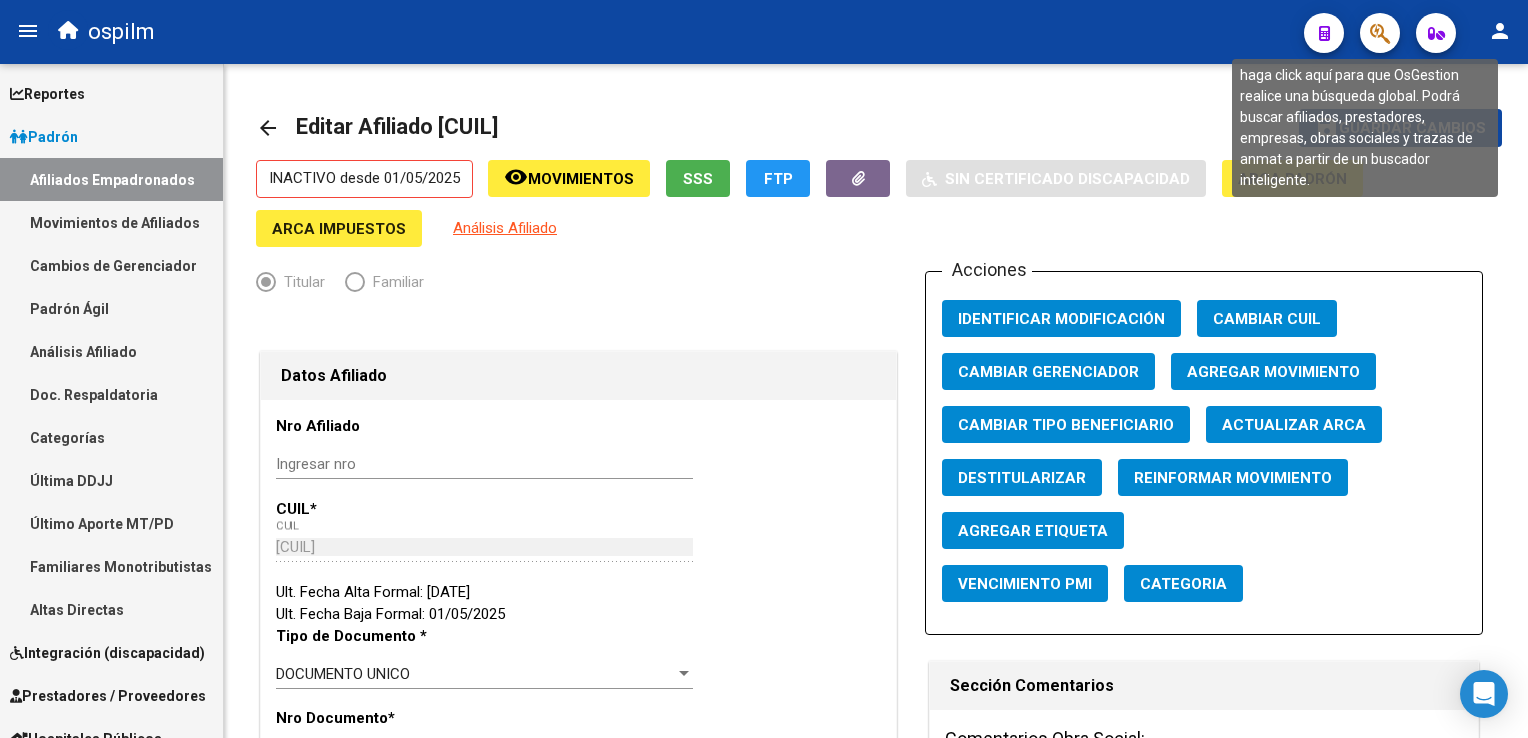 click 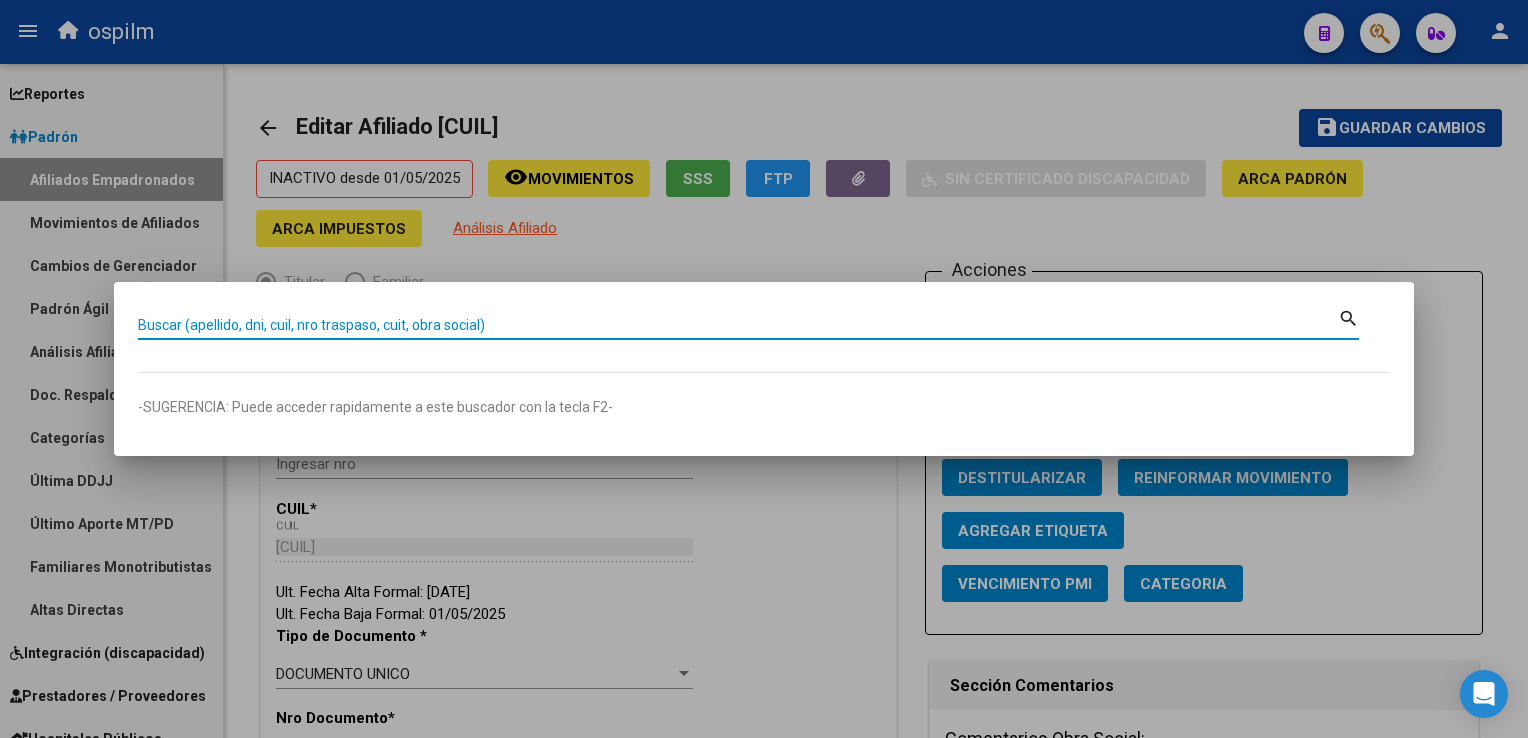 paste on "27285443054" 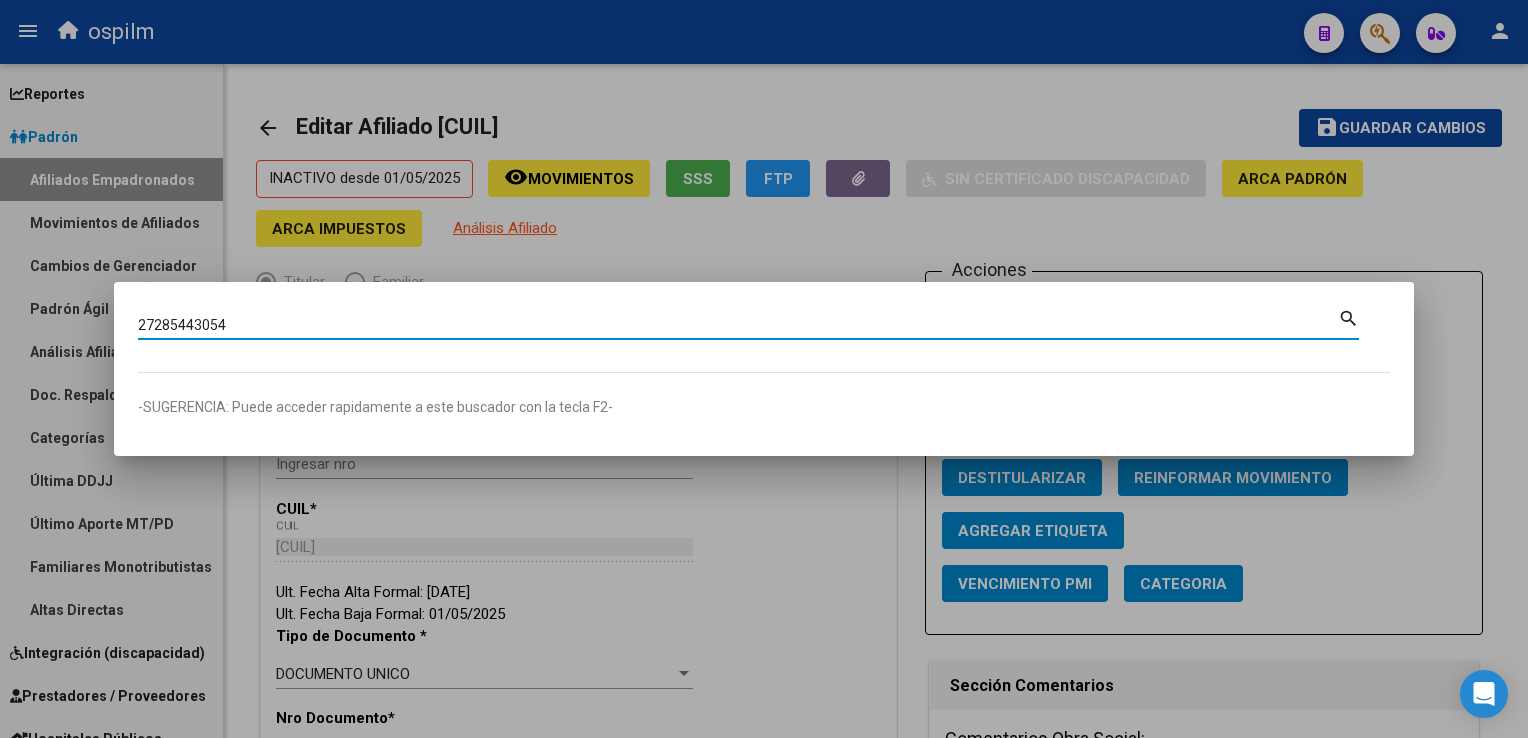 type on "27285443054" 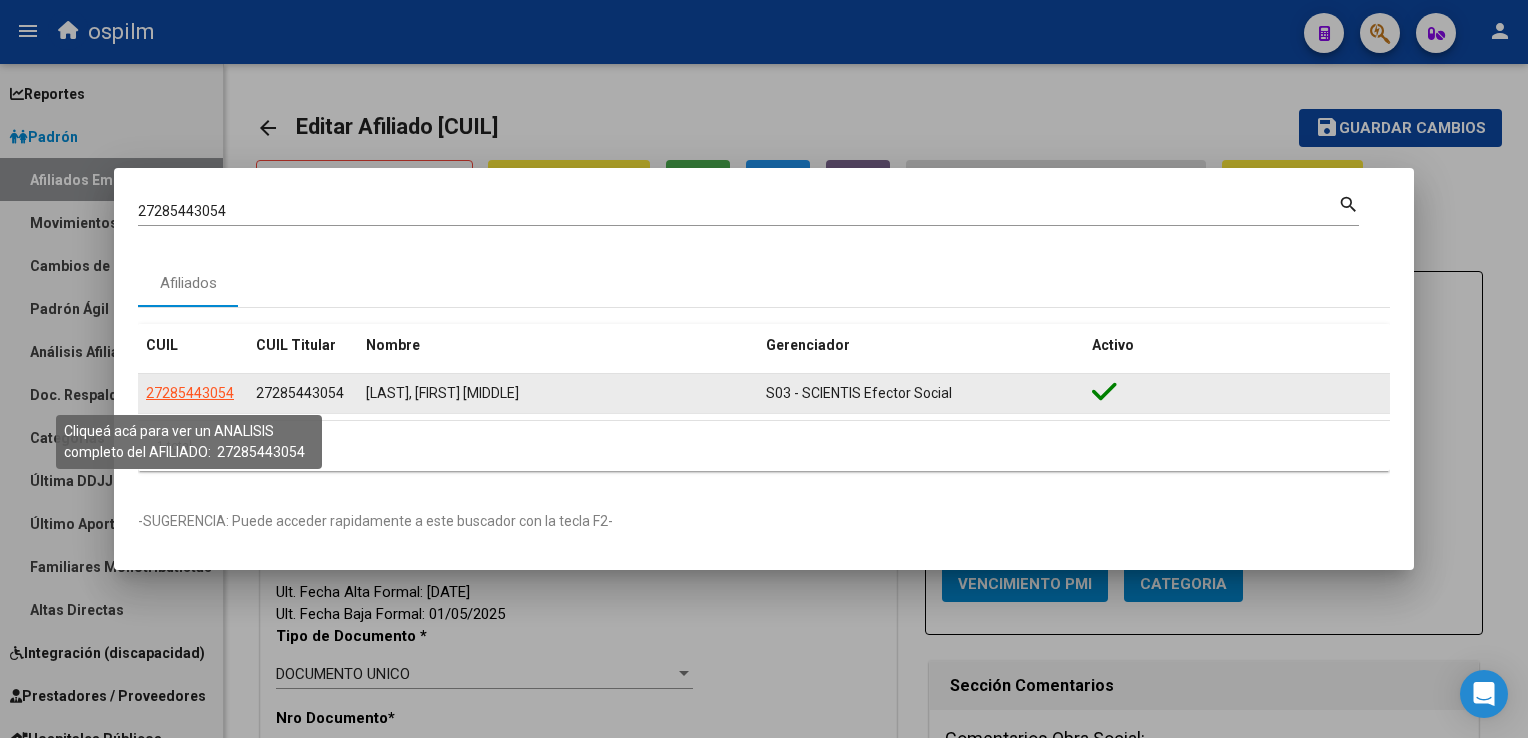 click on "27285443054" 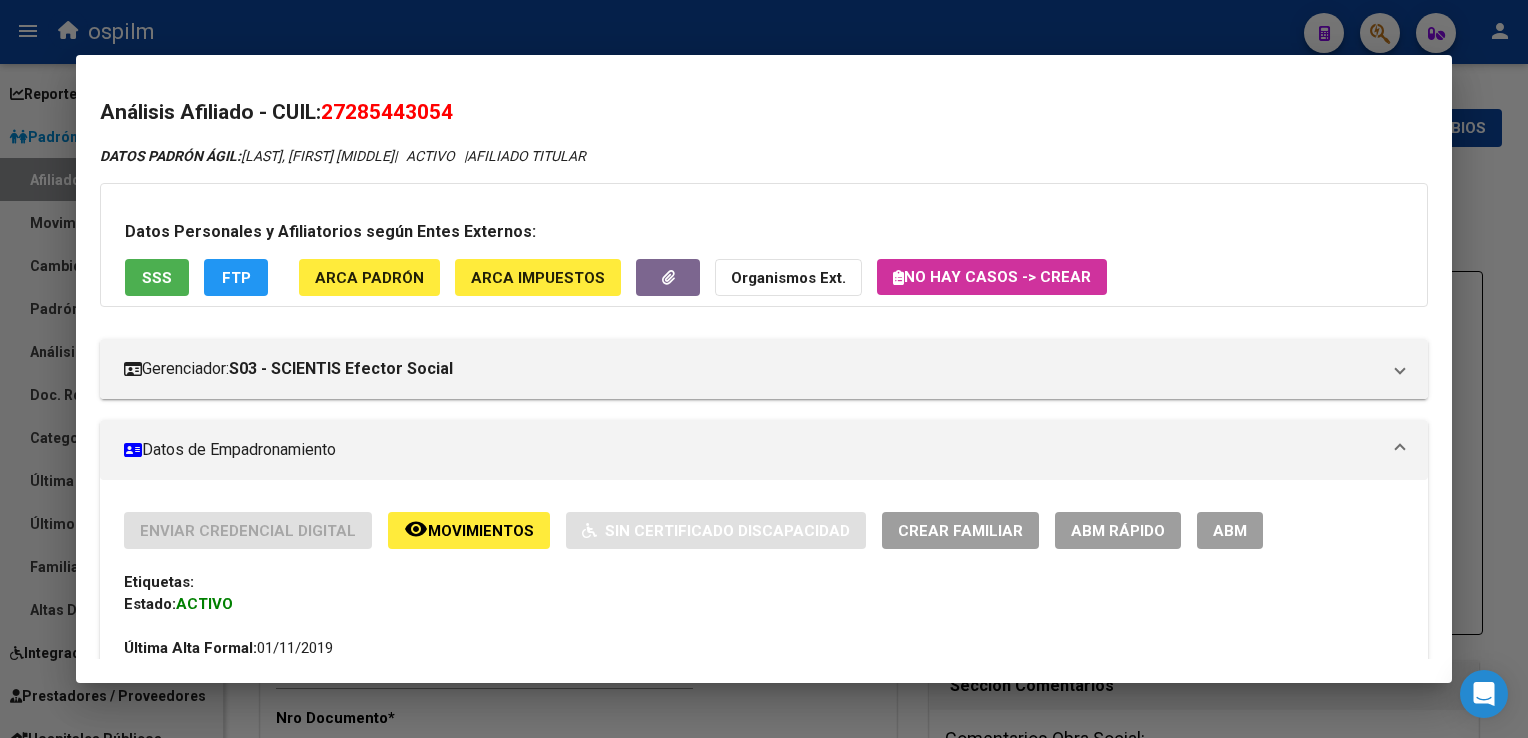 click on "SSS" at bounding box center (157, 277) 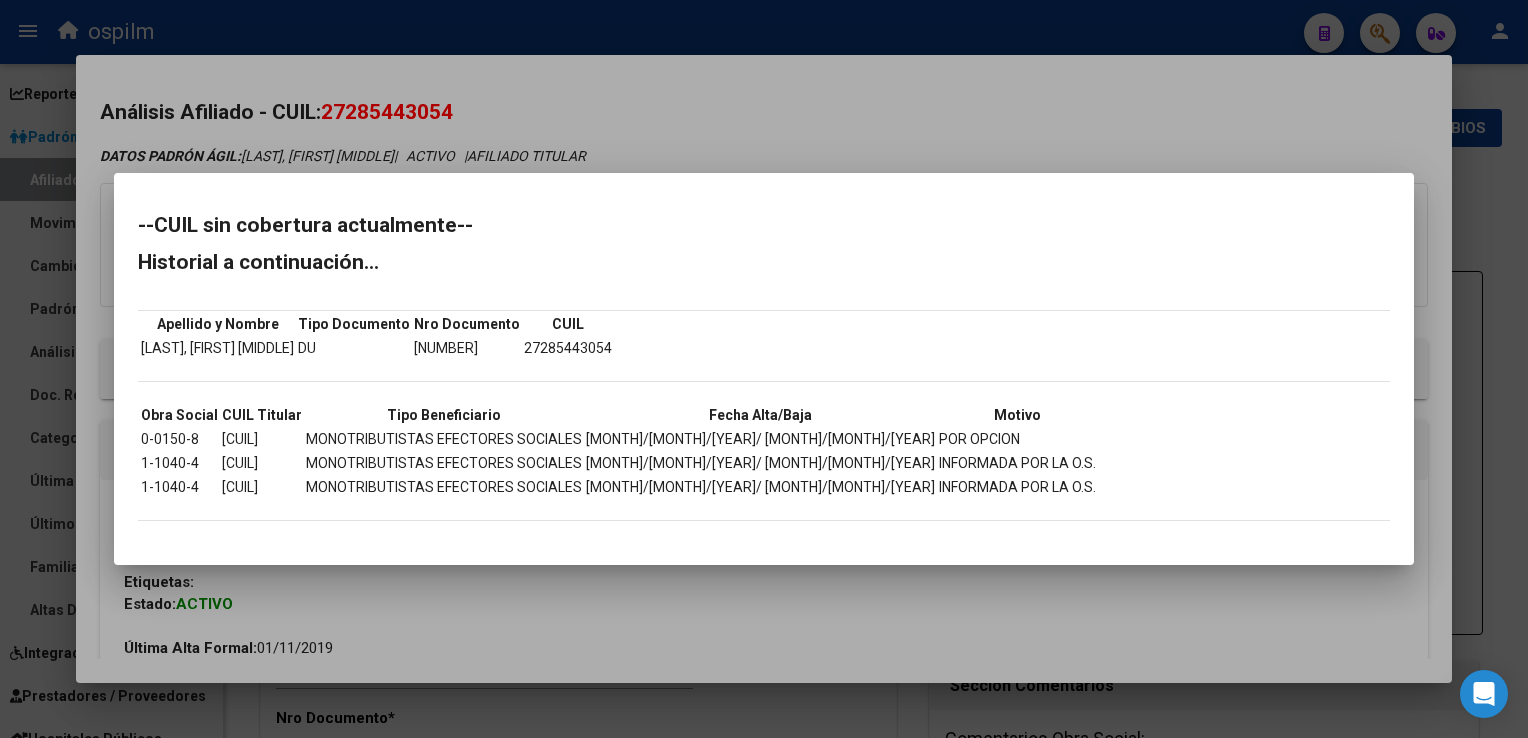 drag, startPoint x: 719, startPoint y: 110, endPoint x: 400, endPoint y: 245, distance: 346.38995 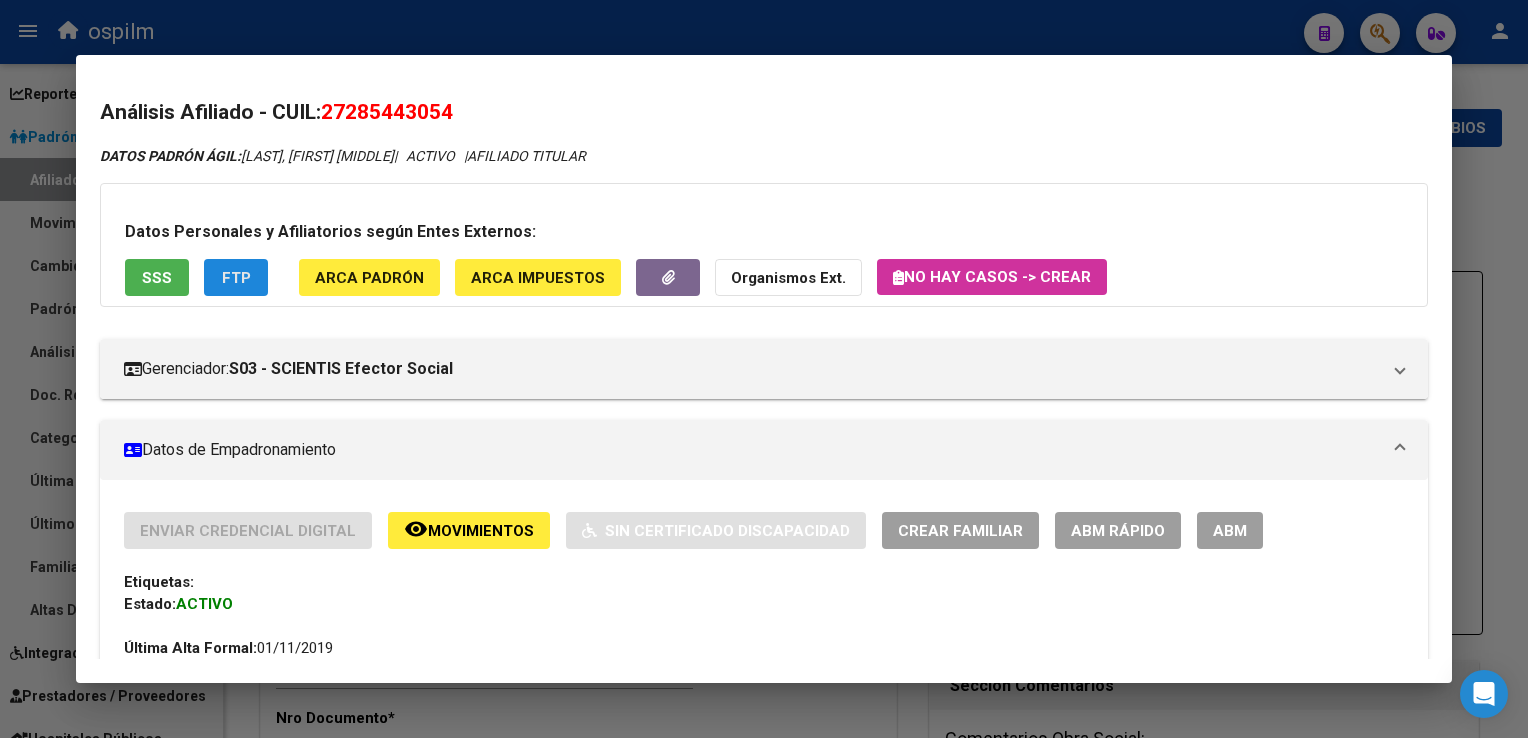click on "FTP" 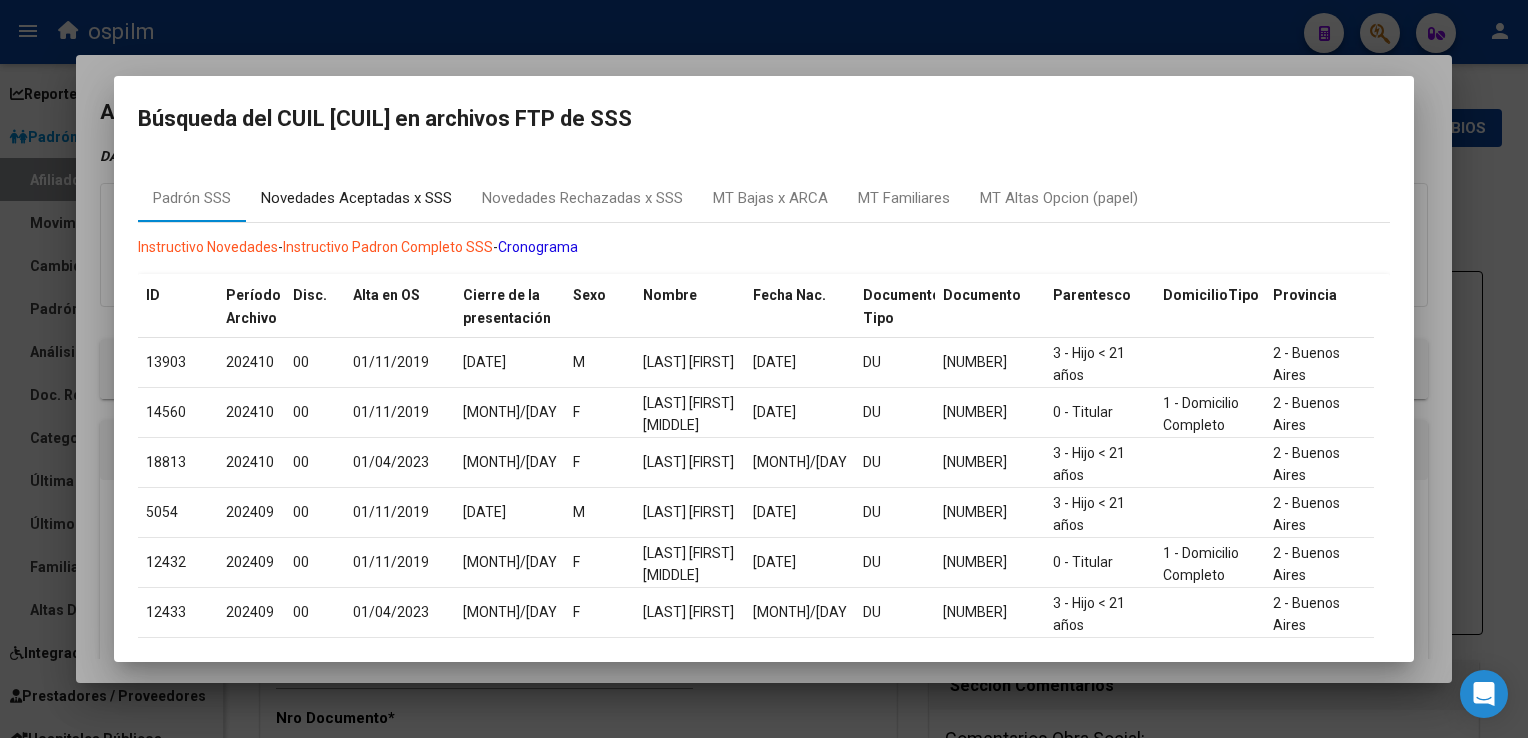 click on "Novedades Aceptadas x SSS" at bounding box center (356, 198) 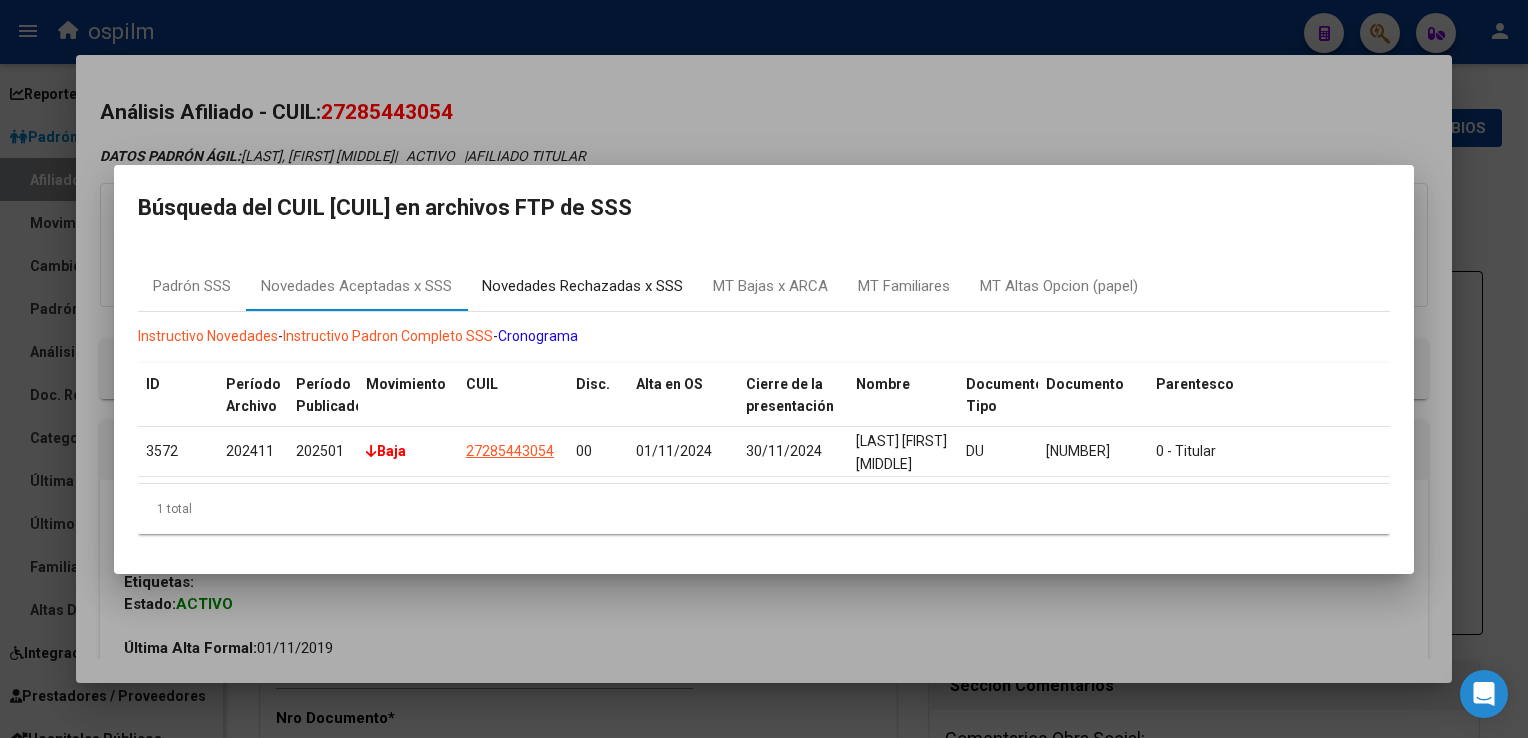 click on "Novedades Rechazadas x SSS" at bounding box center (582, 286) 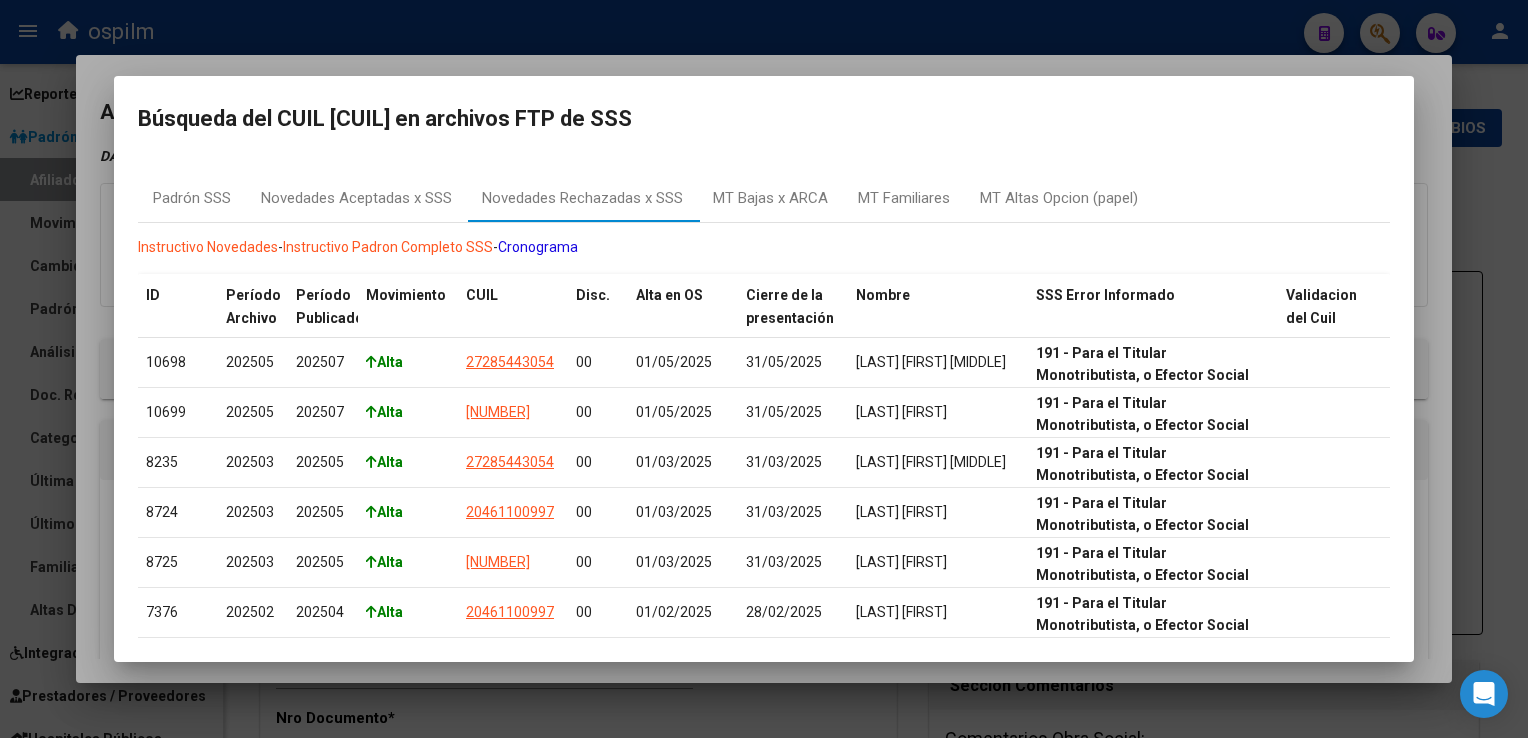 click at bounding box center [764, 369] 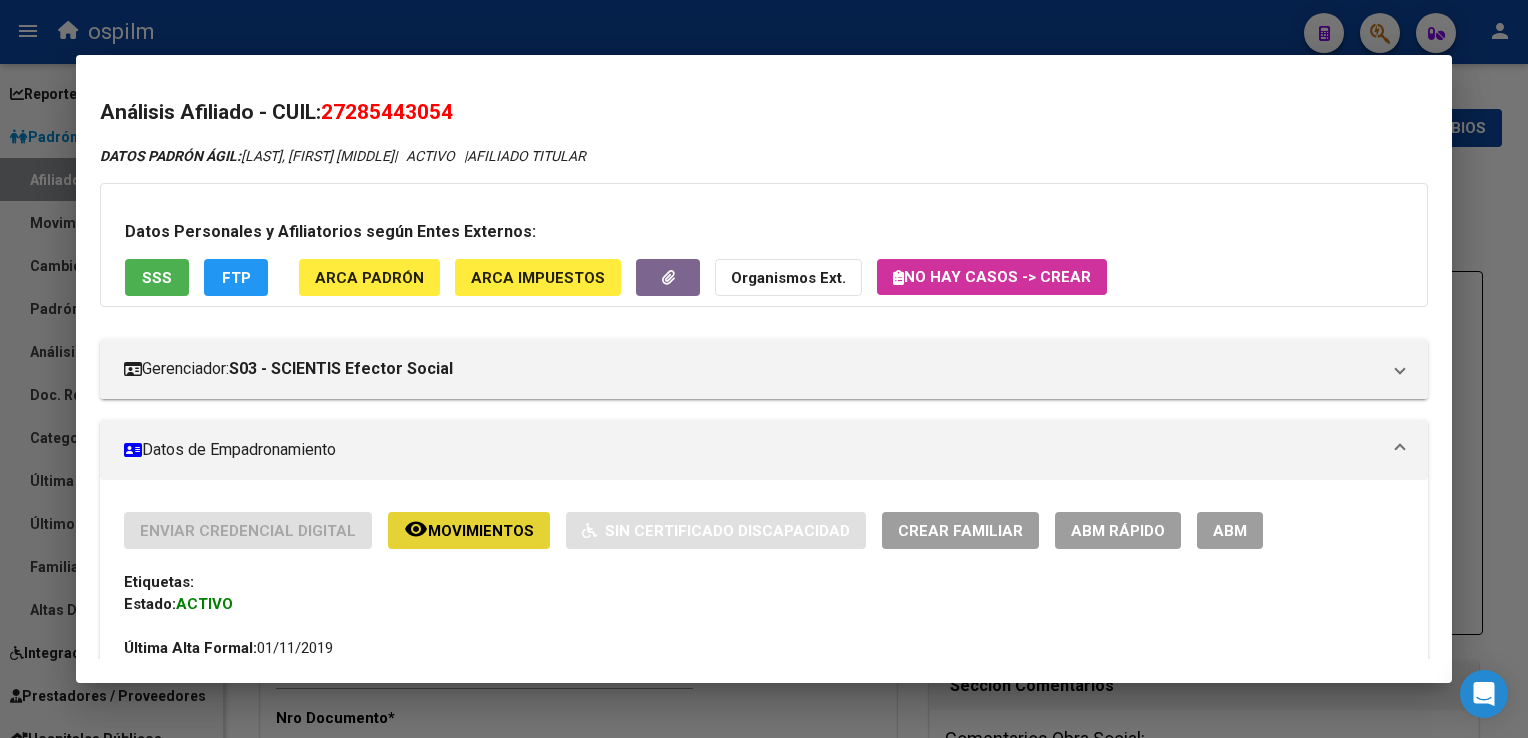 click on "Movimientos" 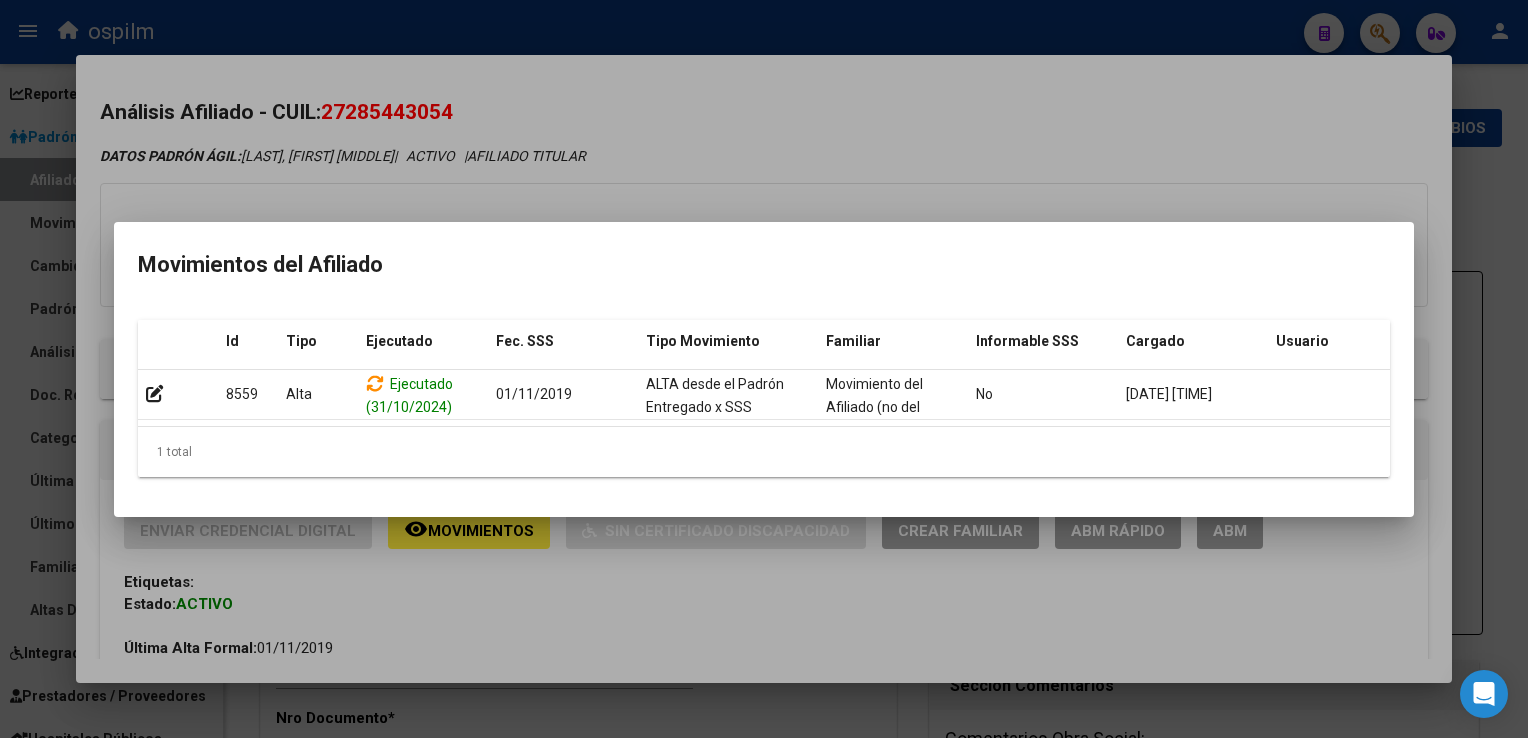 click at bounding box center (764, 369) 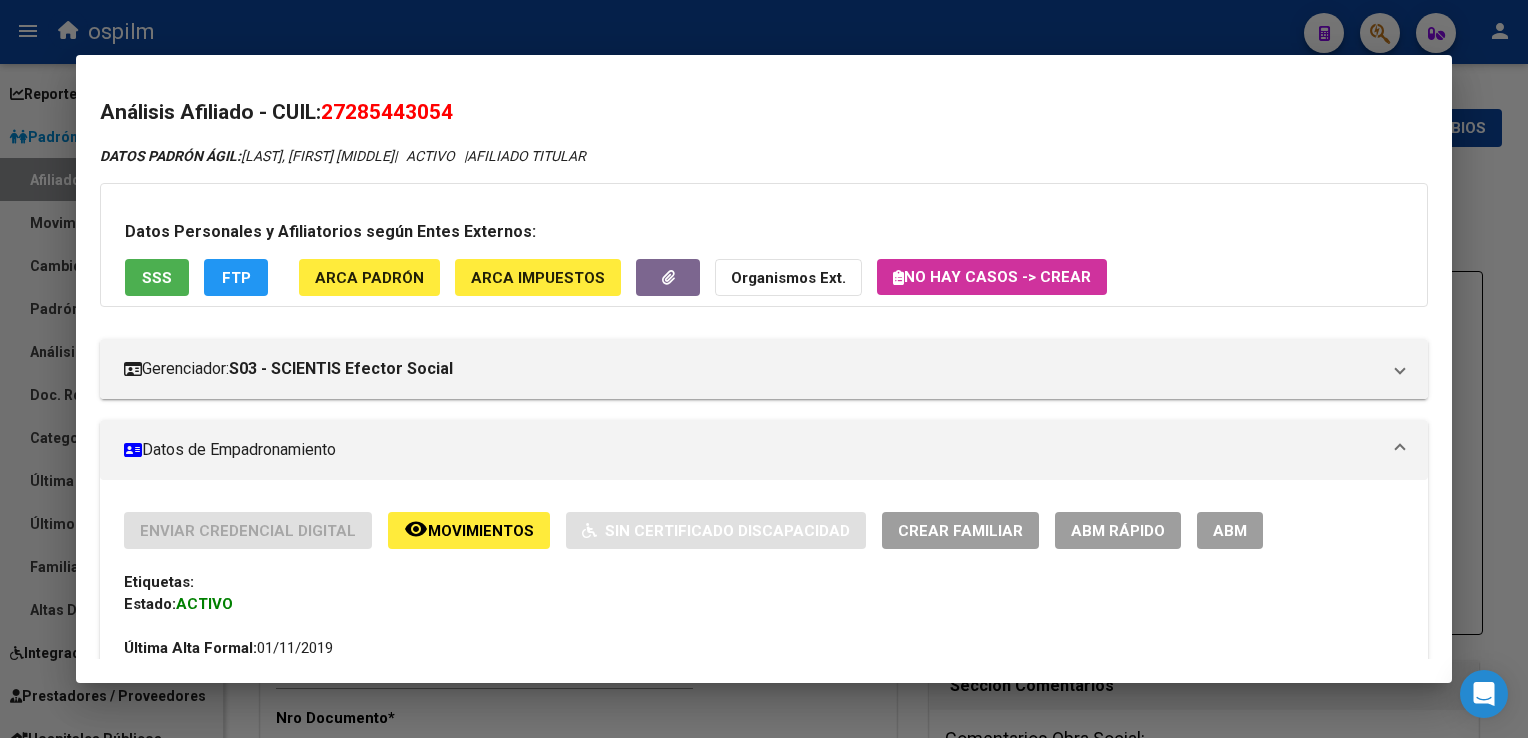 drag, startPoint x: 1208, startPoint y: 531, endPoint x: 1217, endPoint y: 501, distance: 31.320919 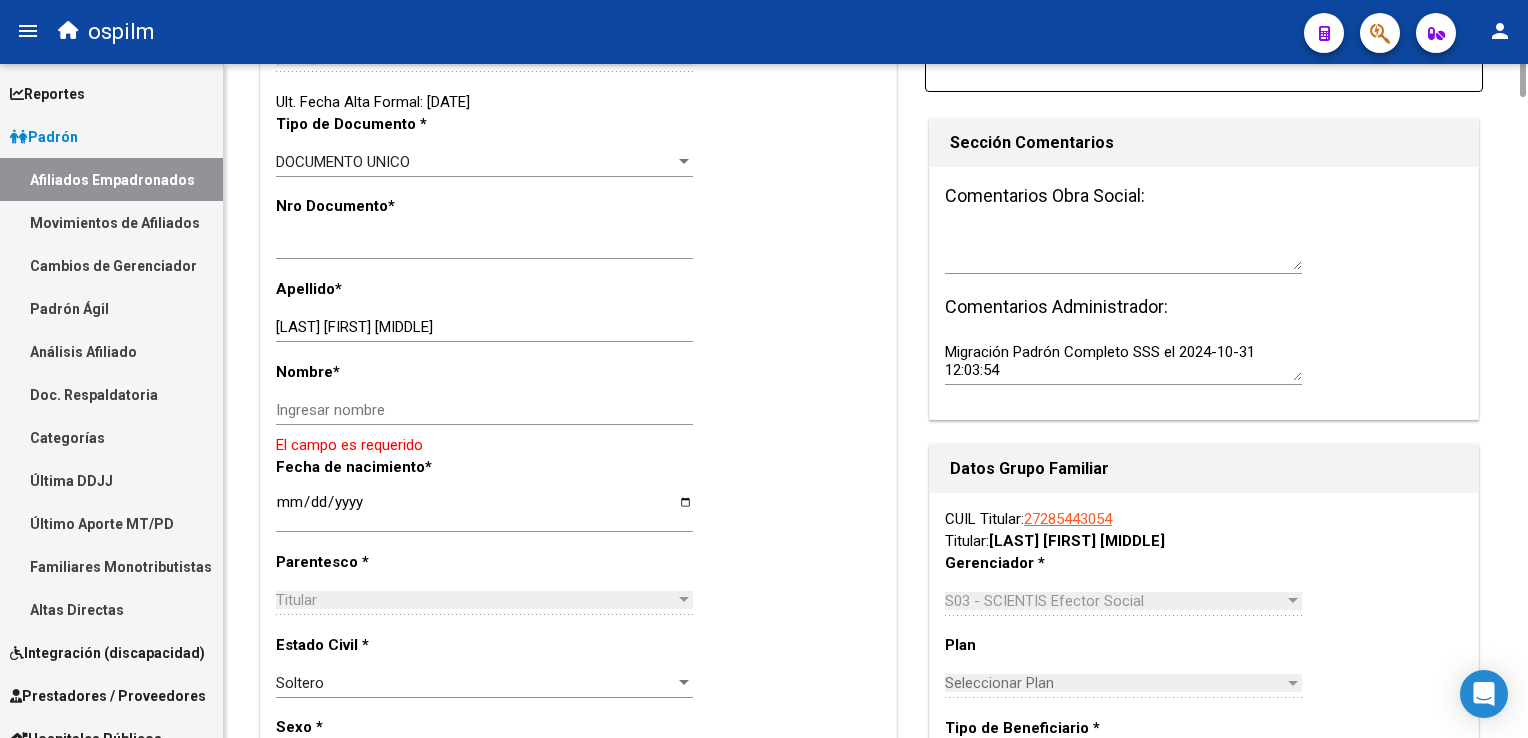 scroll, scrollTop: 557, scrollLeft: 0, axis: vertical 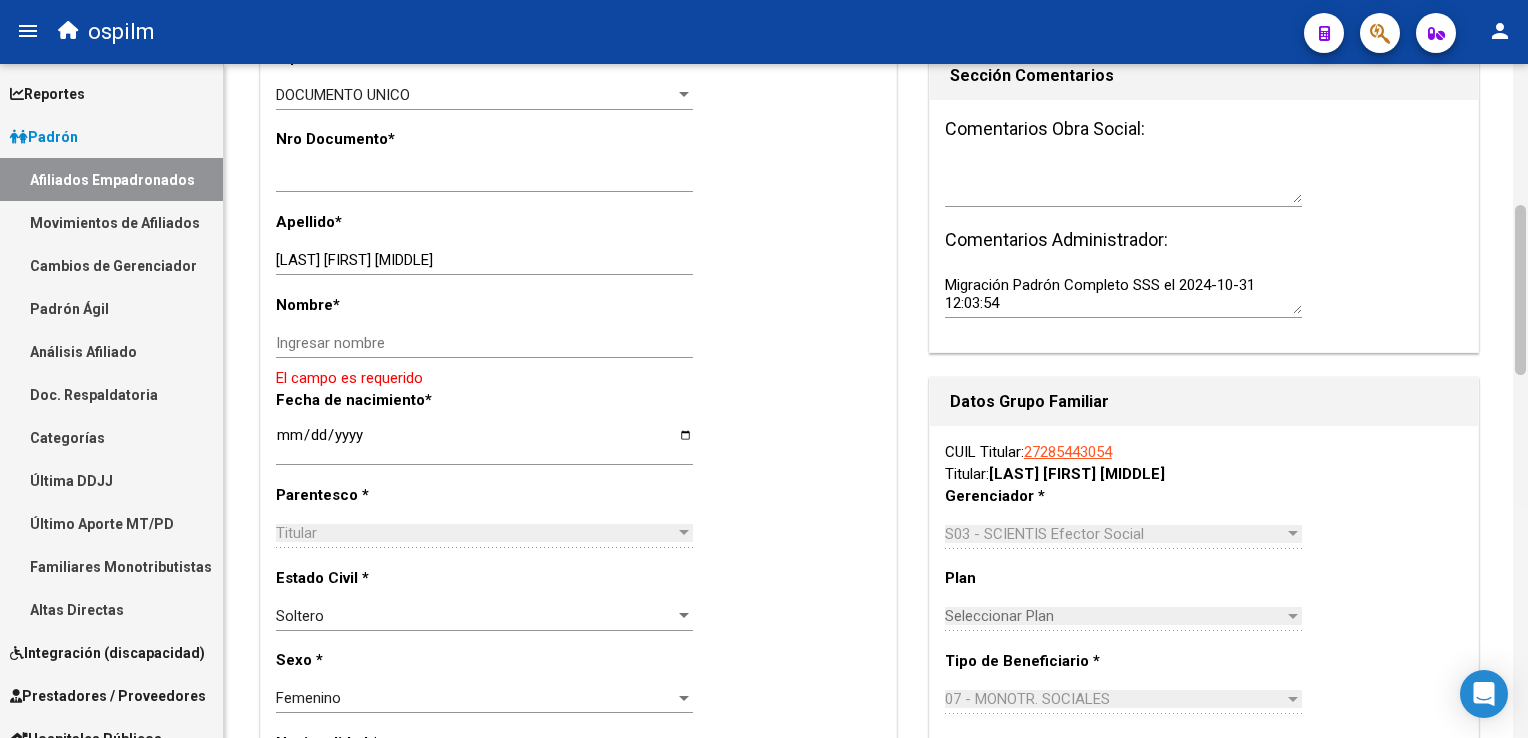 drag, startPoint x: 1523, startPoint y: 184, endPoint x: 1527, endPoint y: 304, distance: 120.06665 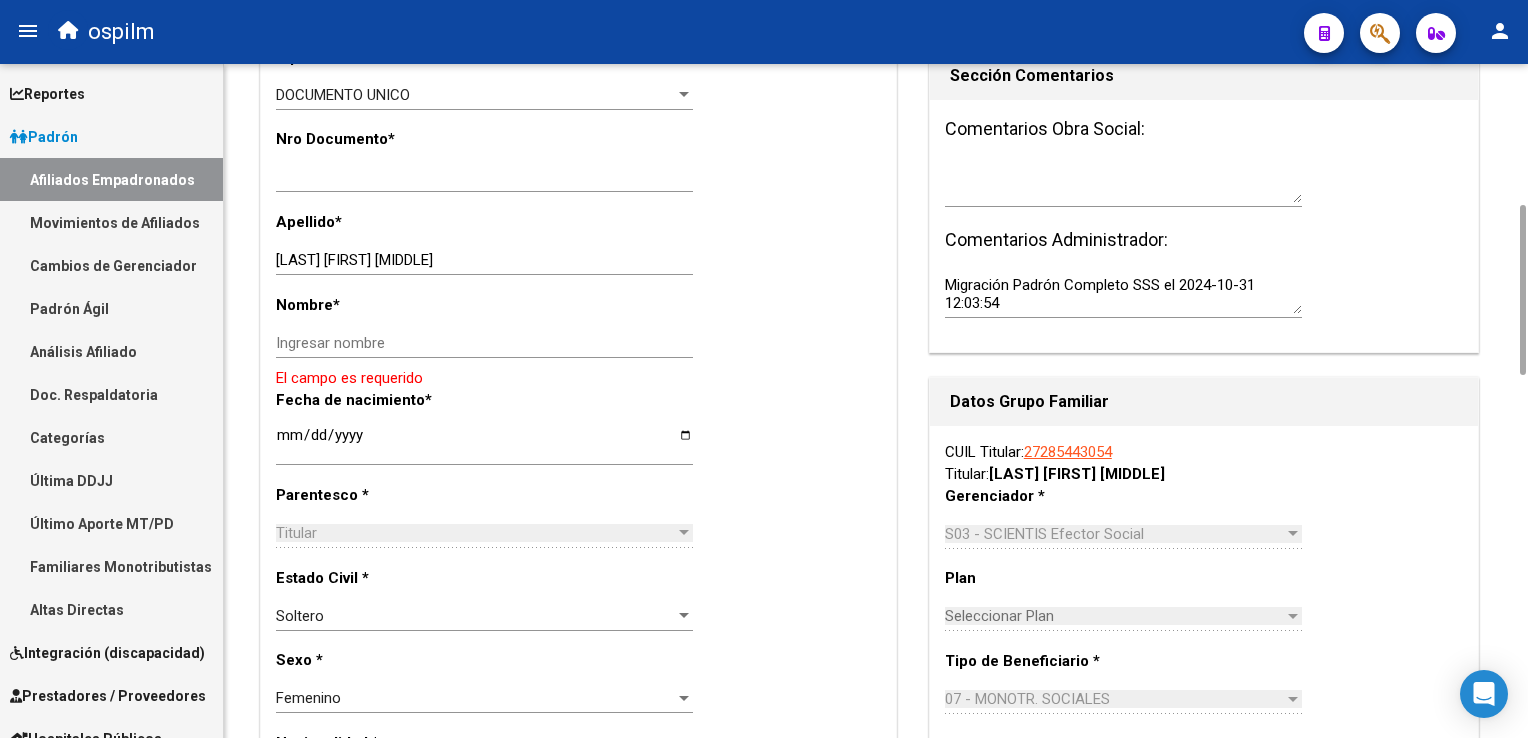 click on "[LAST] [FIRST] [MIDDLE]" at bounding box center [484, 260] 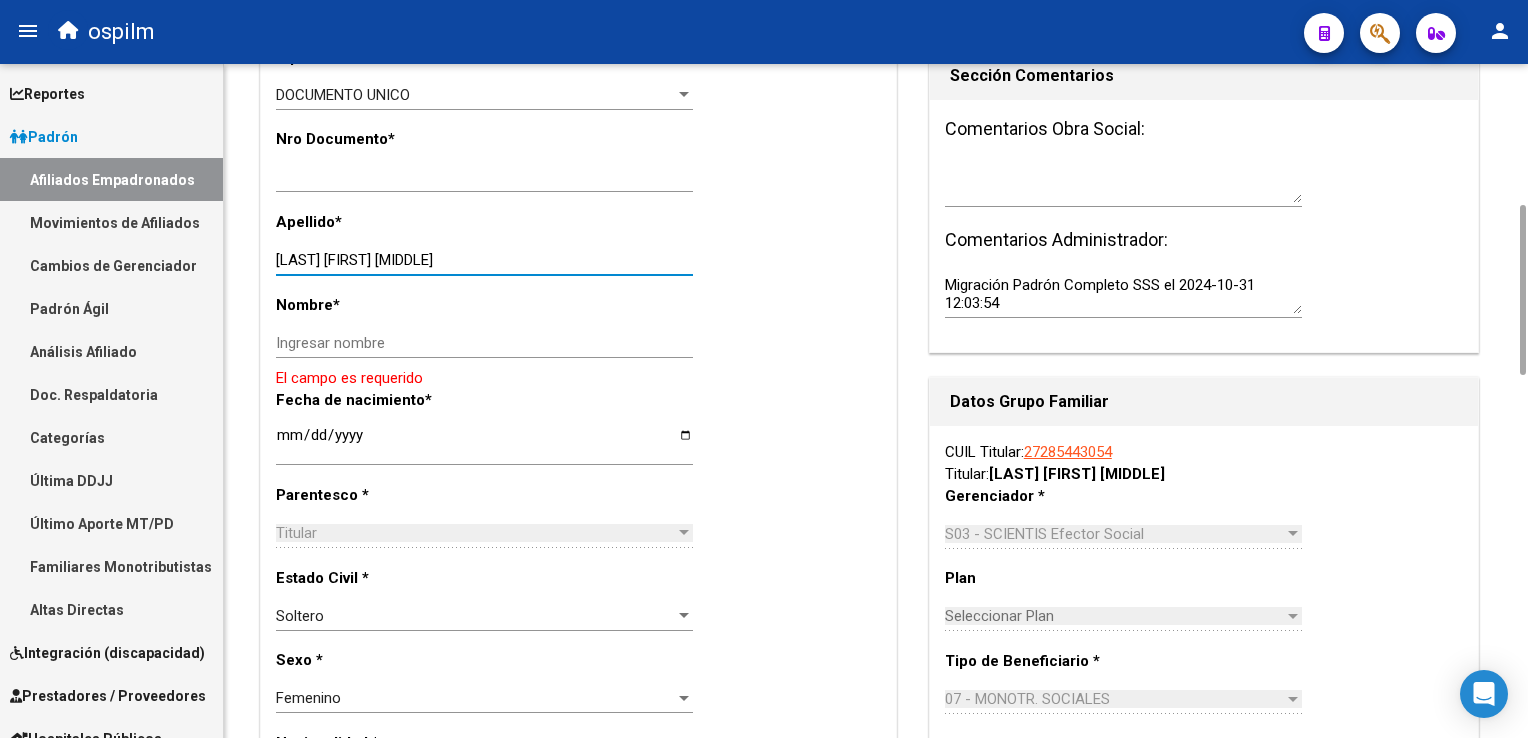 drag, startPoint x: 328, startPoint y: 254, endPoint x: 460, endPoint y: 257, distance: 132.03409 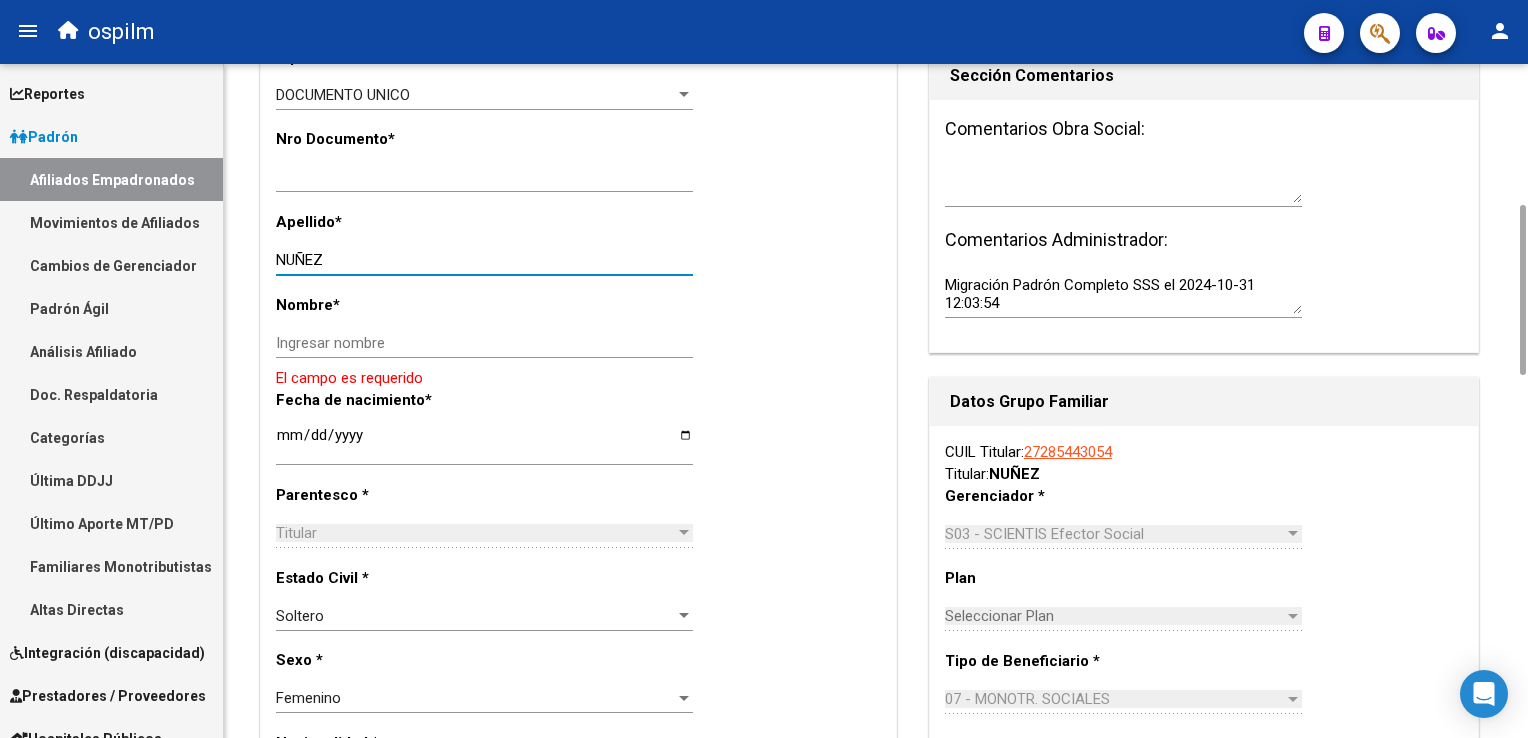 type on "NUÑEZ" 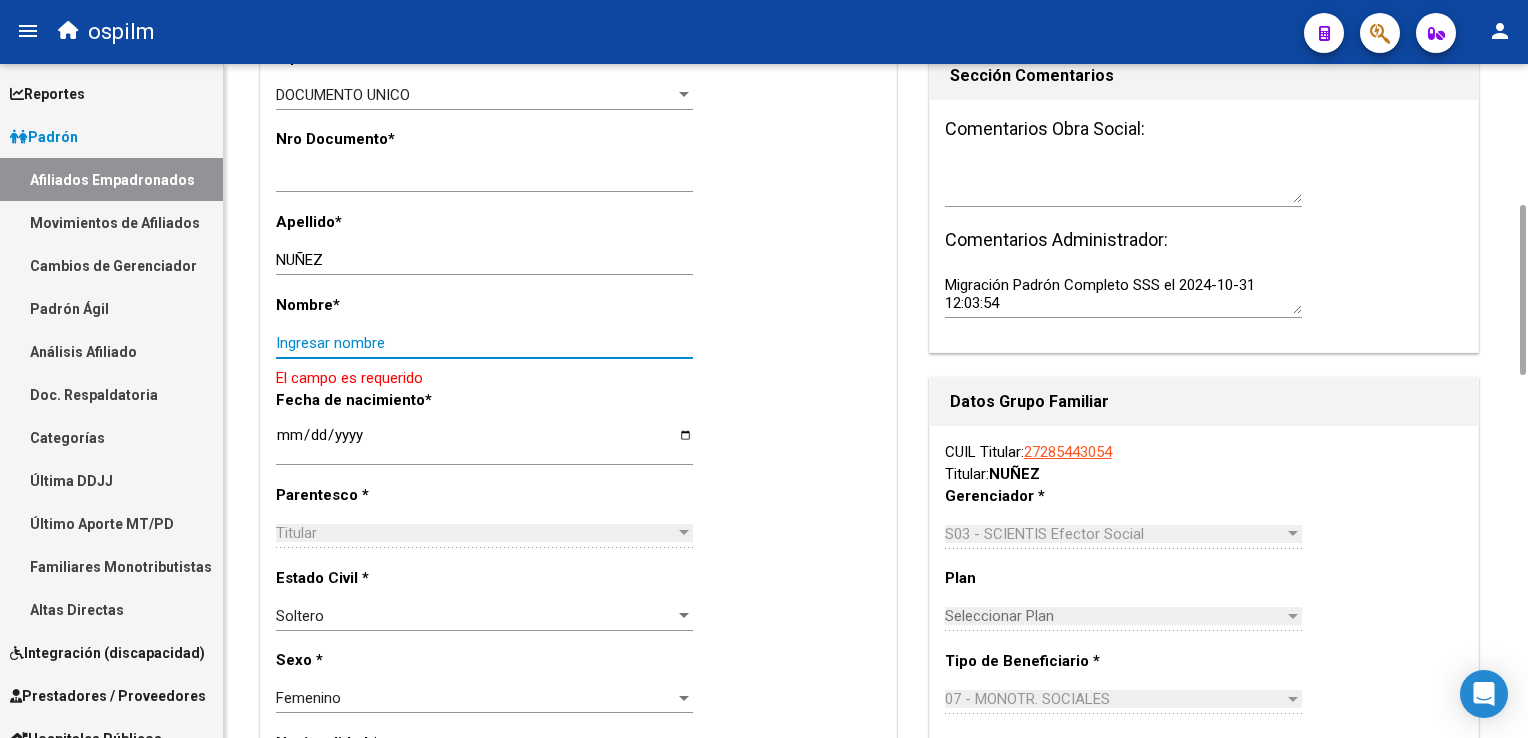paste on "[FIRST] [MIDDLE]" 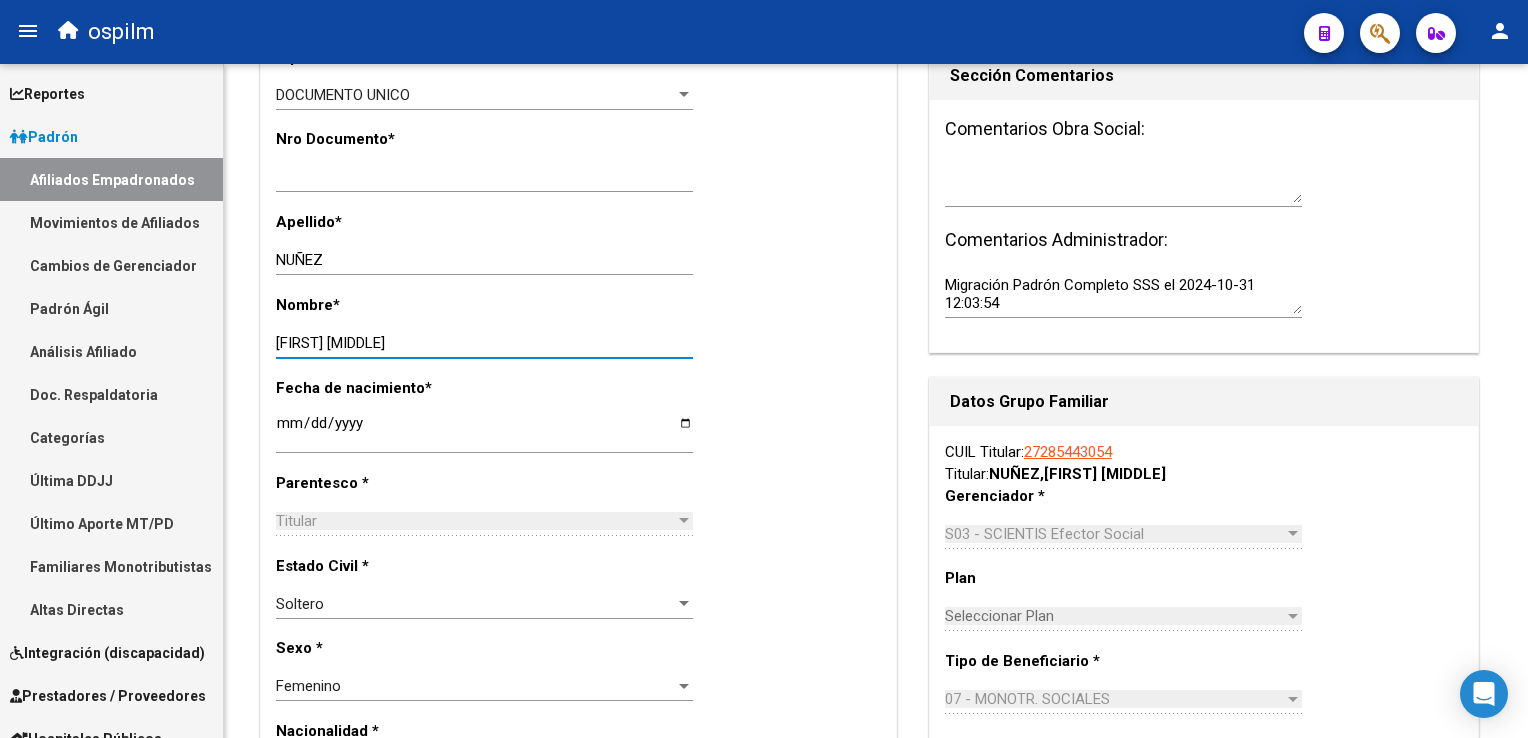 scroll, scrollTop: 0, scrollLeft: 0, axis: both 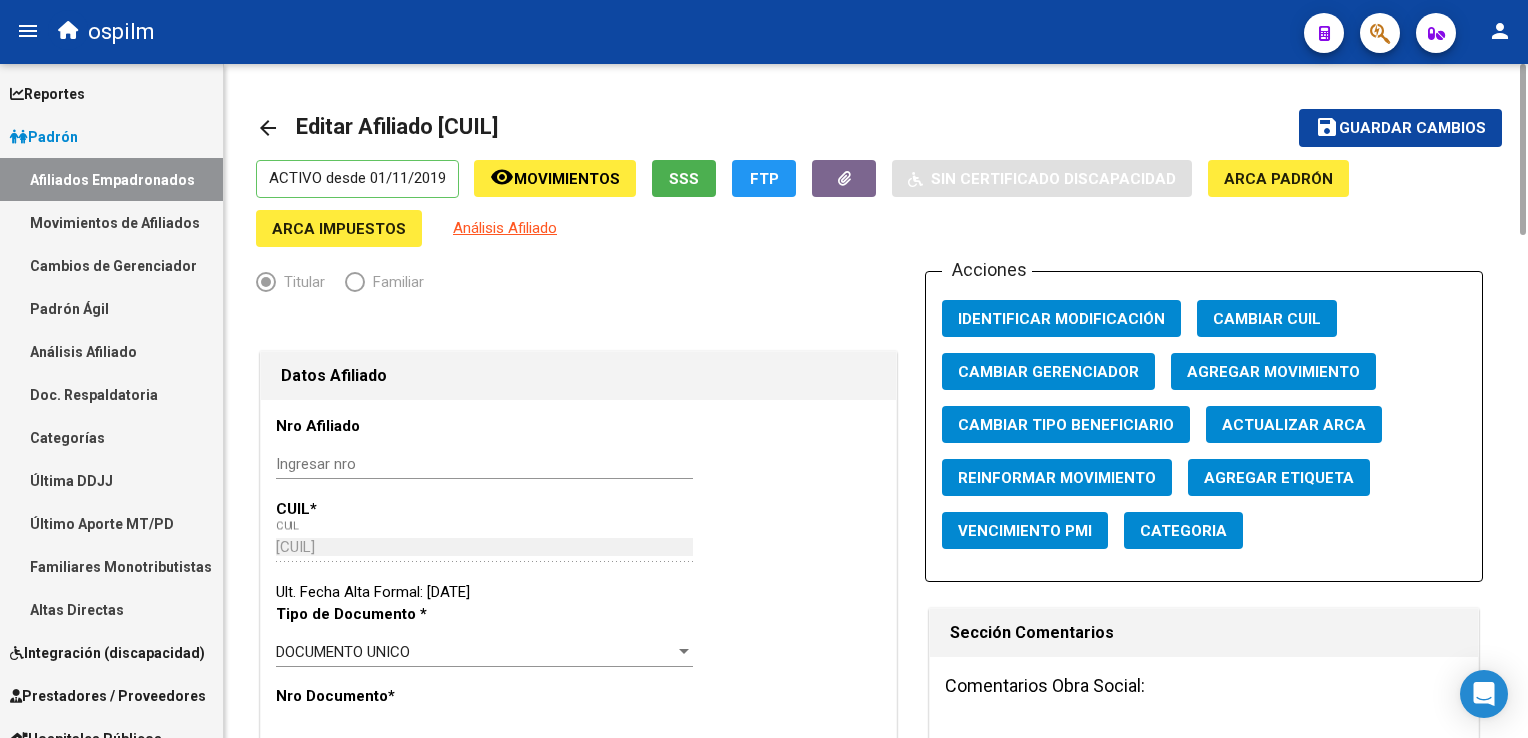 type on "[FIRST] [MIDDLE]" 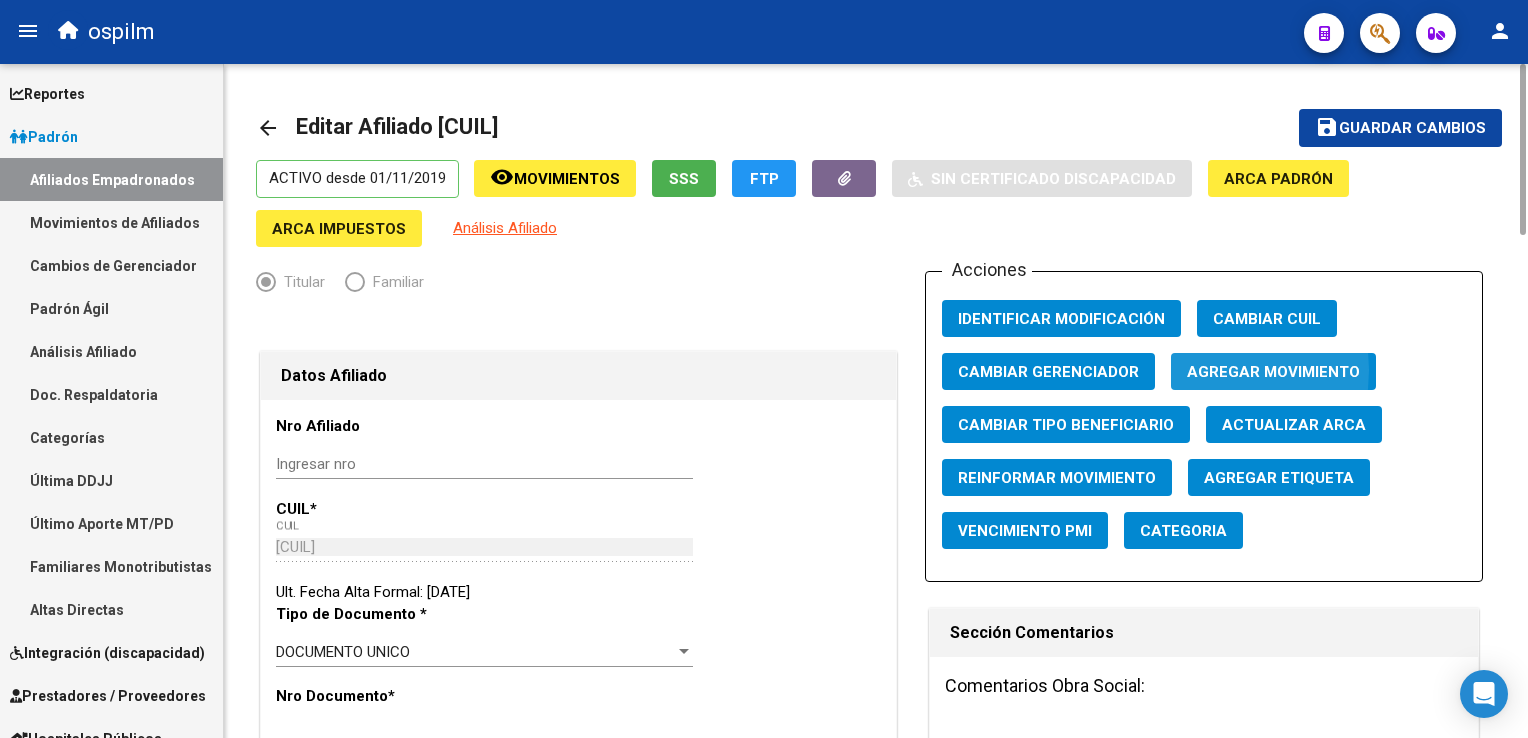 click on "Agregar Movimiento" 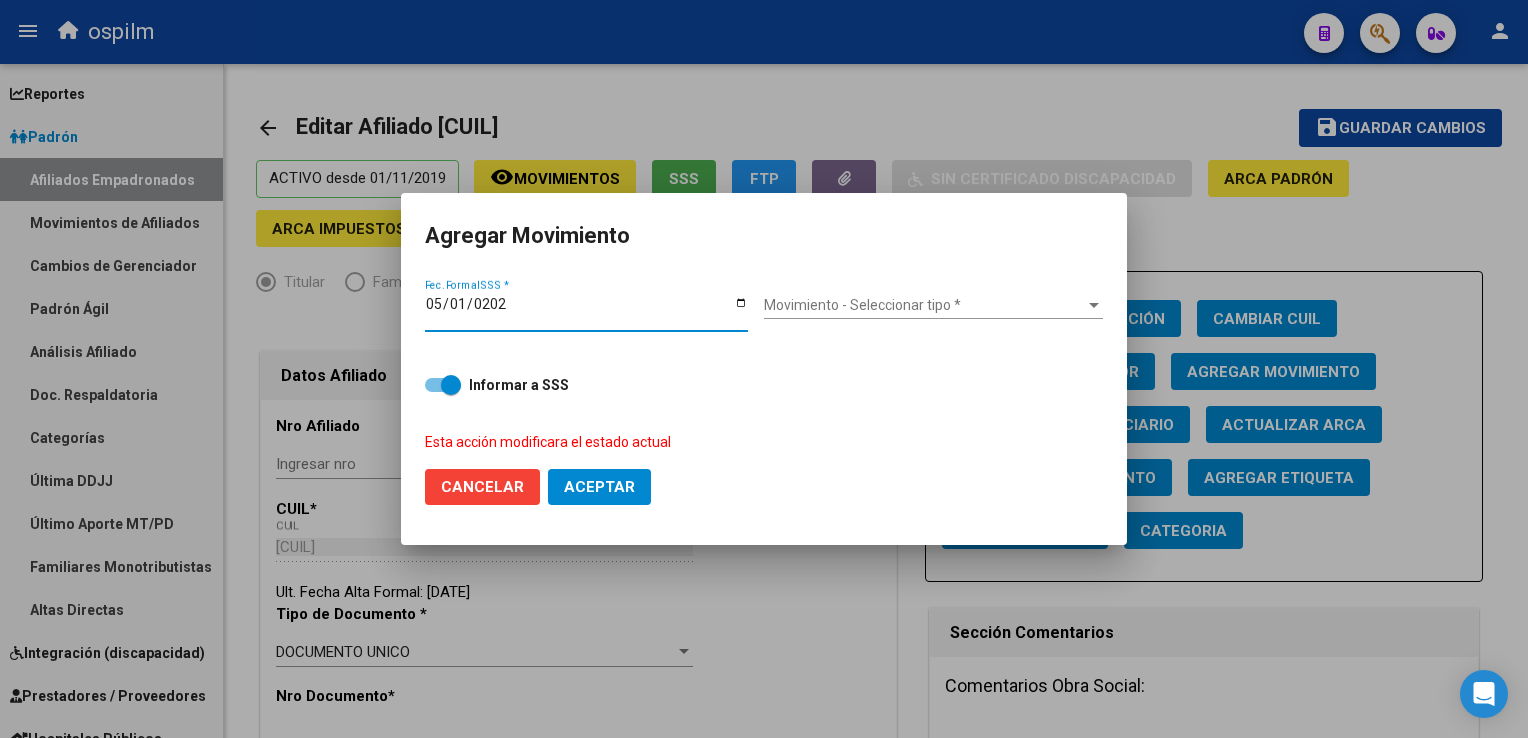 type on "2025-05-01" 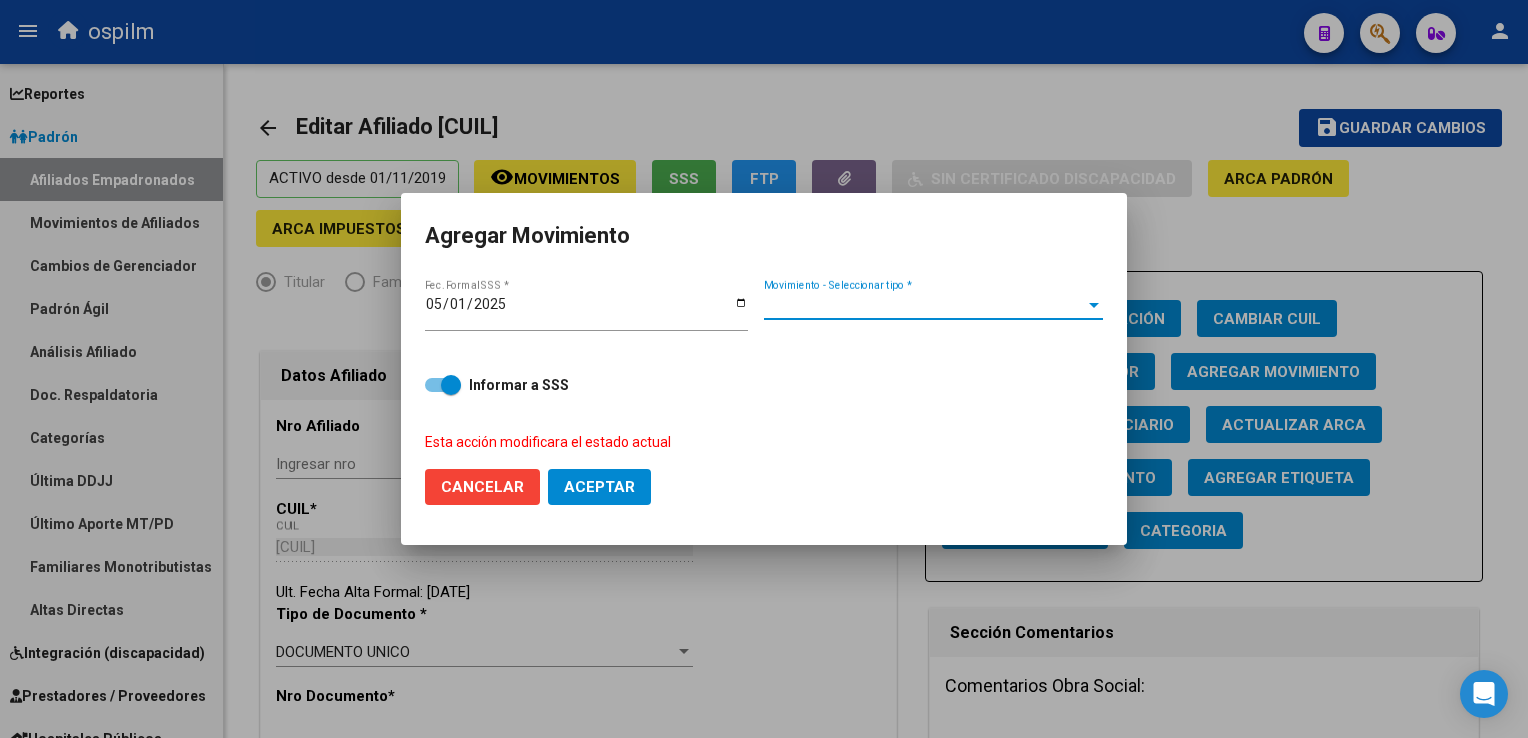 click on "Movimiento - Seleccionar tipo *" at bounding box center [924, 305] 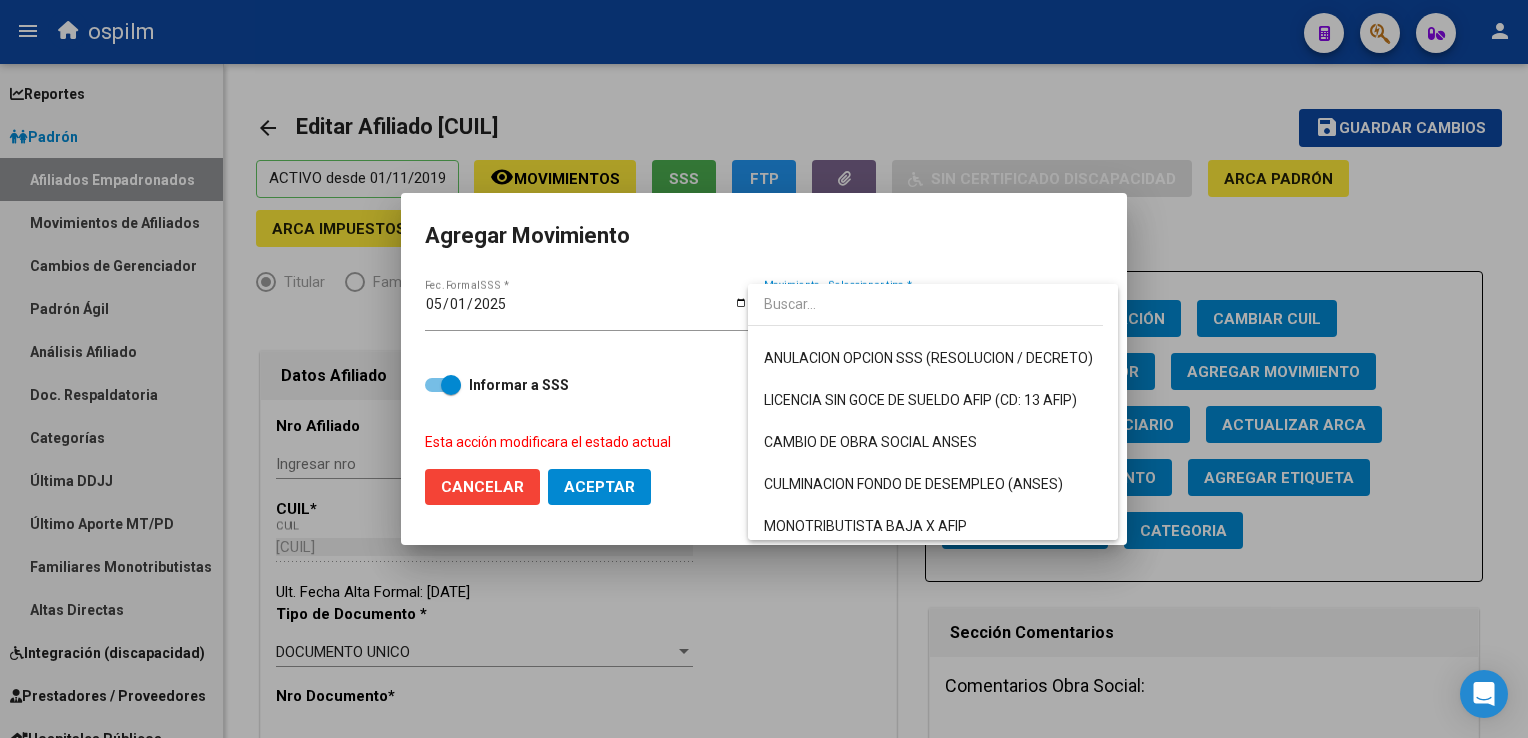 scroll, scrollTop: 380, scrollLeft: 0, axis: vertical 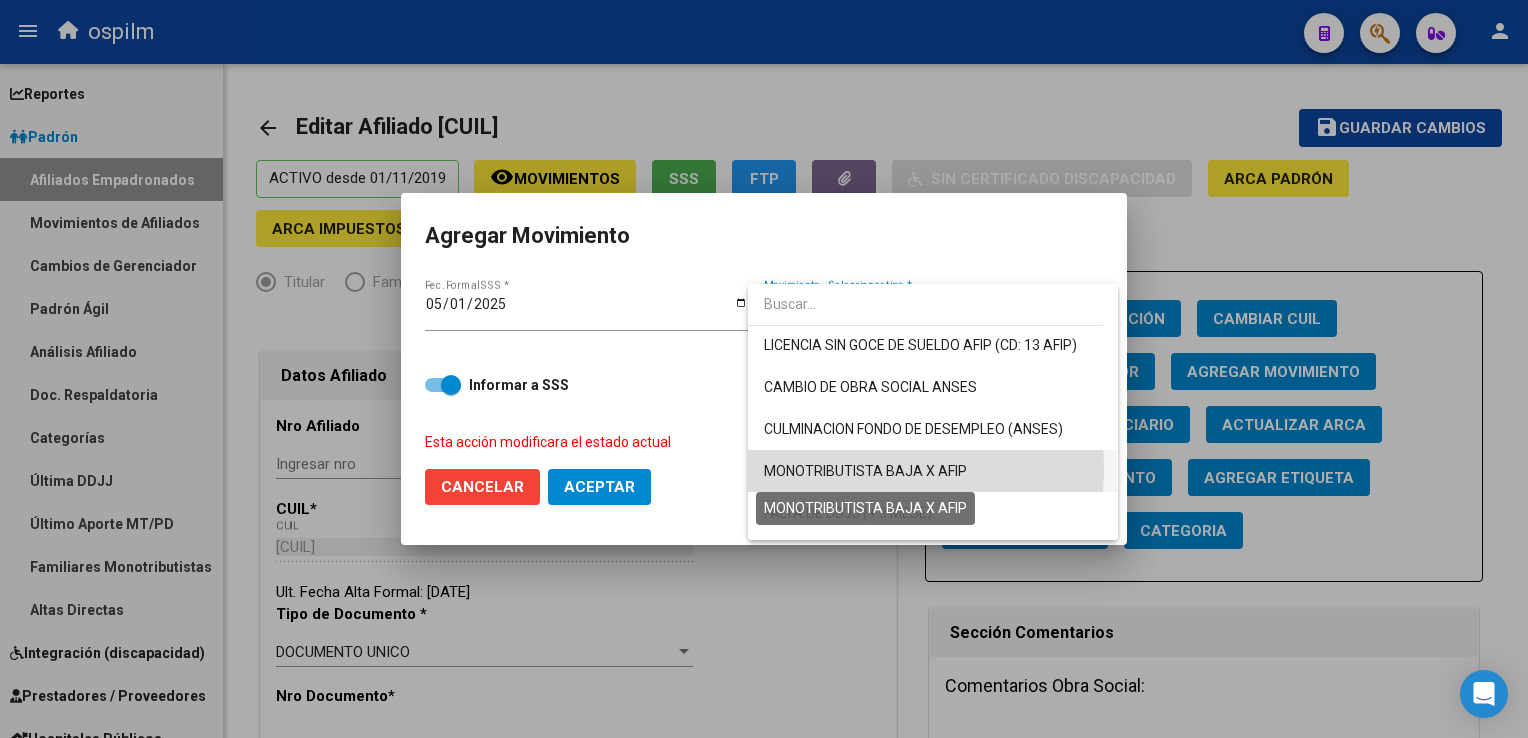 drag, startPoint x: 867, startPoint y: 468, endPoint x: 993, endPoint y: 416, distance: 136.30847 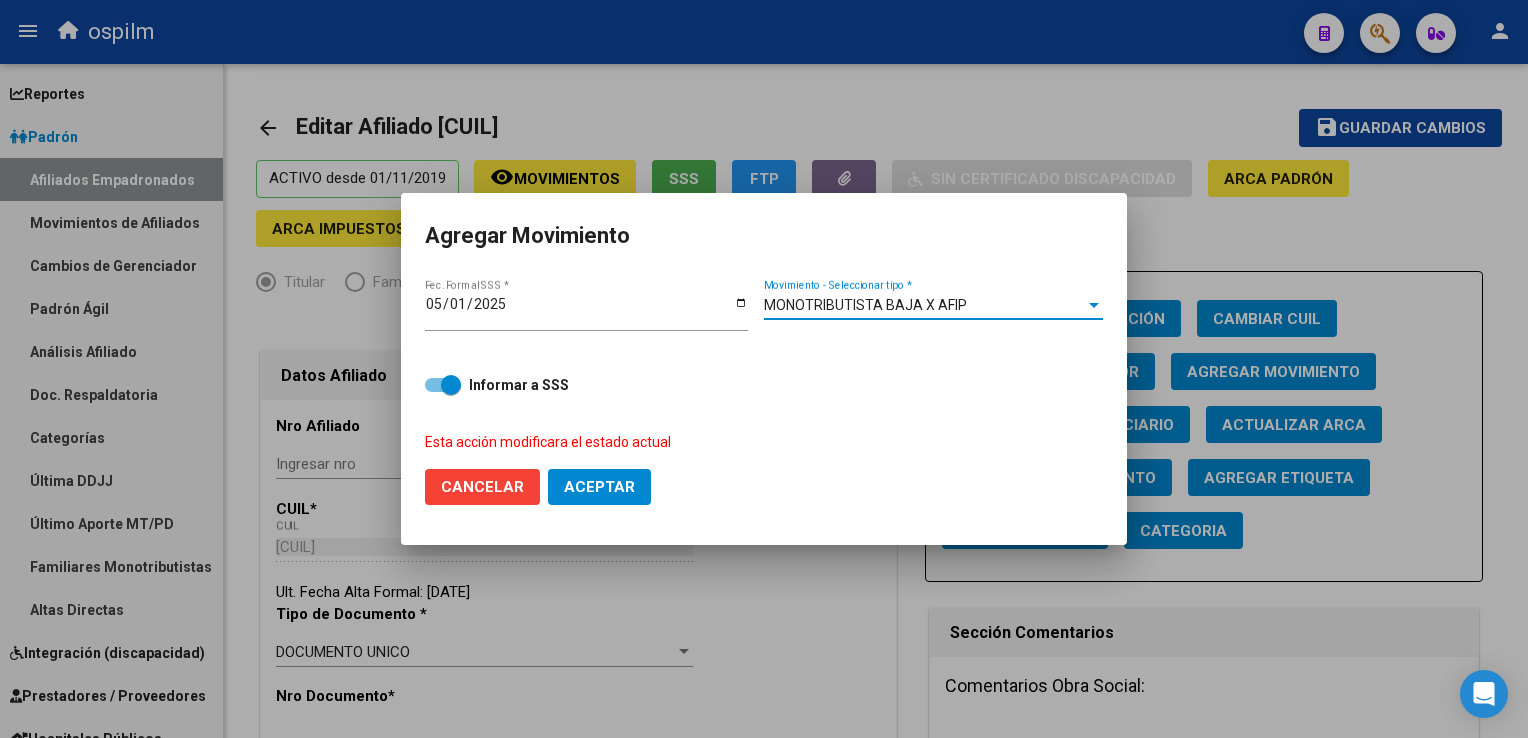 click on "Aceptar" 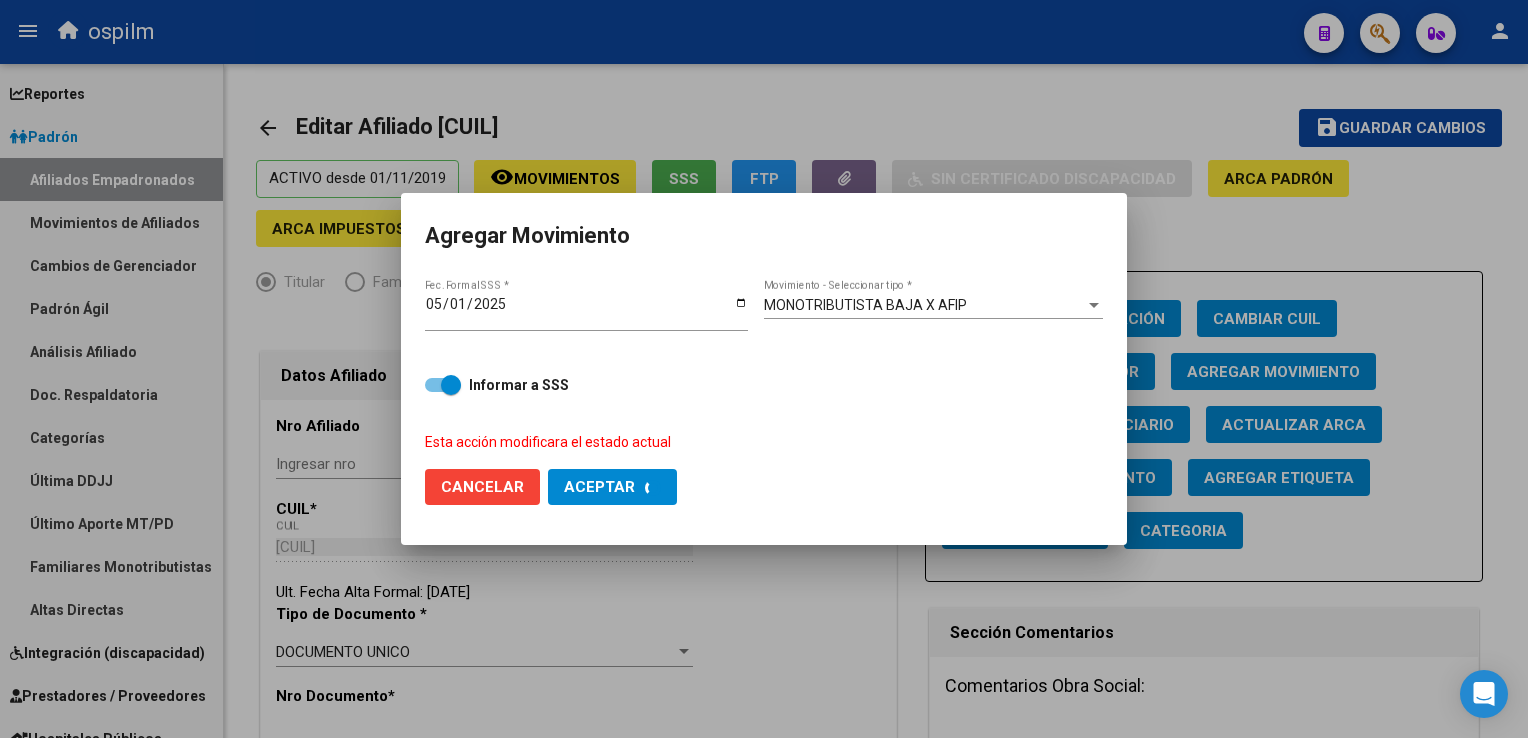checkbox on "false" 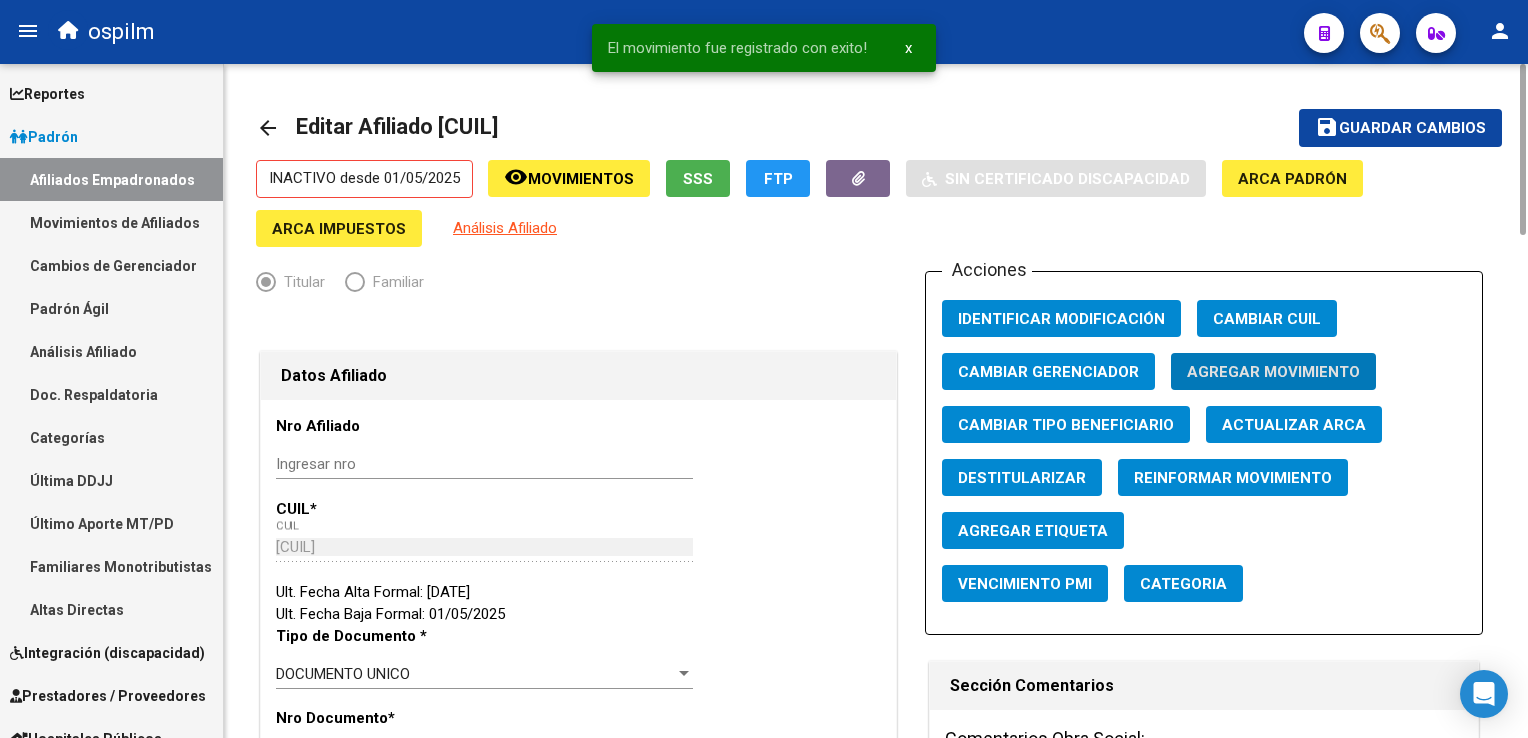 click on "save Guardar cambios" 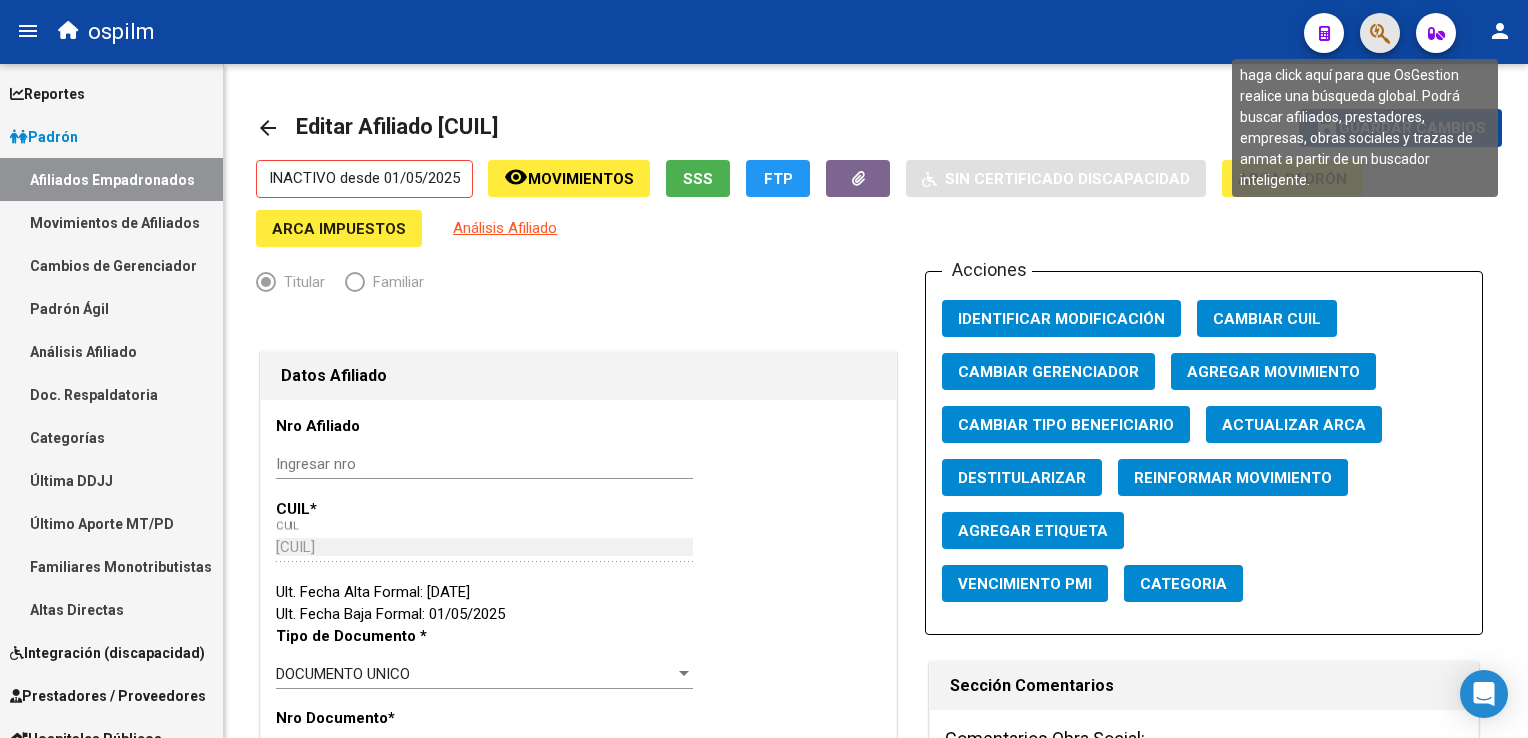 click 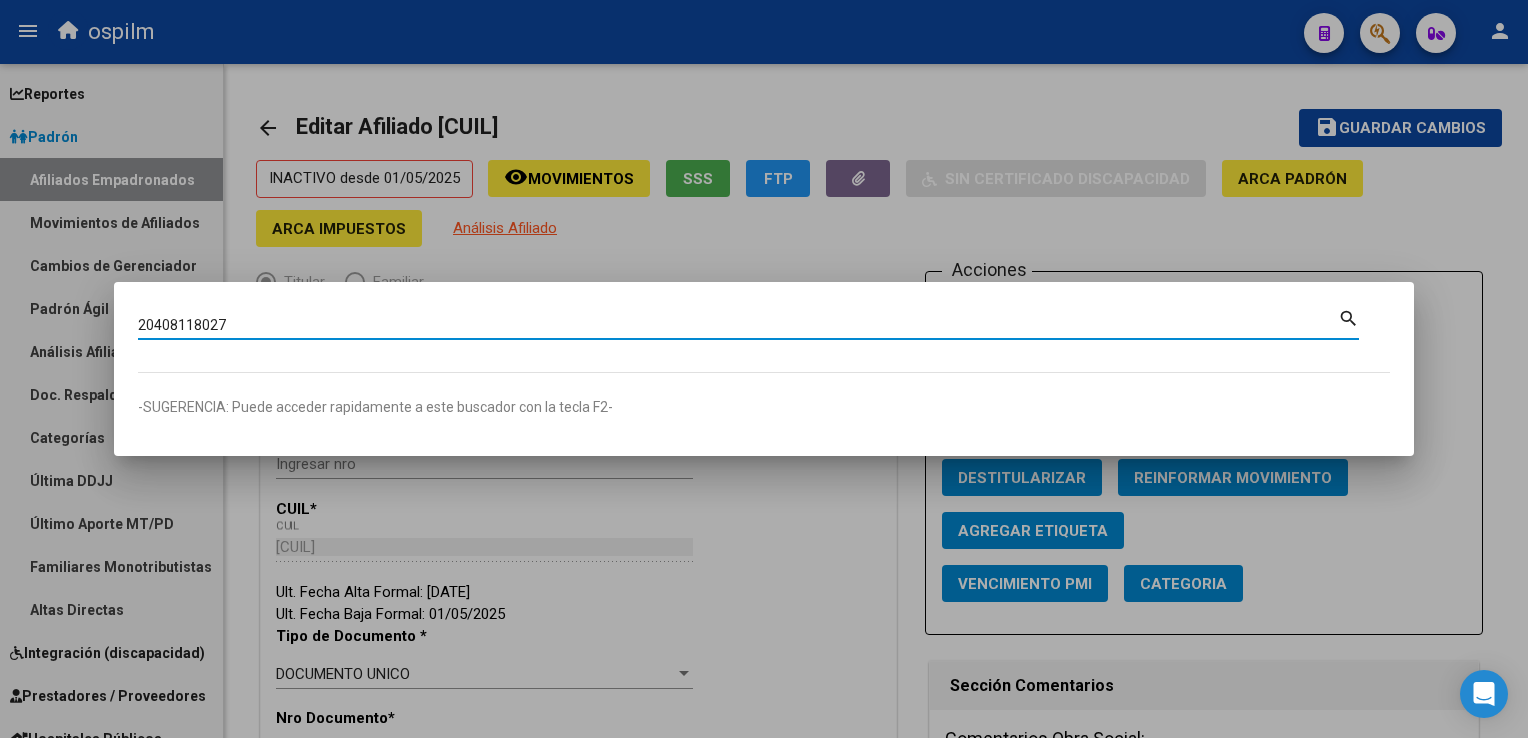 type on "20408118027" 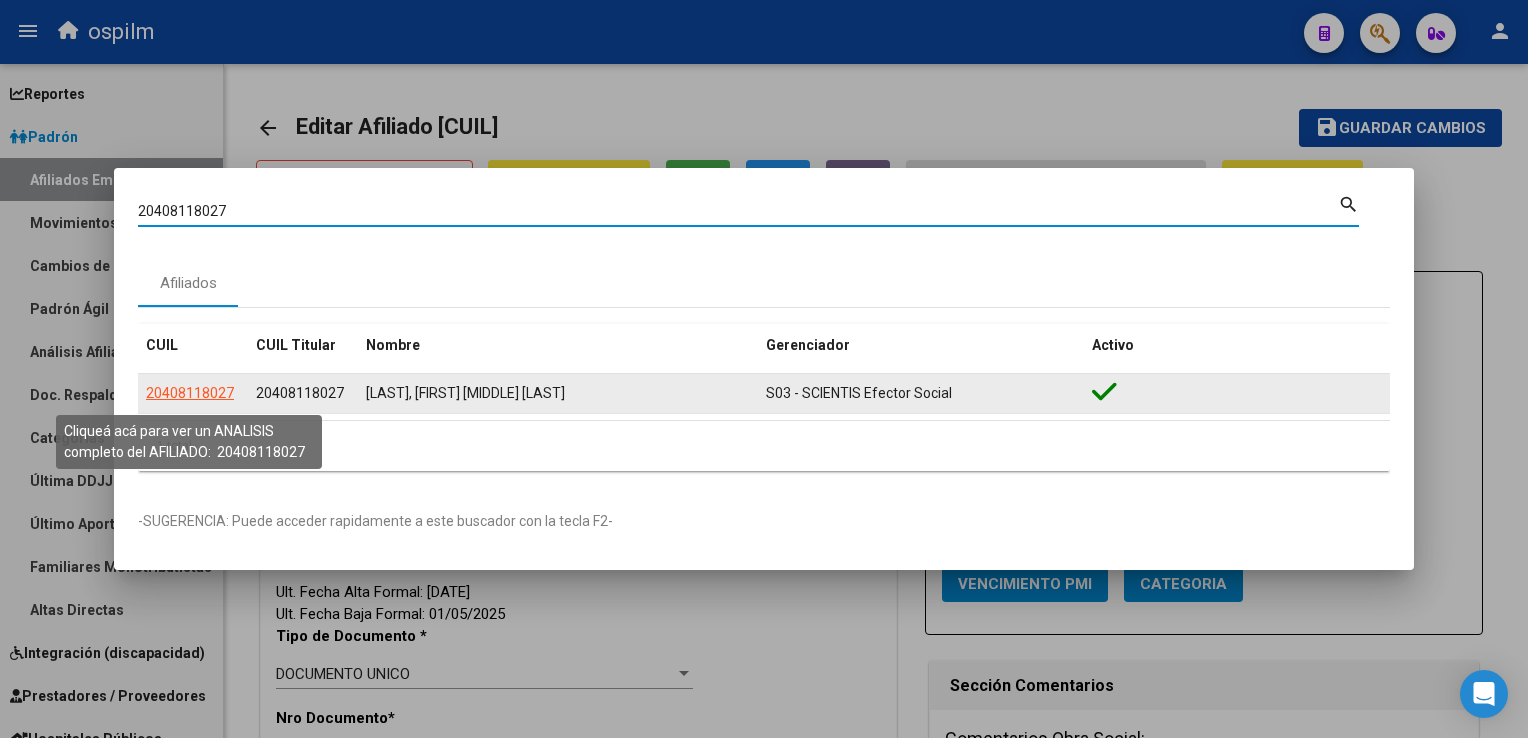 click on "20408118027" 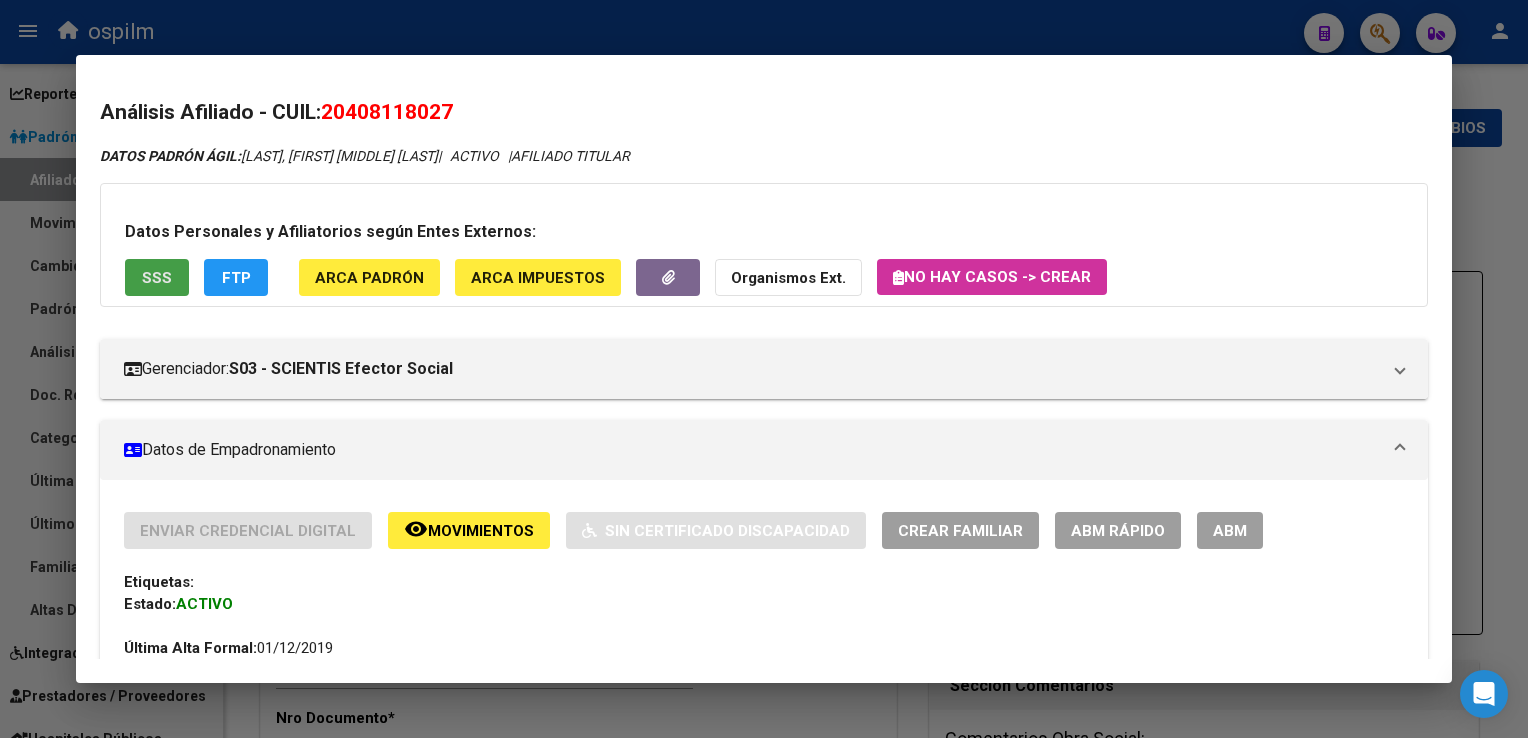 click on "SSS" at bounding box center [157, 278] 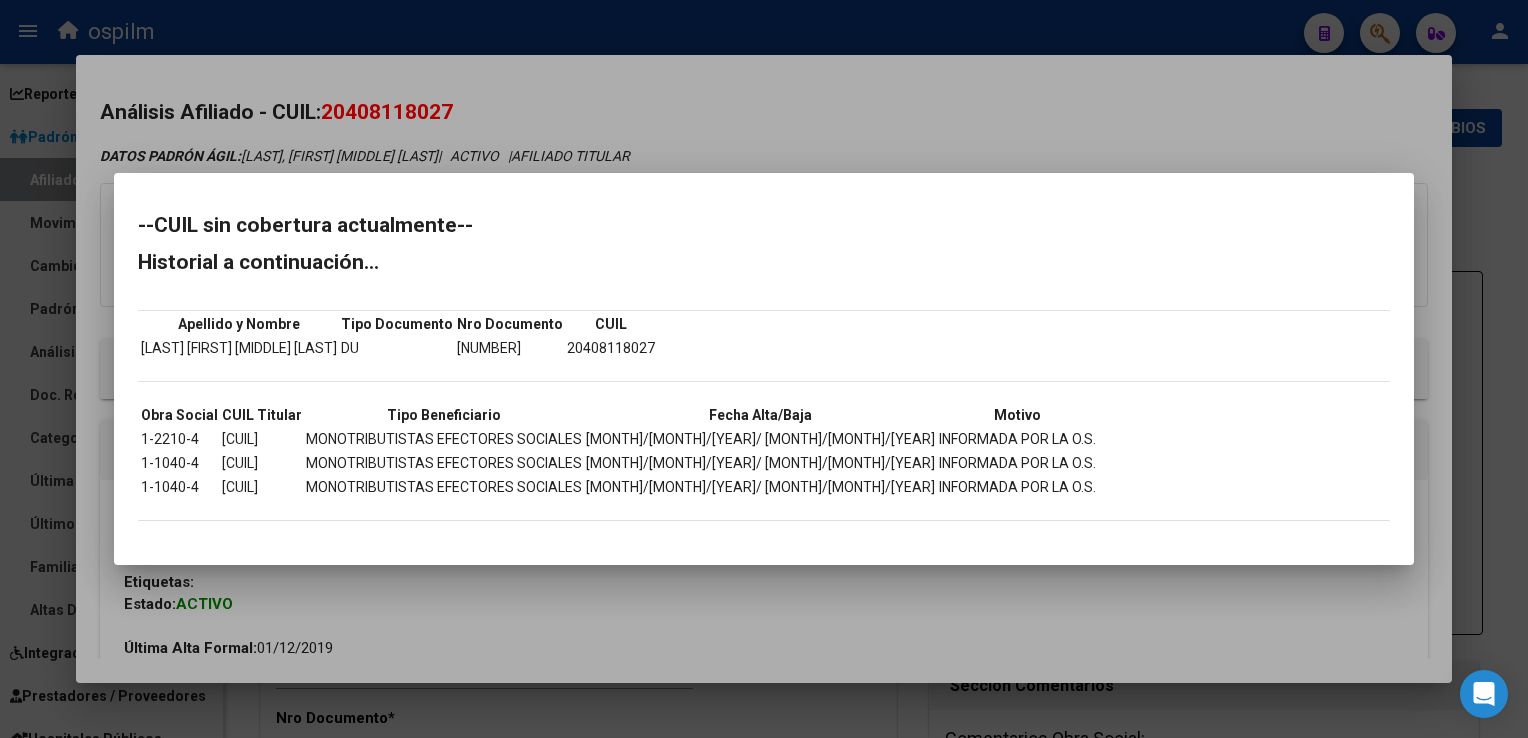 click at bounding box center [764, 369] 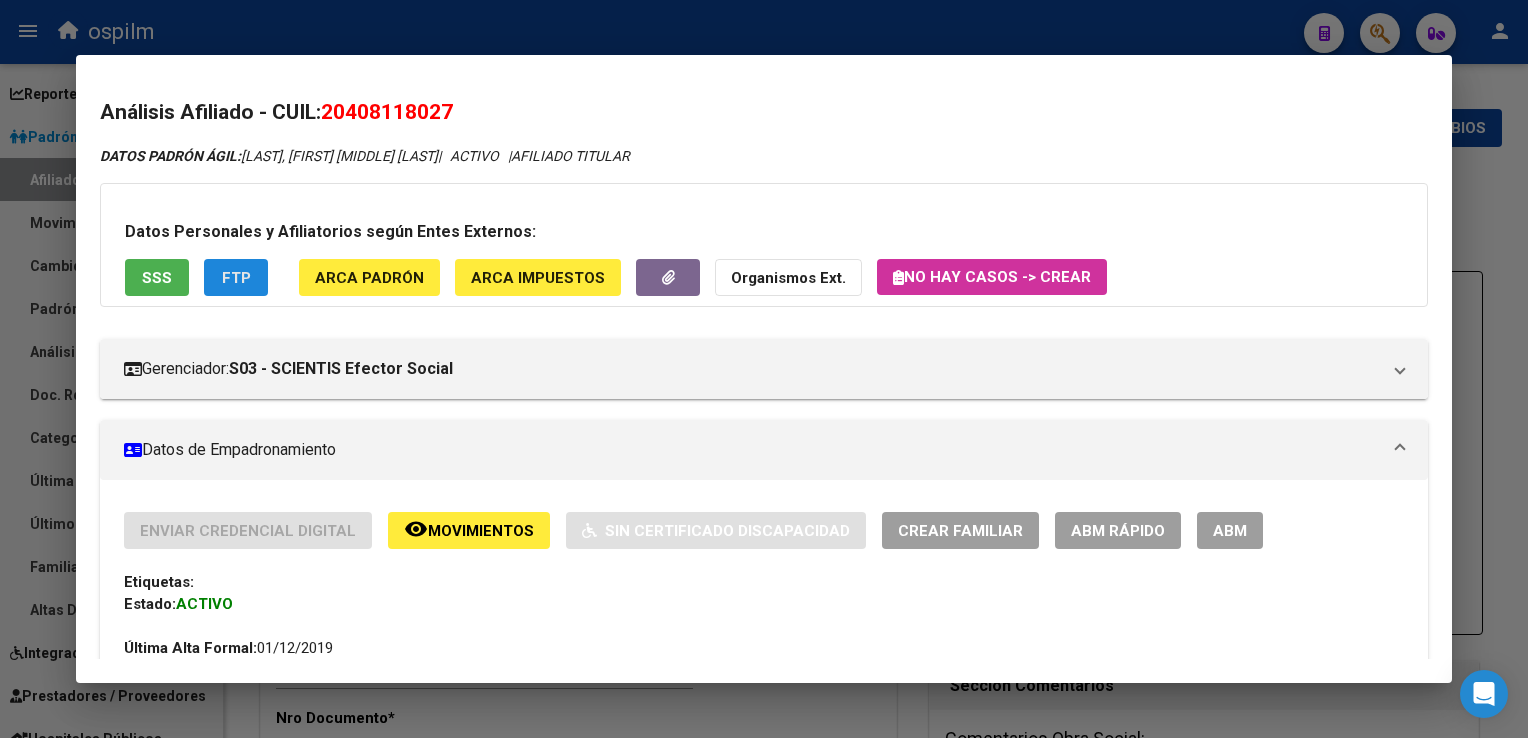 click on "FTP" 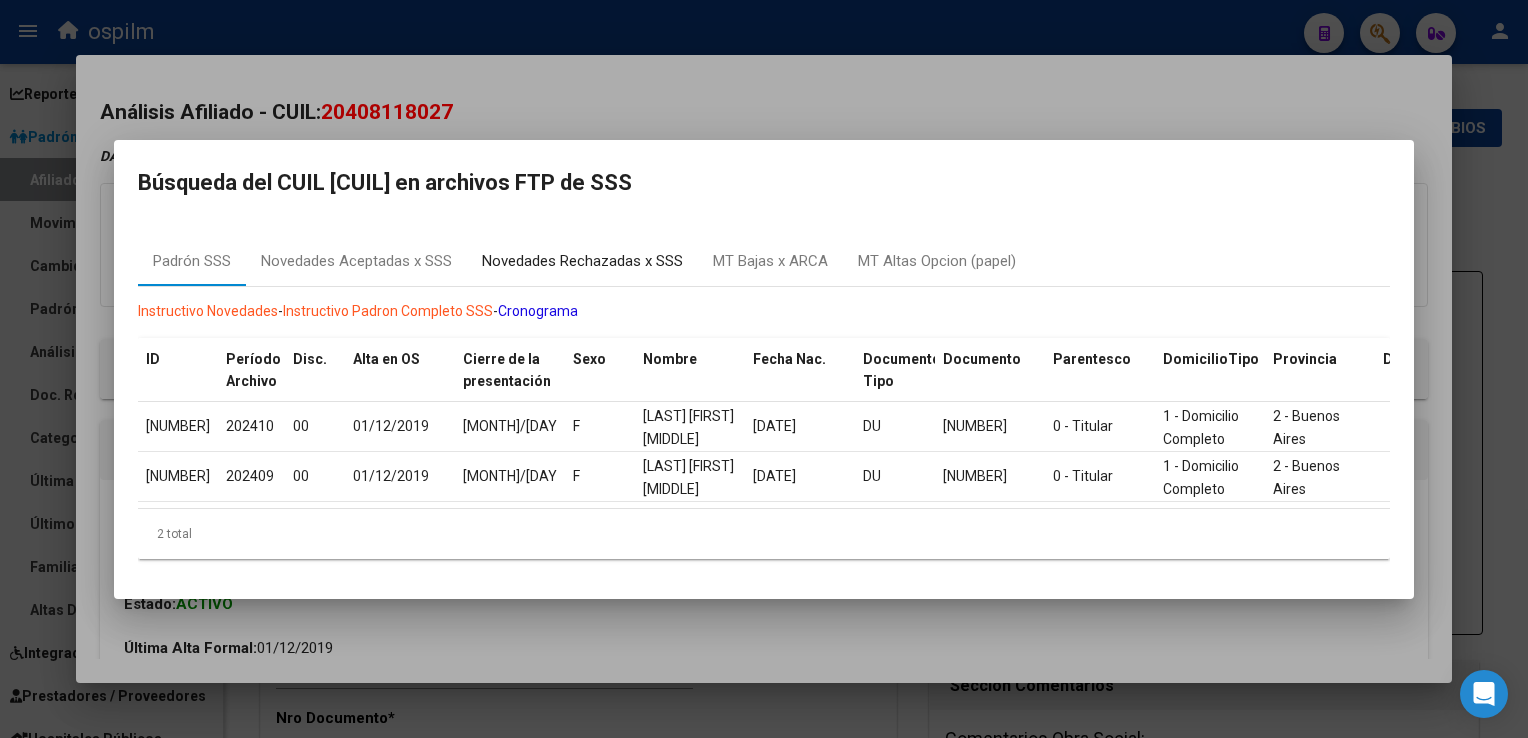 click on "Novedades Rechazadas x SSS" at bounding box center (582, 261) 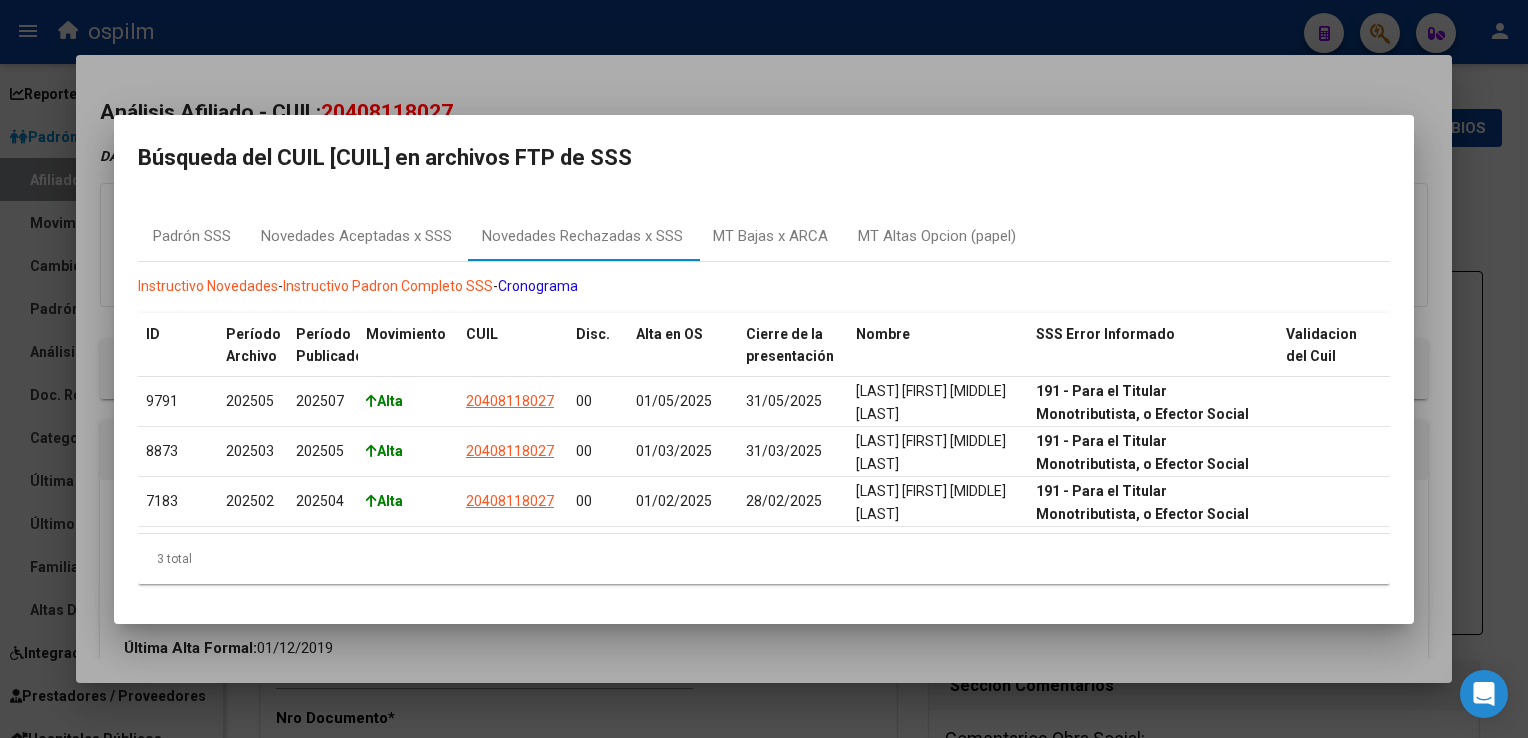 click at bounding box center [764, 369] 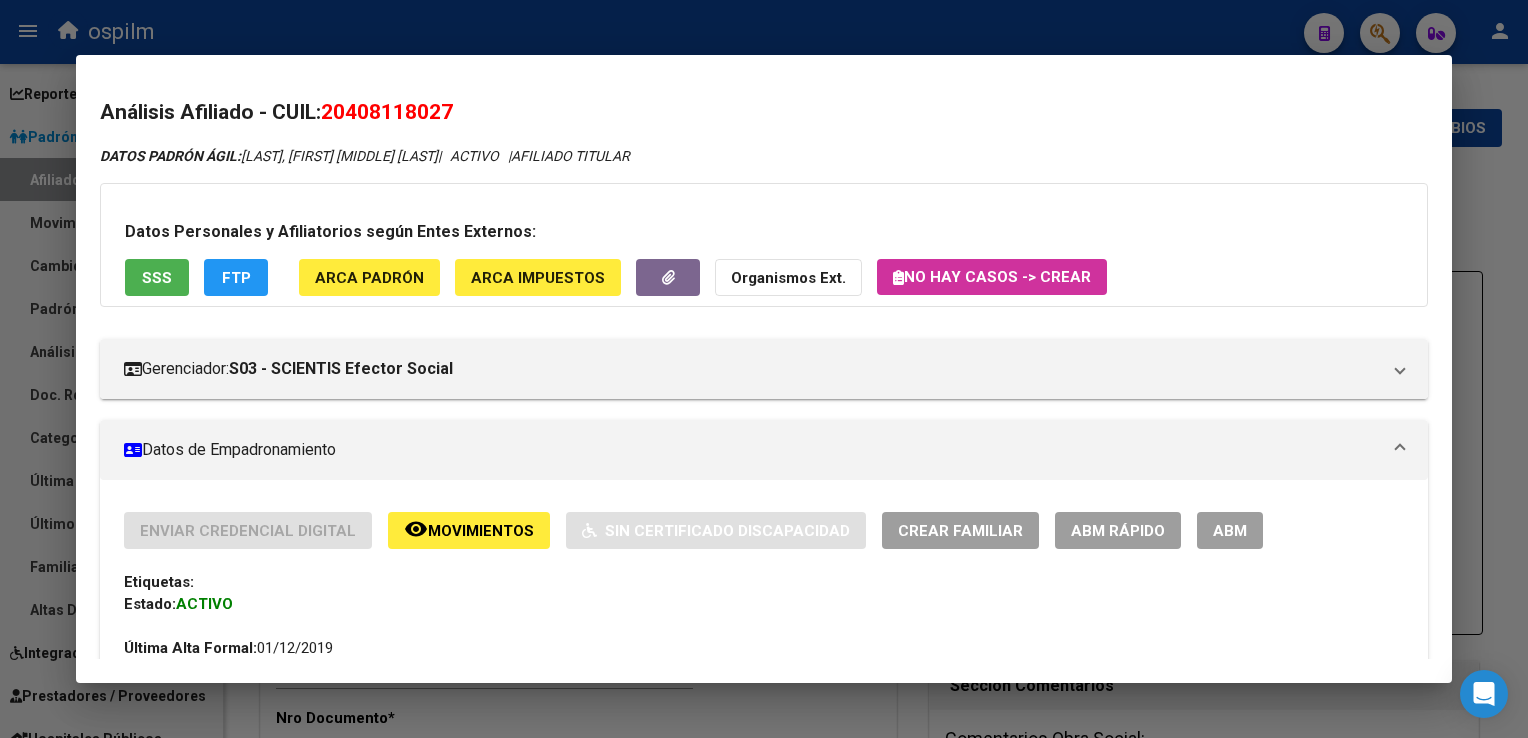 click on "Movimientos" 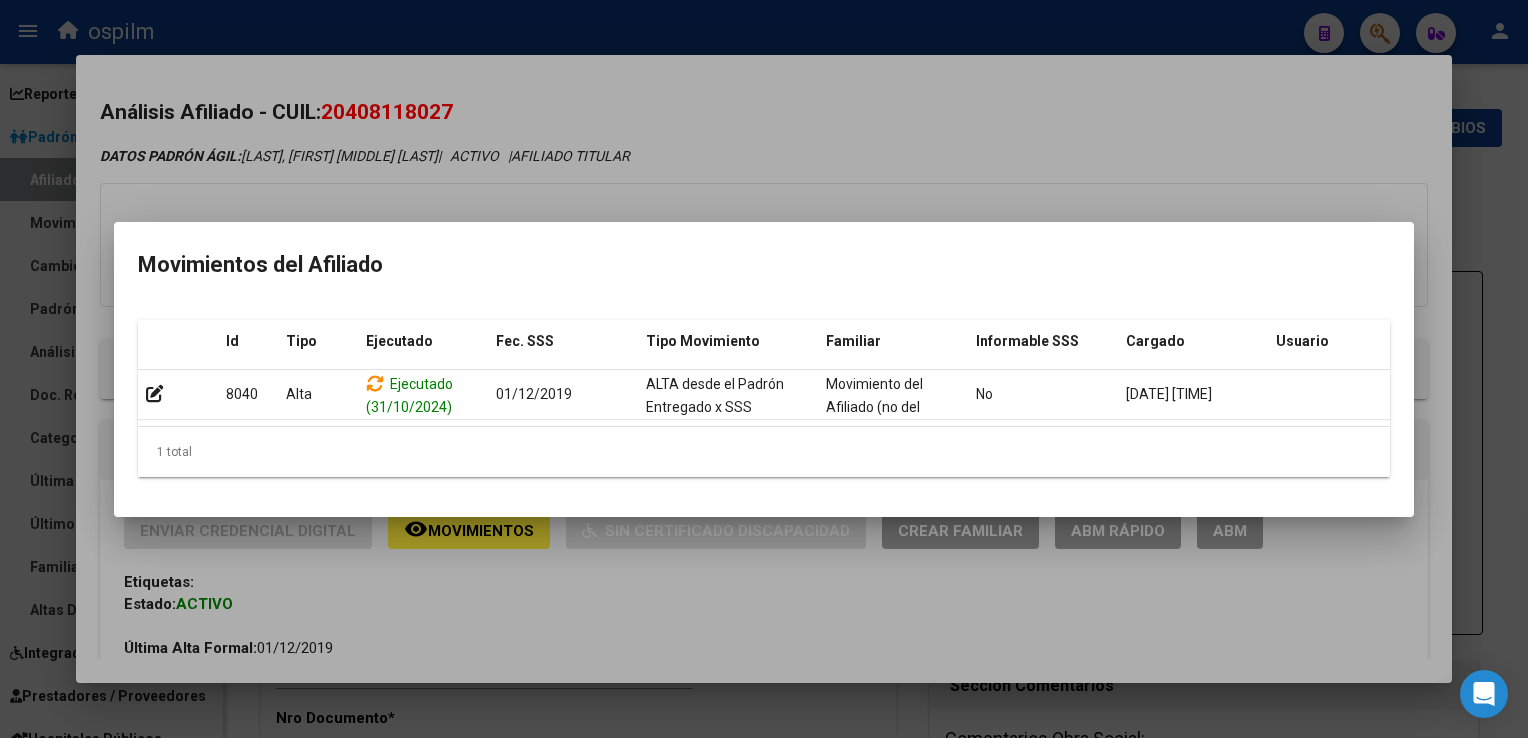 click at bounding box center [764, 369] 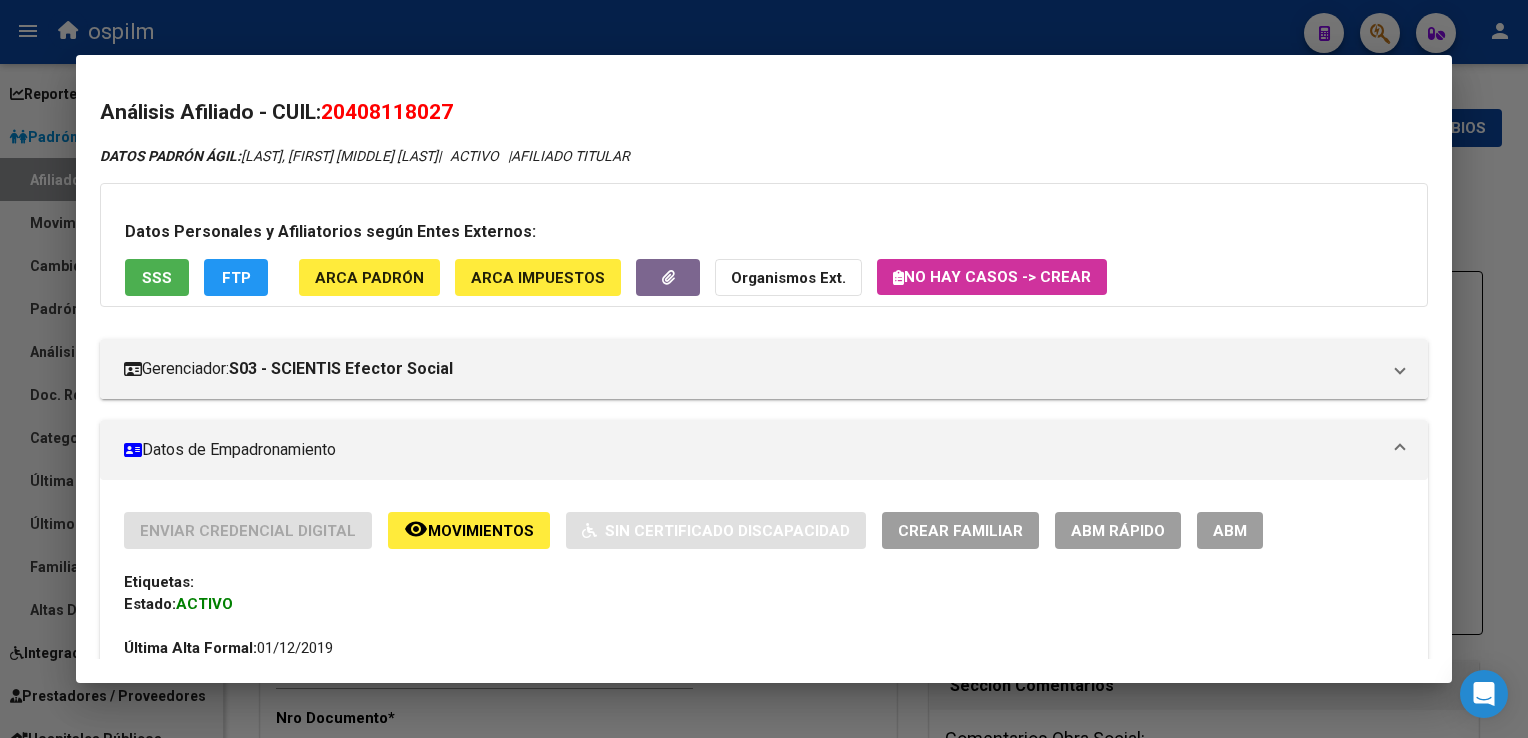 click on "ABM" at bounding box center [1230, 531] 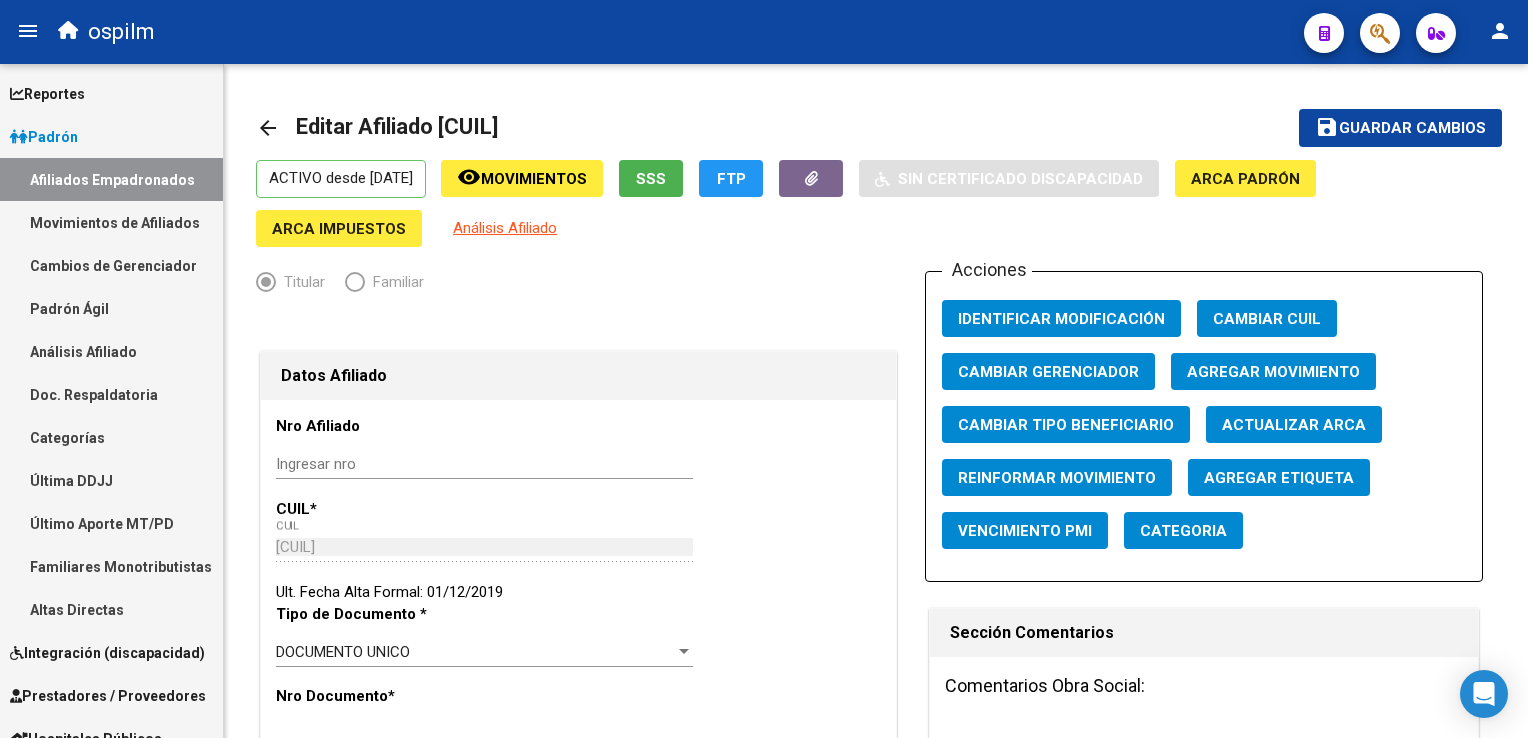 scroll, scrollTop: 675, scrollLeft: 0, axis: vertical 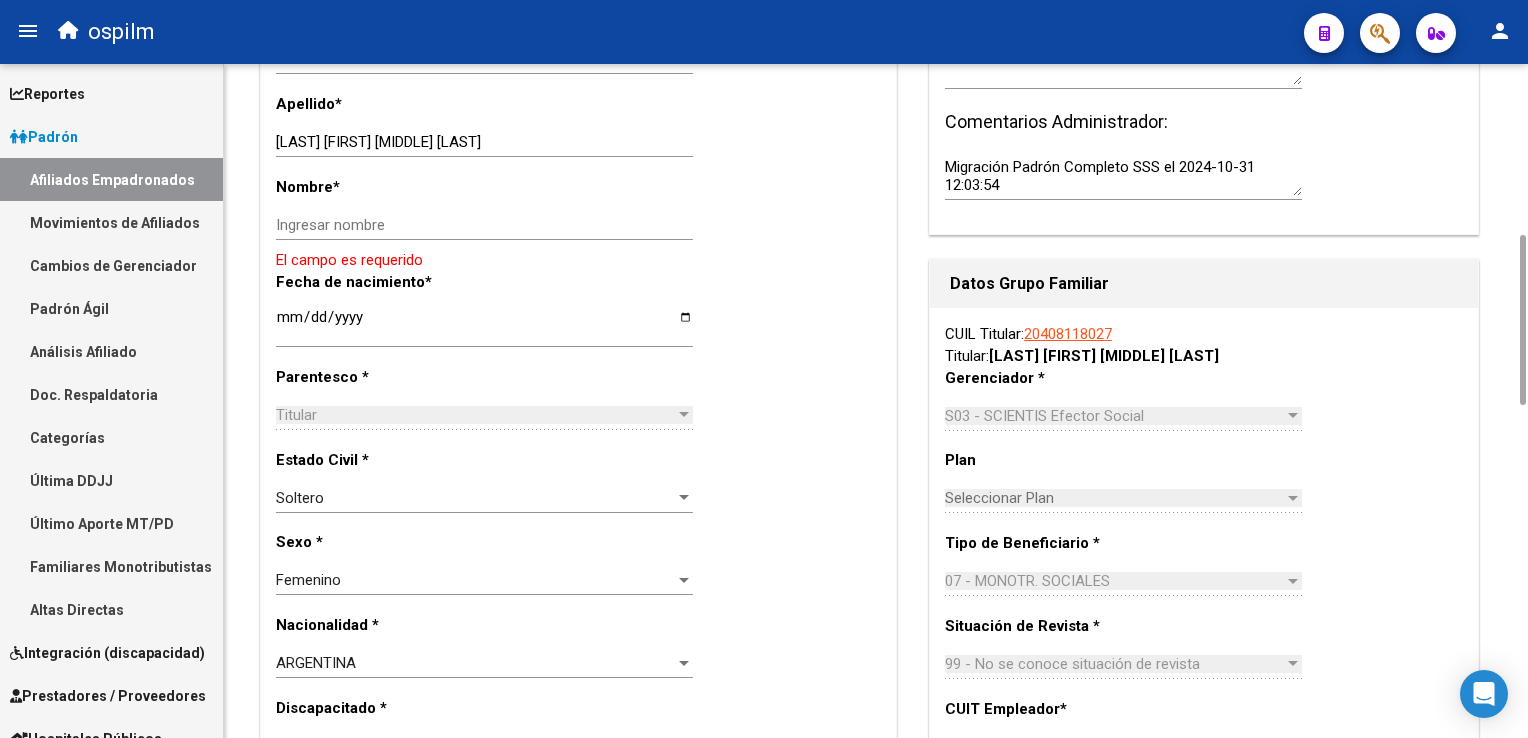 drag, startPoint x: 1528, startPoint y: 167, endPoint x: 1531, endPoint y: 246, distance: 79.05694 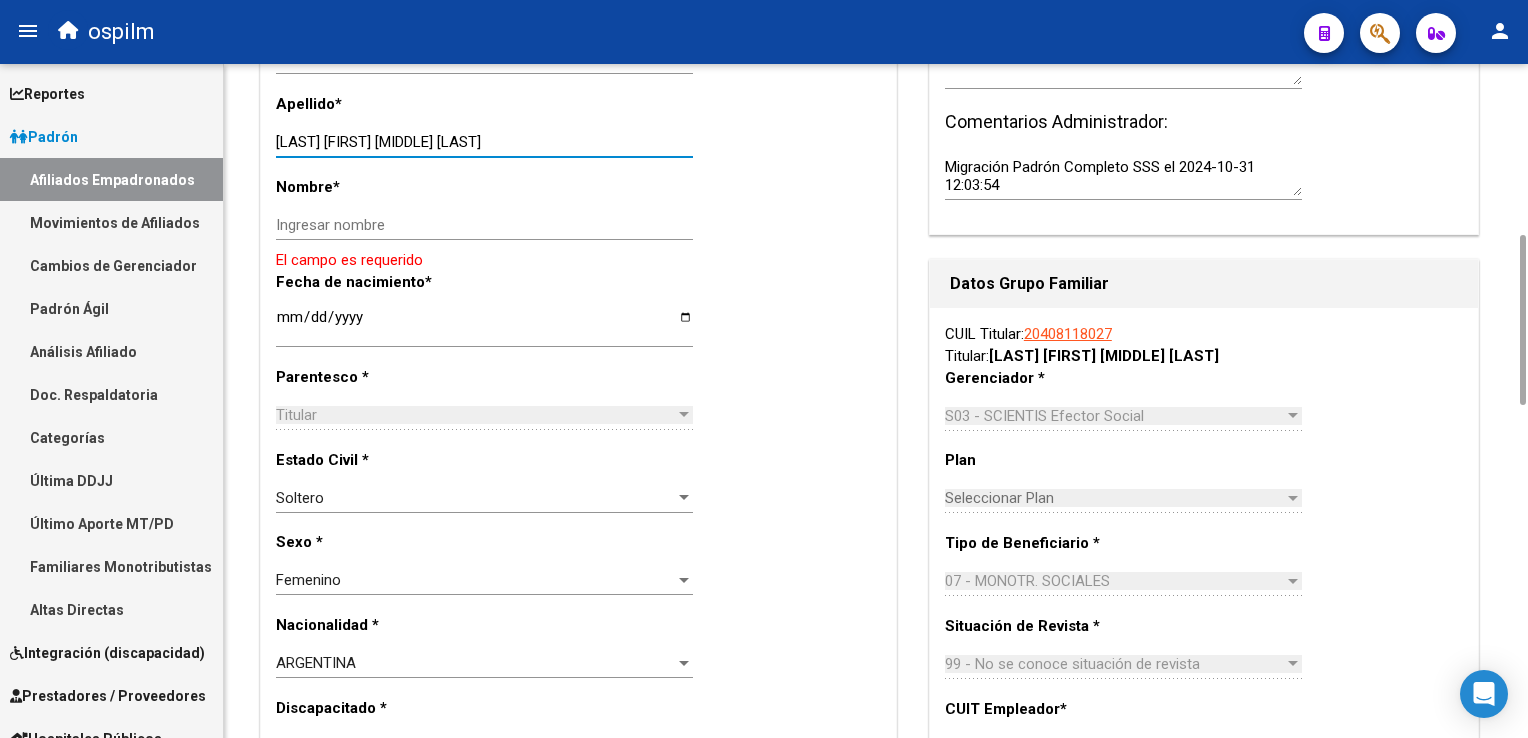 drag, startPoint x: 353, startPoint y: 139, endPoint x: 518, endPoint y: 142, distance: 165.02727 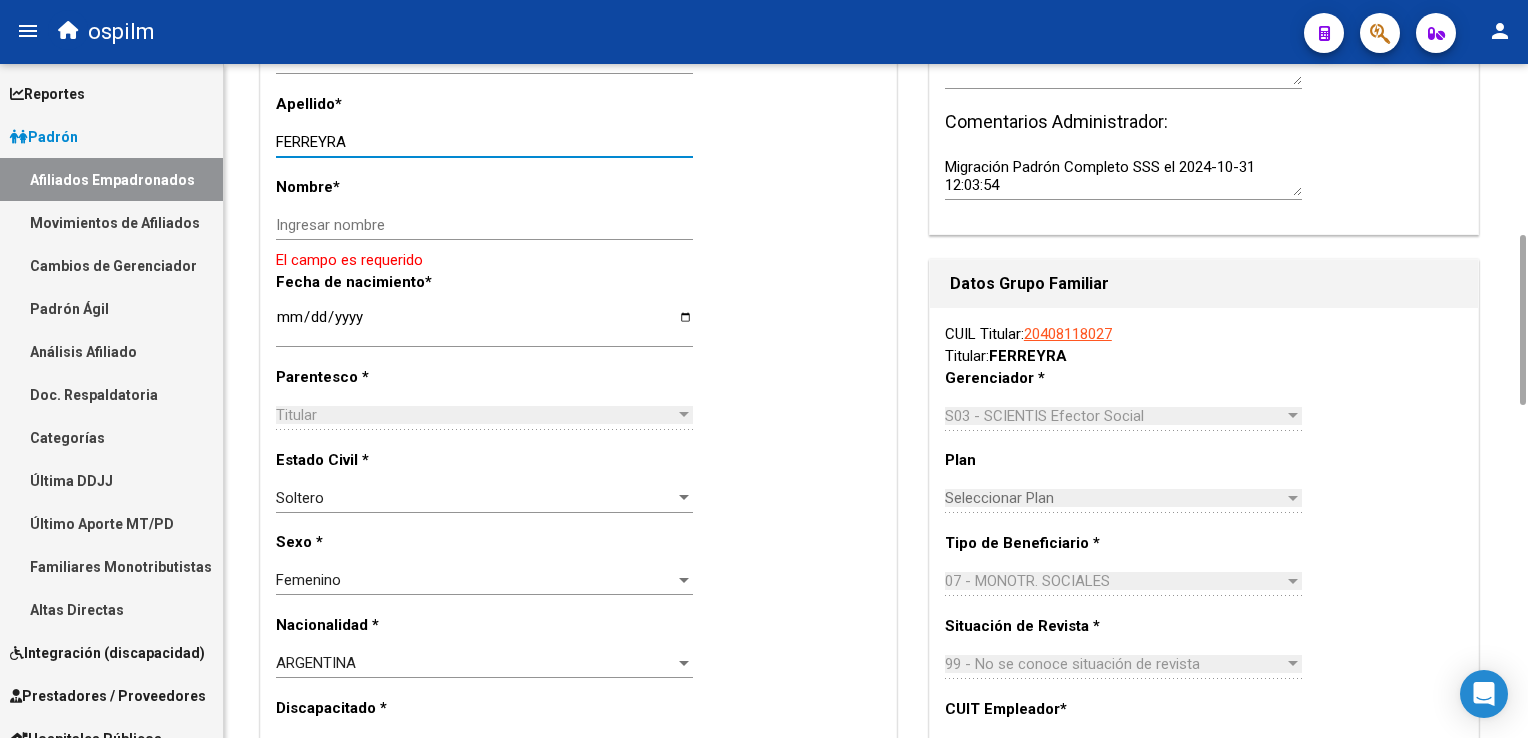 type on "FERREYRA" 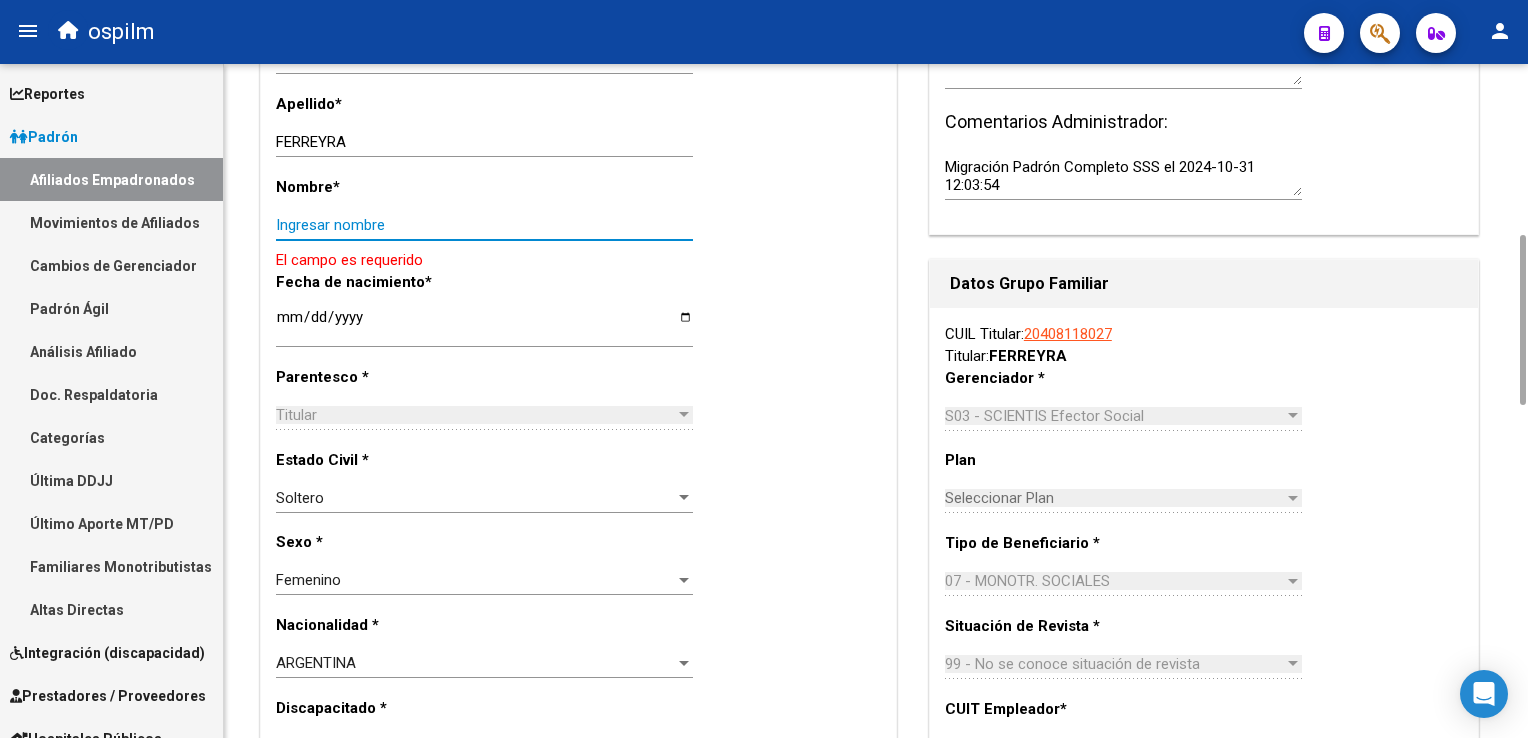 click on "Ingresar nombre" at bounding box center [484, 225] 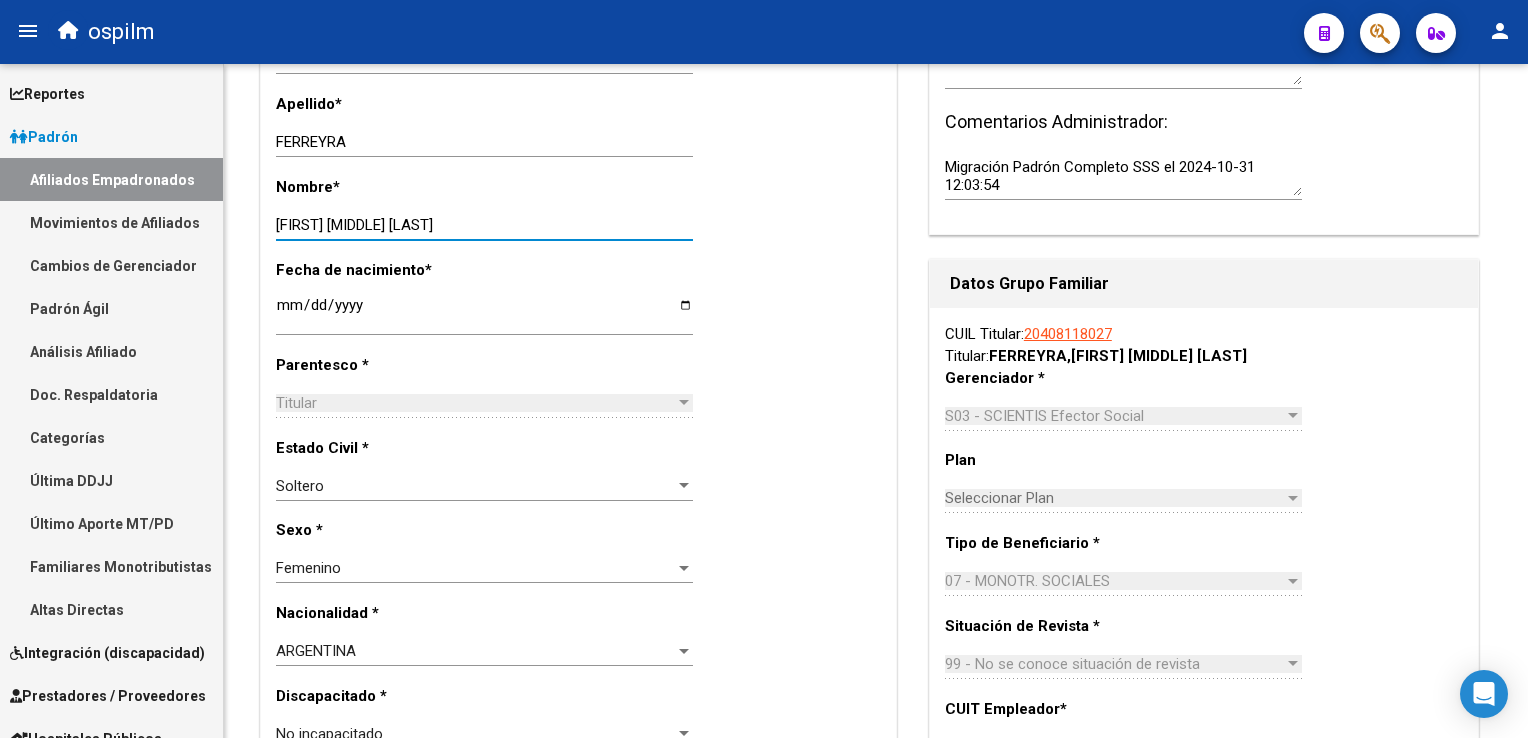 scroll, scrollTop: 0, scrollLeft: 0, axis: both 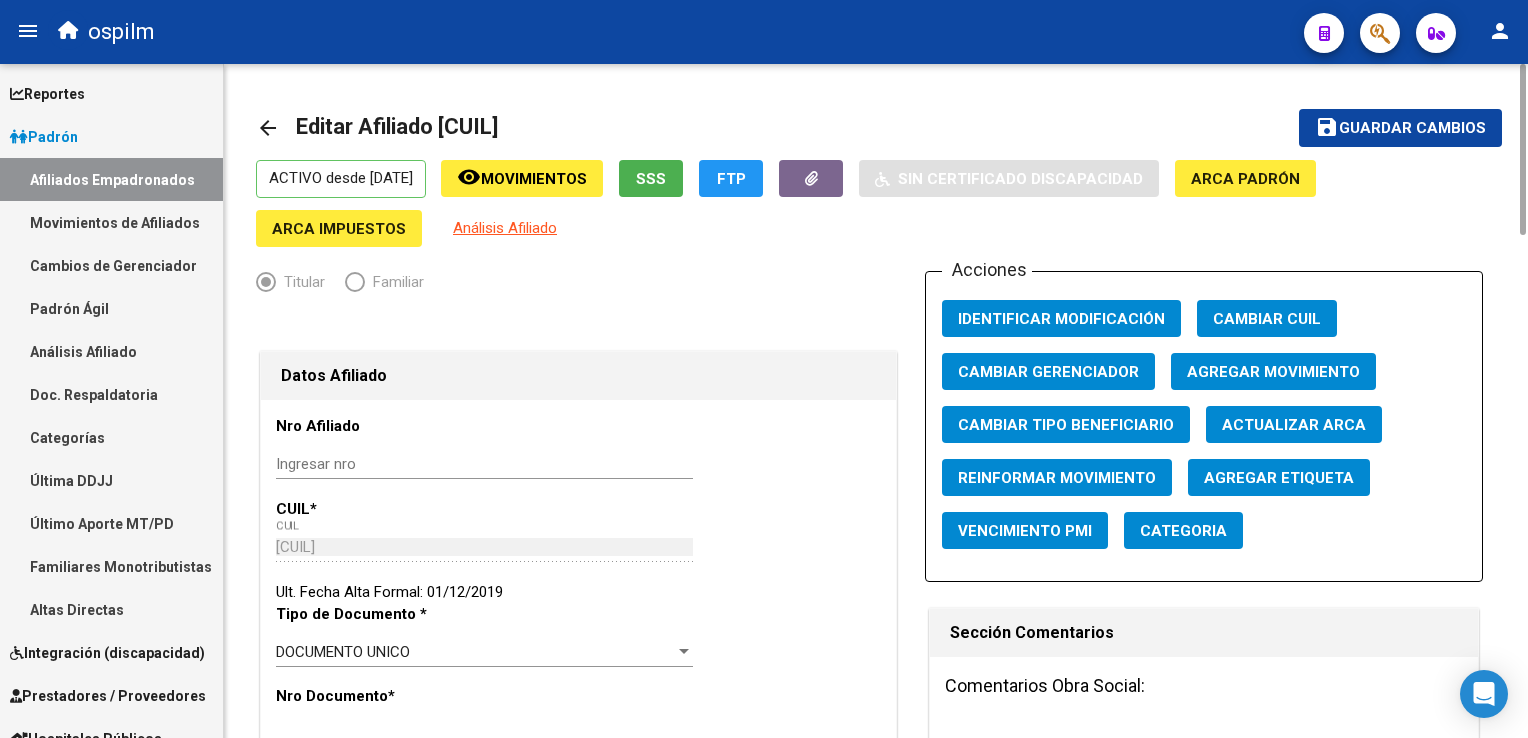 type on "[FIRST] [MIDDLE] [LAST]" 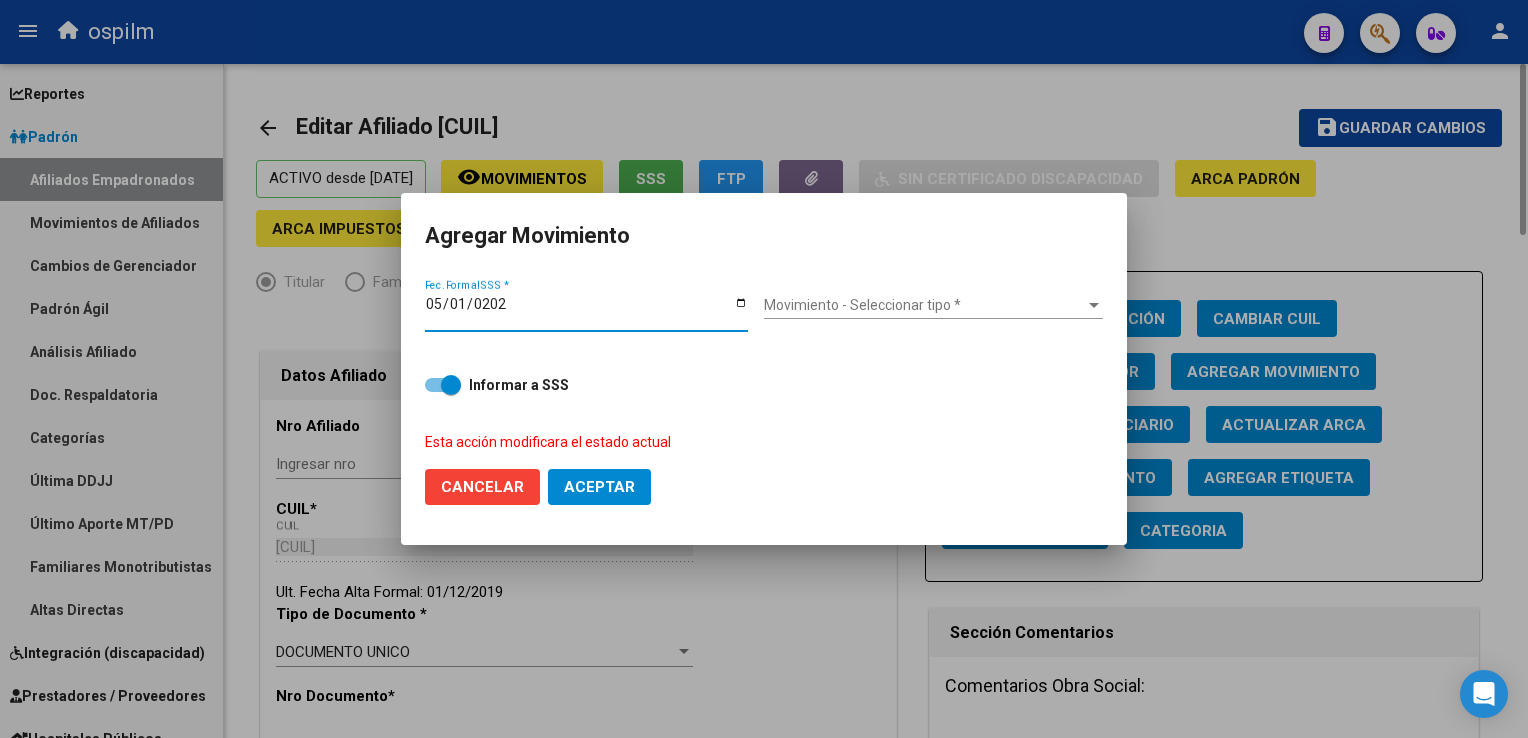 type on "2025-05-01" 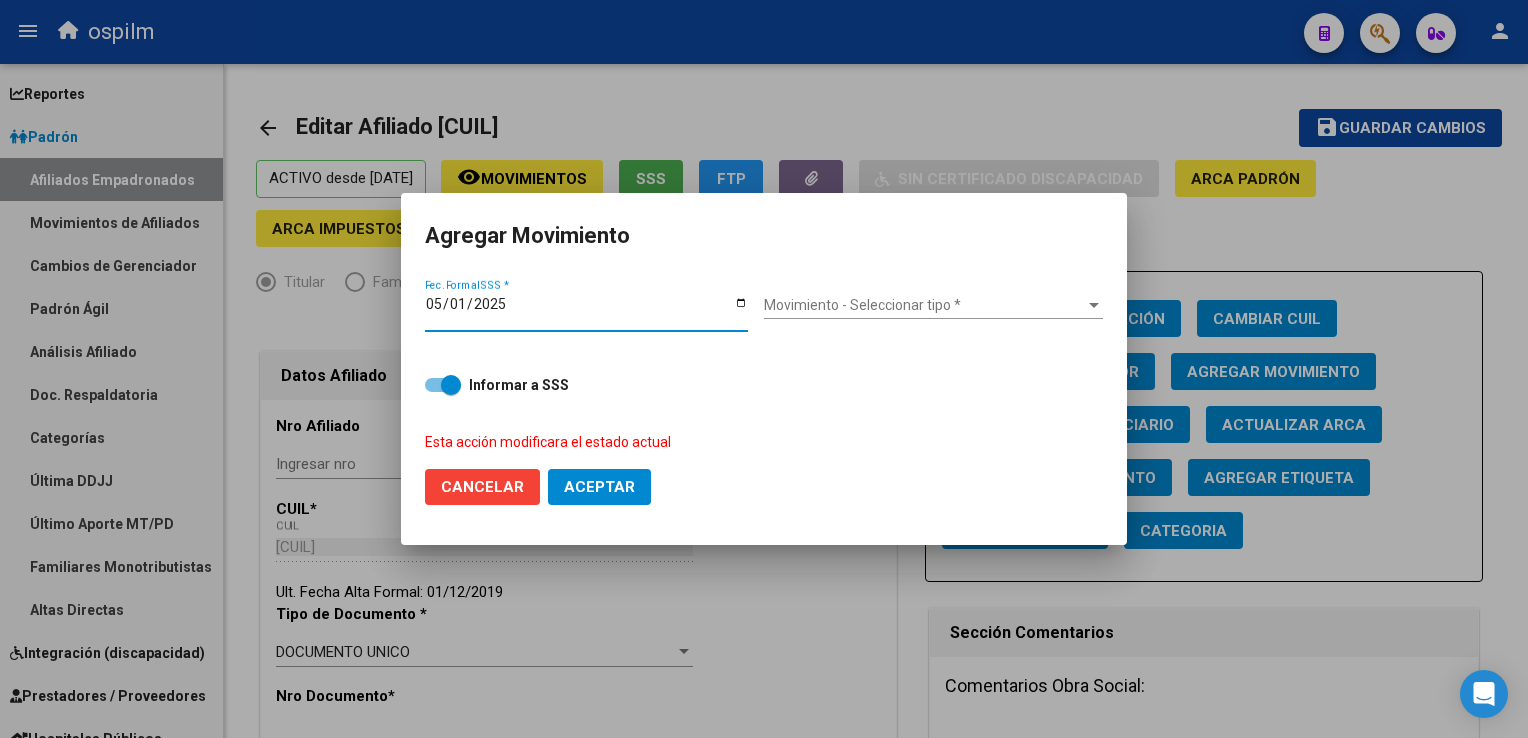click on "Movimiento - Seleccionar tipo *" at bounding box center [924, 305] 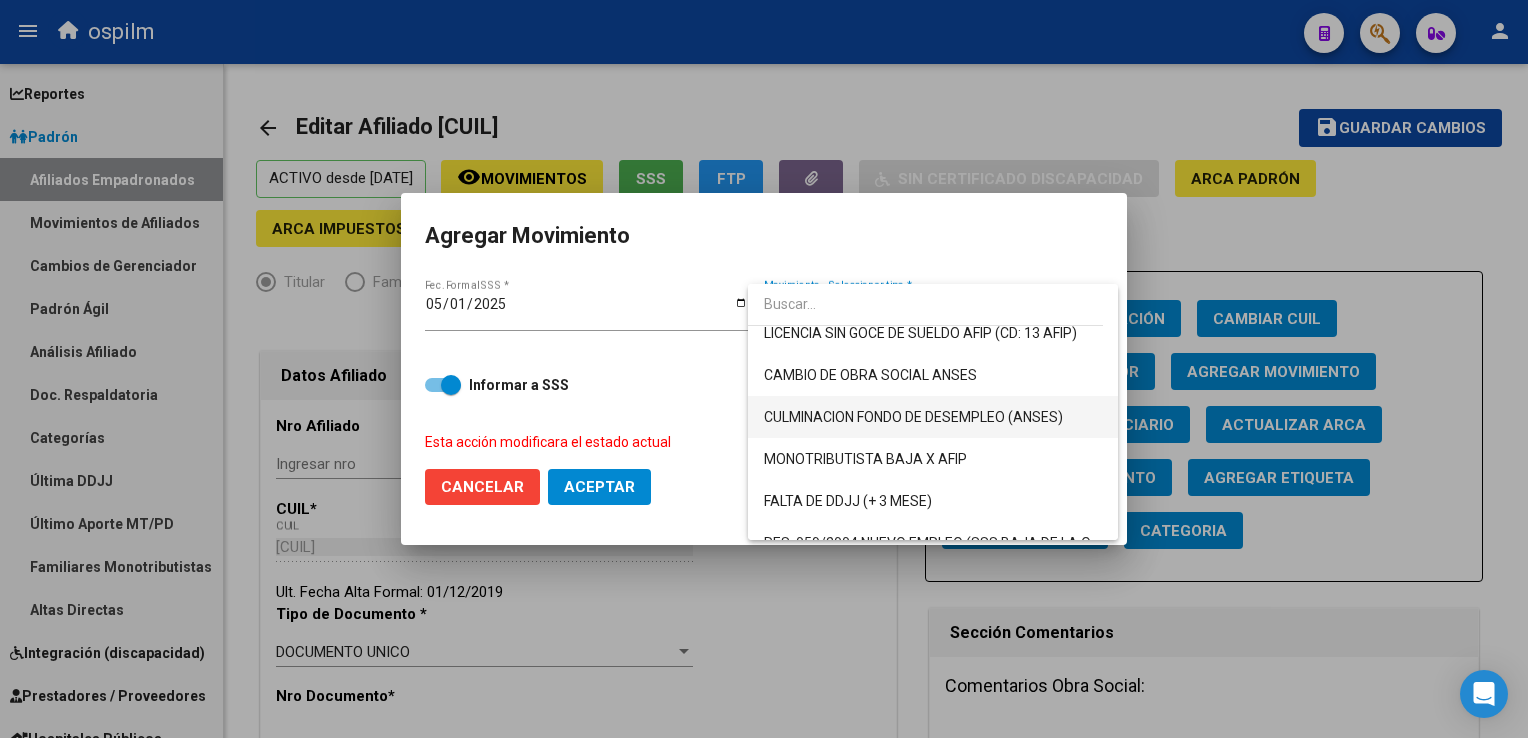 scroll, scrollTop: 399, scrollLeft: 0, axis: vertical 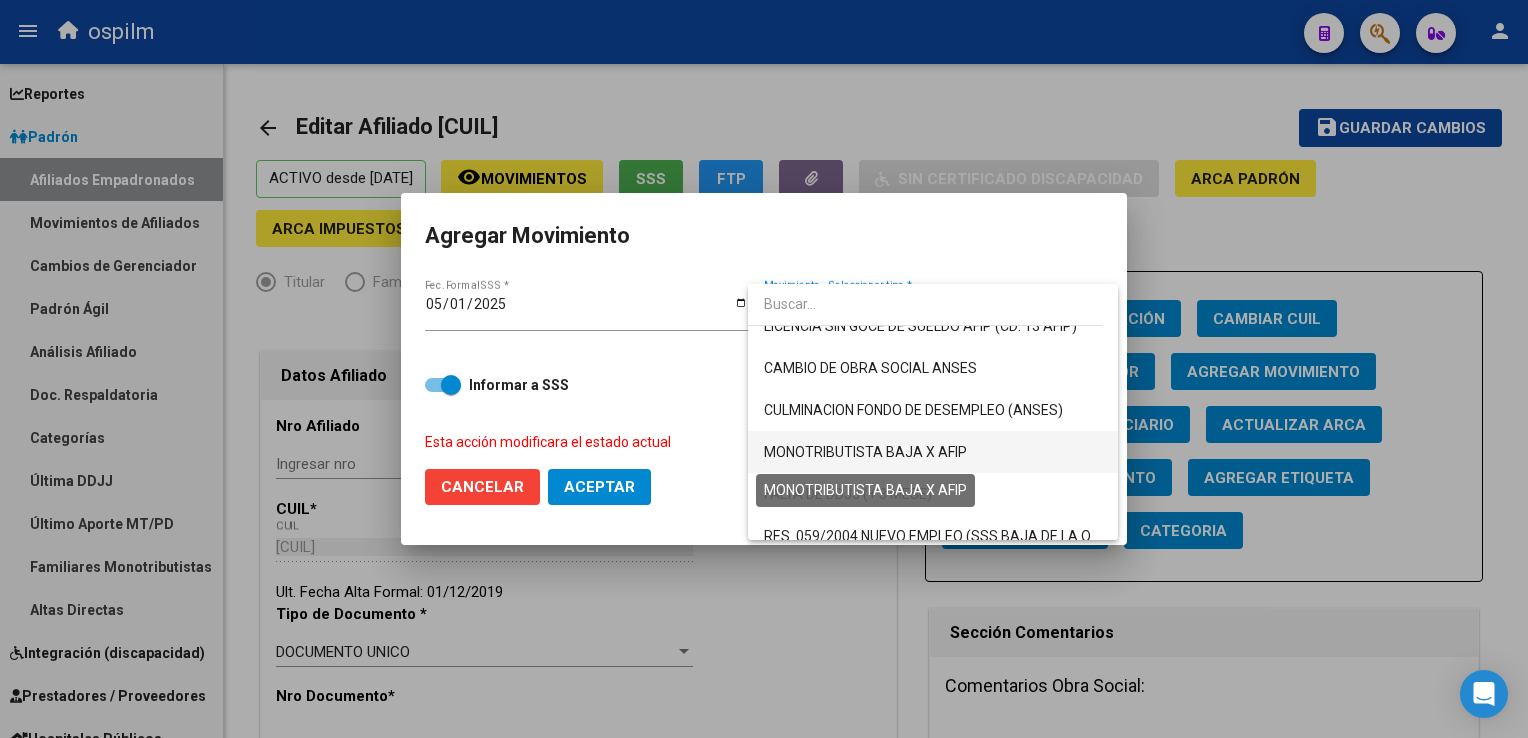 click on "MONOTRIBUTISTA BAJA X AFIP" at bounding box center [865, 452] 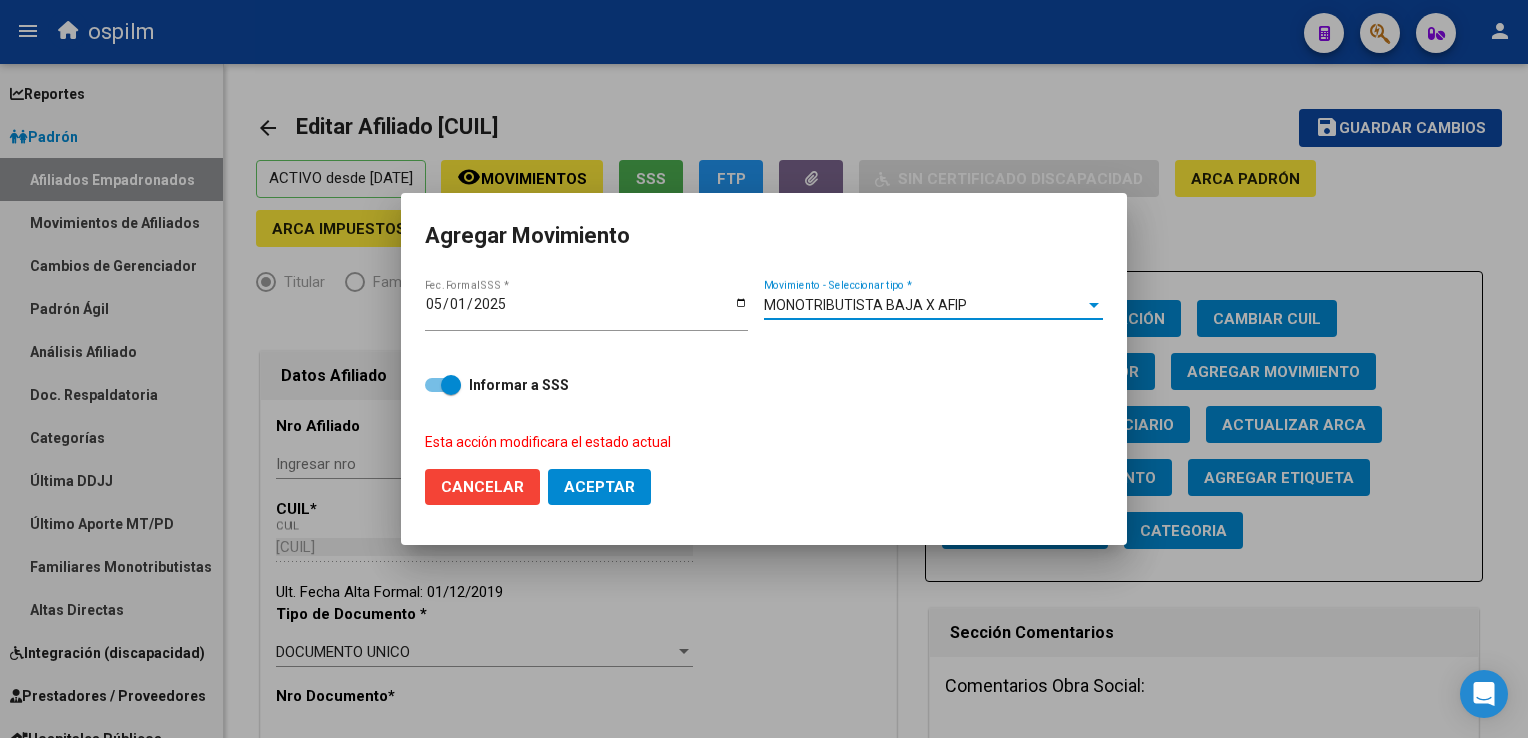 click on "Aceptar" 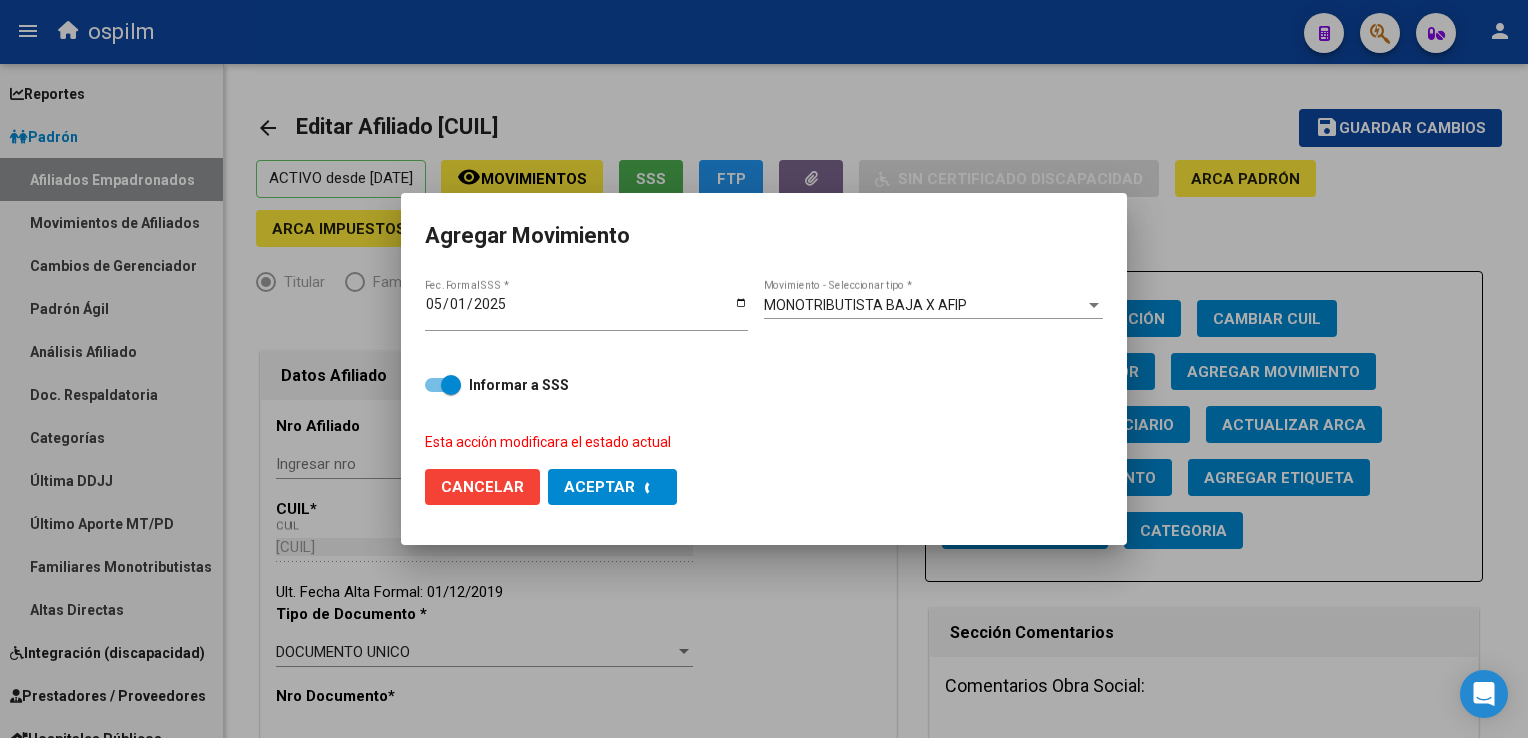 checkbox on "false" 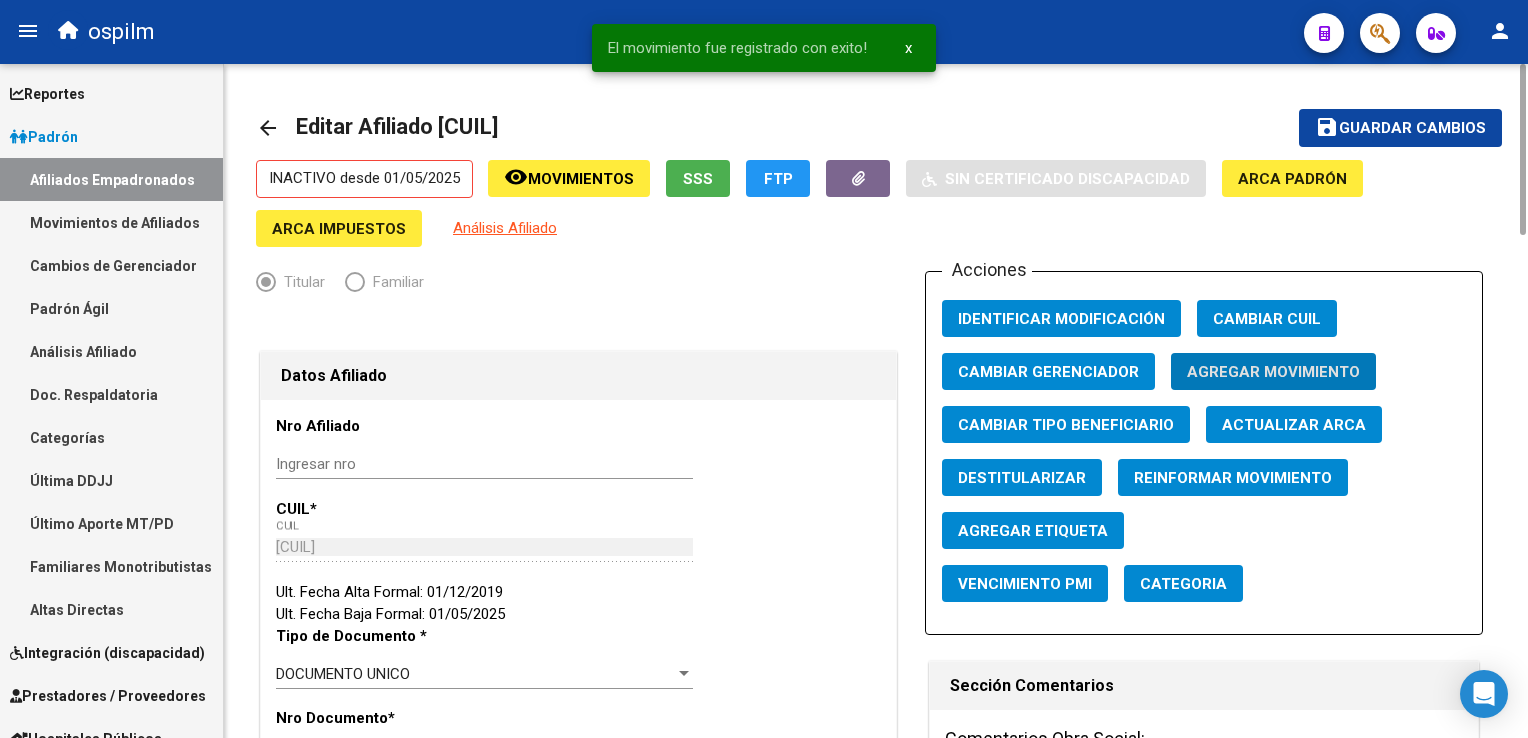drag, startPoint x: 1444, startPoint y: 125, endPoint x: 1428, endPoint y: 122, distance: 16.27882 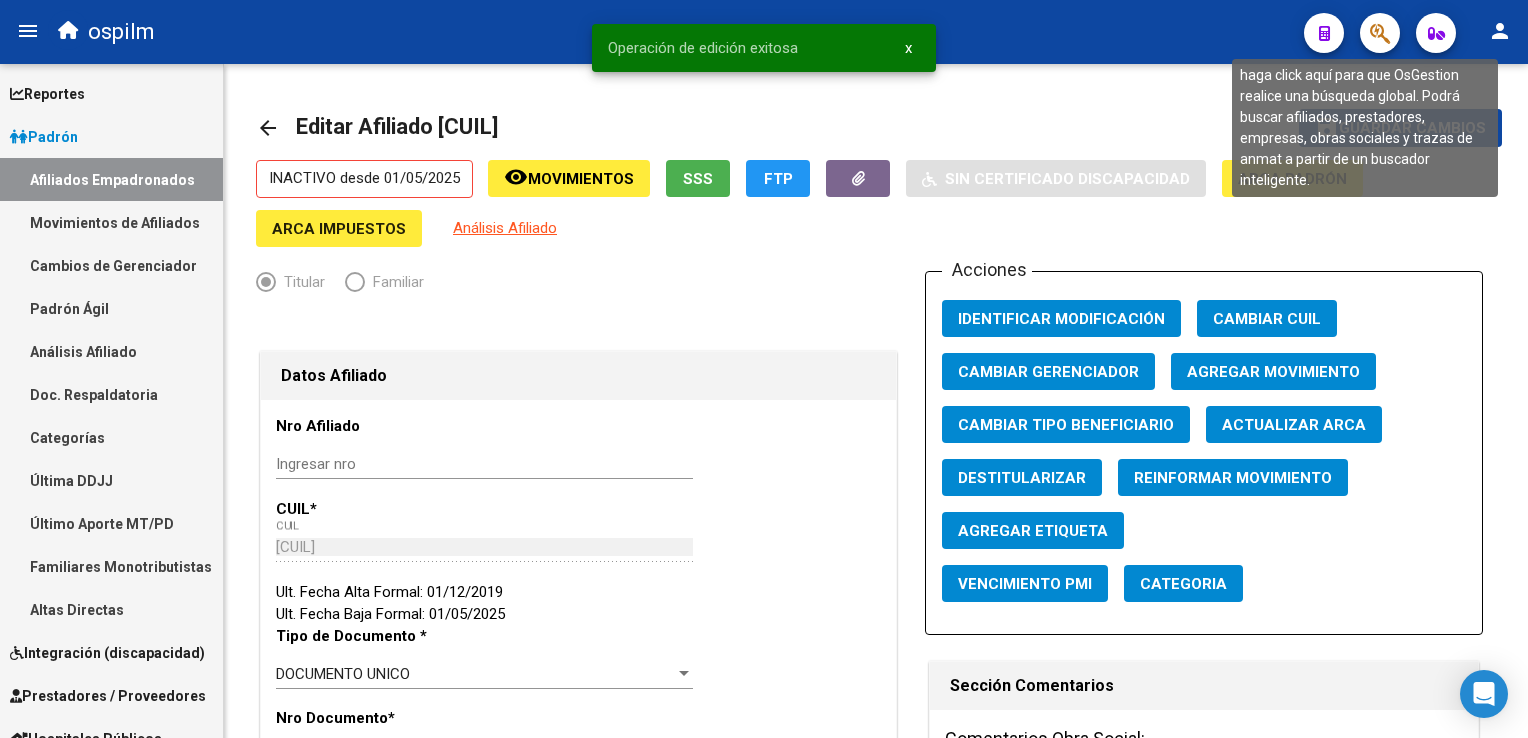 click 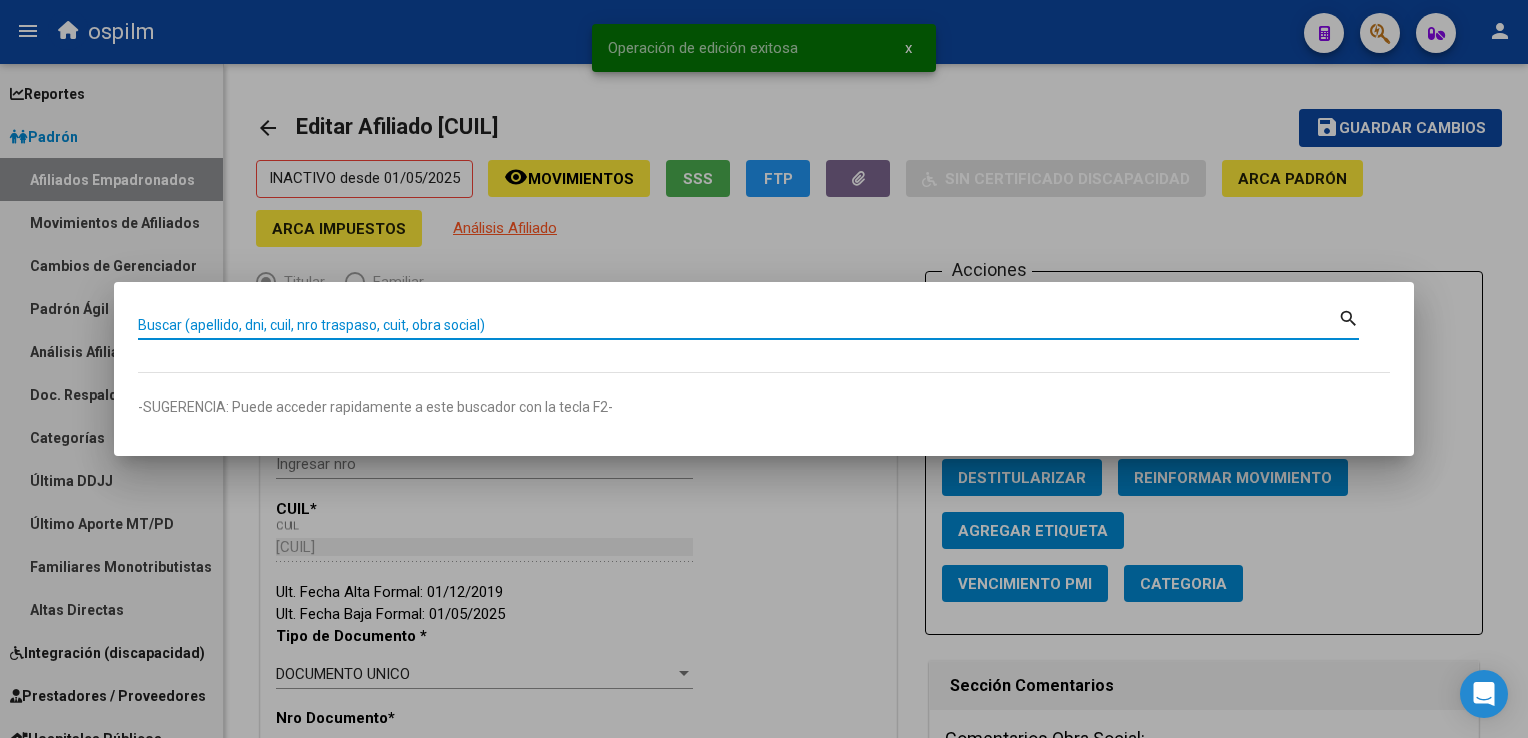 paste on "[CUIL]" 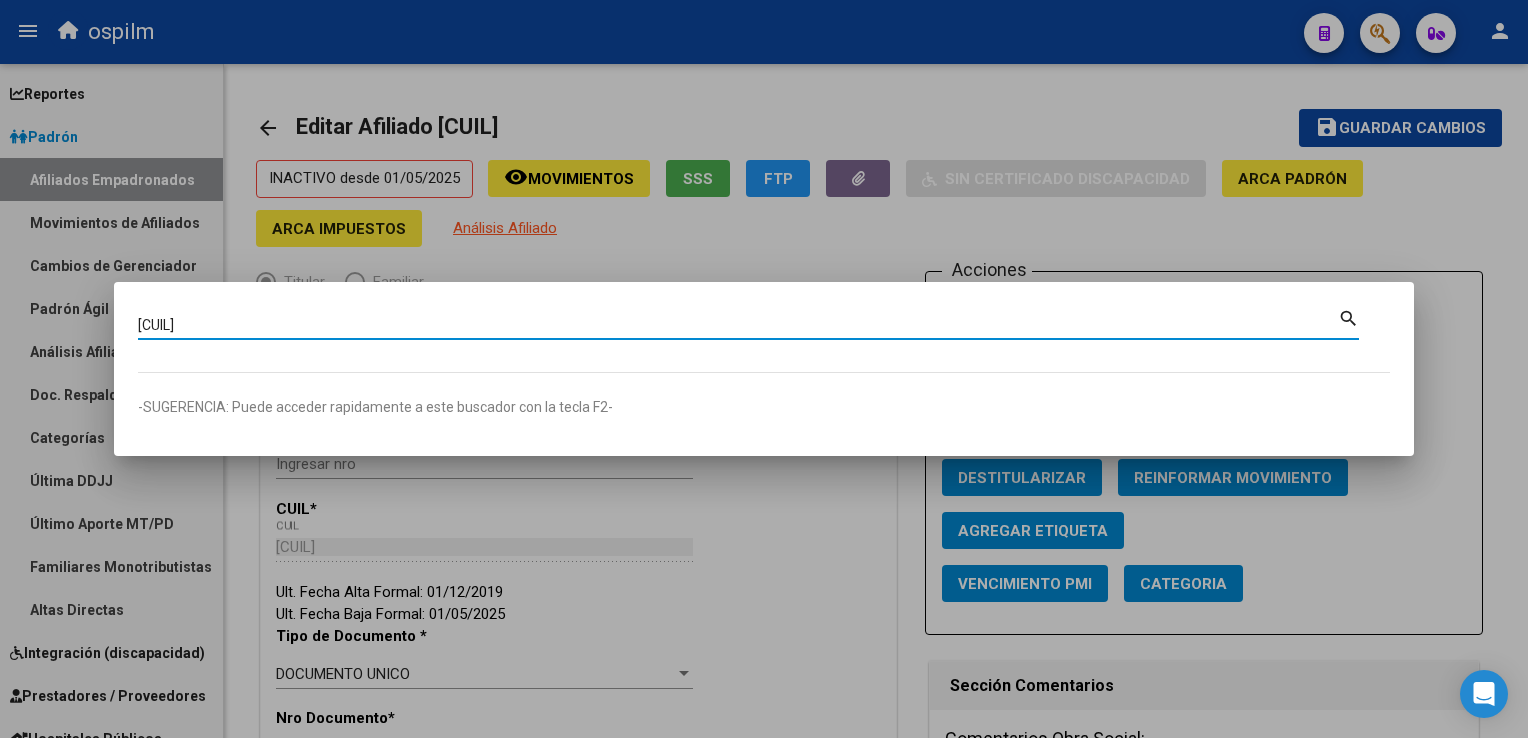 type on "[CUIL]" 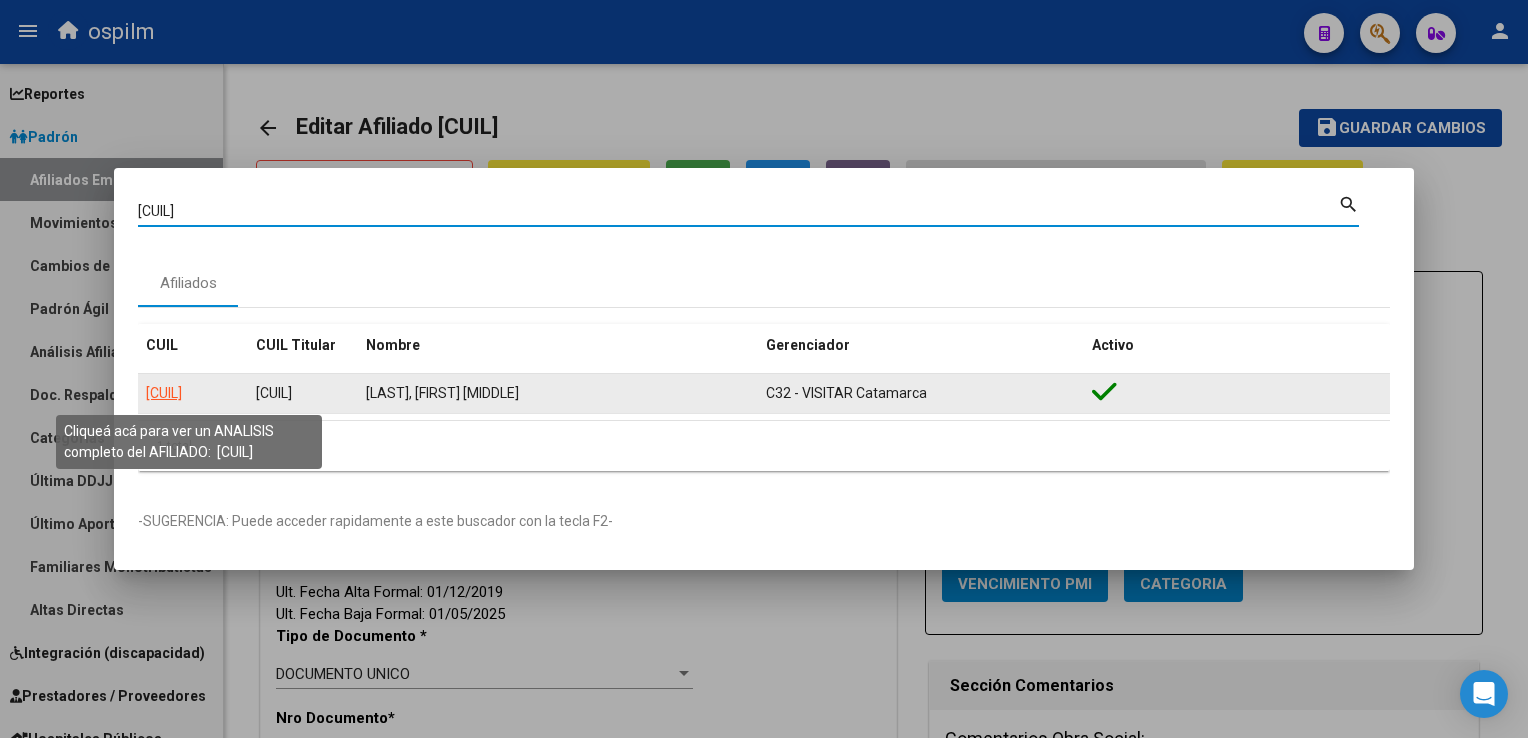 click on "[CUIL]" 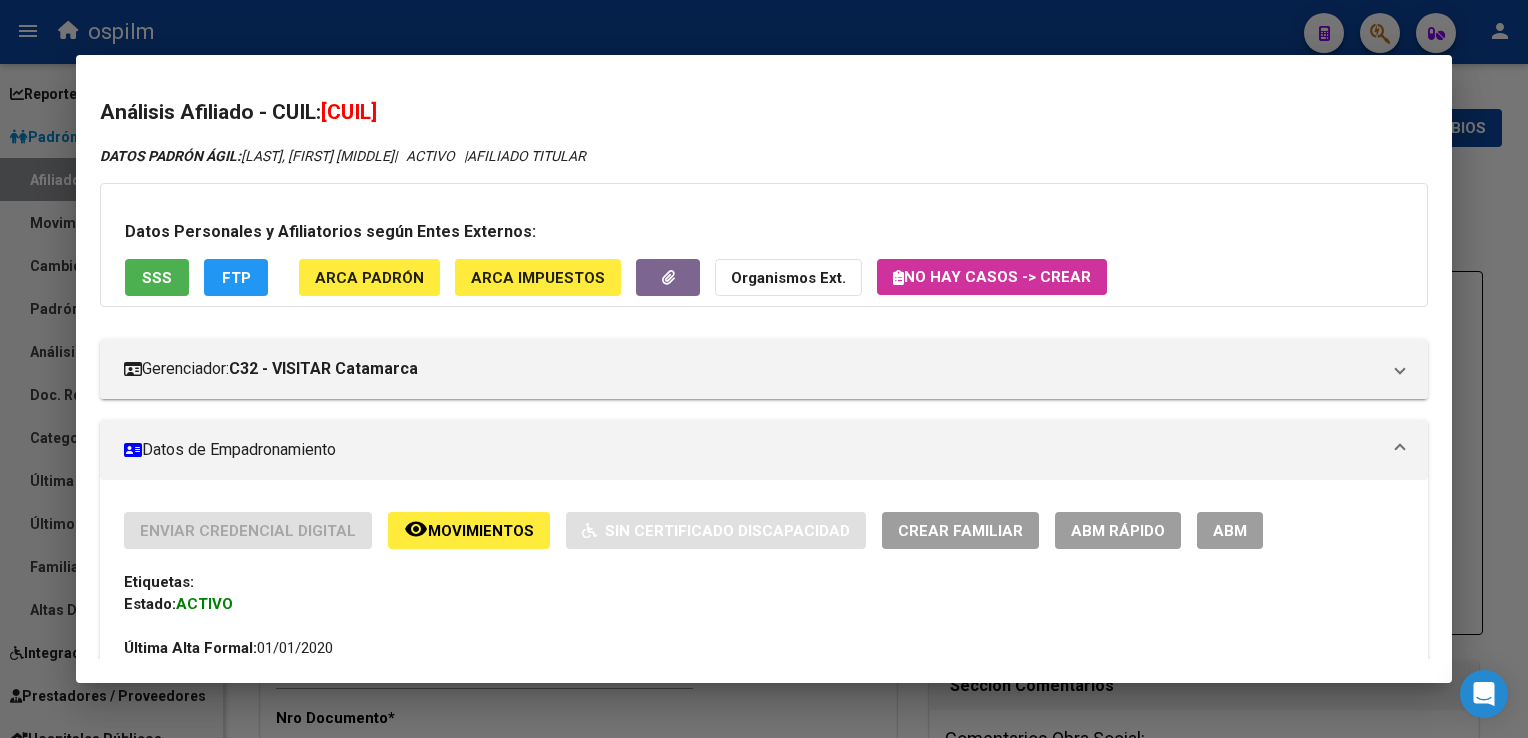 click on "SSS" at bounding box center [157, 277] 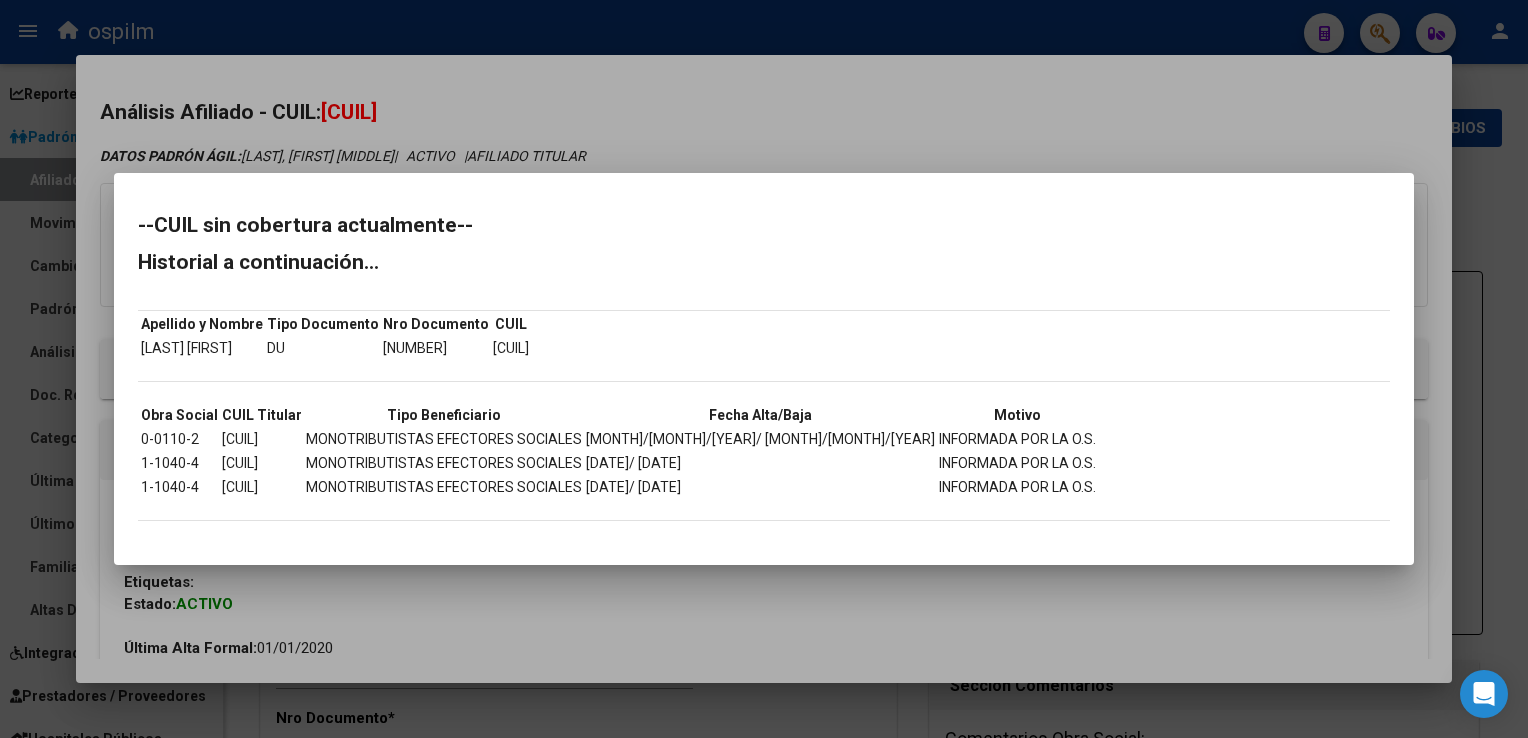 click at bounding box center [764, 369] 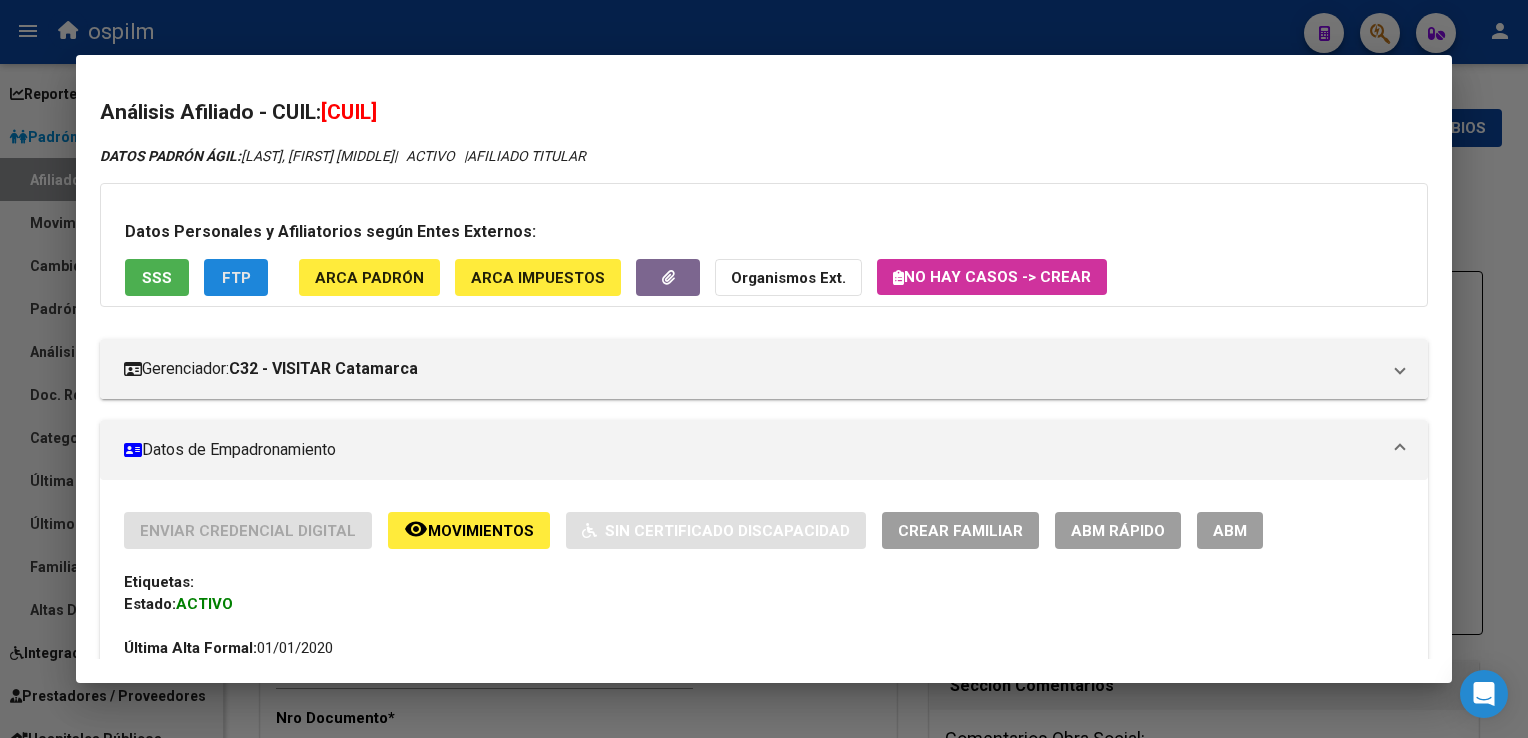 click on "FTP" 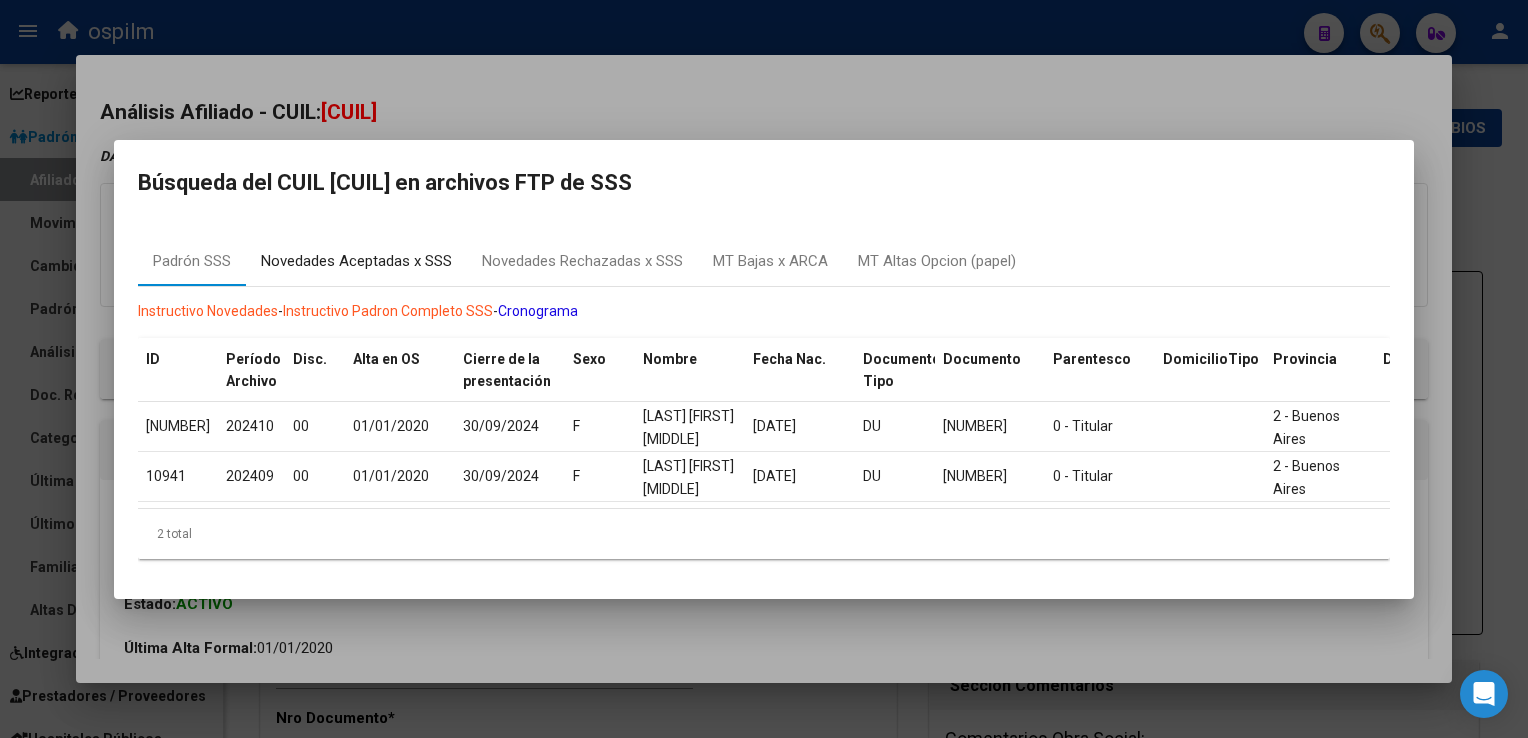 click on "Novedades Aceptadas x SSS" at bounding box center [356, 261] 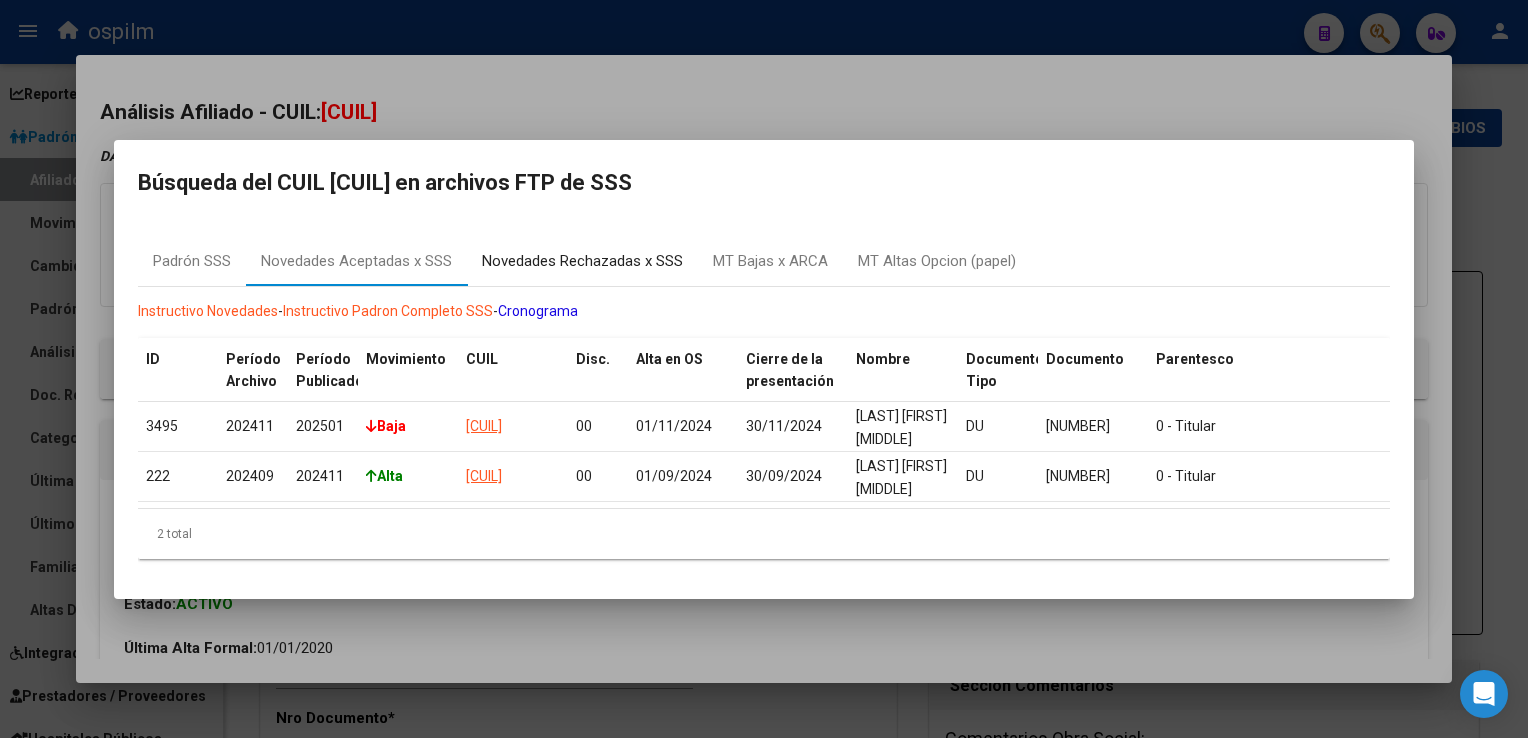 click on "Novedades Rechazadas x SSS" at bounding box center (582, 261) 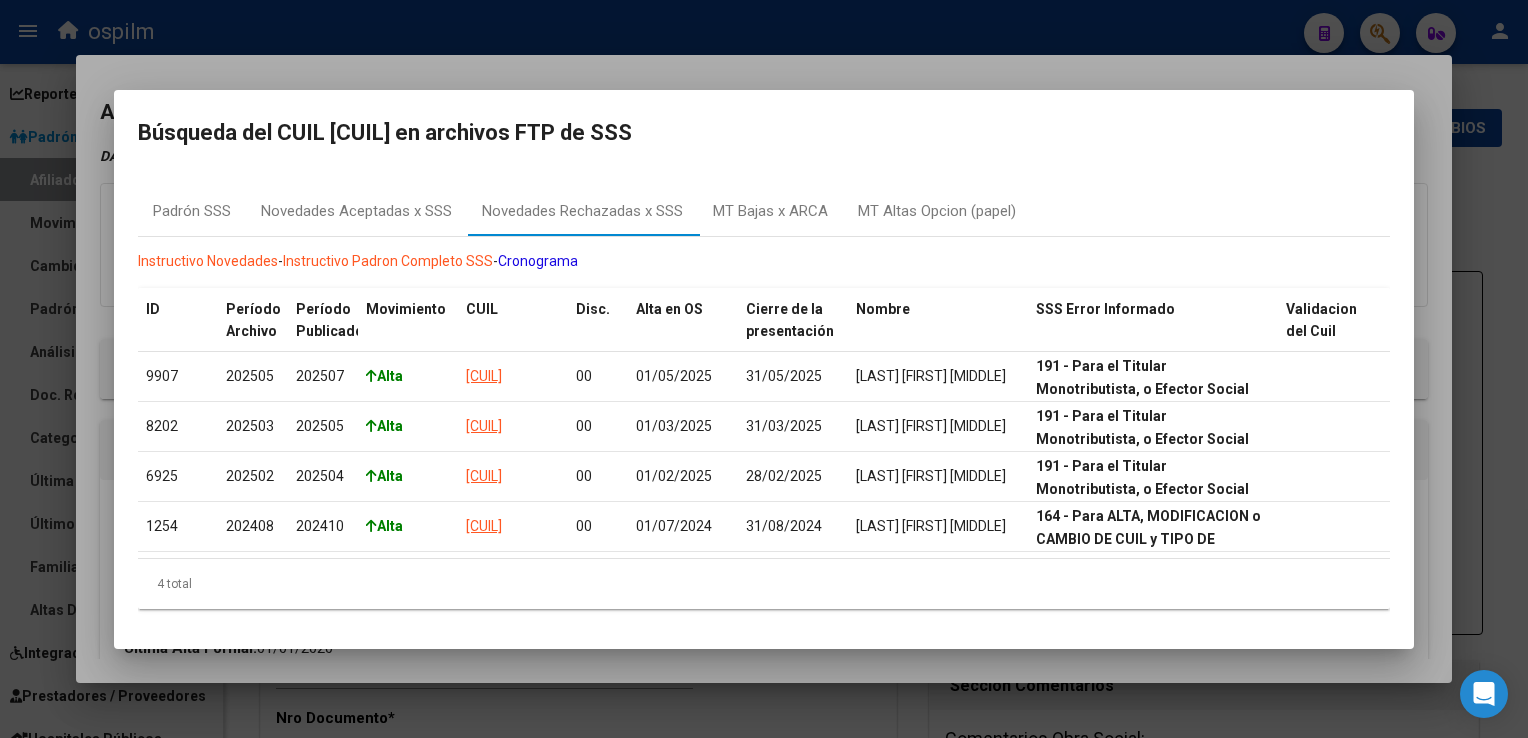 click at bounding box center [764, 369] 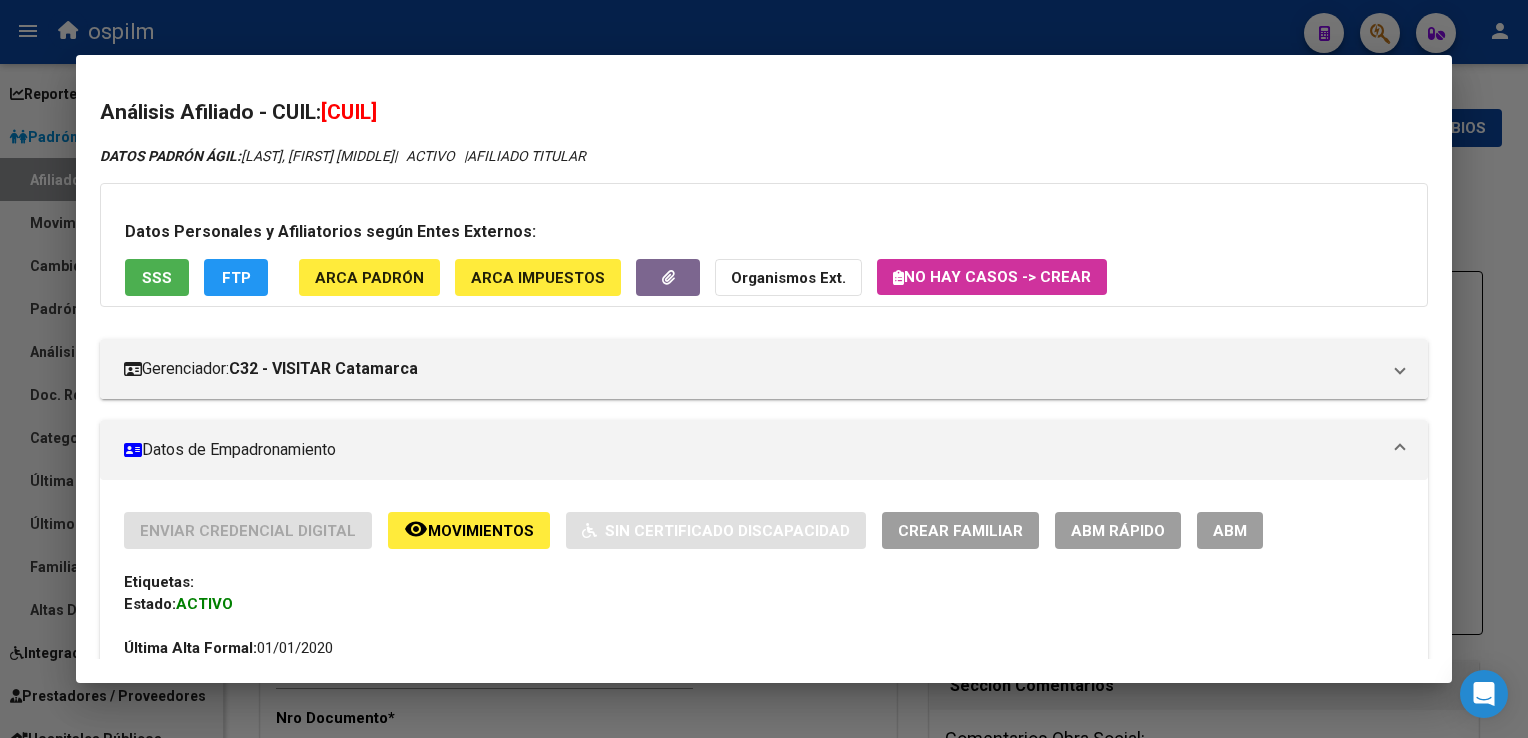 scroll, scrollTop: 1096, scrollLeft: 0, axis: vertical 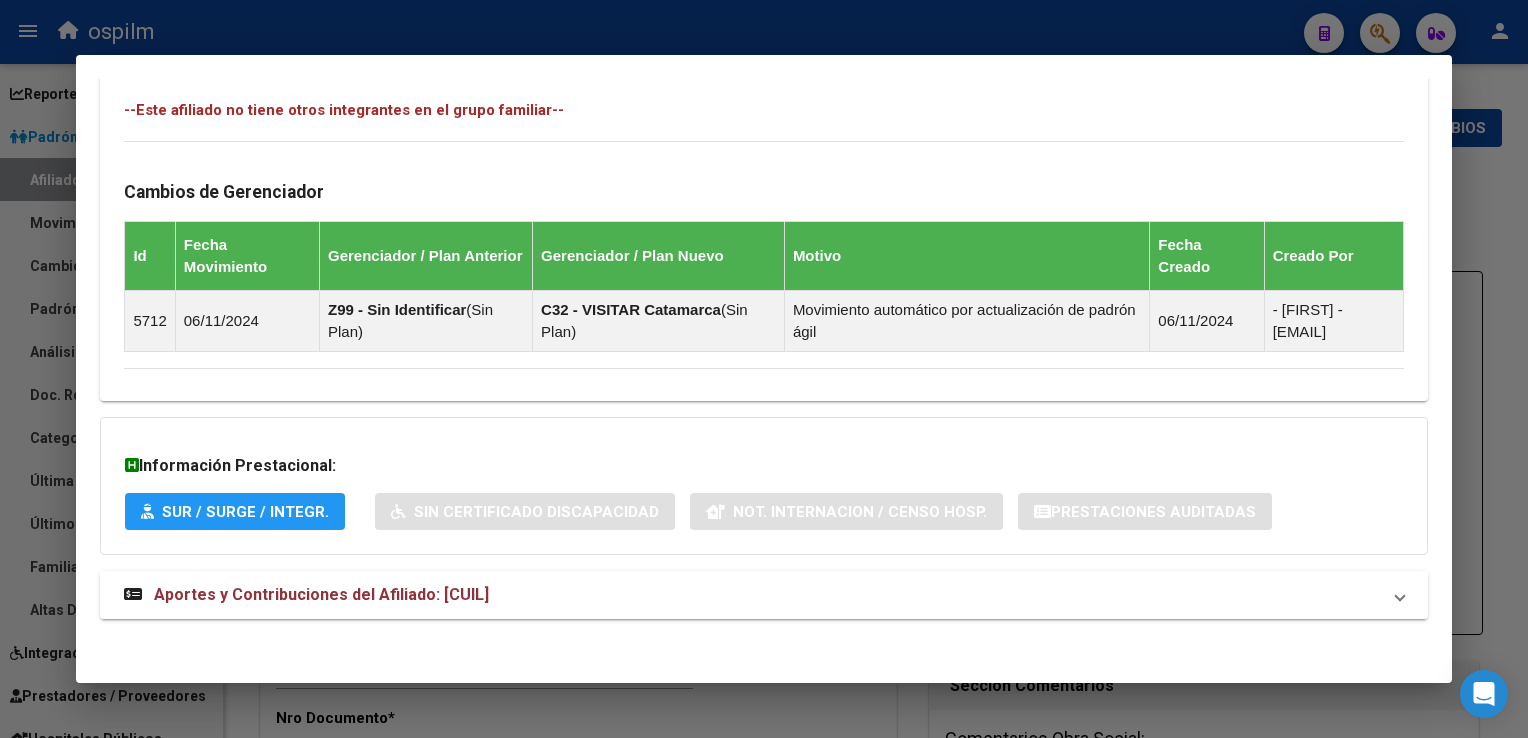 click on "Aportes y Contribuciones del Afiliado: [CUIL]" at bounding box center [321, 594] 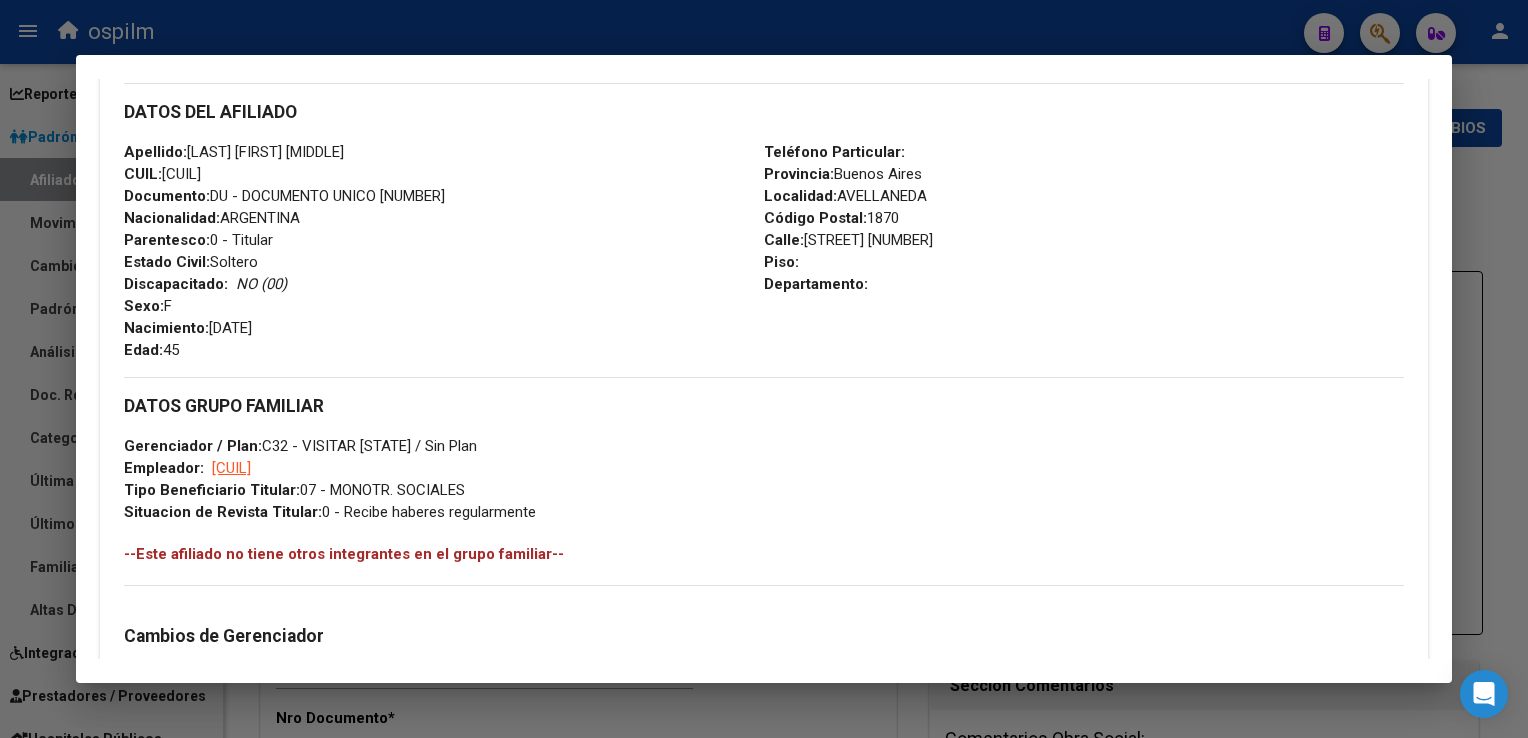 scroll, scrollTop: 0, scrollLeft: 0, axis: both 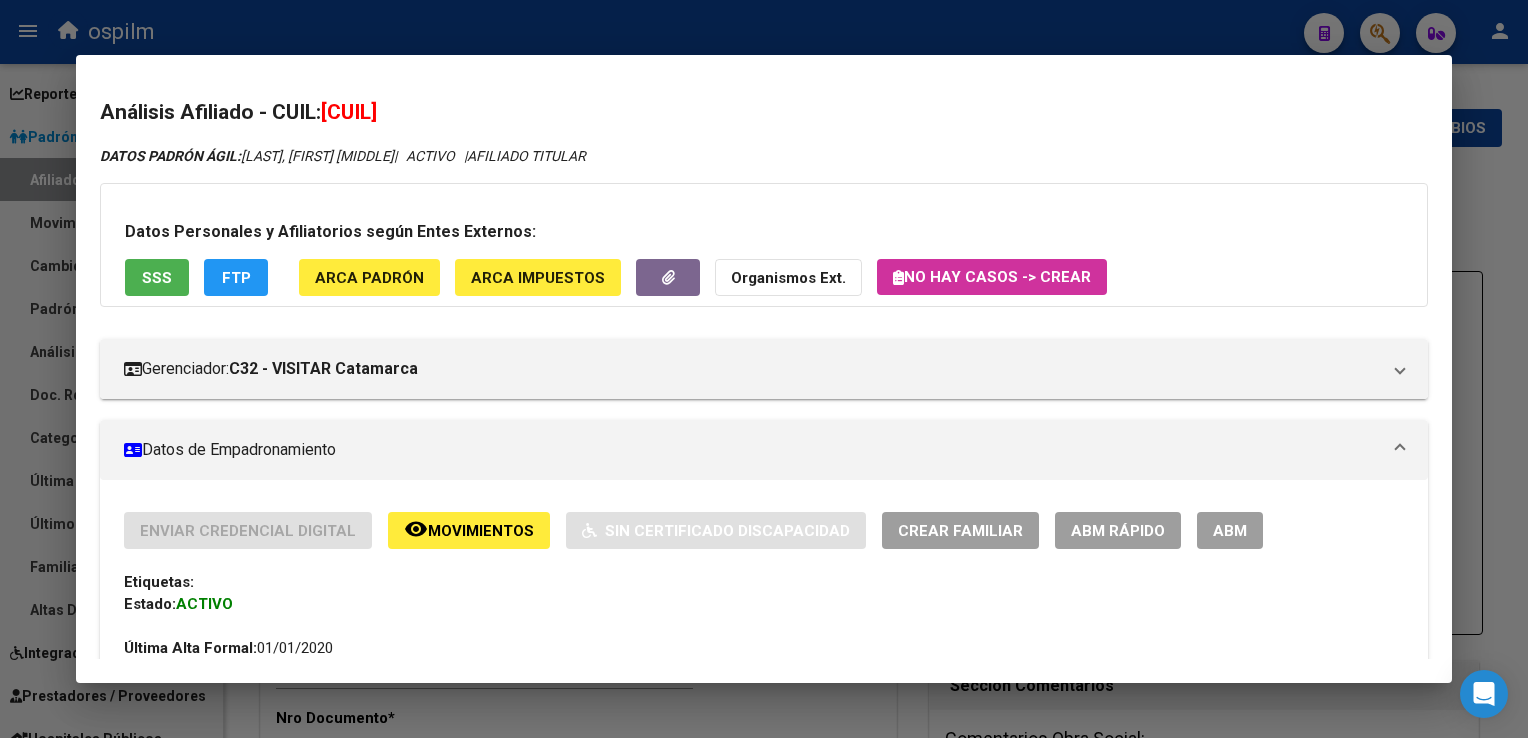 click on "ABM" at bounding box center (1230, 530) 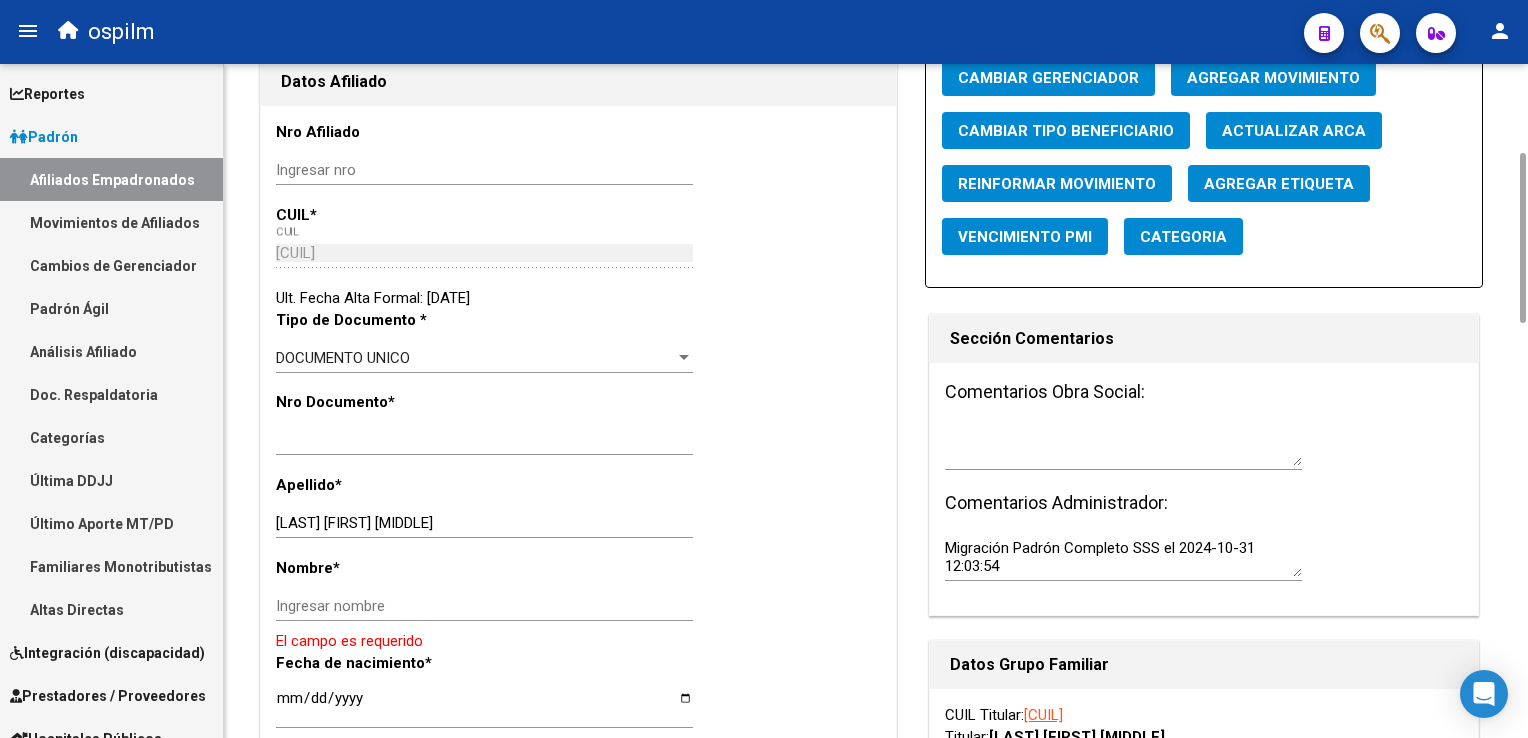 scroll, scrollTop: 306, scrollLeft: 0, axis: vertical 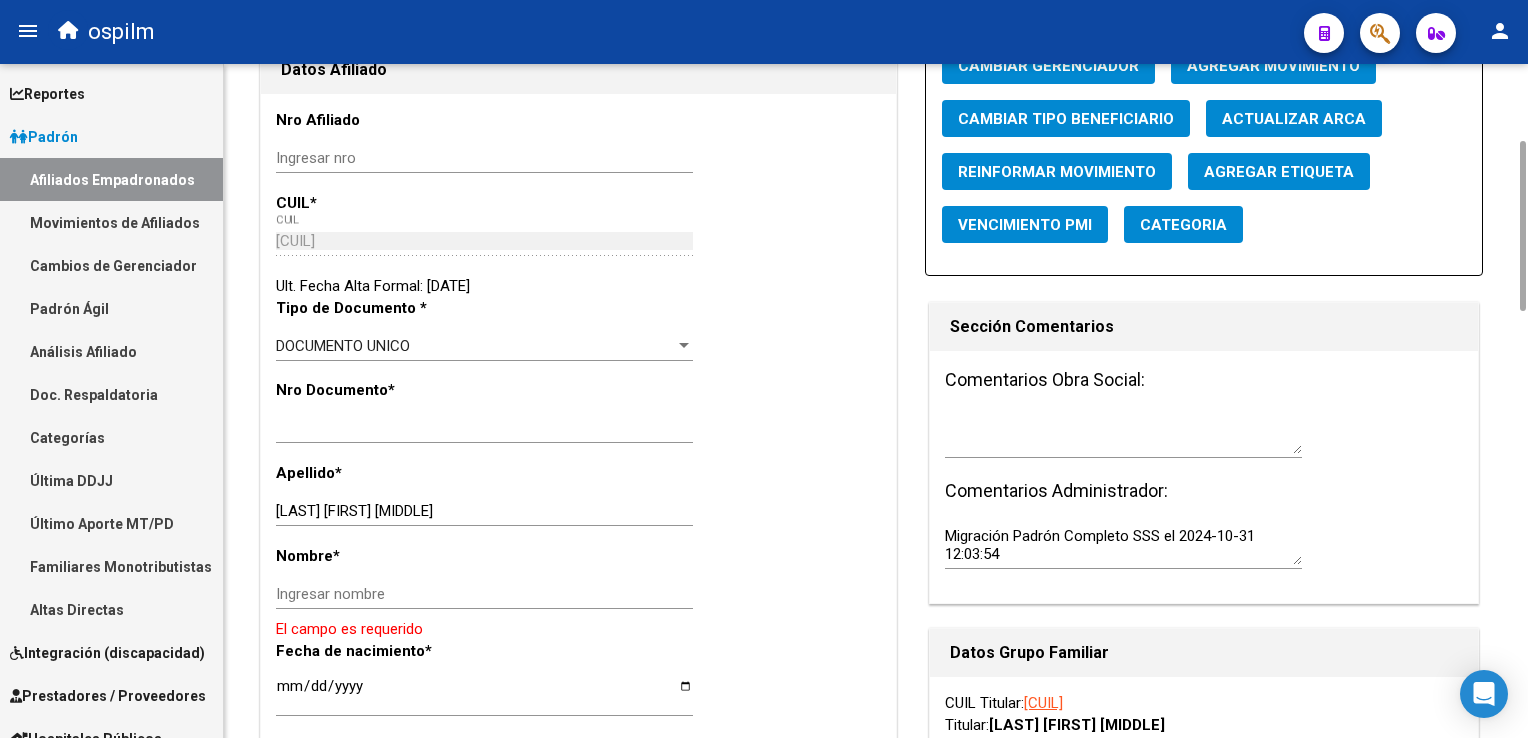drag, startPoint x: 1524, startPoint y: 150, endPoint x: 1531, endPoint y: 220, distance: 70.34913 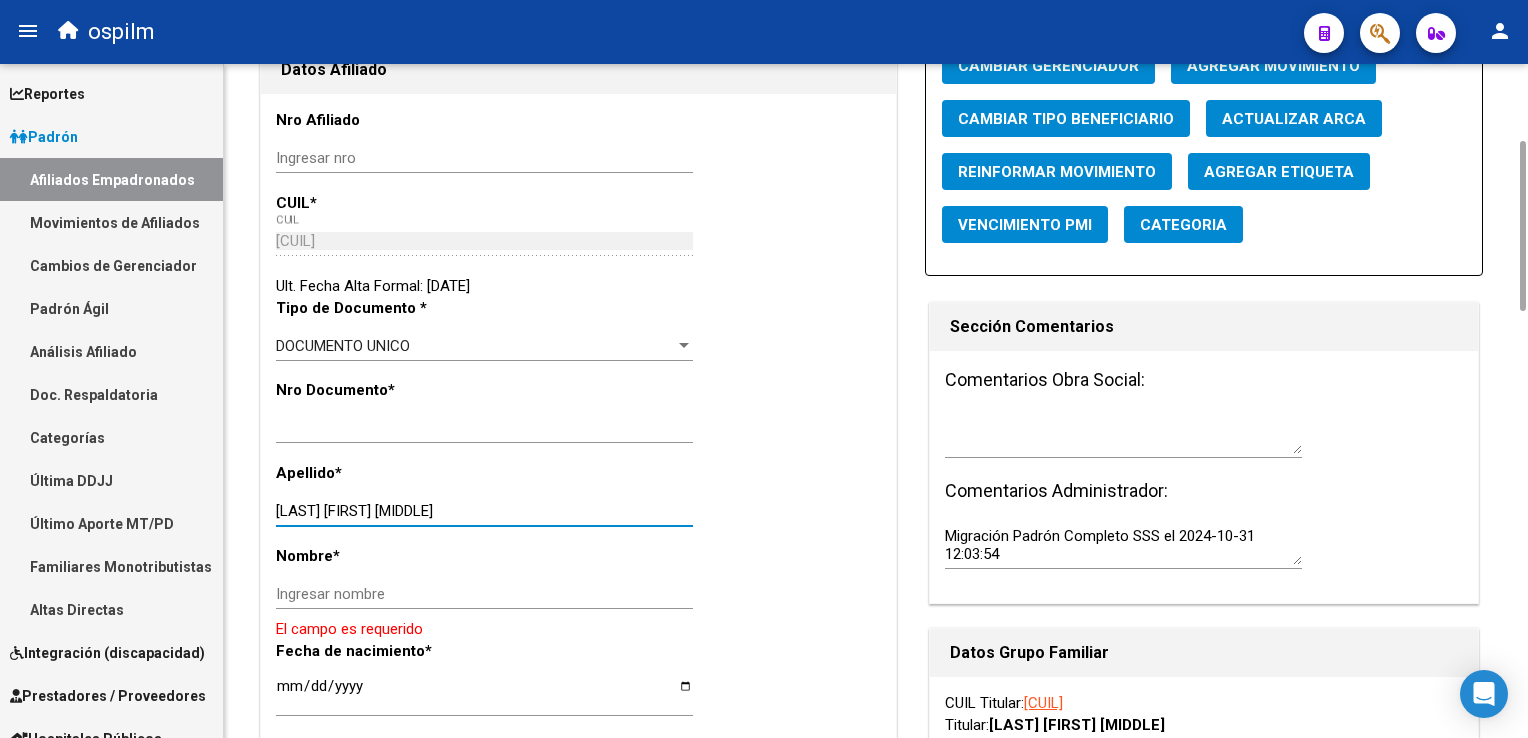 drag, startPoint x: 349, startPoint y: 509, endPoint x: 461, endPoint y: 510, distance: 112.00446 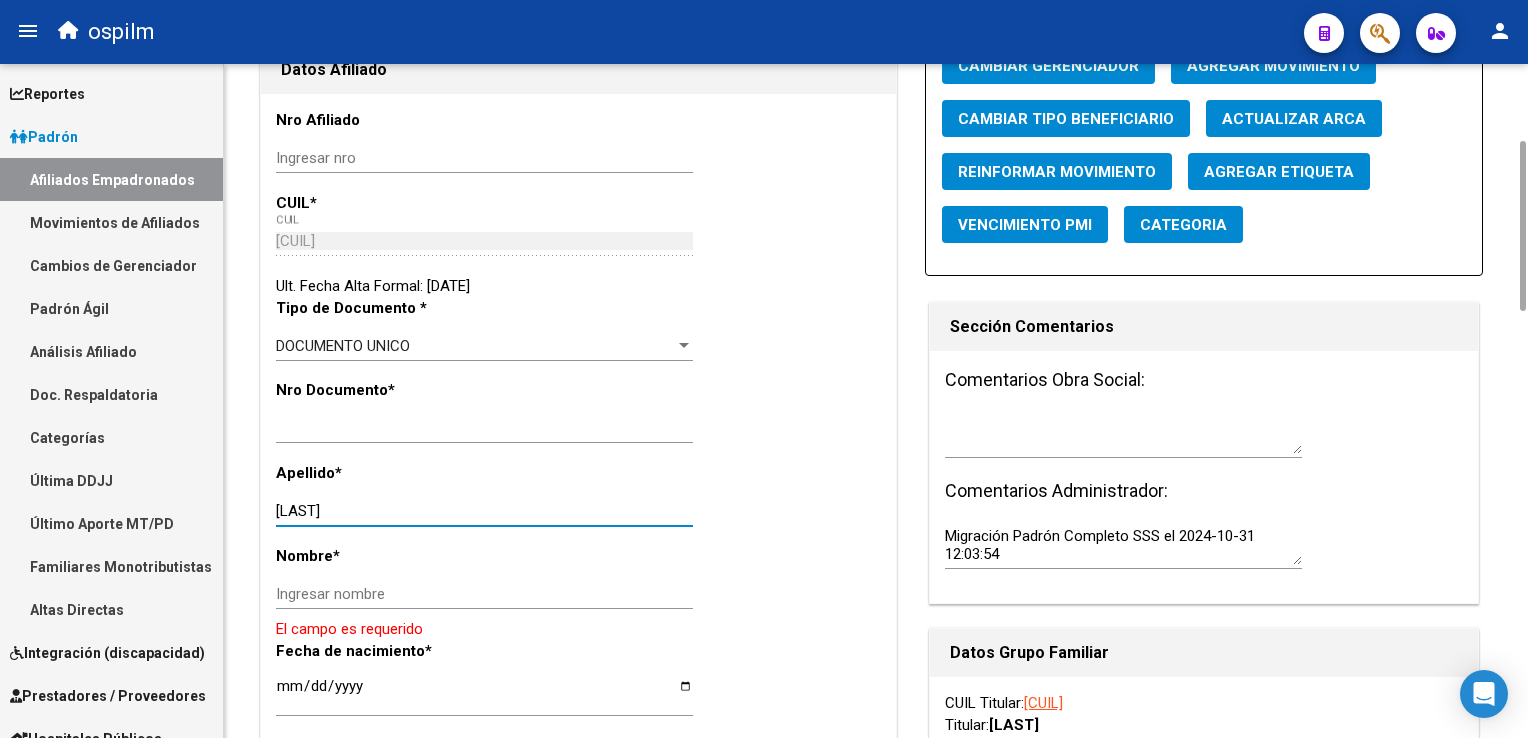 type on "[LAST]" 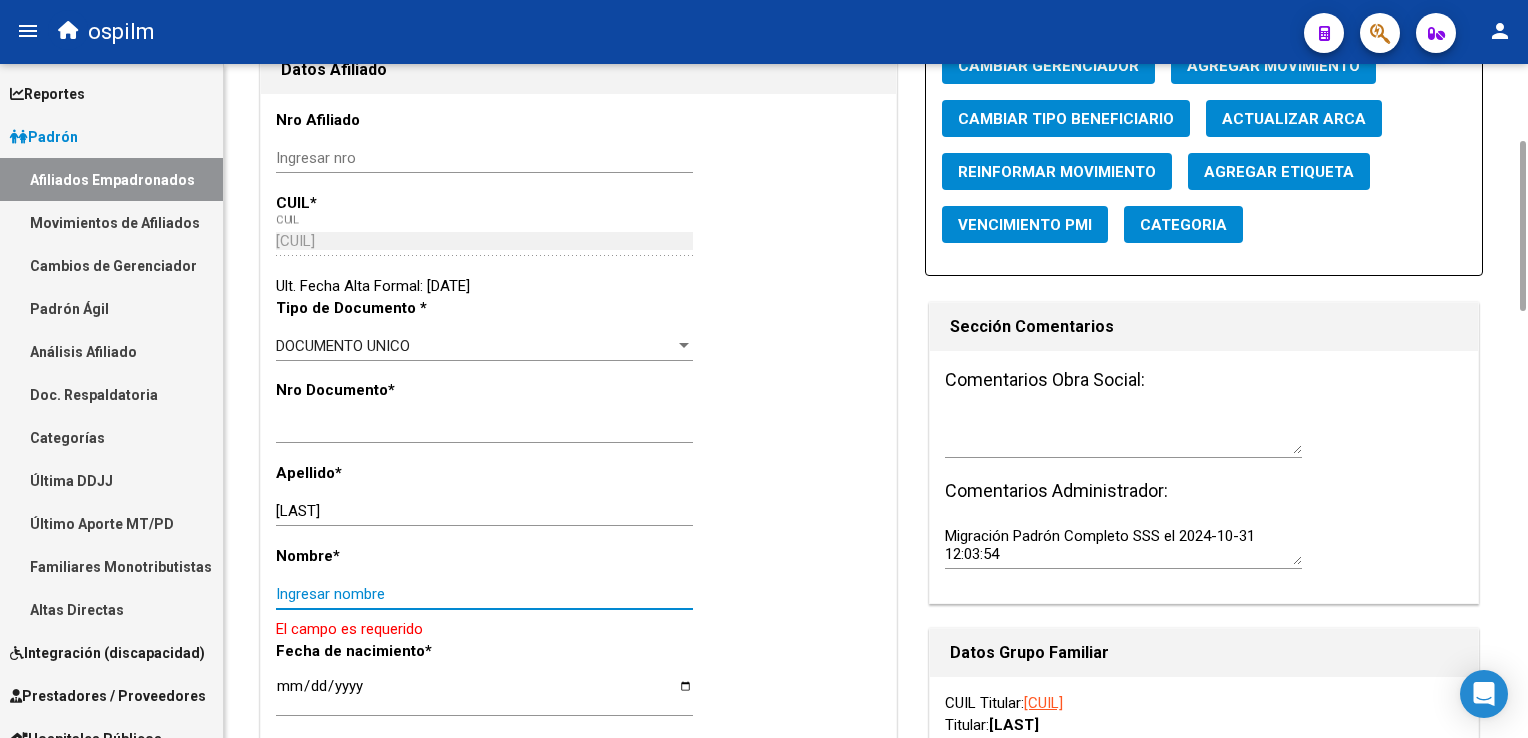 paste on "[FIRST] [MIDDLE]" 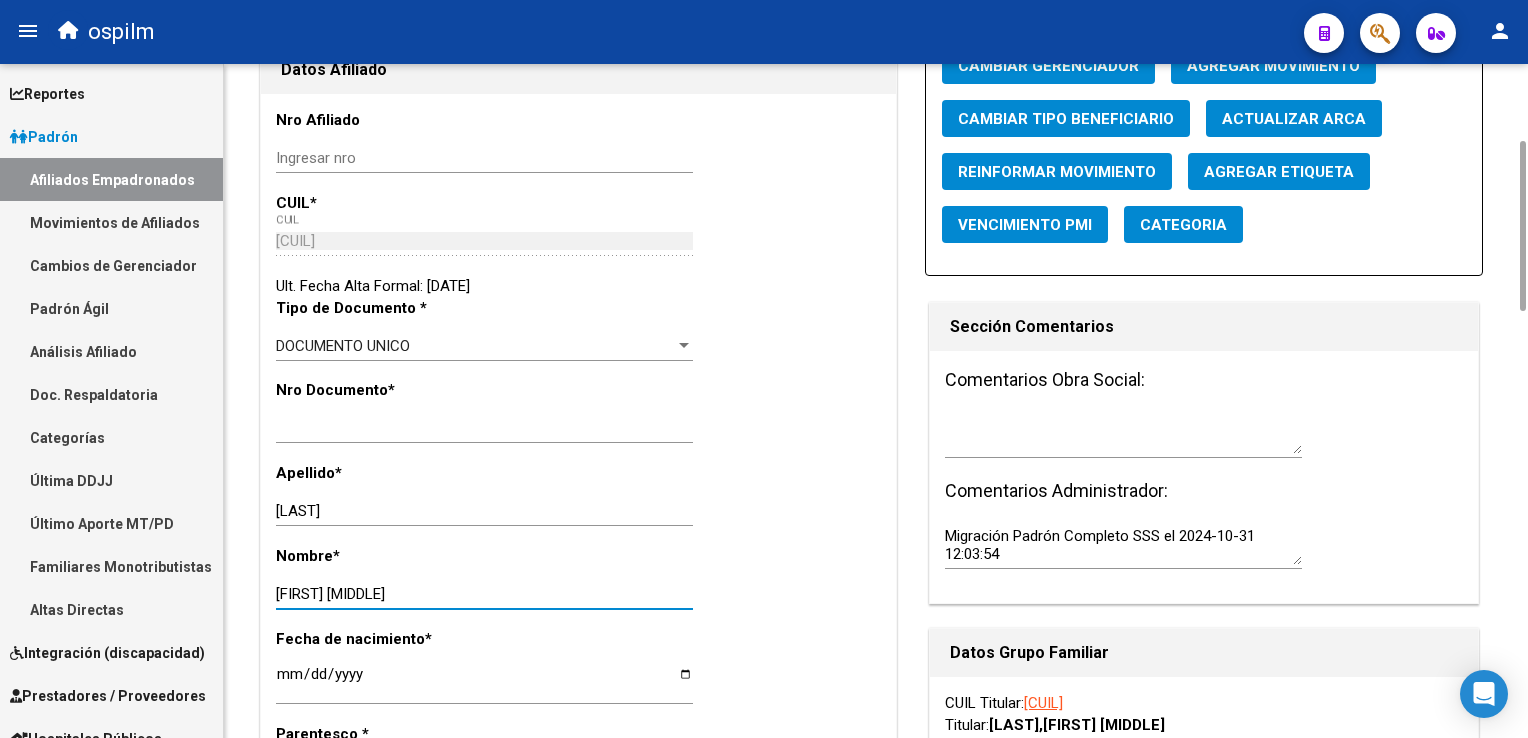 scroll, scrollTop: 0, scrollLeft: 0, axis: both 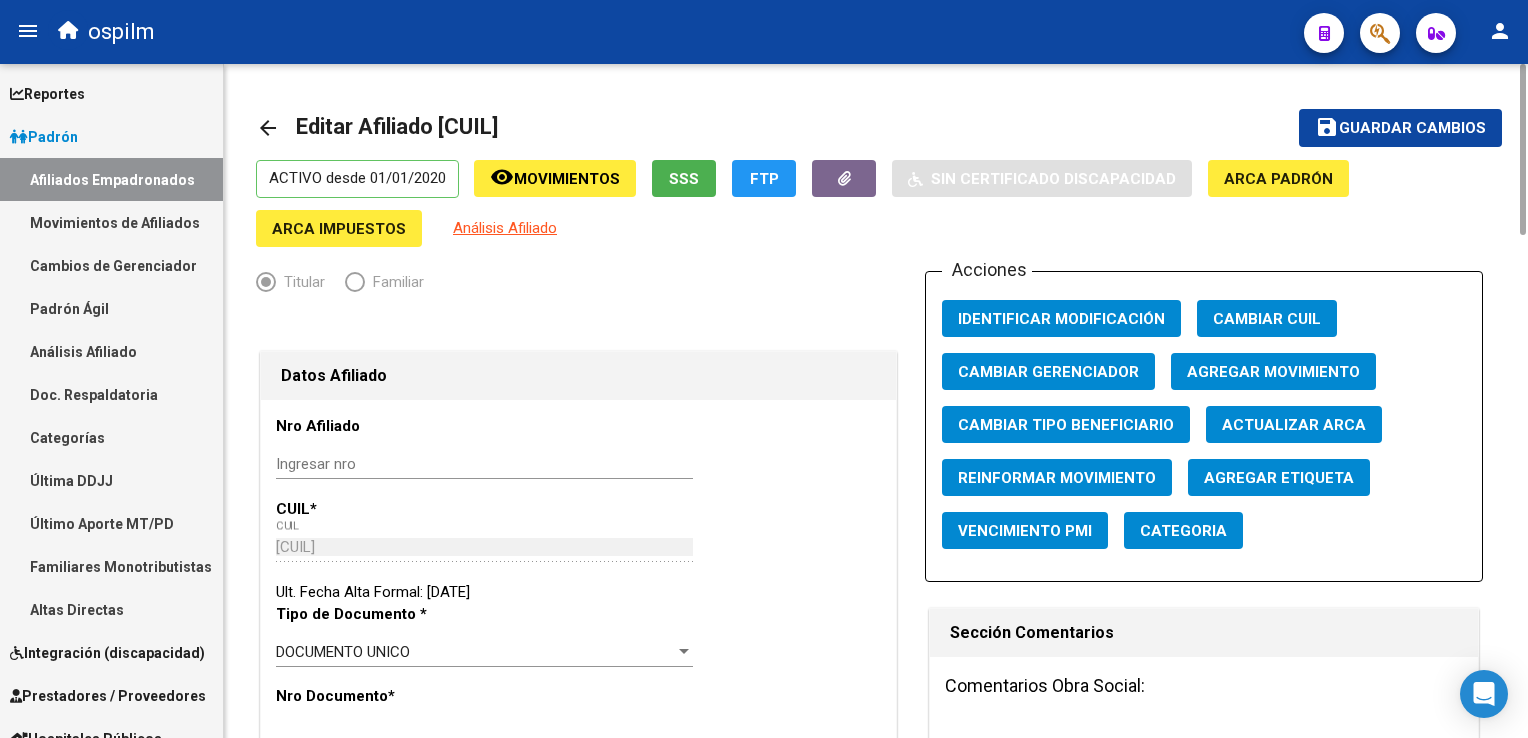 type on "[FIRST] [MIDDLE]" 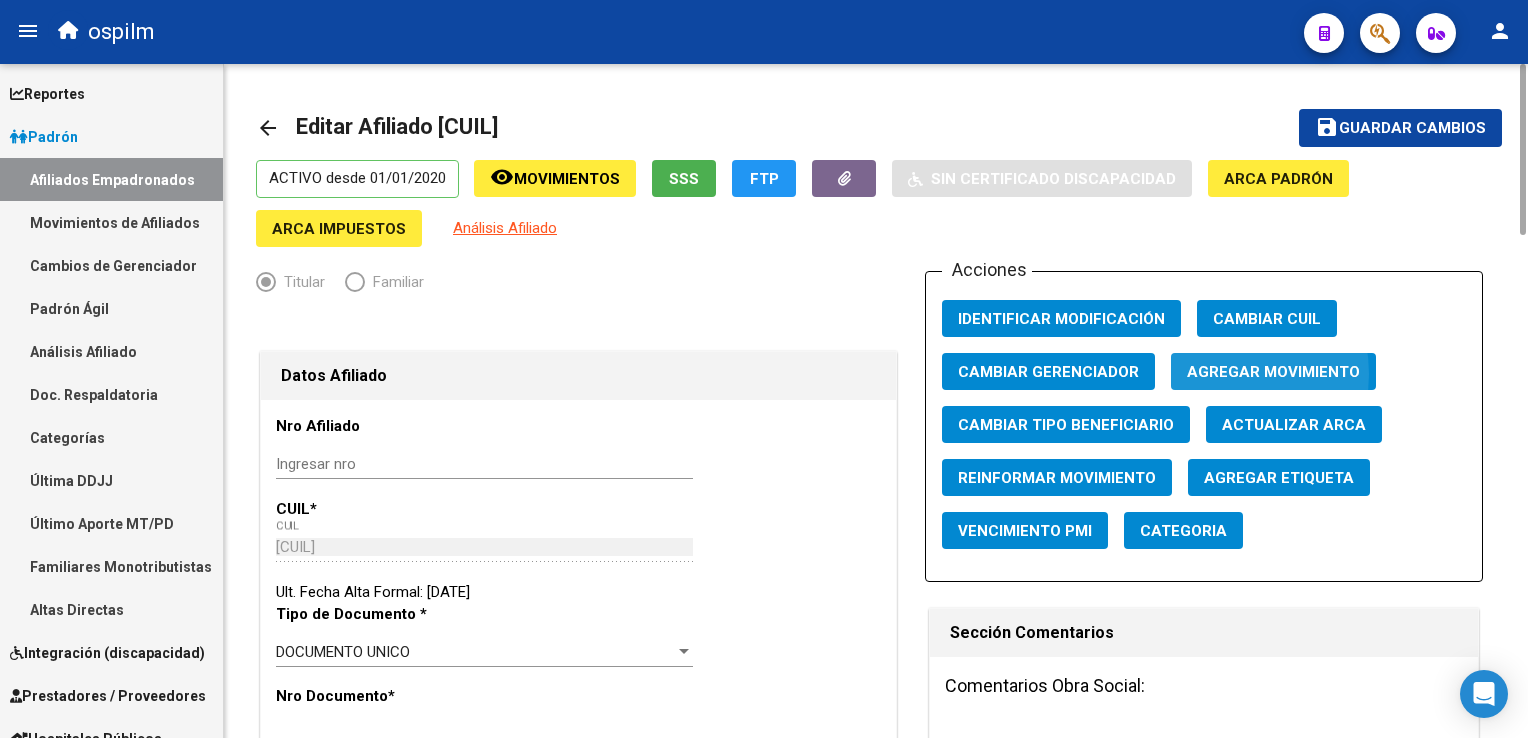 click on "Agregar Movimiento" 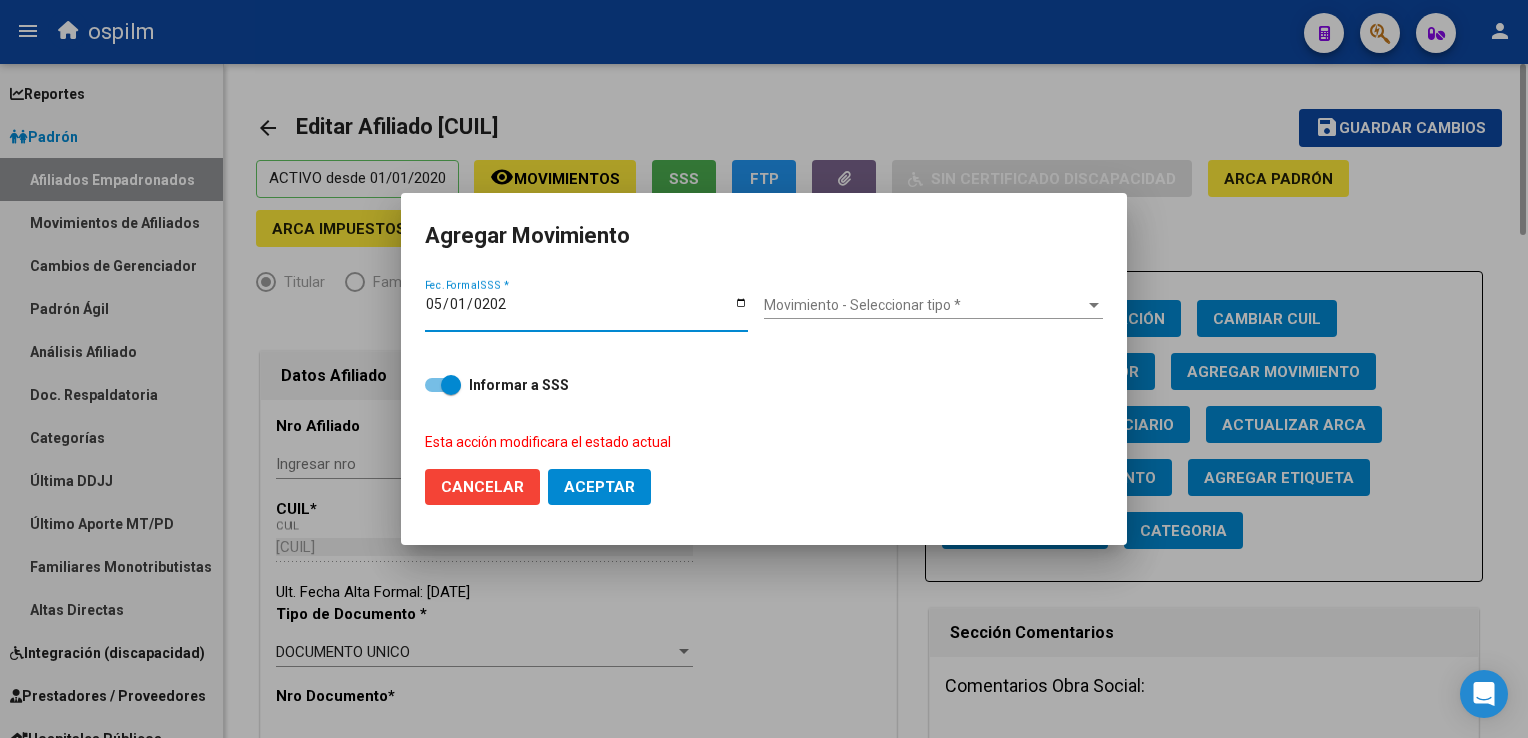 type on "2025-05-01" 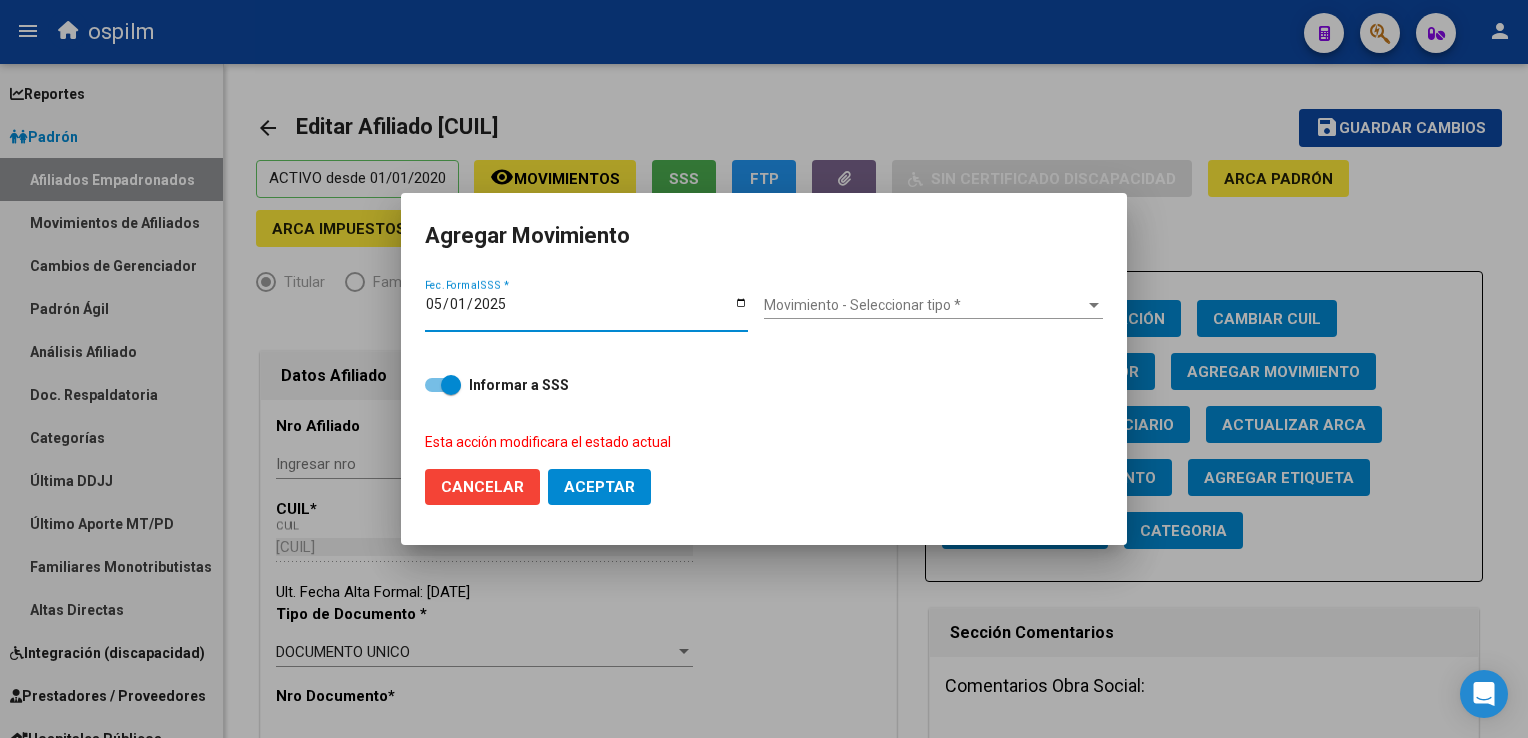 click on "Movimiento - Seleccionar tipo *" at bounding box center (924, 305) 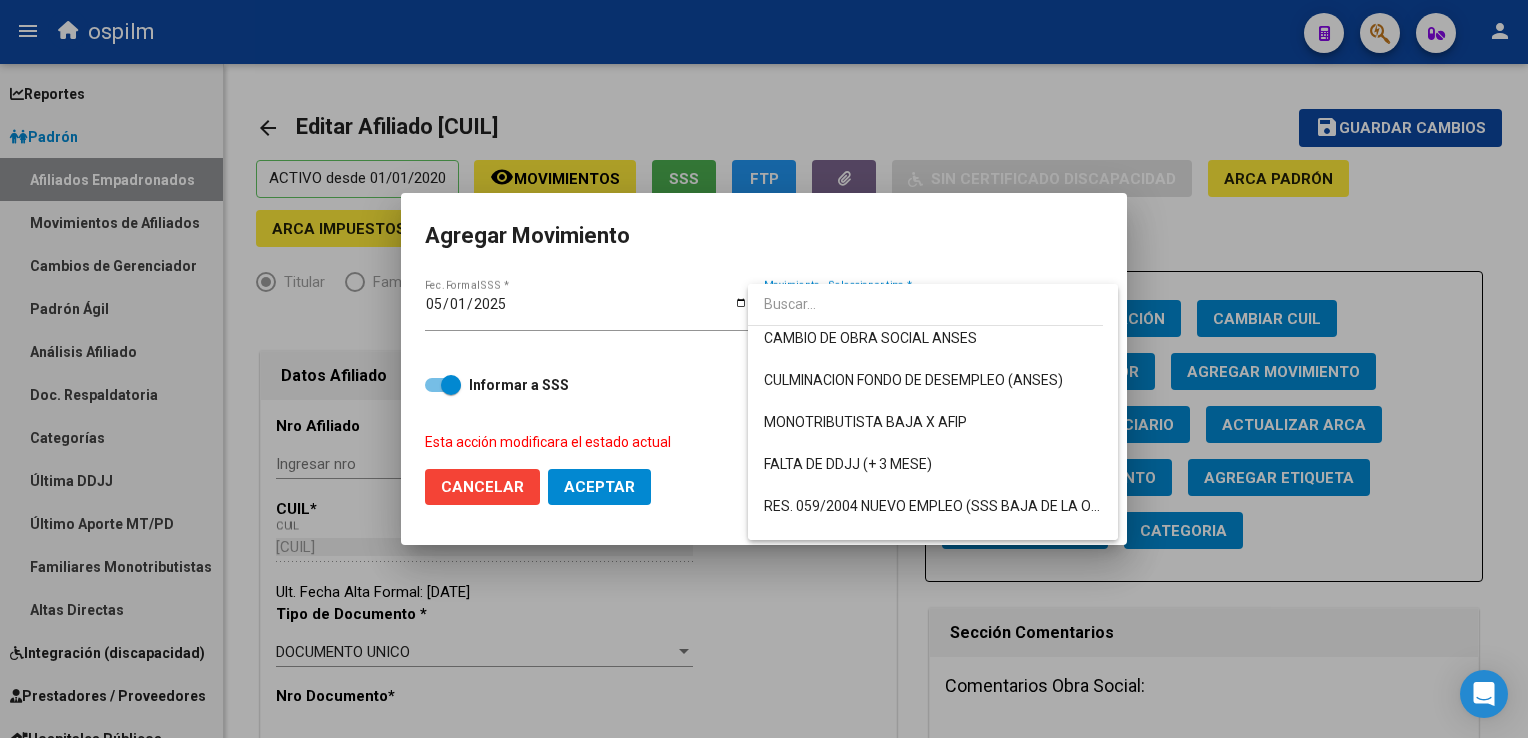 scroll, scrollTop: 435, scrollLeft: 0, axis: vertical 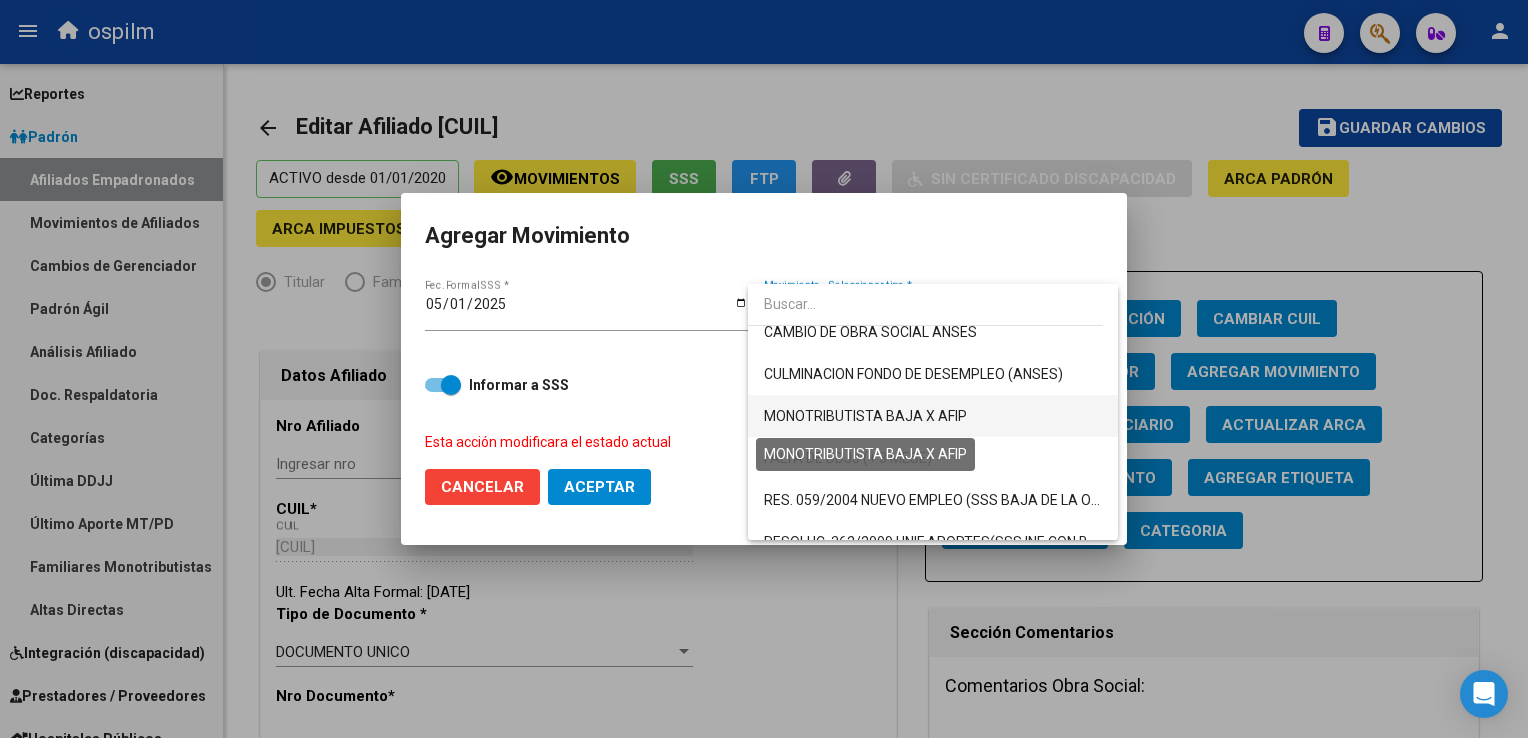 click on "MONOTRIBUTISTA BAJA X AFIP" at bounding box center [865, 416] 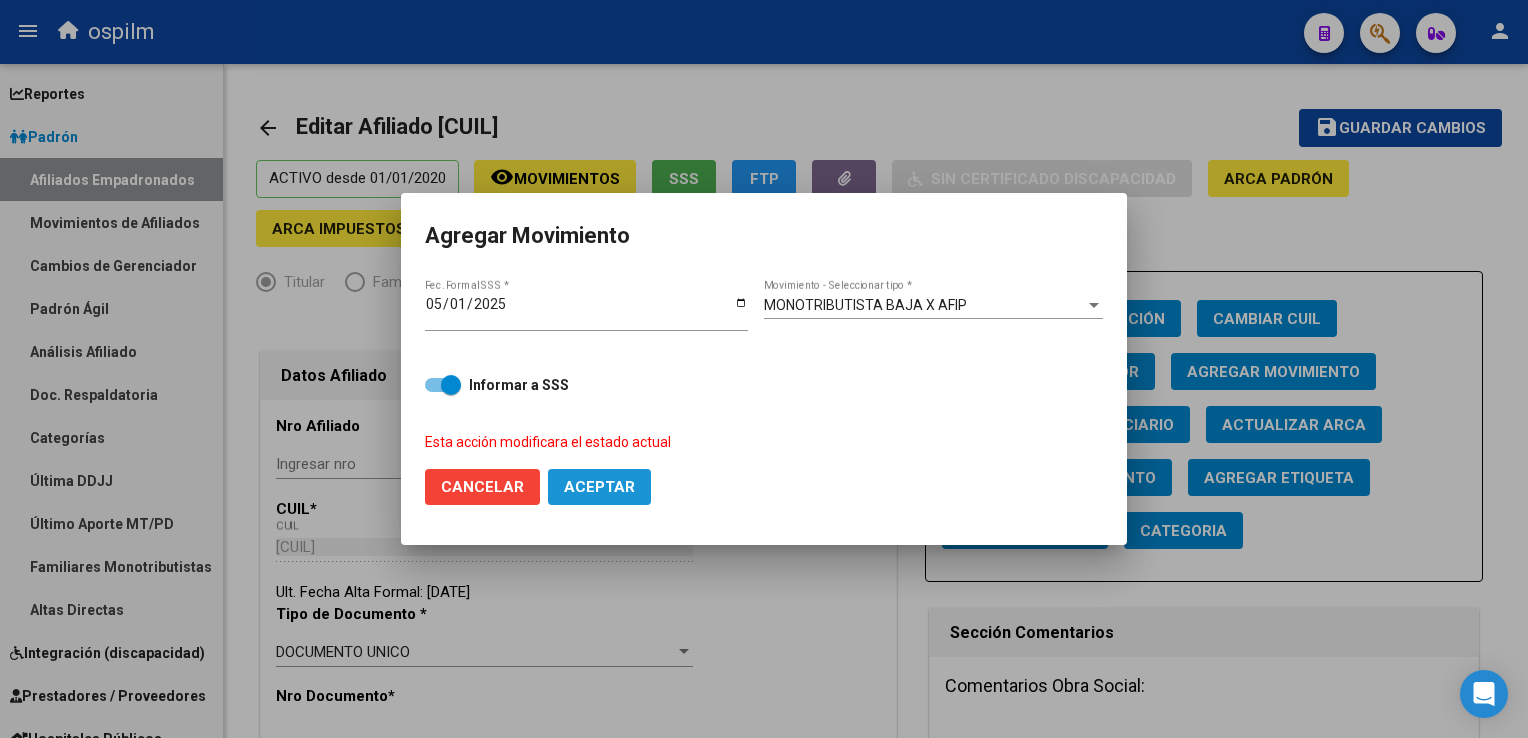 click on "Aceptar" 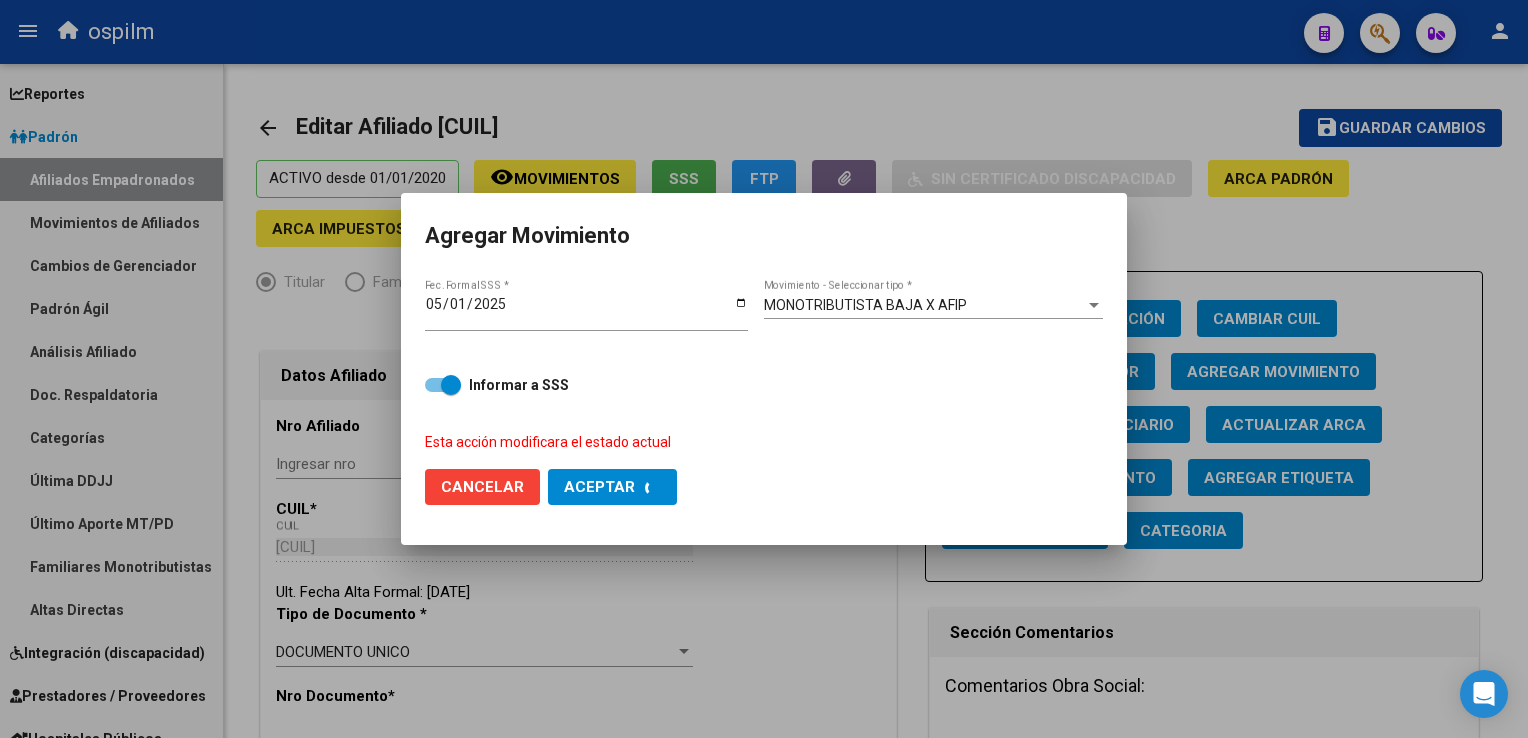 checkbox on "false" 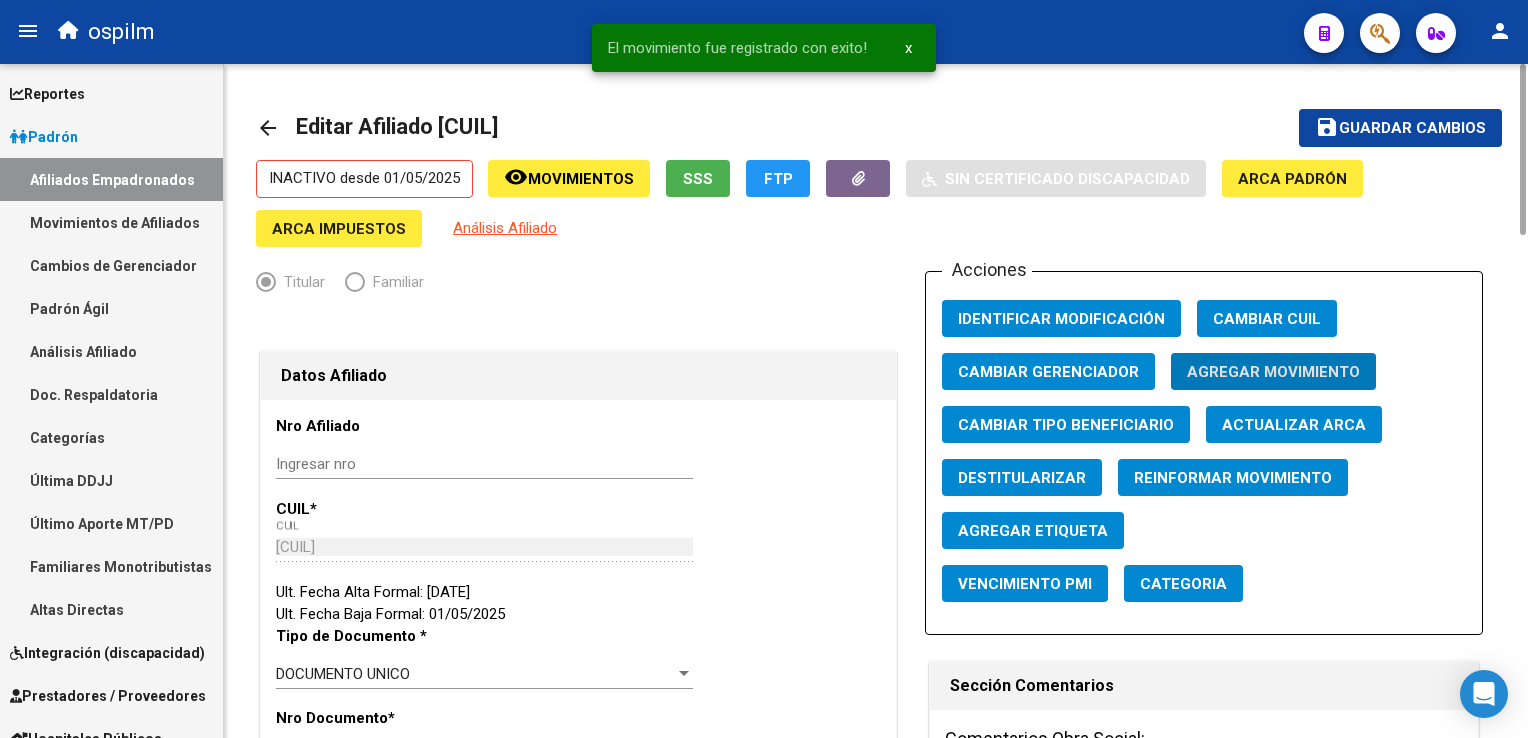 click on "save Guardar cambios" 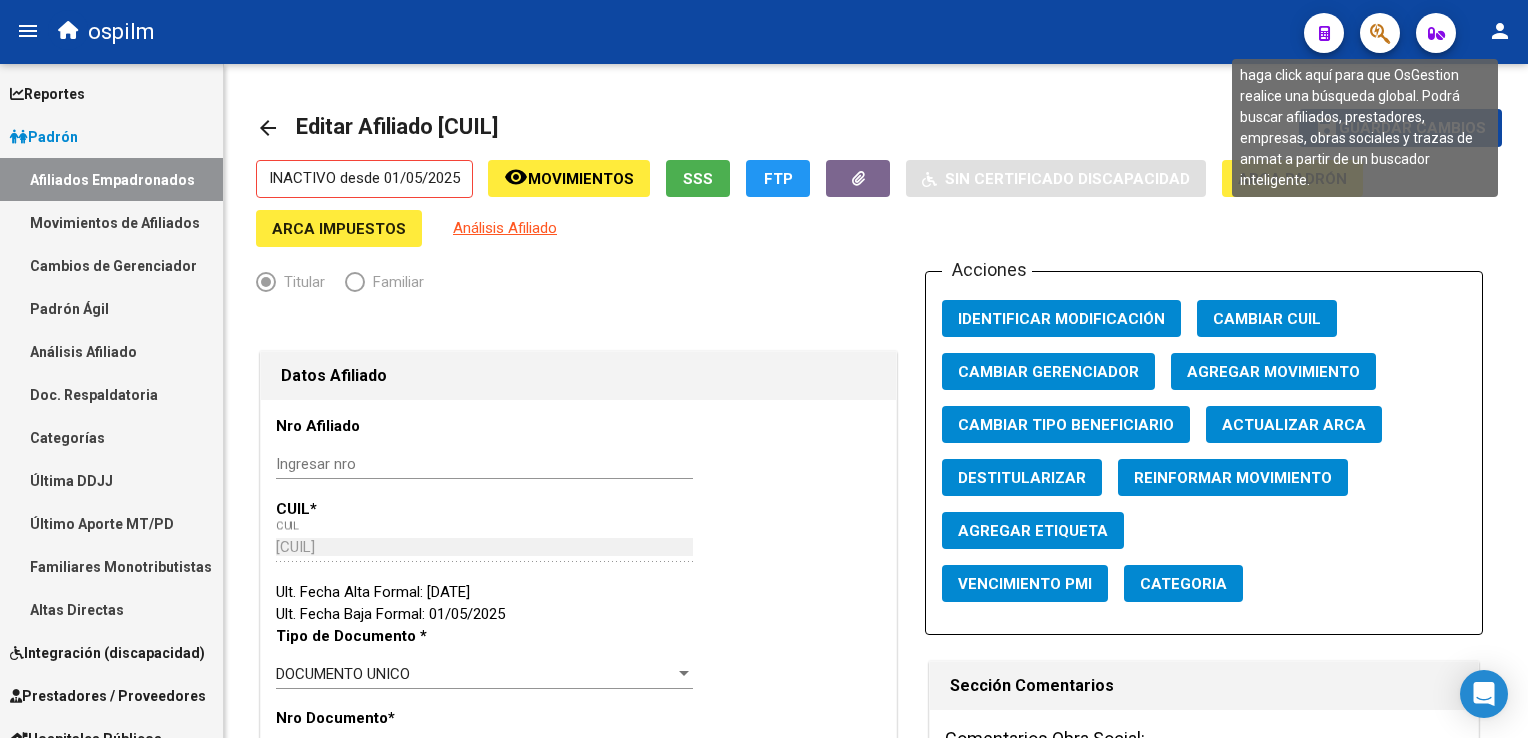 click 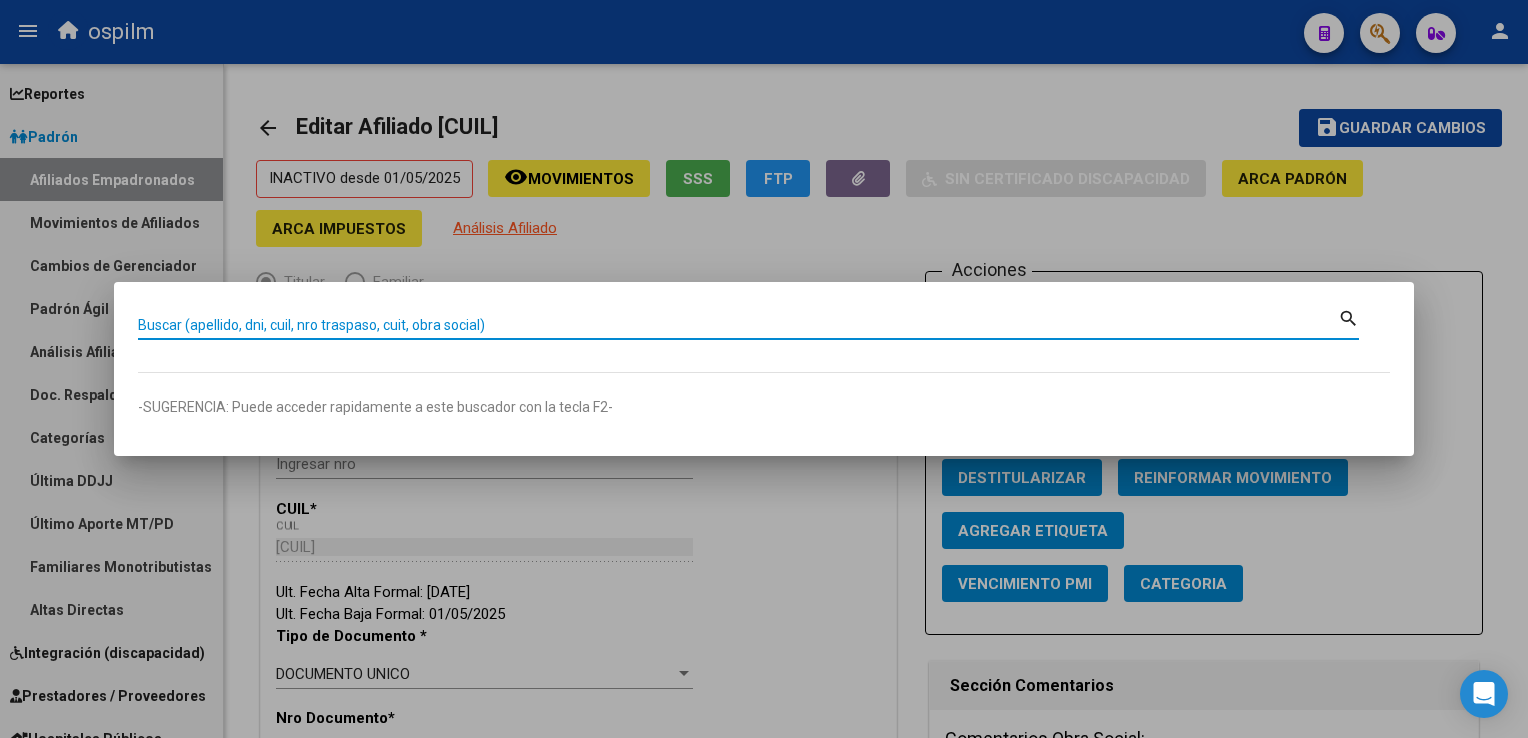 paste on "[NUMBER]" 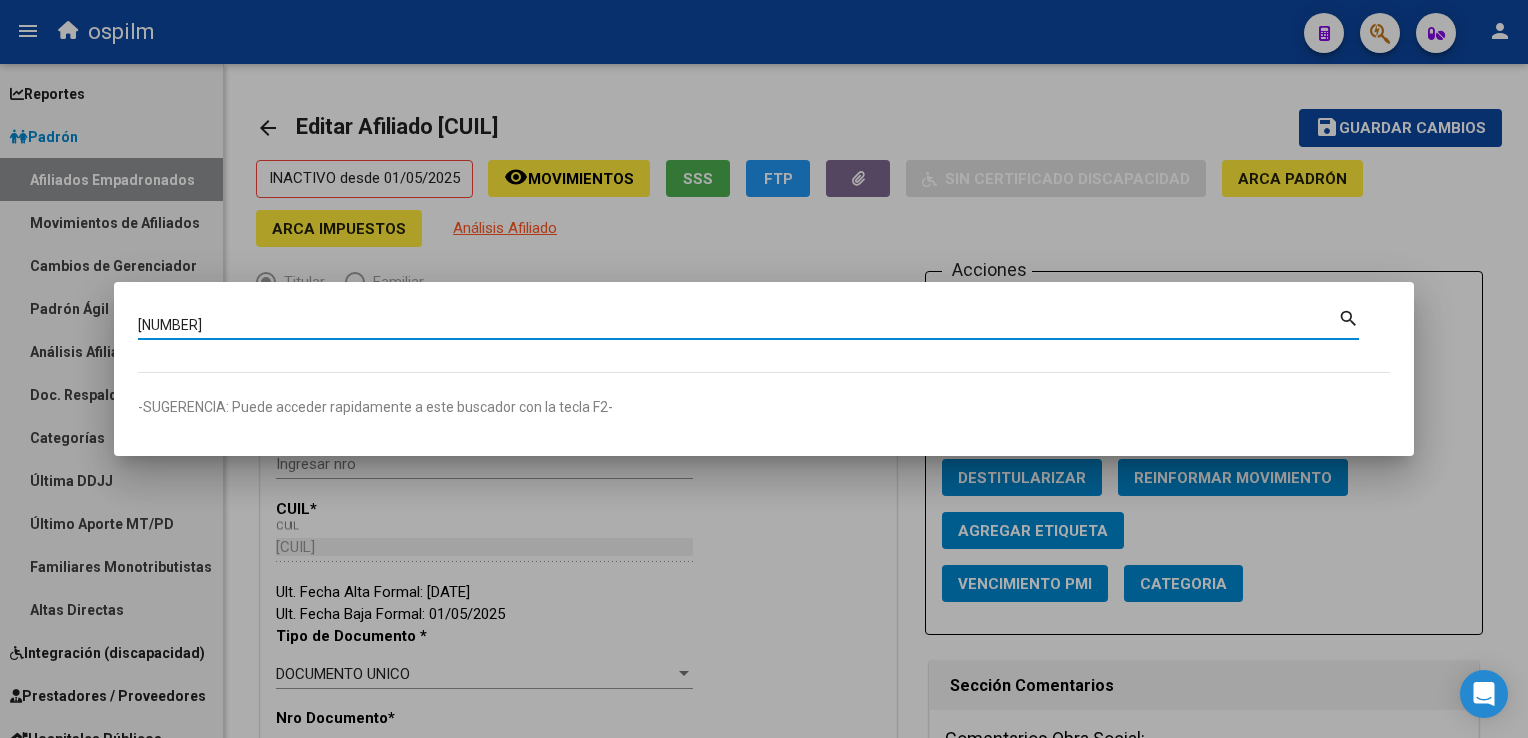 type on "[NUMBER]" 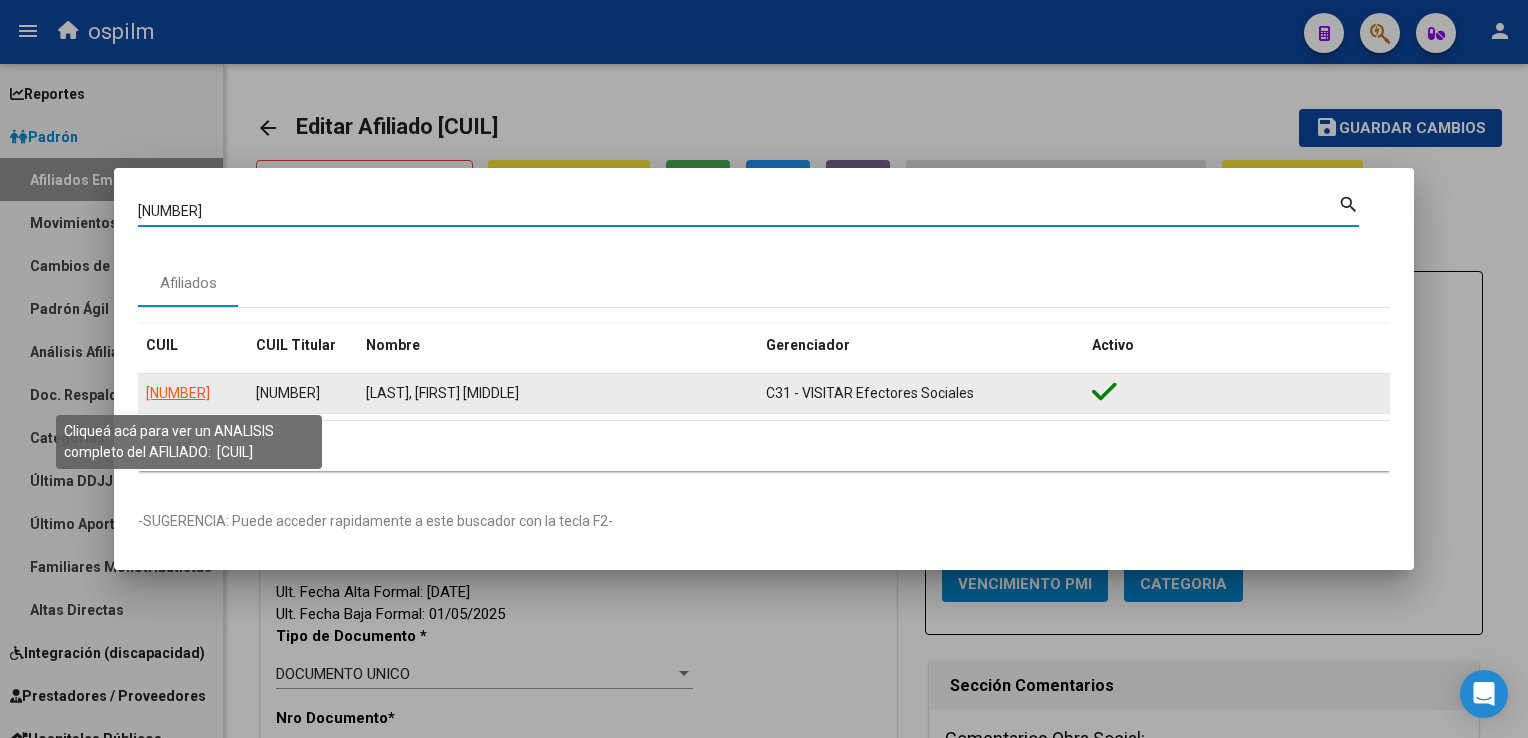 click on "[NUMBER]" 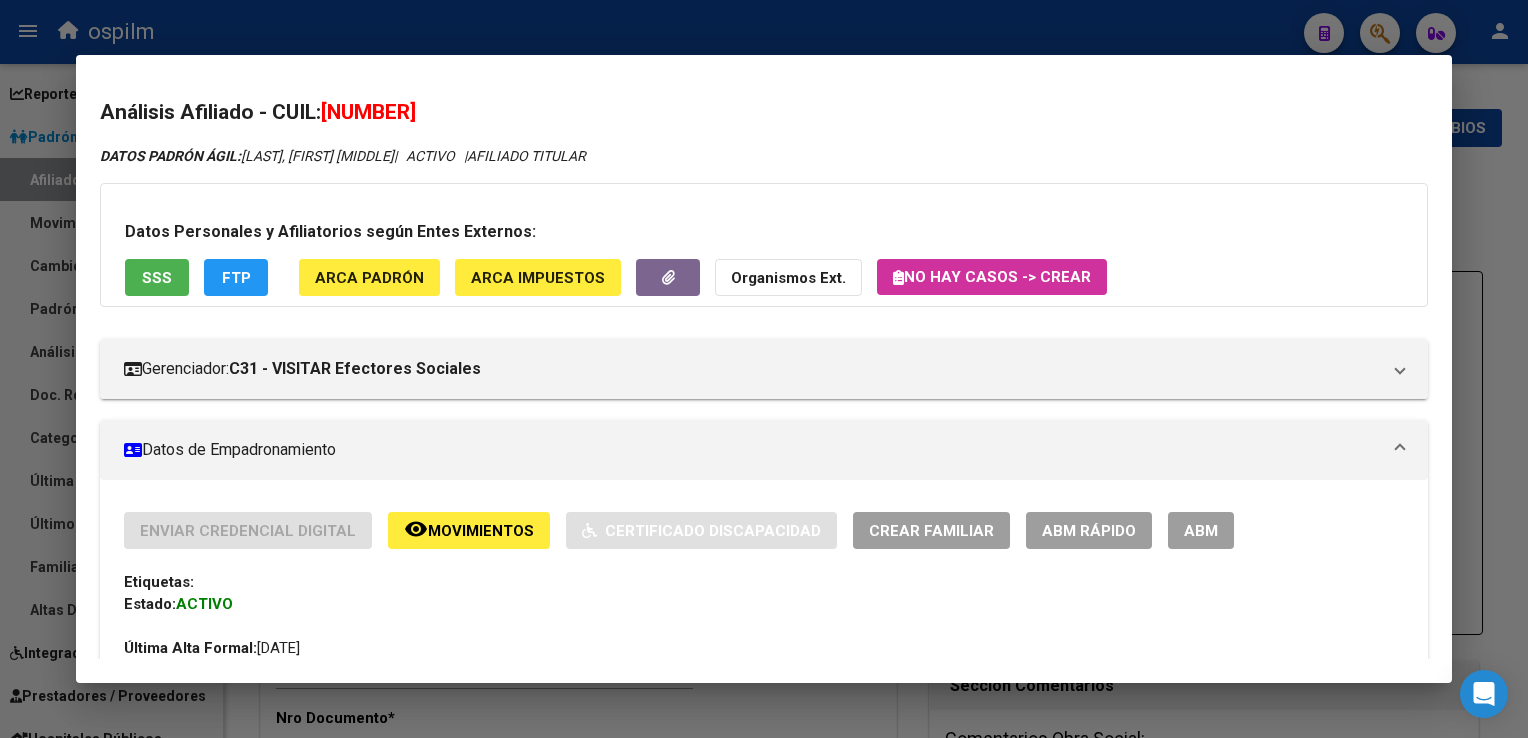 click on "SSS" at bounding box center (157, 278) 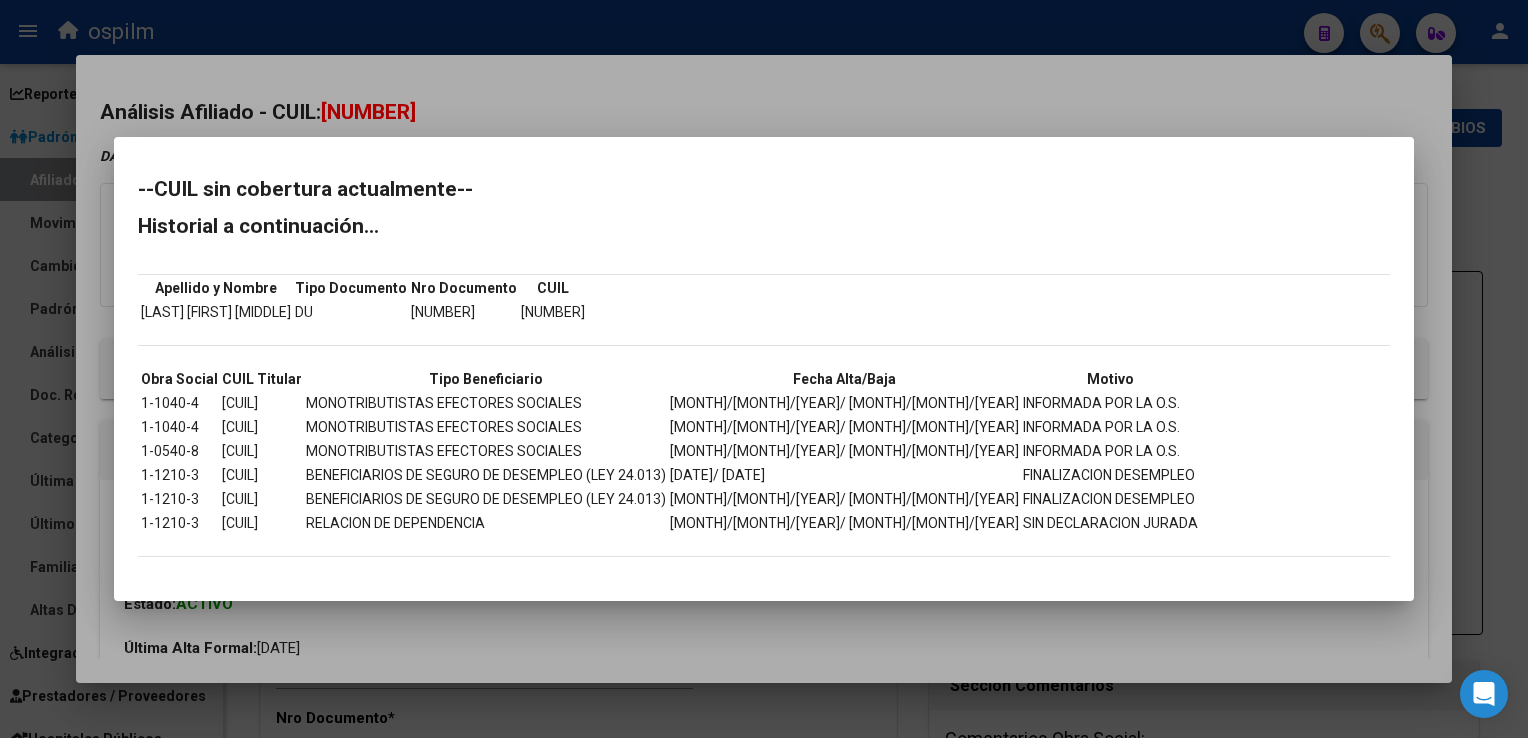 click at bounding box center [764, 369] 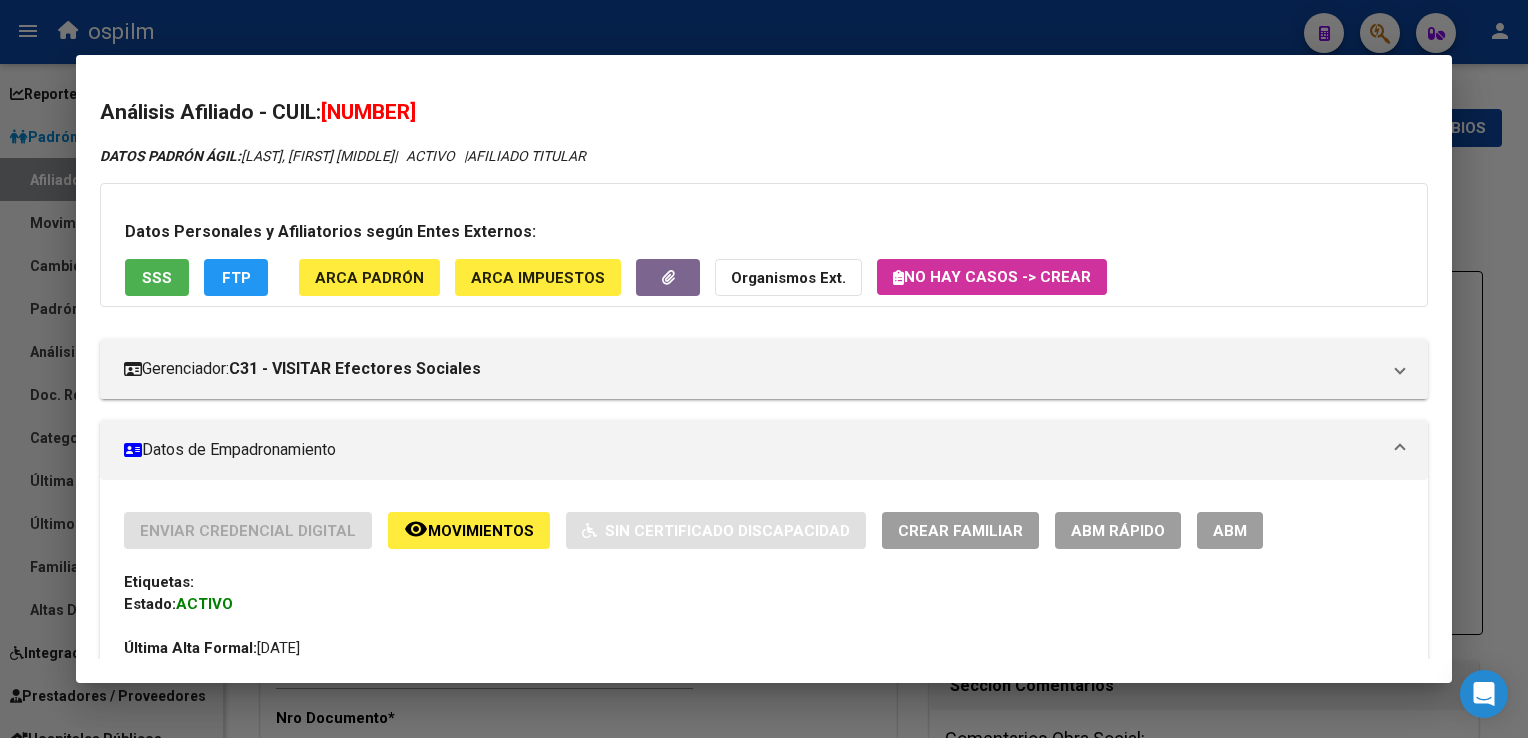 click on "FTP" 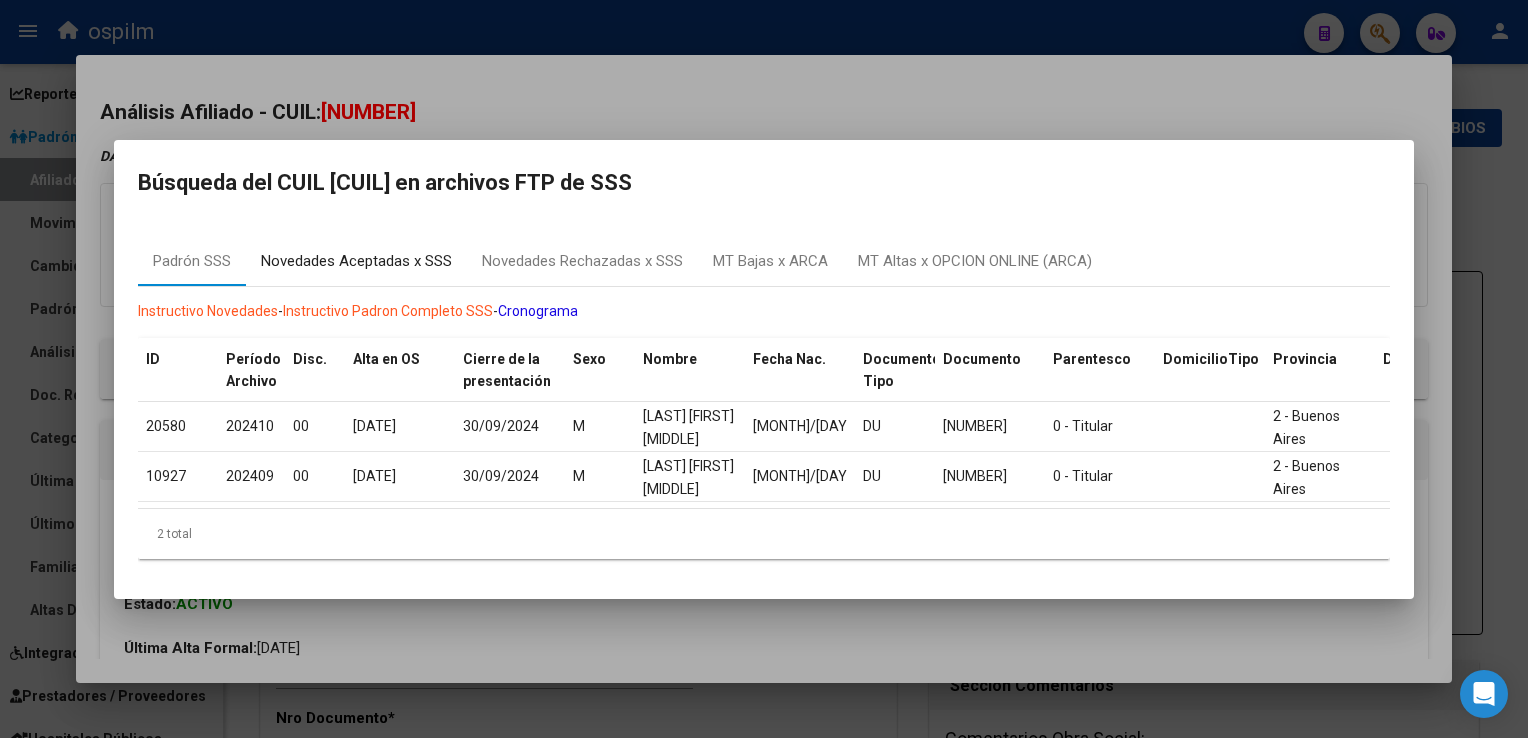 click on "Novedades Aceptadas x SSS" at bounding box center [356, 261] 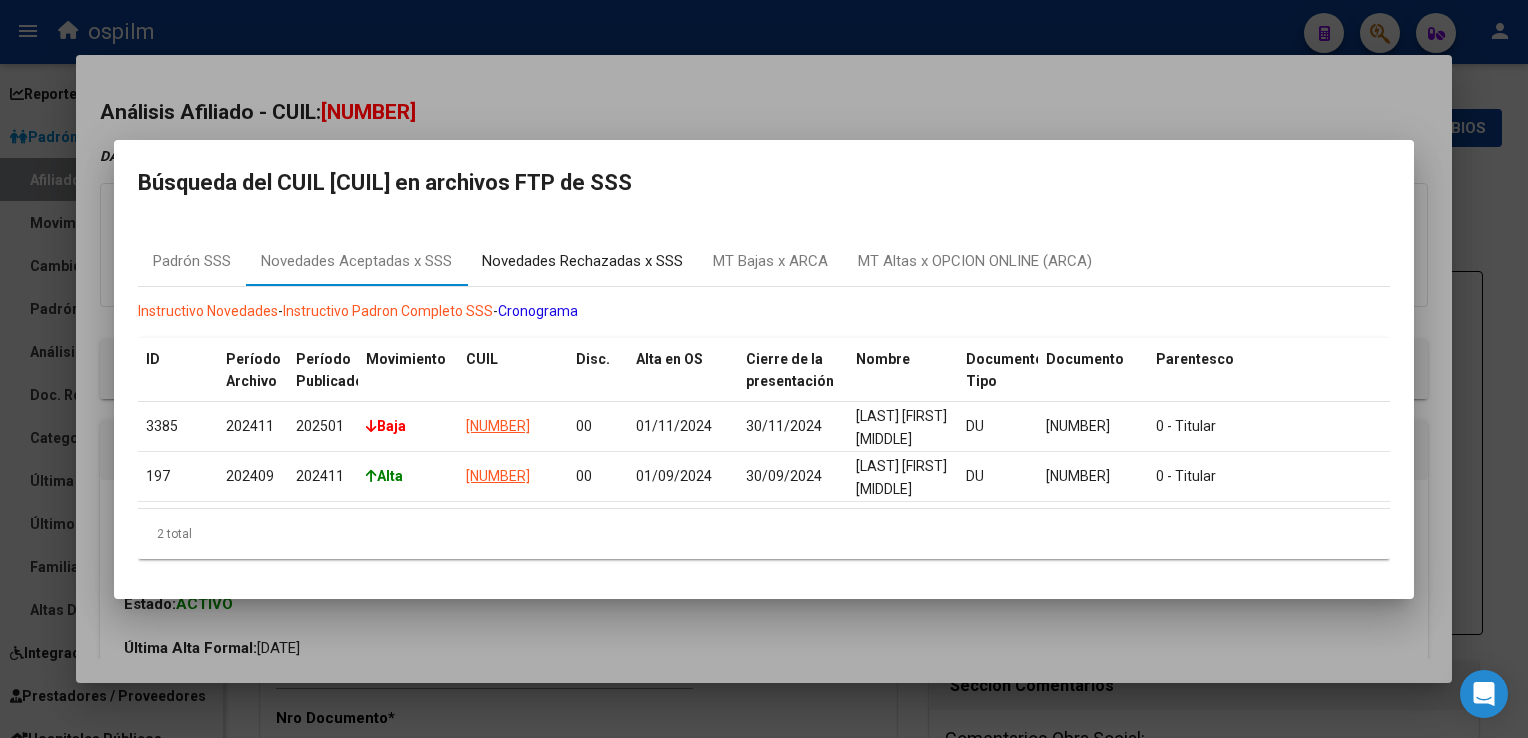 click on "Novedades Rechazadas x SSS" at bounding box center (582, 261) 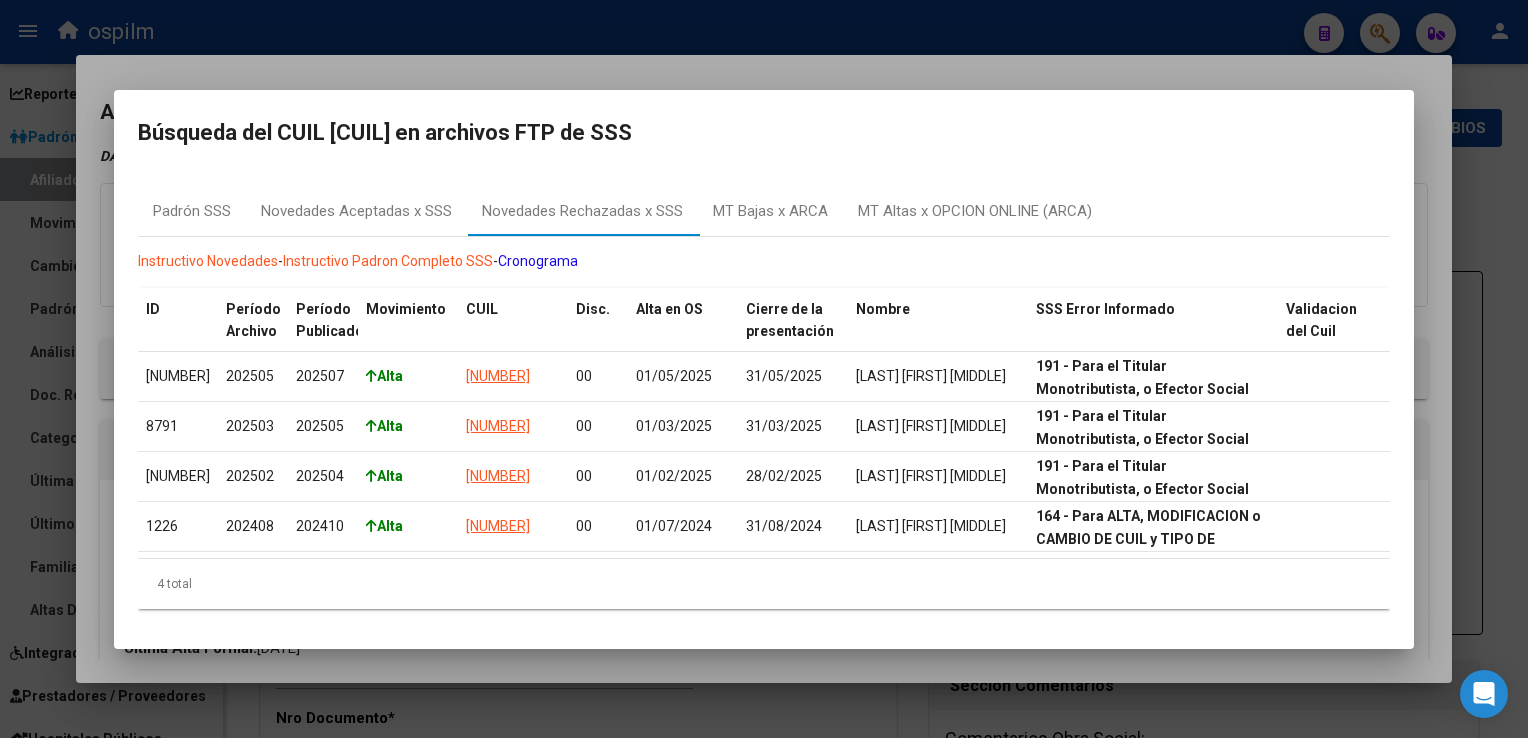 click at bounding box center (764, 369) 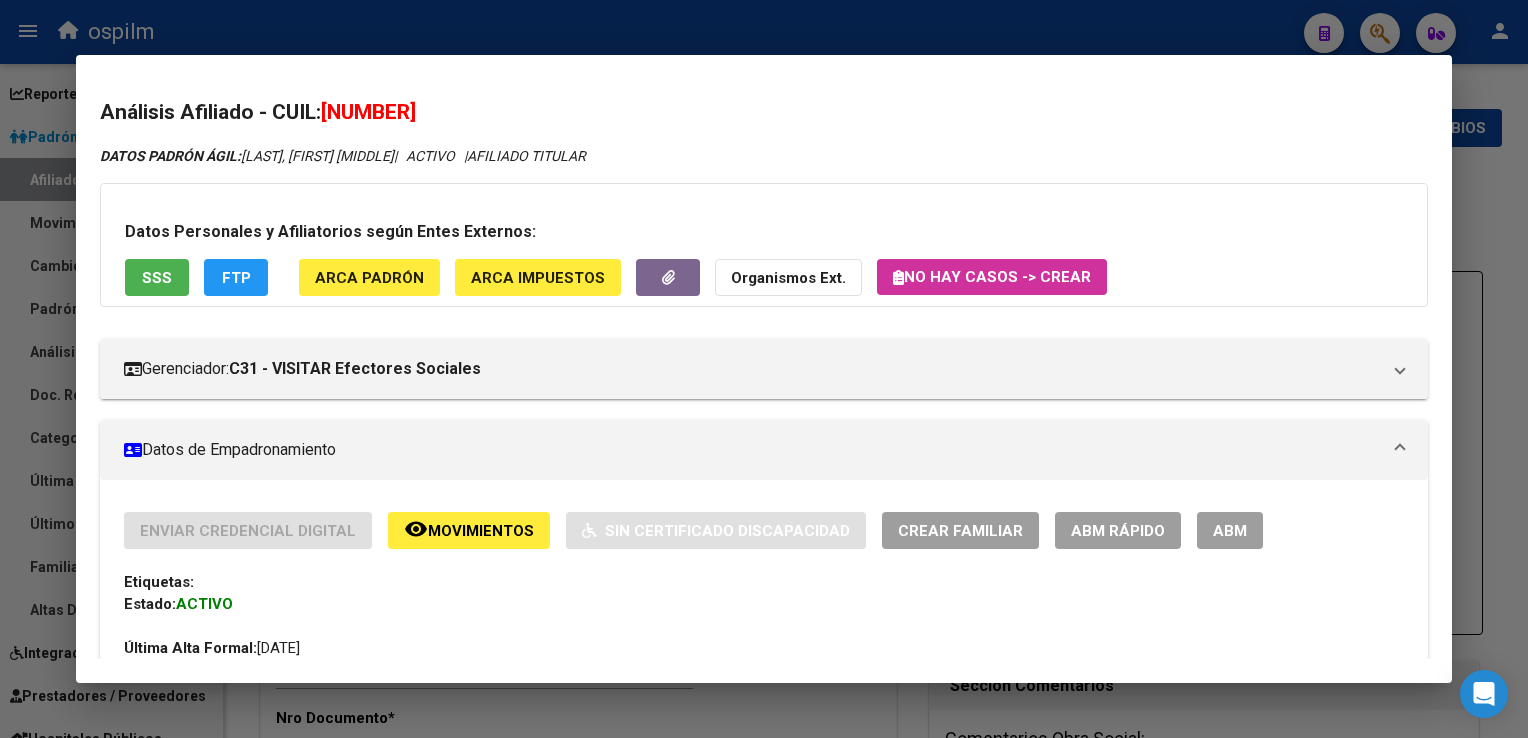 click on "ABM" at bounding box center [1230, 531] 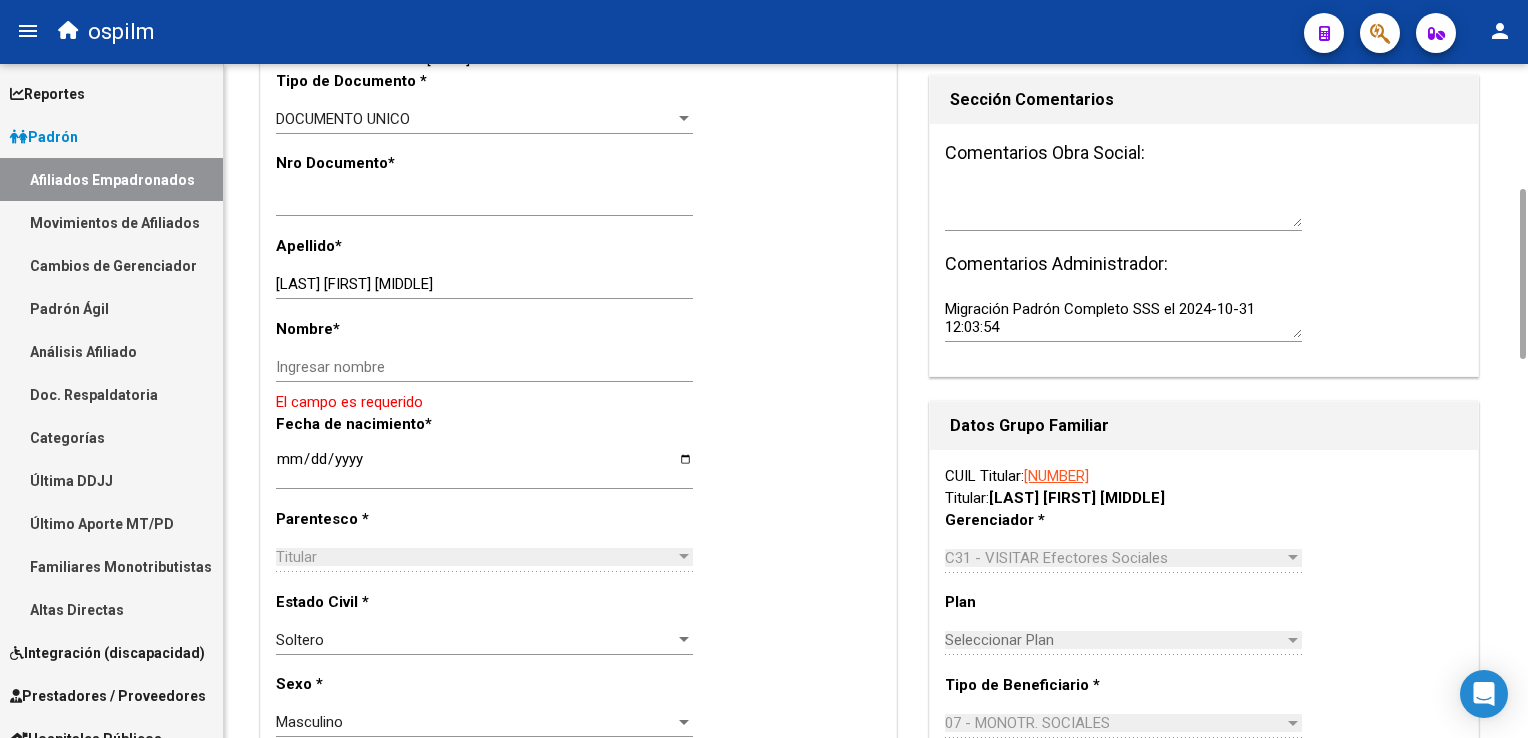 drag, startPoint x: 1522, startPoint y: 190, endPoint x: 1470, endPoint y: 296, distance: 118.06778 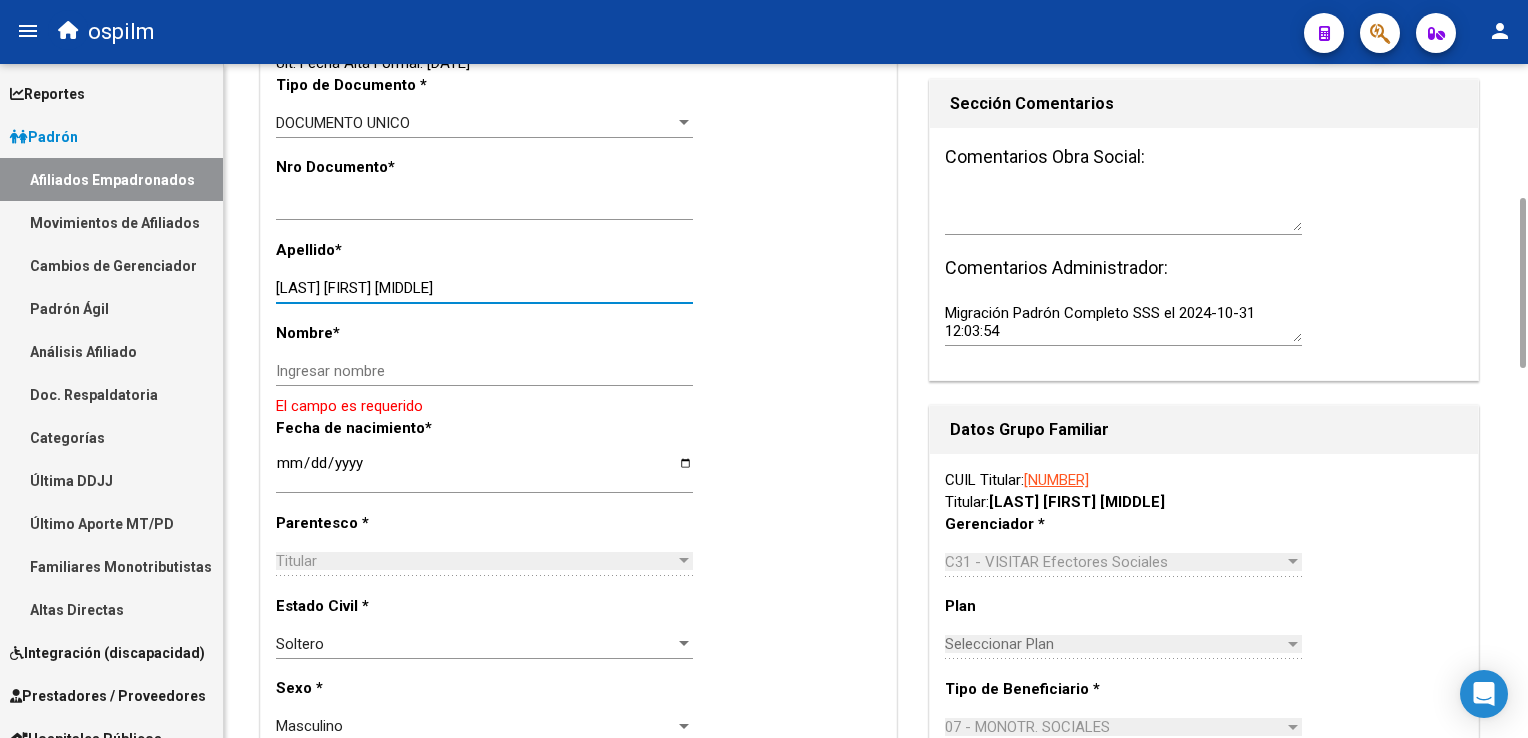 drag, startPoint x: 318, startPoint y: 288, endPoint x: 434, endPoint y: 284, distance: 116.06895 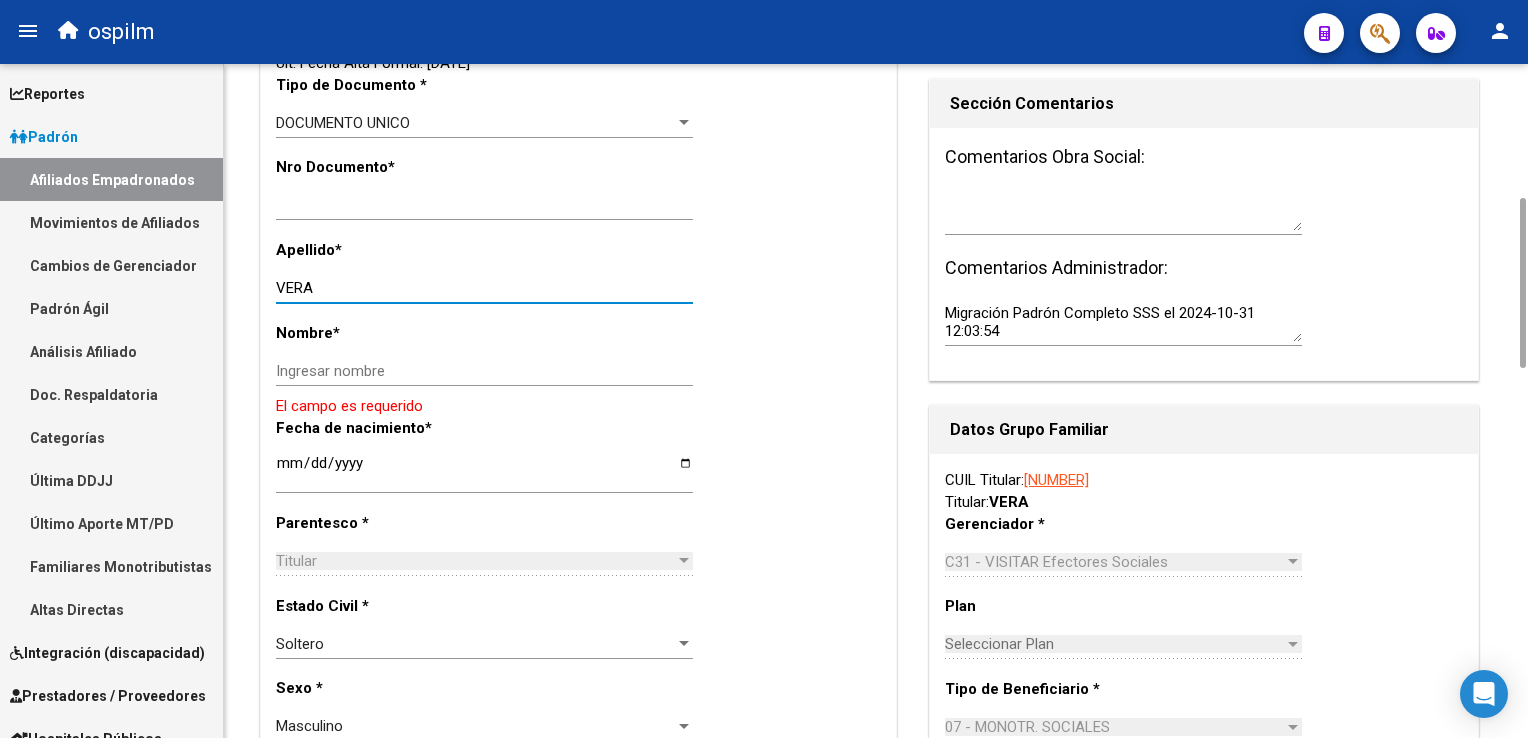 type on "VERA" 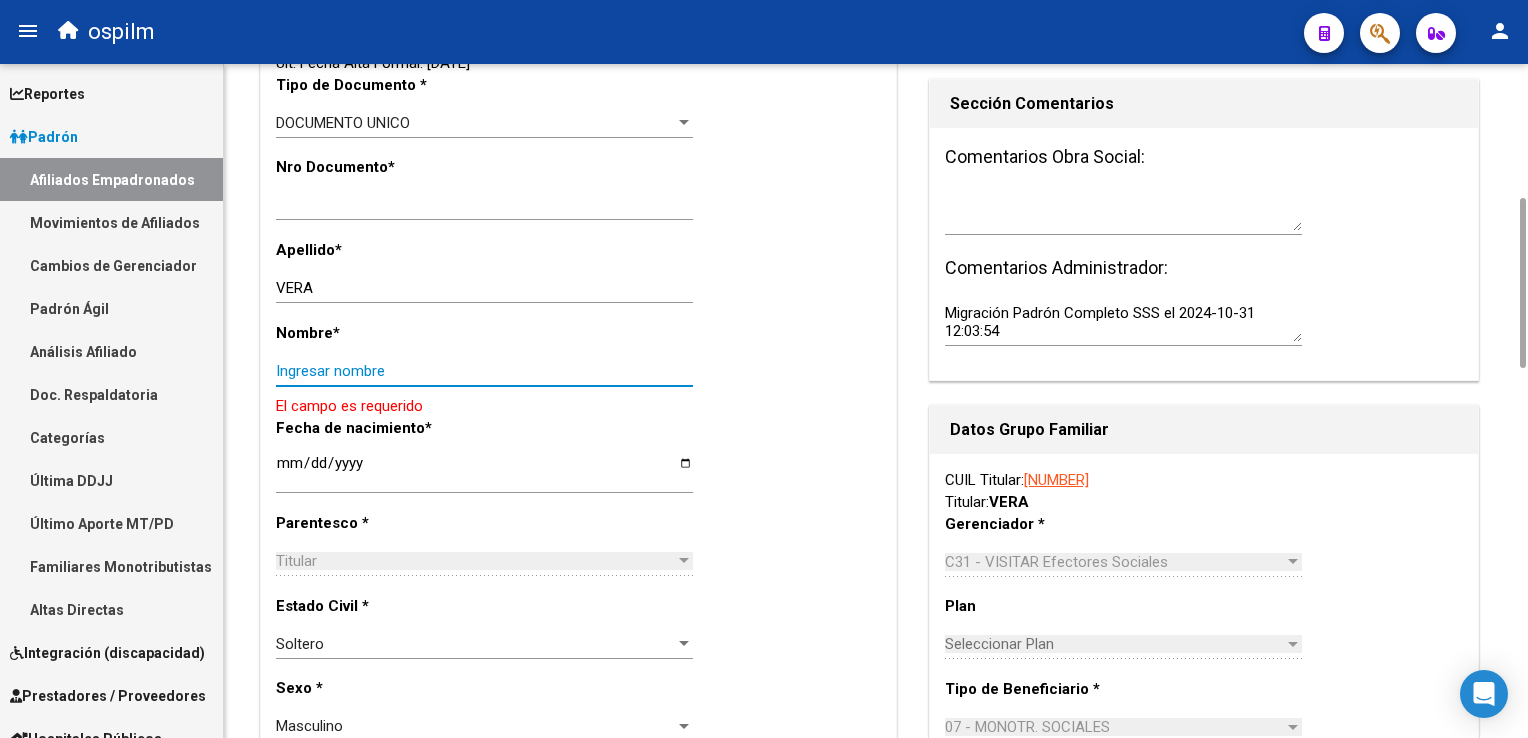 click on "Ingresar nombre" at bounding box center (484, 371) 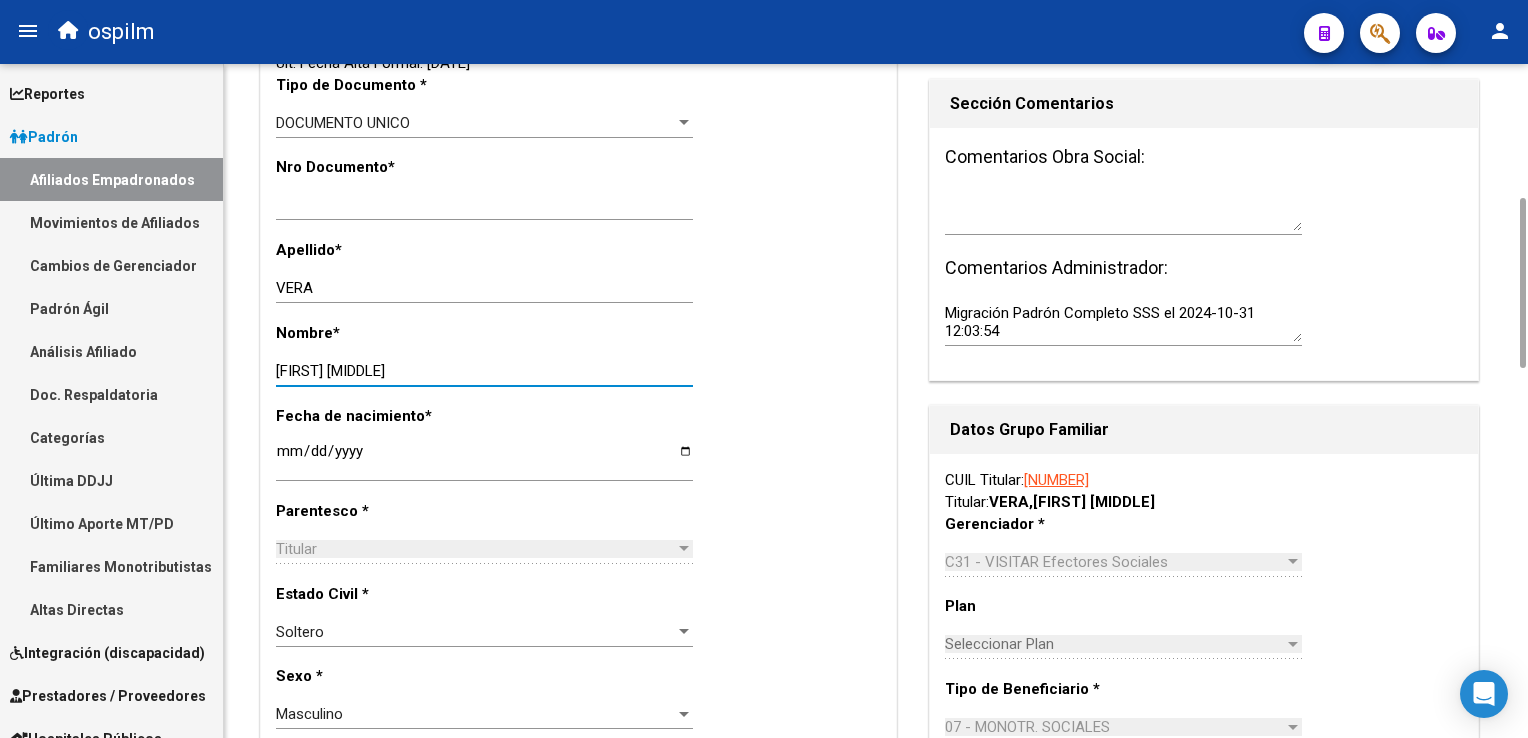 scroll, scrollTop: 0, scrollLeft: 0, axis: both 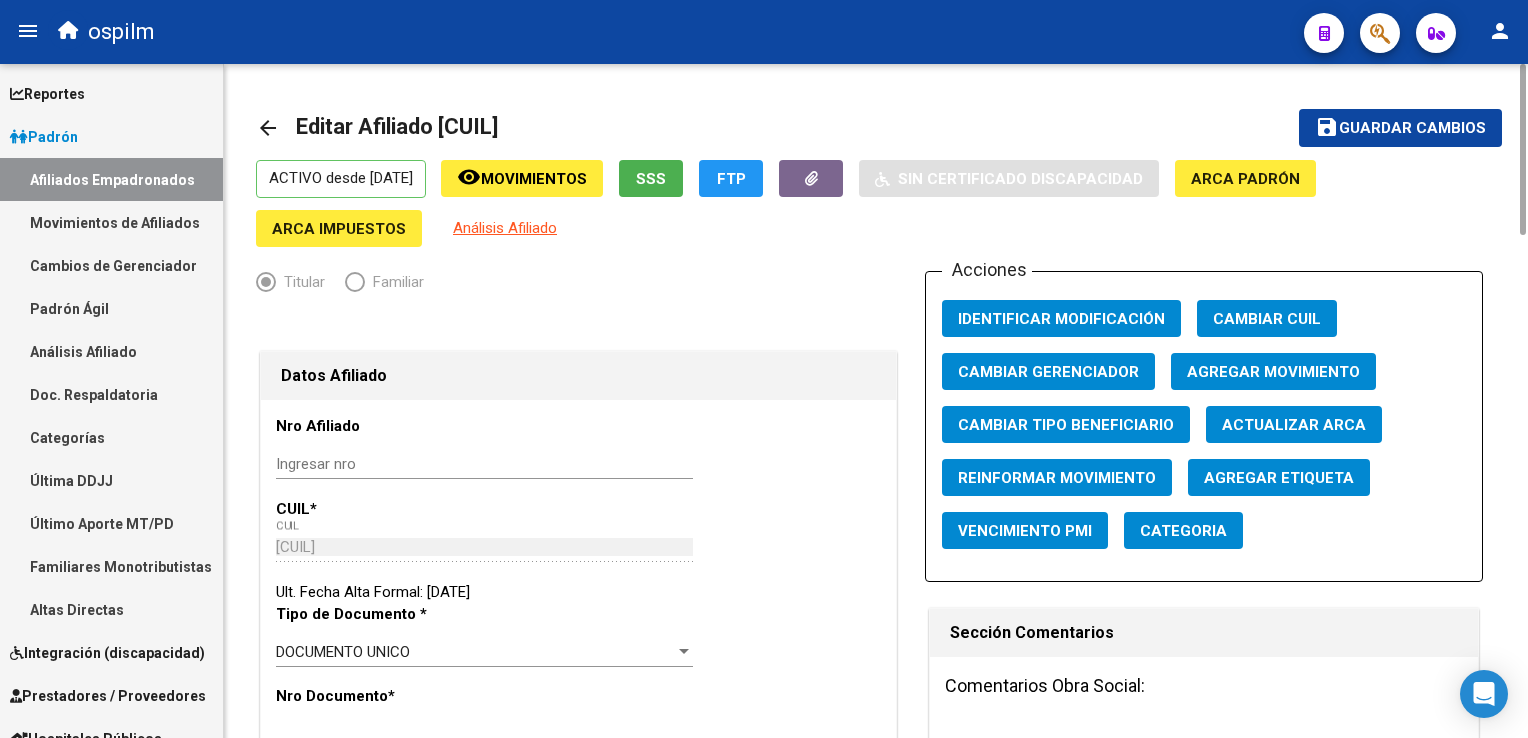 type on "[FIRST] [MIDDLE]" 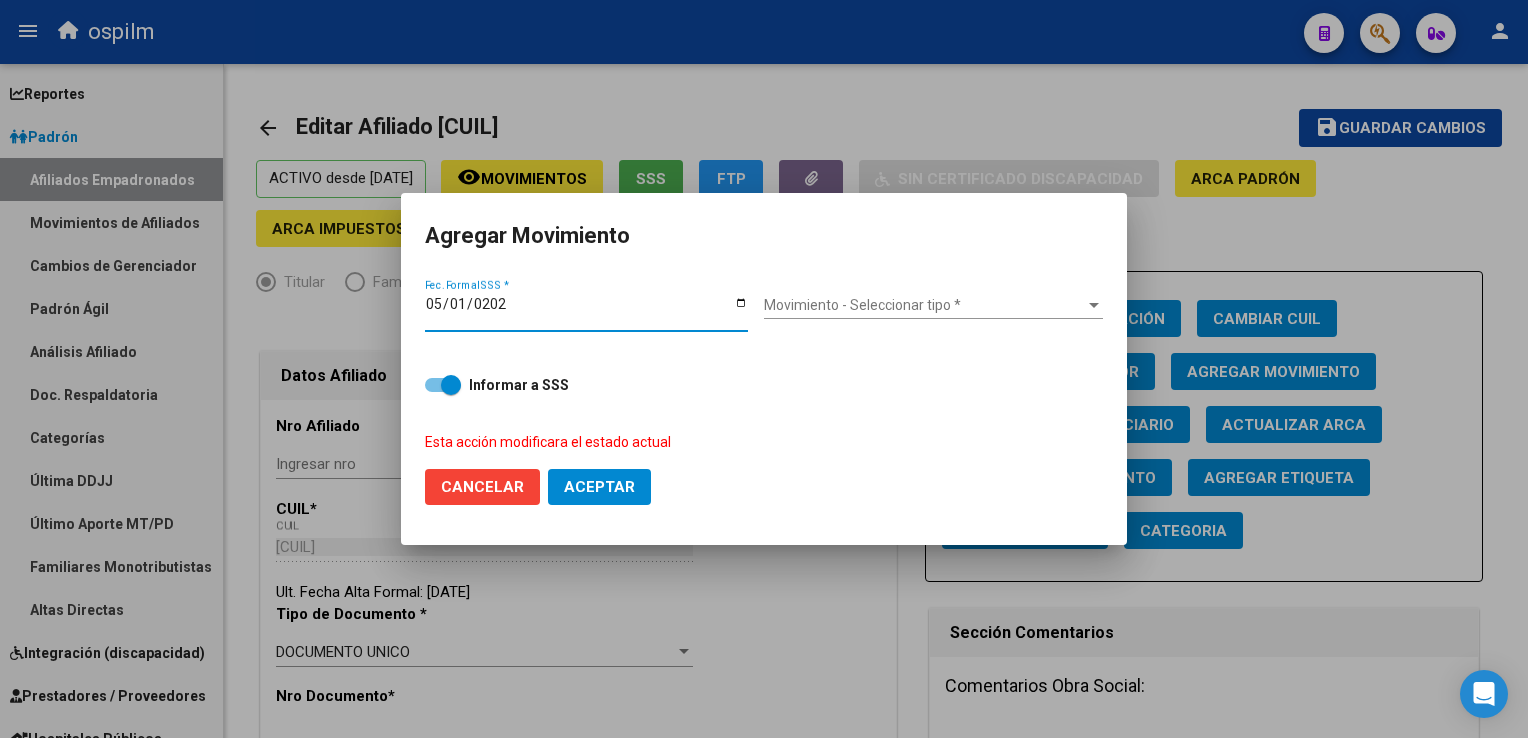 type on "2025-05-01" 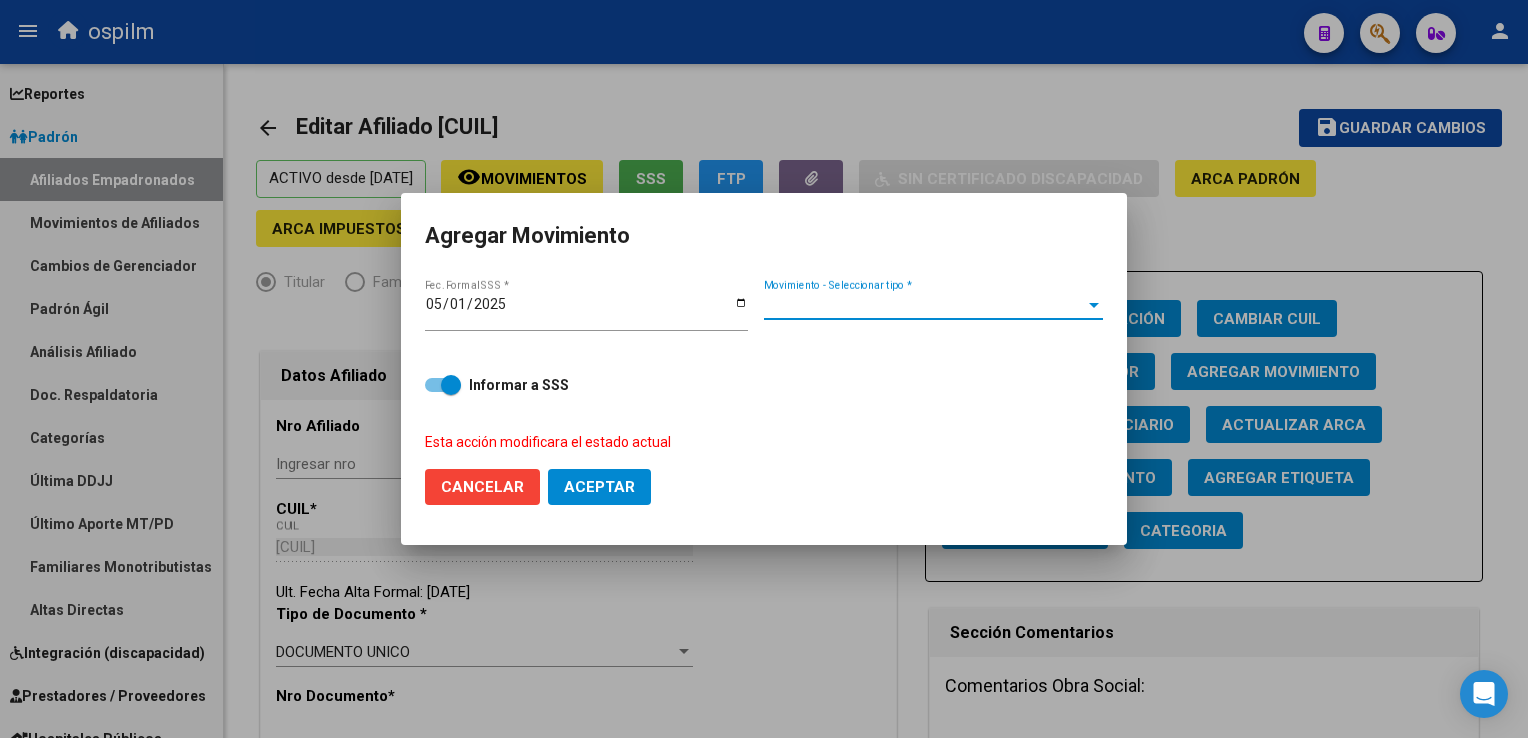 click on "Movimiento - Seleccionar tipo *" at bounding box center [924, 305] 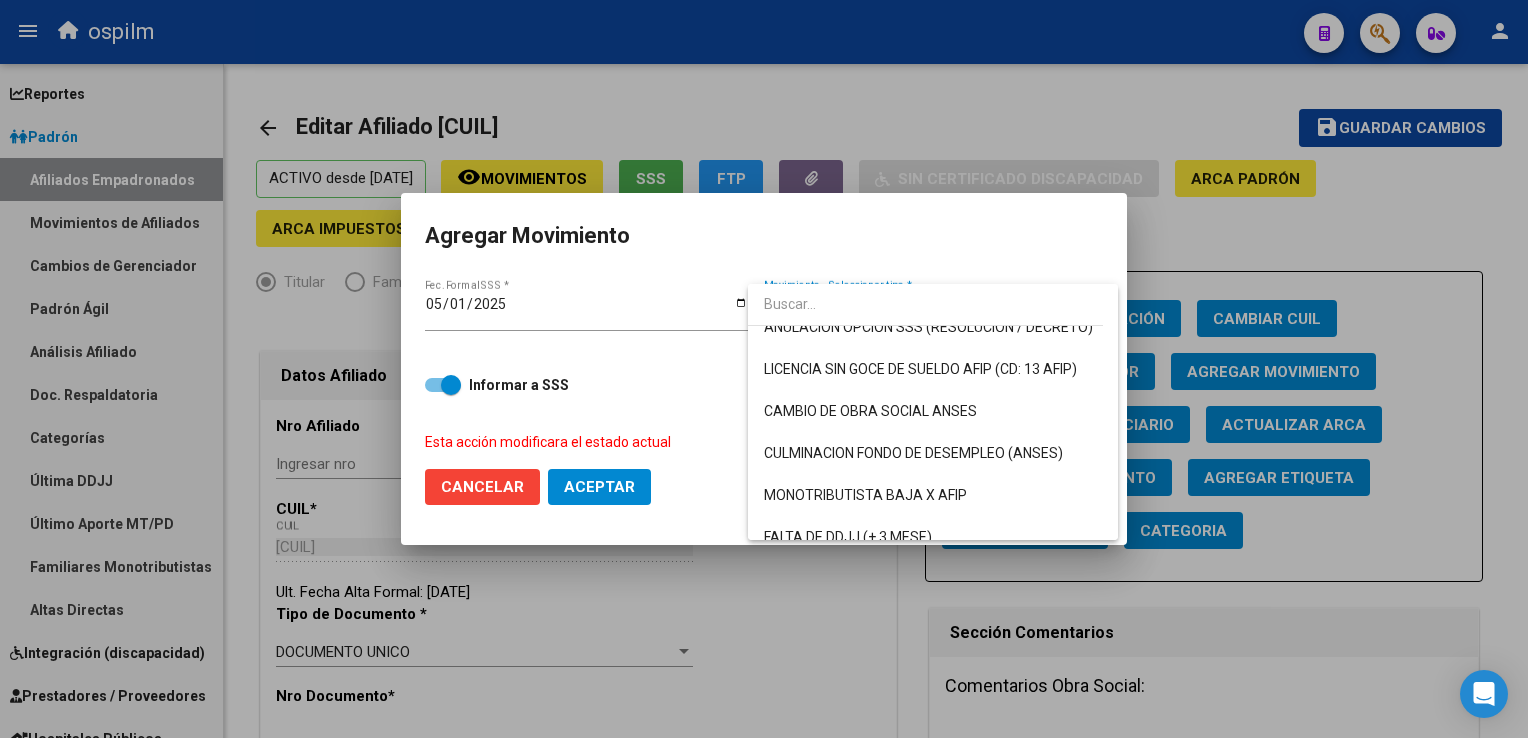 scroll, scrollTop: 423, scrollLeft: 0, axis: vertical 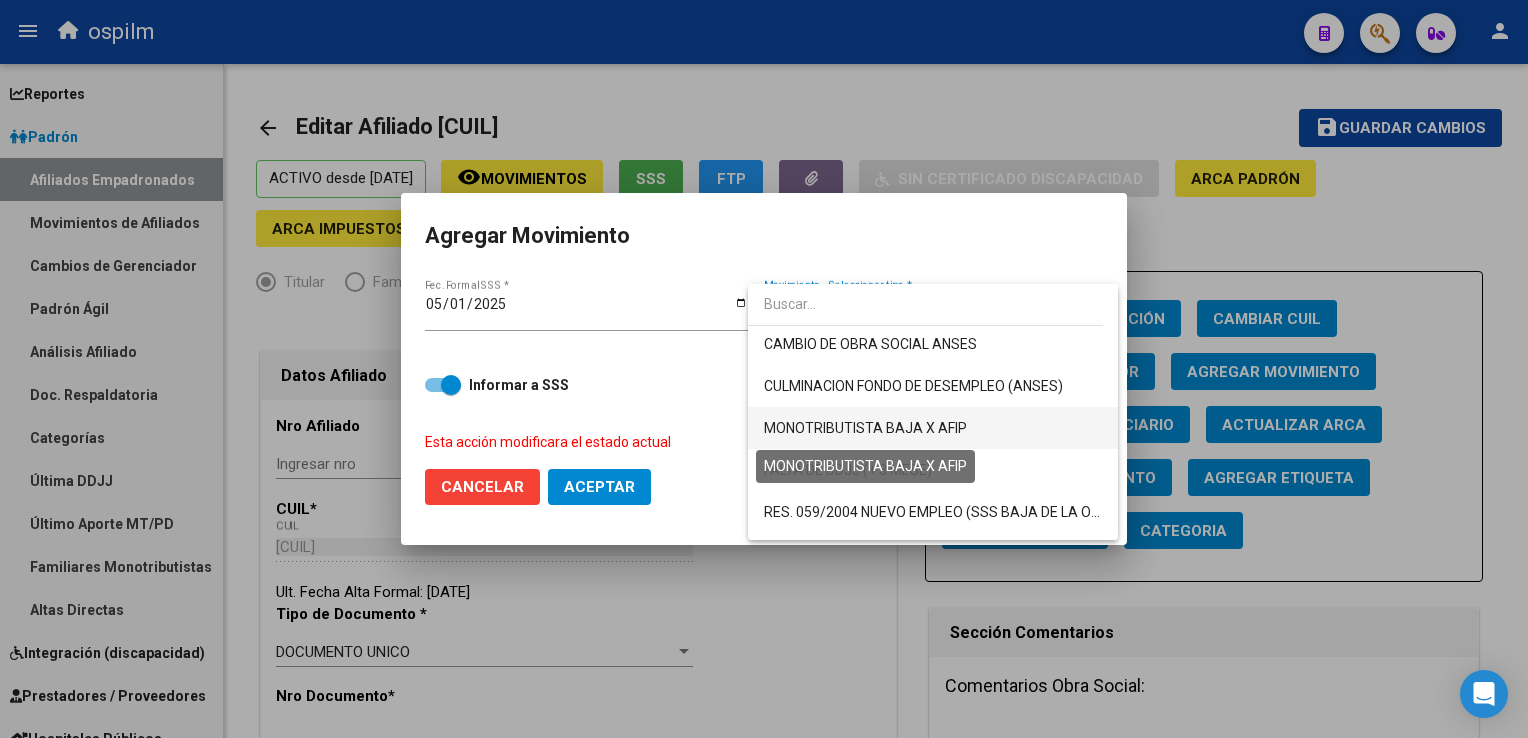 click on "MONOTRIBUTISTA BAJA X AFIP" at bounding box center (865, 428) 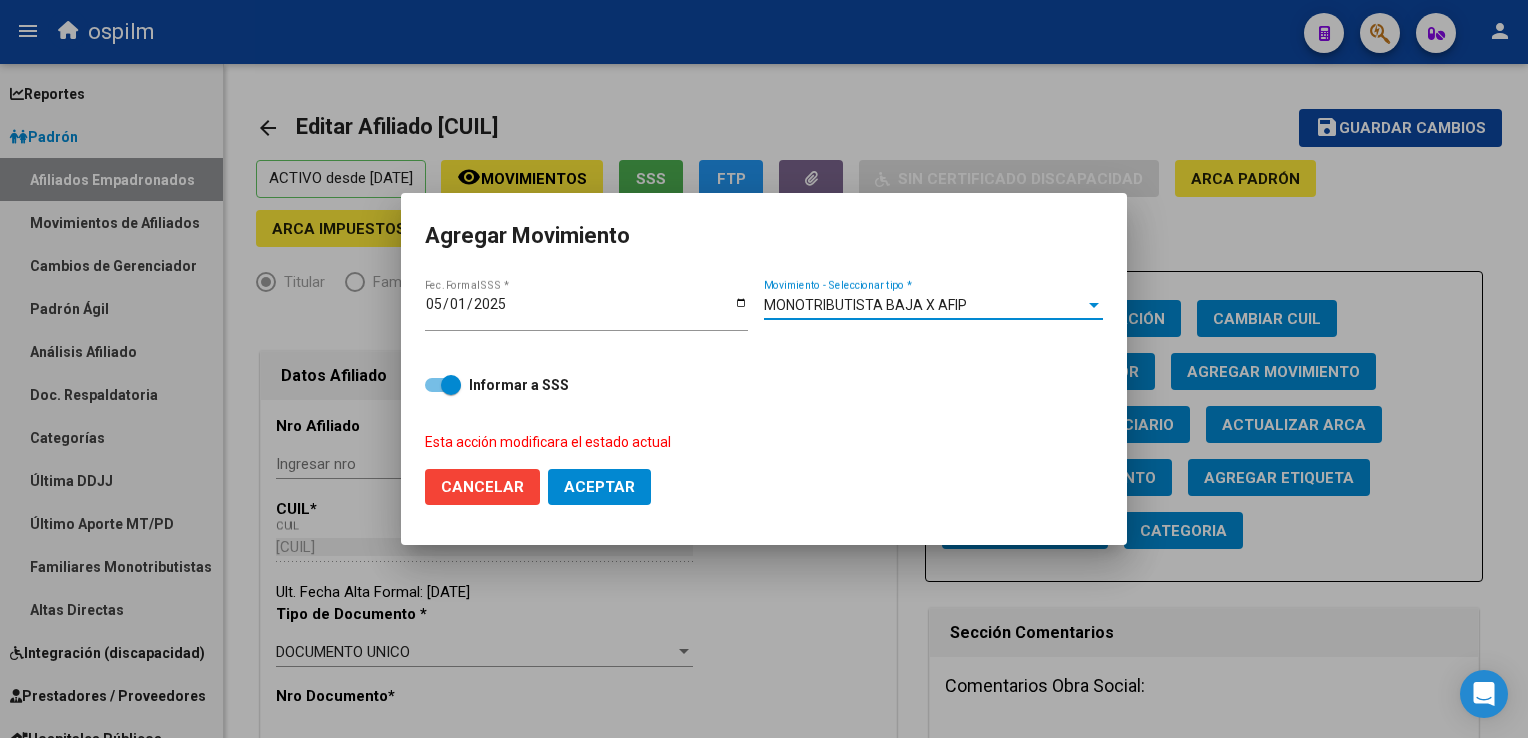 click on "Aceptar" 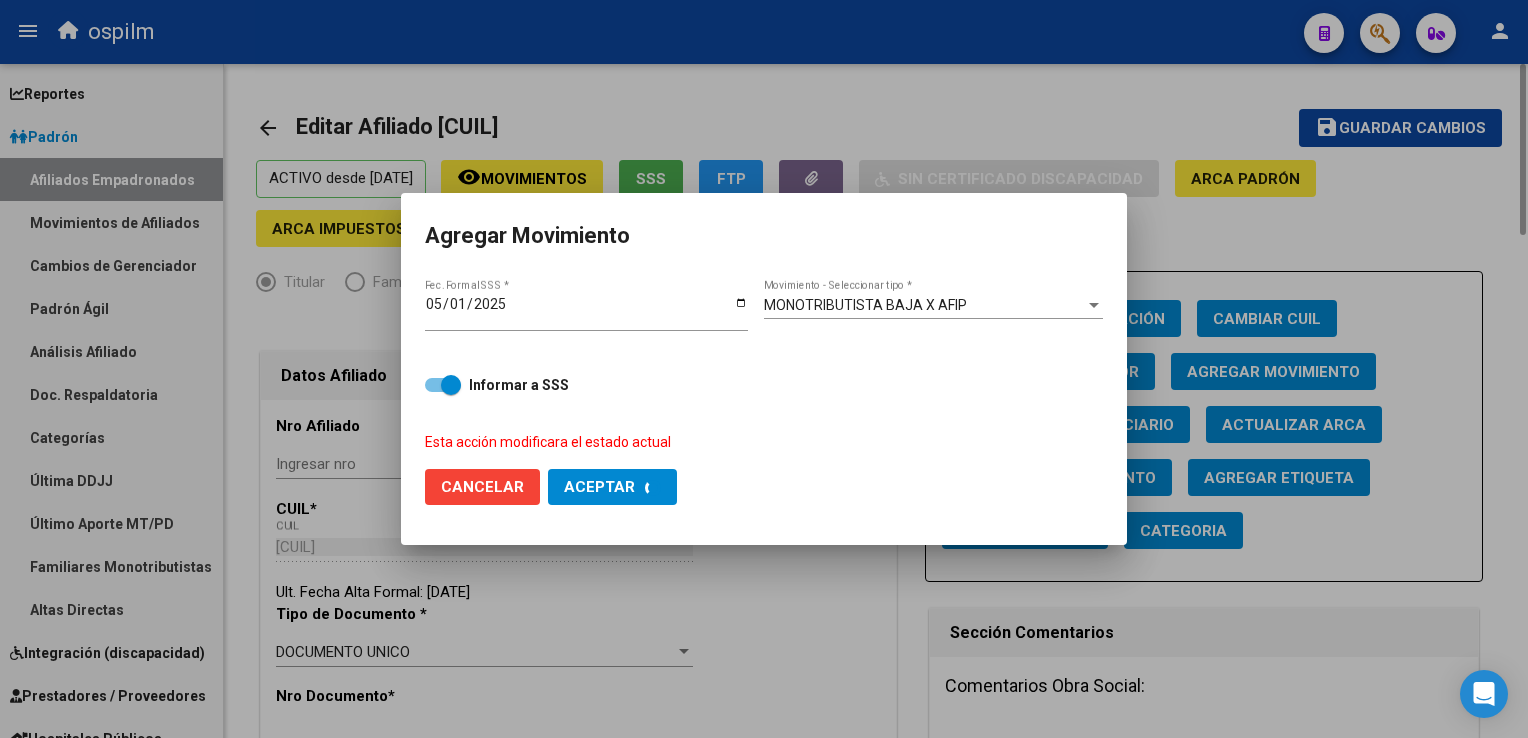 checkbox on "false" 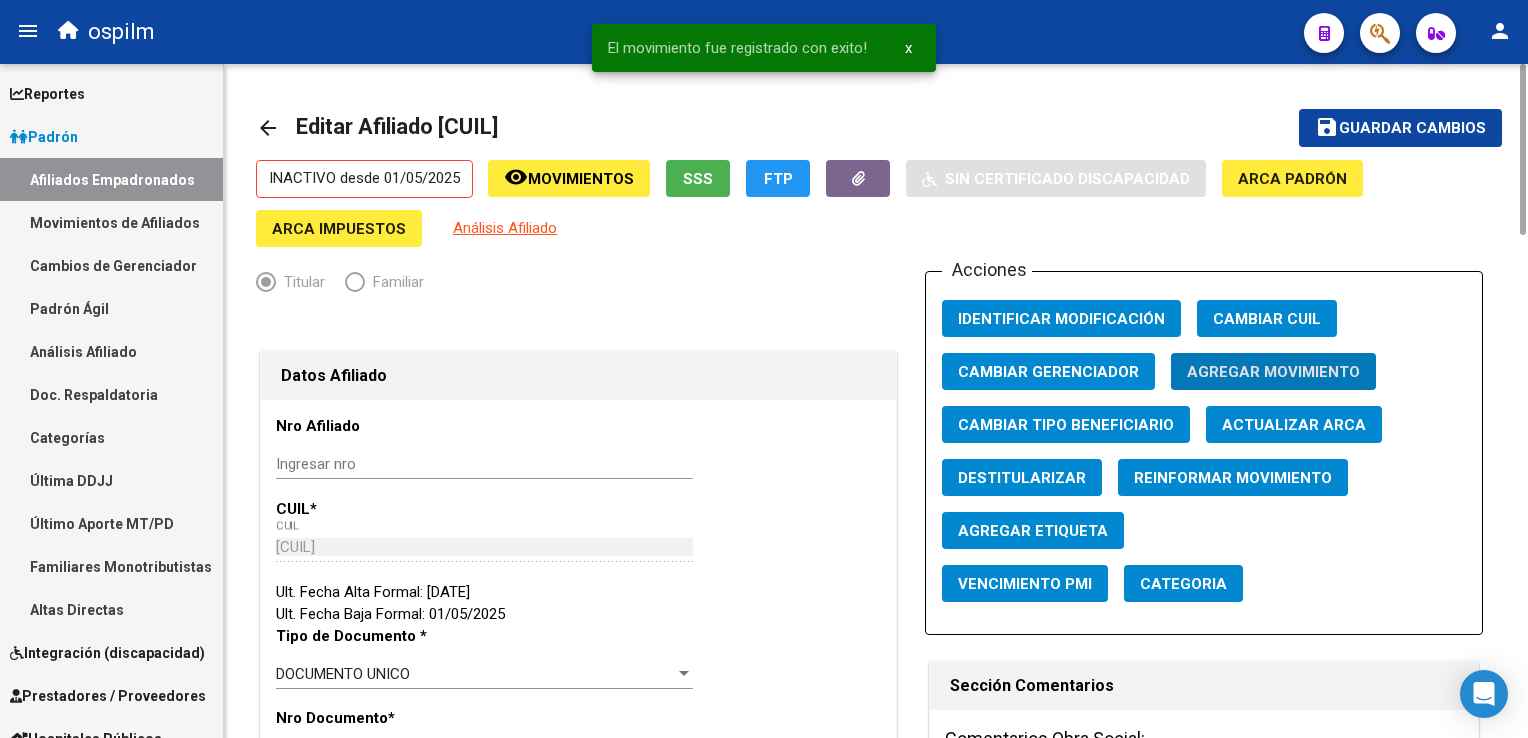 click on "Guardar cambios" 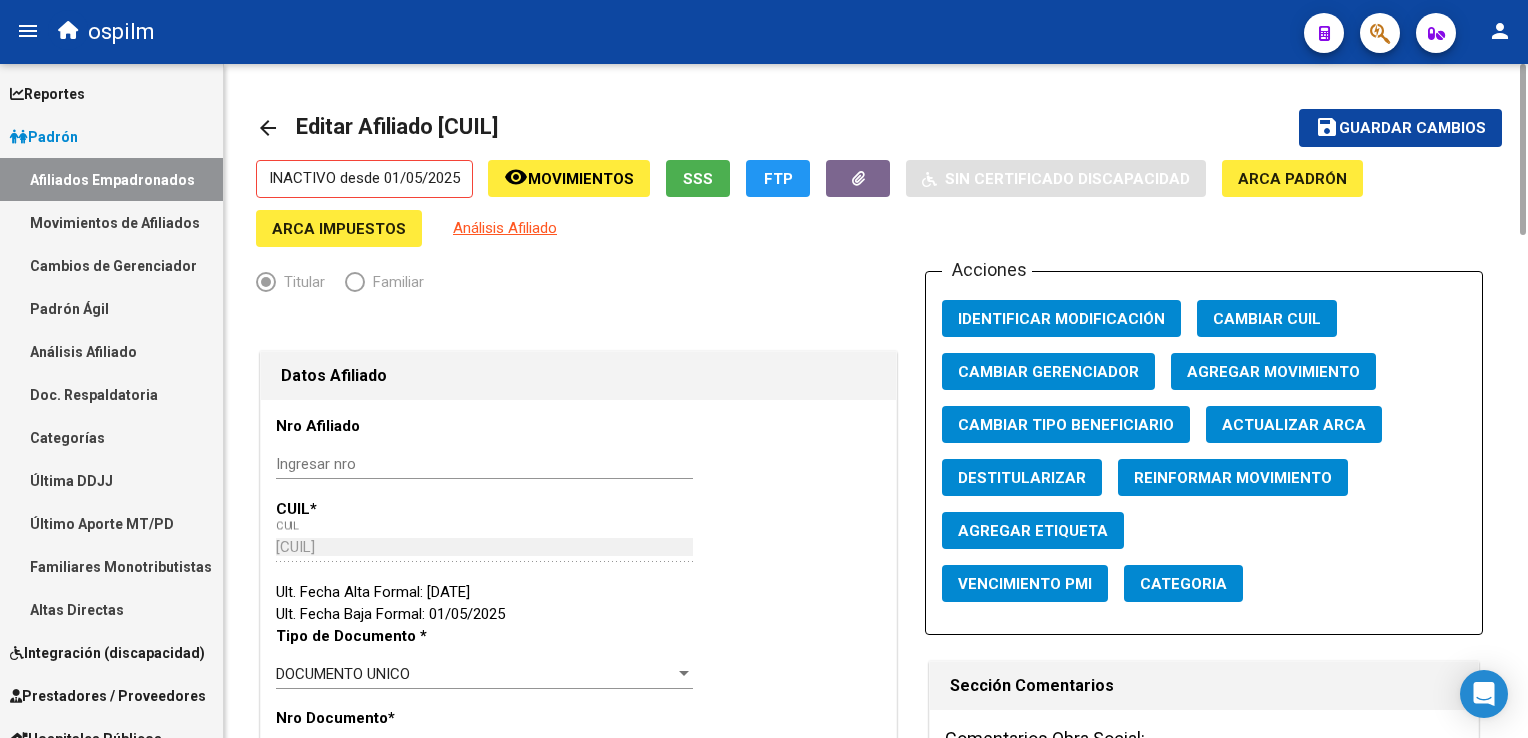 click on "Editar Afiliado [CUIL]" 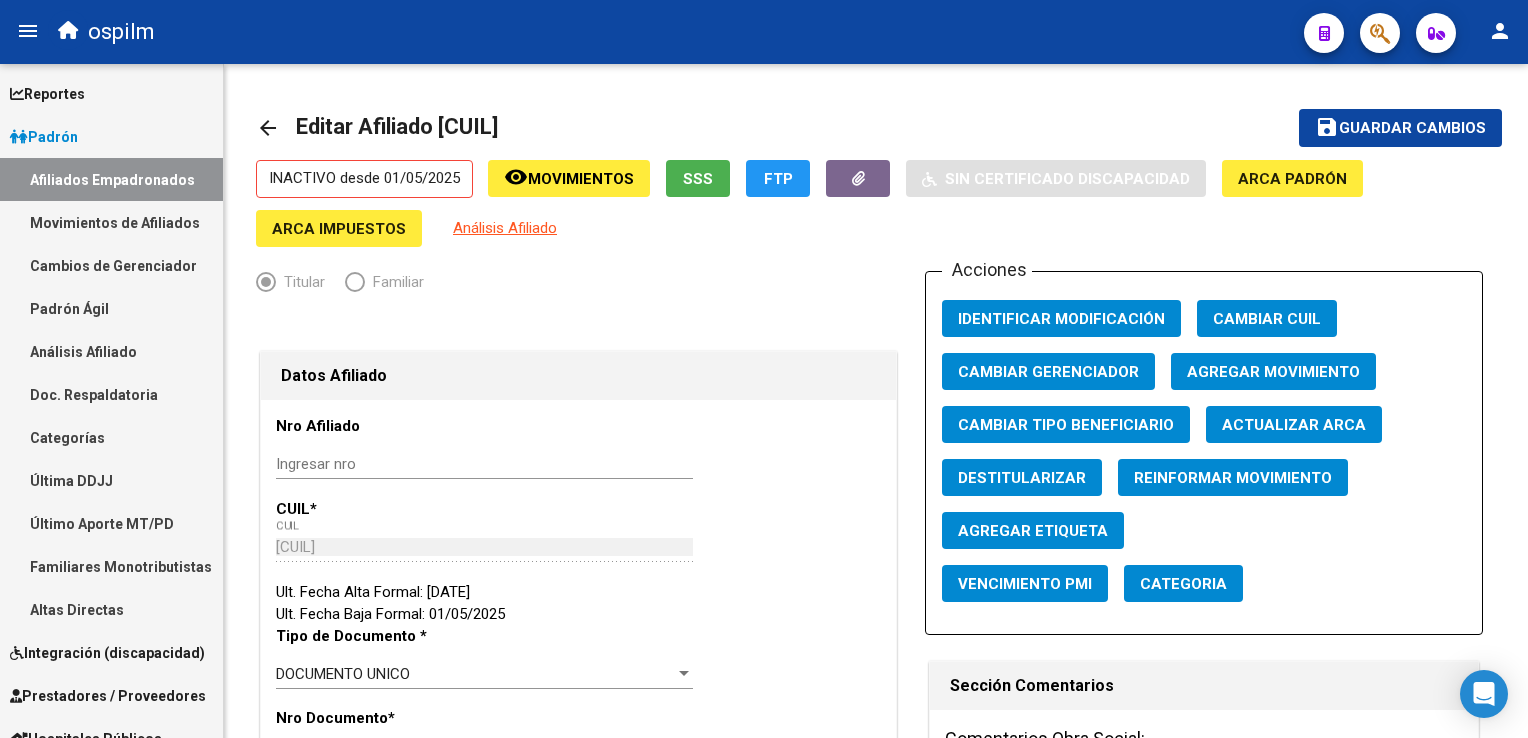 click 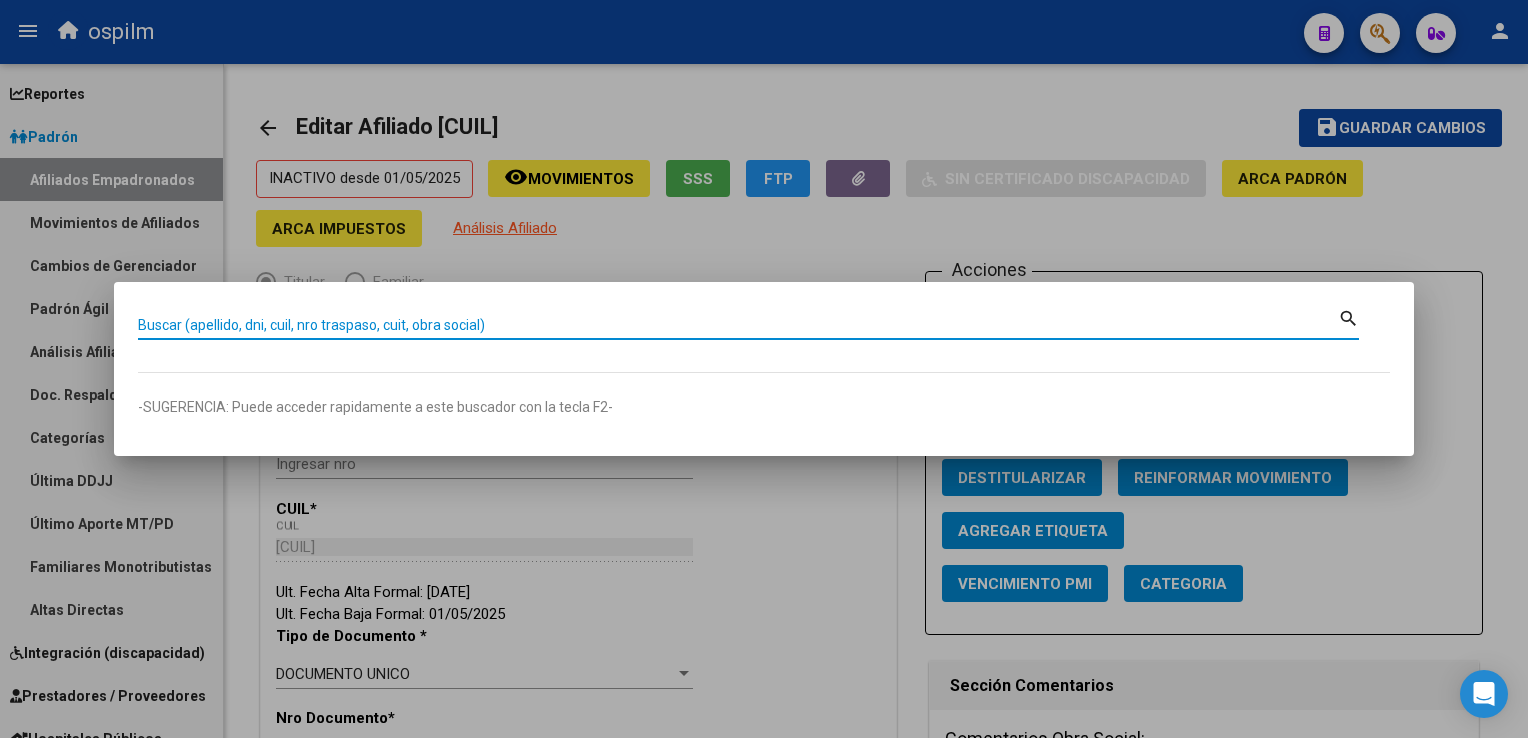 paste on "[NUMBER]" 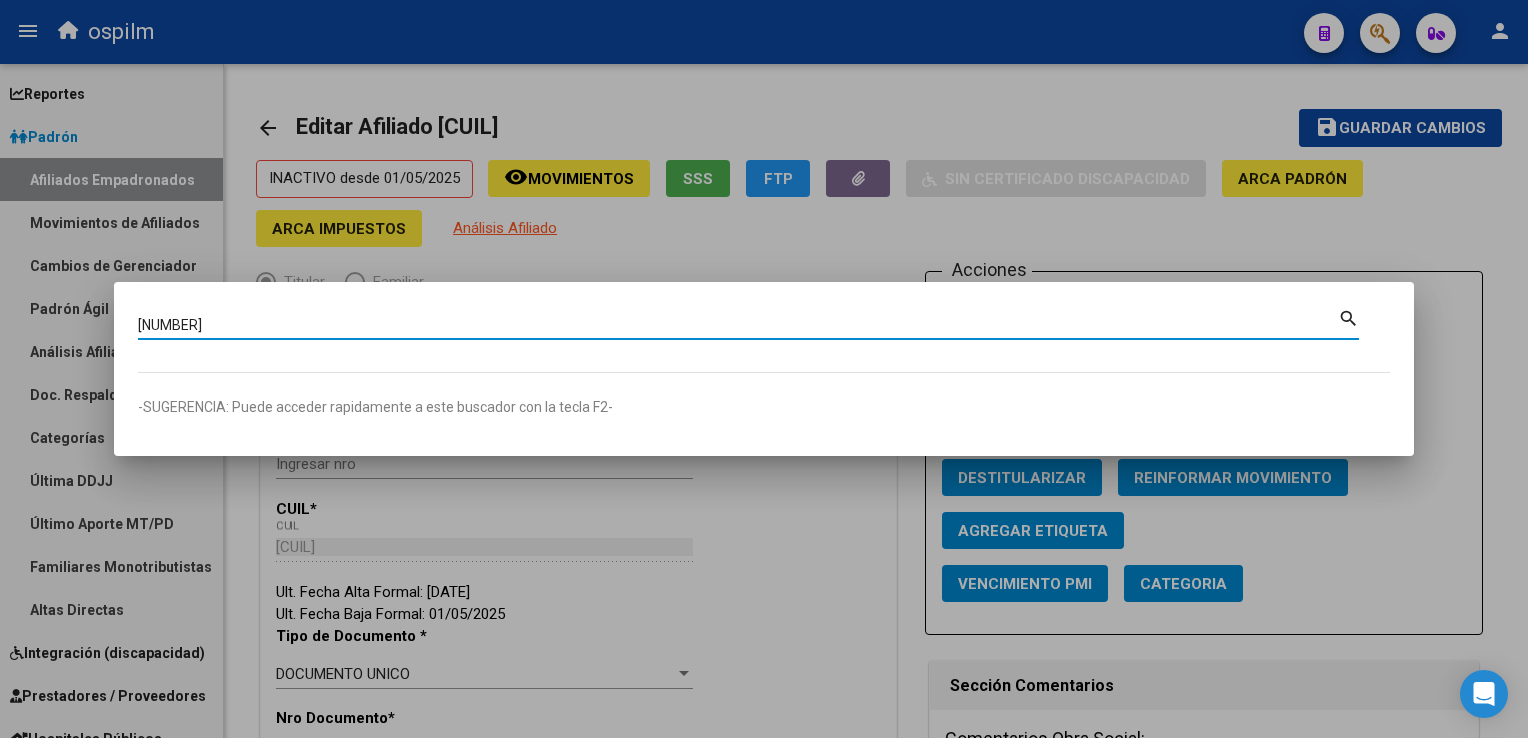 type on "[NUMBER]" 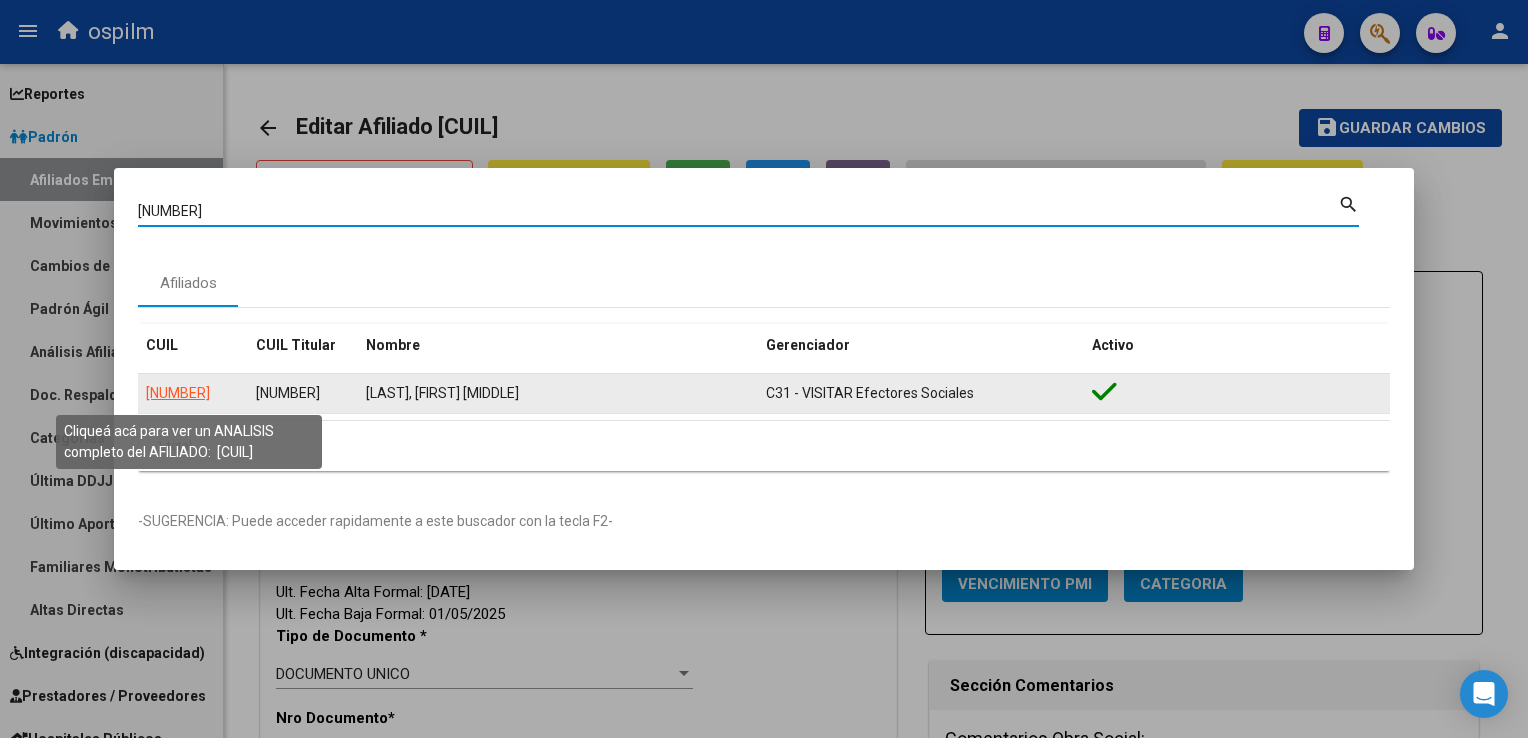 click on "[NUMBER]" 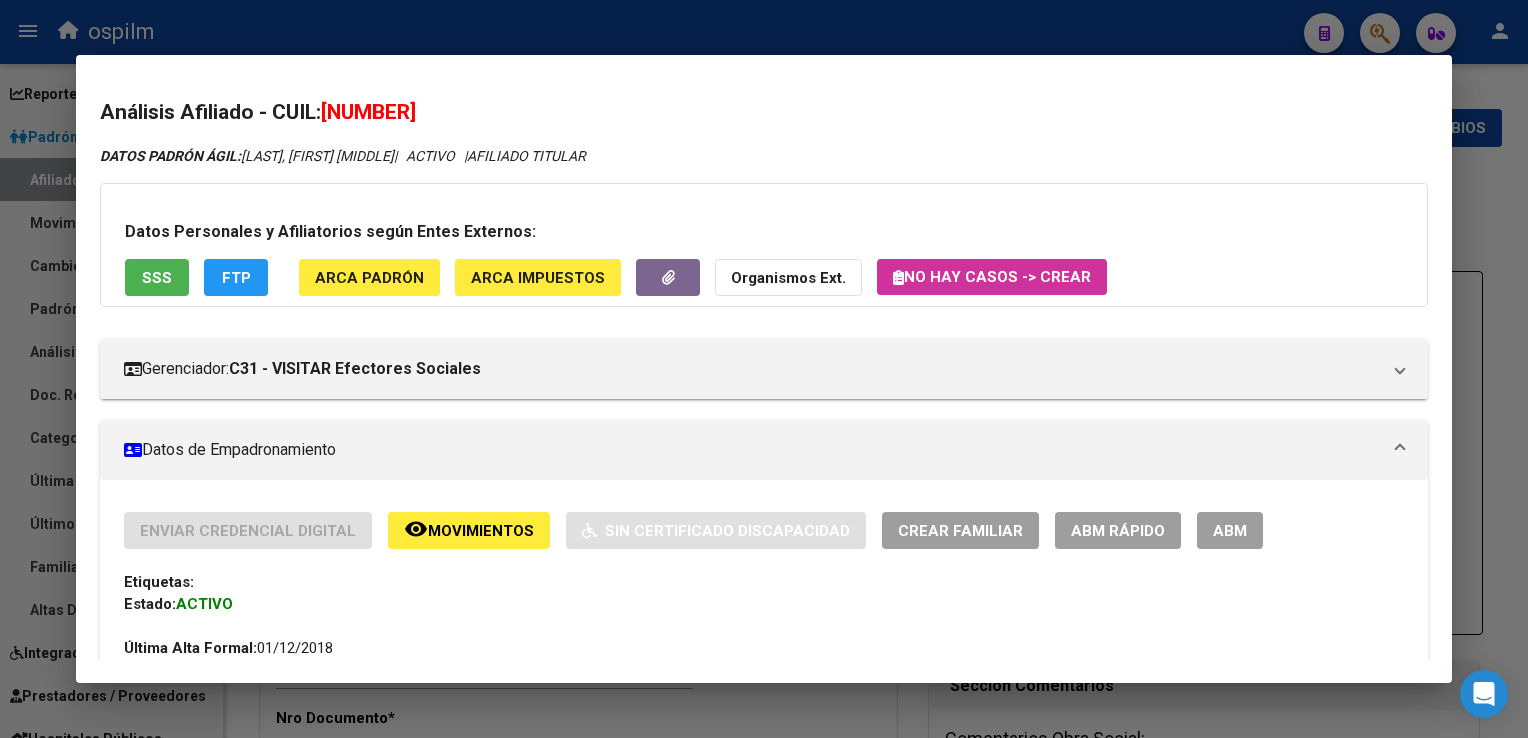 click on "remove_red_eye Movimientos" 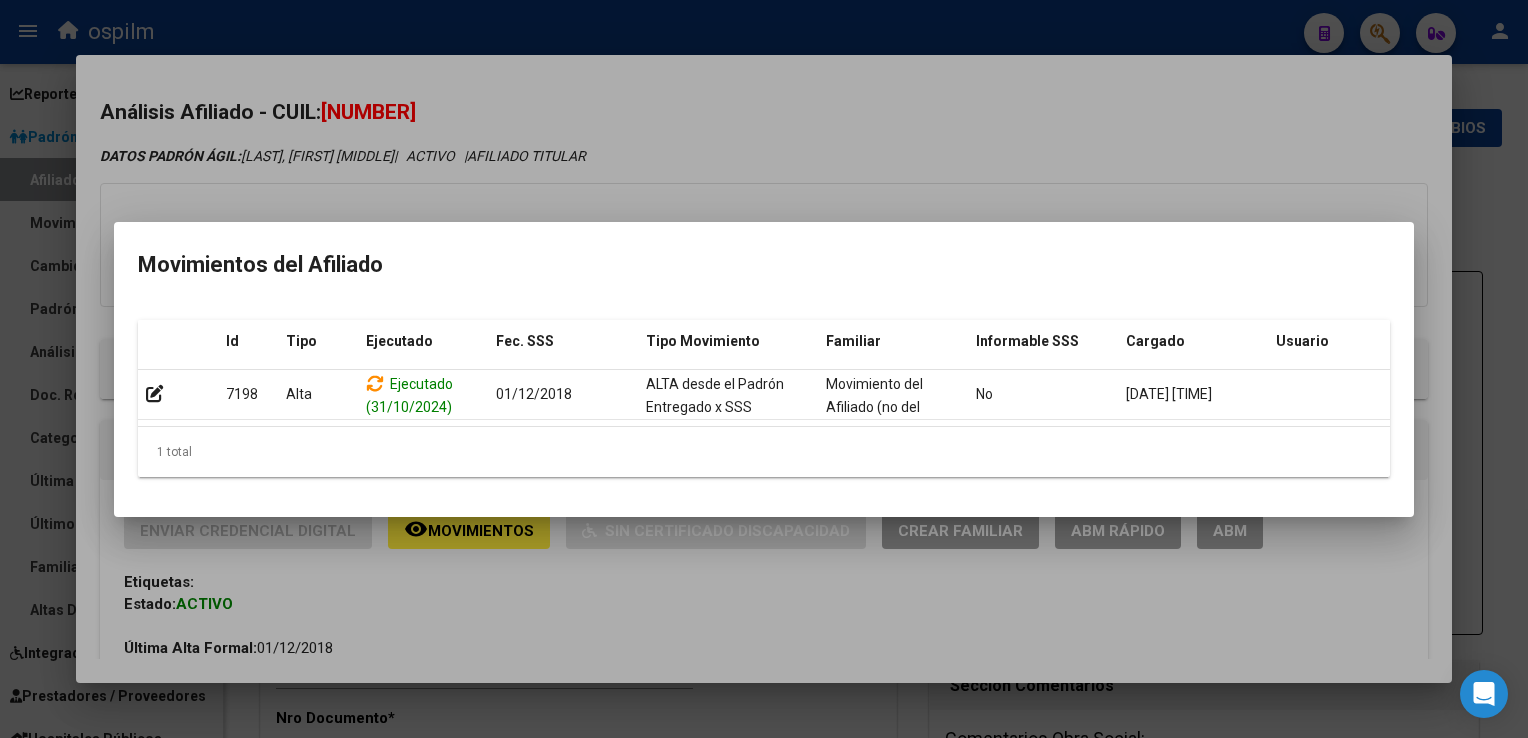 click at bounding box center (764, 369) 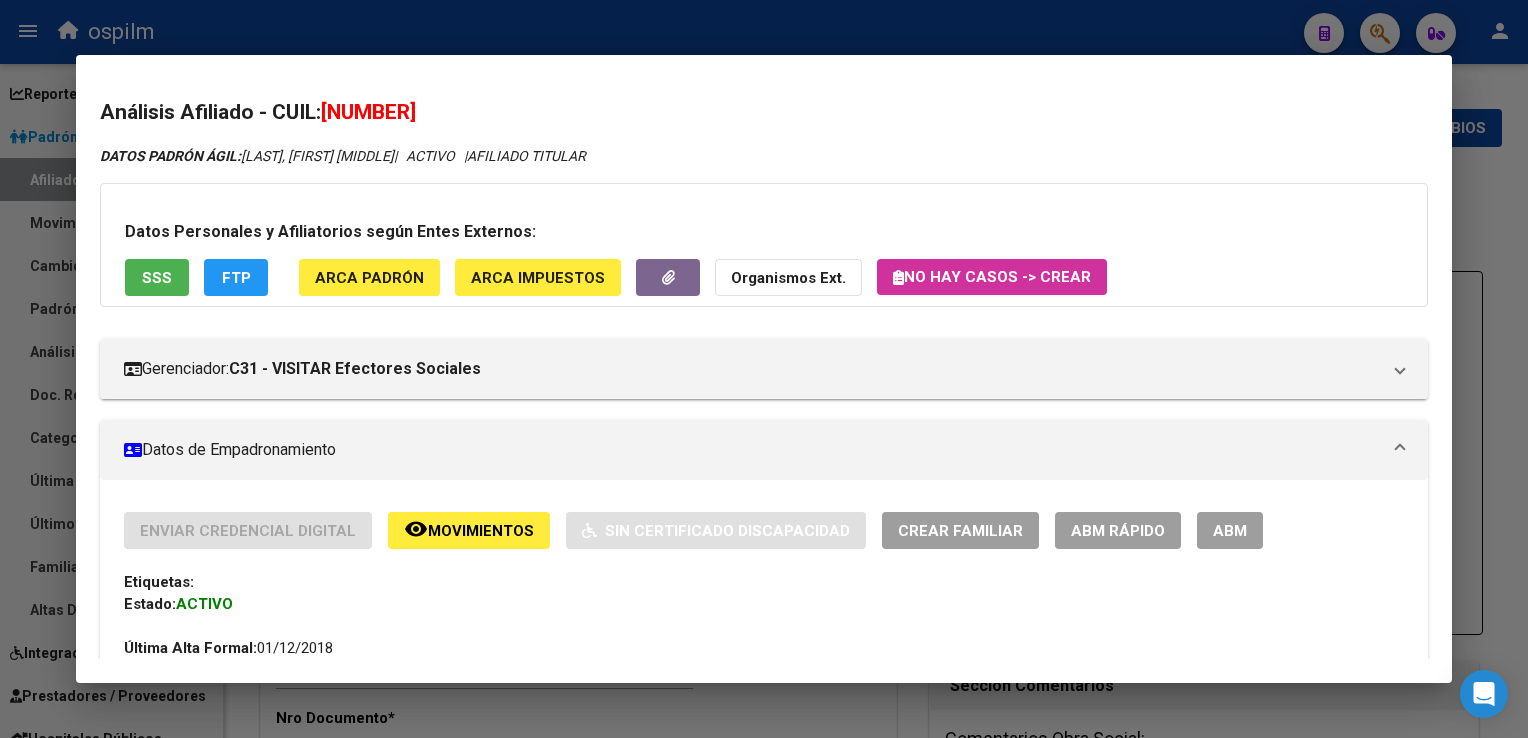 click on "SSS" at bounding box center (157, 278) 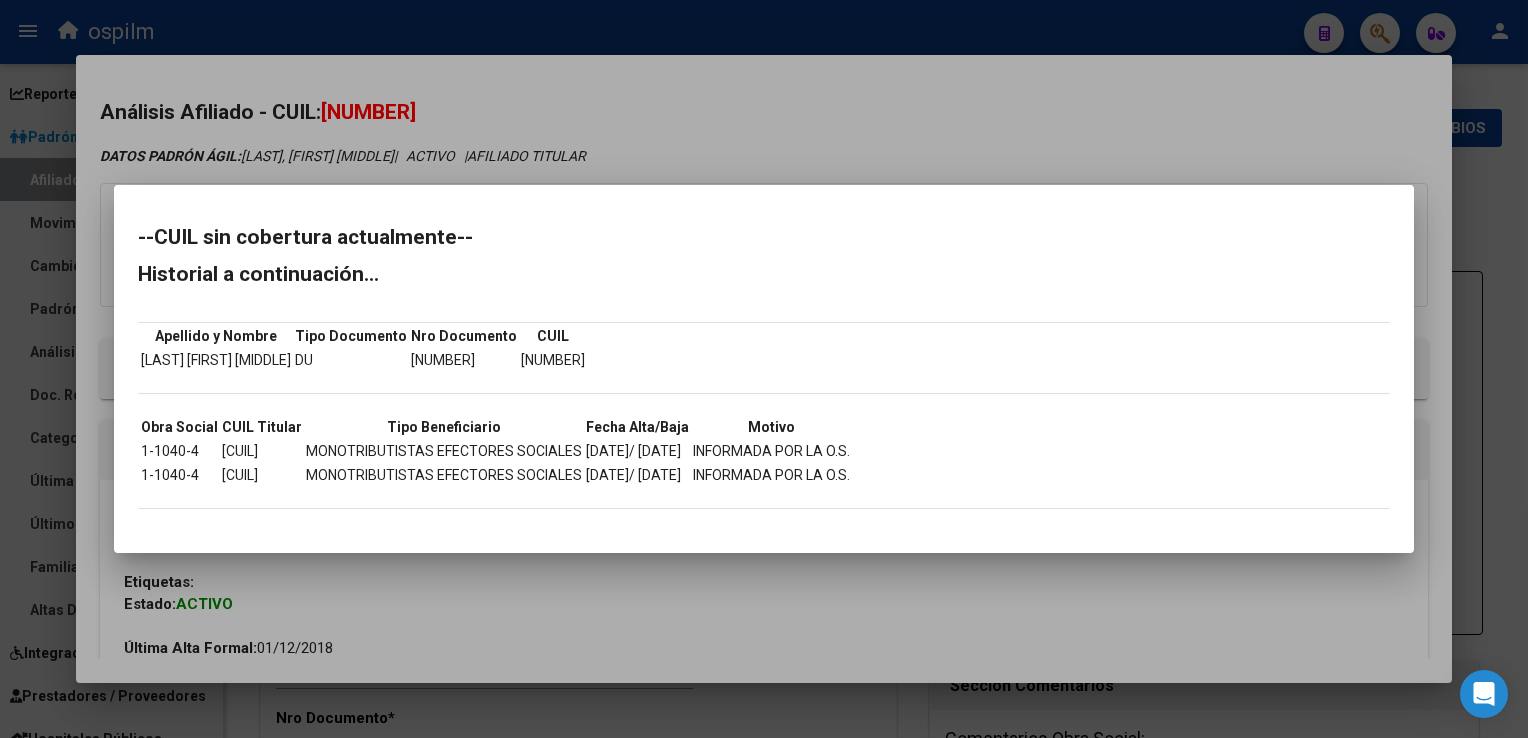 drag, startPoint x: 786, startPoint y: 117, endPoint x: 307, endPoint y: 112, distance: 479.0261 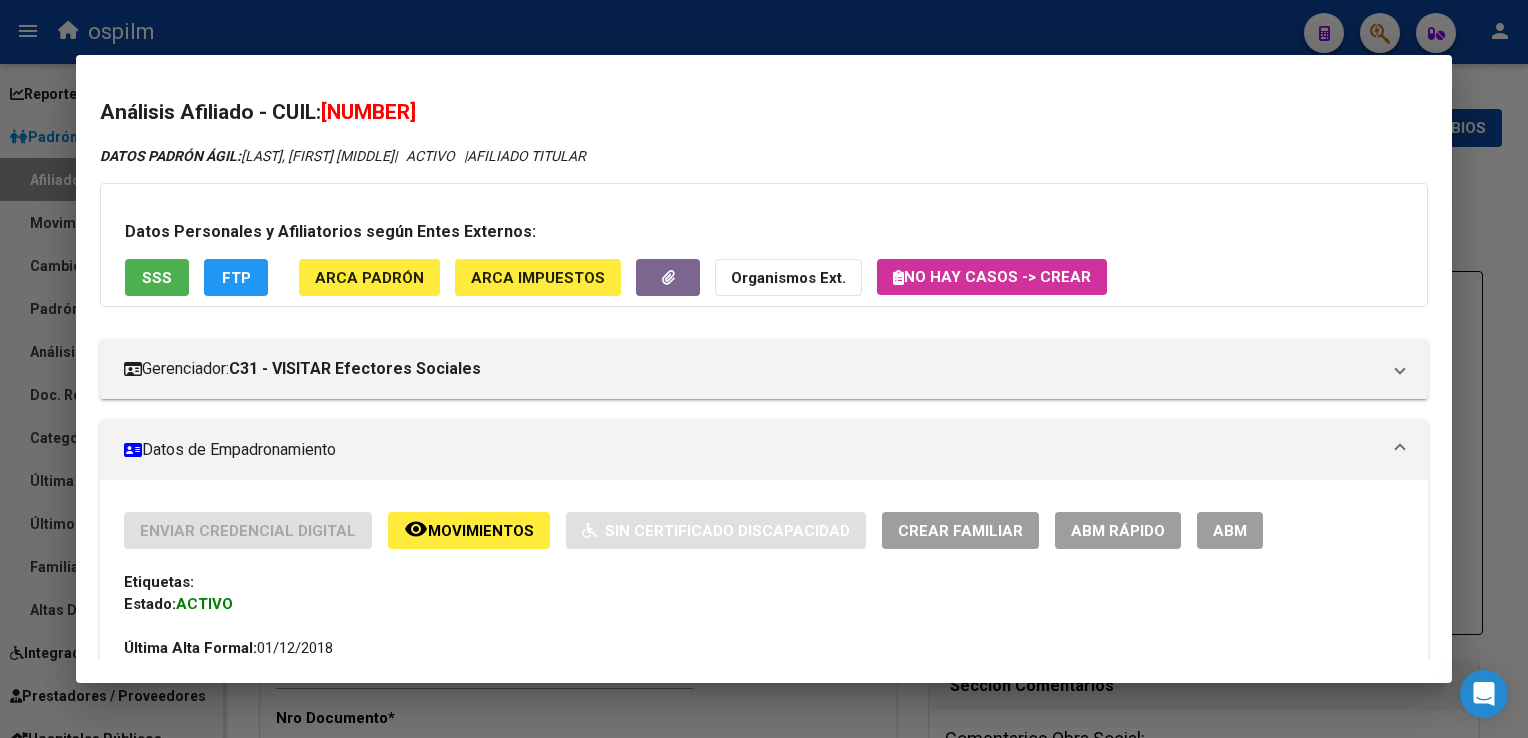 click on "FTP" 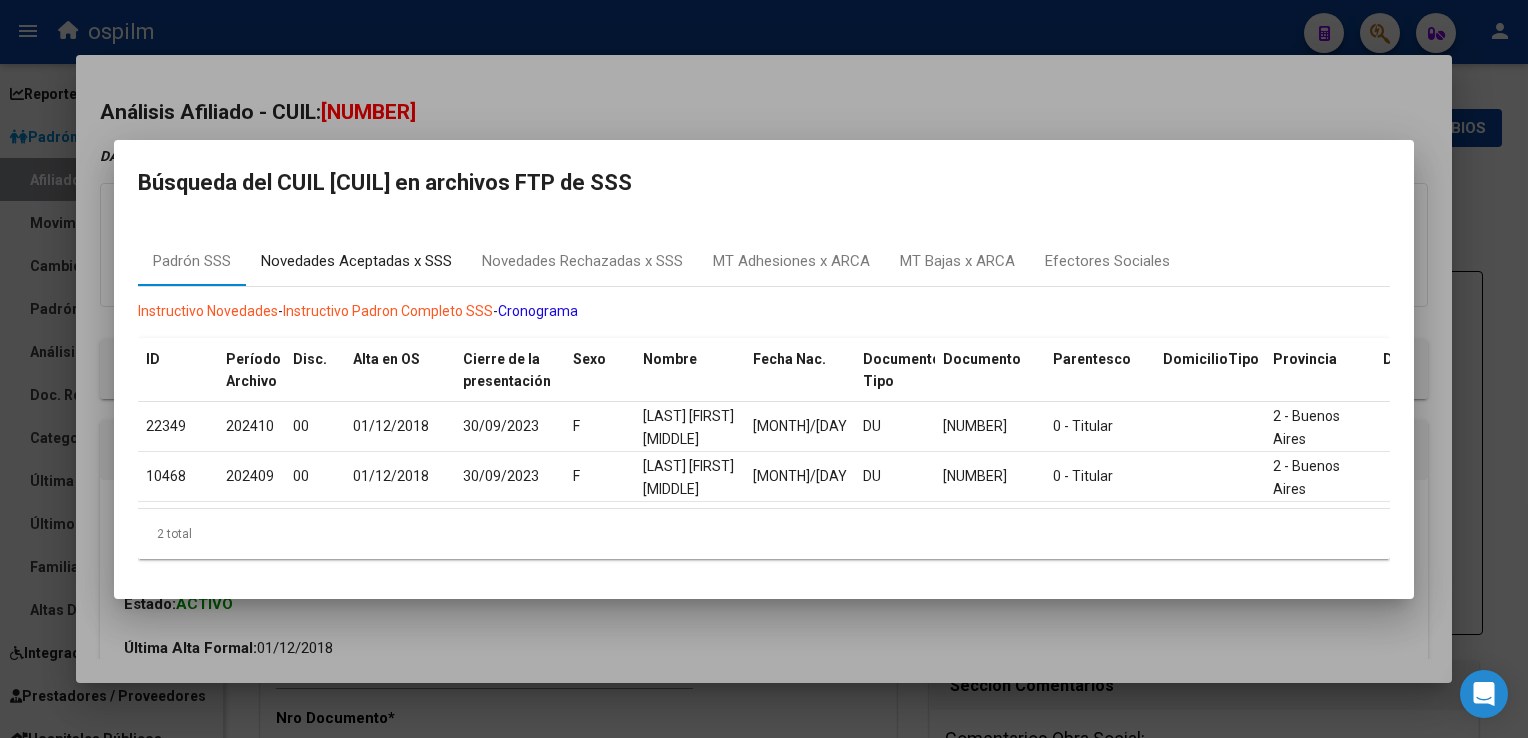 click on "Novedades Aceptadas x SSS" at bounding box center [356, 261] 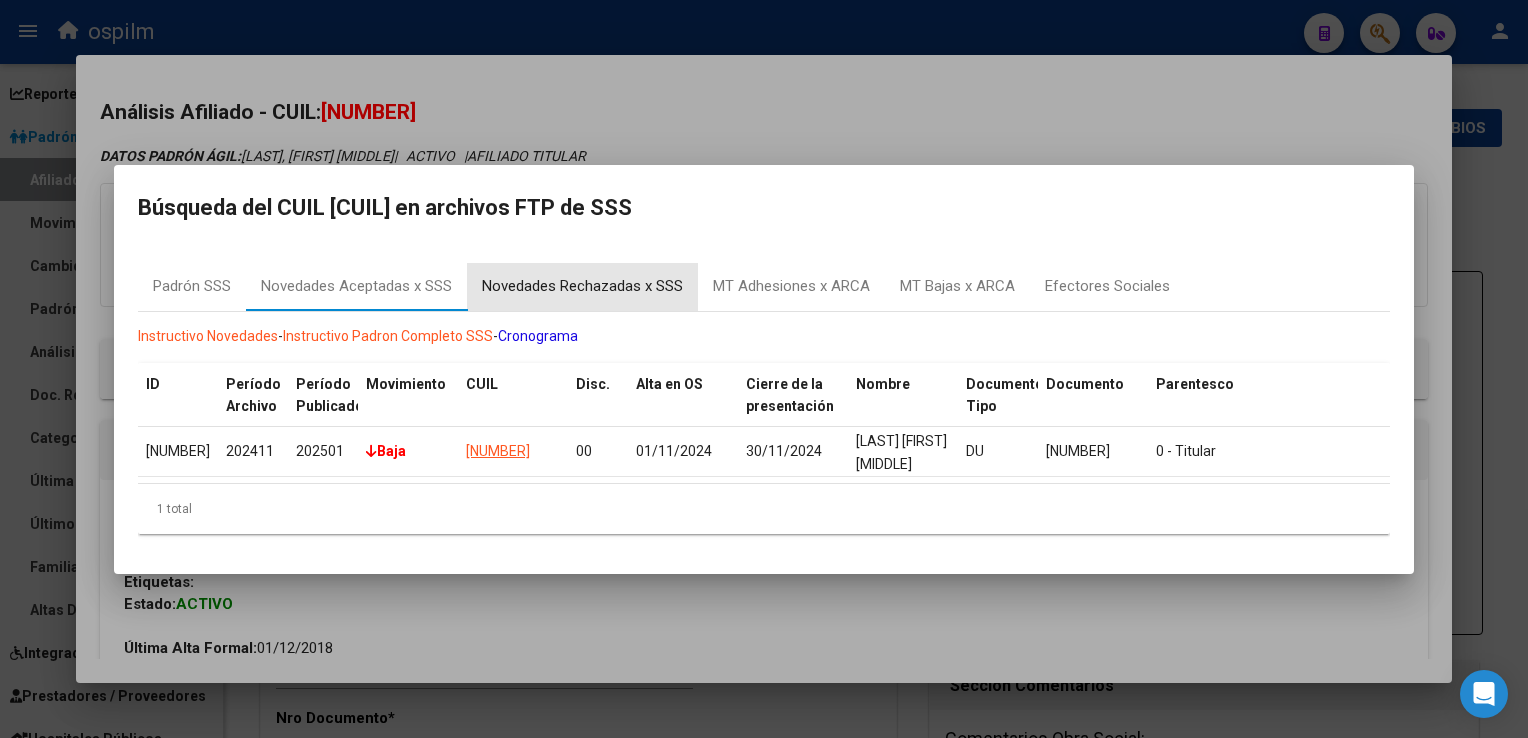click on "Novedades Rechazadas x SSS" at bounding box center (582, 286) 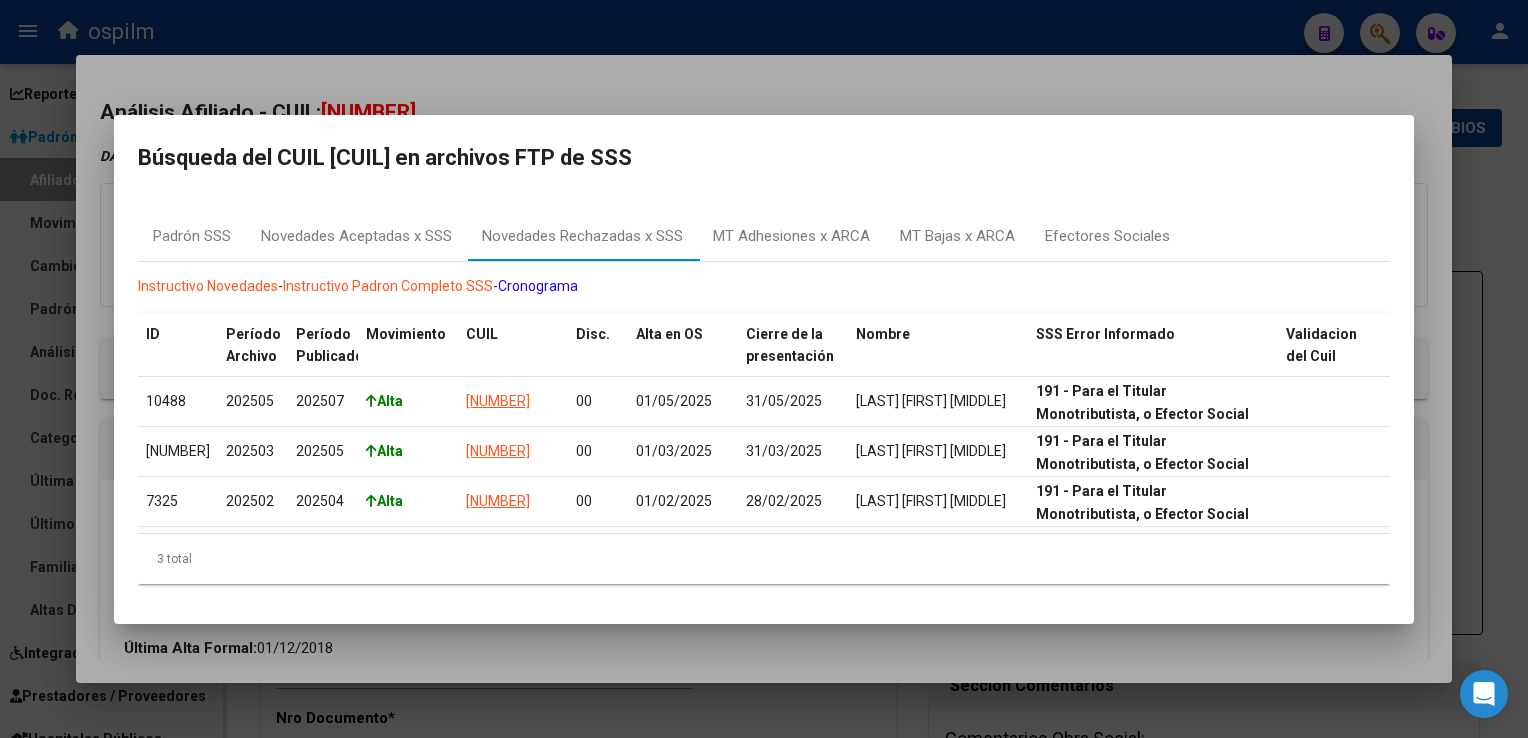click at bounding box center [764, 369] 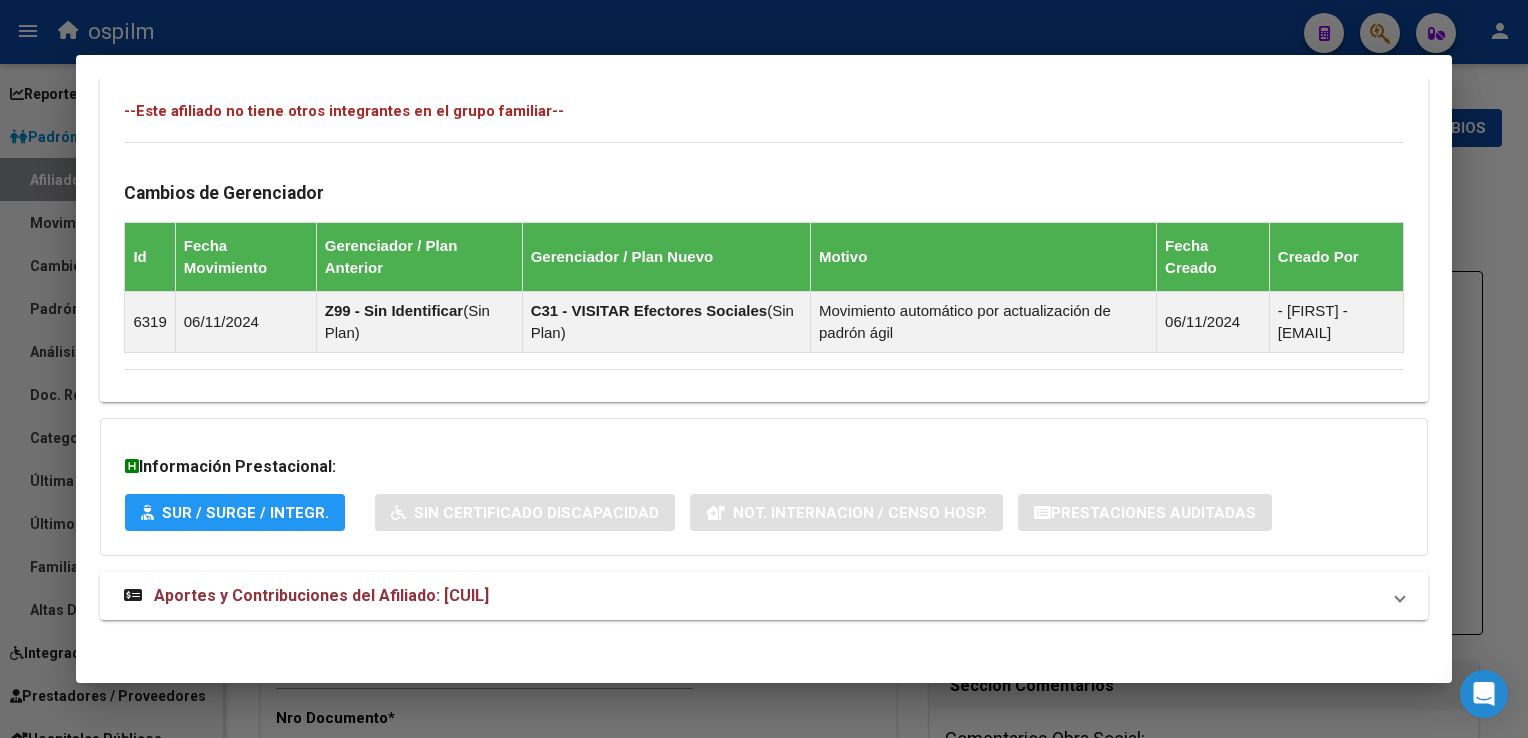 scroll, scrollTop: 1096, scrollLeft: 0, axis: vertical 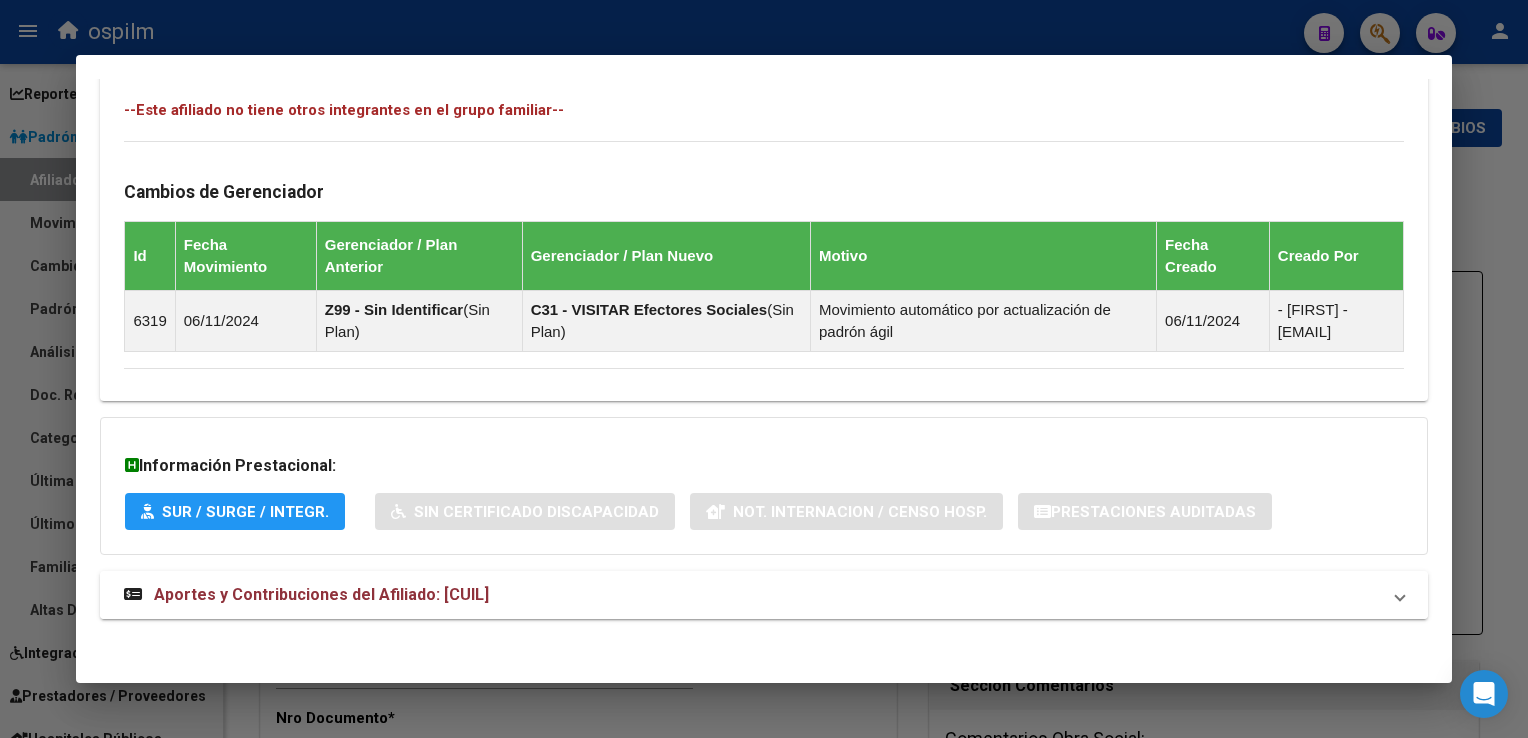 click on "Aportes y Contribuciones del Afiliado: [CUIL]" at bounding box center [321, 594] 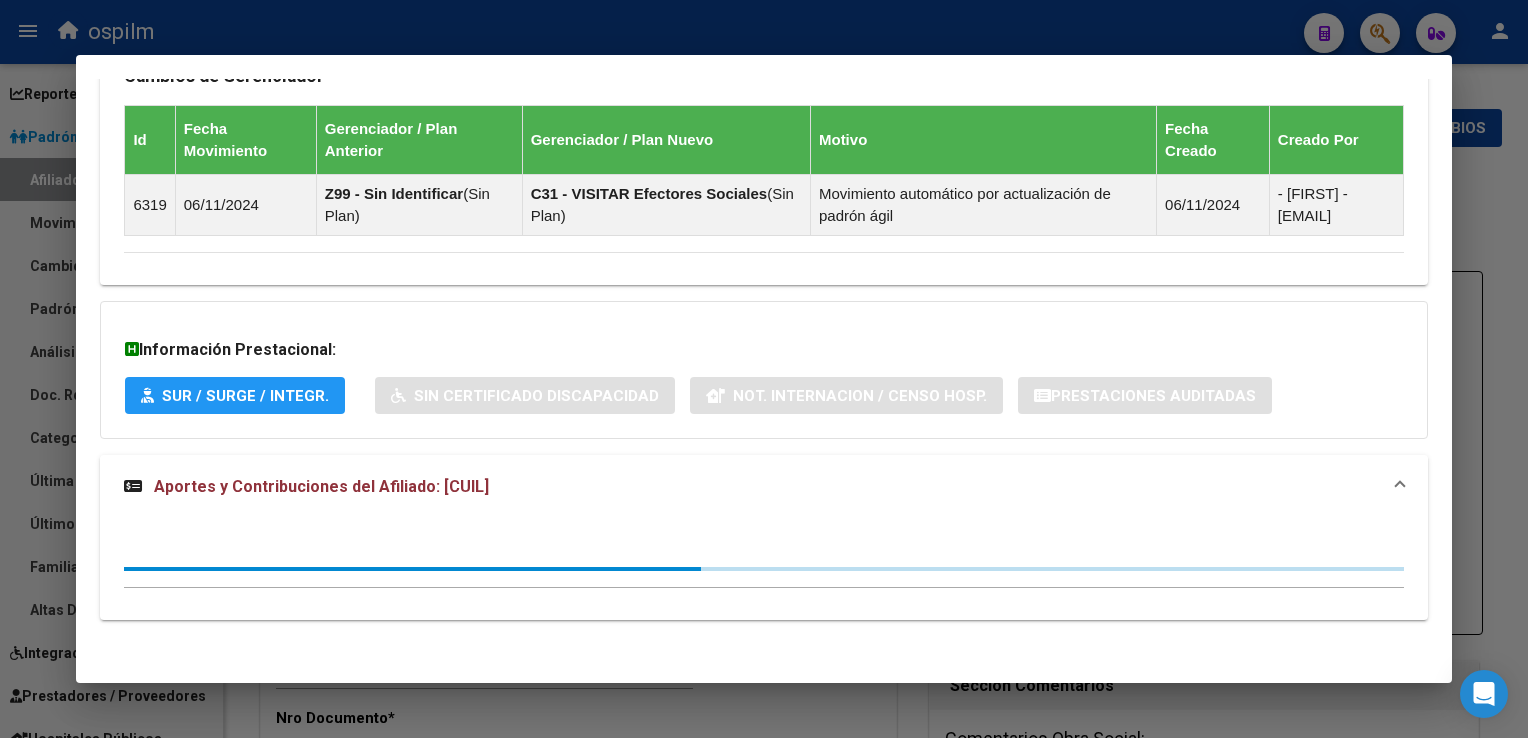 scroll, scrollTop: 0, scrollLeft: 0, axis: both 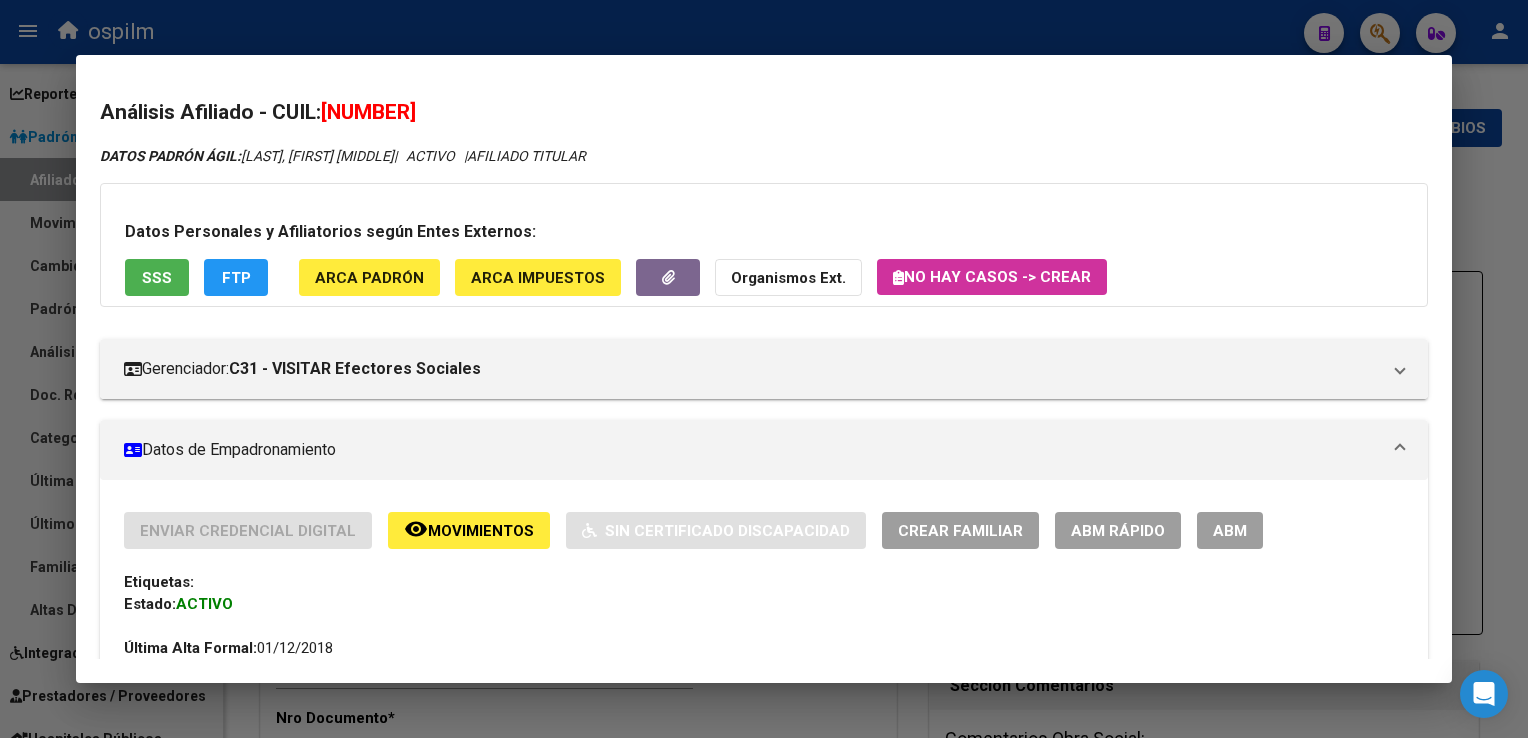 drag, startPoint x: 1171, startPoint y: 527, endPoint x: 1192, endPoint y: 493, distance: 39.962482 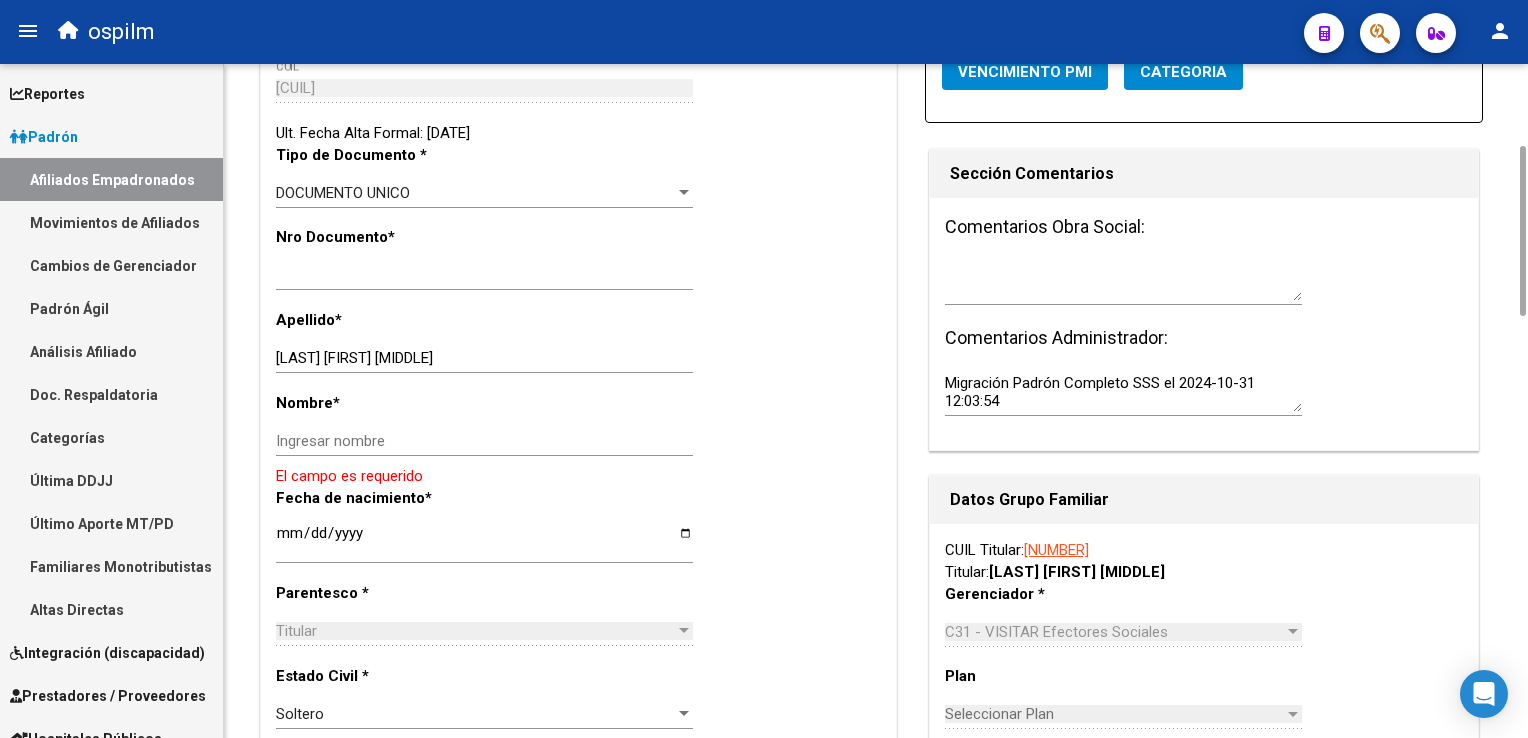 scroll, scrollTop: 518, scrollLeft: 0, axis: vertical 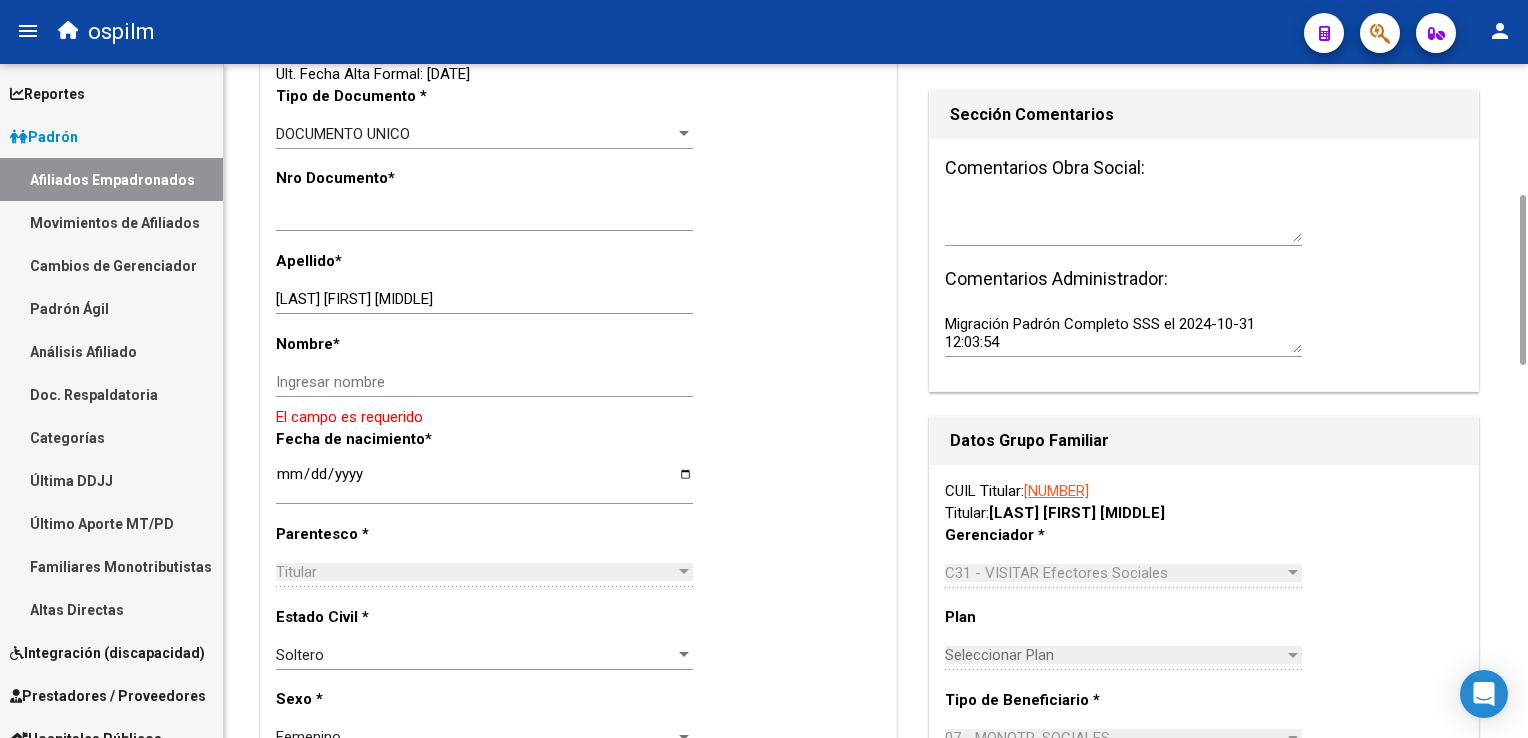 drag, startPoint x: 1520, startPoint y: 134, endPoint x: 1531, endPoint y: 254, distance: 120.50311 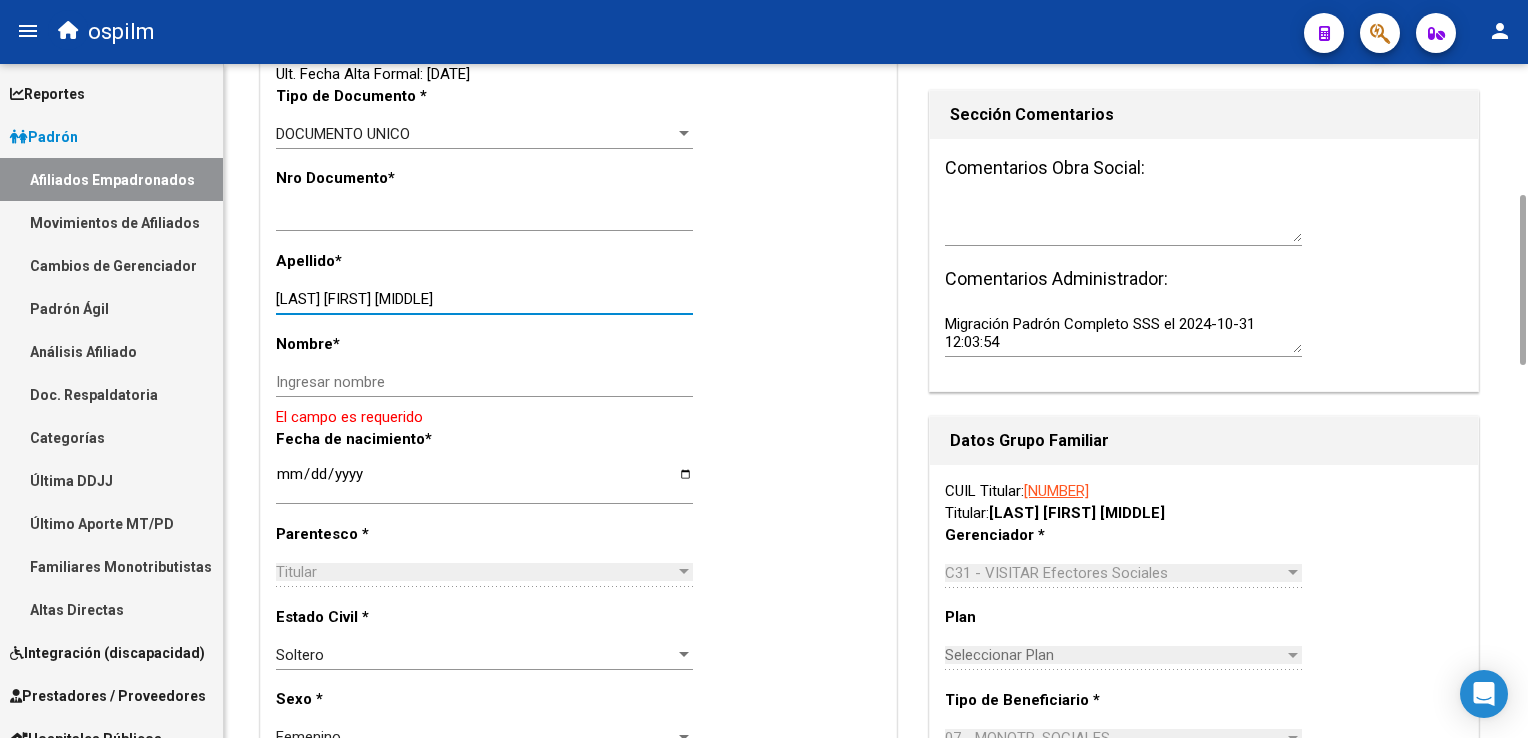 drag, startPoint x: 342, startPoint y: 298, endPoint x: 448, endPoint y: 290, distance: 106.30146 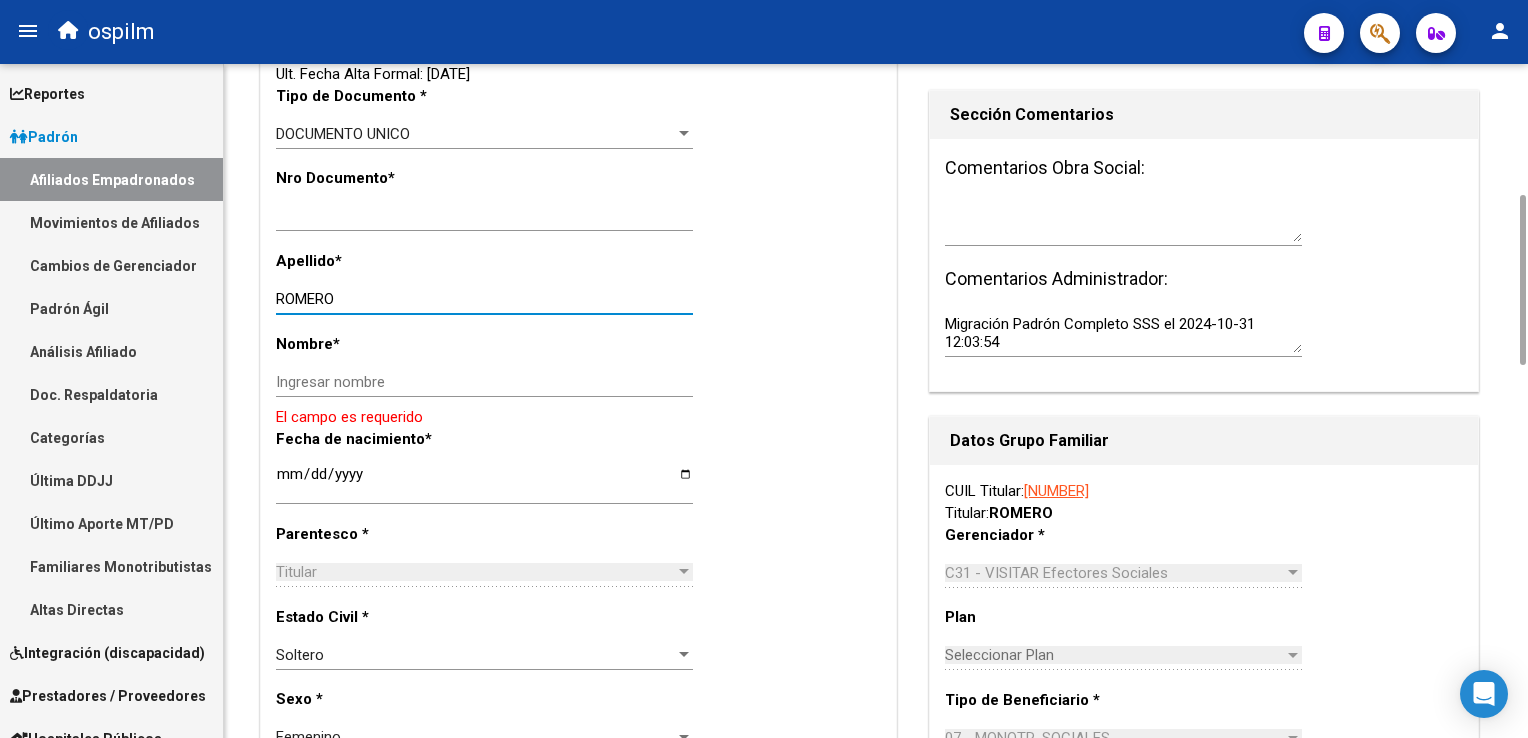 type on "ROMERO" 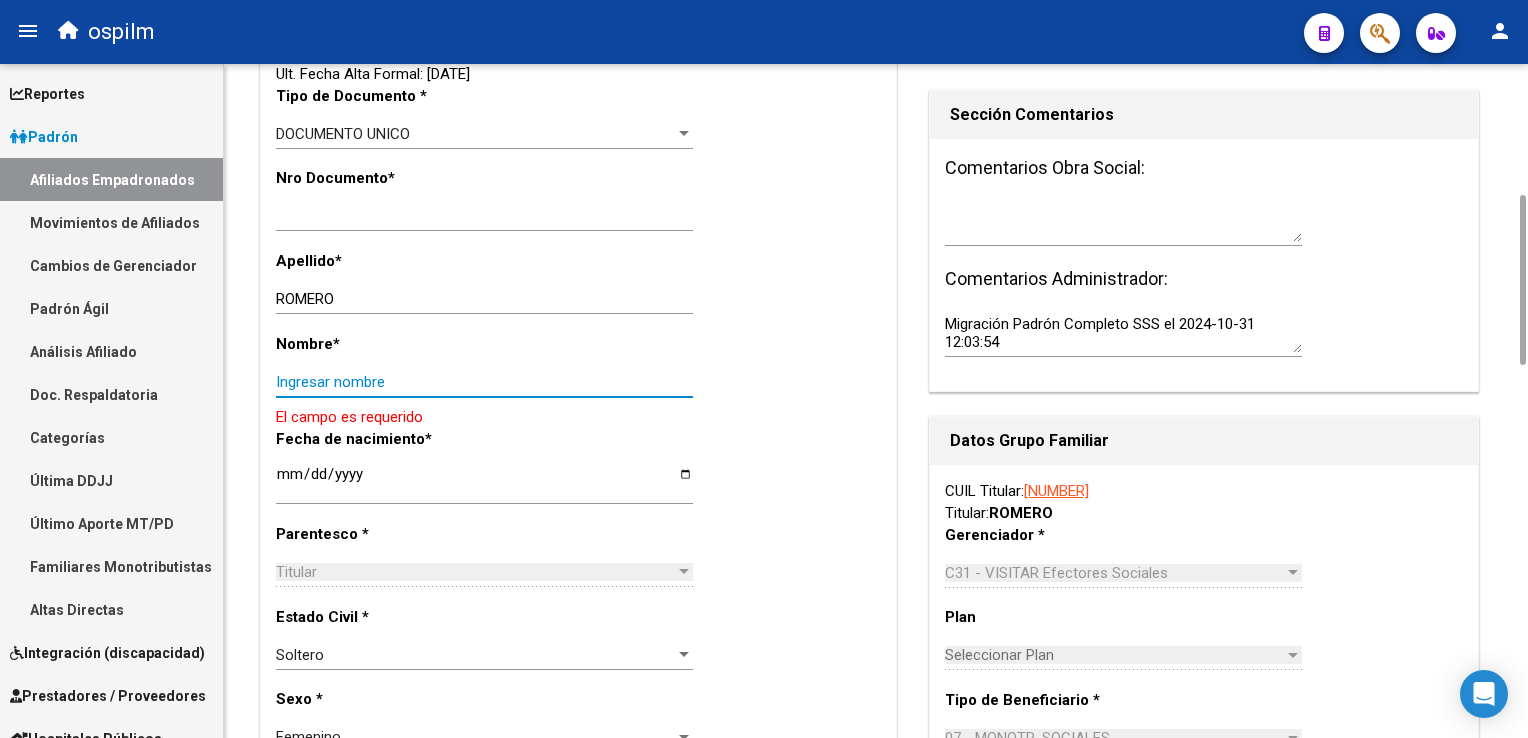 paste on "[FIRST] [MIDDLE]" 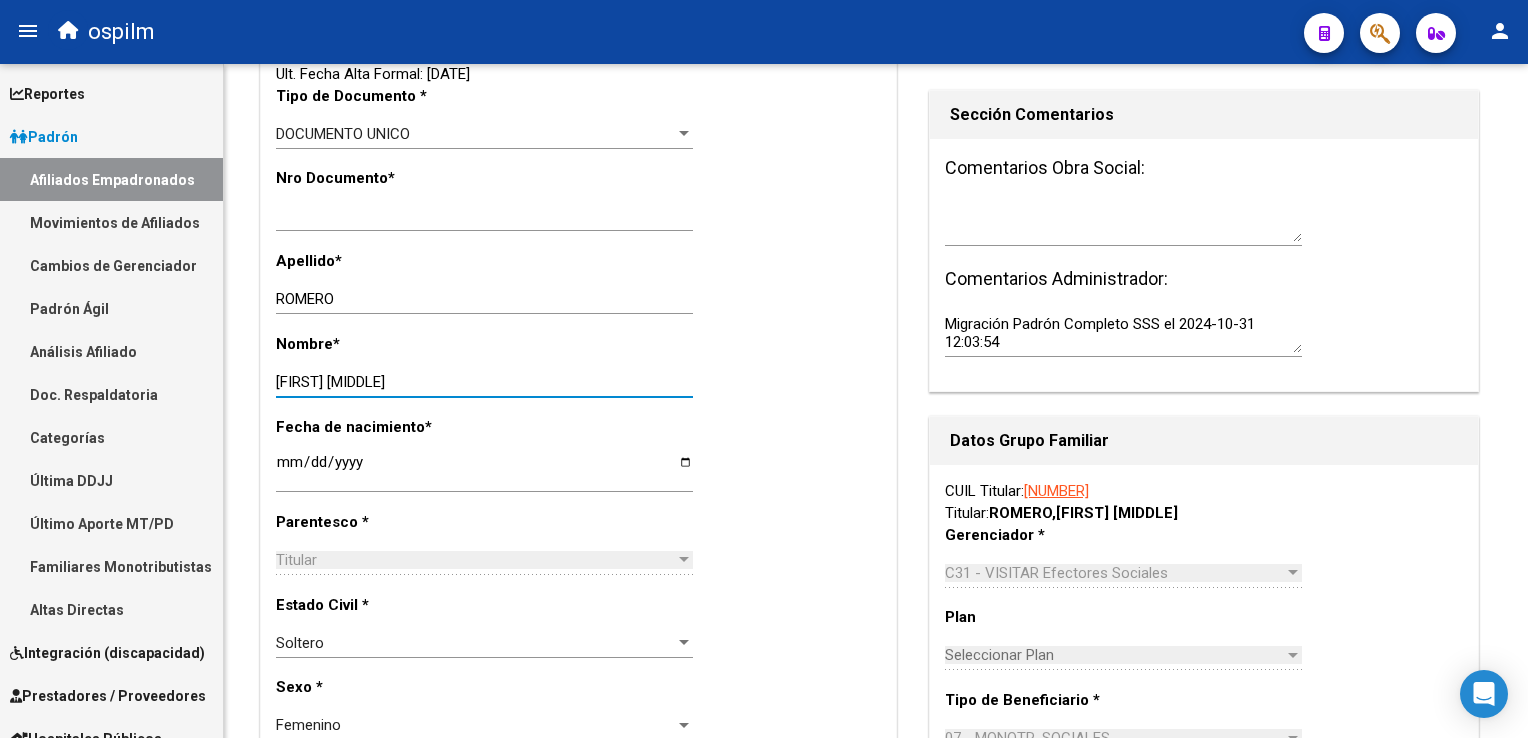 scroll, scrollTop: 0, scrollLeft: 0, axis: both 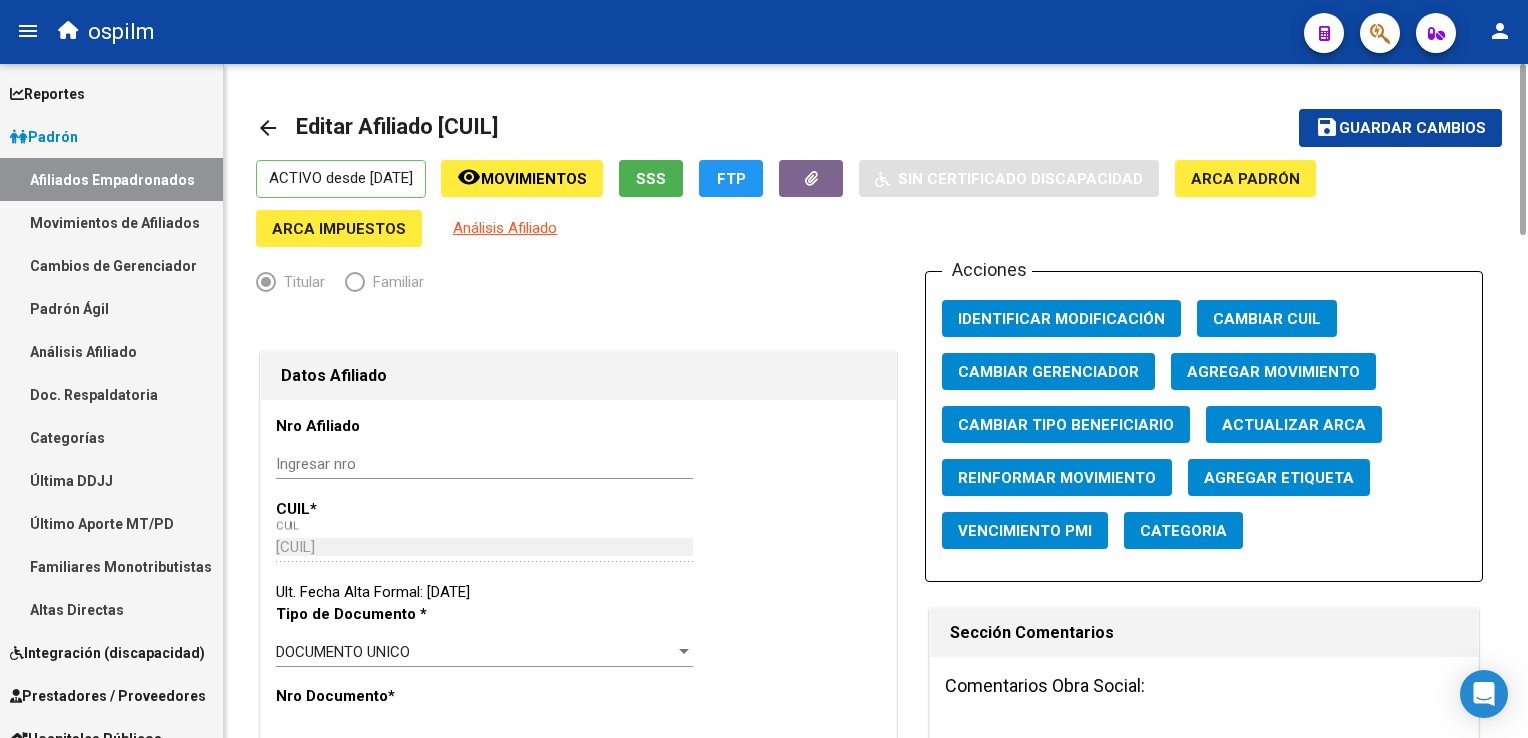 type on "[FIRST] [MIDDLE]" 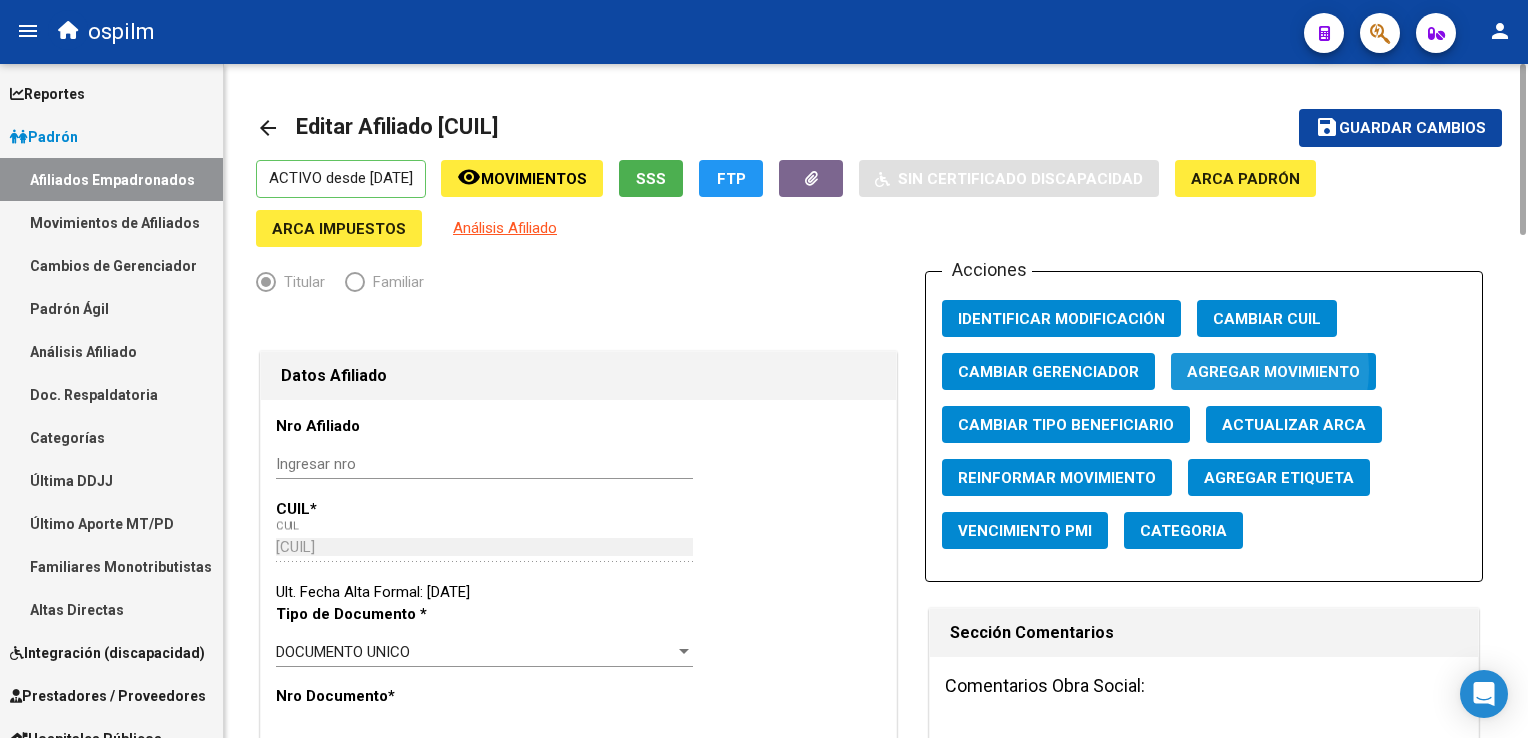 click on "Agregar Movimiento" 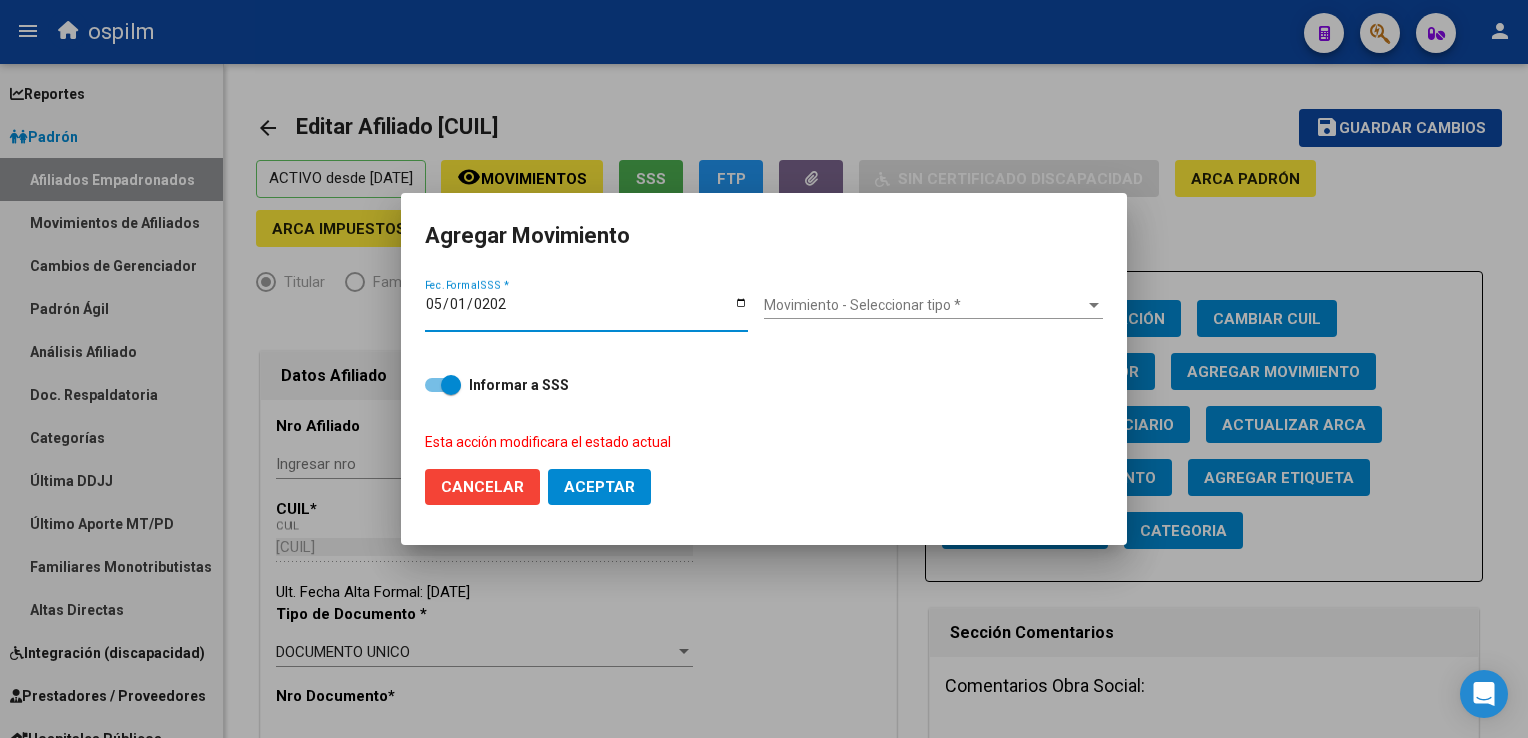 type on "2025-05-01" 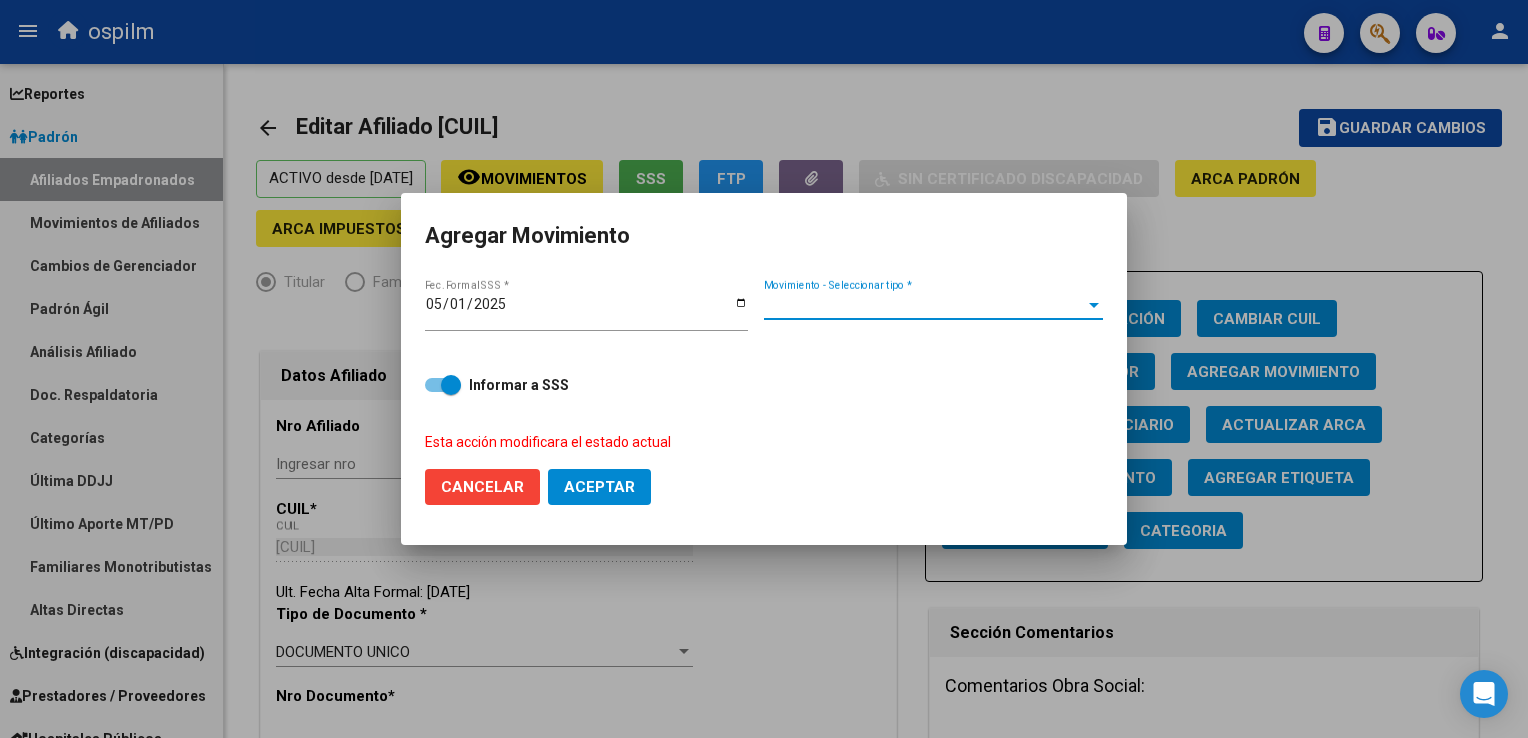 click on "Movimiento - Seleccionar tipo *" at bounding box center [924, 305] 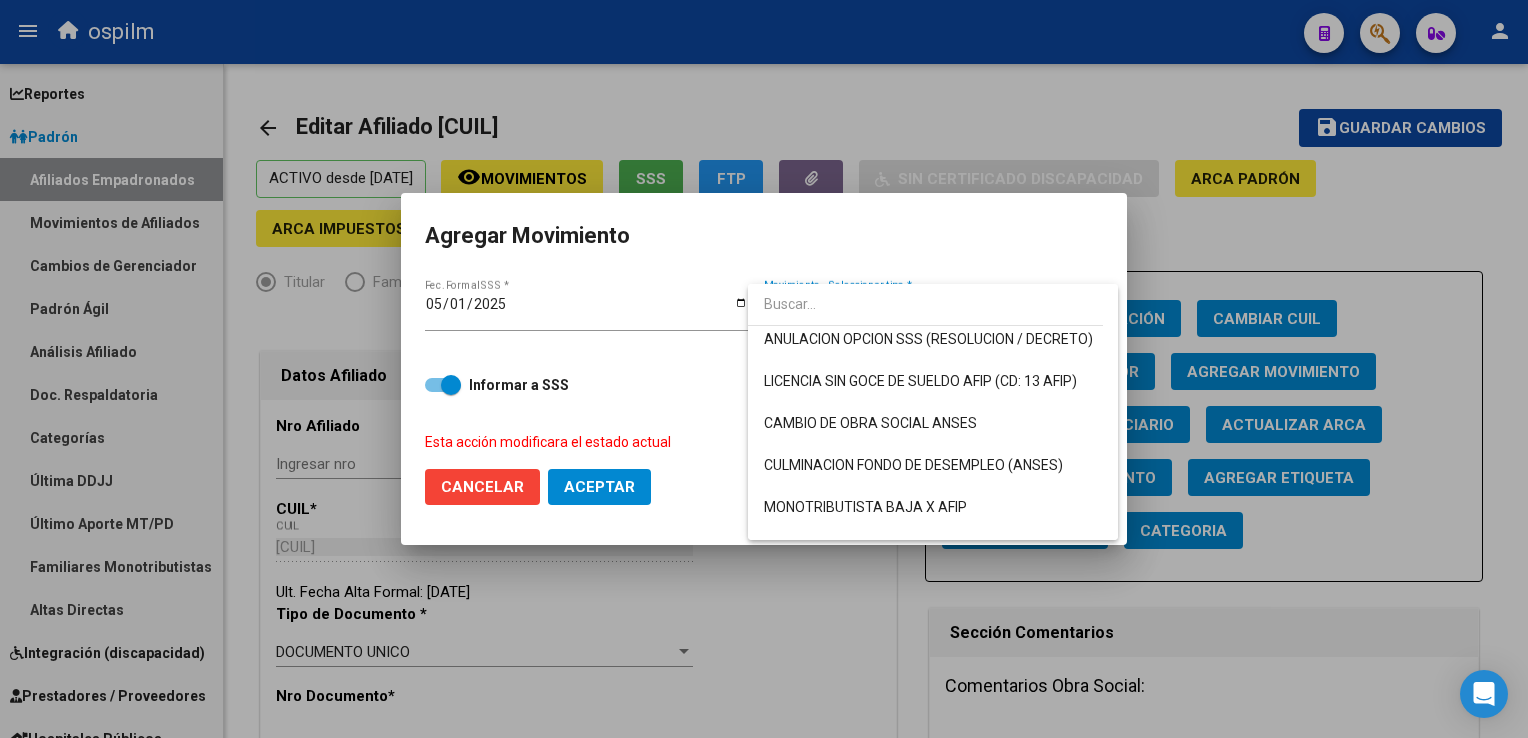 scroll, scrollTop: 356, scrollLeft: 0, axis: vertical 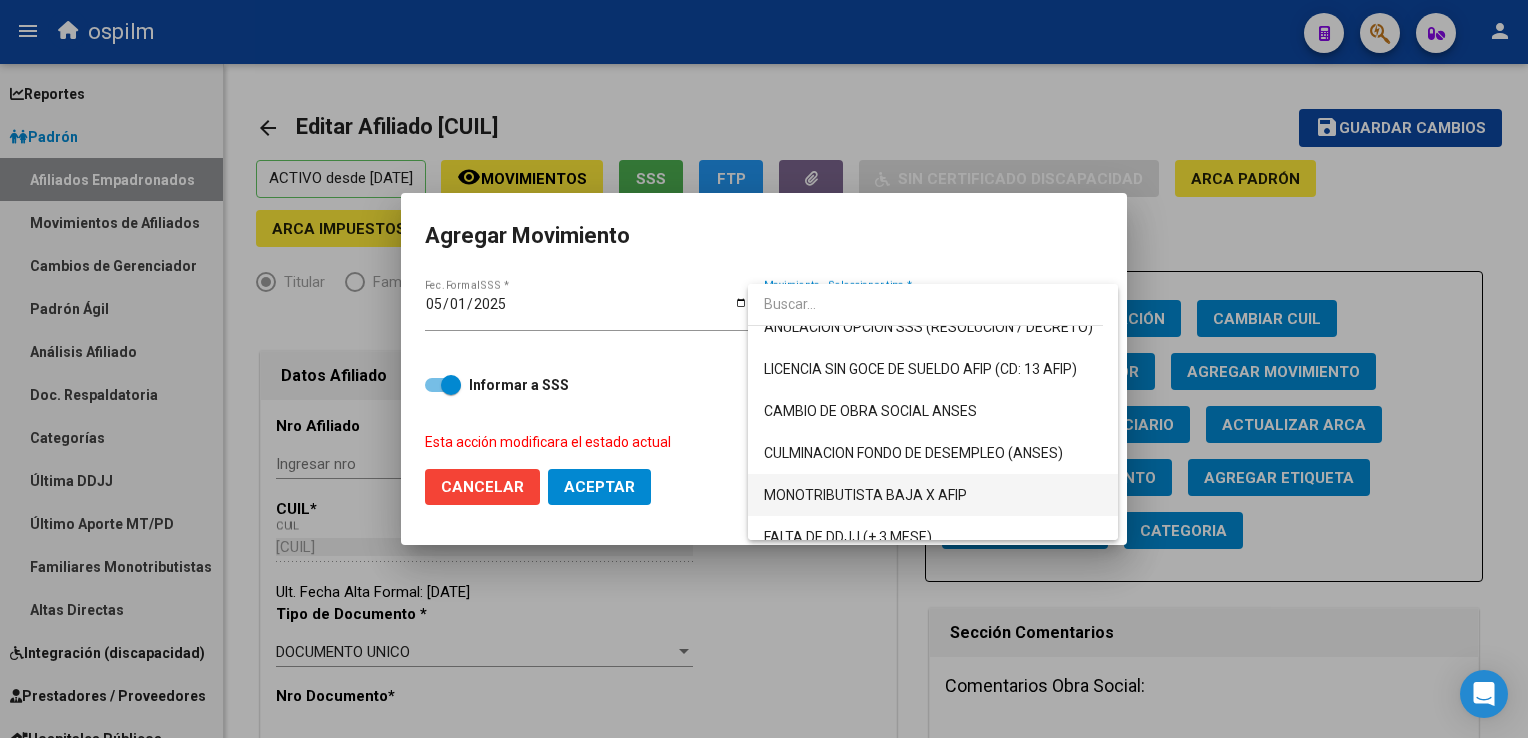 click on "MONOTRIBUTISTA BAJA X AFIP" at bounding box center (933, 495) 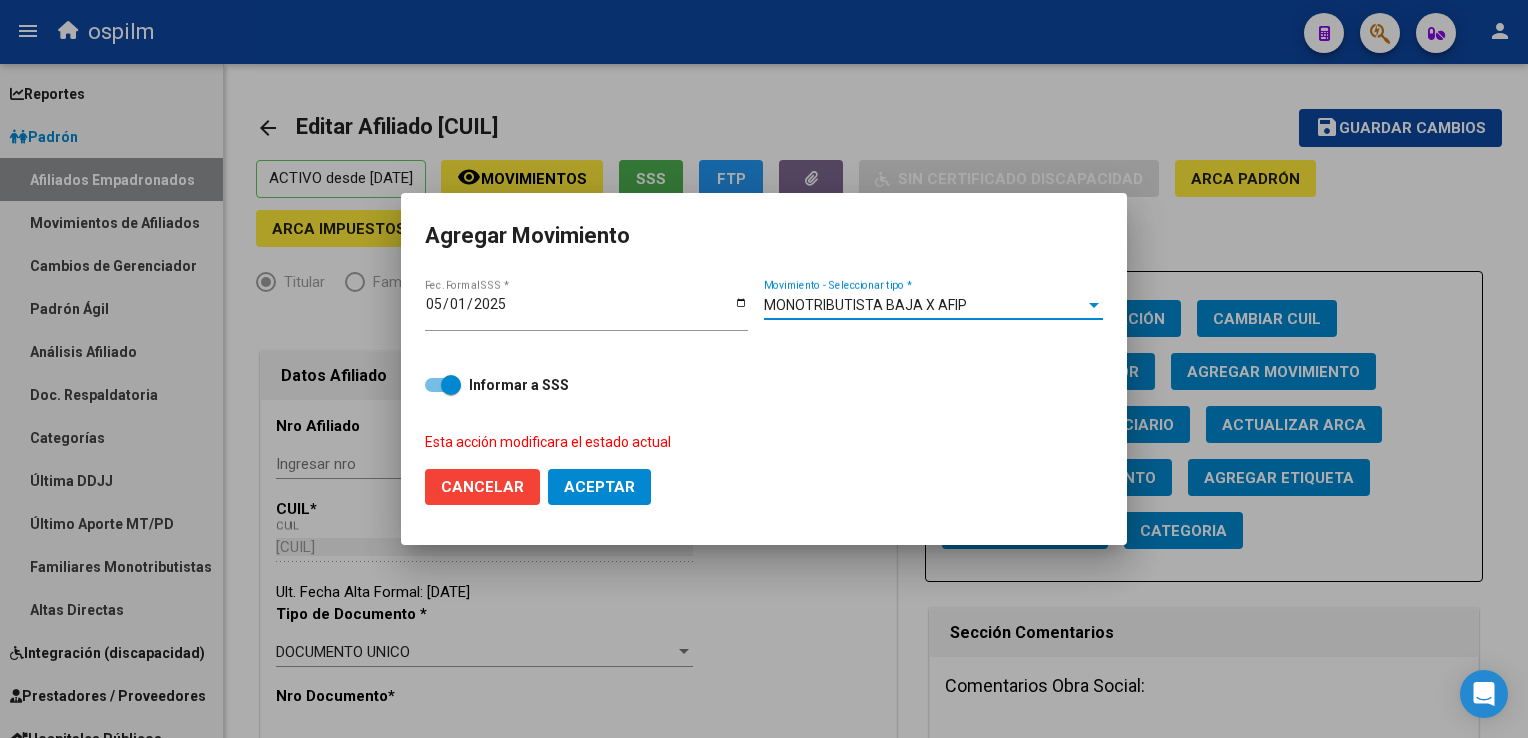click on "Aceptar" 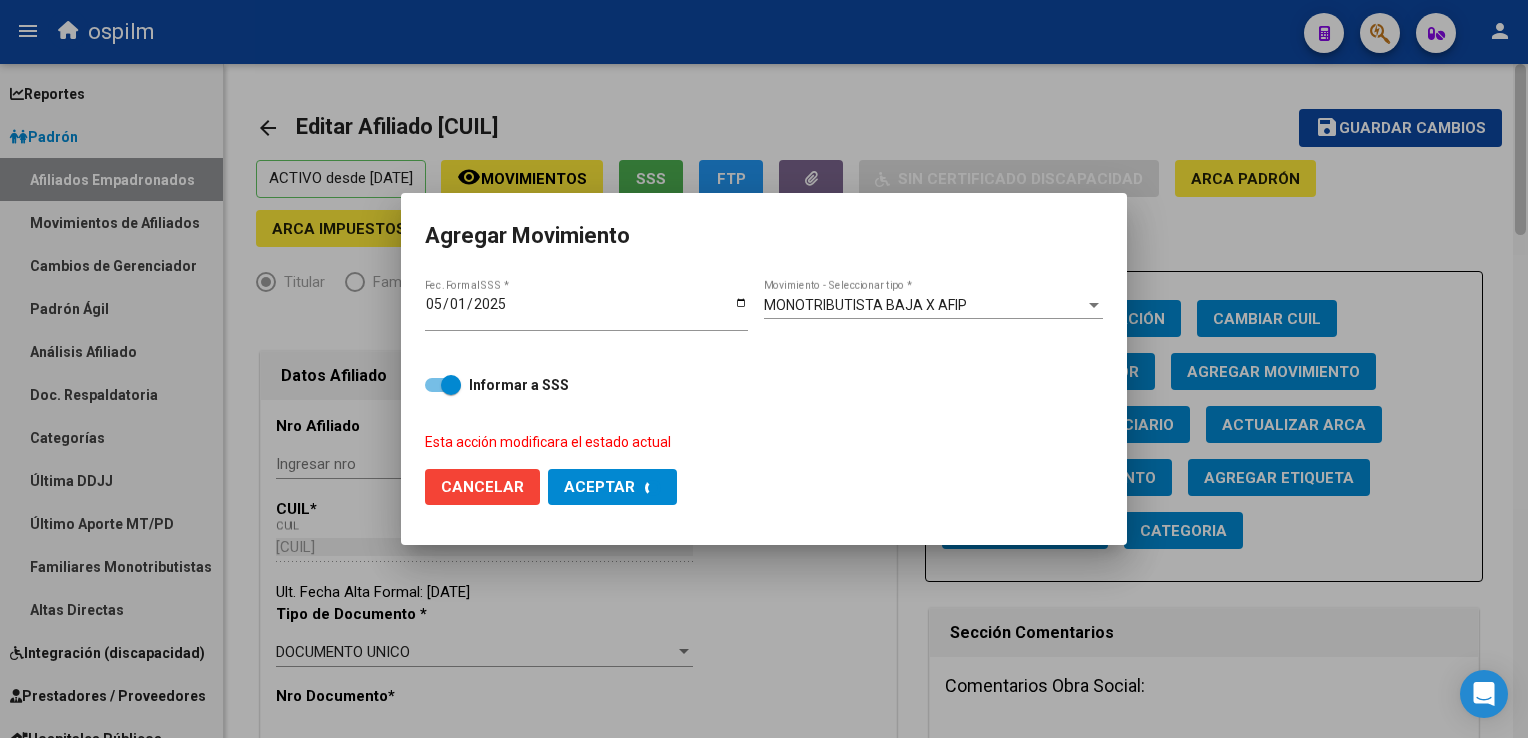 checkbox on "false" 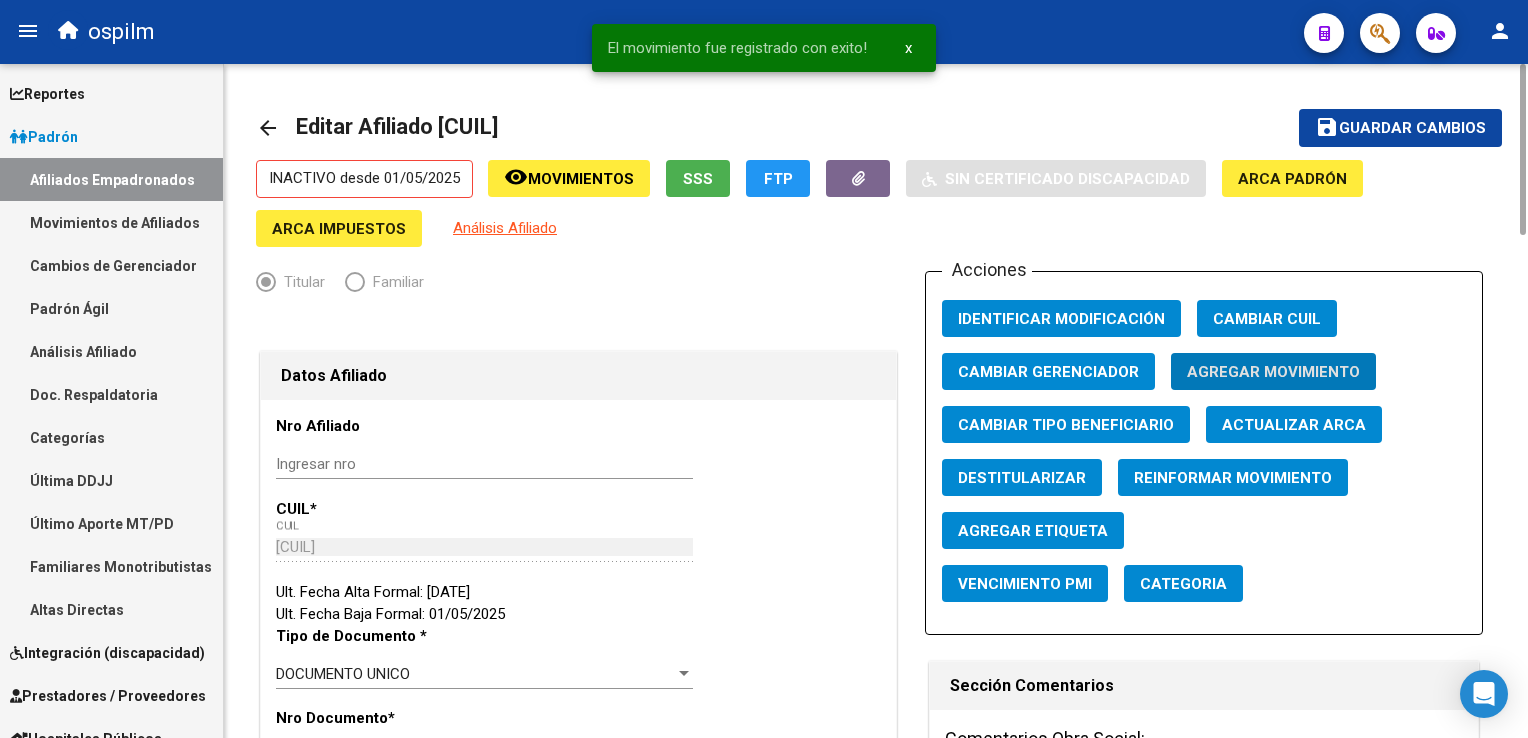 click on "Guardar cambios" 